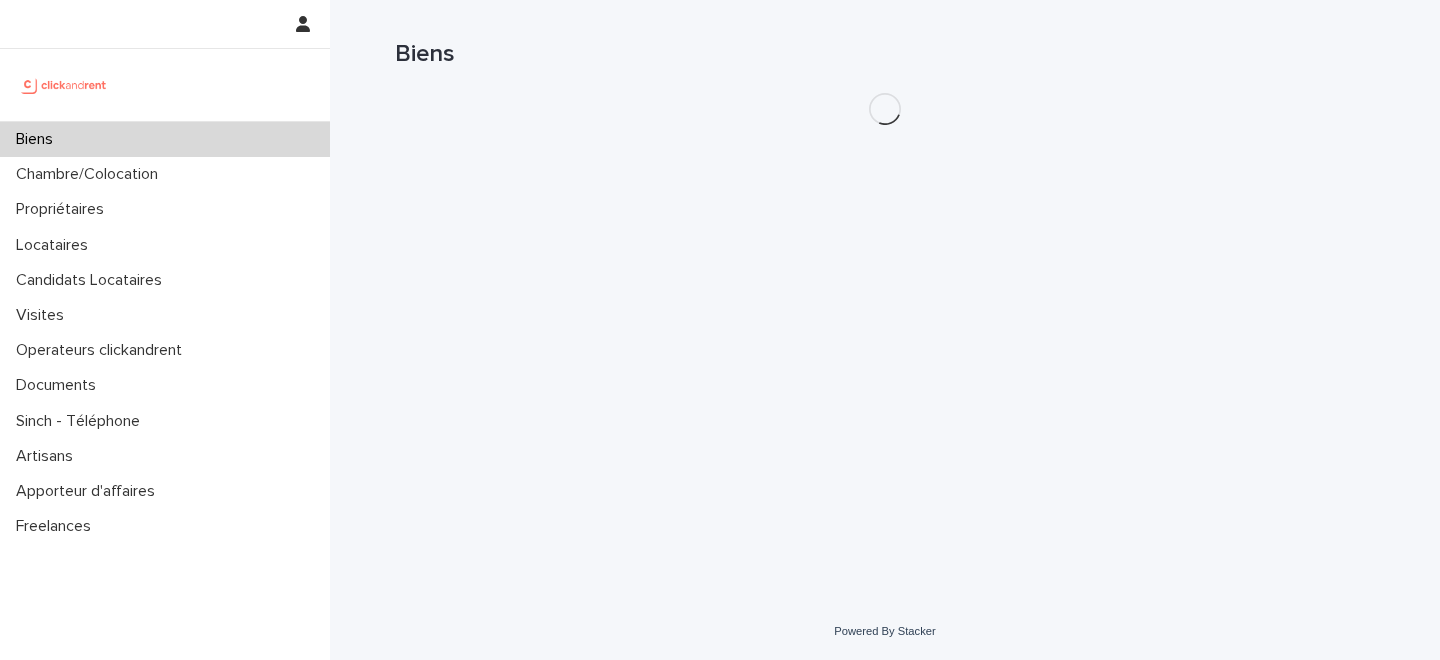 scroll, scrollTop: 0, scrollLeft: 0, axis: both 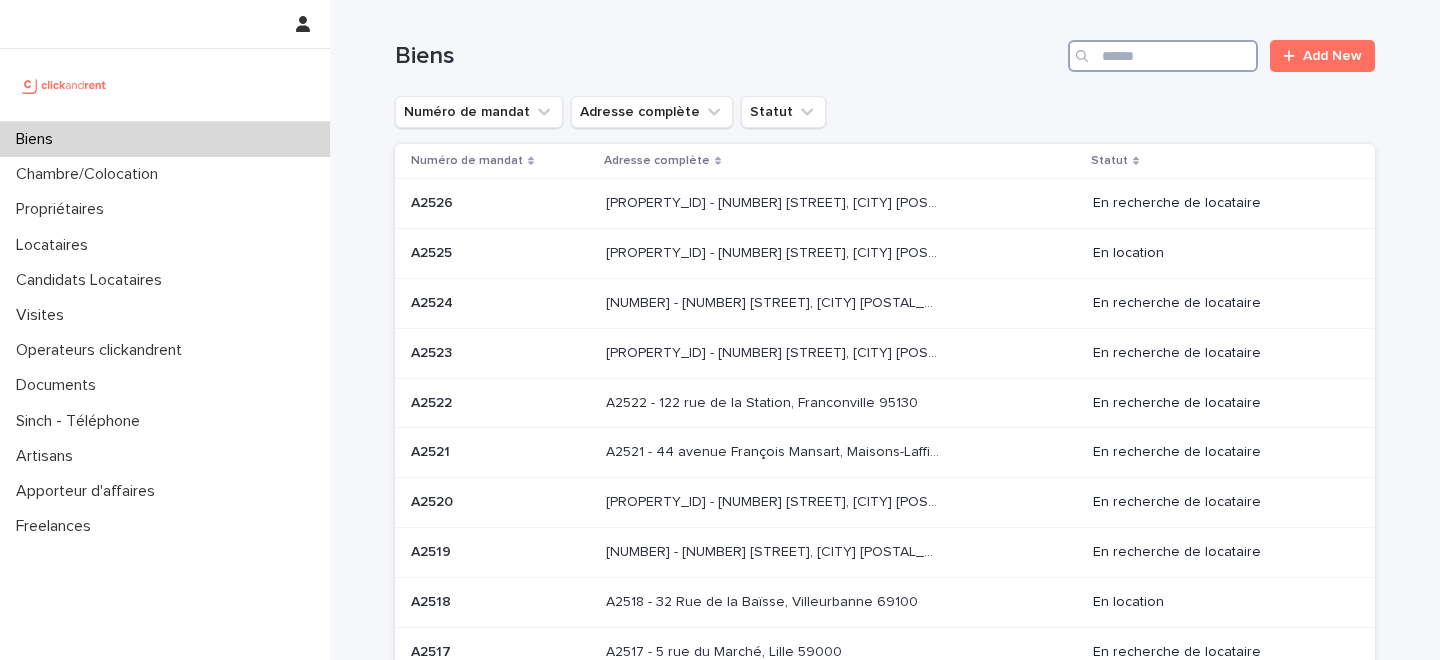 click at bounding box center (1163, 56) 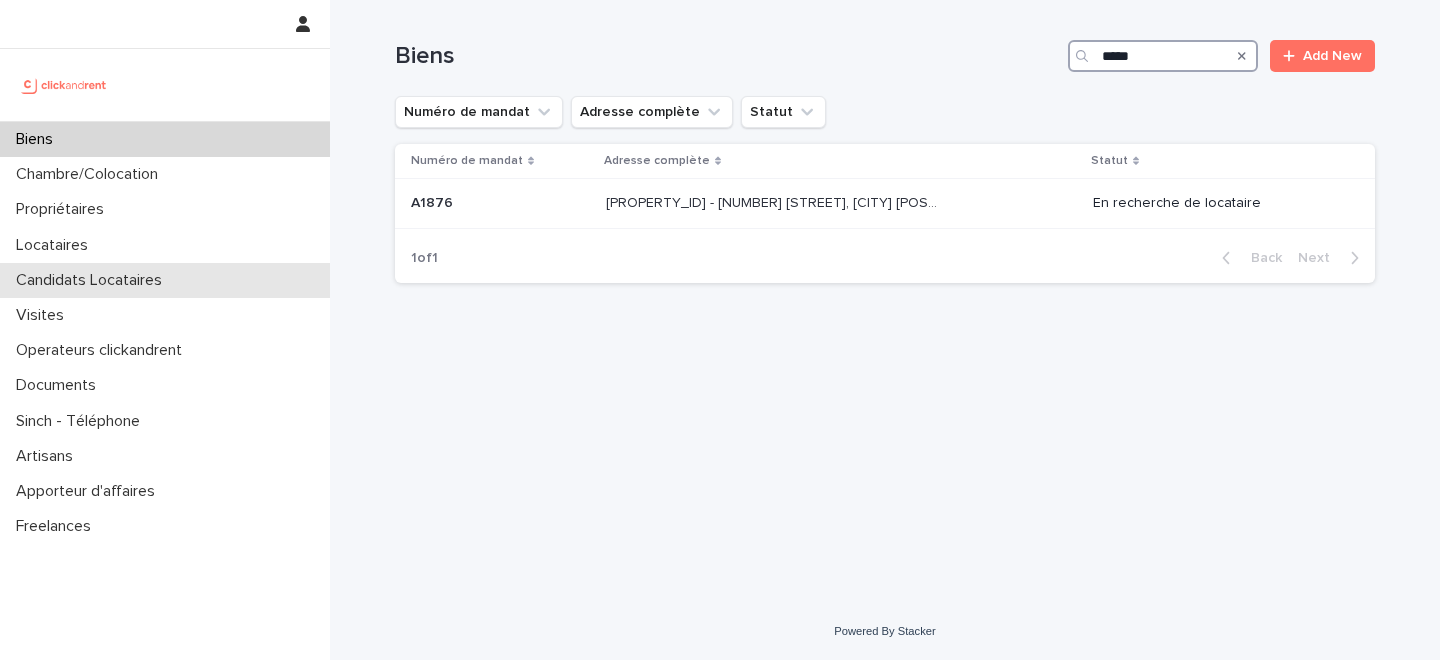 type on "*****" 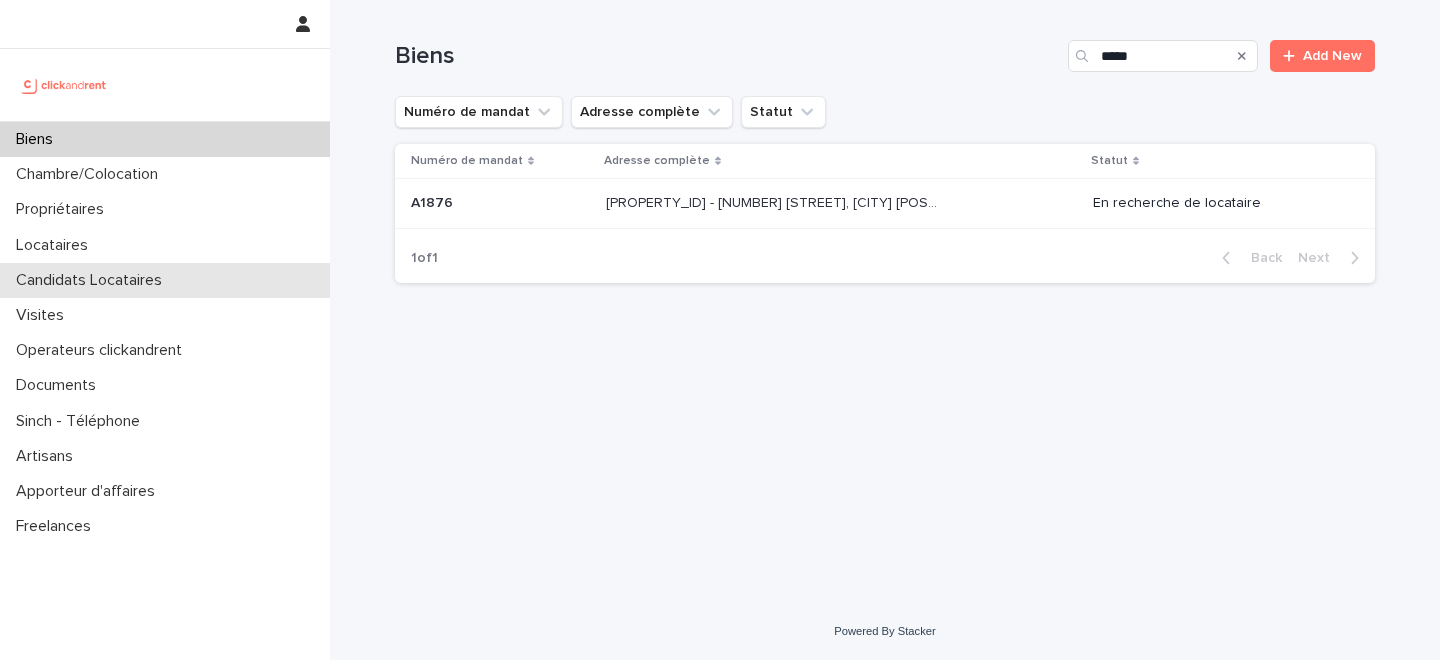 click on "Candidats Locataires" at bounding box center [93, 280] 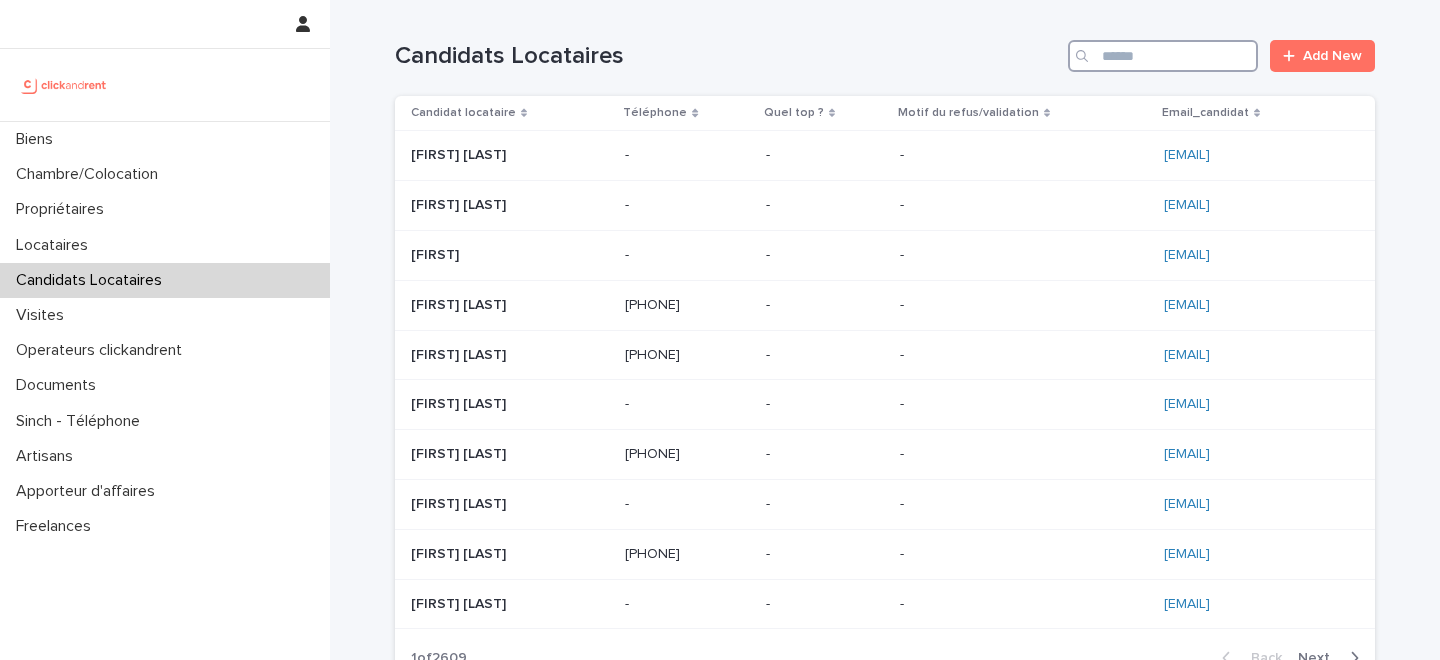 click at bounding box center [1163, 56] 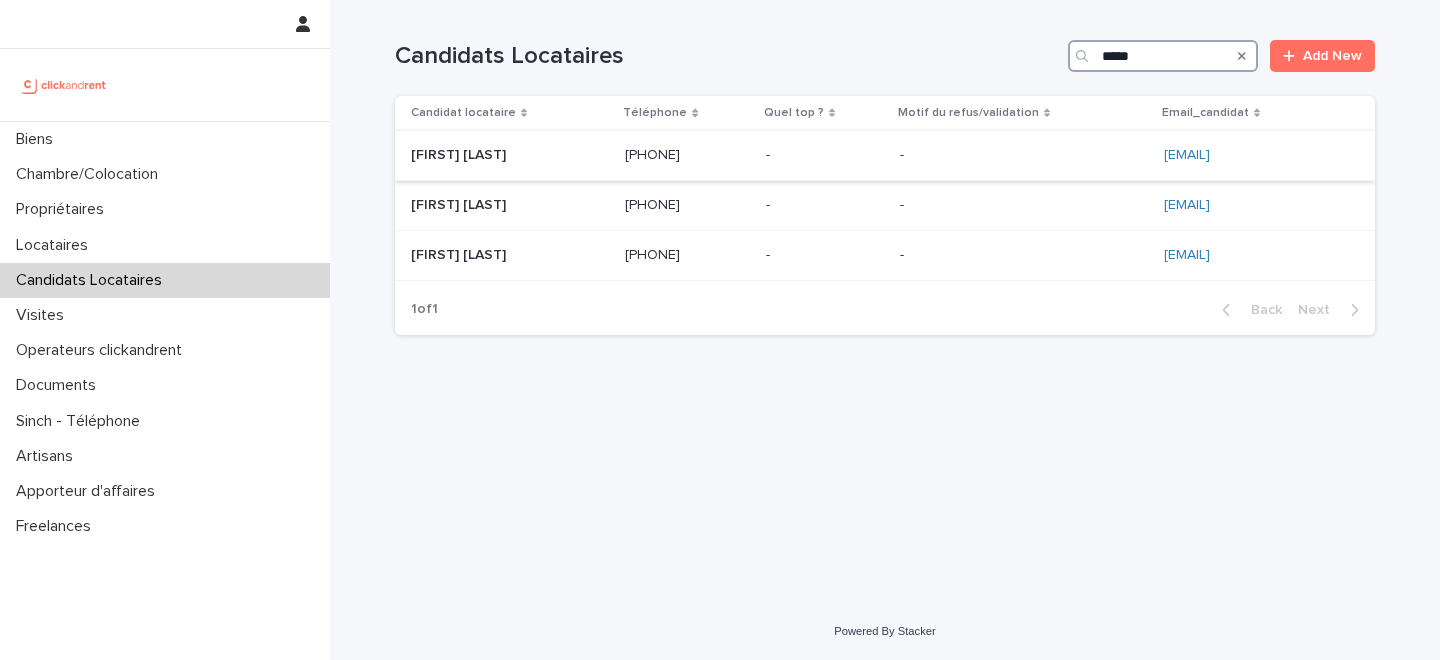 type on "*****" 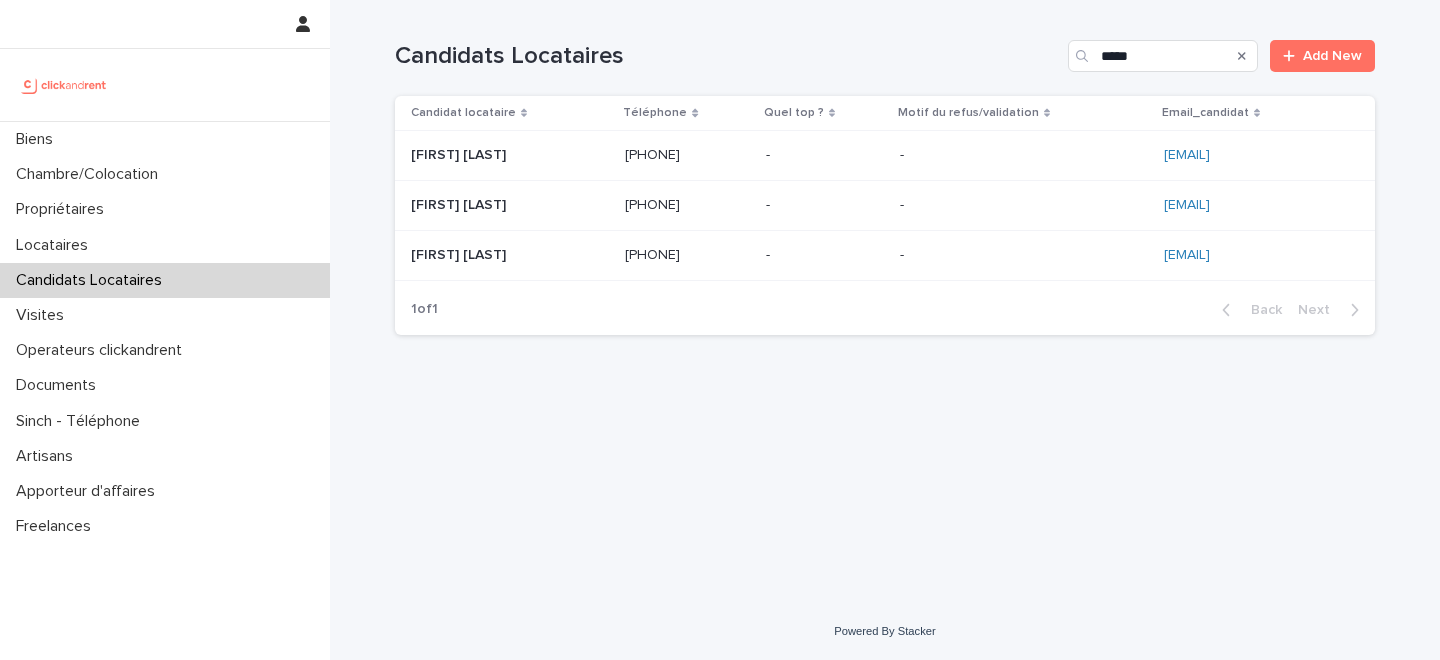 click at bounding box center [510, 155] 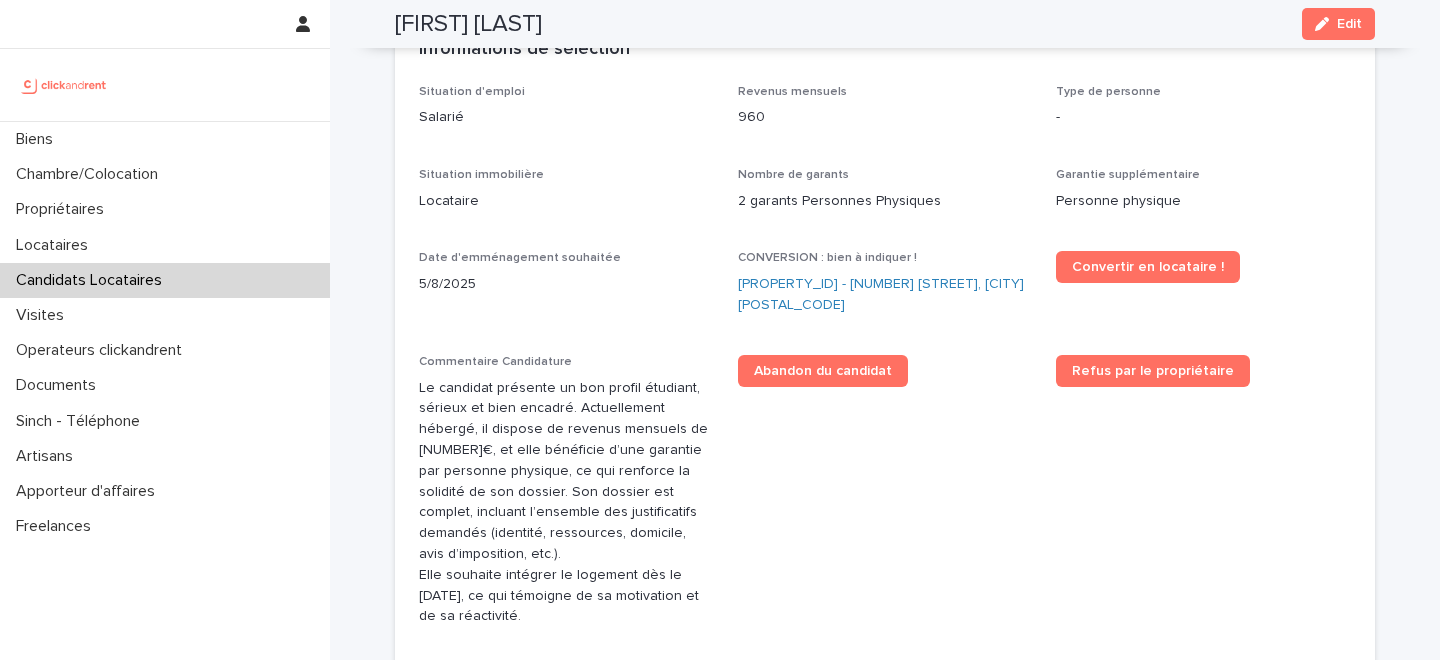scroll, scrollTop: 544, scrollLeft: 0, axis: vertical 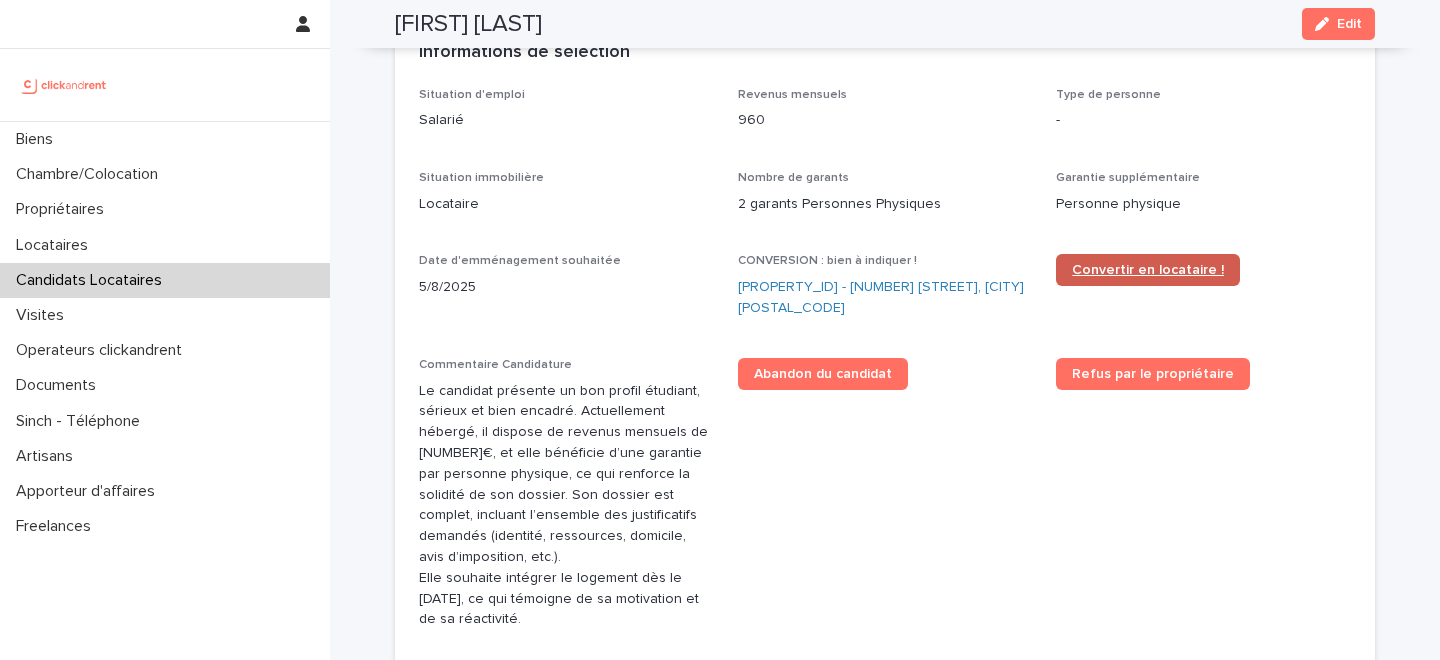 click on "Convertir en locataire !" at bounding box center (1148, 270) 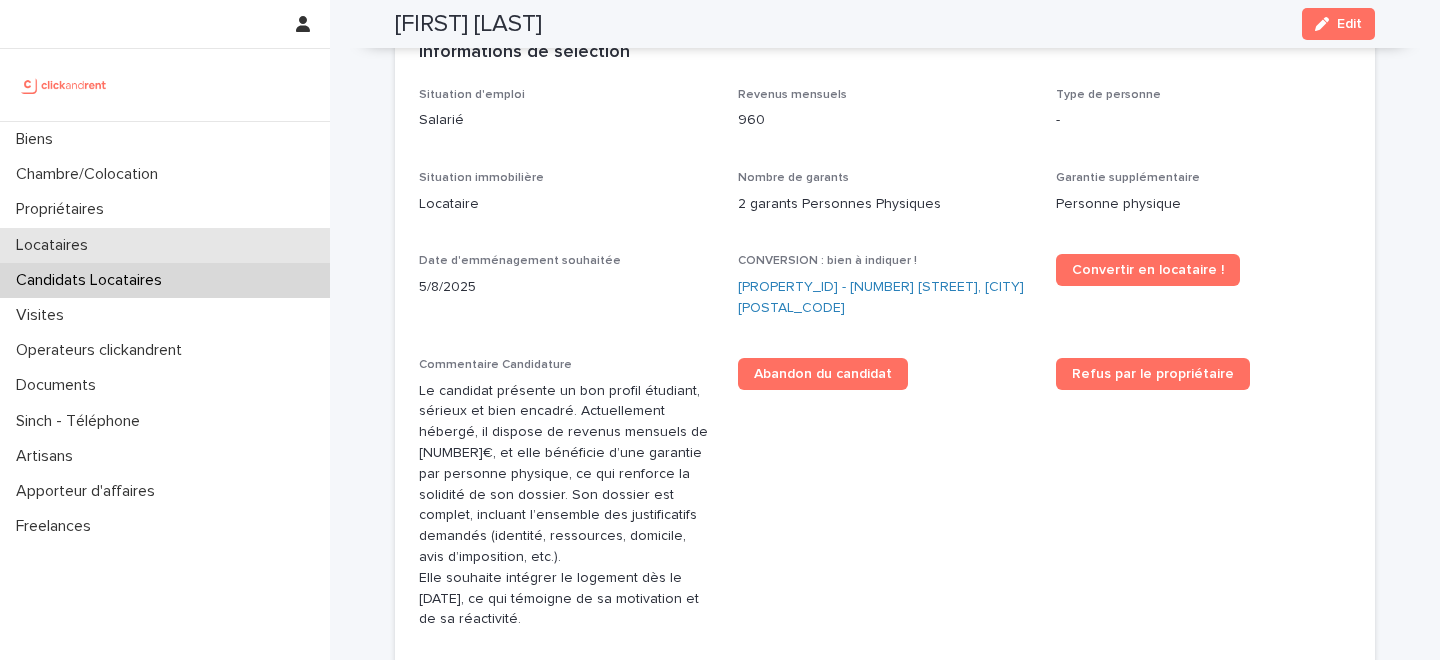 click on "Locataires" at bounding box center [165, 245] 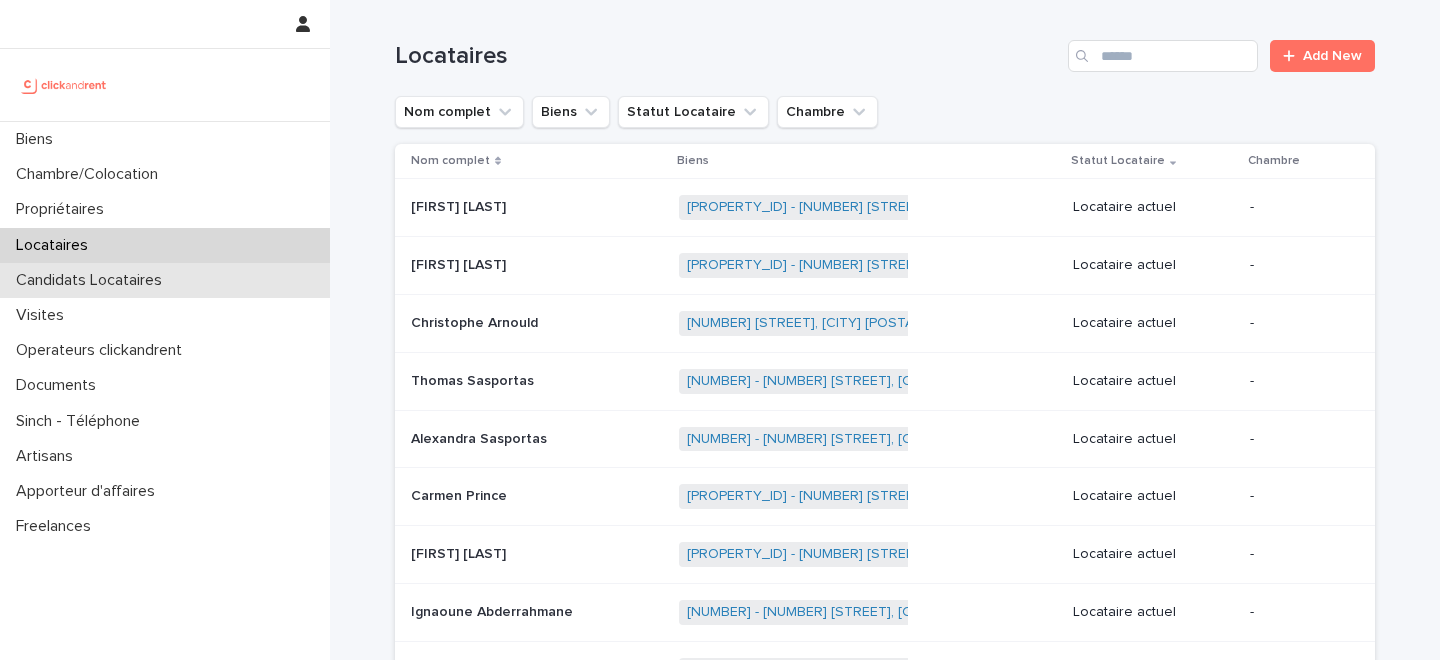 click on "Candidats Locataires" at bounding box center [93, 280] 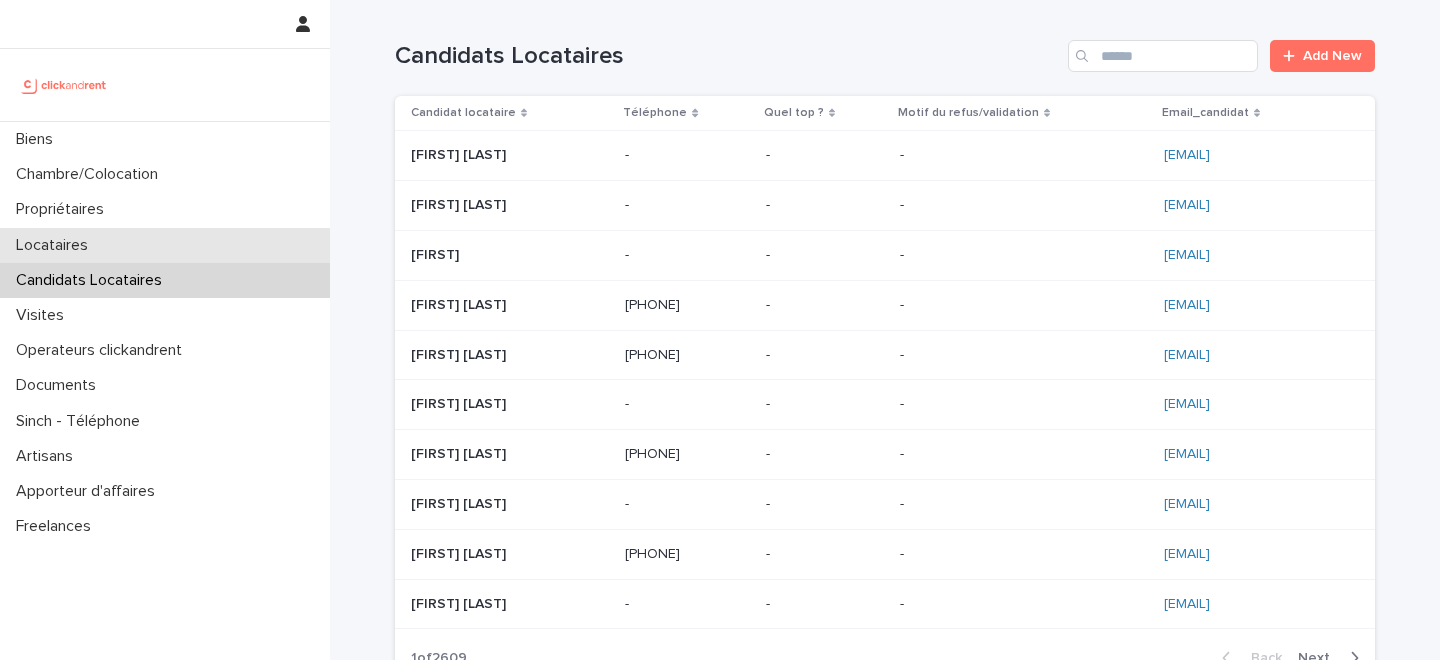 click on "Locataires" at bounding box center [165, 245] 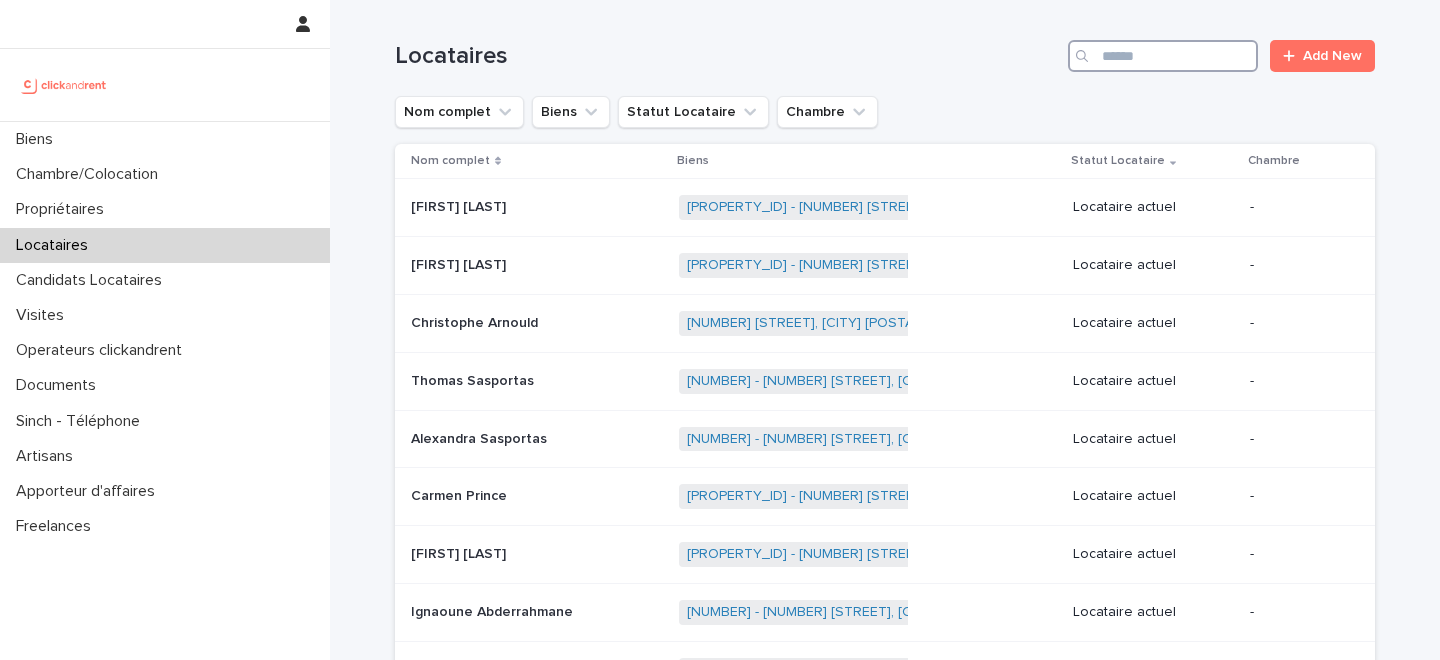 click at bounding box center (1163, 56) 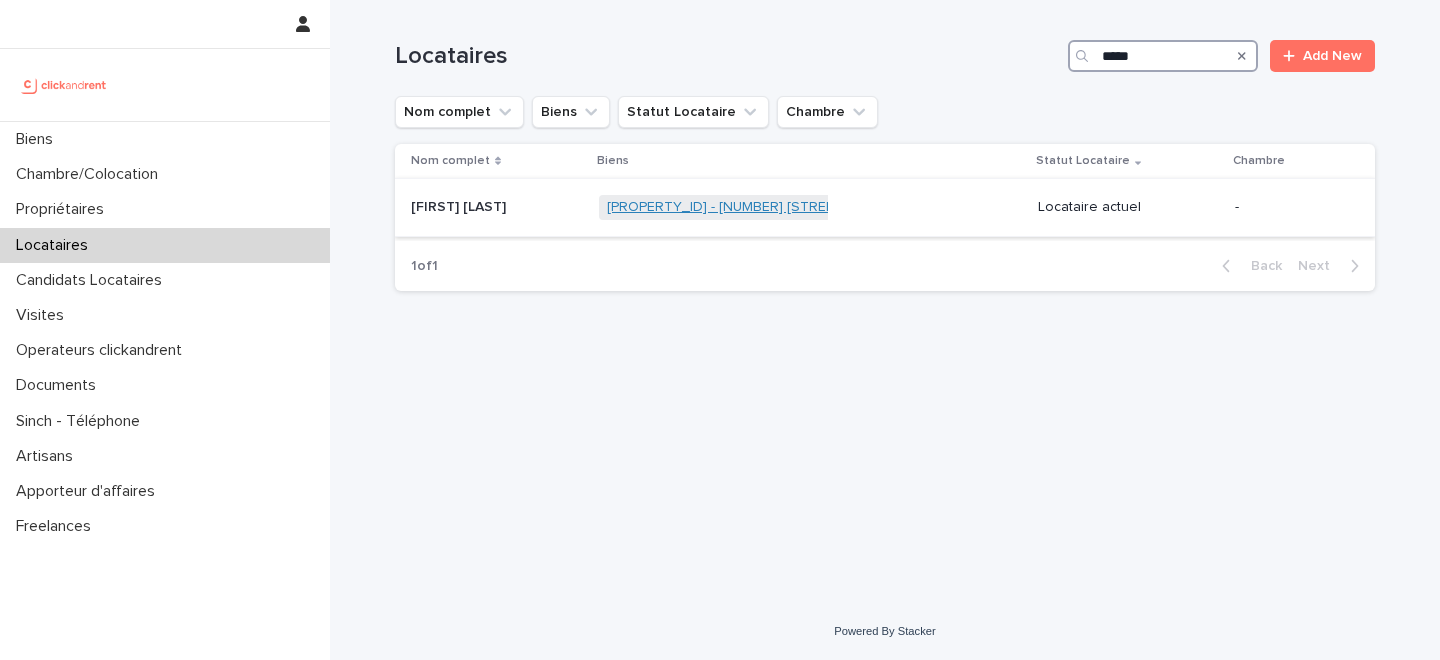type on "*****" 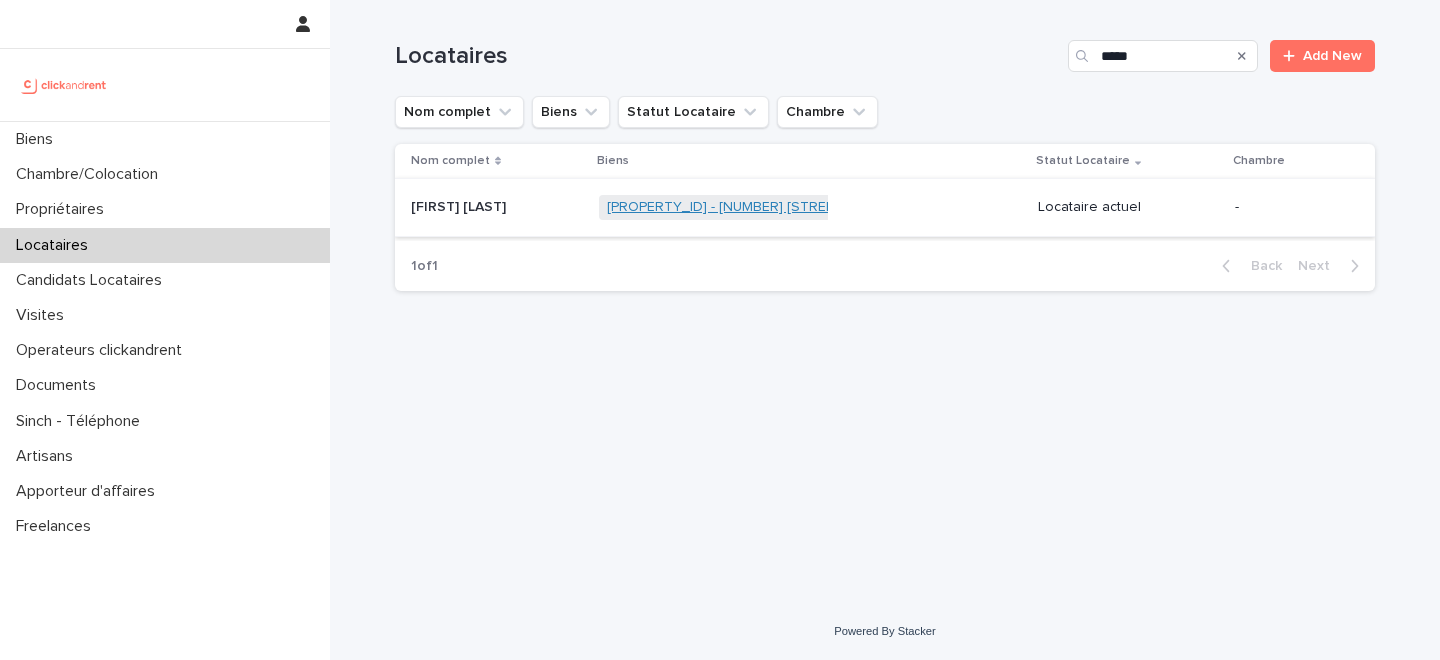 click on "[PROPERTY_ID] - [NUMBER] [STREET], [CITY] [POSTAL_CODE]" at bounding box center (805, 207) 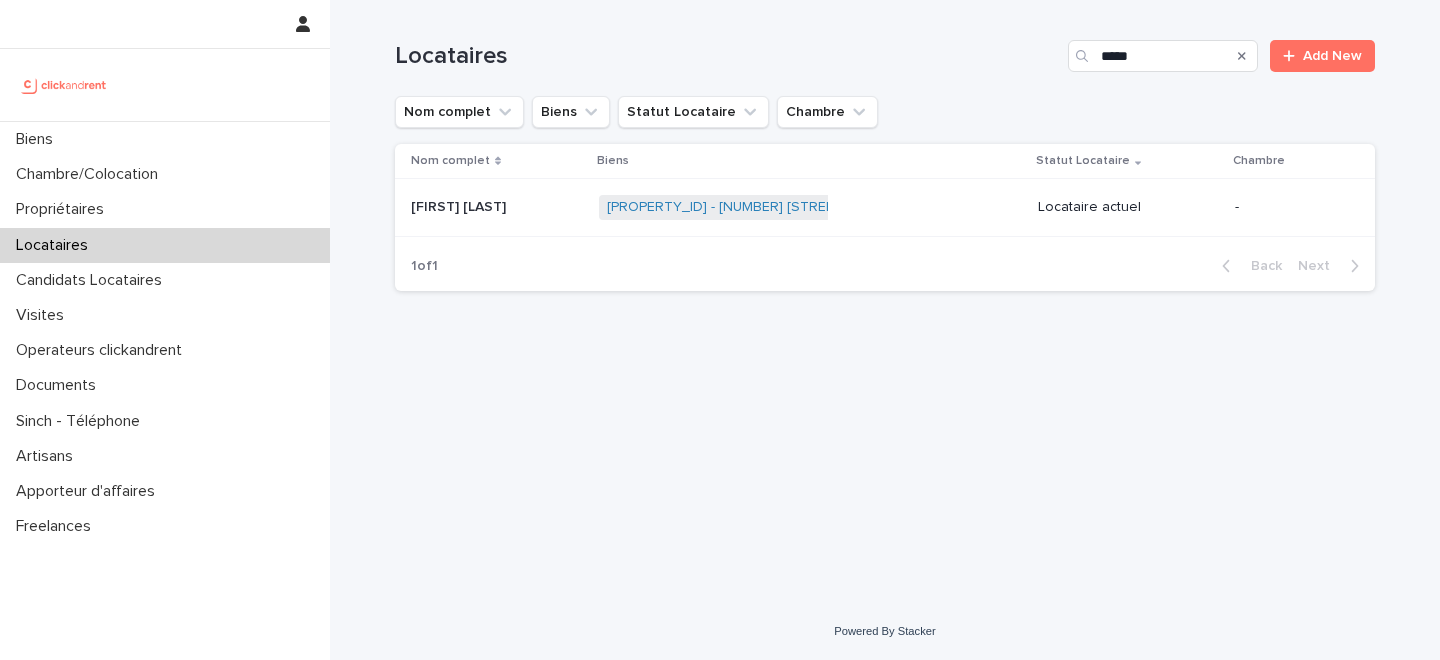 click at bounding box center (497, 207) 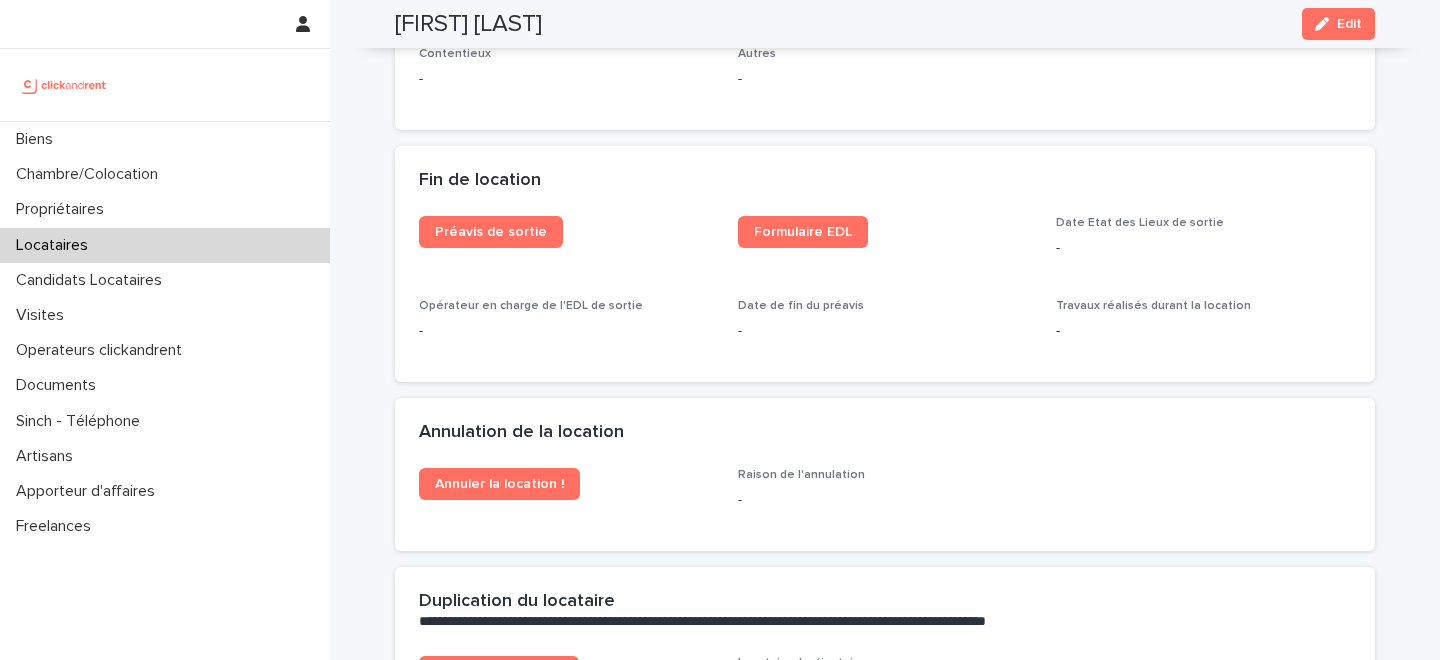 scroll, scrollTop: 2222, scrollLeft: 0, axis: vertical 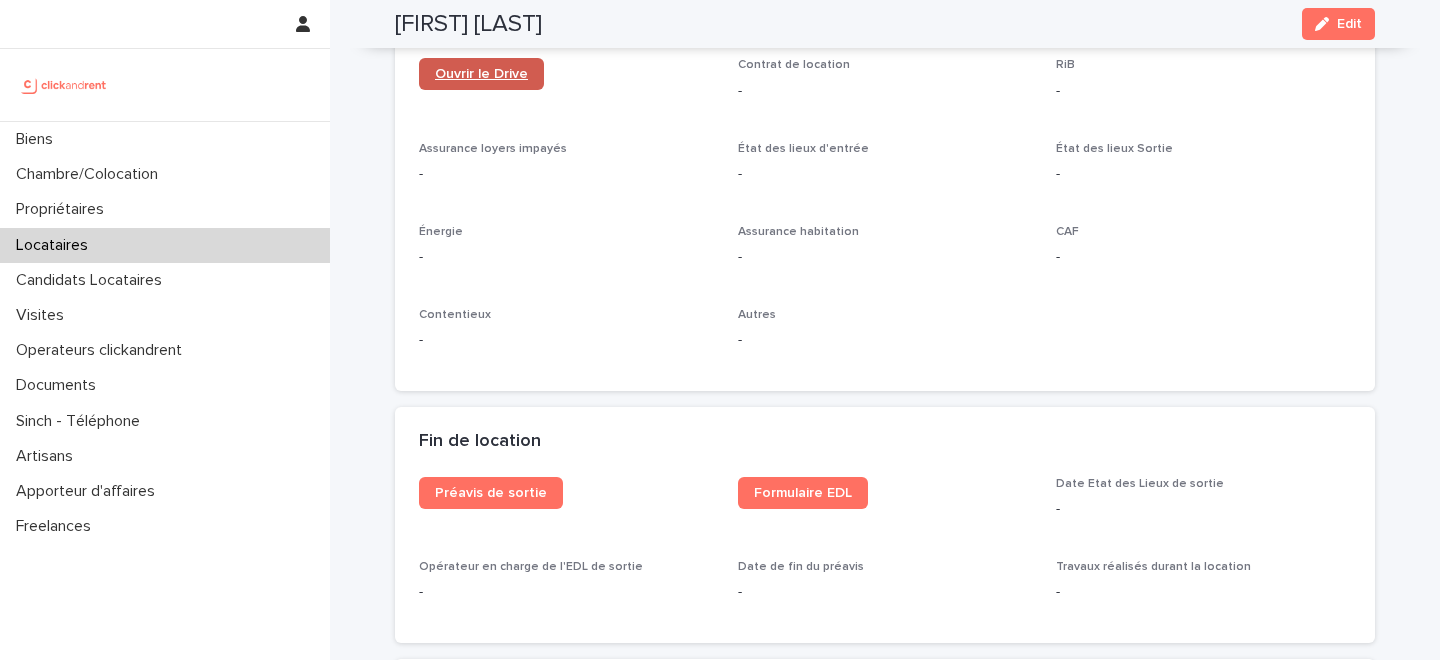 click on "Ouvrir le Drive" at bounding box center [481, 74] 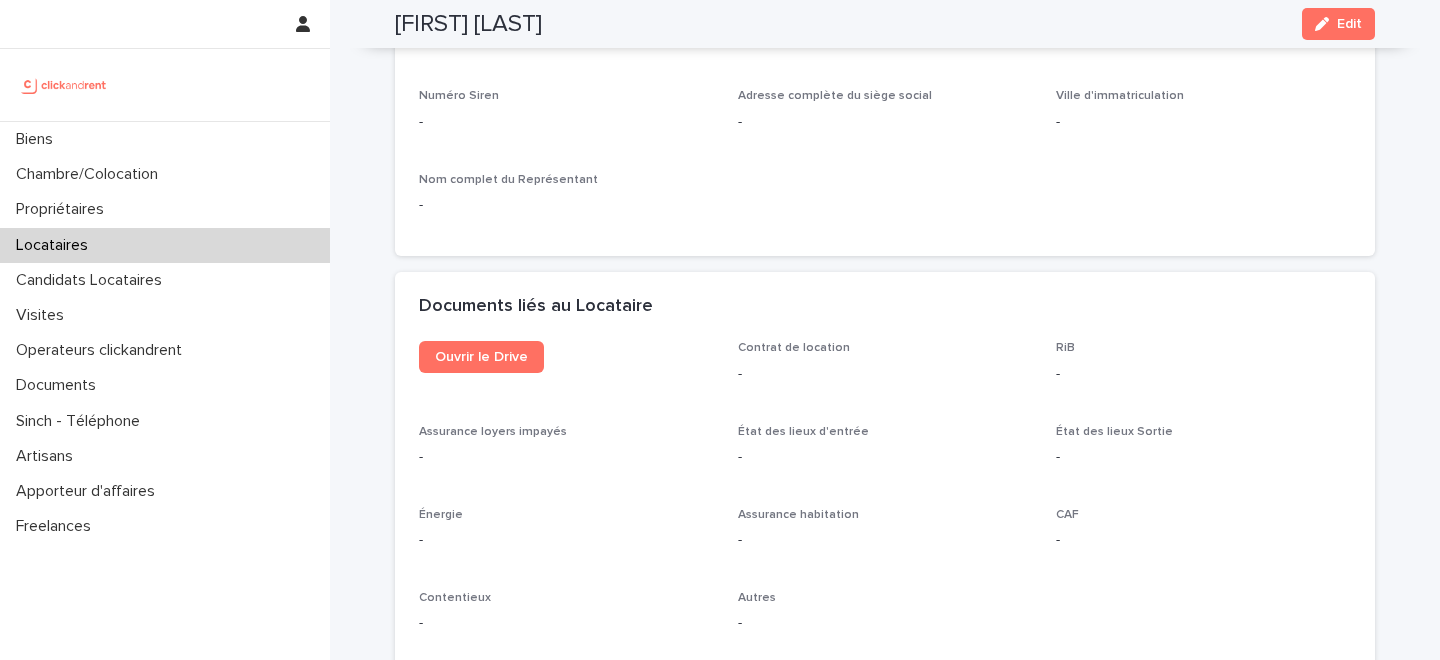scroll, scrollTop: 2109, scrollLeft: 0, axis: vertical 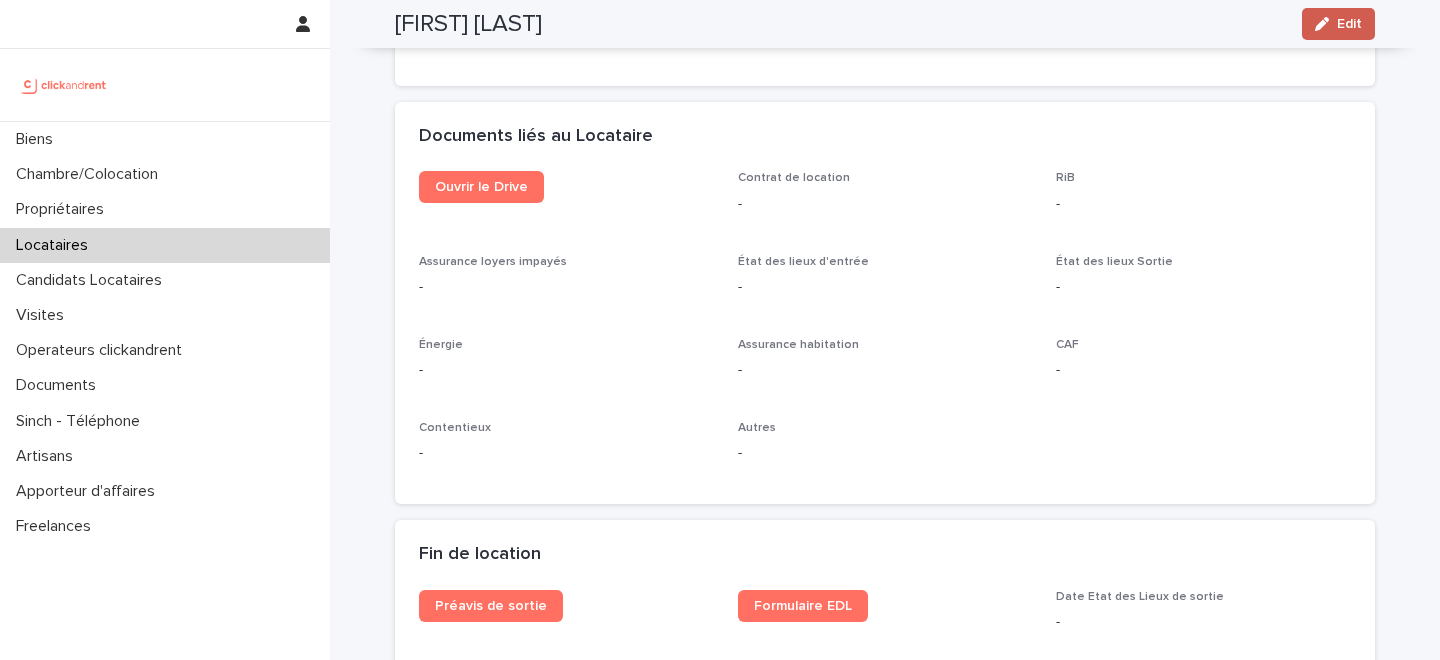 click at bounding box center (1326, 24) 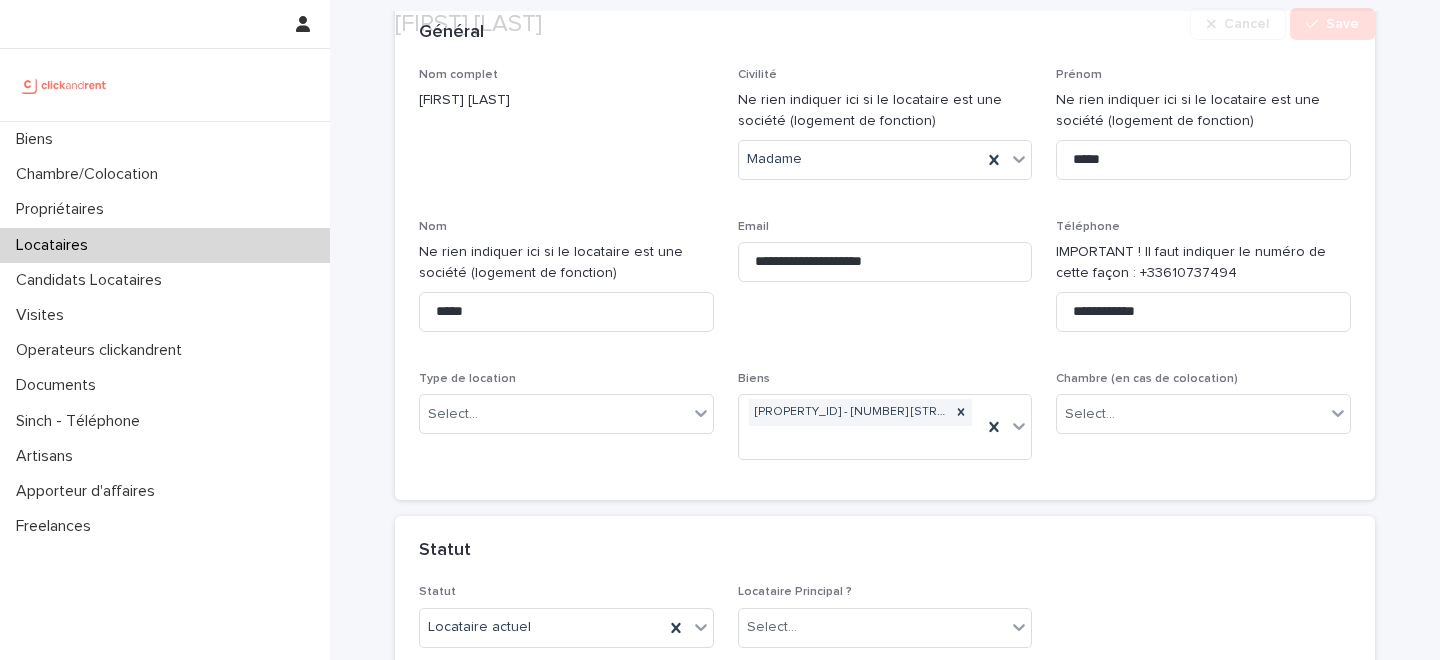 scroll, scrollTop: 168, scrollLeft: 0, axis: vertical 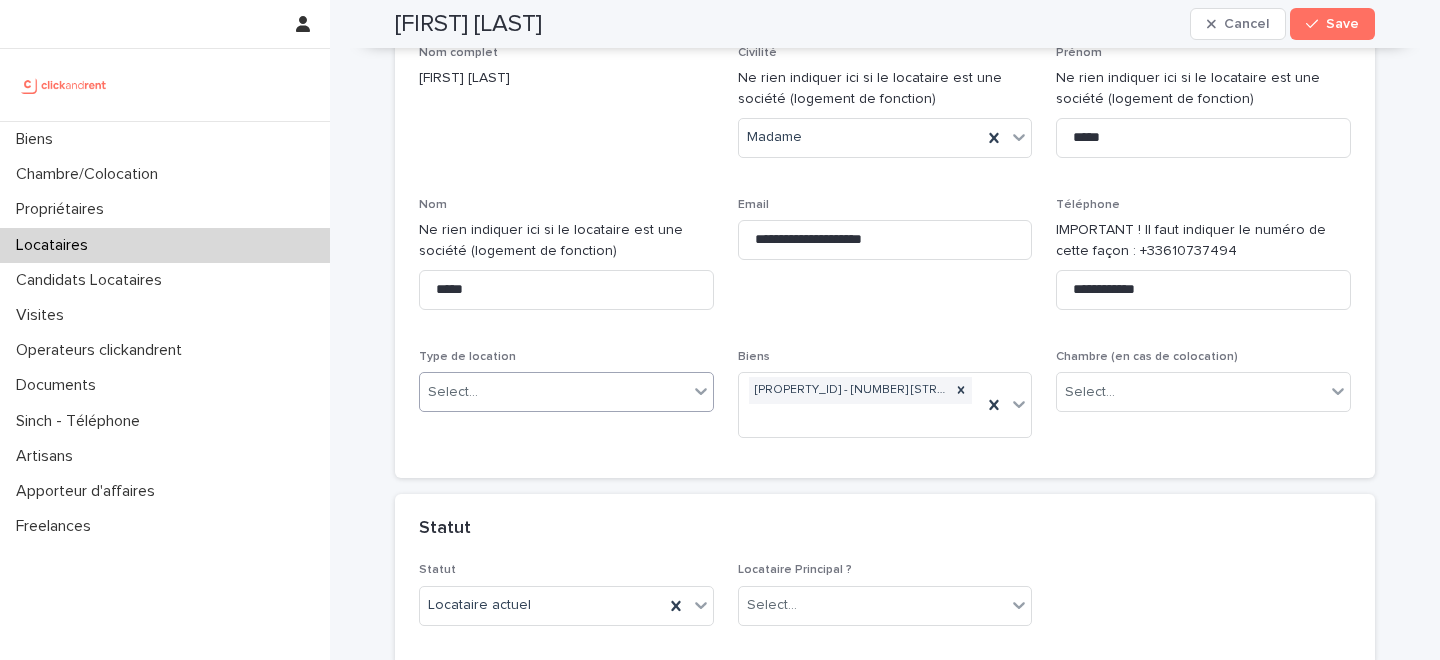 click on "Select..." at bounding box center [554, 392] 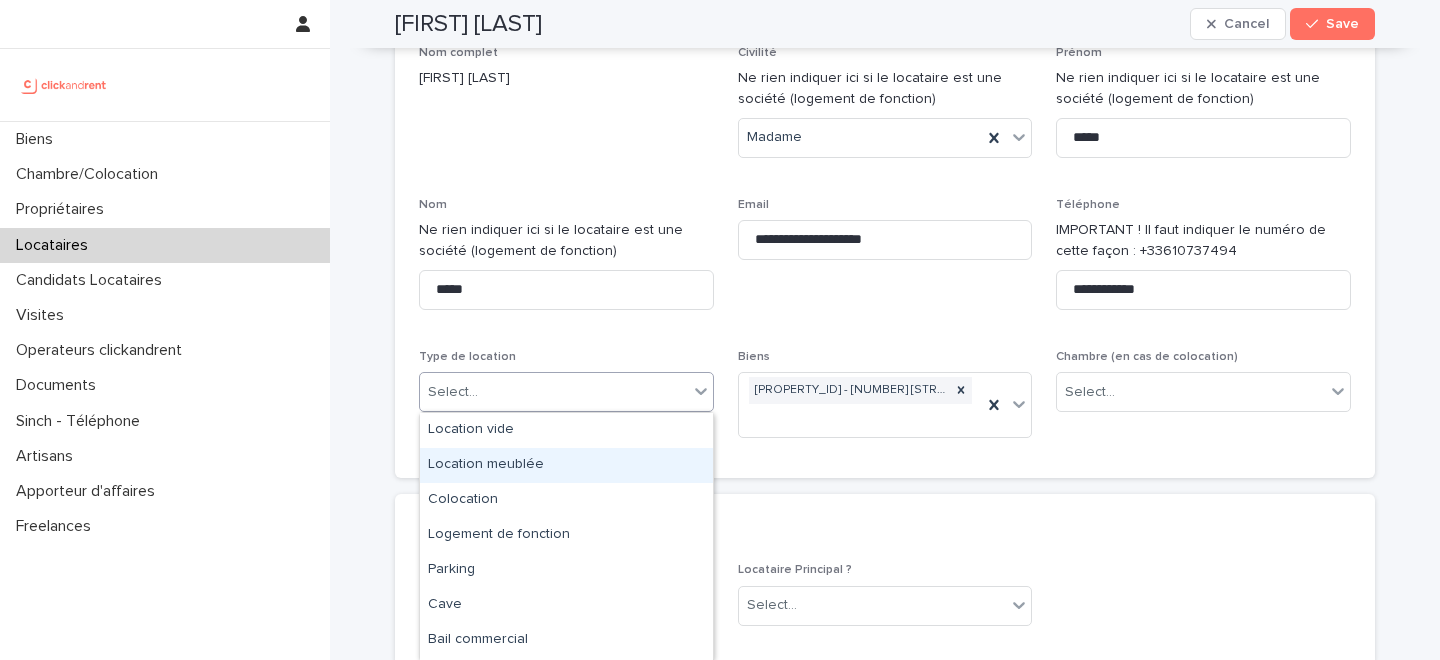 click on "Location meublée" at bounding box center [566, 465] 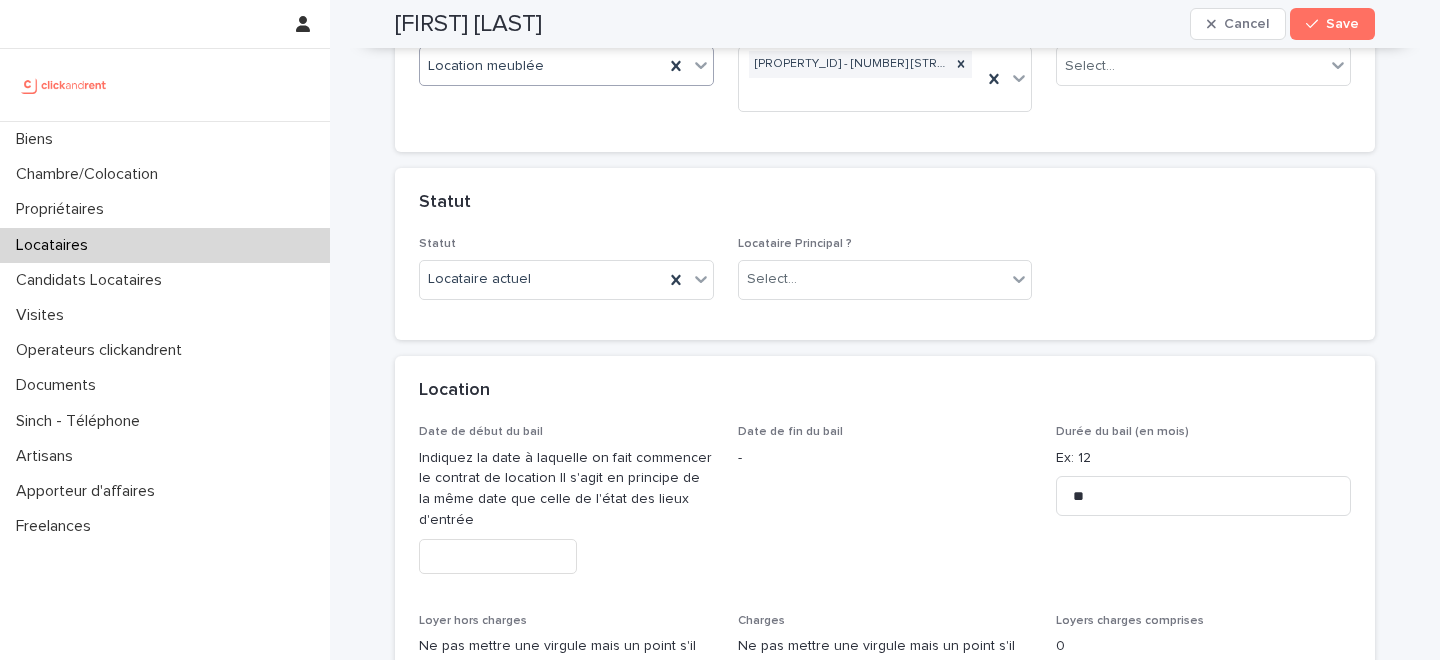 scroll, scrollTop: 545, scrollLeft: 0, axis: vertical 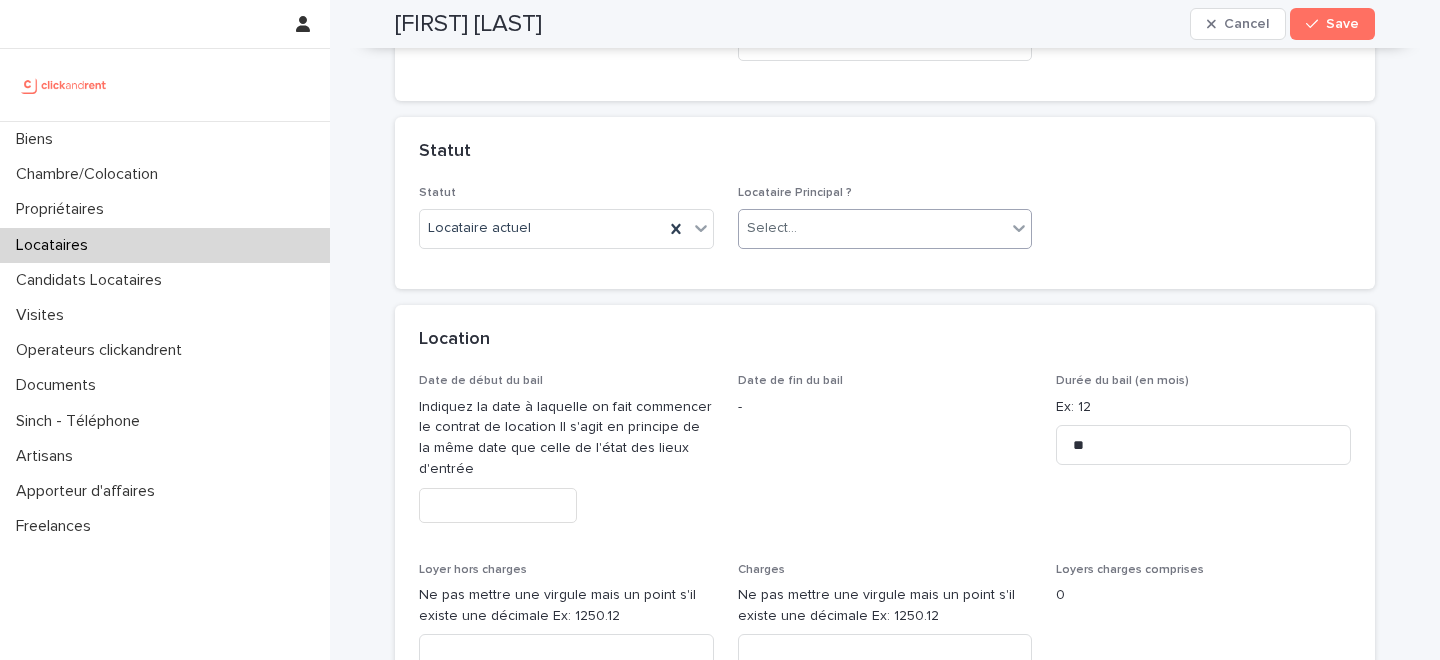 click on "Select..." at bounding box center [873, 228] 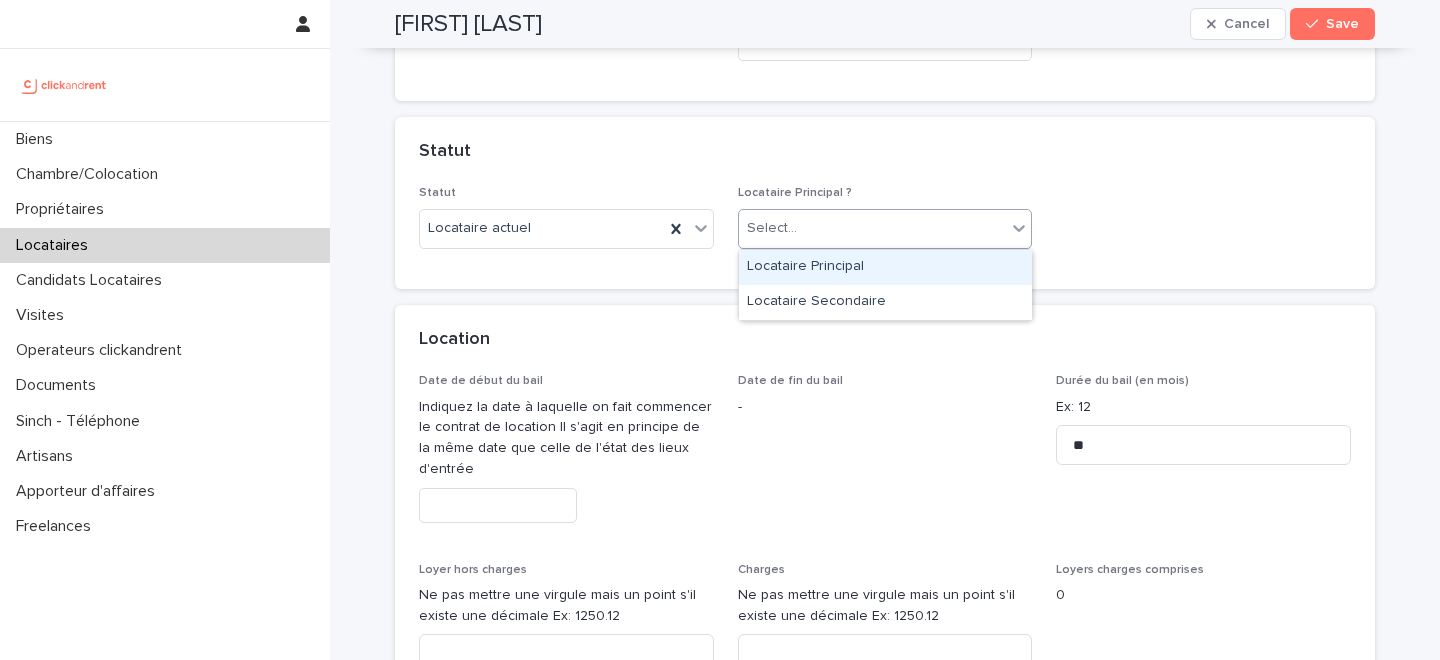 click on "Locataire Principal" at bounding box center (885, 267) 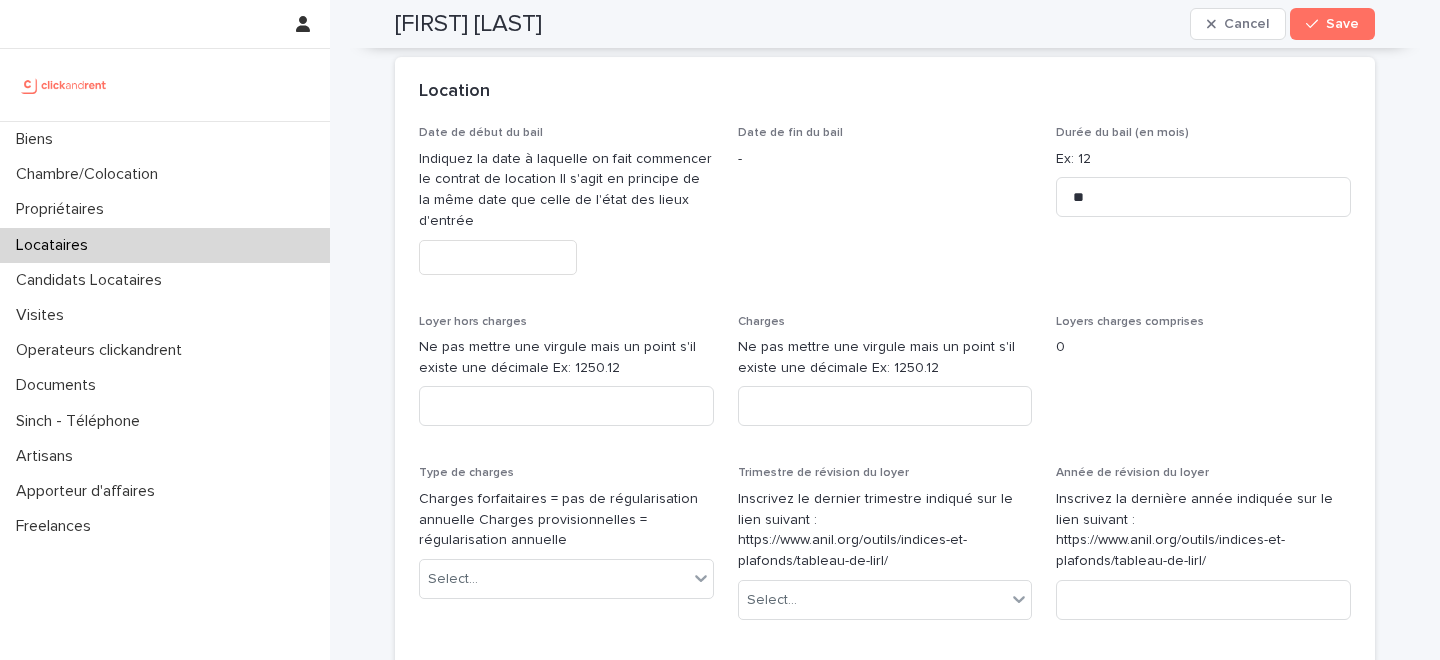 scroll, scrollTop: 815, scrollLeft: 0, axis: vertical 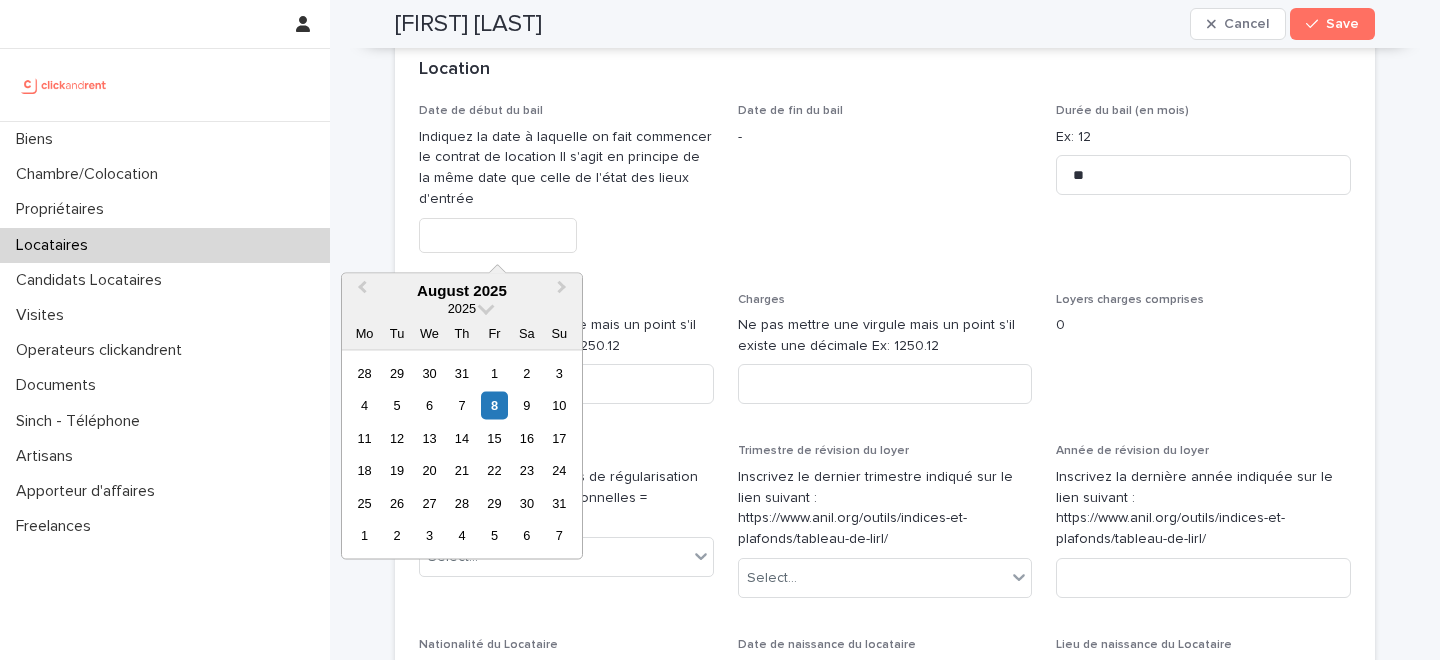 click at bounding box center [498, 235] 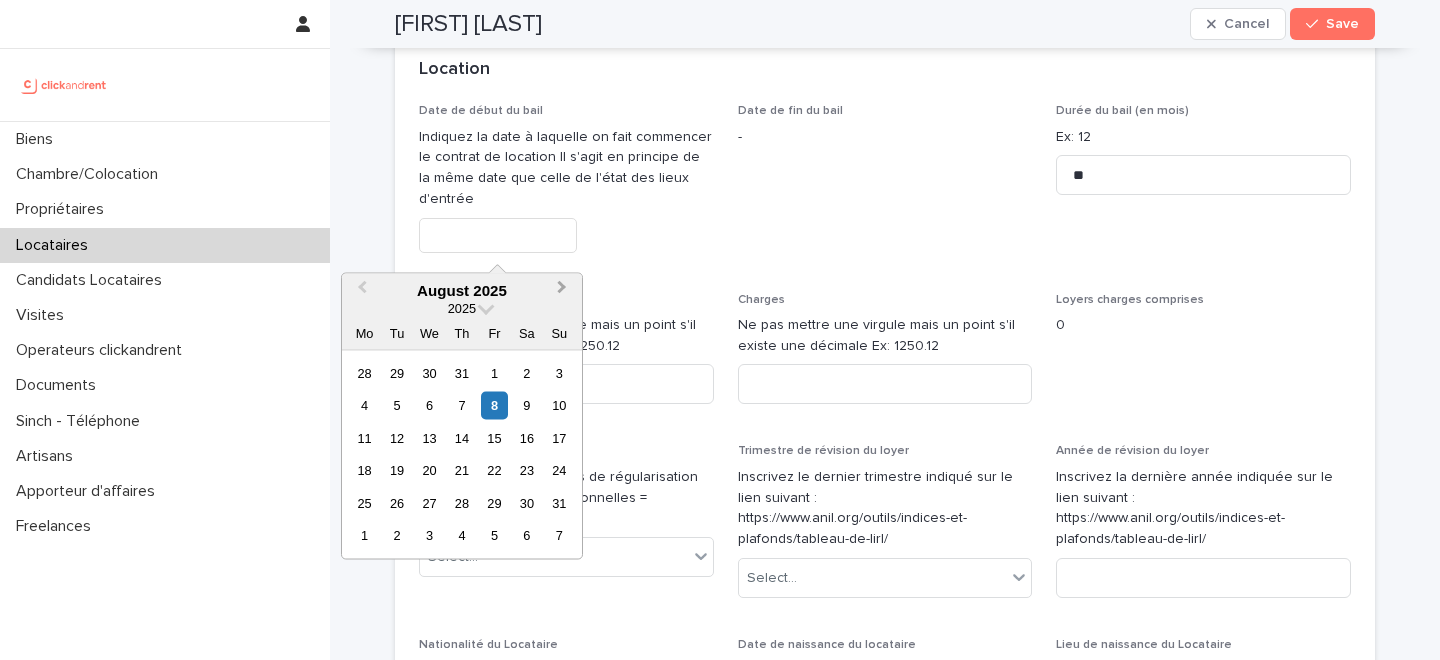 click on "Next Month" at bounding box center (562, 290) 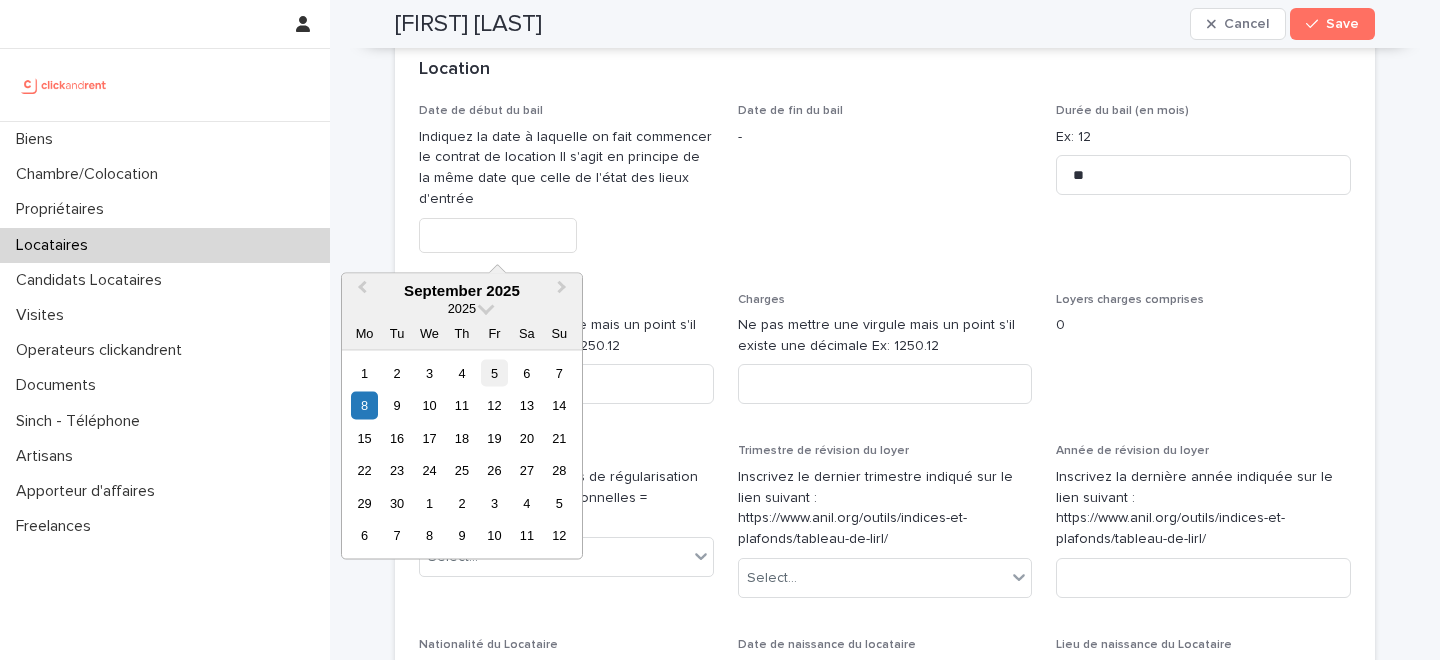 click on "5" at bounding box center (494, 372) 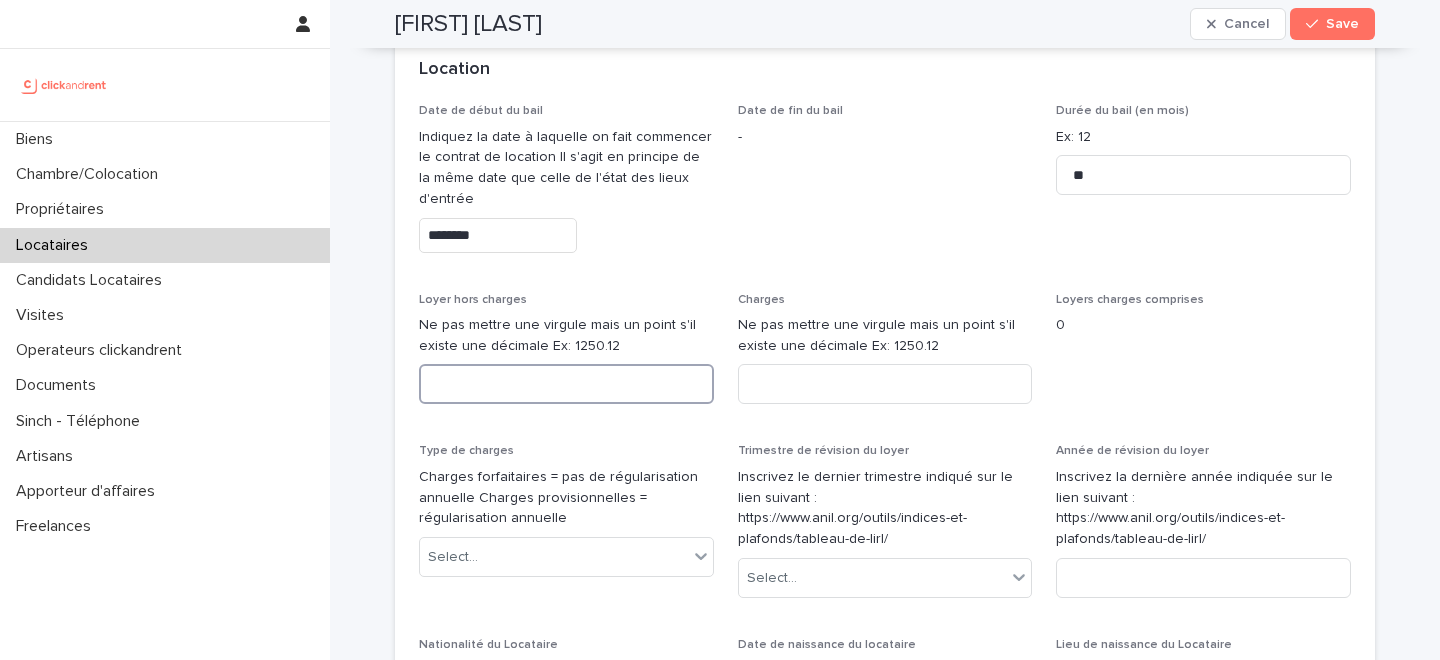 click at bounding box center [566, 384] 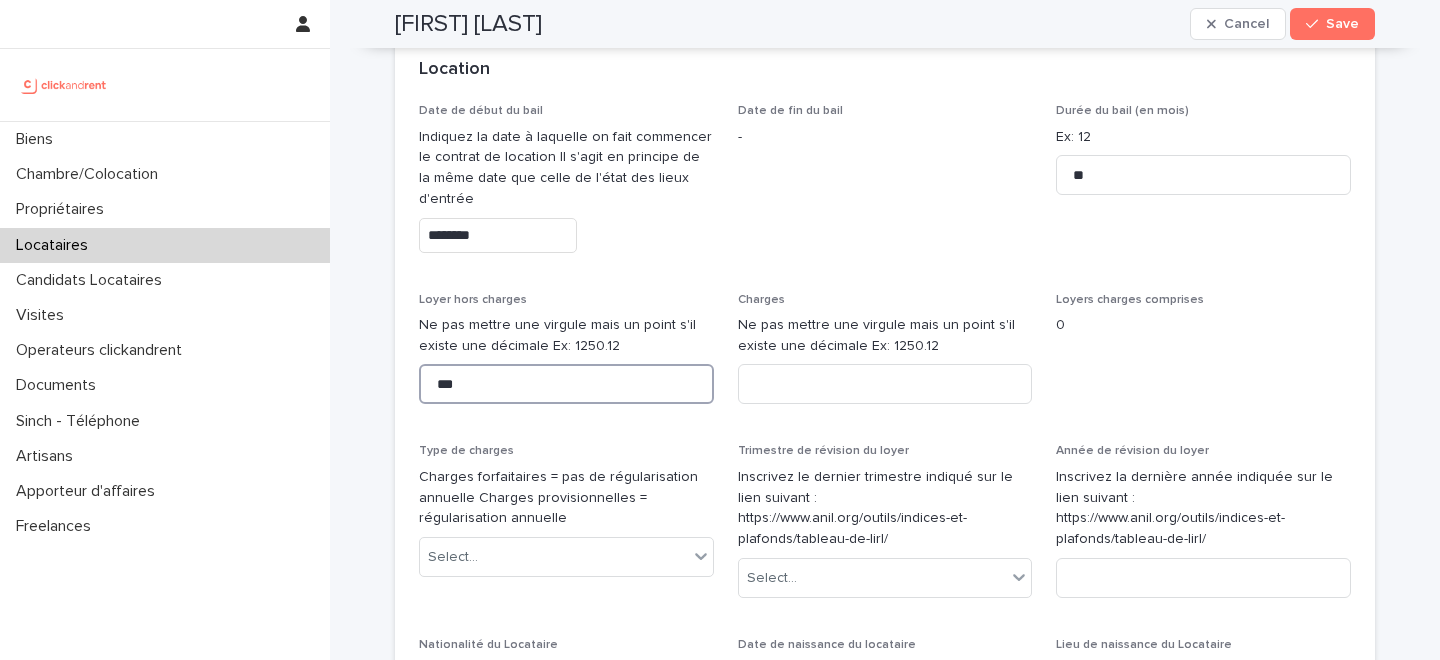 type on "***" 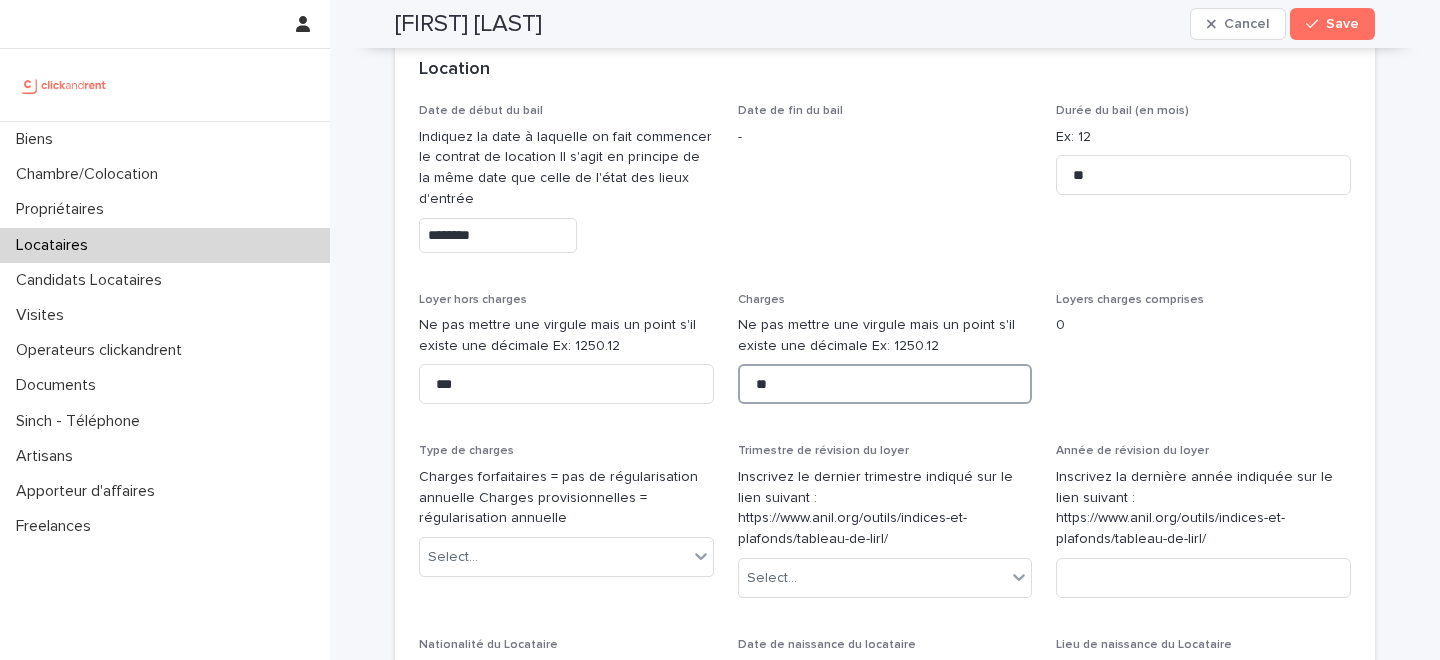 type on "**" 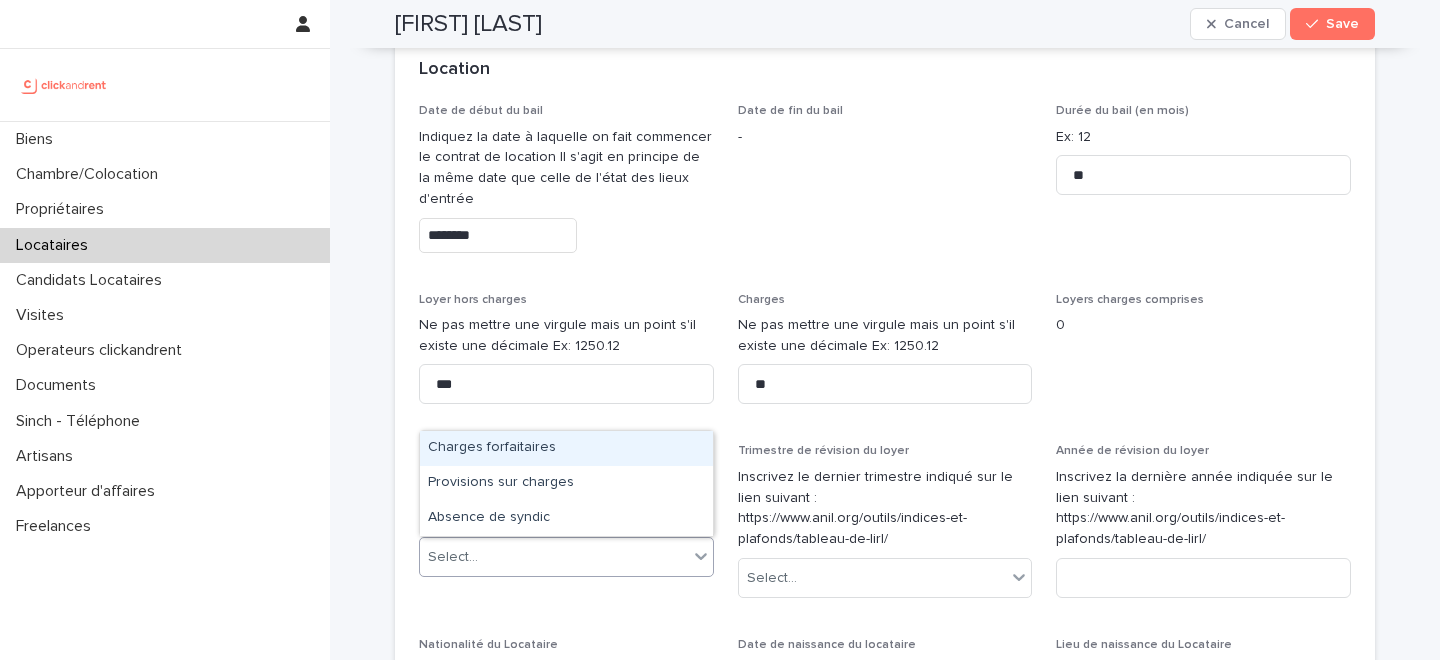 click on "Select..." at bounding box center (554, 557) 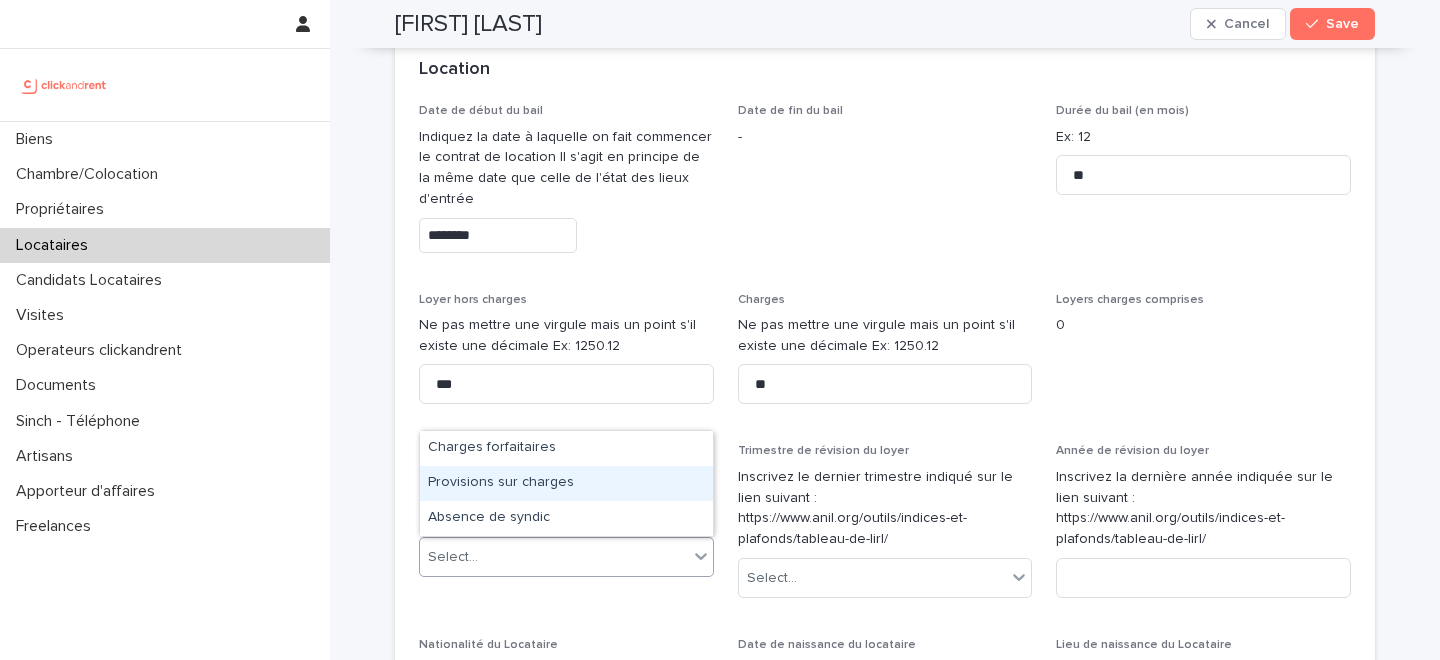 click on "Provisions sur charges" at bounding box center (566, 483) 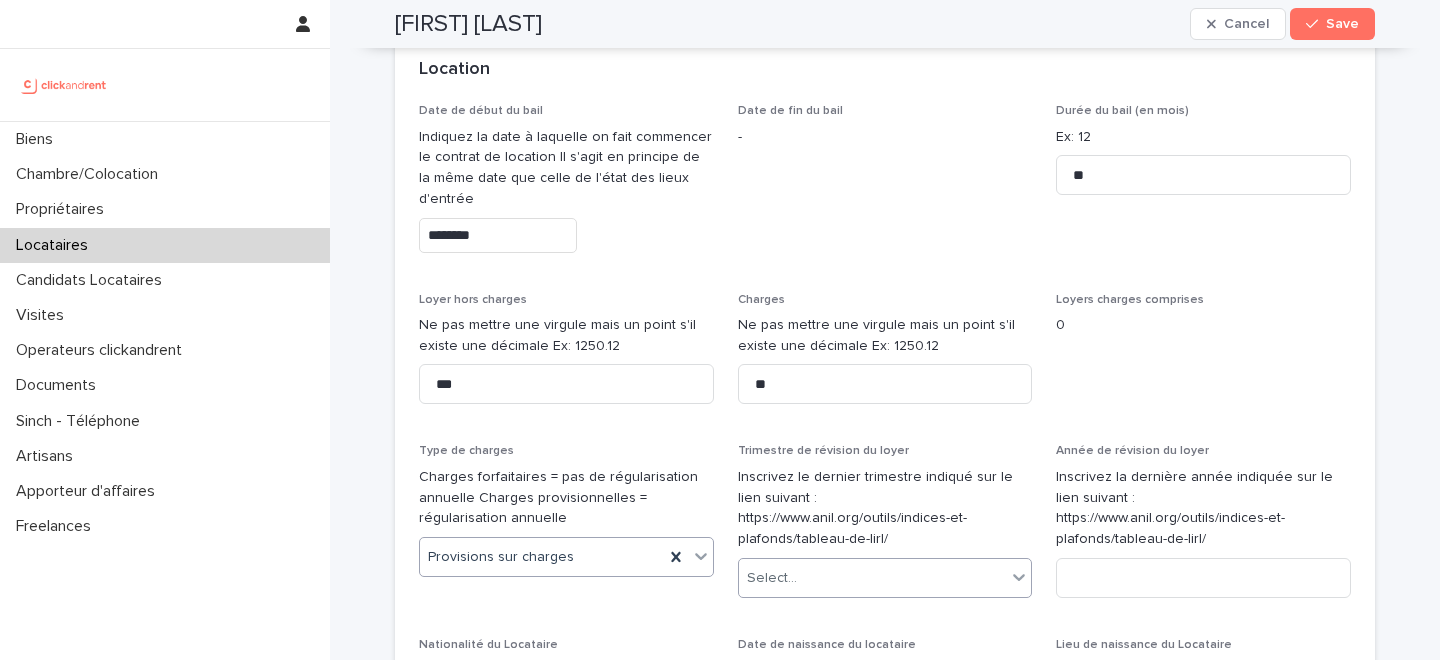 click on "Select..." at bounding box center (873, 578) 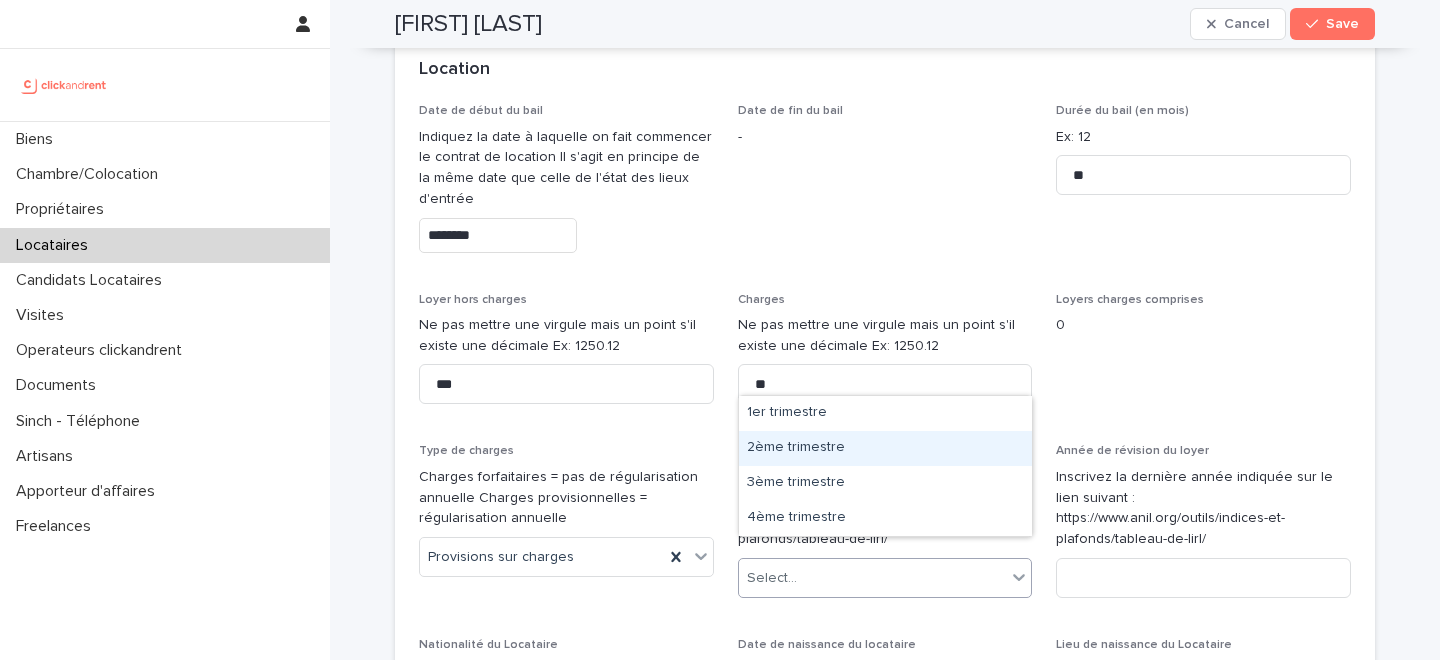 click on "2ème trimestre" at bounding box center [885, 448] 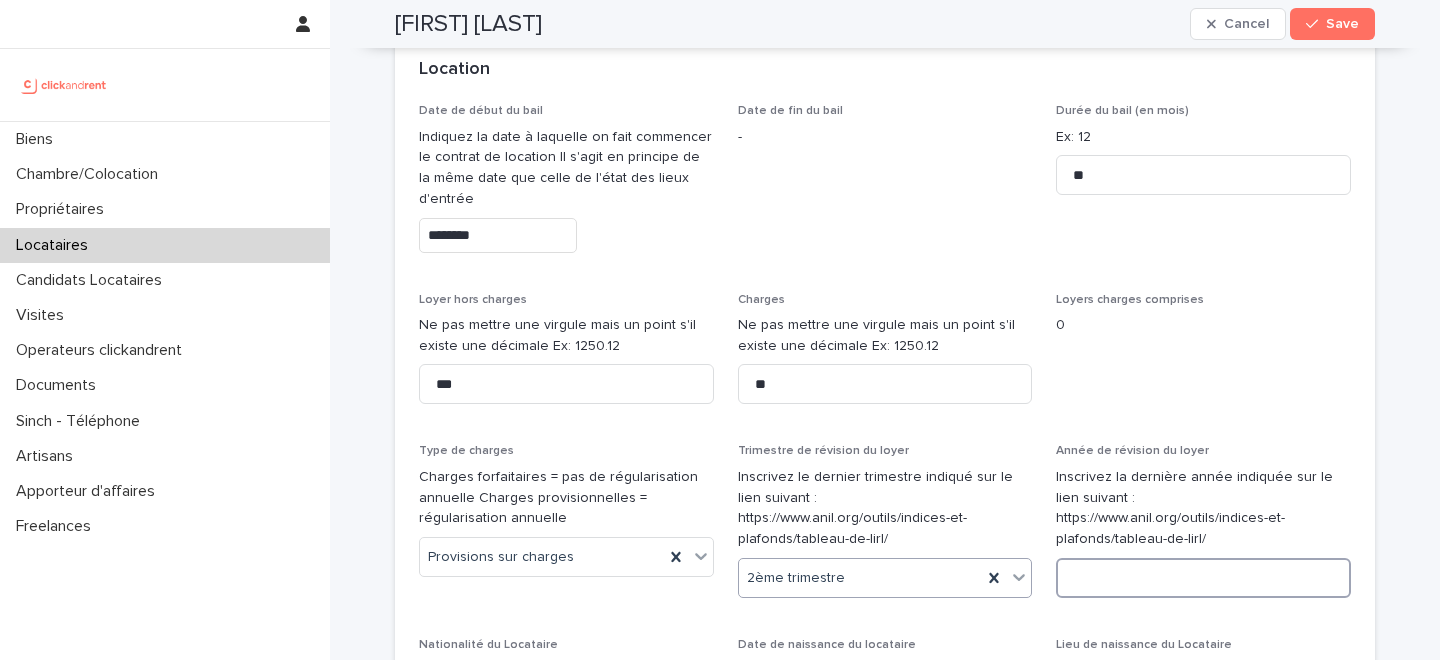 click at bounding box center (1203, 578) 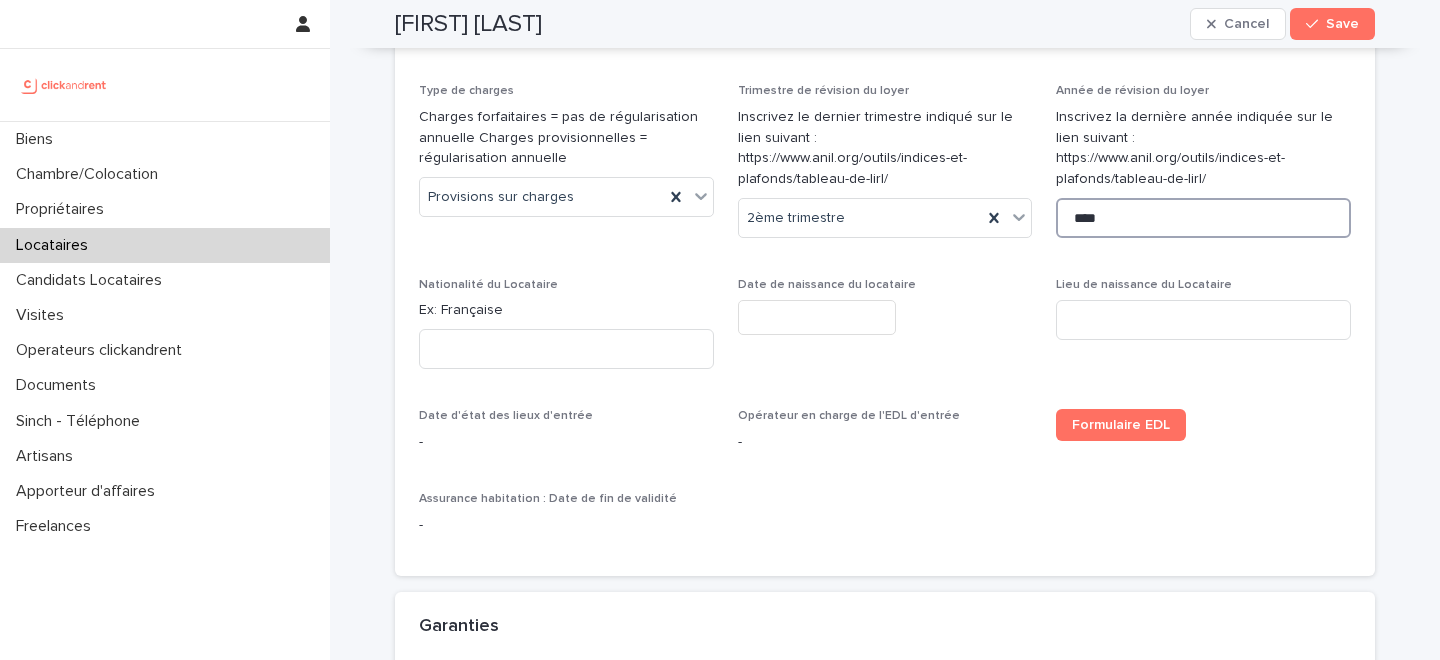scroll, scrollTop: 1181, scrollLeft: 0, axis: vertical 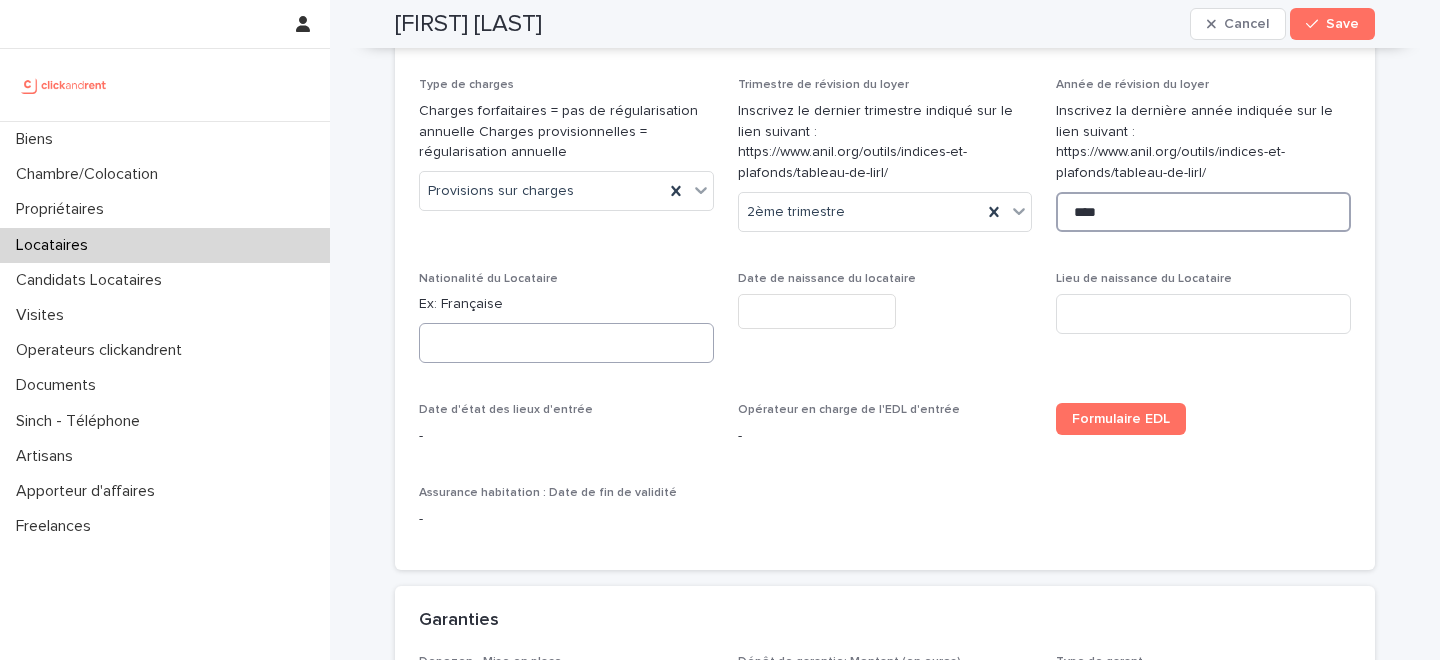 type on "****" 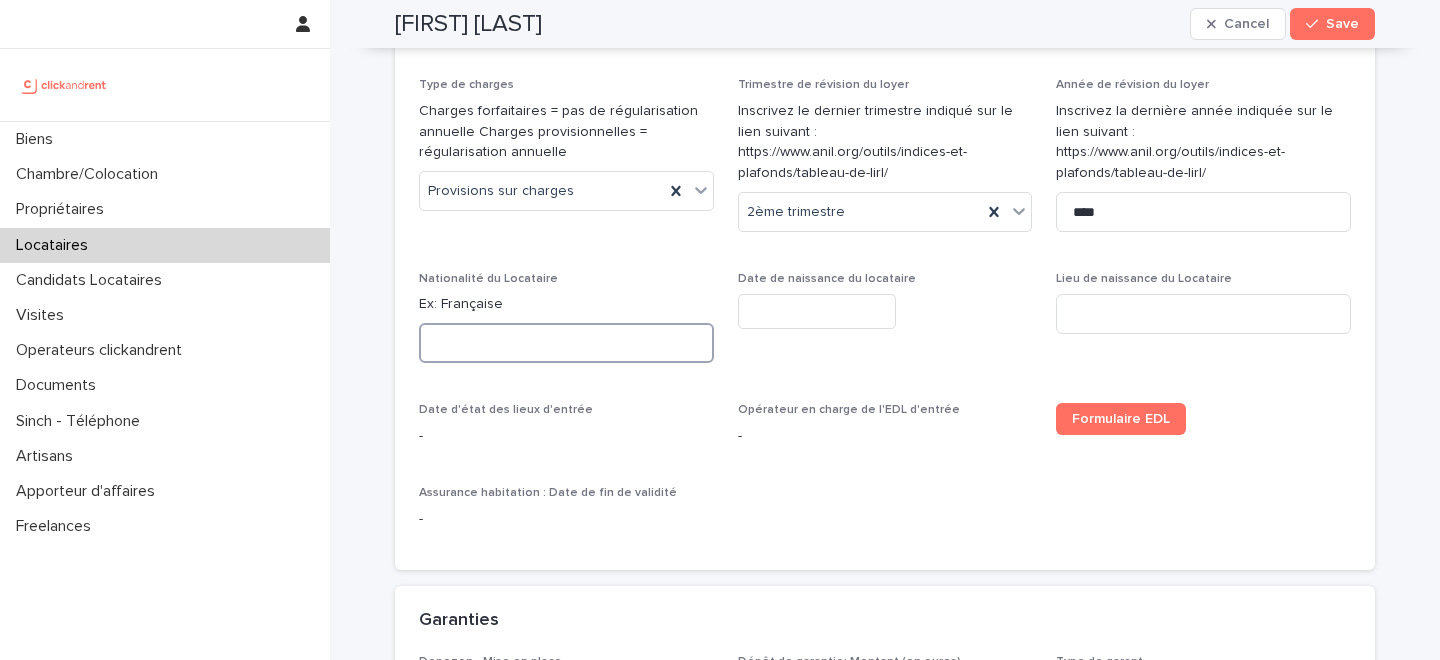 click at bounding box center (566, 343) 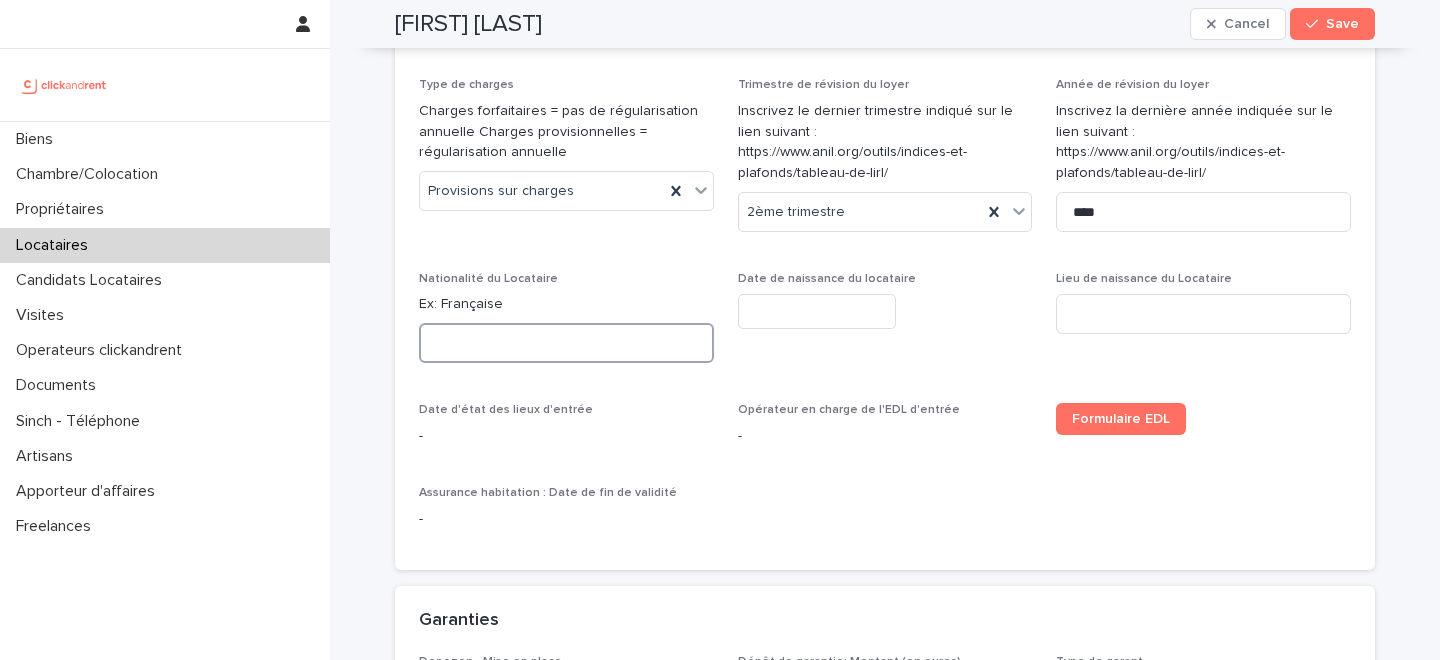 click at bounding box center [566, 343] 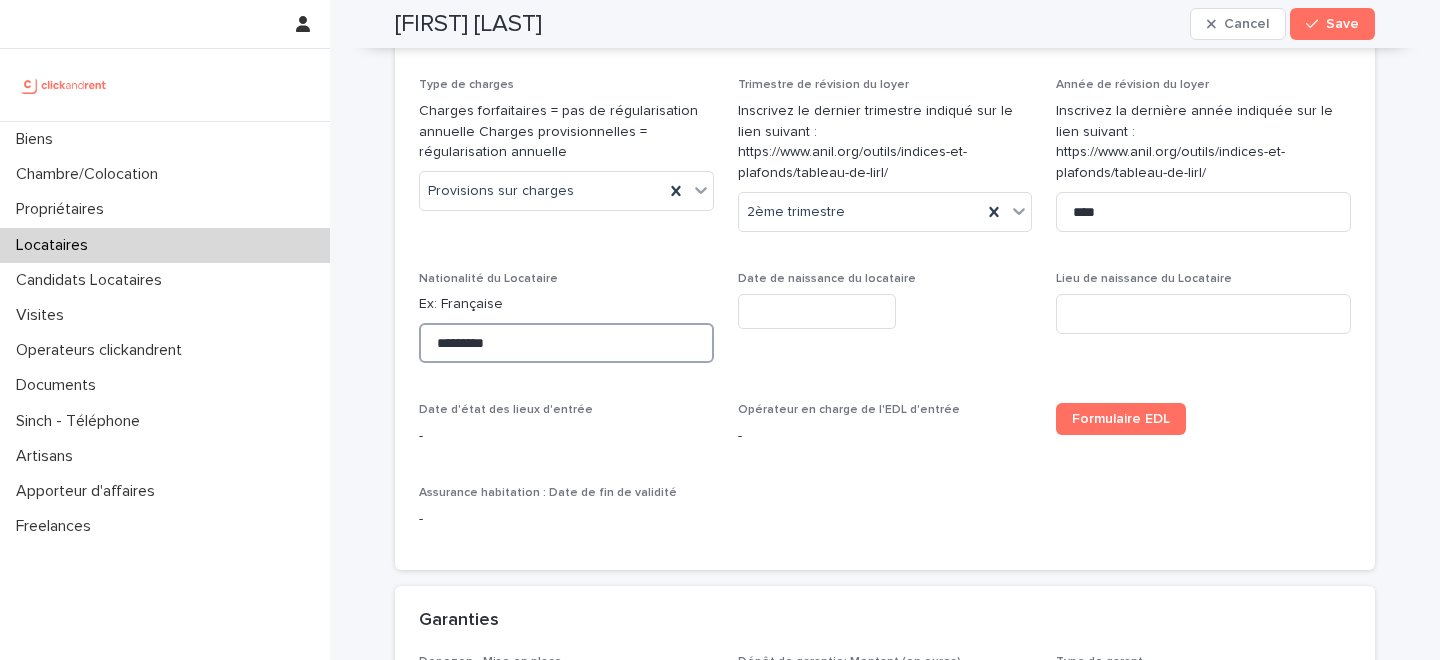 type on "*********" 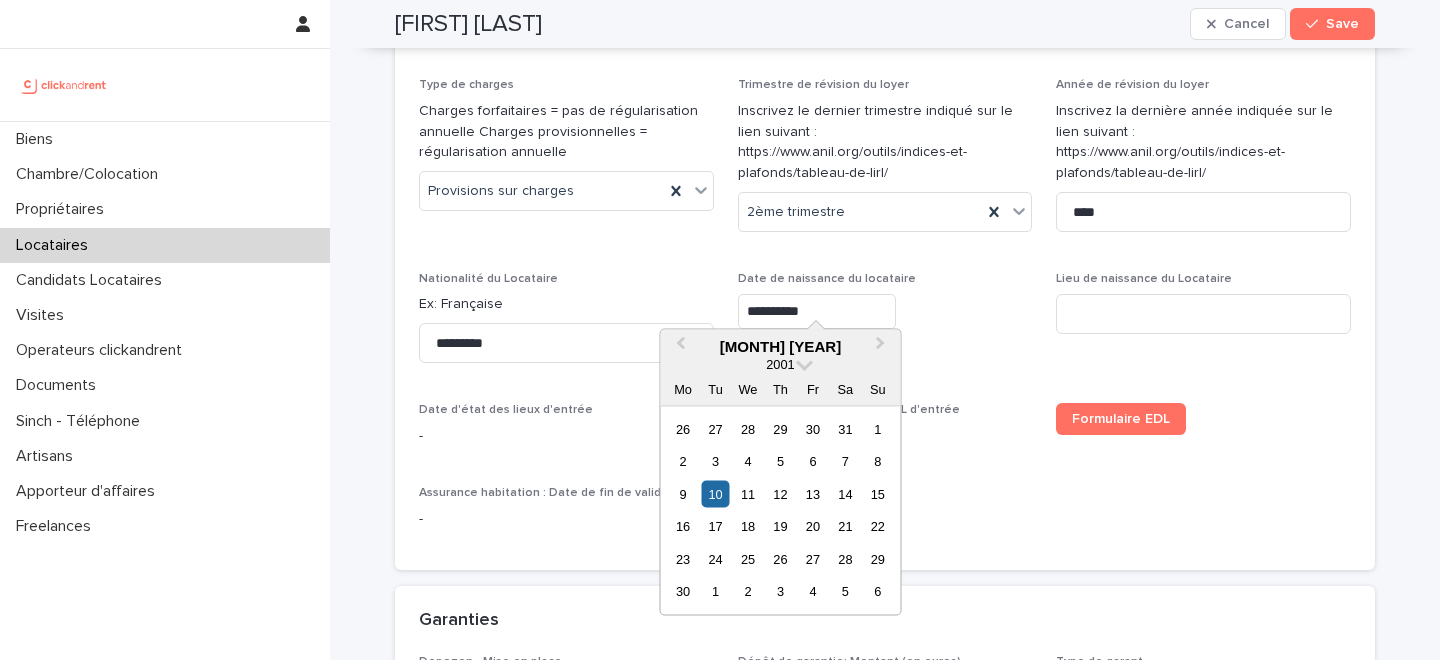 type on "**********" 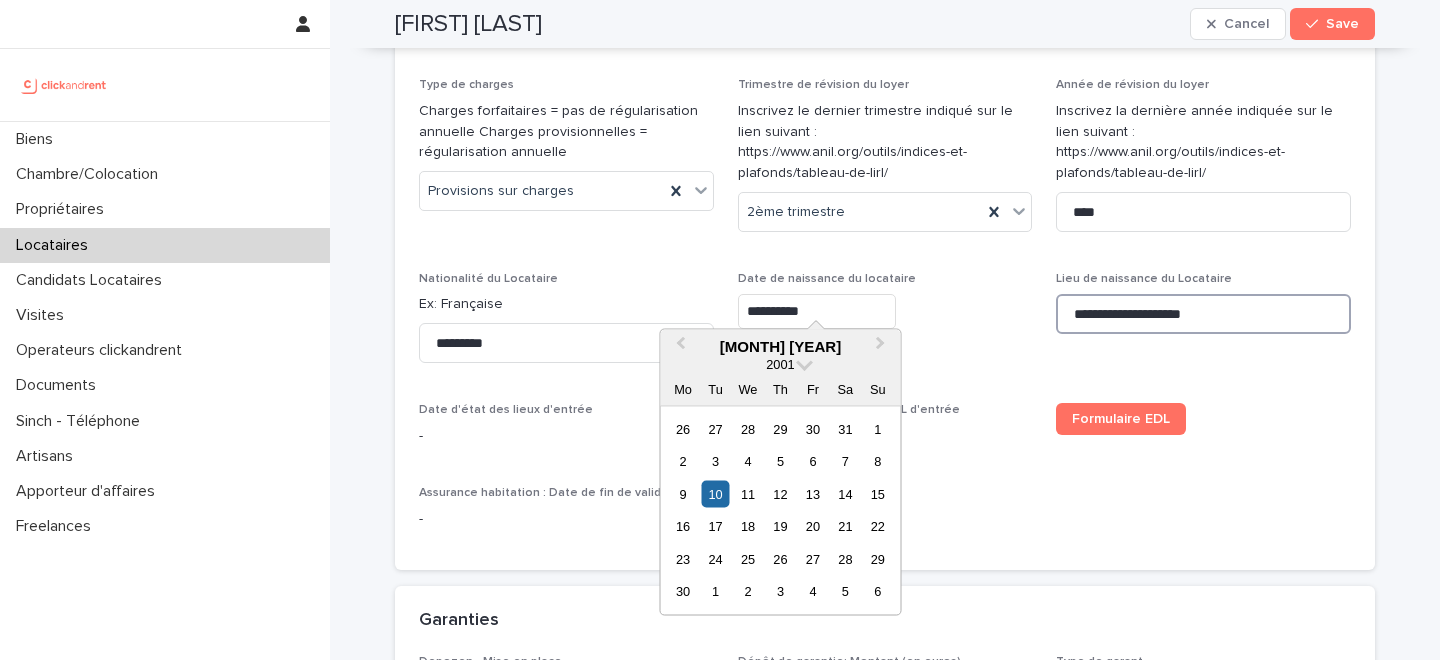 type on "**********" 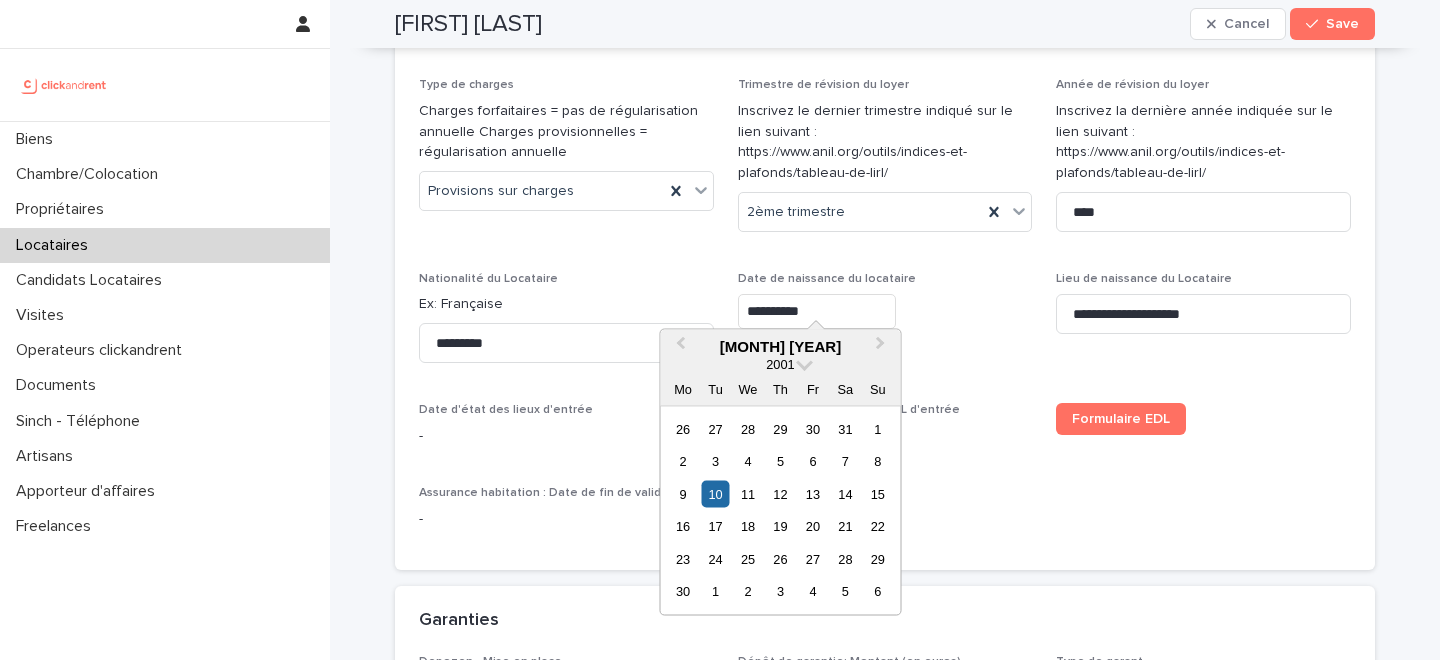 type on "*********" 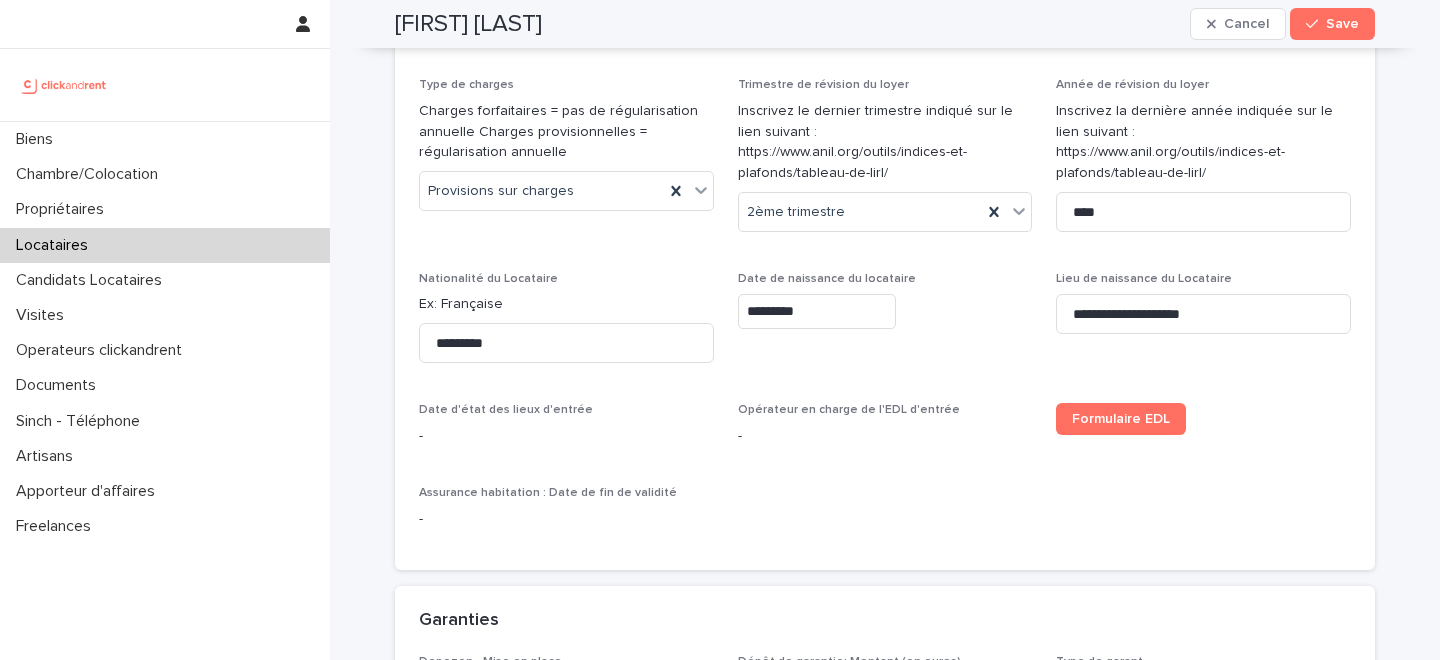click on "Date de naissance du locataire *********" at bounding box center [885, 308] 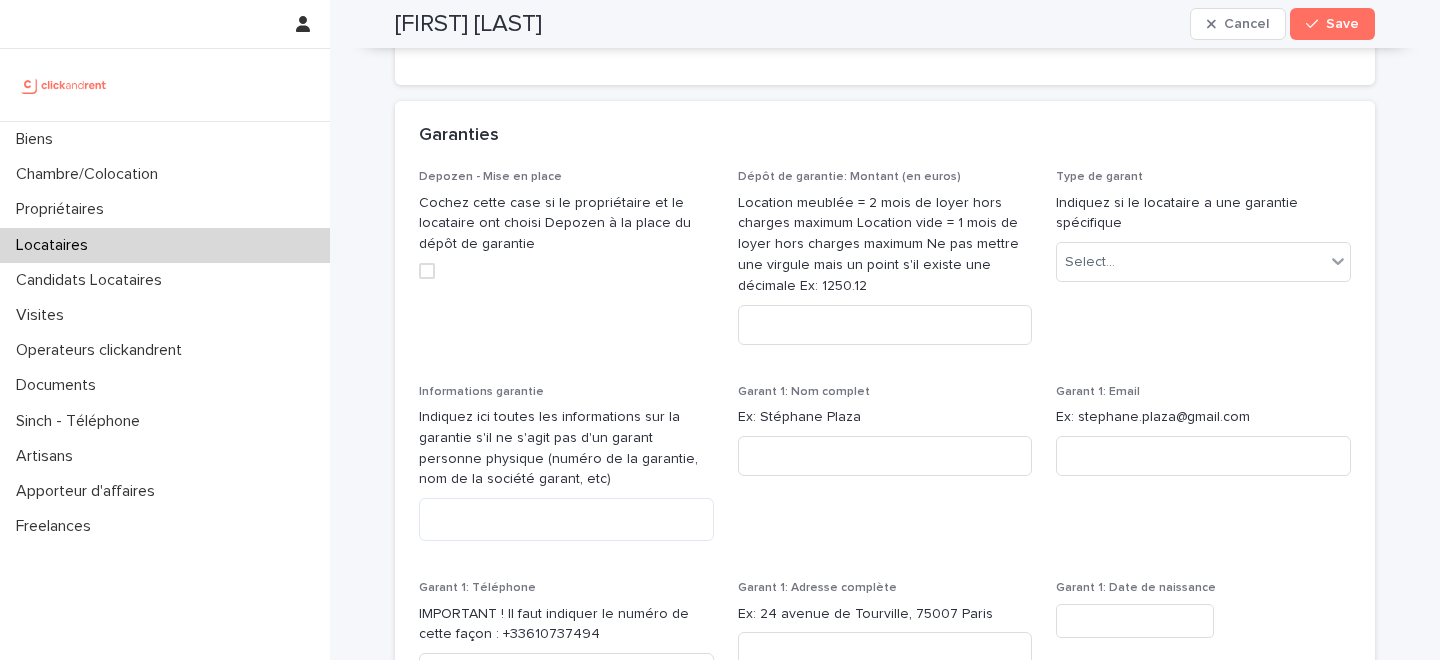 scroll, scrollTop: 1674, scrollLeft: 0, axis: vertical 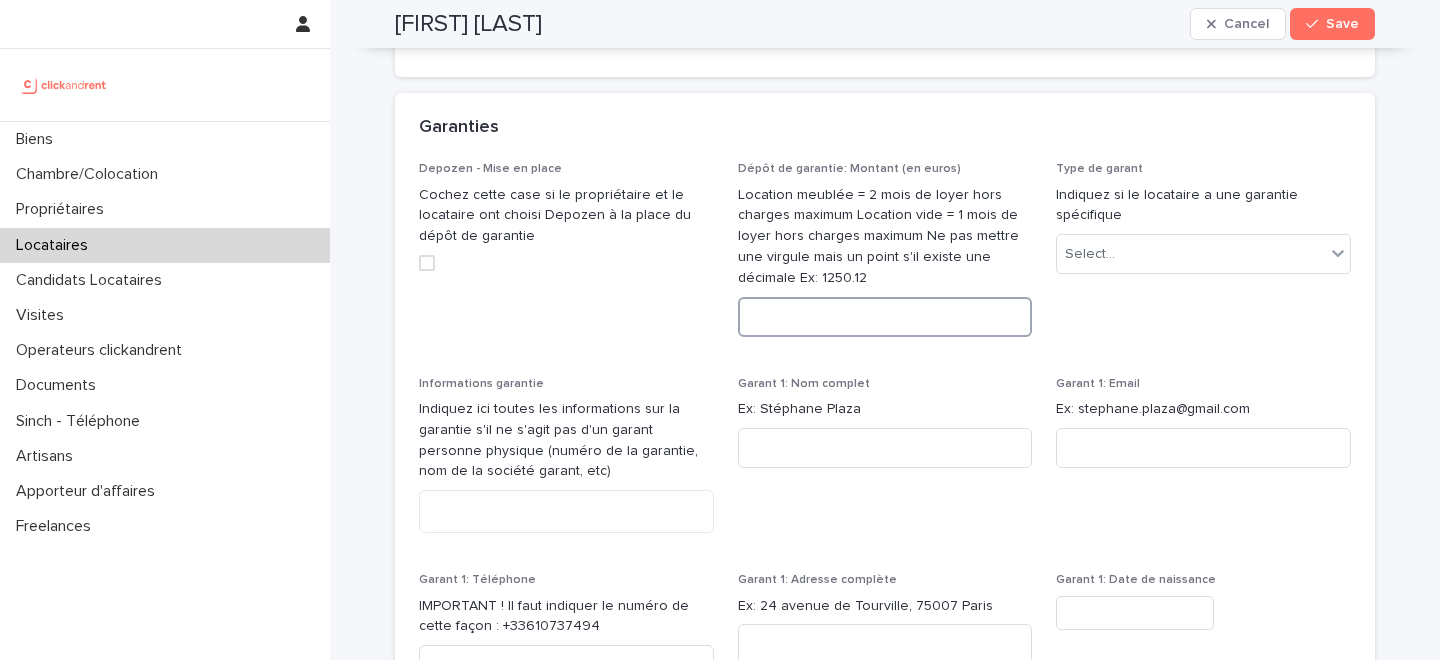 click at bounding box center [885, 317] 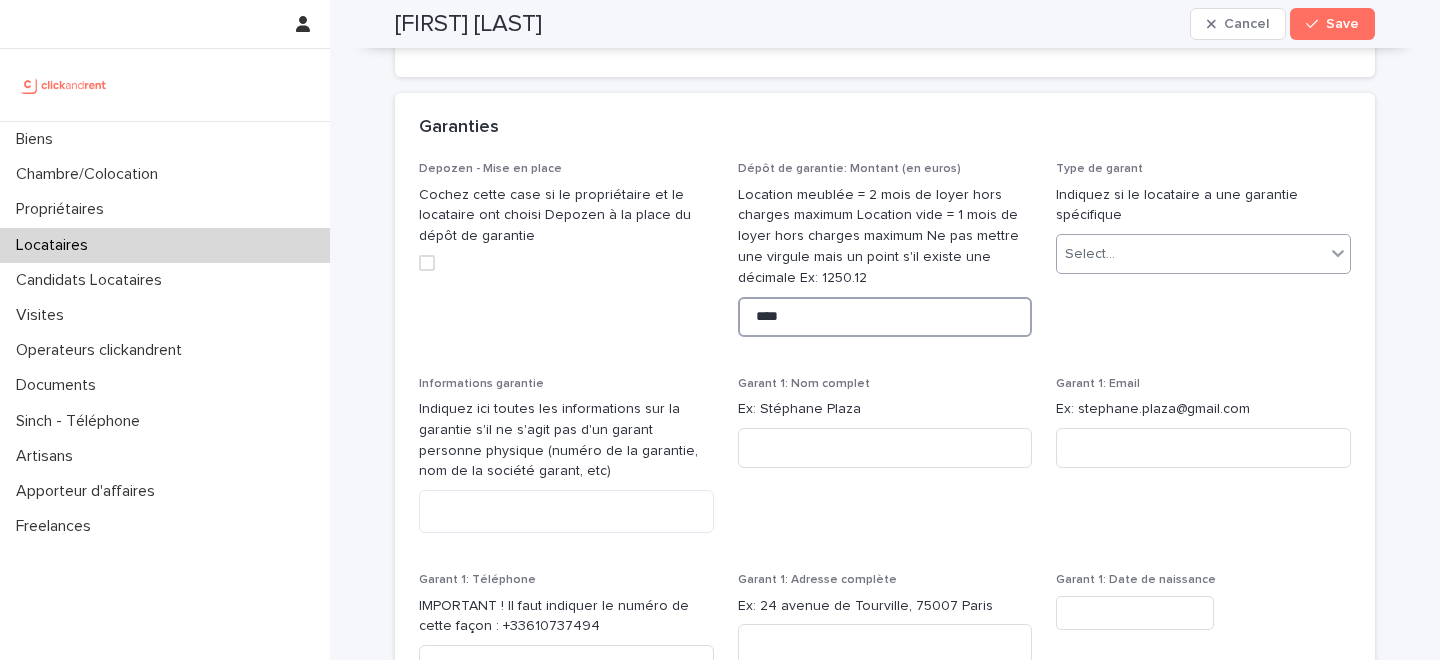 type on "****" 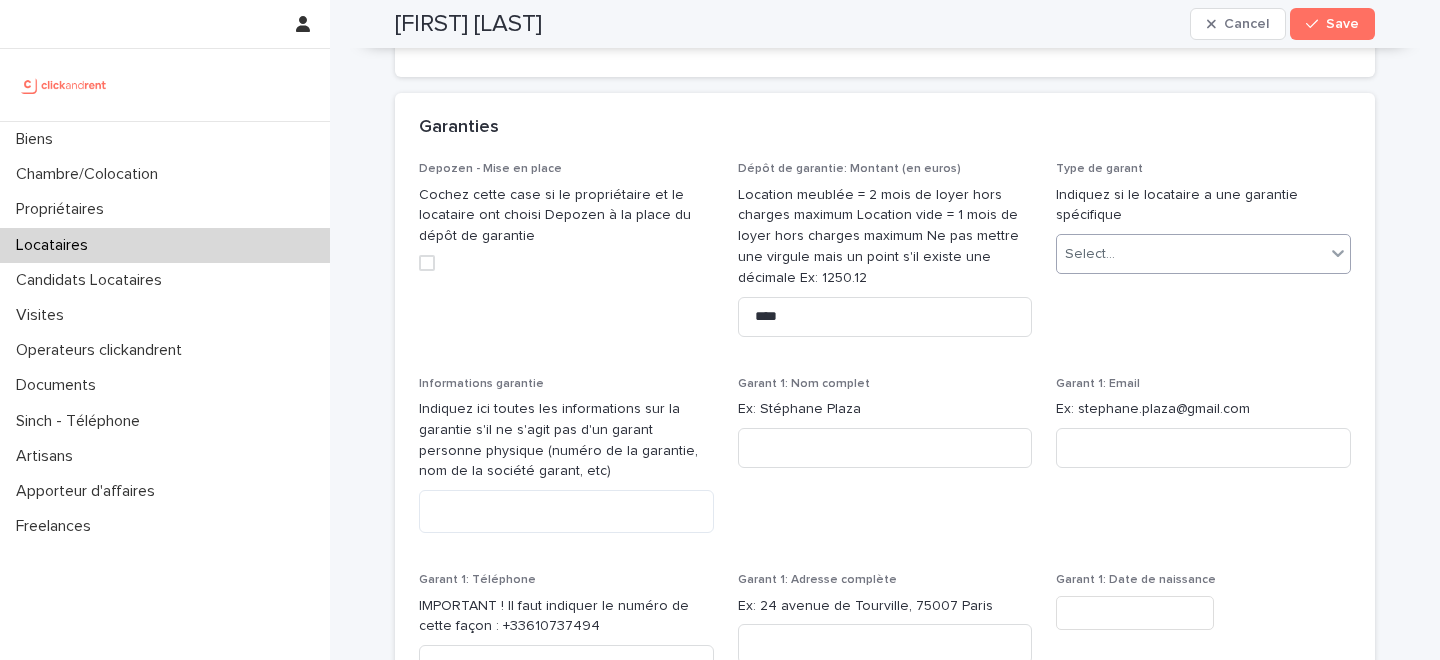 click on "Select..." at bounding box center (1203, 254) 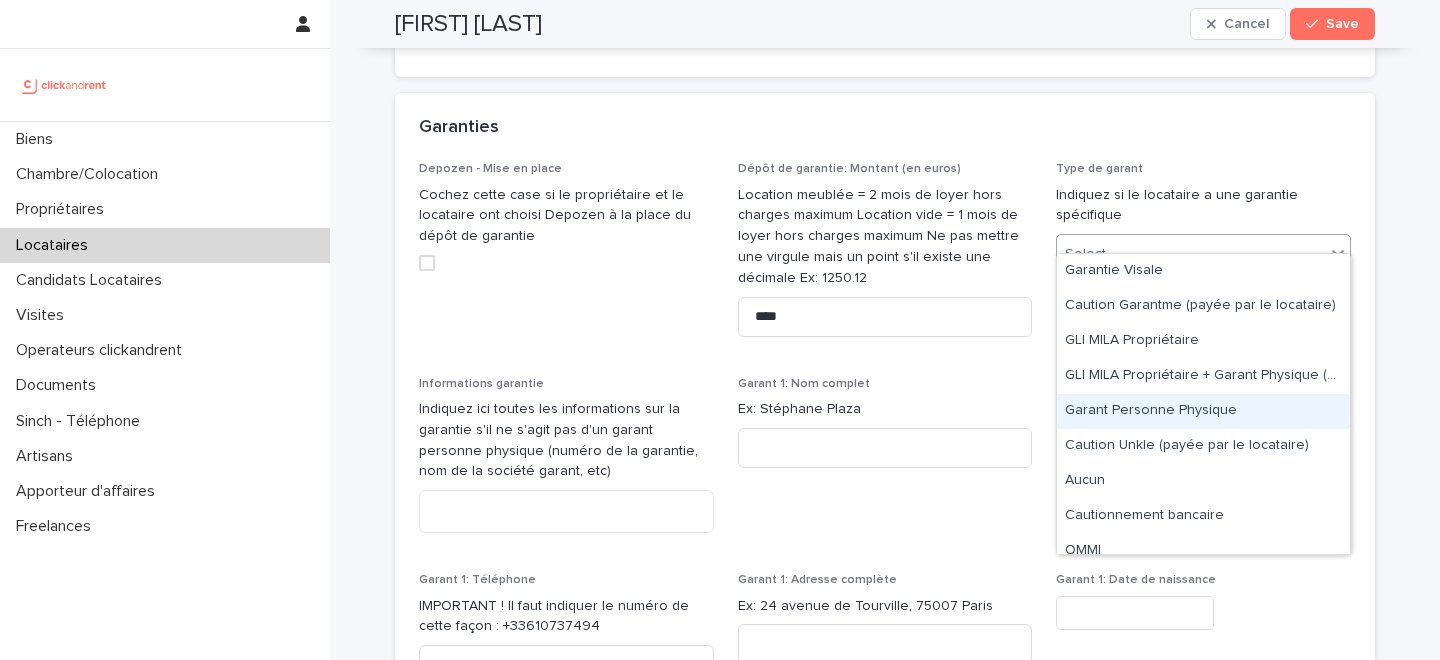 click on "Garant Personne Physique" at bounding box center (1203, 411) 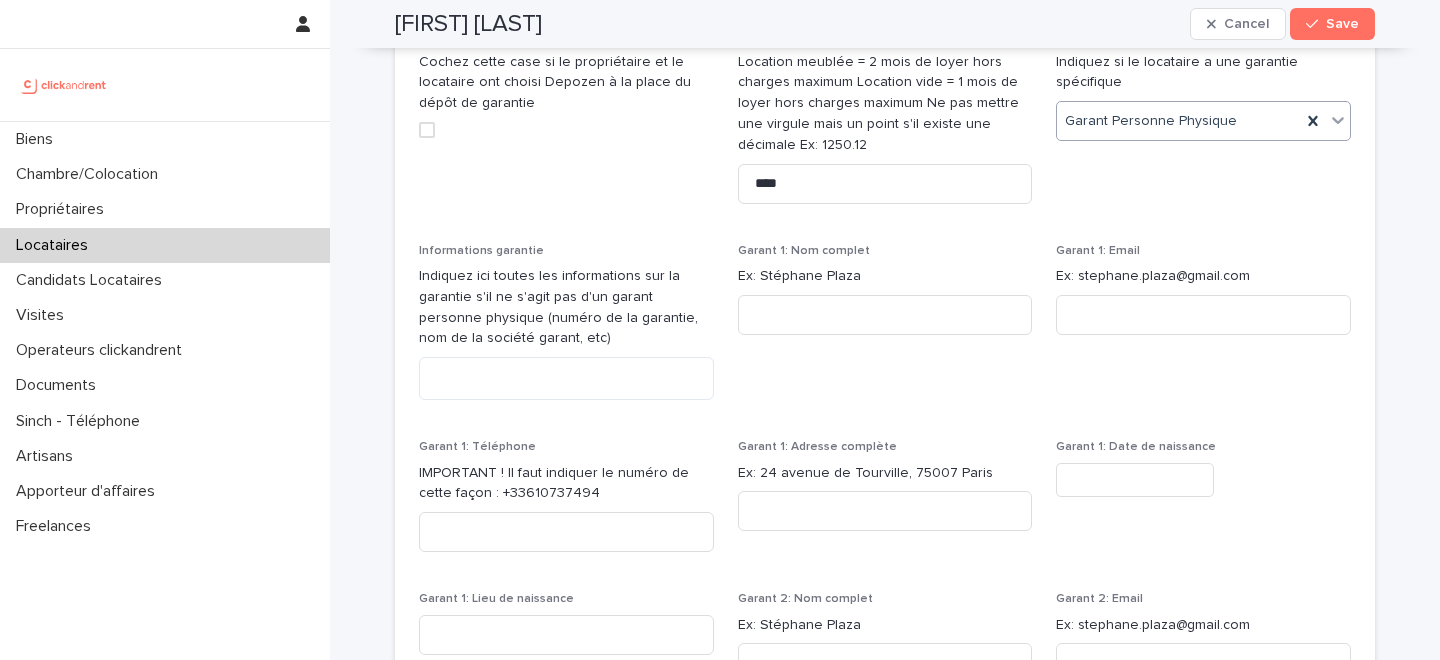 scroll, scrollTop: 1815, scrollLeft: 0, axis: vertical 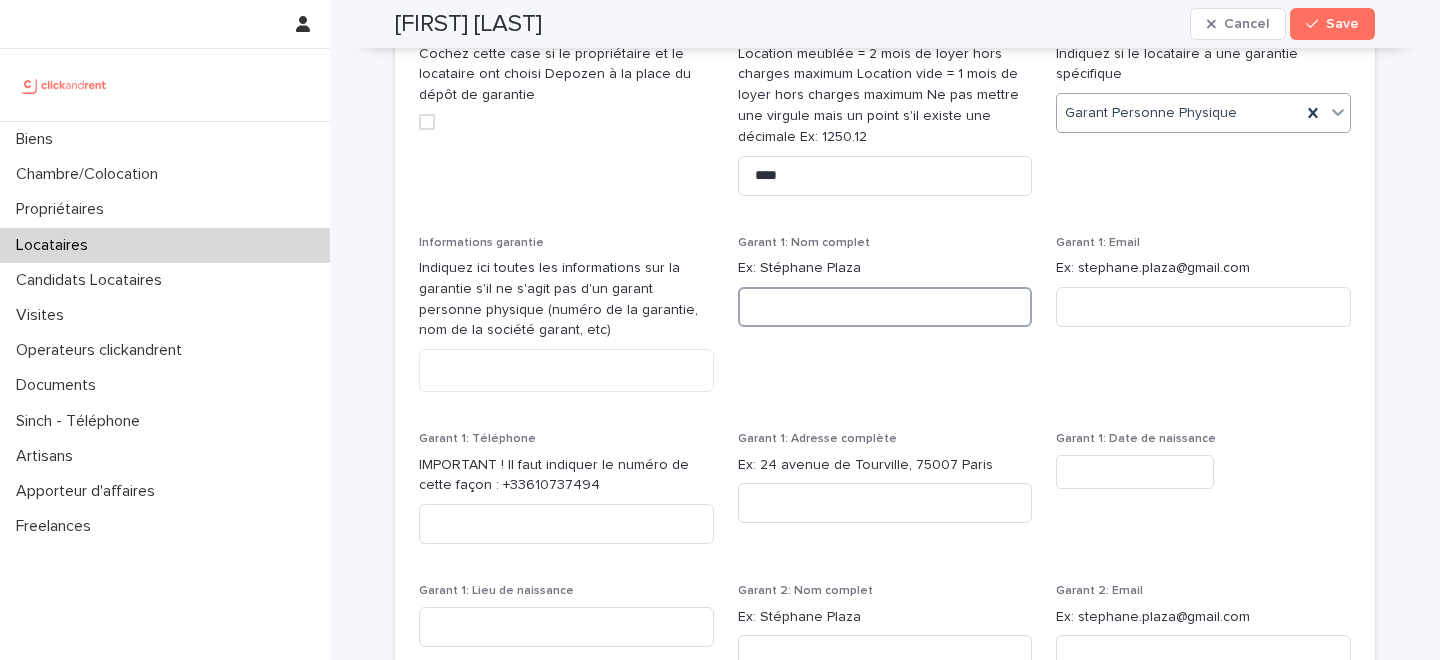 click at bounding box center (885, 307) 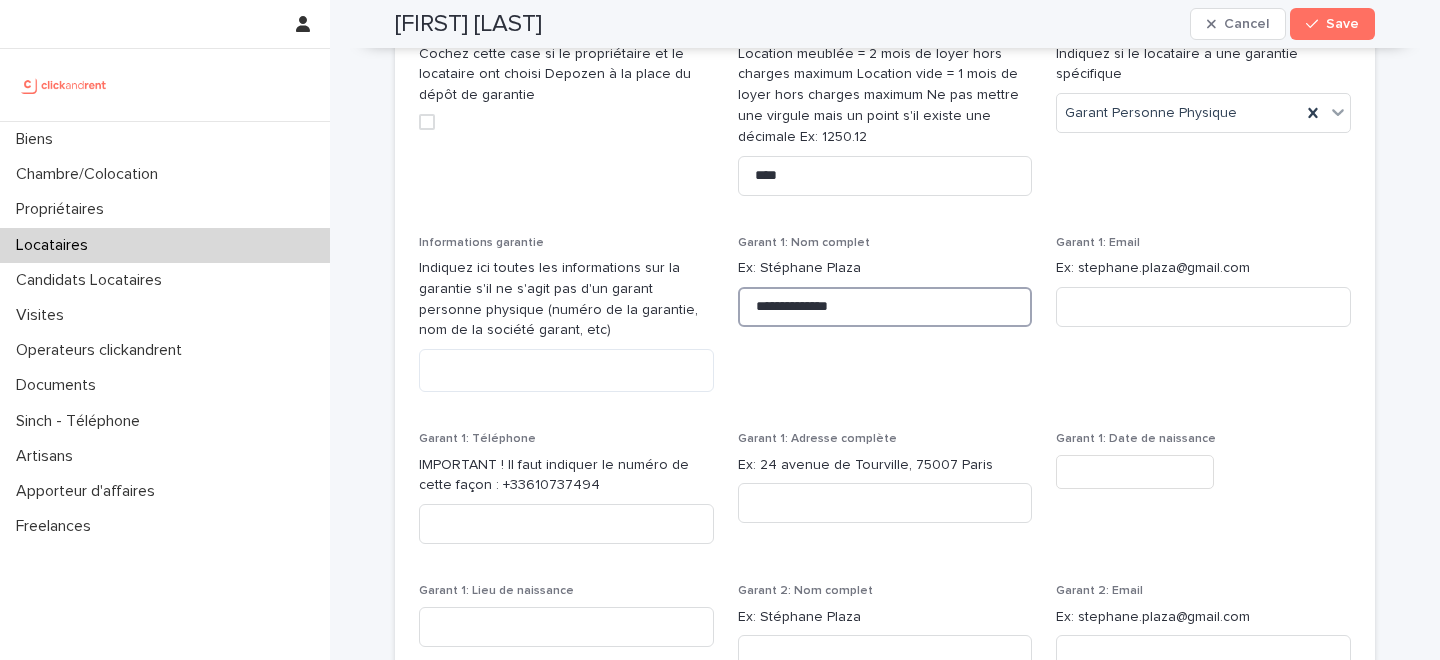 type on "**********" 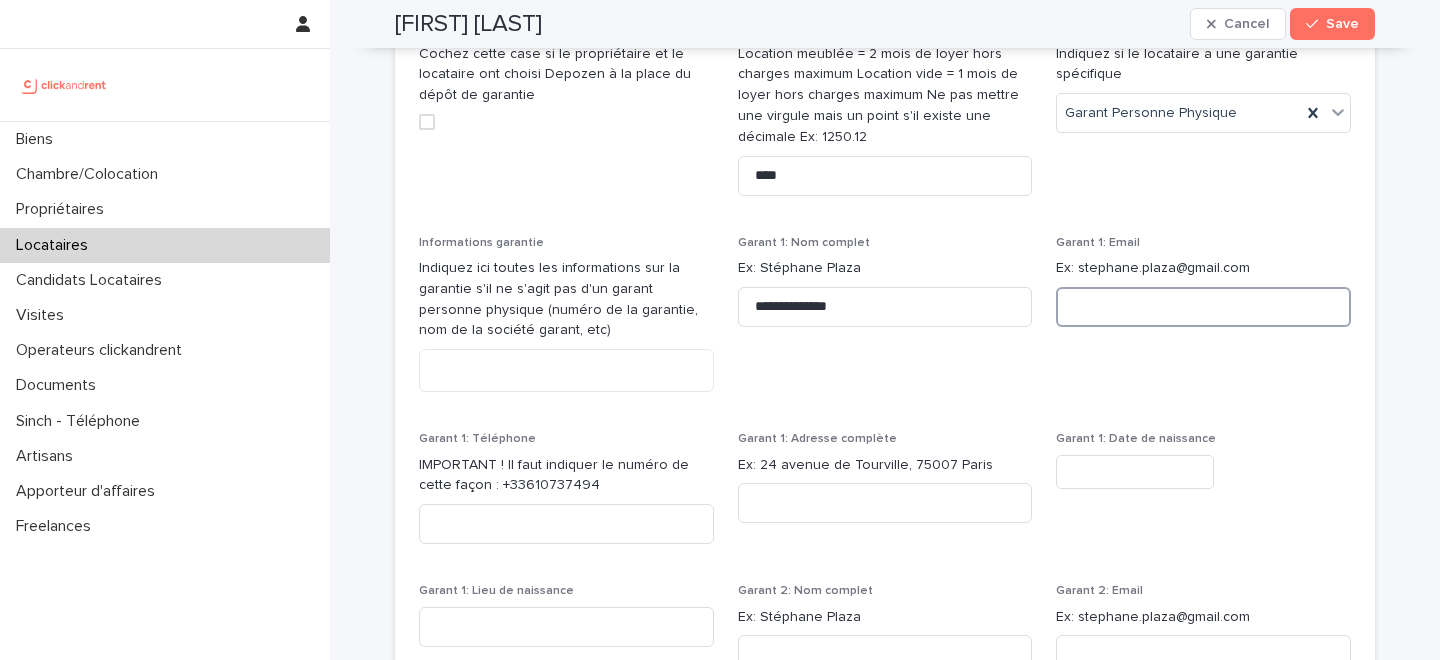 click at bounding box center (1203, 307) 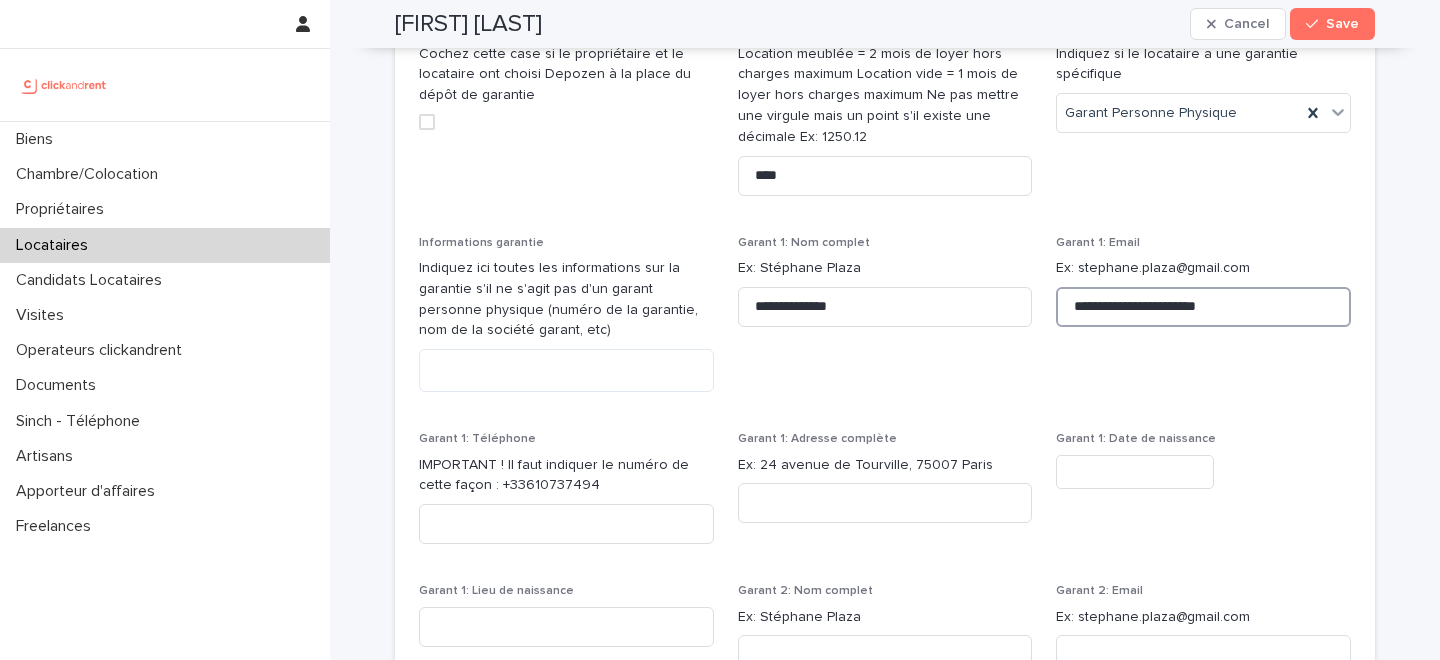 type on "**********" 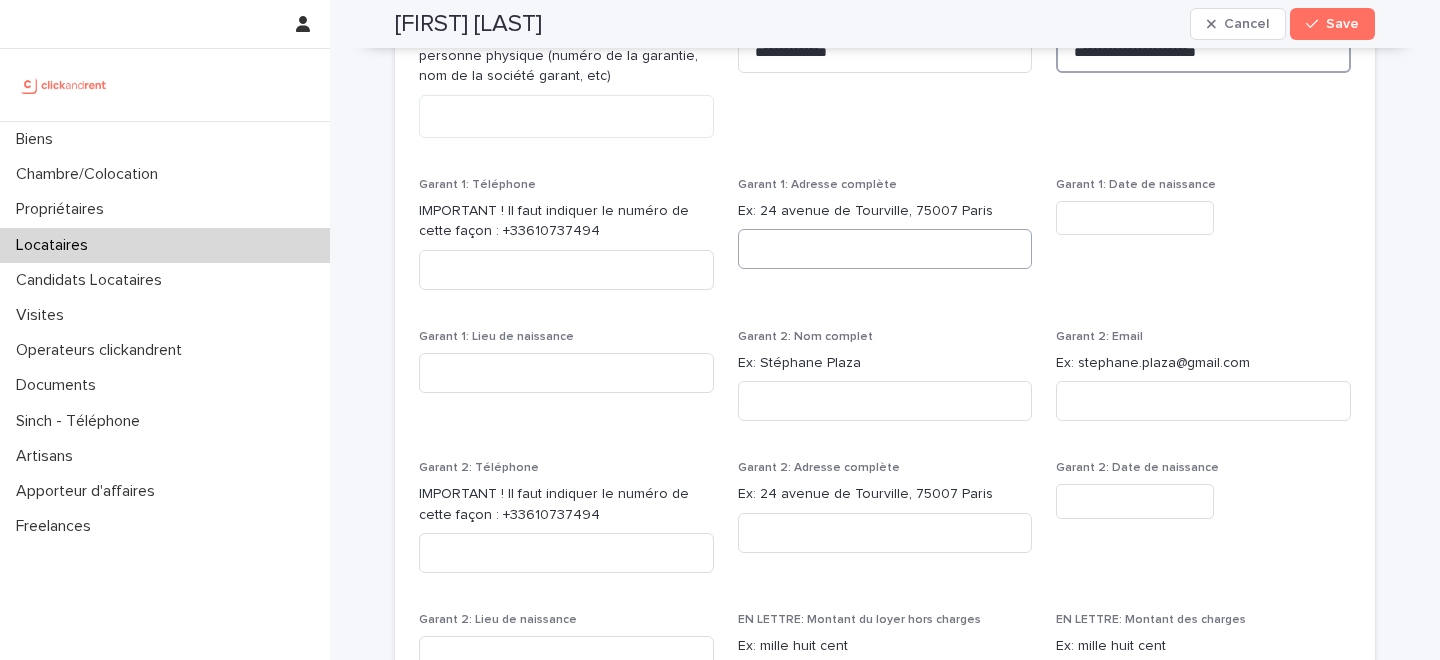 scroll, scrollTop: 2074, scrollLeft: 0, axis: vertical 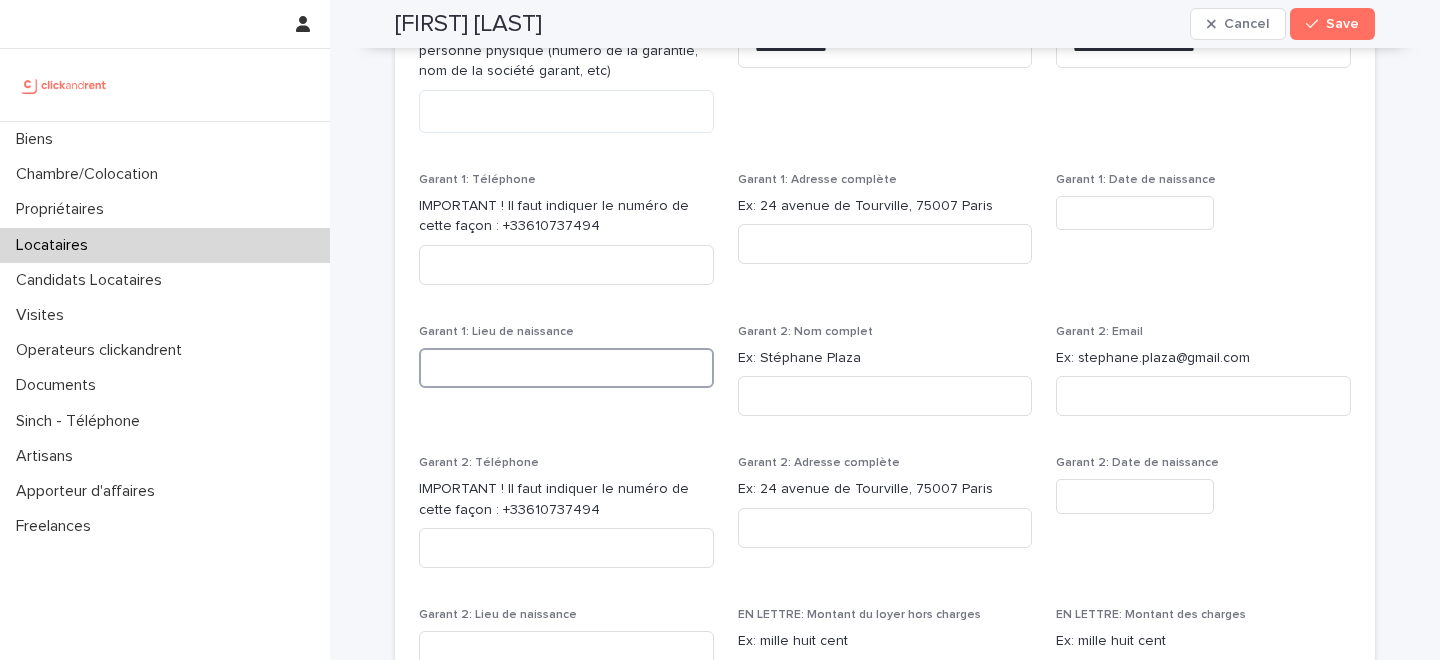 click at bounding box center [566, 368] 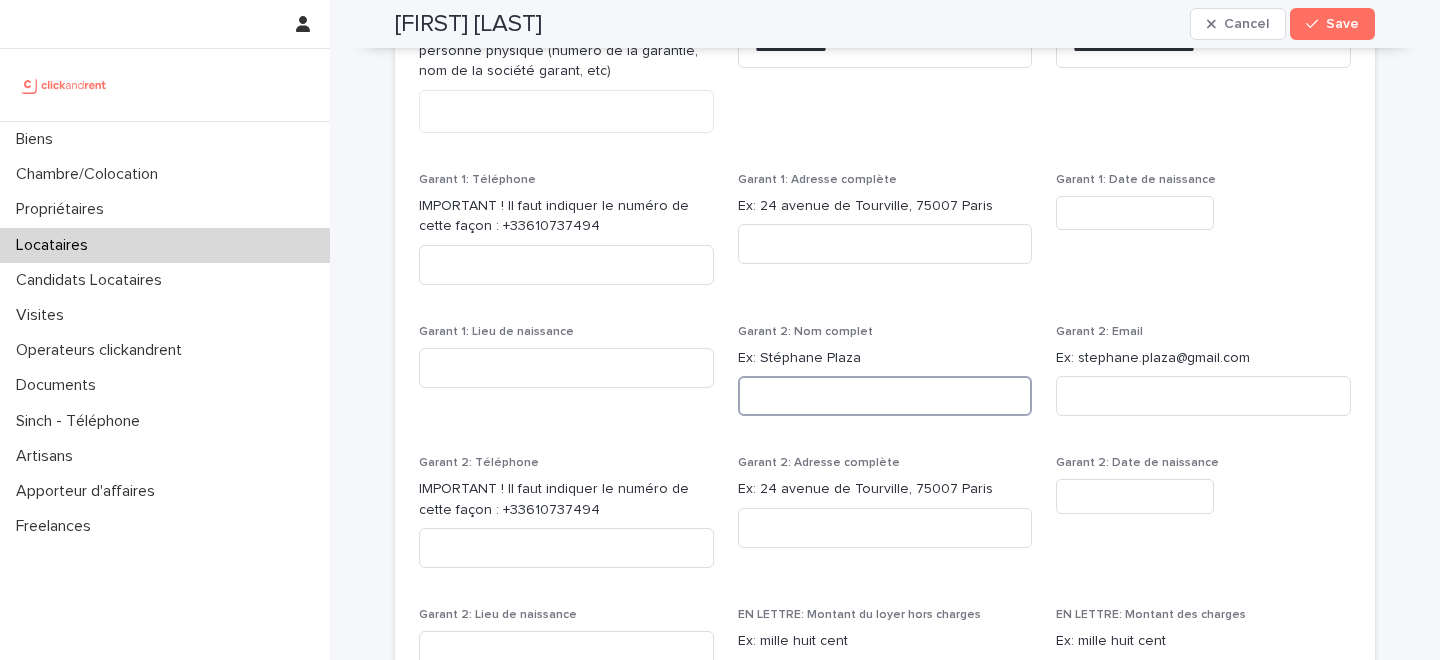click at bounding box center [885, 396] 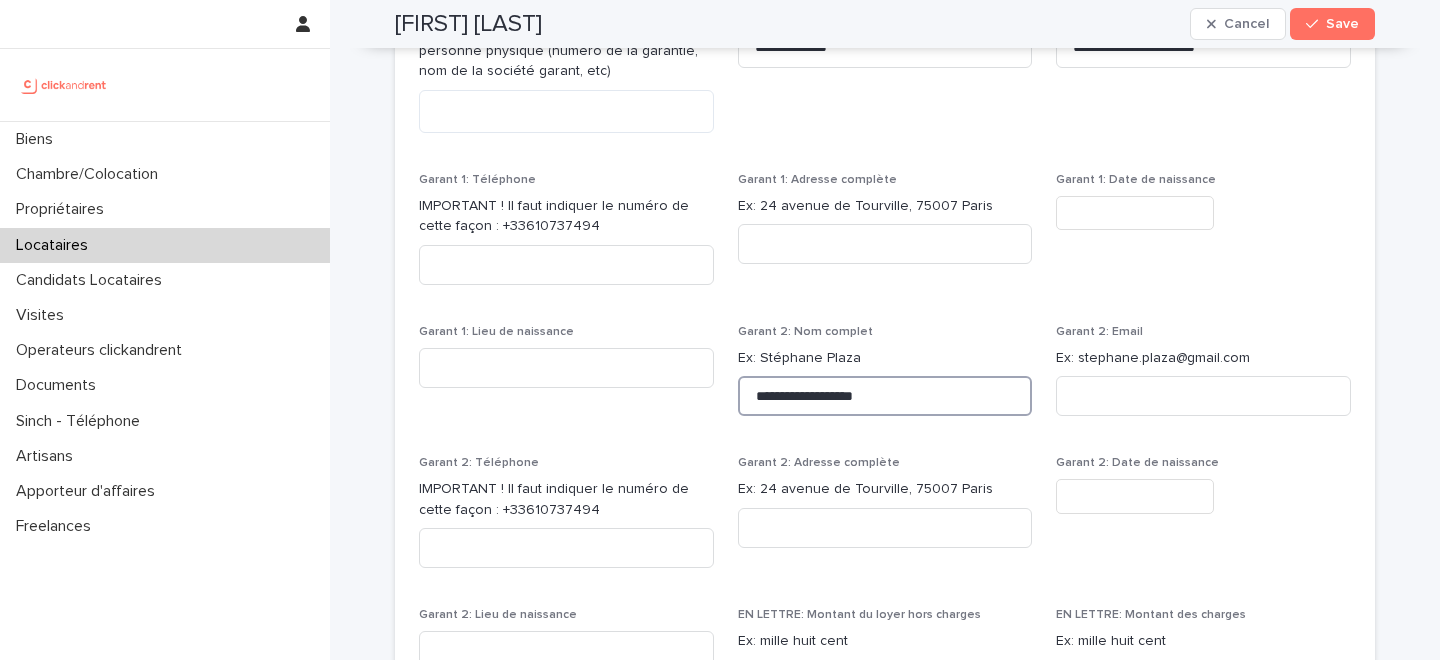 type on "**********" 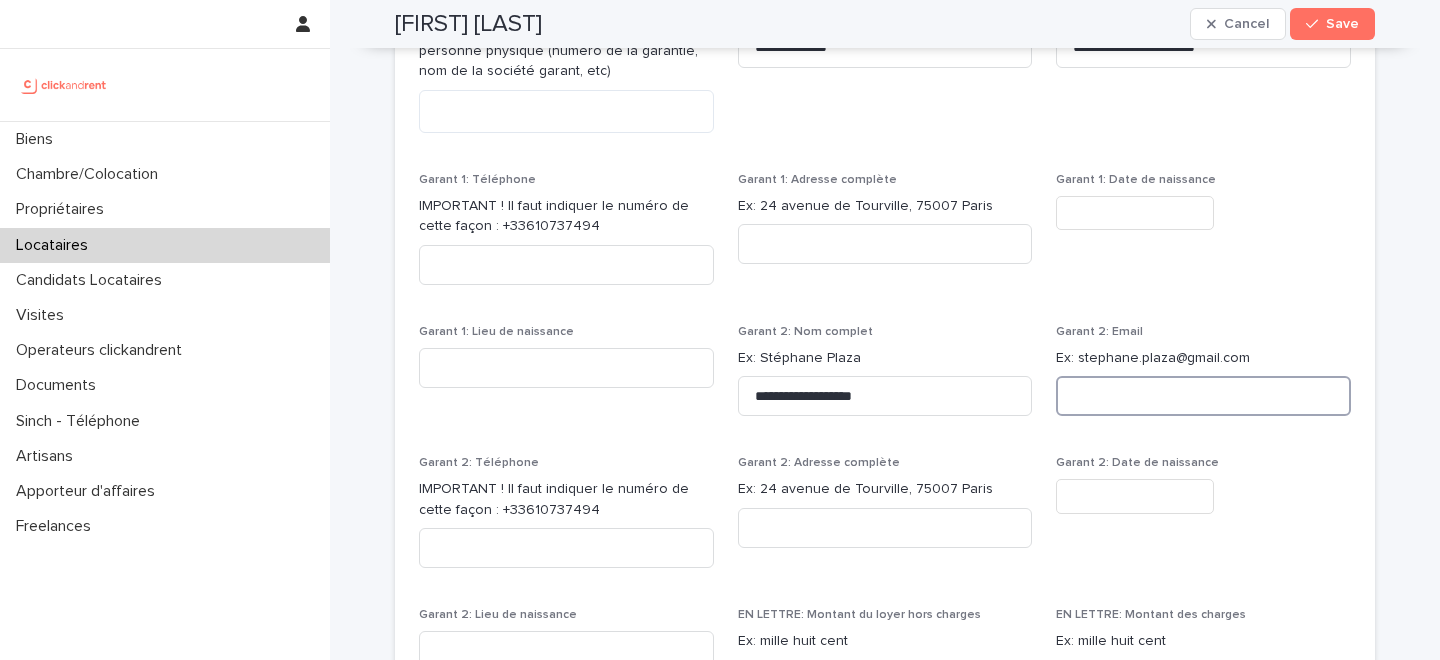 click at bounding box center (1203, 396) 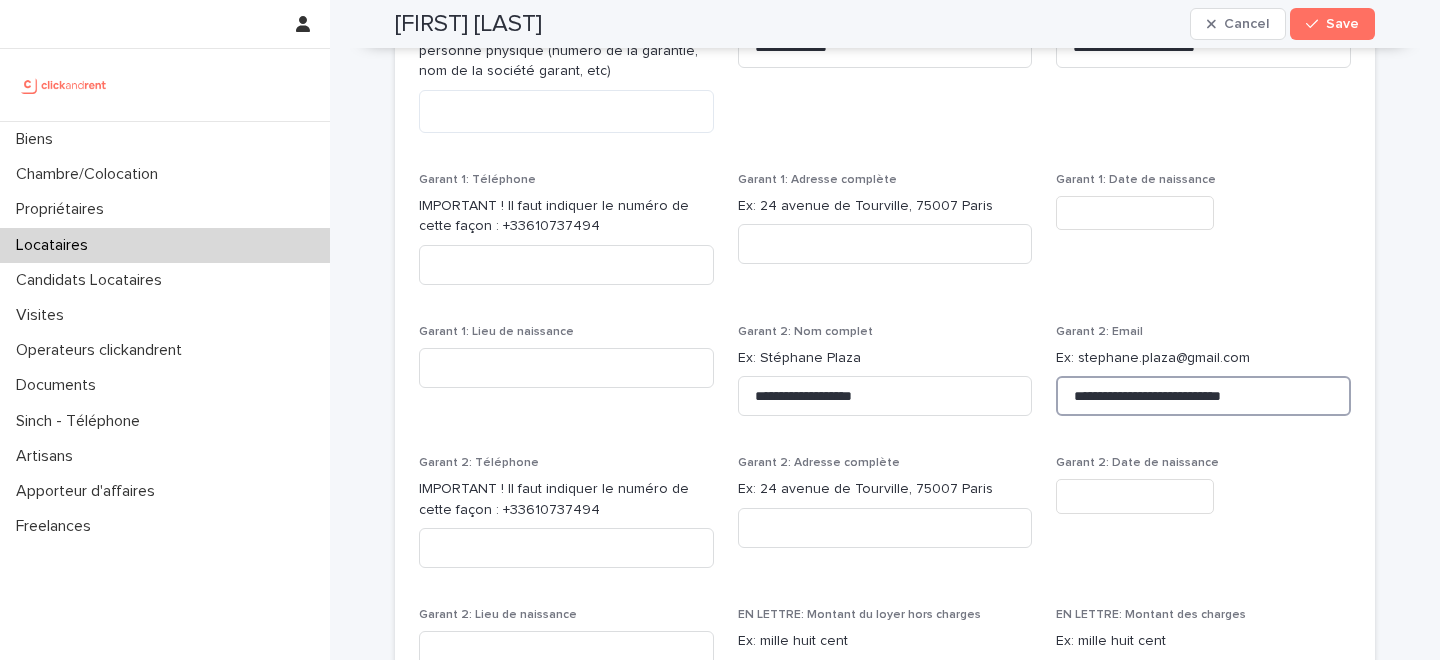 type on "**********" 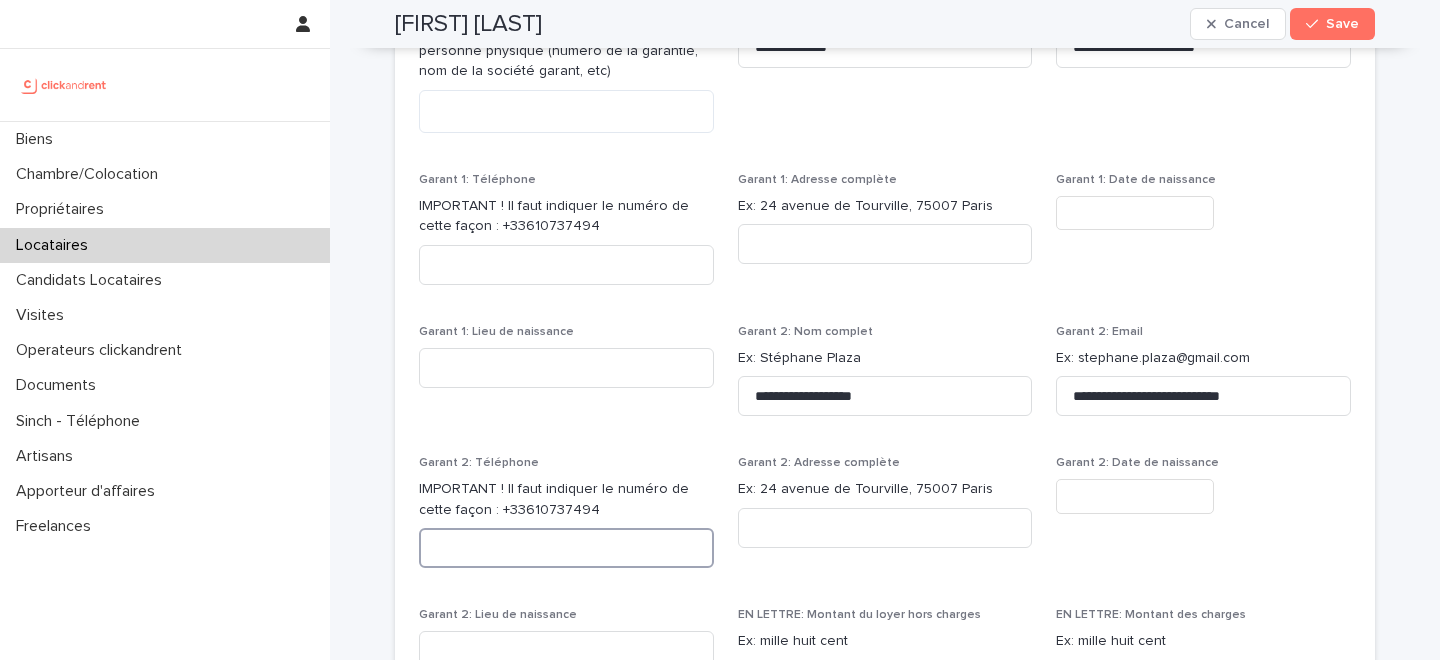 click at bounding box center (566, 548) 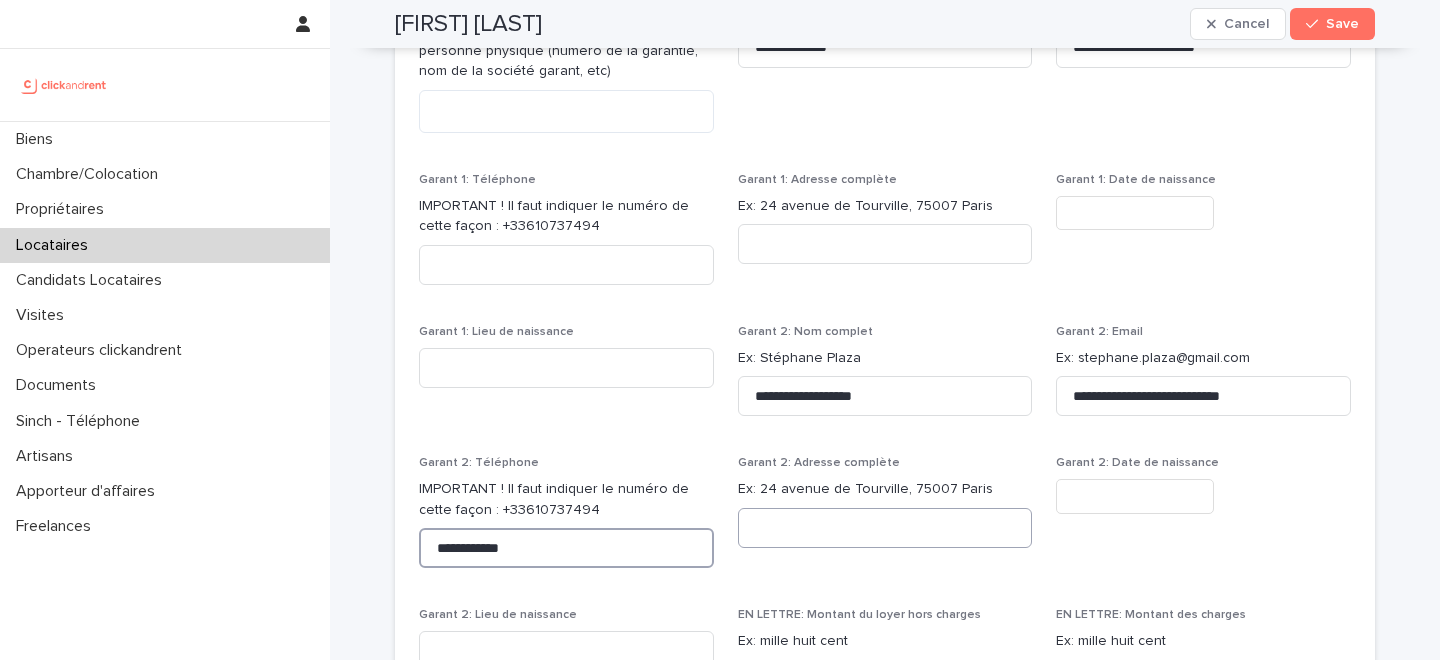 type on "**********" 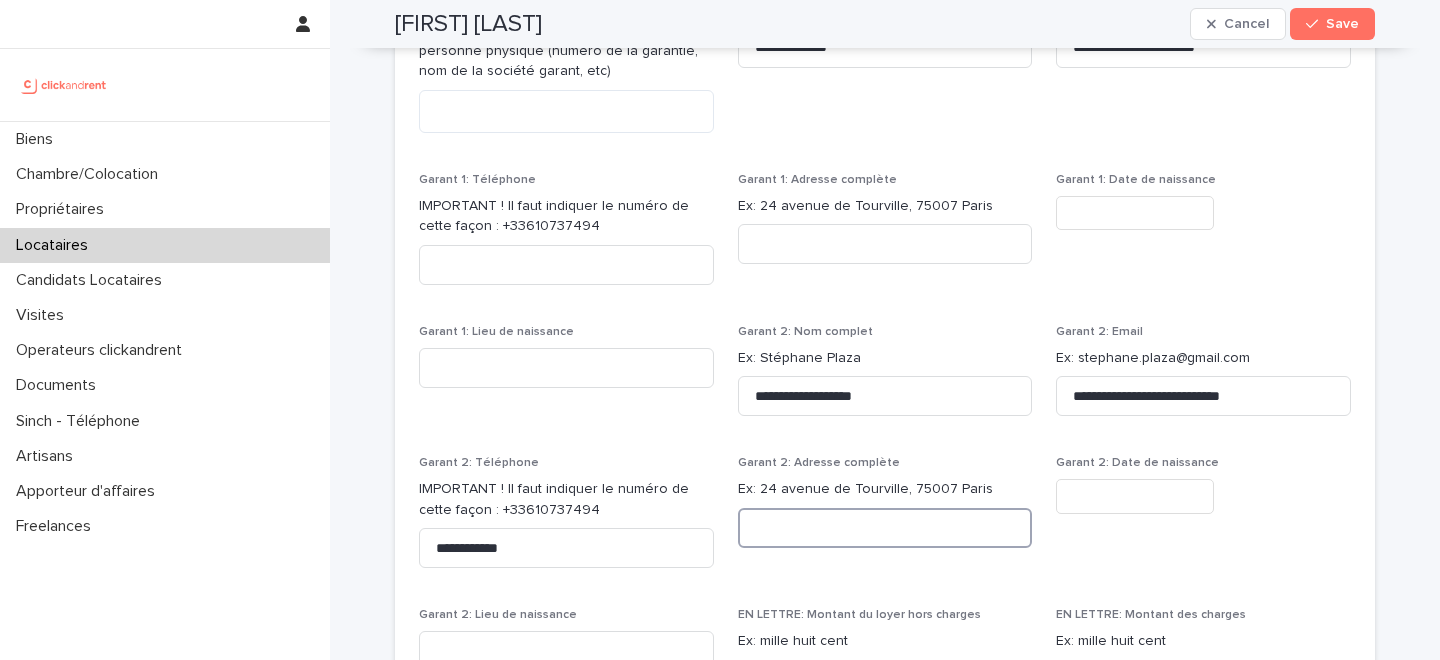click at bounding box center (885, 528) 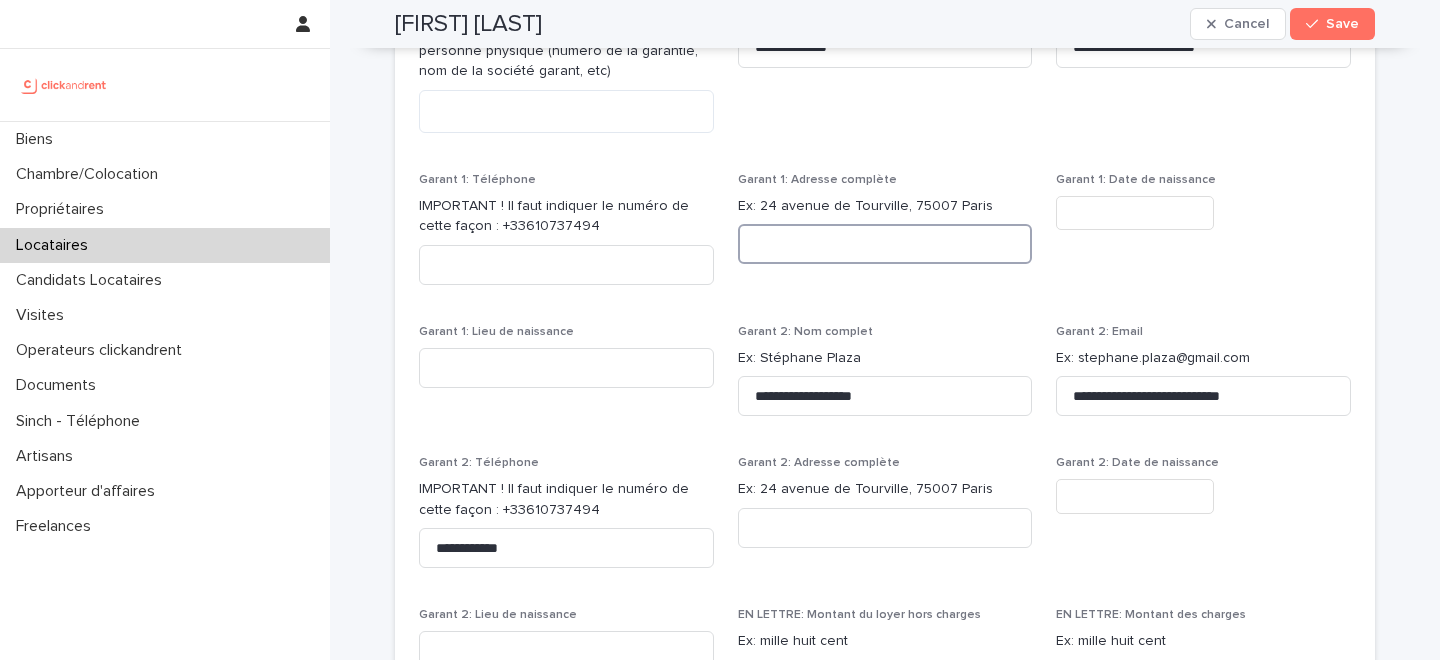 click at bounding box center [885, 244] 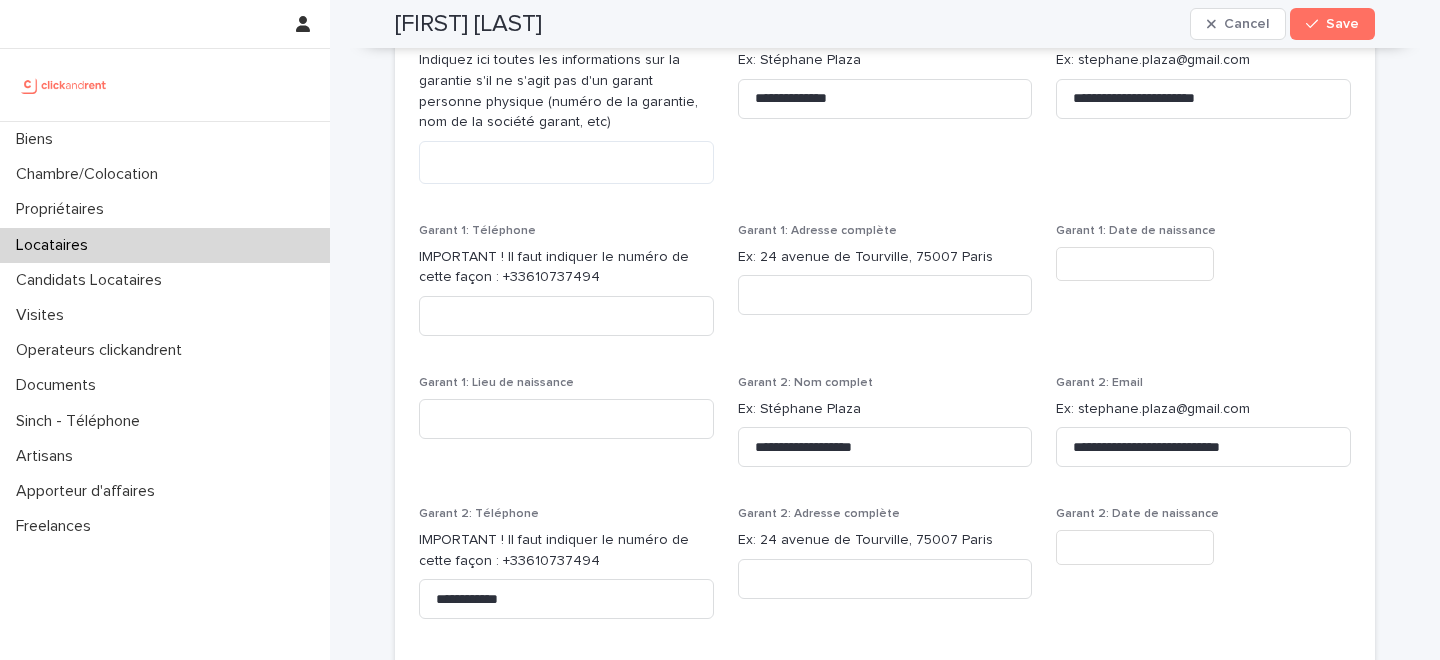 scroll, scrollTop: 2004, scrollLeft: 0, axis: vertical 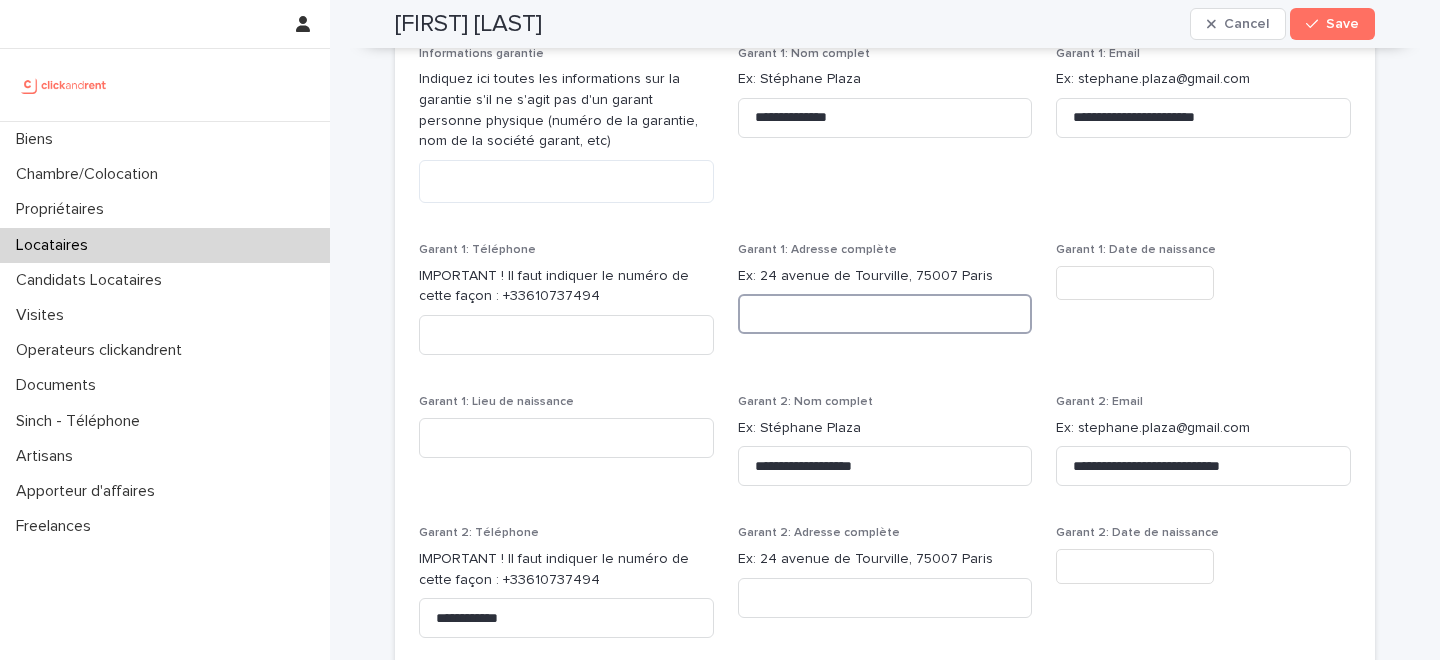 click at bounding box center [885, 314] 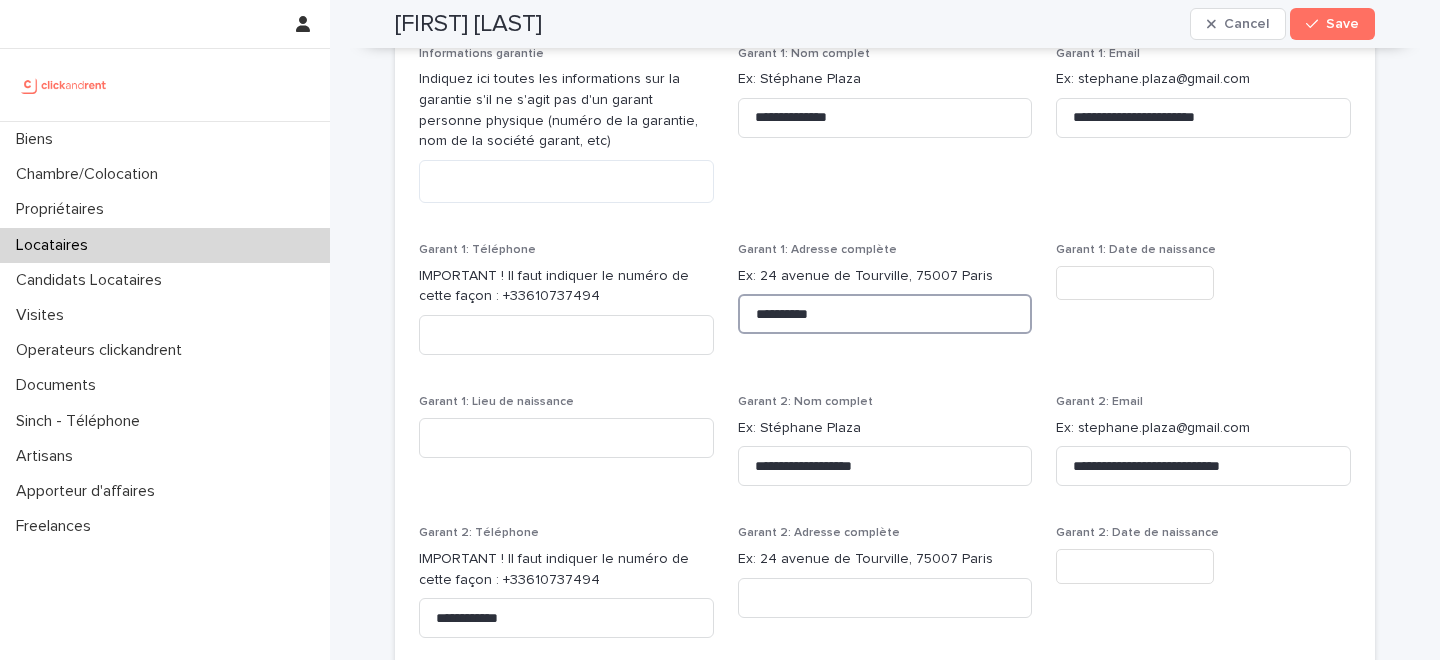 type on "**********" 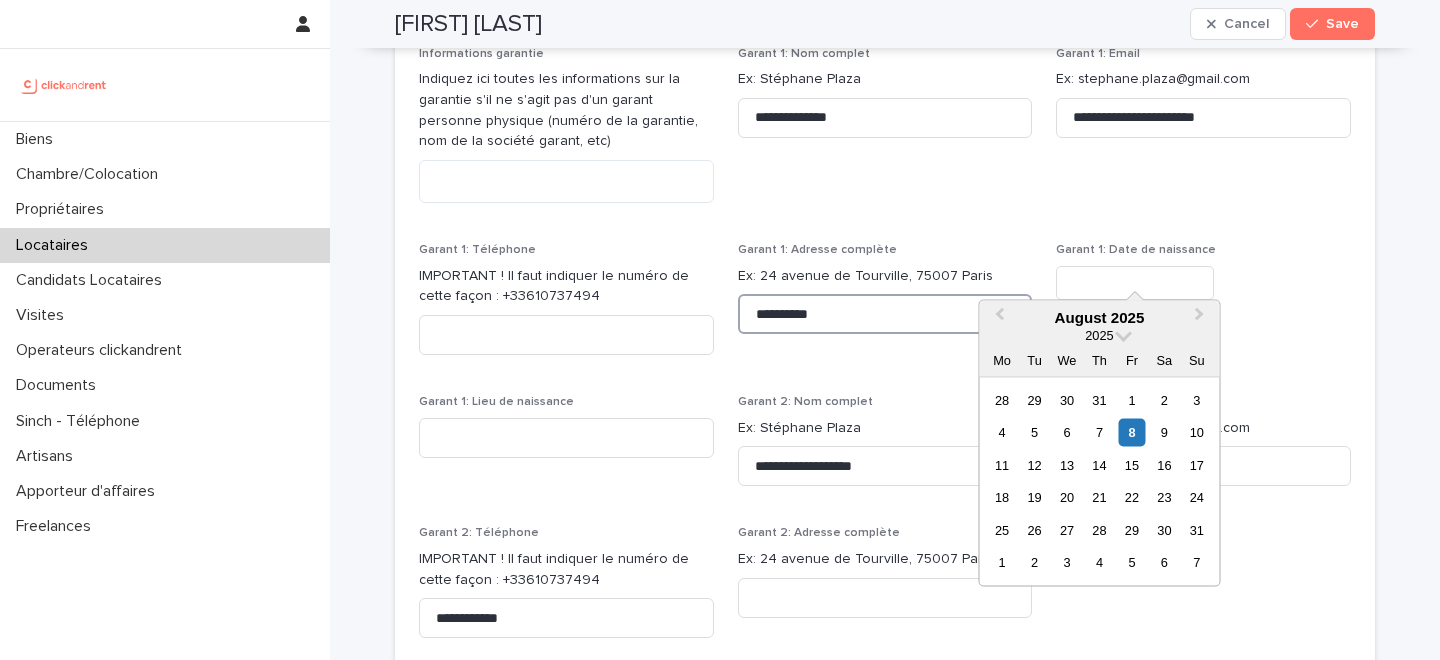 click on "**********" at bounding box center [885, 314] 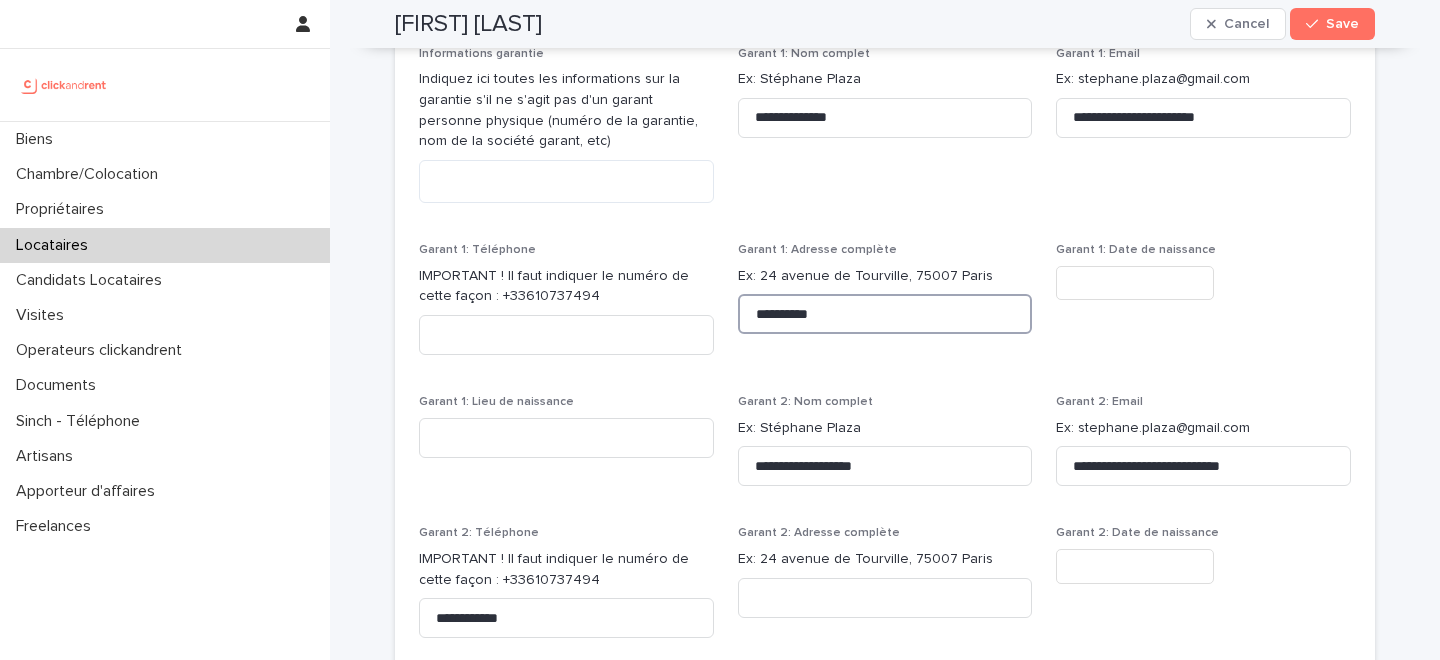 click on "**********" at bounding box center (885, 314) 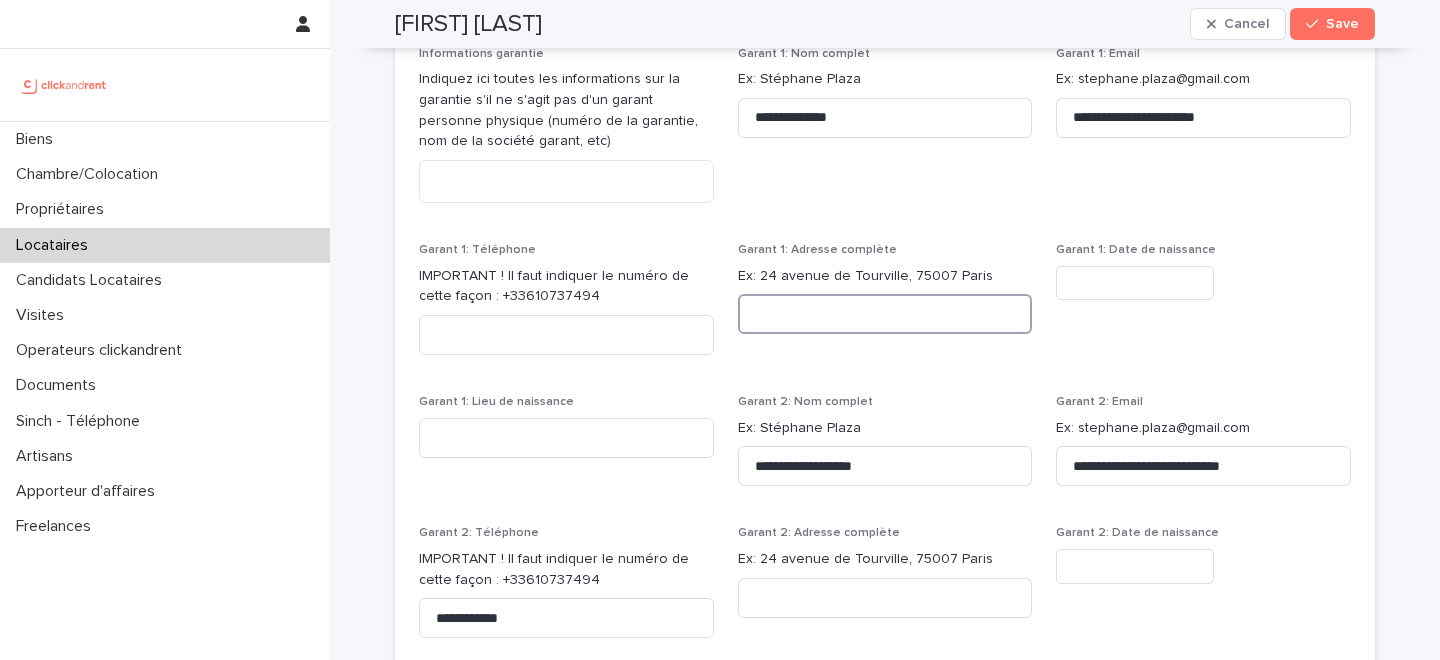 type 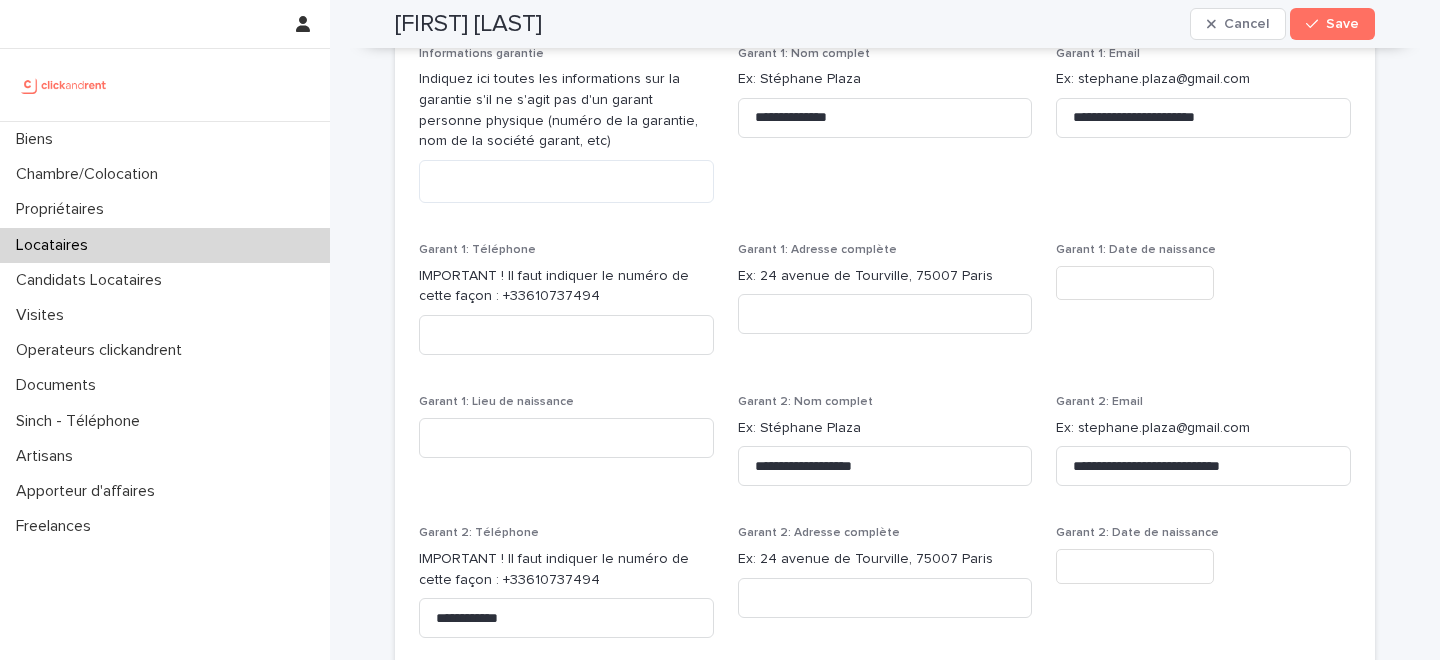 click at bounding box center (1135, 283) 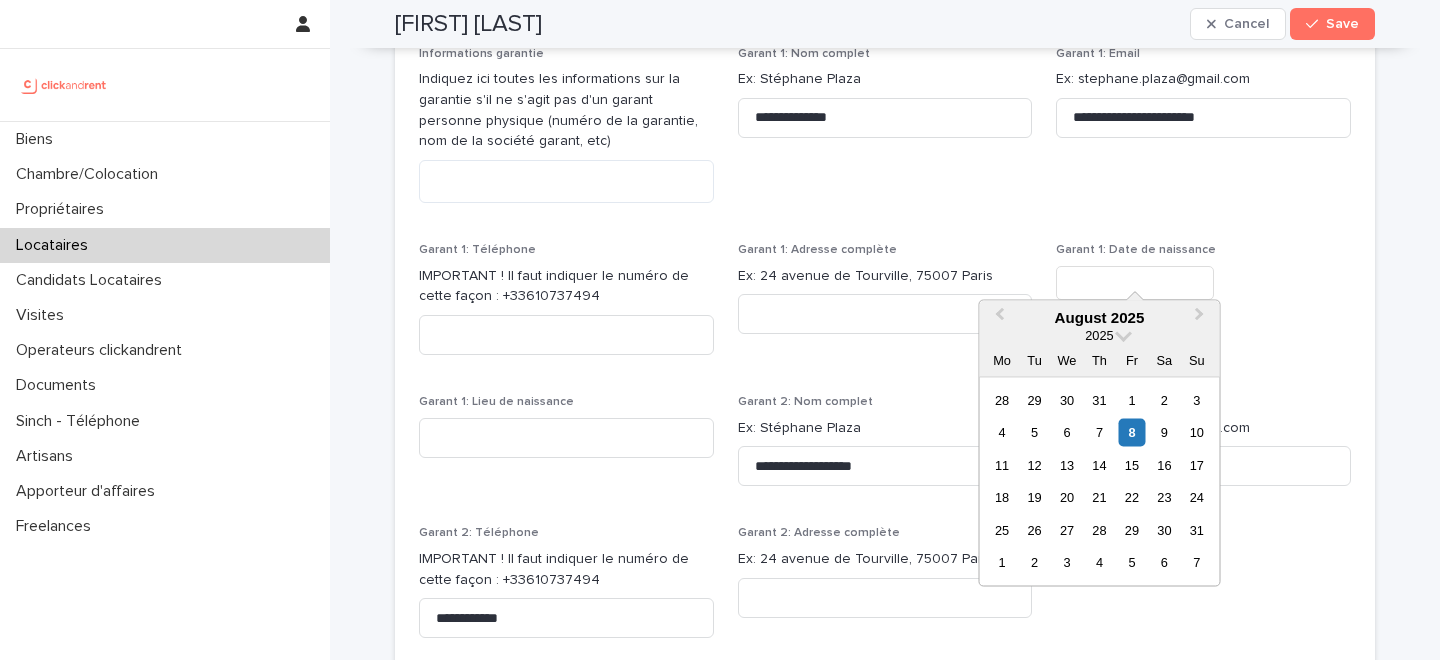 paste on "**********" 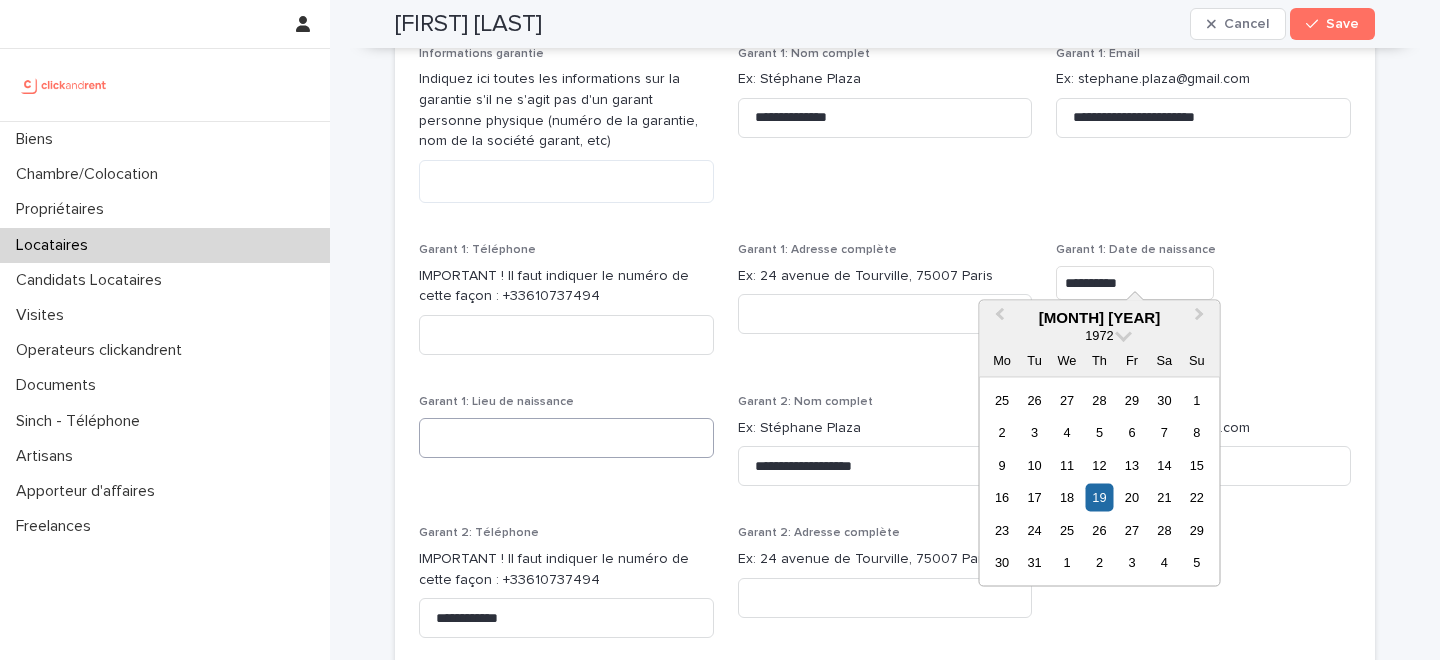 type on "**********" 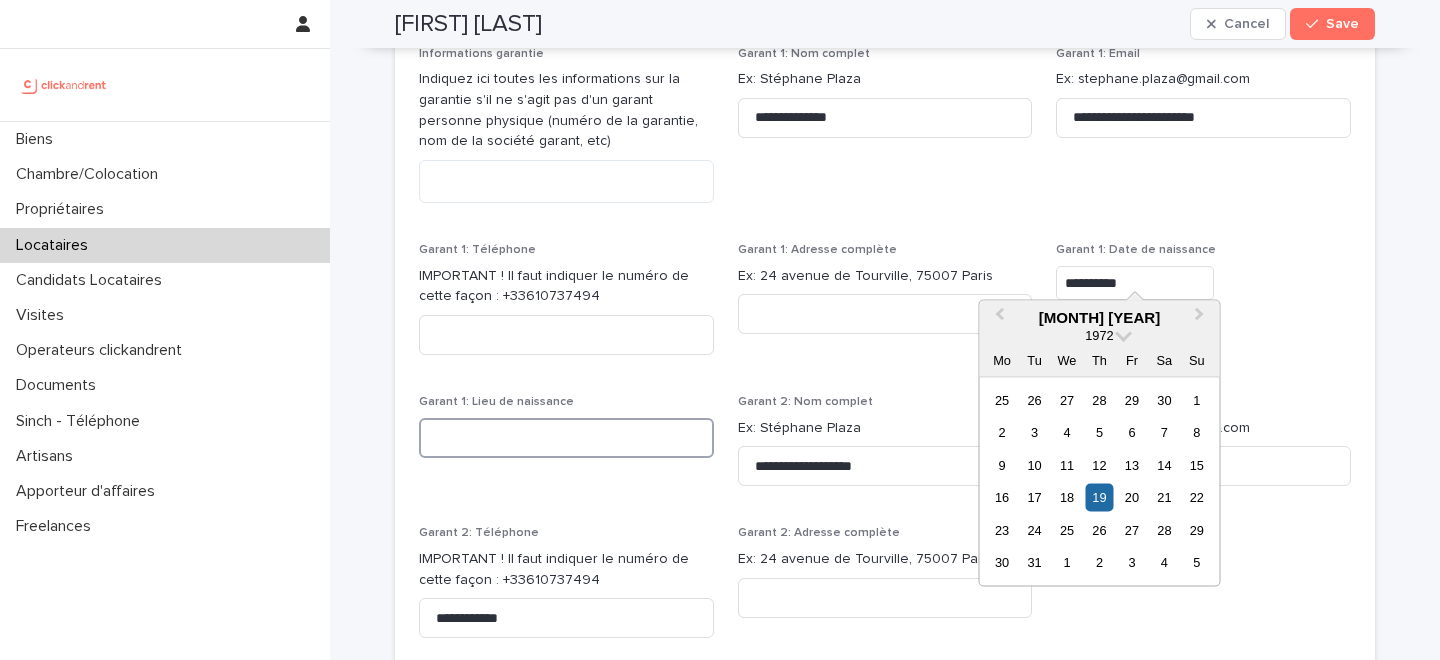 click at bounding box center (566, 438) 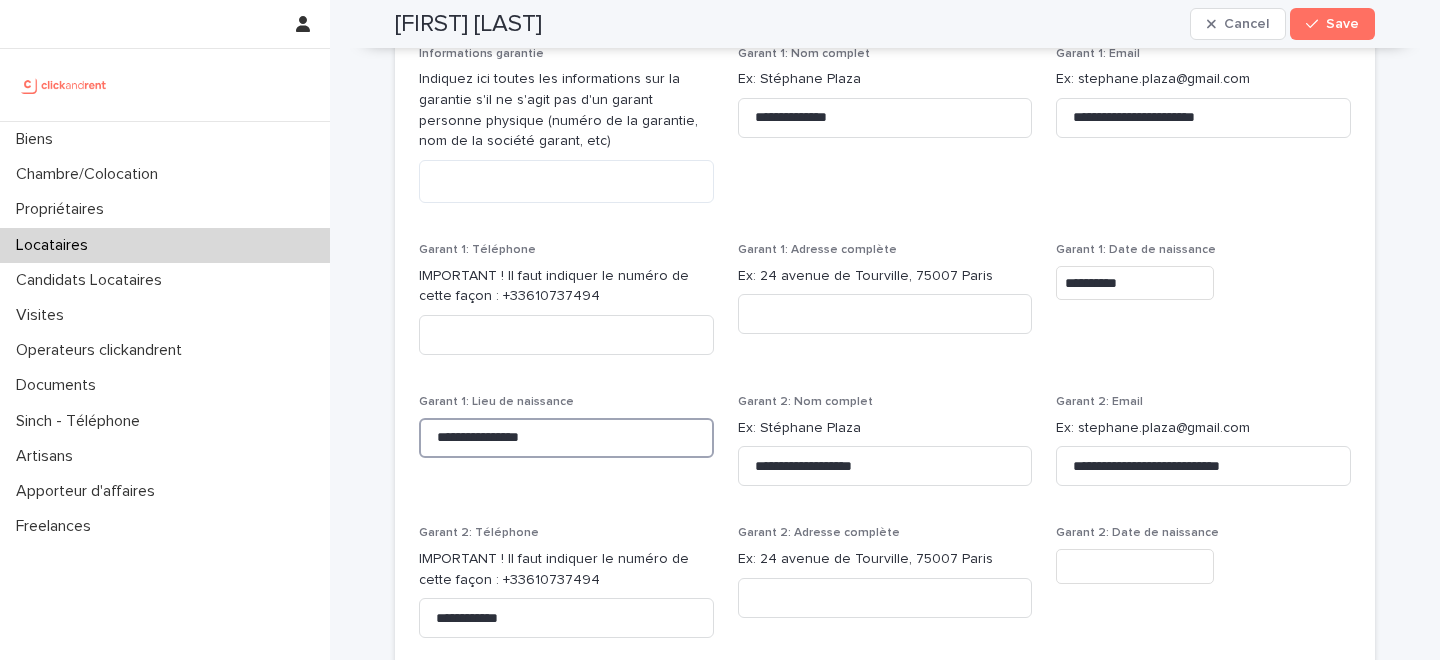 type on "**********" 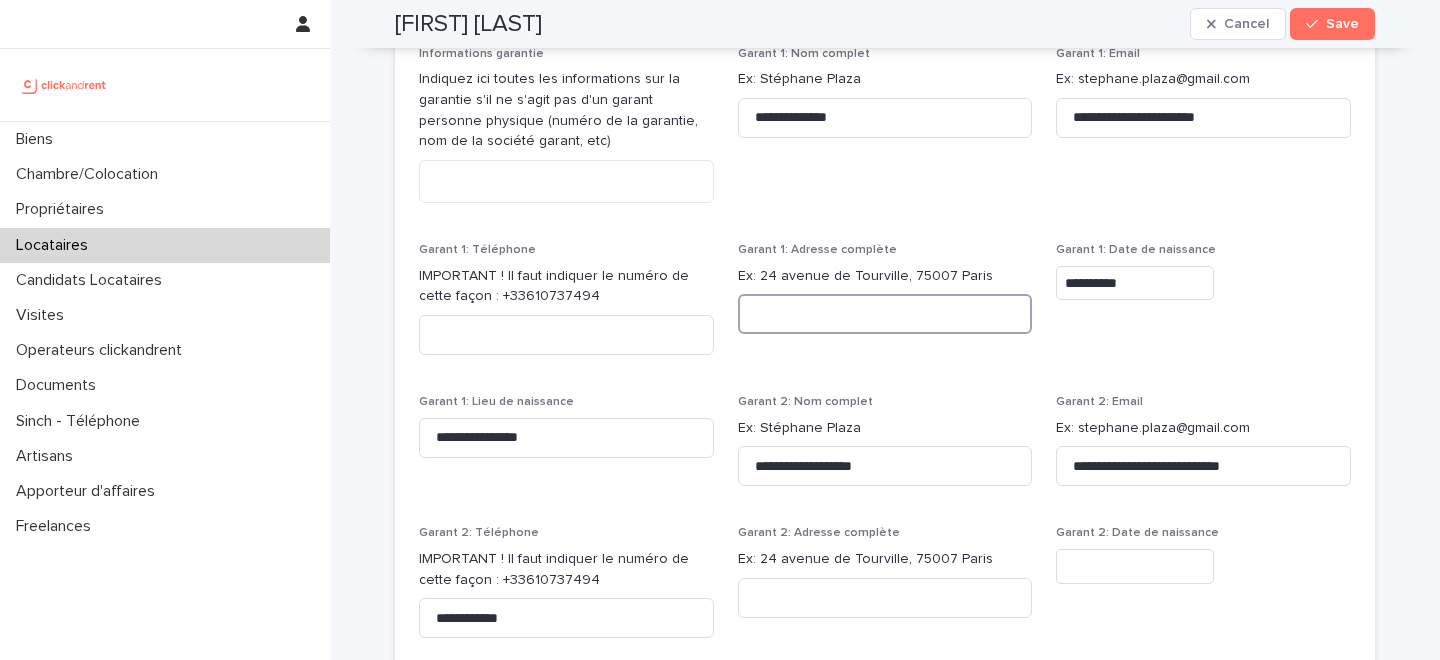 click at bounding box center (885, 314) 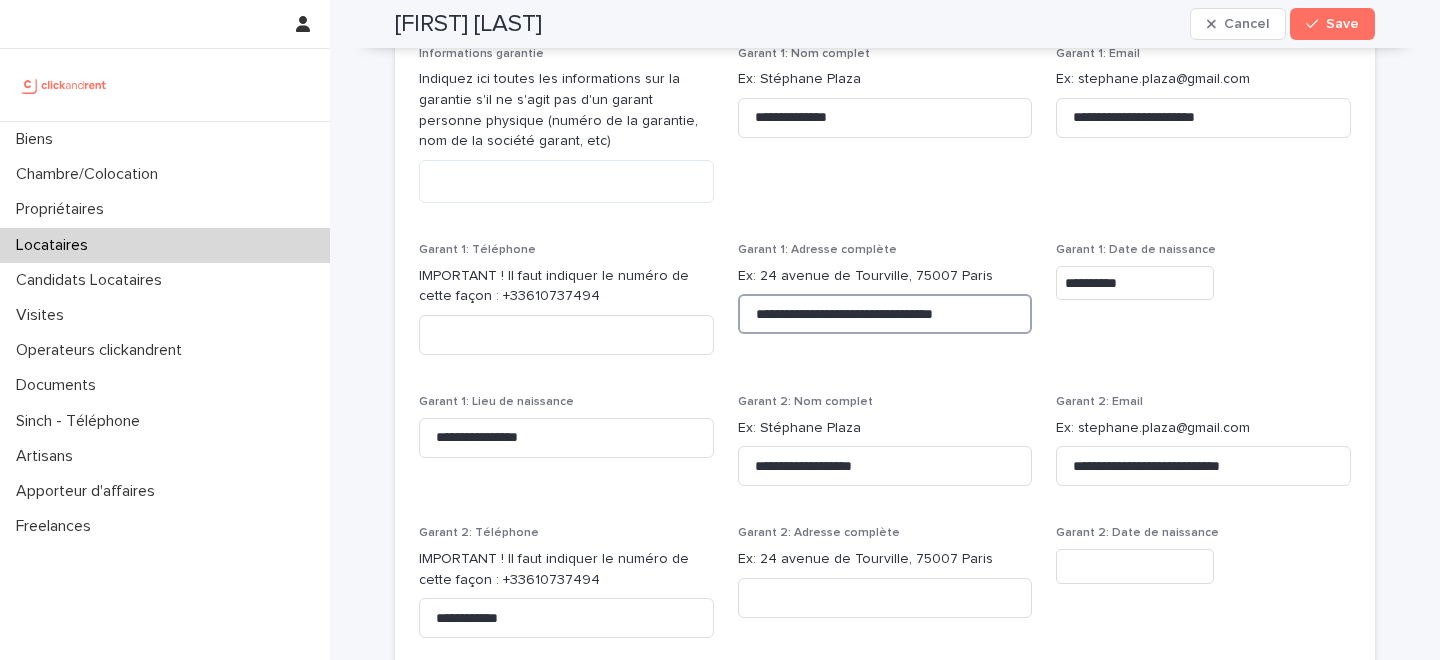 type on "**********" 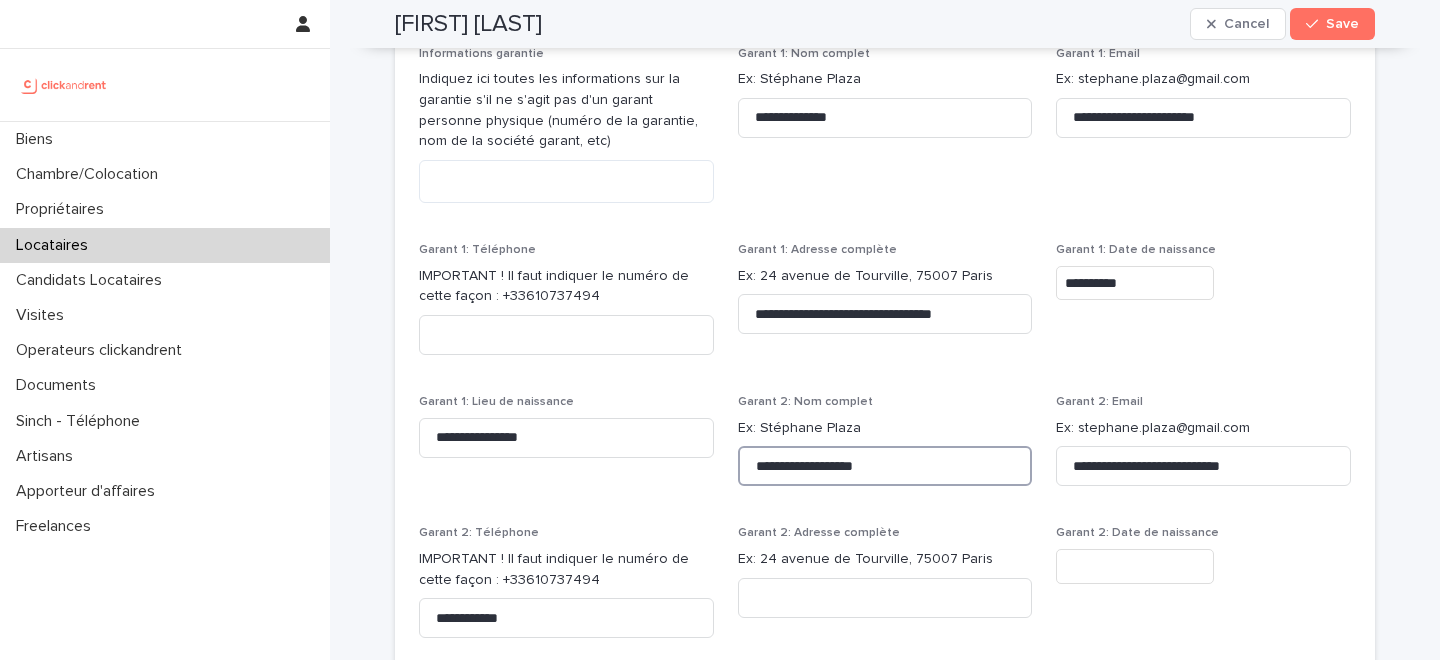click on "**********" at bounding box center [885, 466] 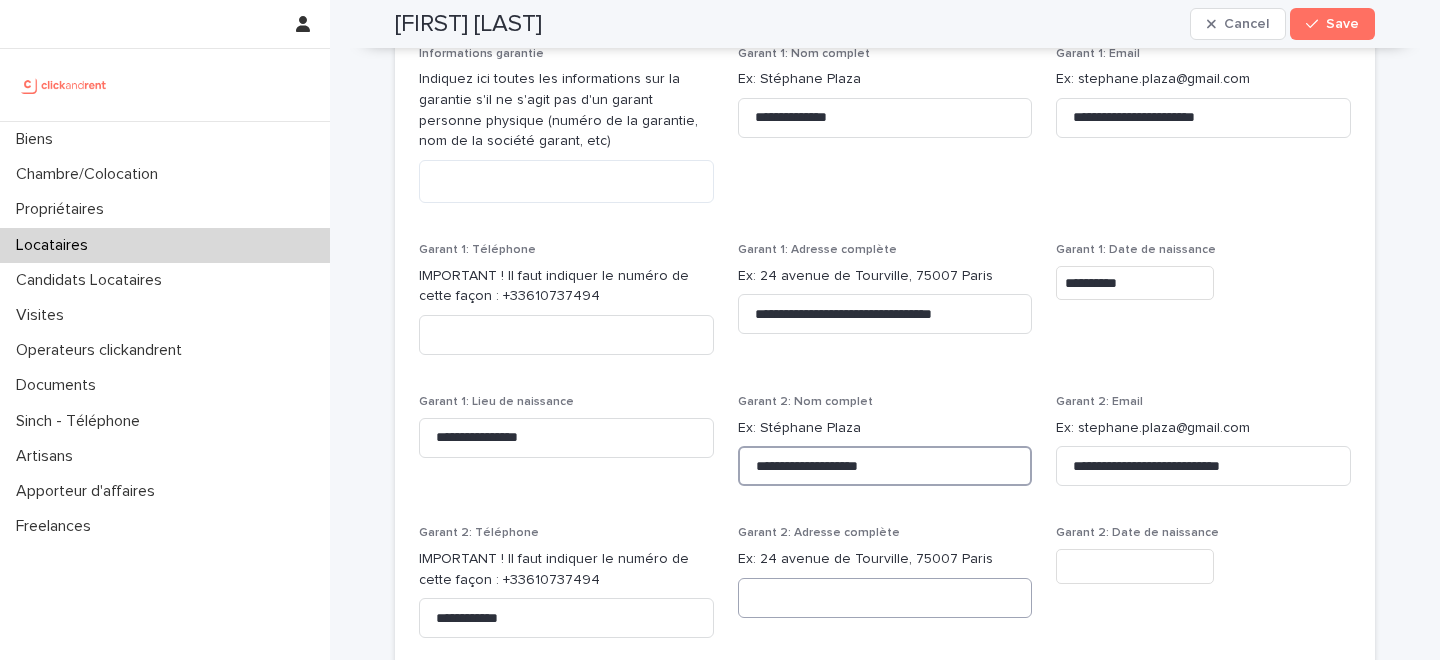 type on "**********" 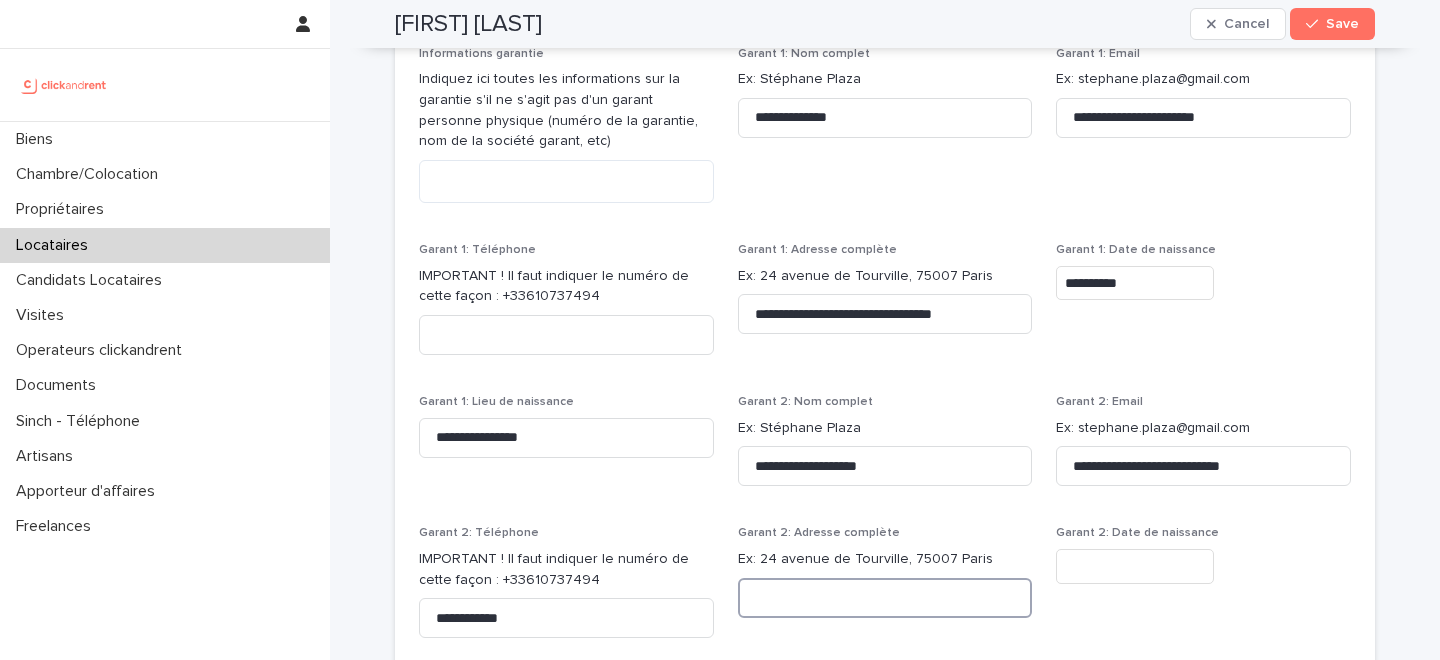 click at bounding box center (885, 598) 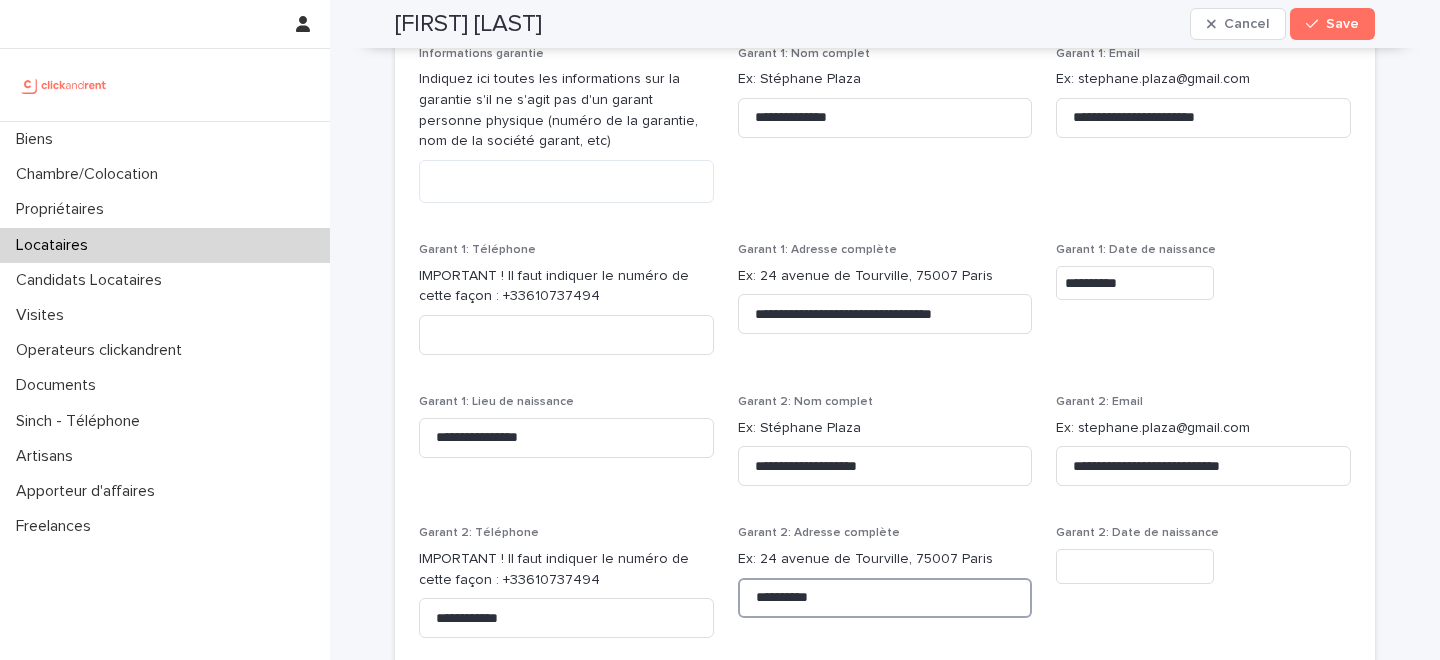 type on "**********" 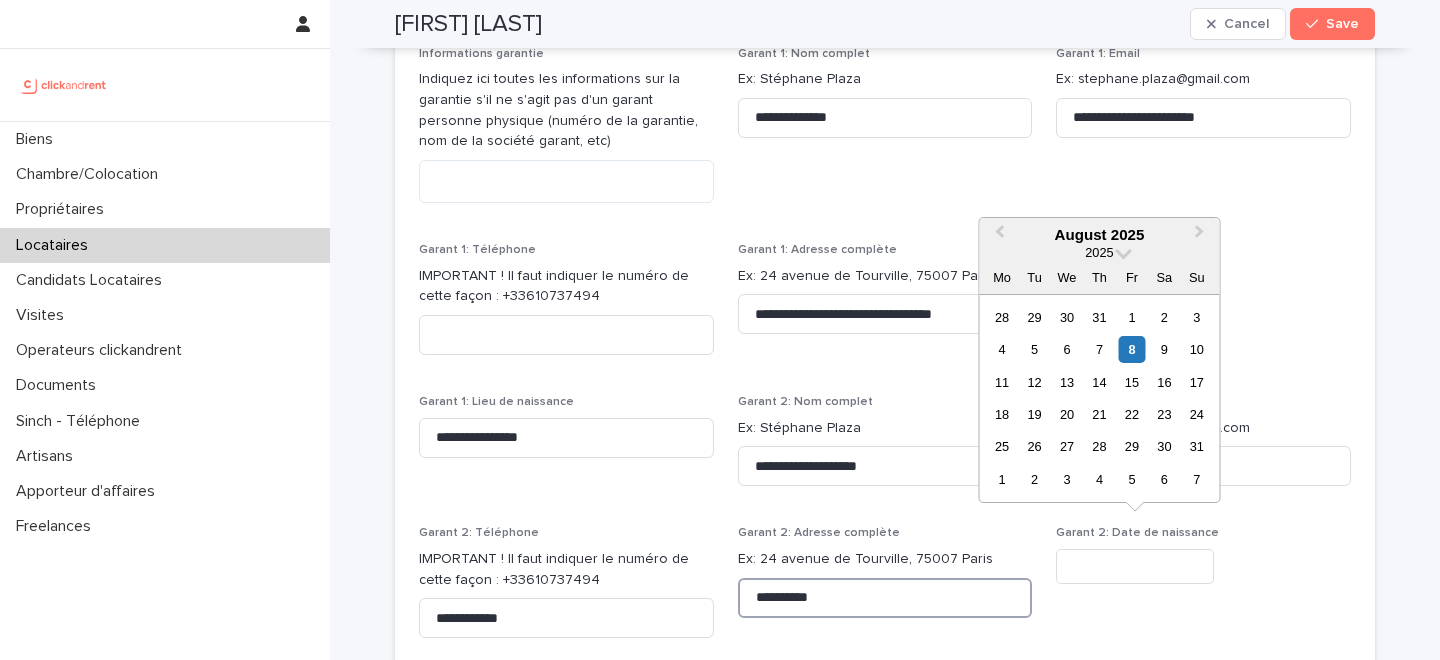 click on "**********" at bounding box center (885, 598) 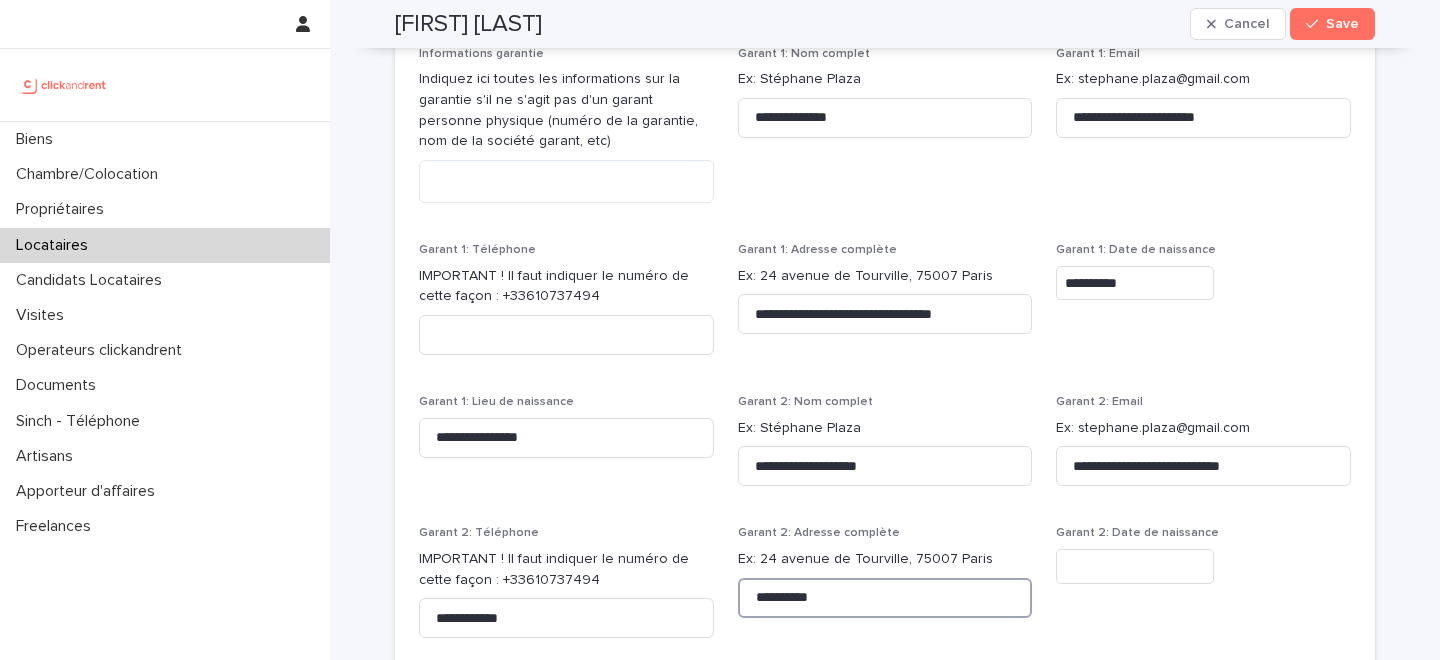 click on "**********" at bounding box center (885, 598) 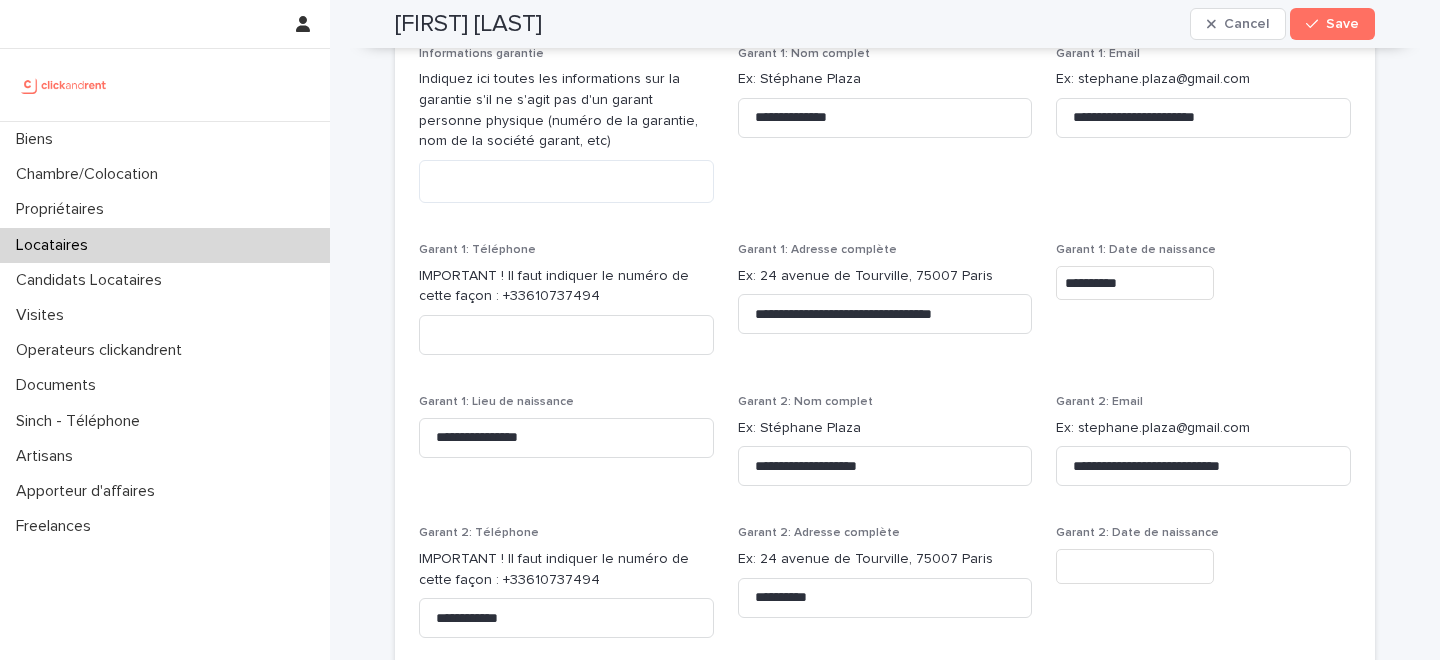 click at bounding box center (1135, 566) 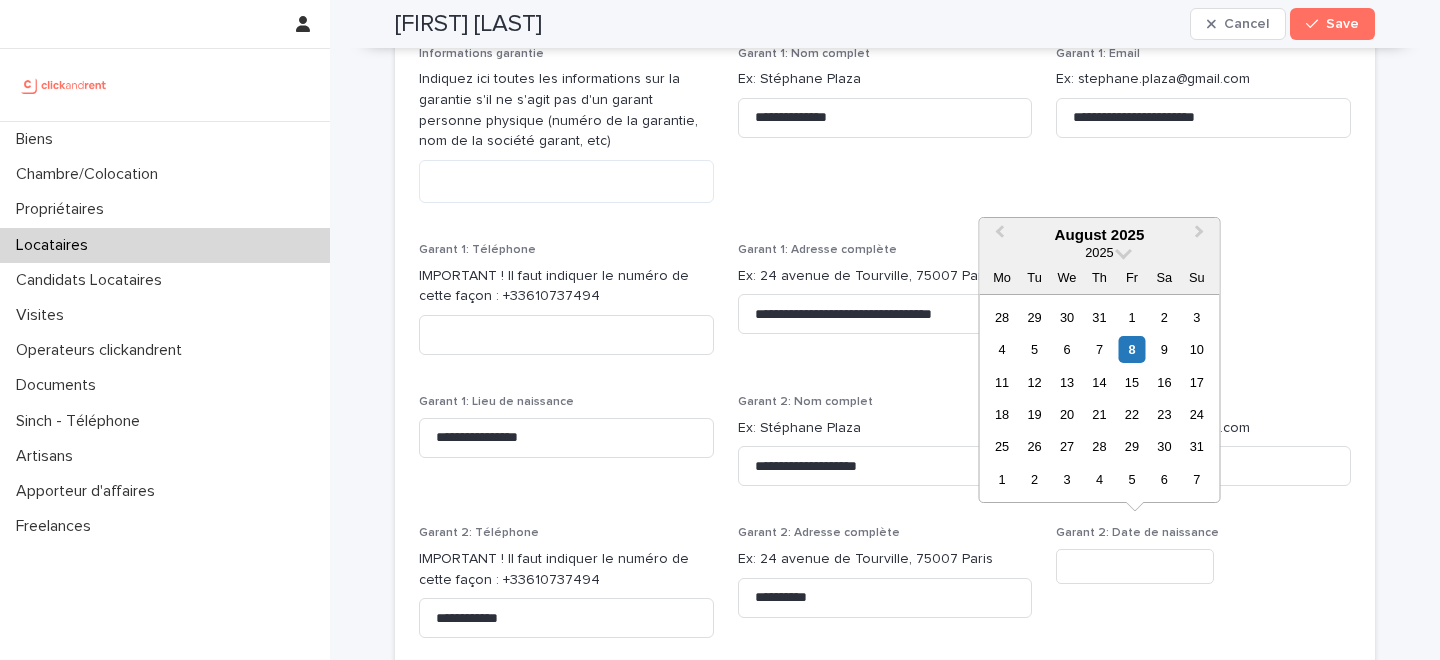 paste on "**********" 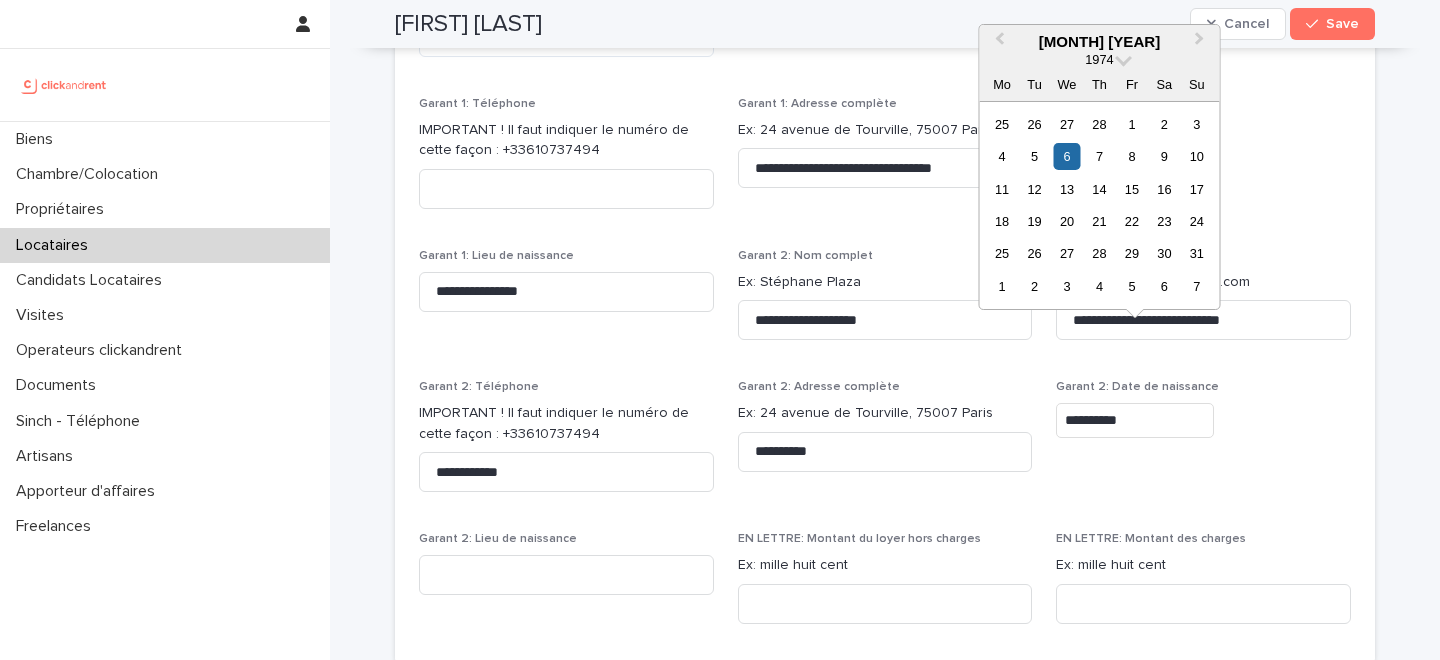 scroll, scrollTop: 2238, scrollLeft: 0, axis: vertical 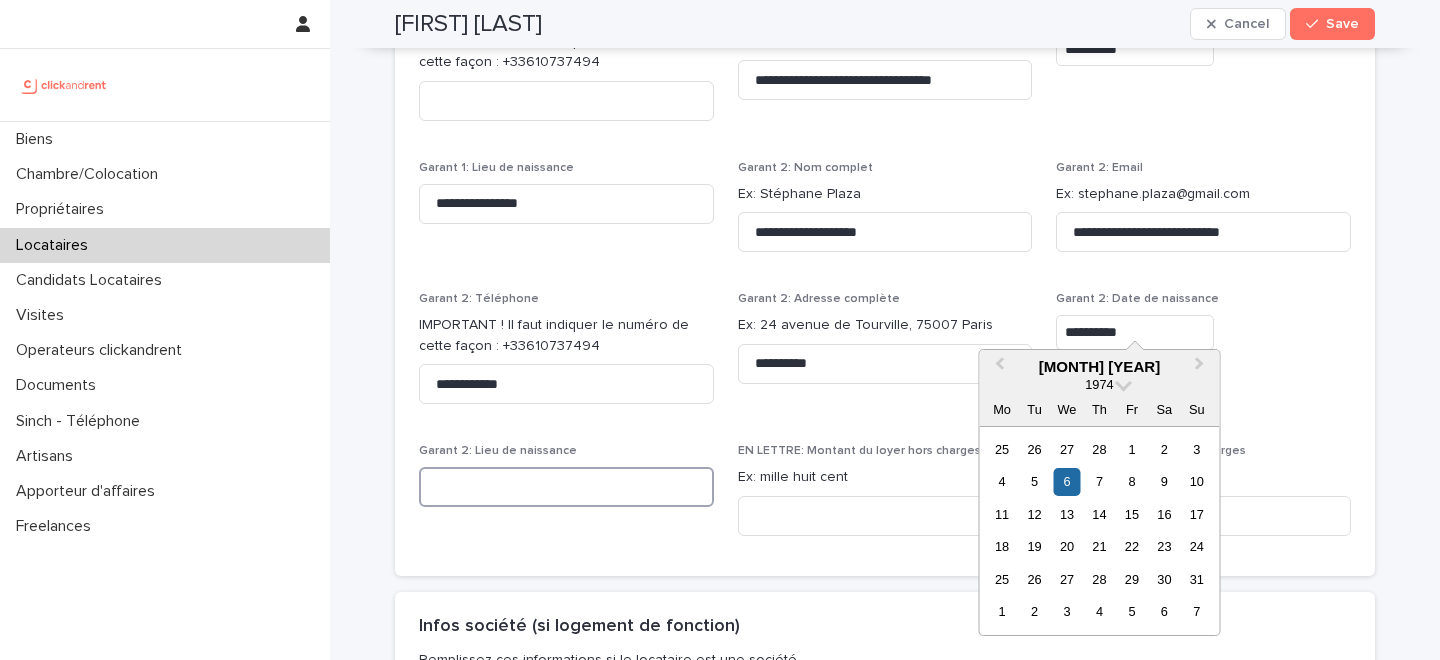 type on "********" 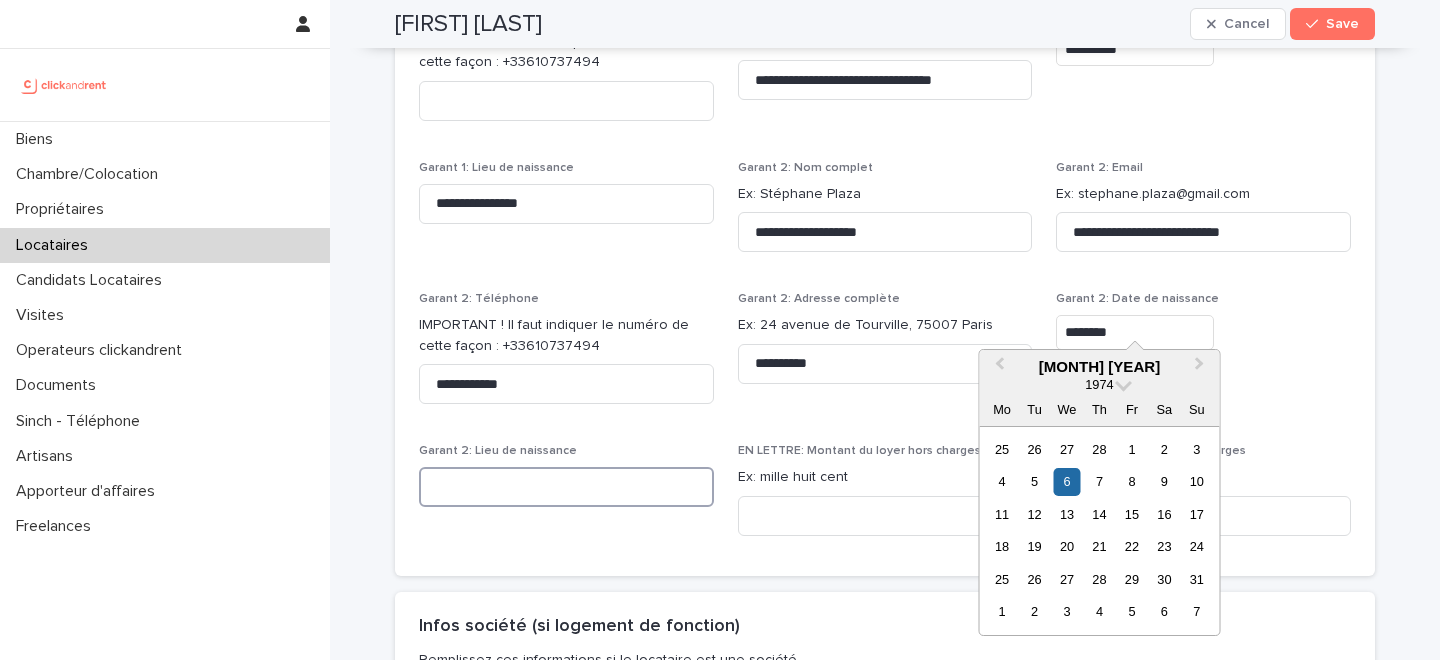 click at bounding box center [566, 487] 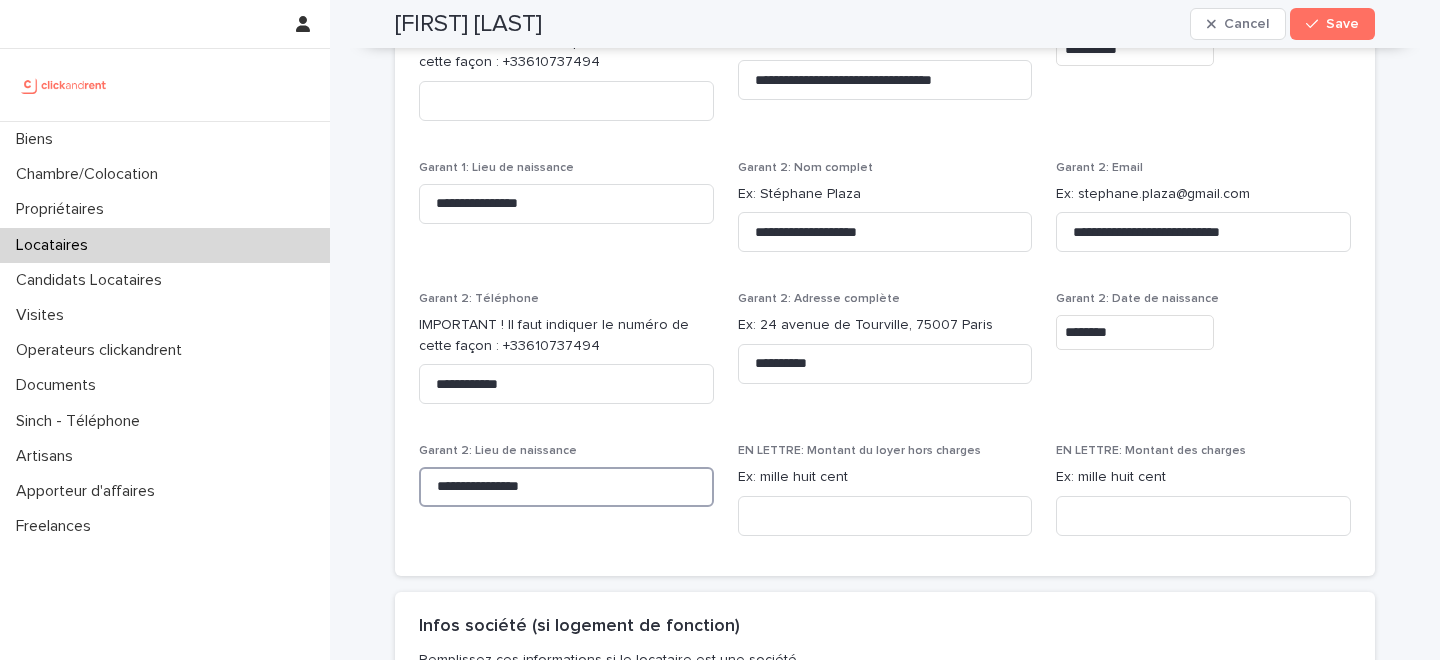 type on "**********" 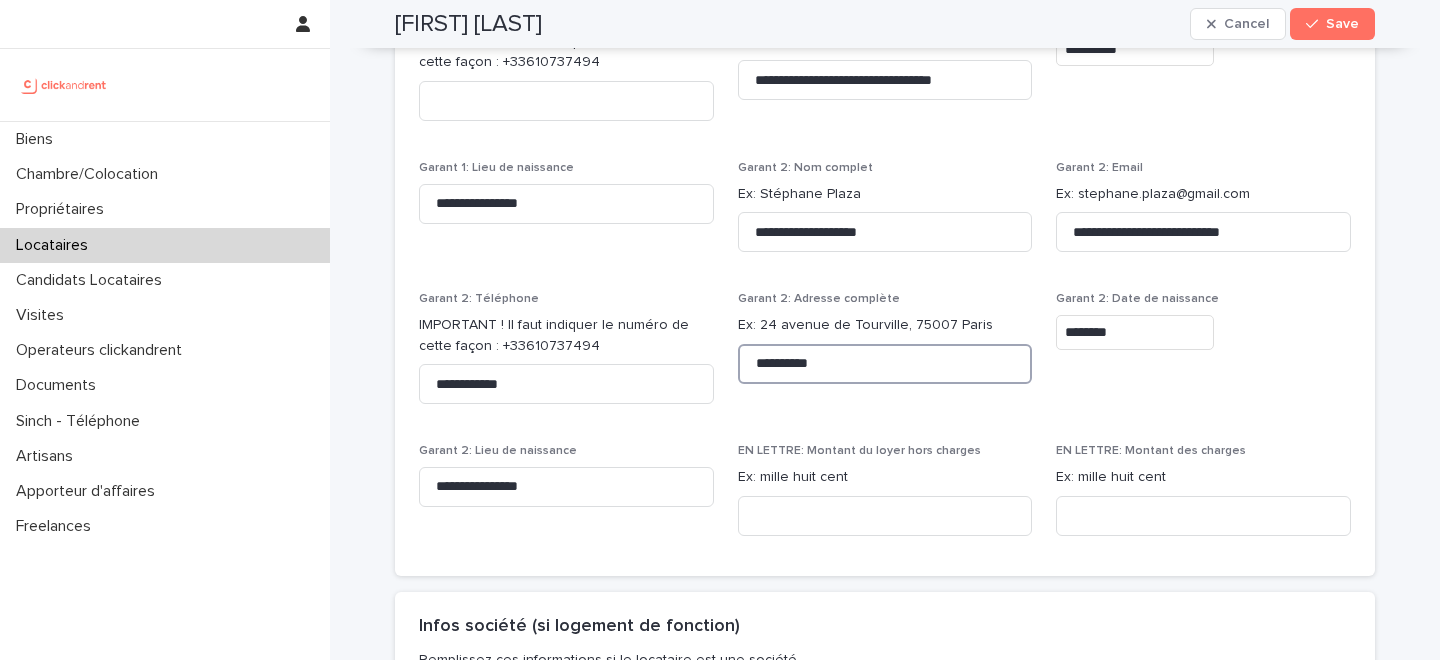 click on "**********" at bounding box center [885, 364] 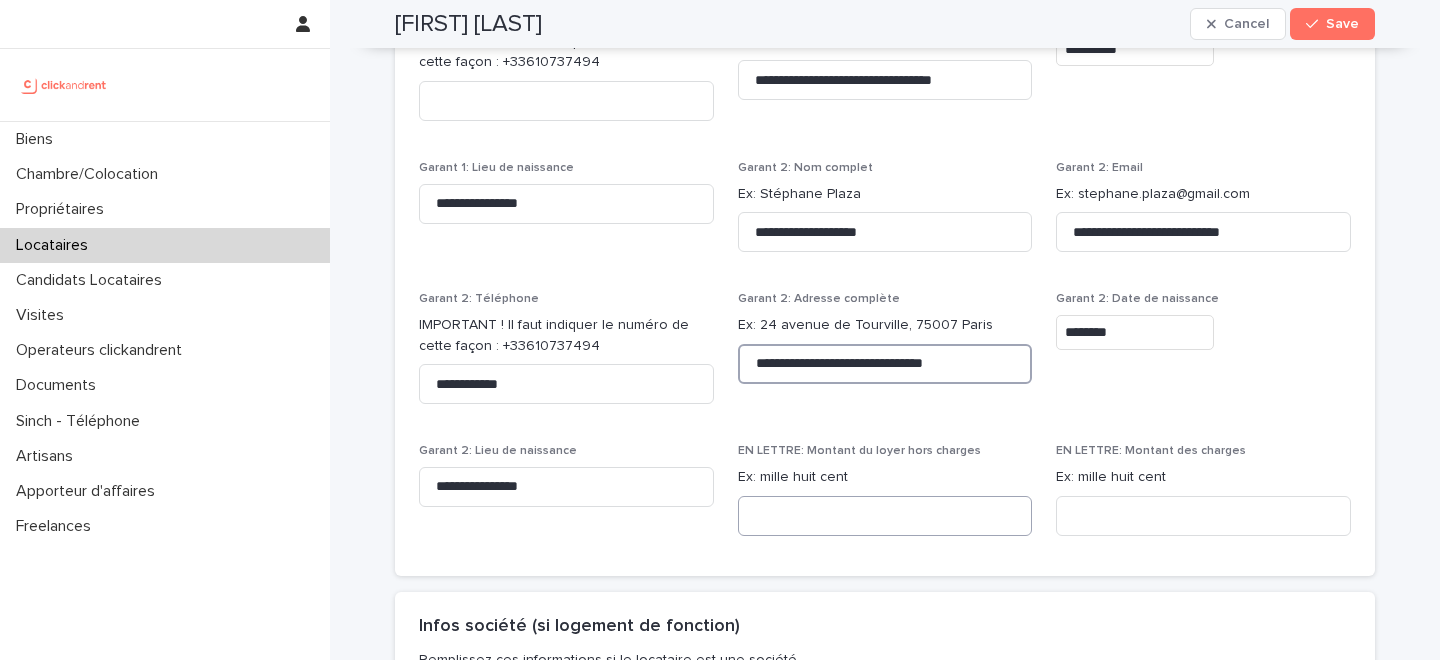 type on "**********" 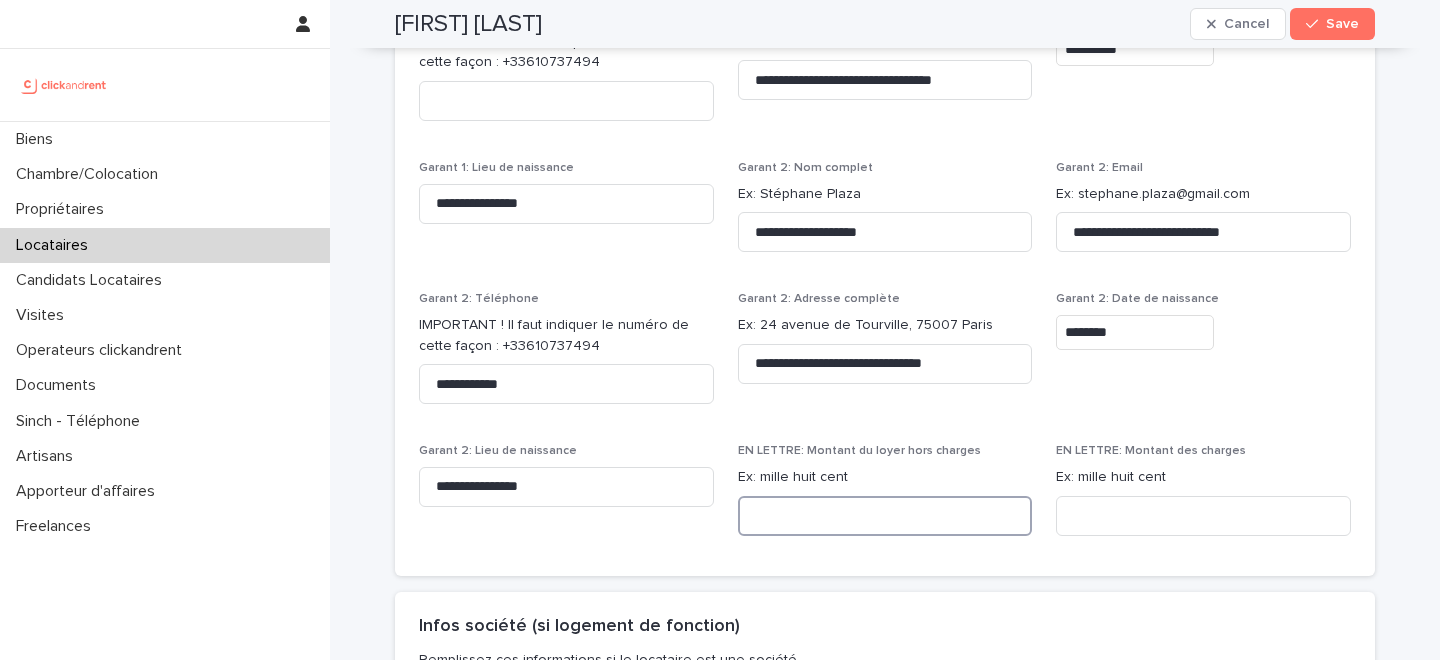 click at bounding box center [885, 516] 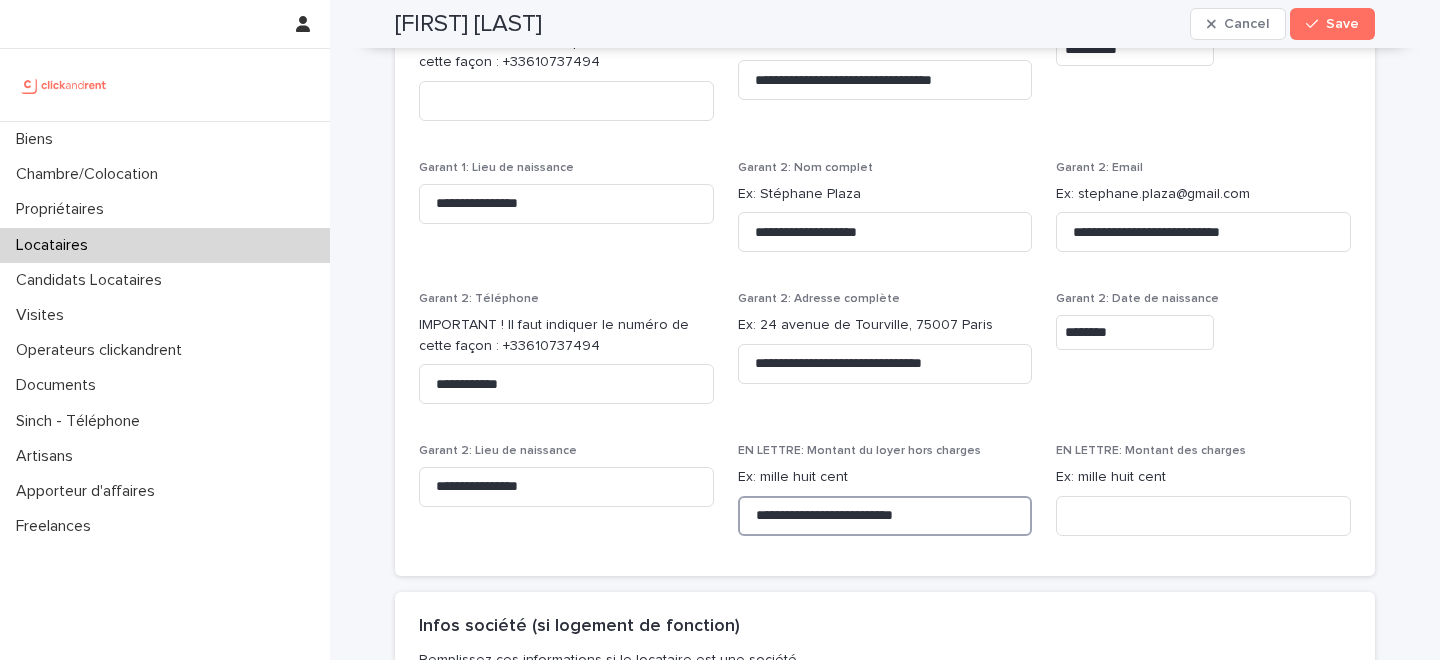 click on "**********" at bounding box center (885, 516) 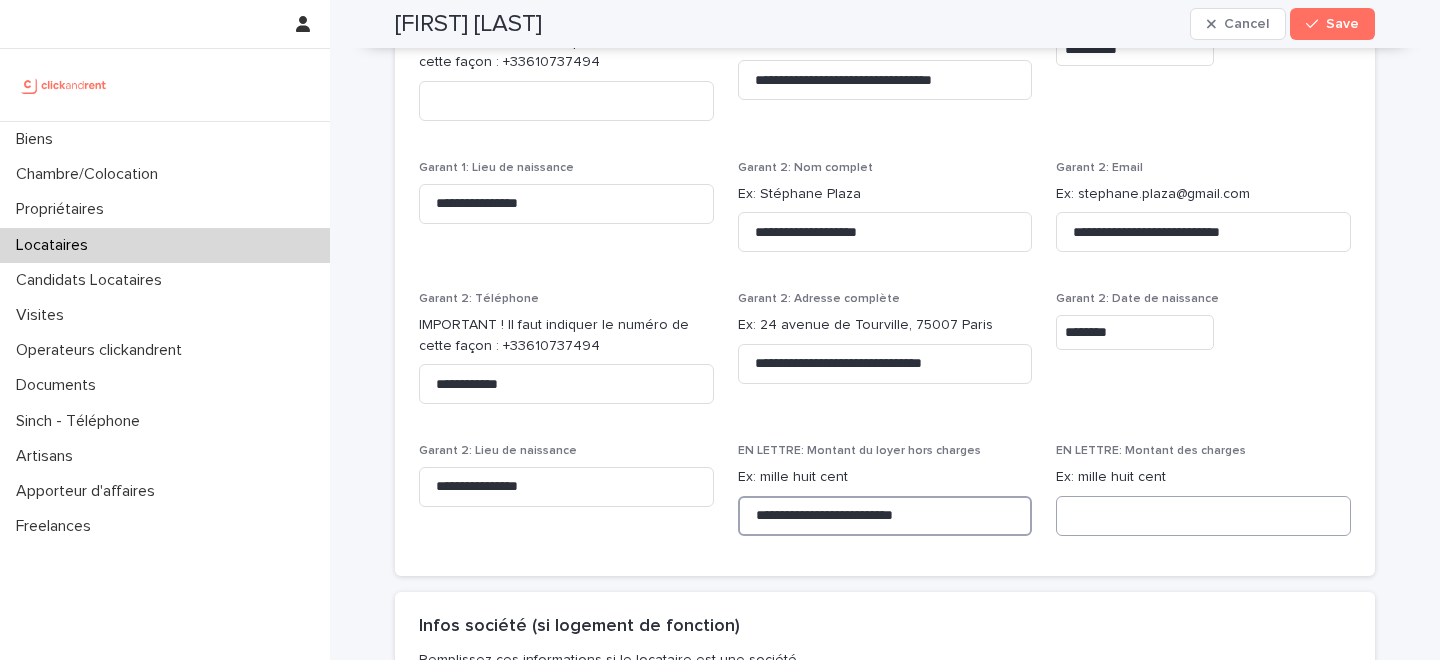 type on "**********" 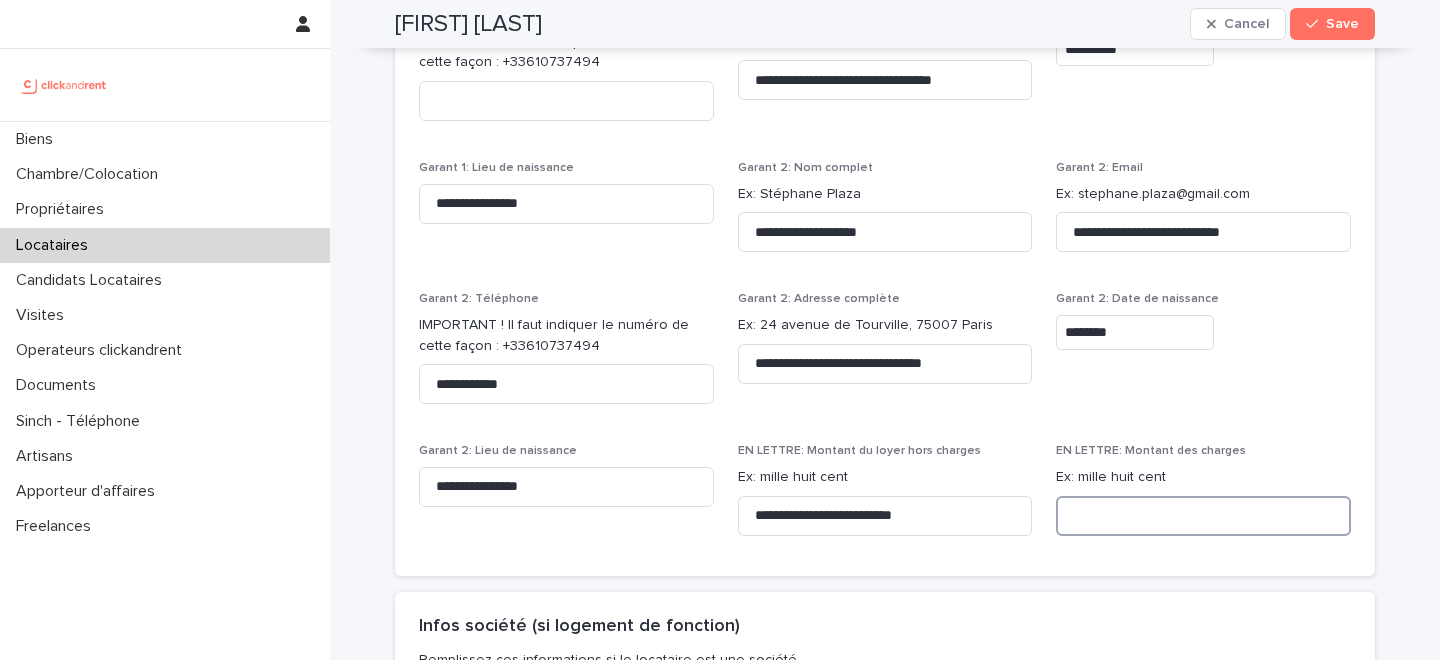 click at bounding box center [1203, 516] 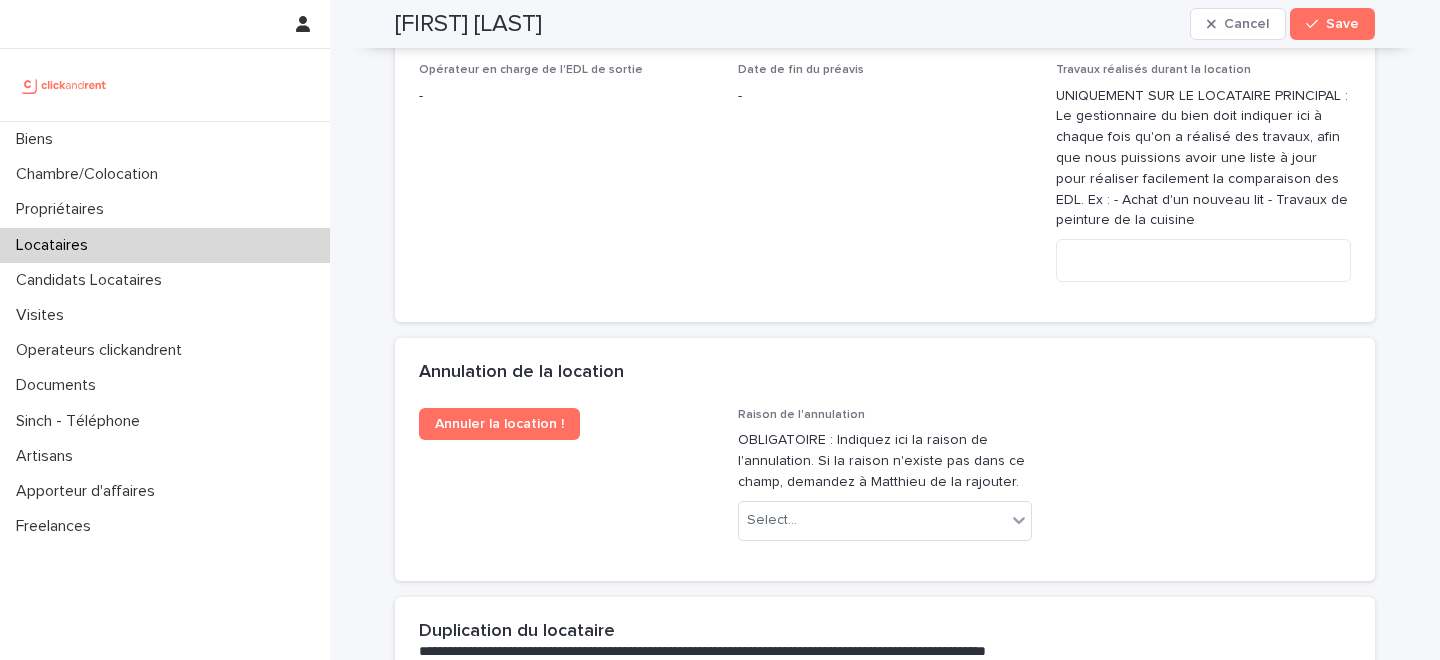 scroll, scrollTop: 4319, scrollLeft: 0, axis: vertical 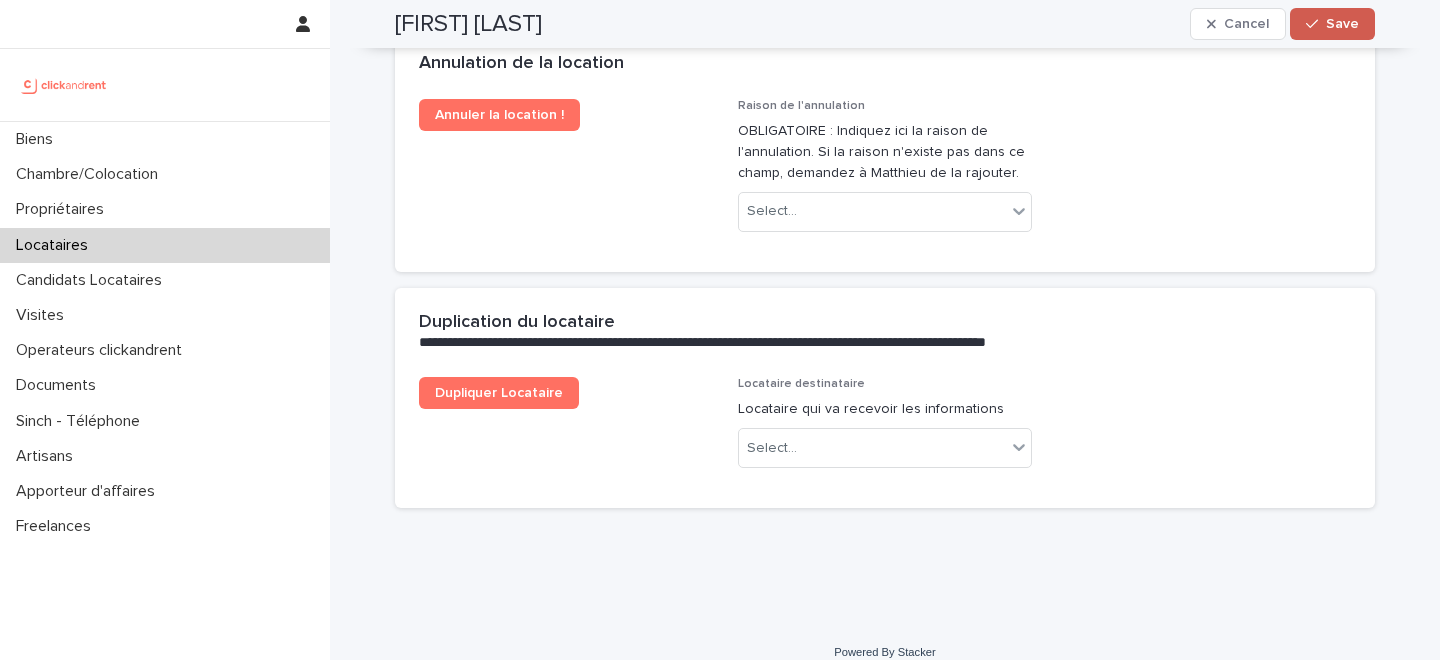 type on "**********" 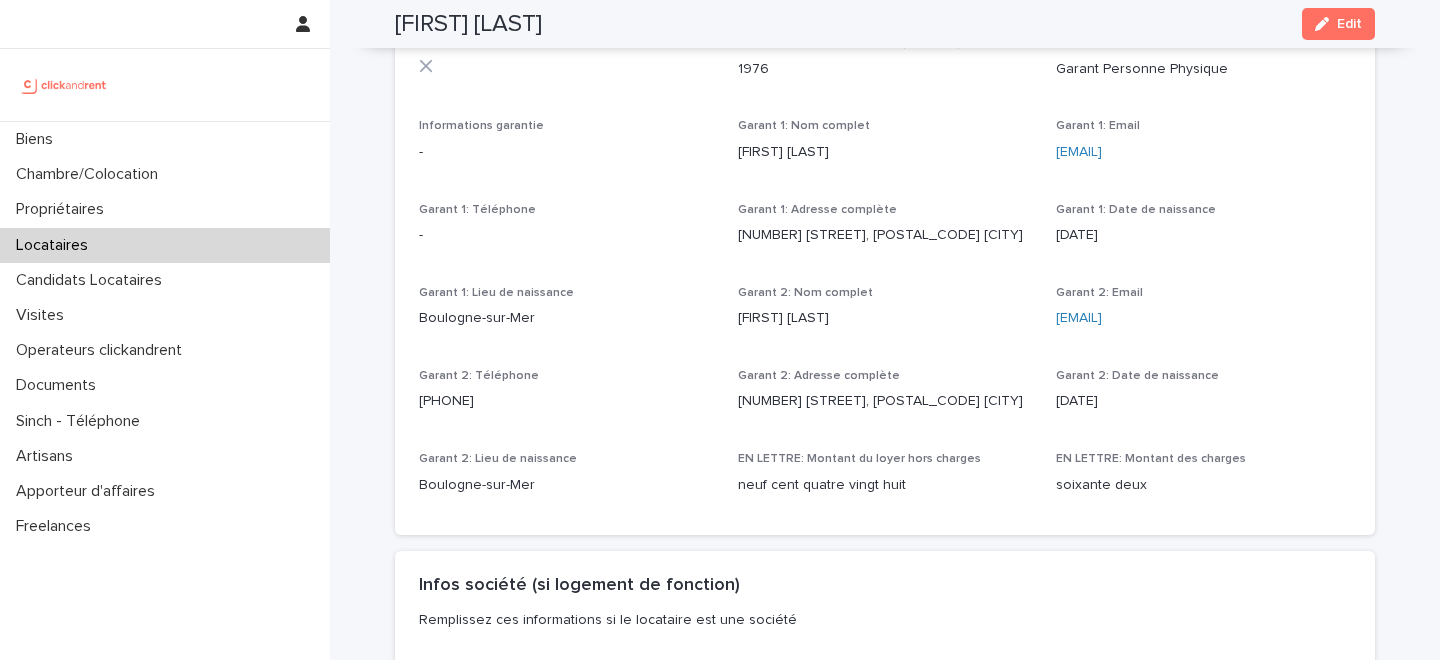 scroll, scrollTop: 1266, scrollLeft: 0, axis: vertical 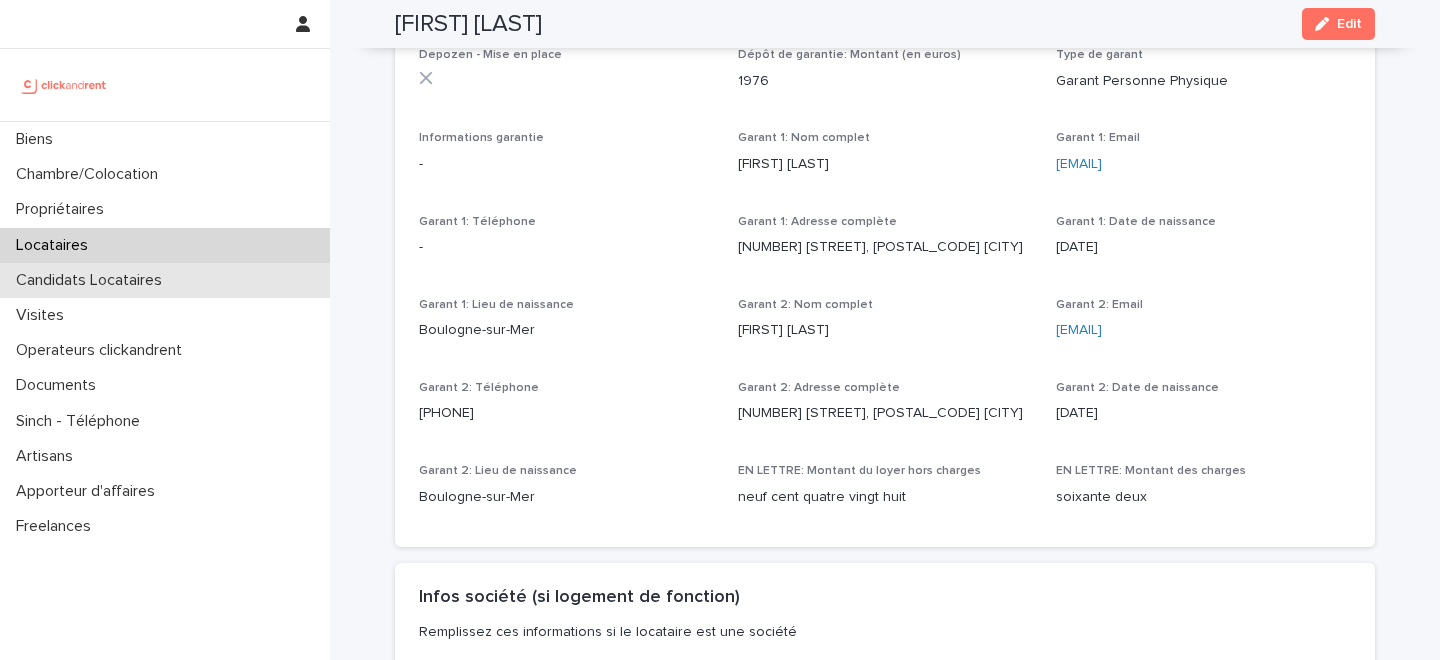 click on "Candidats Locataires" at bounding box center (93, 280) 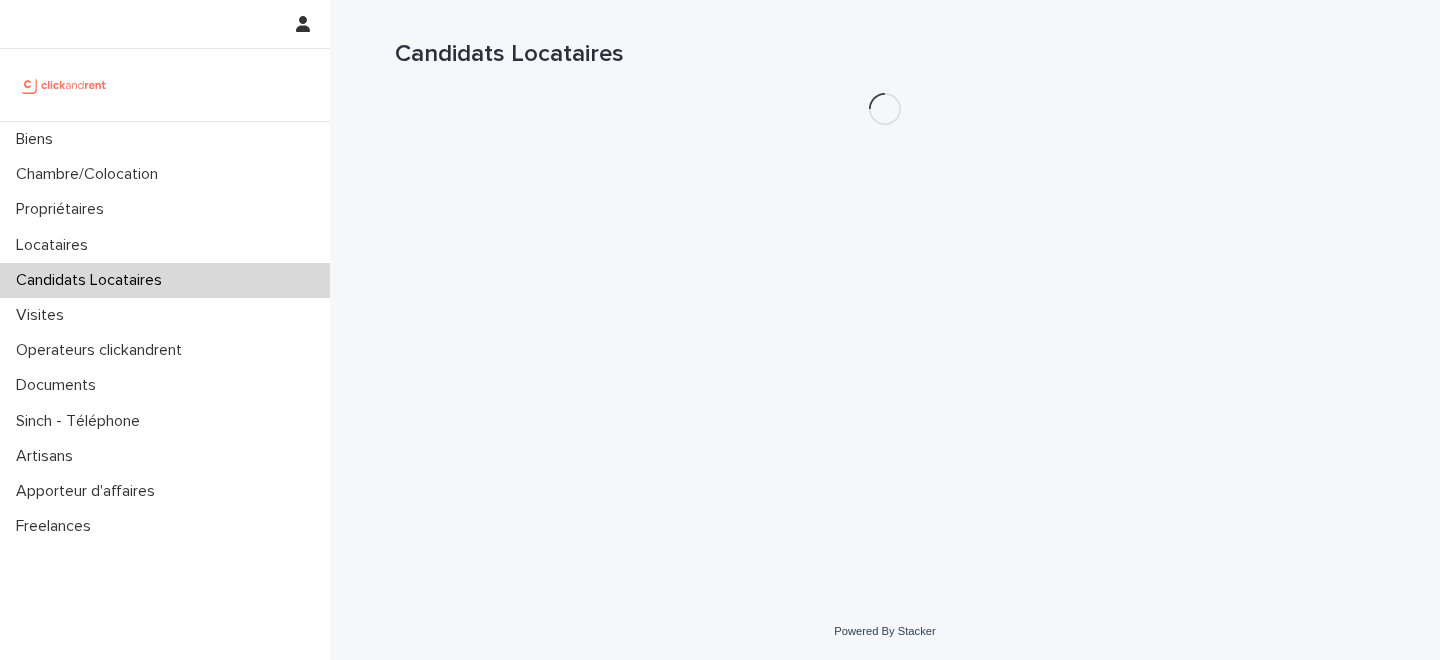 scroll, scrollTop: 0, scrollLeft: 0, axis: both 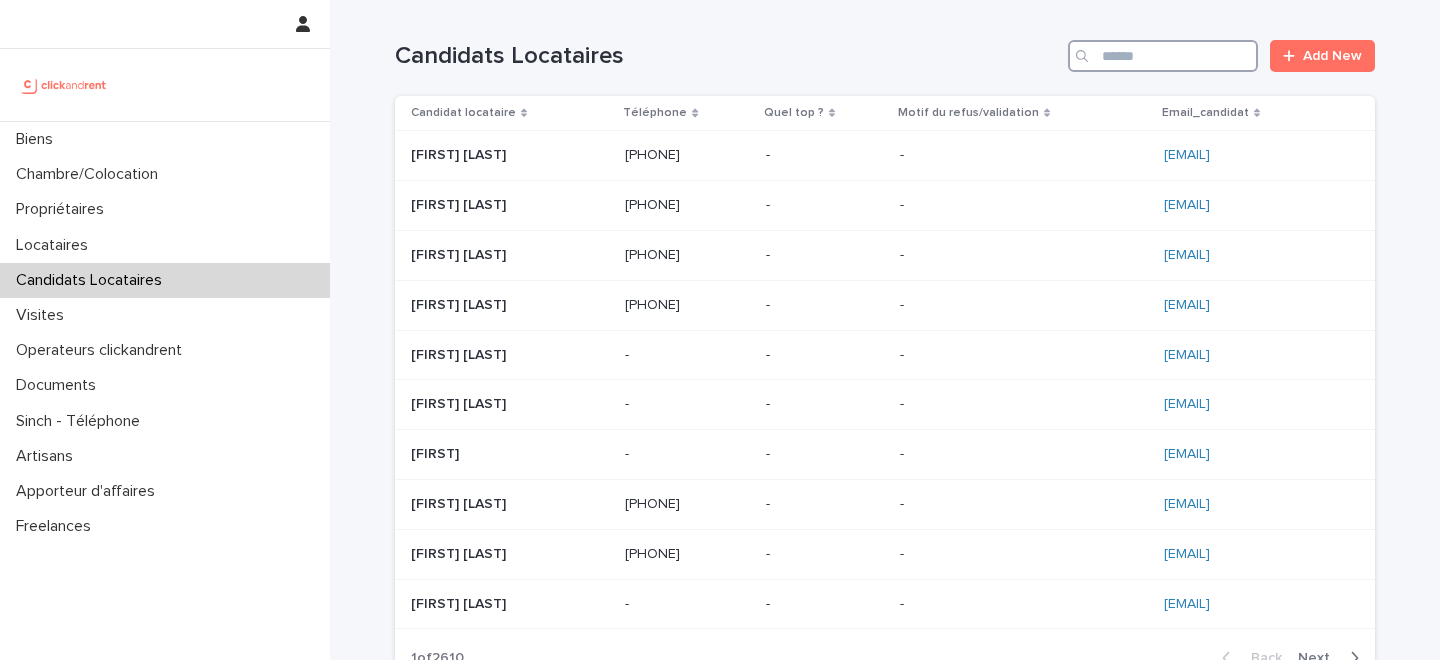 click at bounding box center [1163, 56] 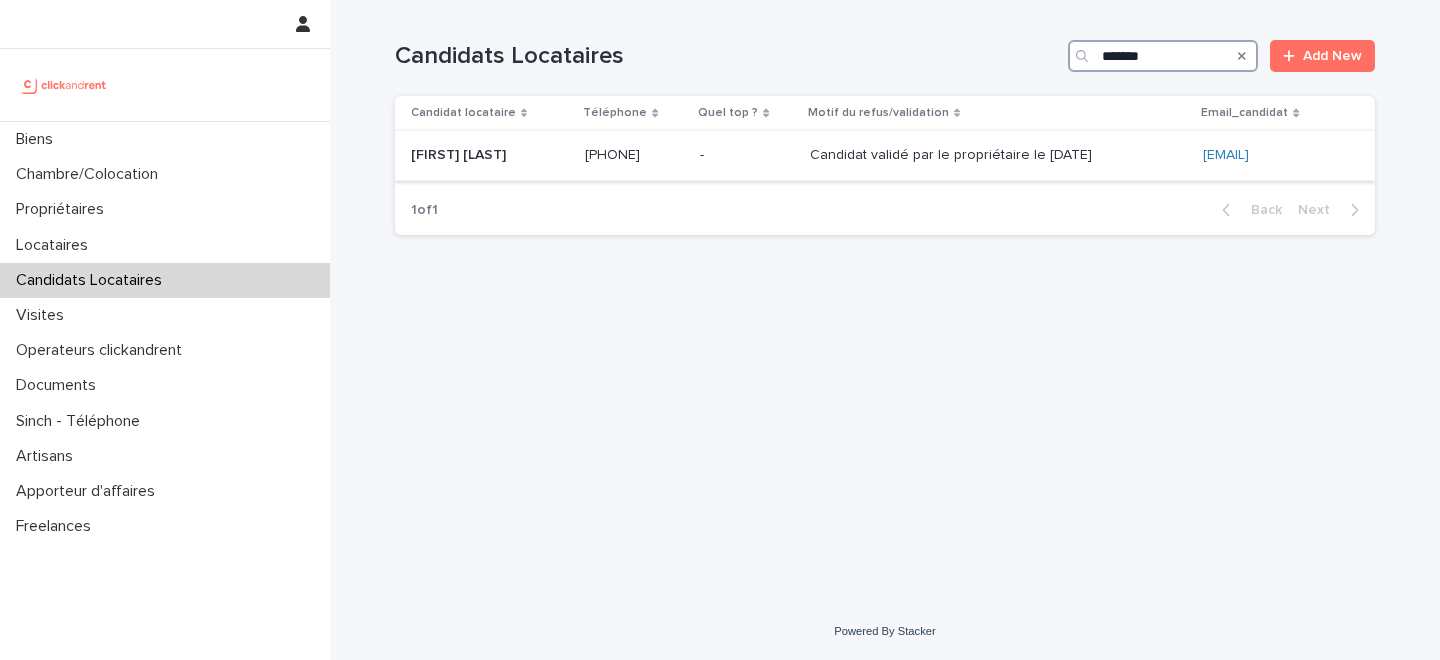 type on "*******" 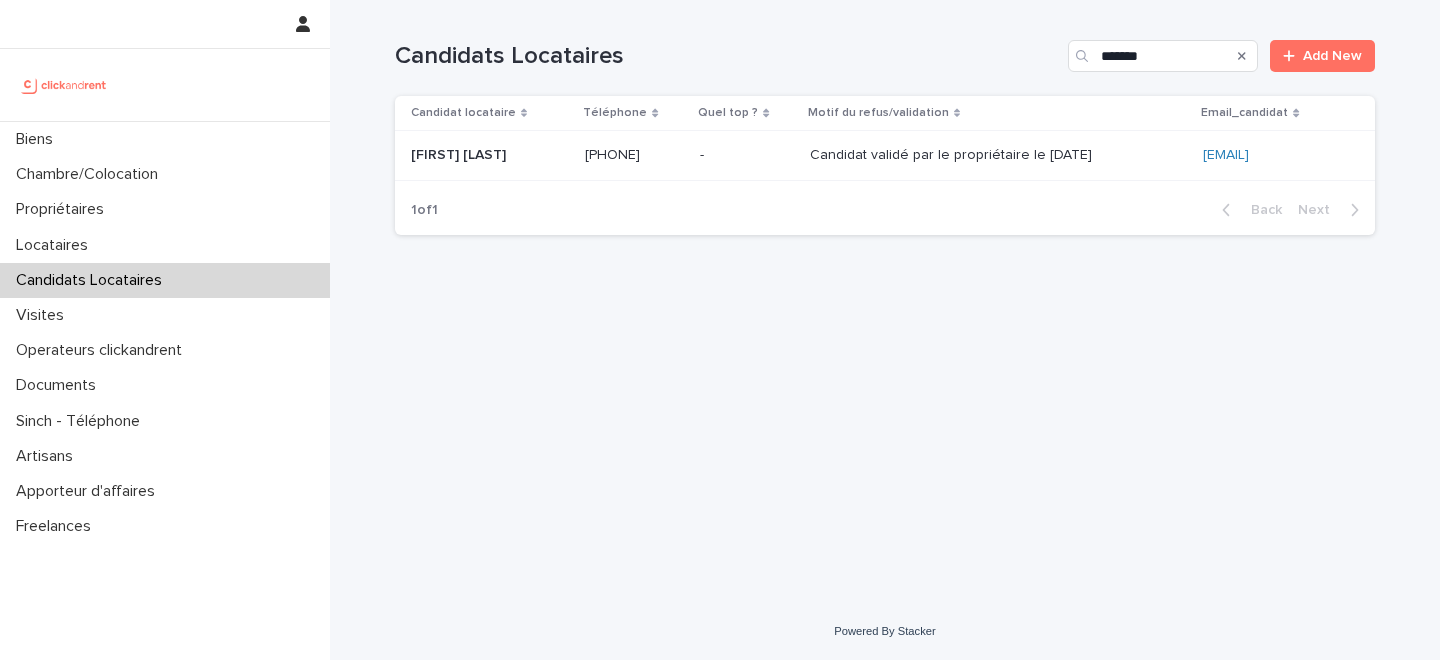 click on "0695313474" at bounding box center [614, 153] 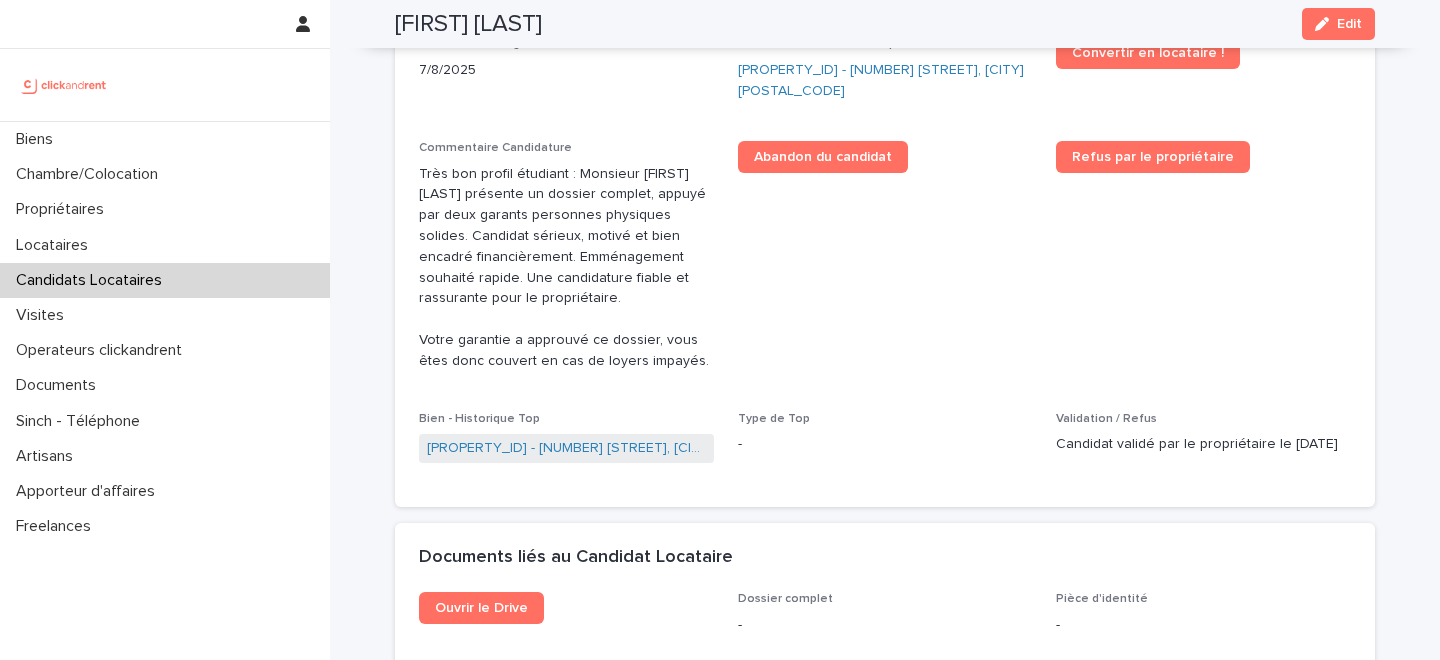 scroll, scrollTop: 549, scrollLeft: 0, axis: vertical 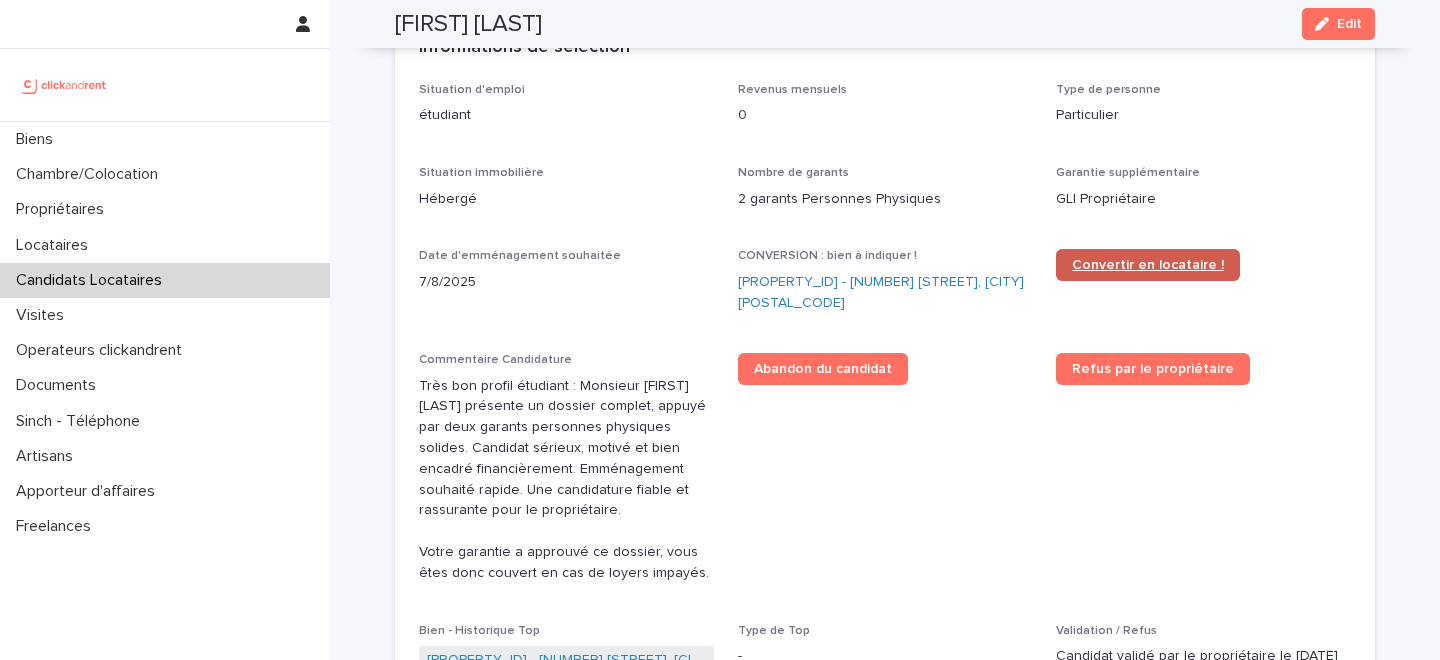 click on "Convertir en locataire !" at bounding box center [1148, 265] 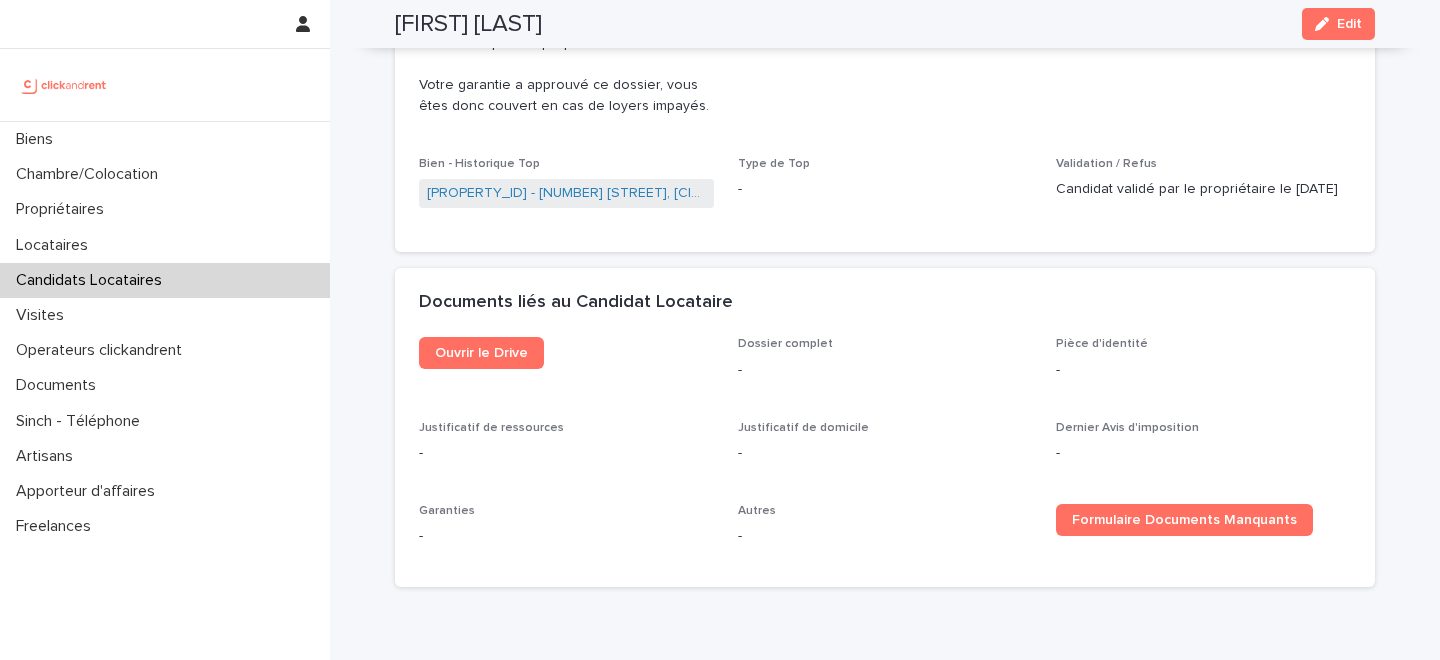 scroll, scrollTop: 1124, scrollLeft: 0, axis: vertical 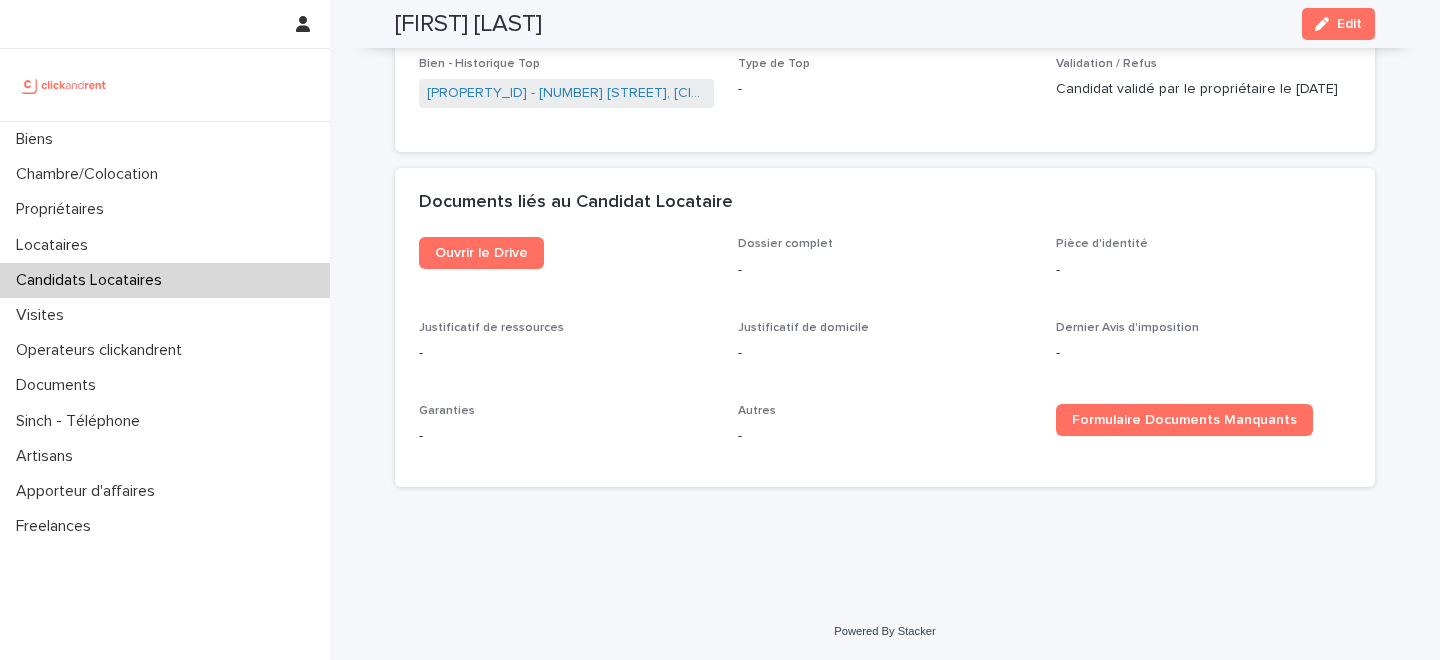 click on "Candidats Locataires" at bounding box center [93, 280] 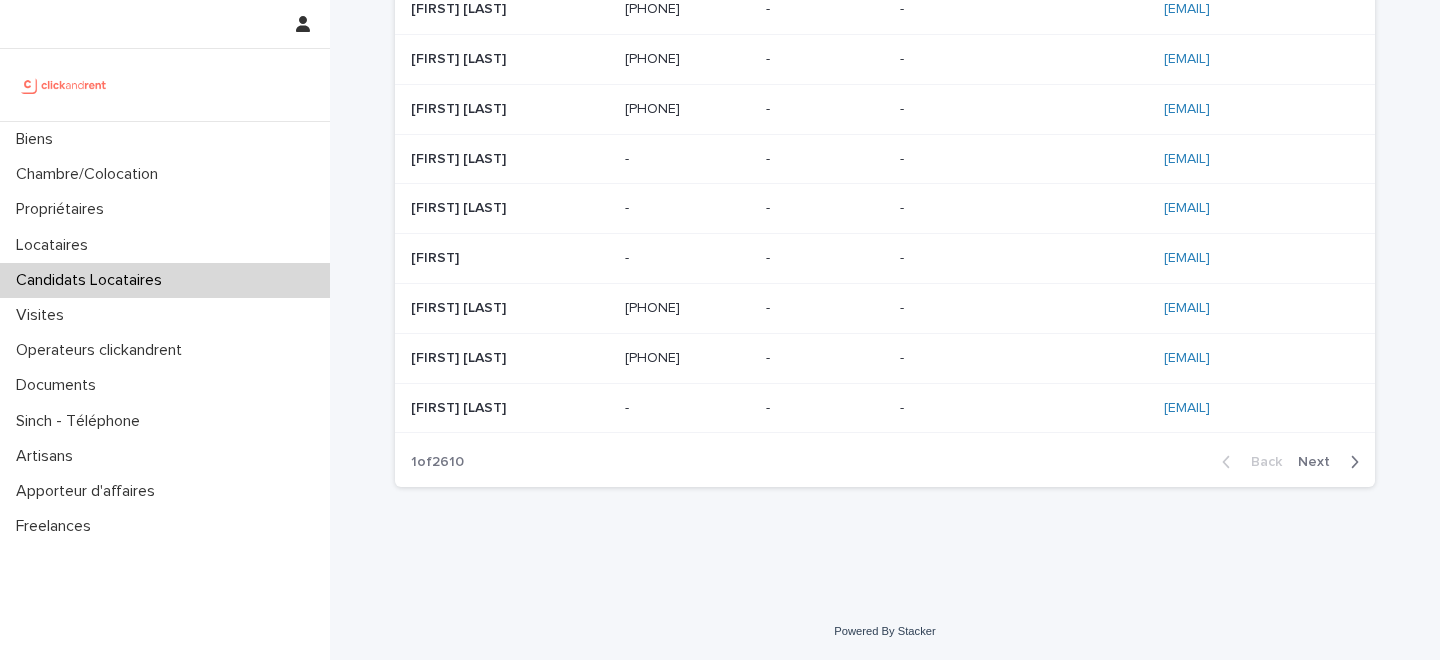 scroll, scrollTop: 0, scrollLeft: 0, axis: both 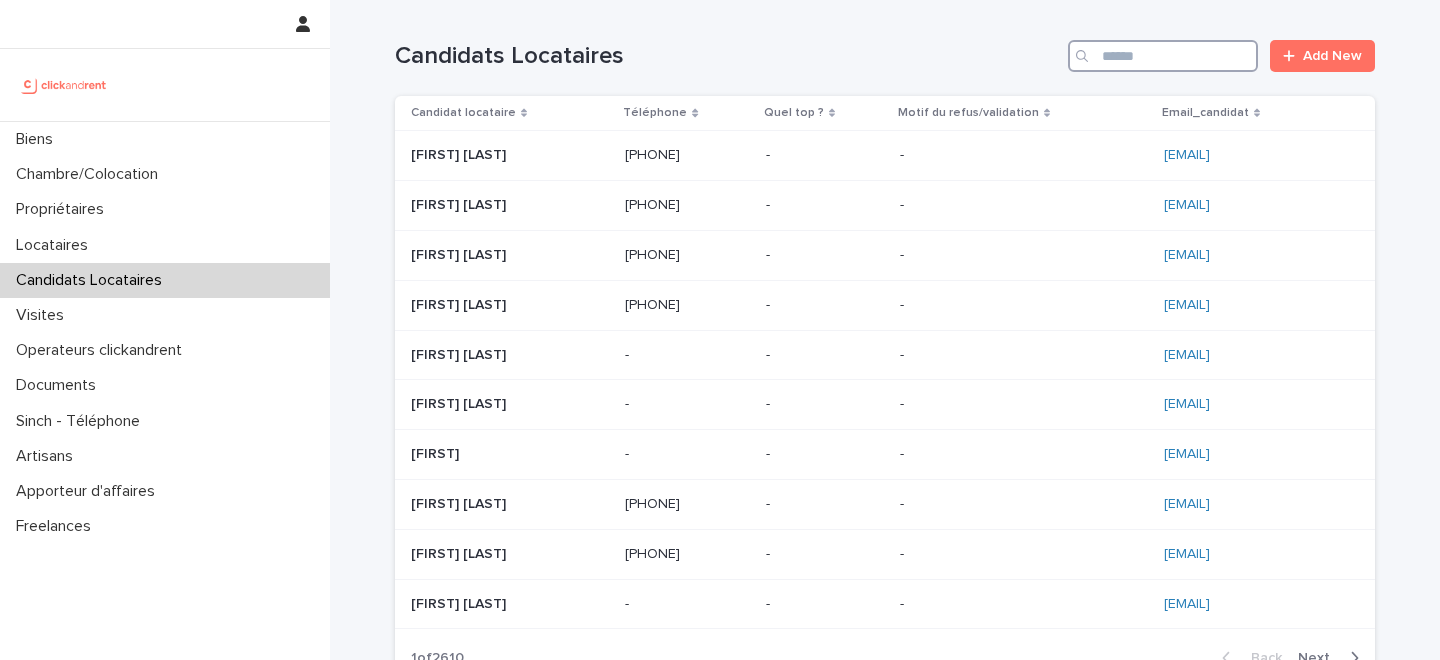 click at bounding box center [1163, 56] 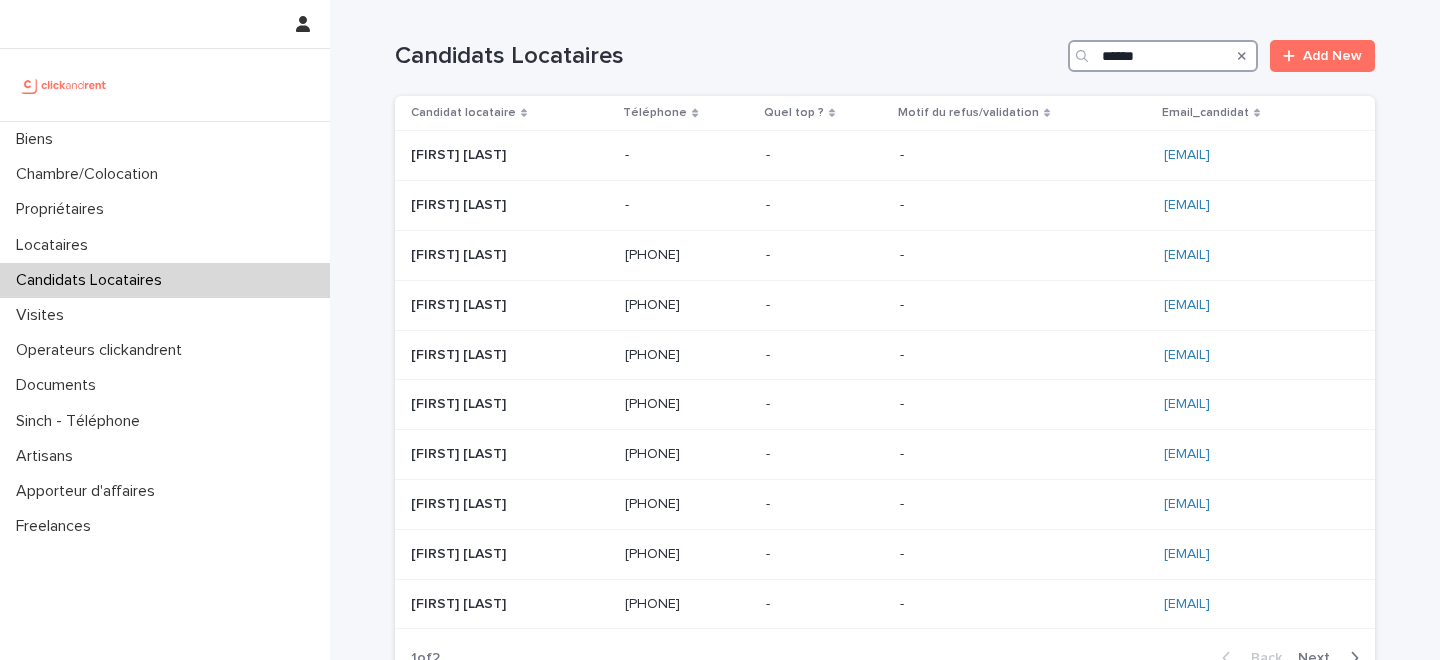 click on "******" at bounding box center (1163, 56) 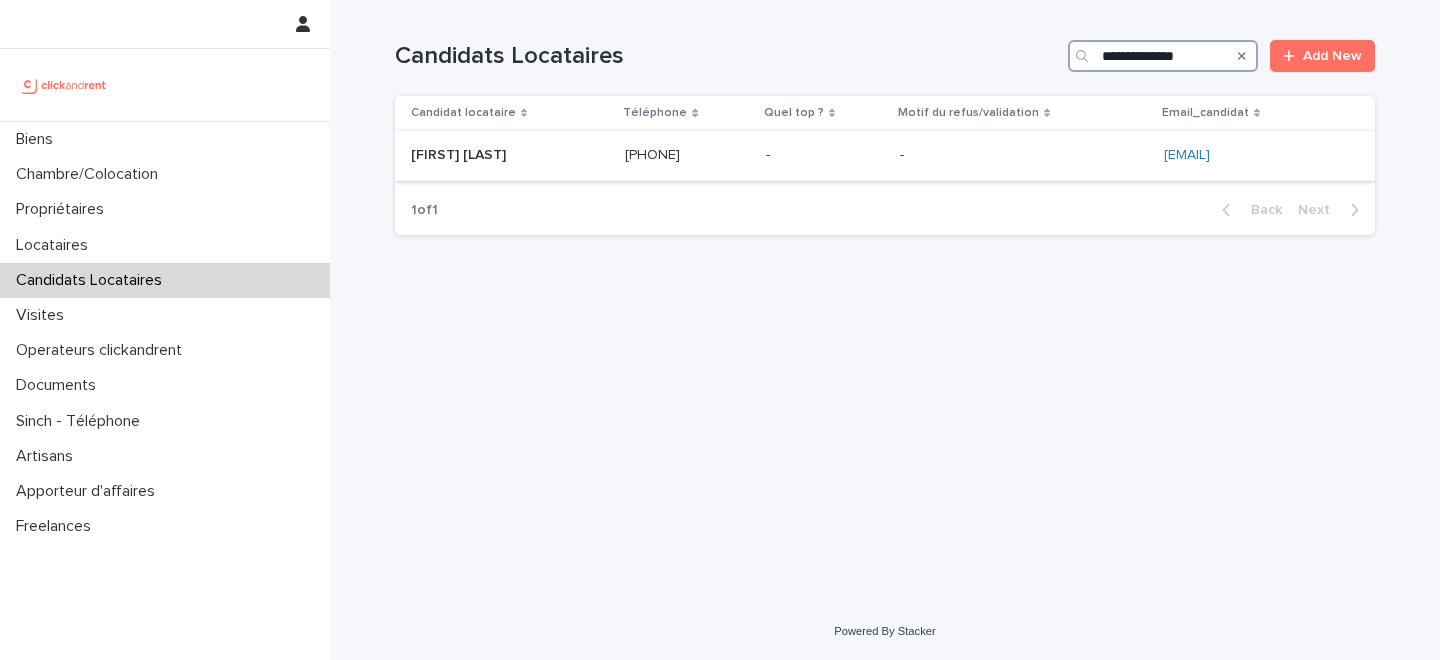 type on "**********" 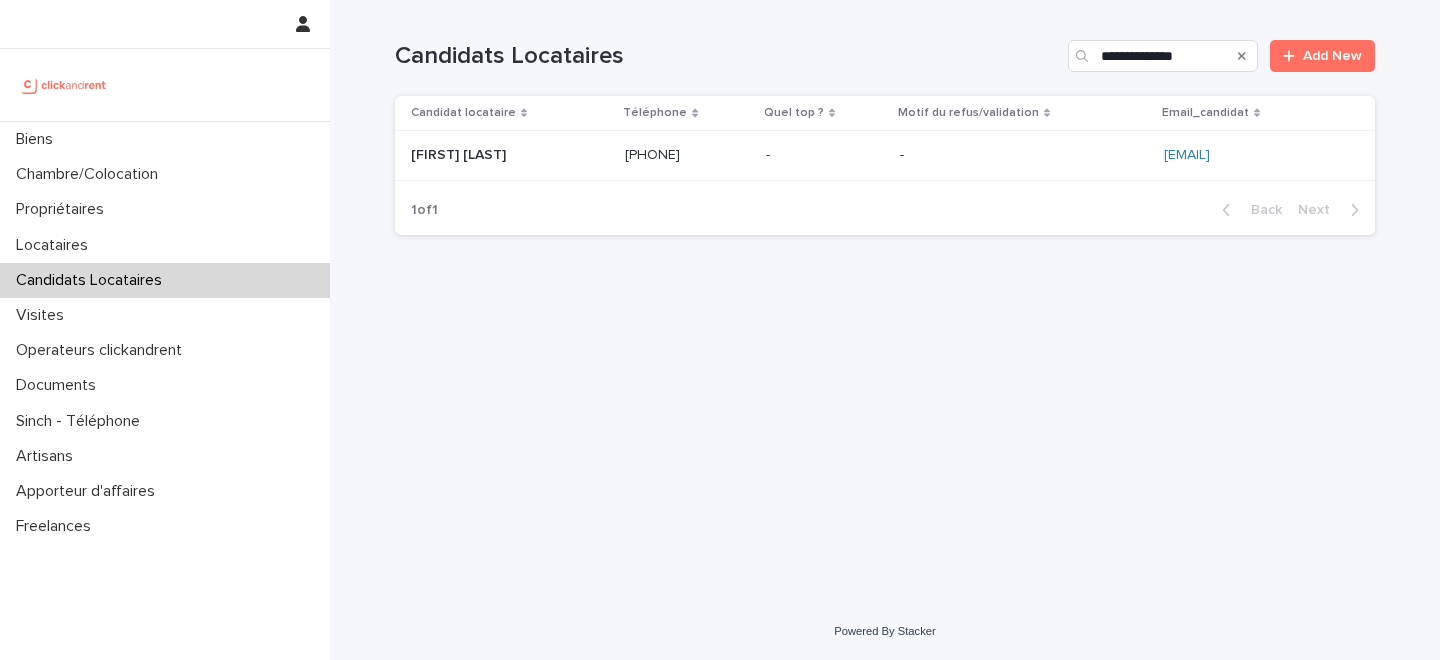 click on "Héloïse Hubert Héloïse Hubert" at bounding box center [510, 155] 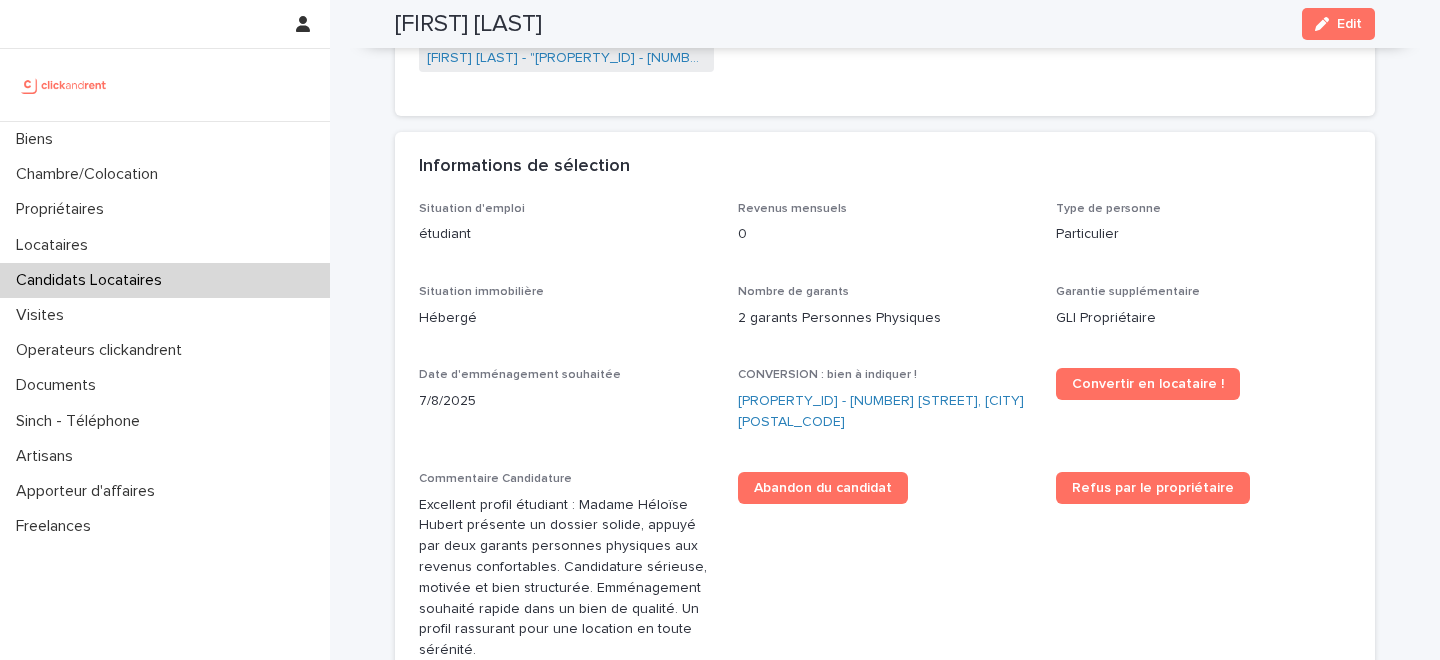 scroll, scrollTop: 497, scrollLeft: 0, axis: vertical 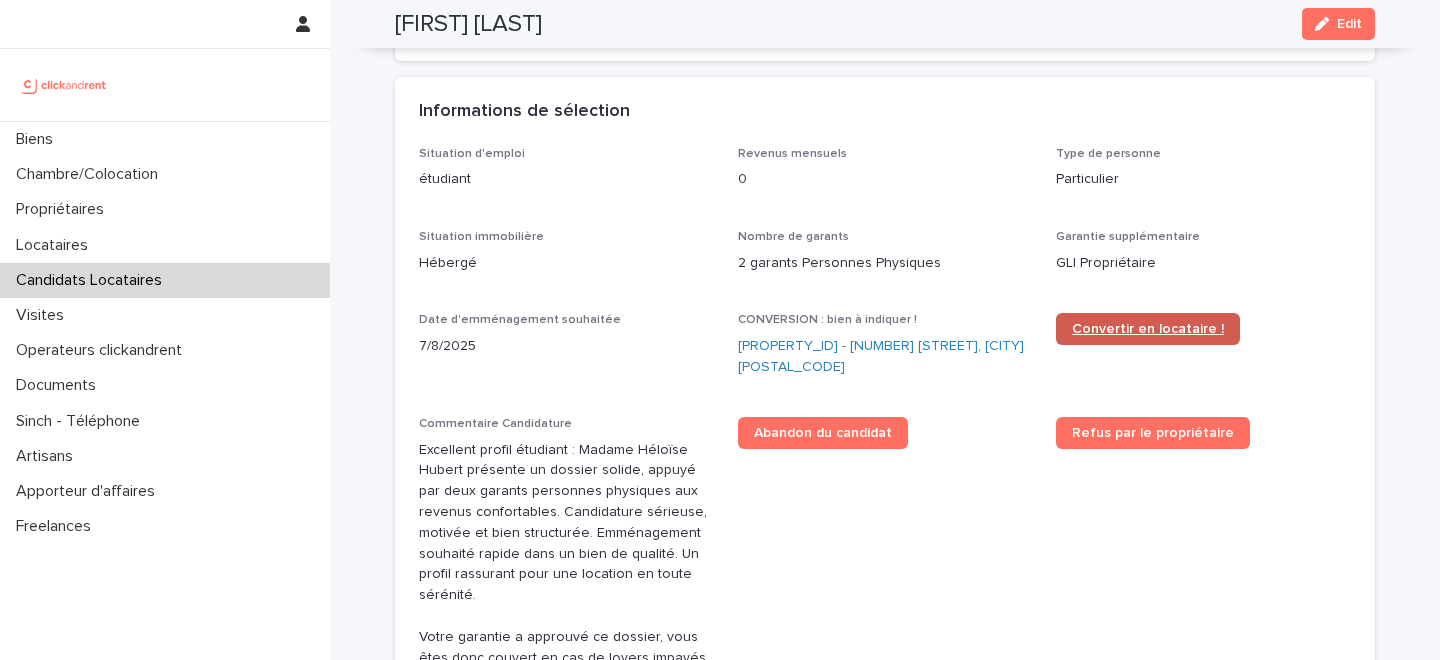 click on "Convertir en locataire !" at bounding box center [1148, 329] 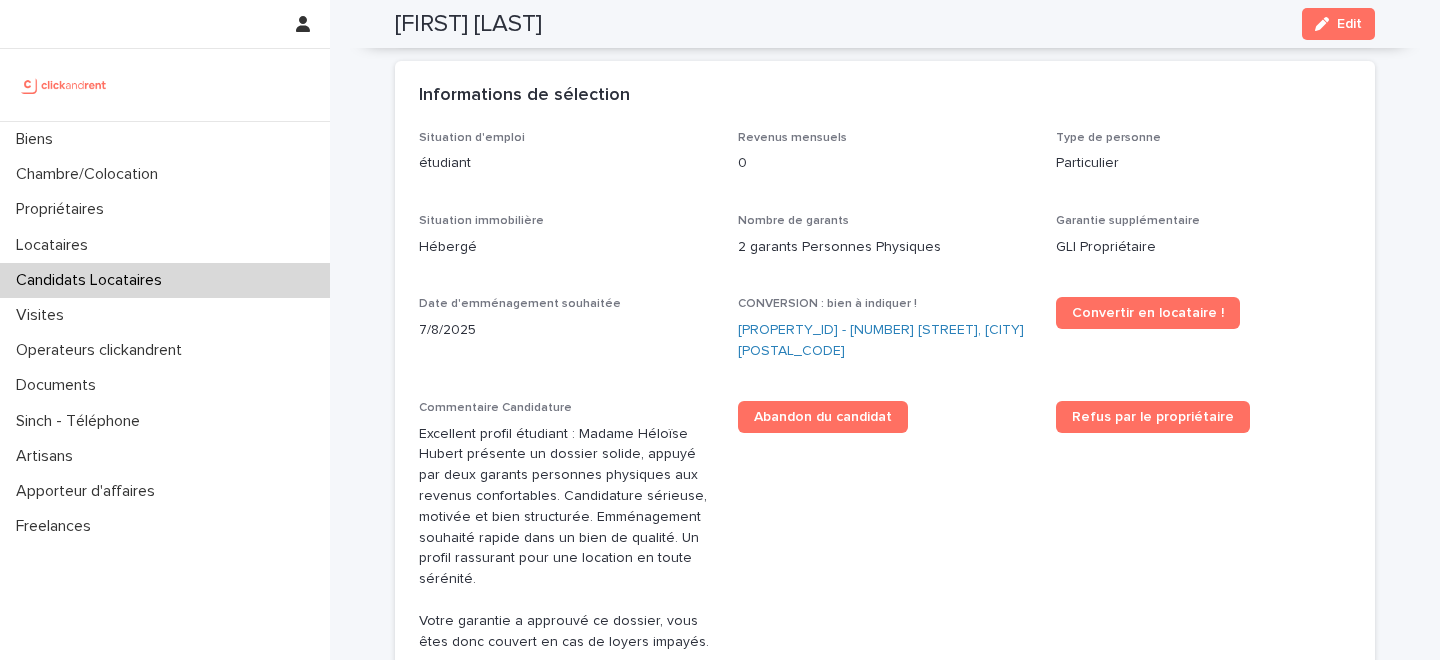 scroll, scrollTop: 515, scrollLeft: 0, axis: vertical 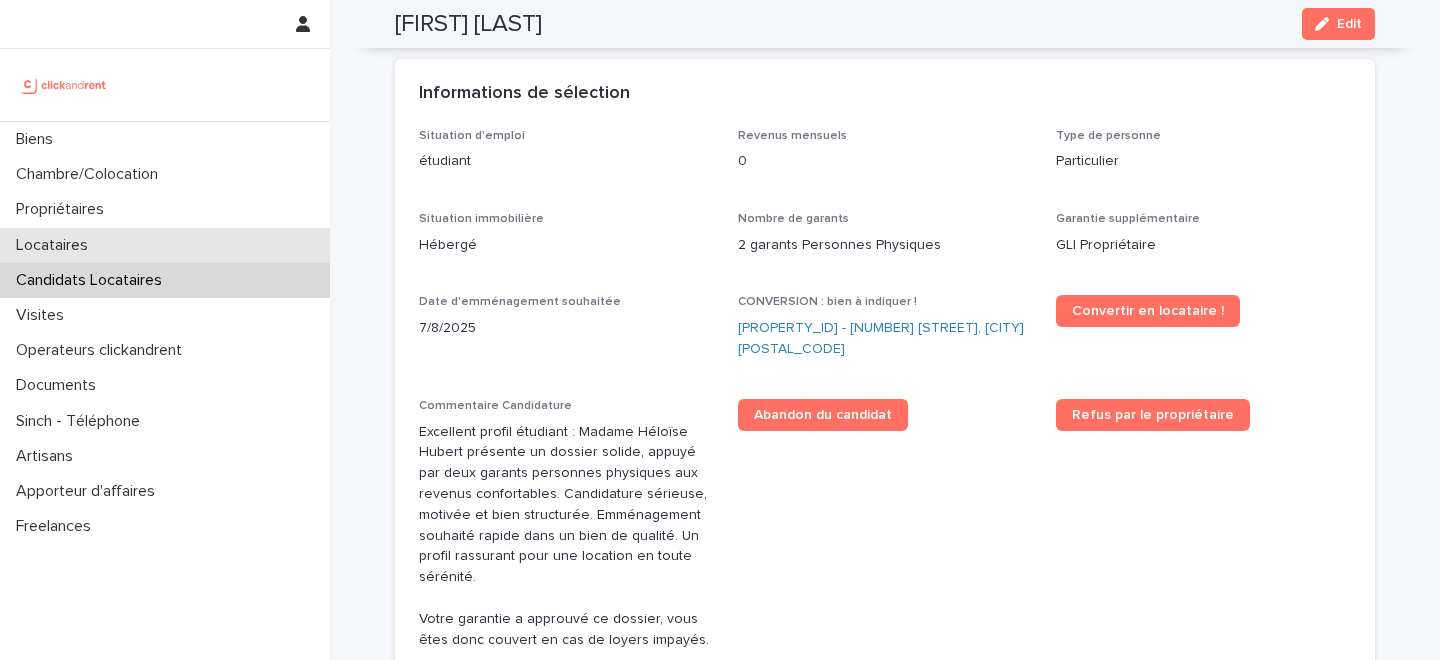 click on "Locataires" at bounding box center [56, 245] 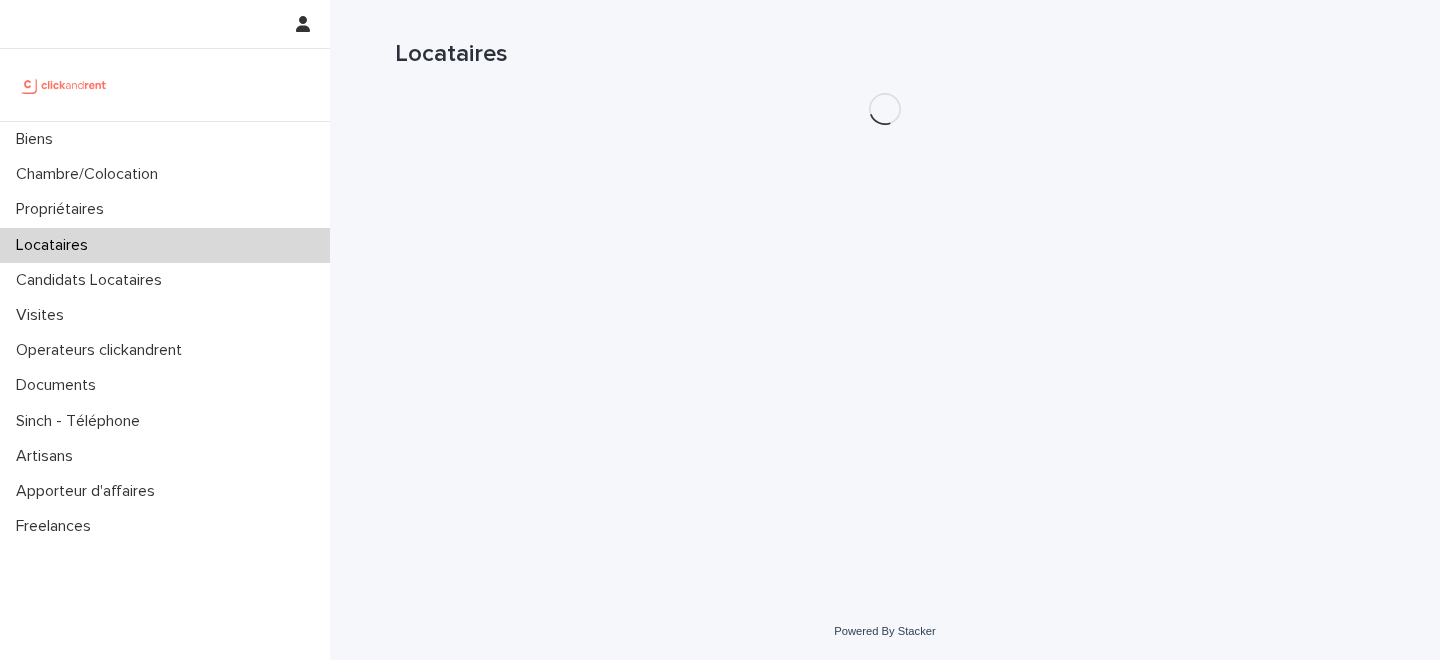 scroll, scrollTop: 0, scrollLeft: 0, axis: both 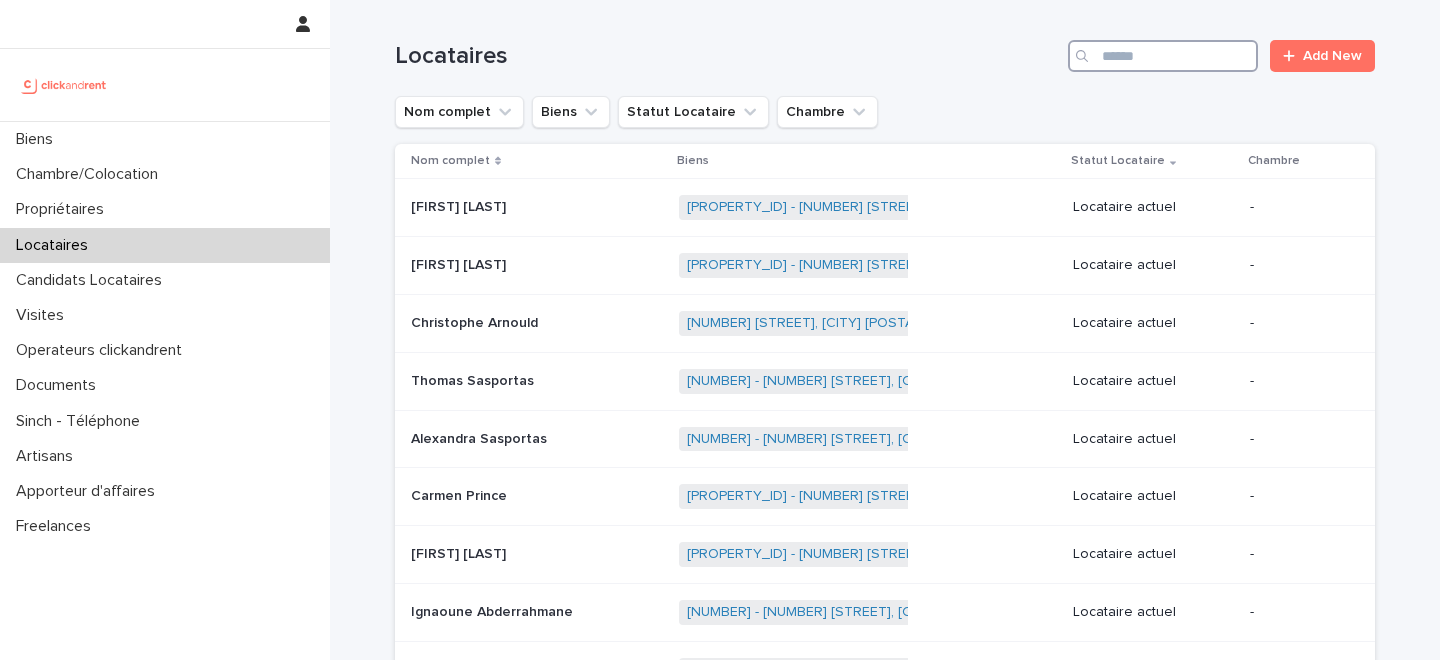click at bounding box center (1163, 56) 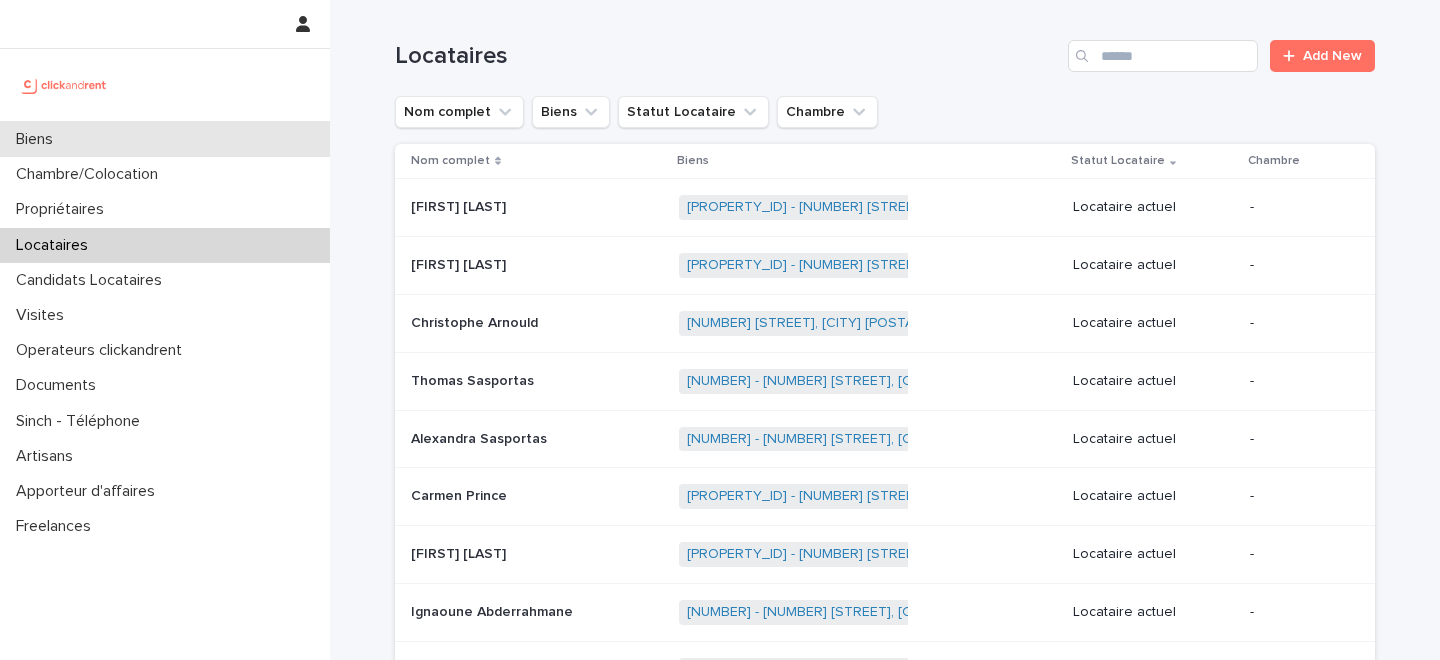 click on "Biens" at bounding box center (165, 139) 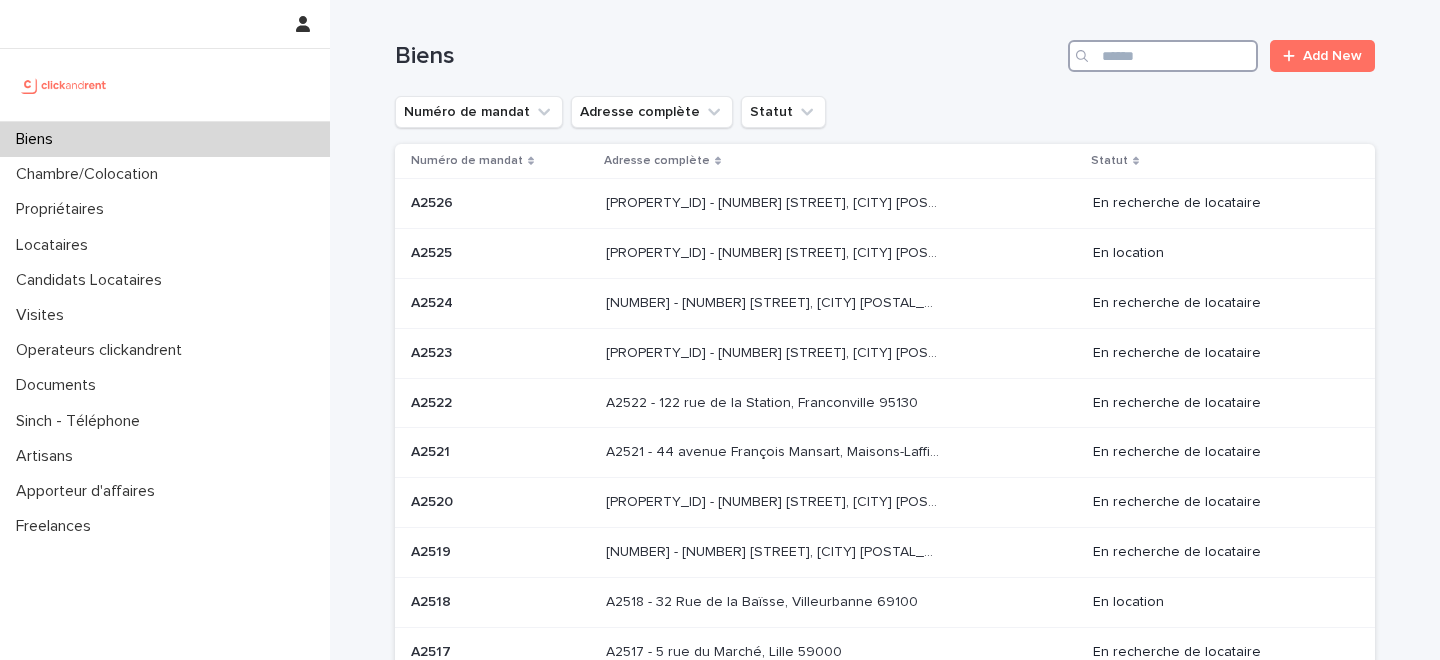 click at bounding box center (1163, 56) 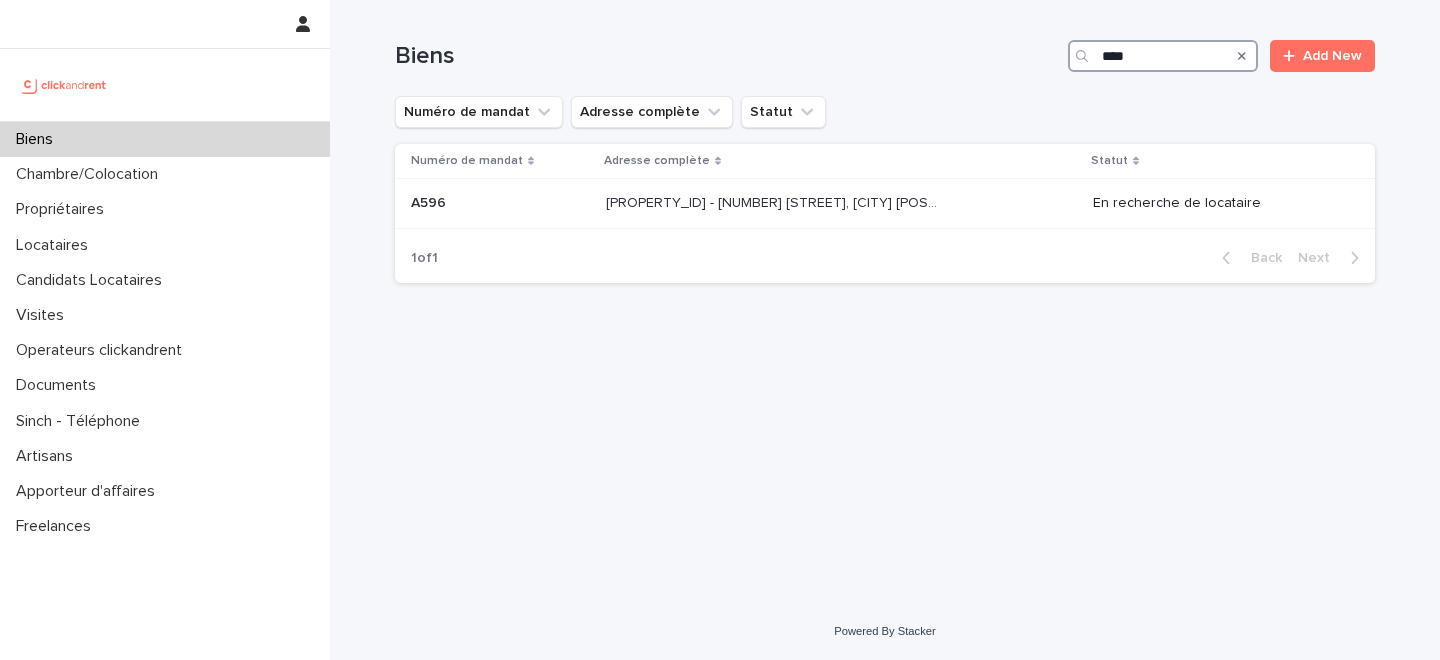 type on "****" 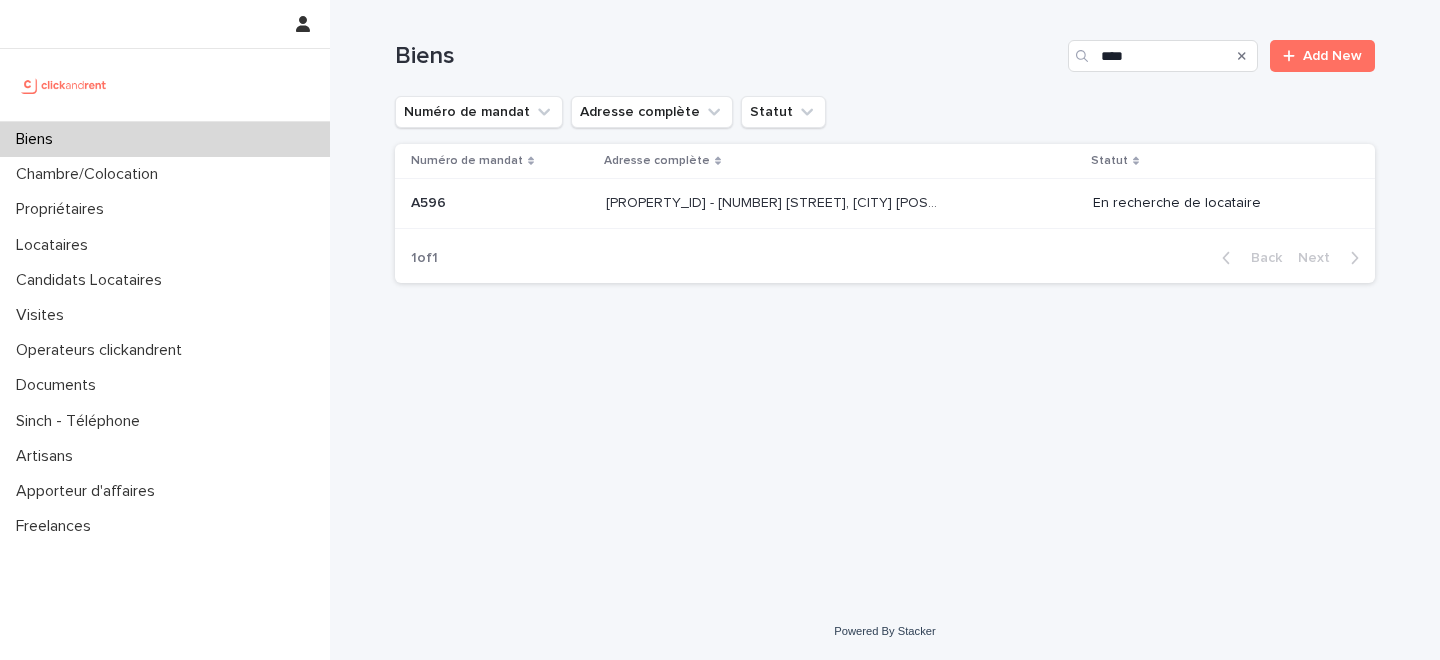 click on "A596 - 48 rue Victor Hugo,  Asnieres-sur-Seine 92600" at bounding box center [774, 201] 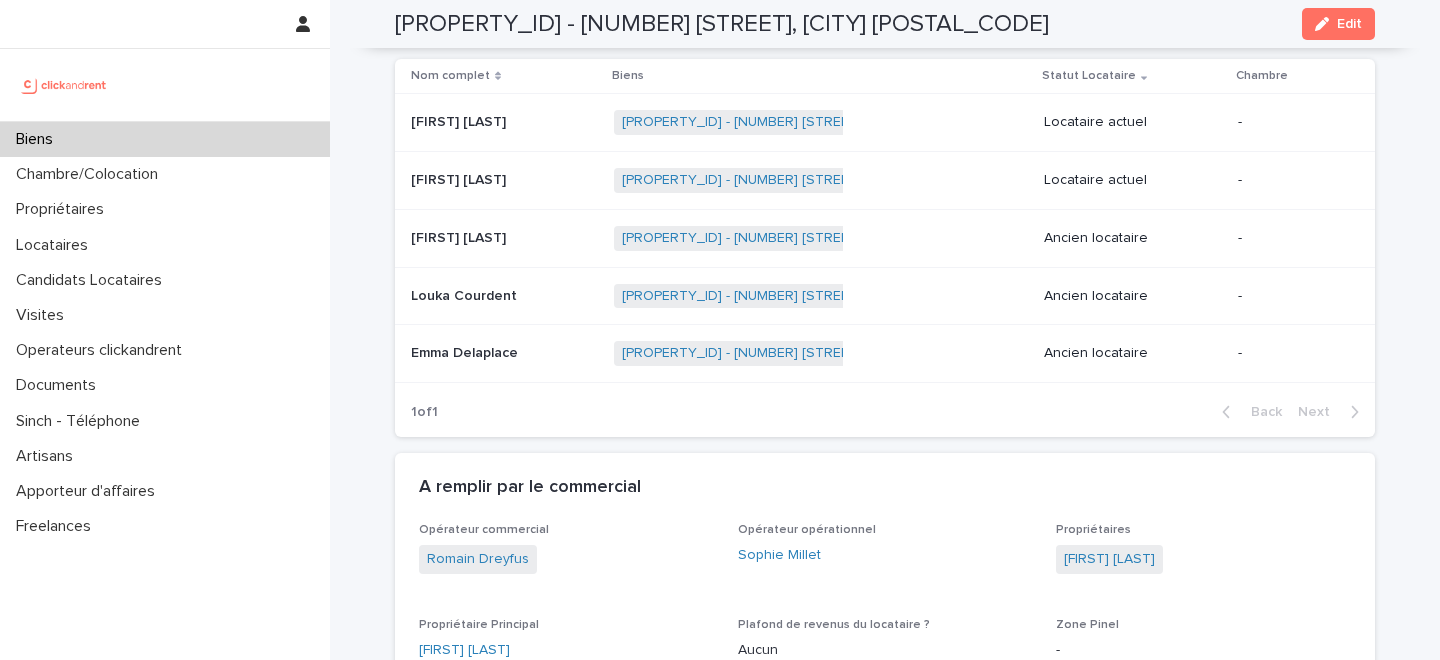 scroll, scrollTop: 1362, scrollLeft: 0, axis: vertical 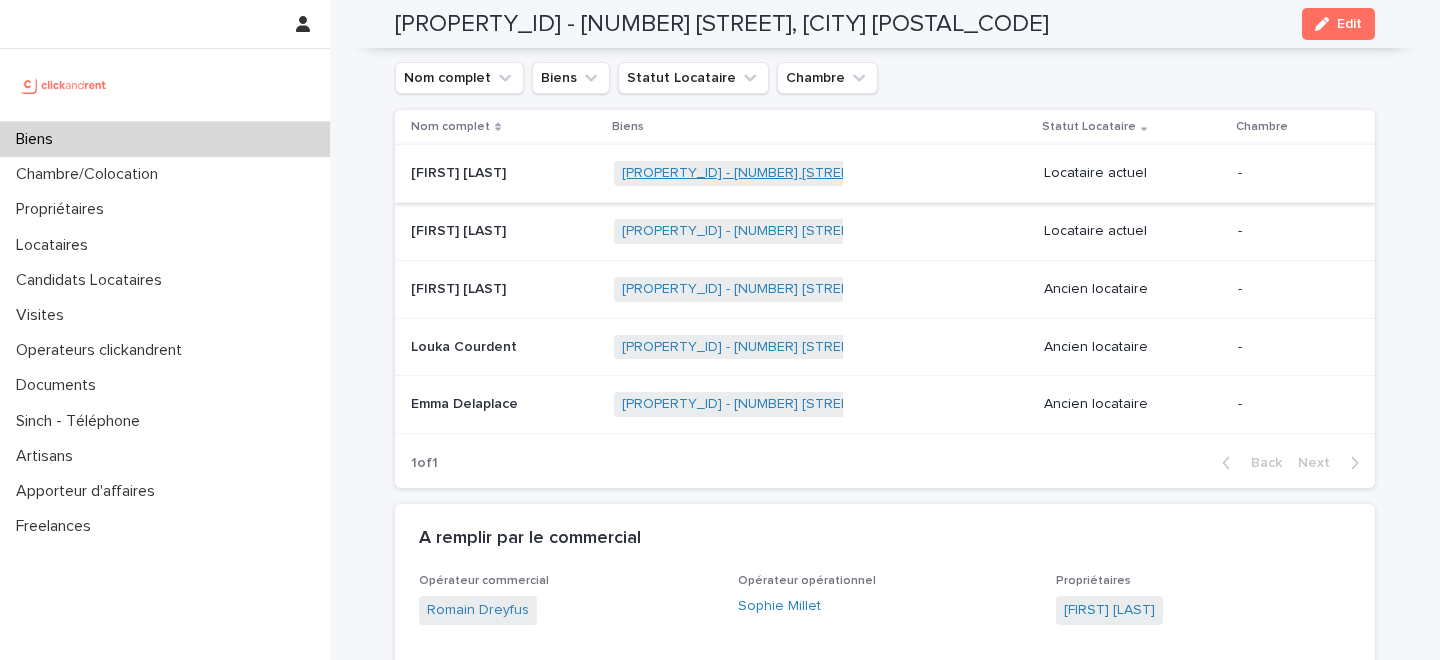 click on "A596 - 48 rue Victor Hugo,  Asnieres-sur-Seine 92600" at bounding box center (820, 173) 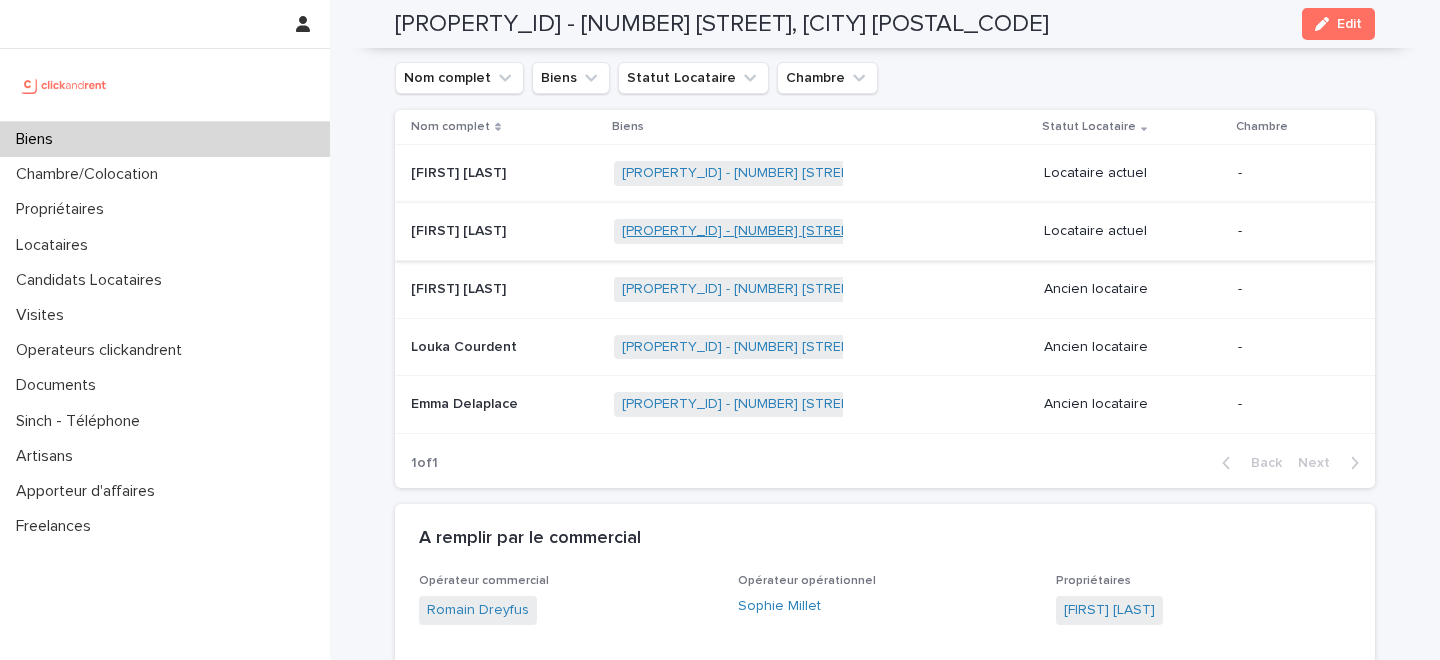 click on "A596 - 48 rue Victor Hugo,  Asnieres-sur-Seine 92600" at bounding box center (820, 231) 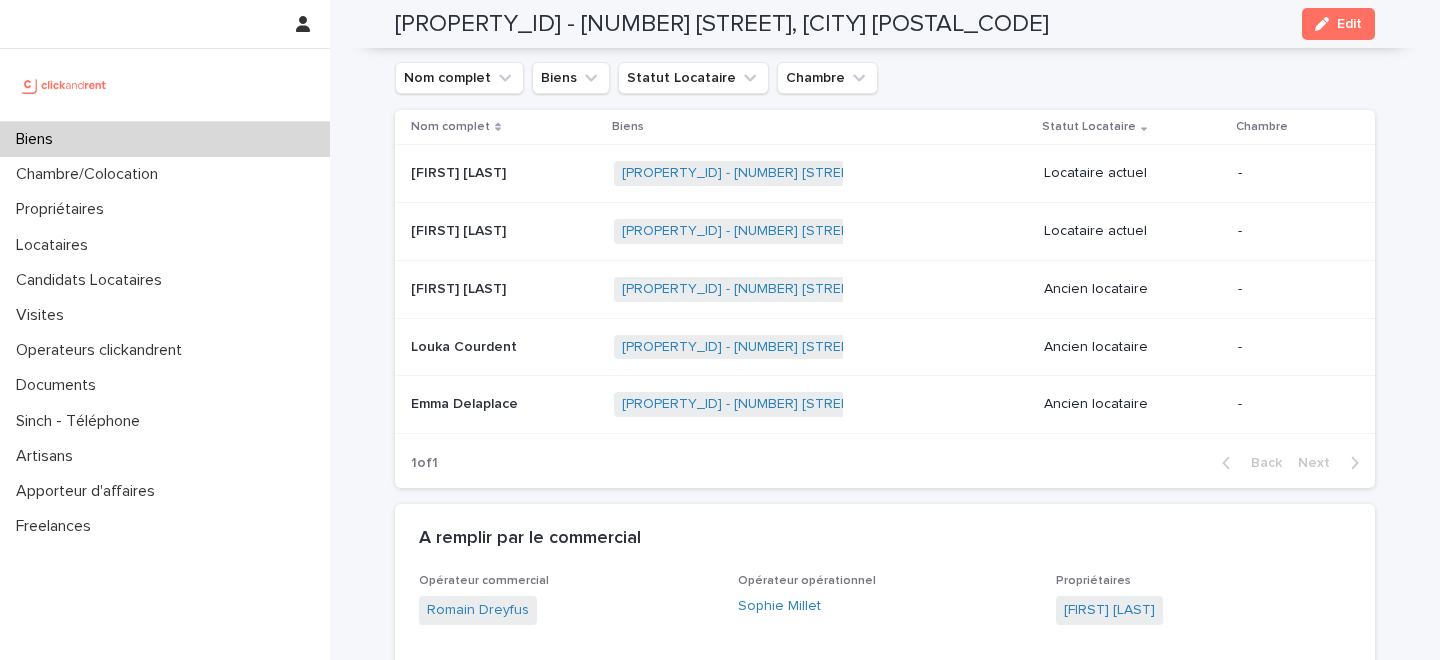 click at bounding box center (504, 173) 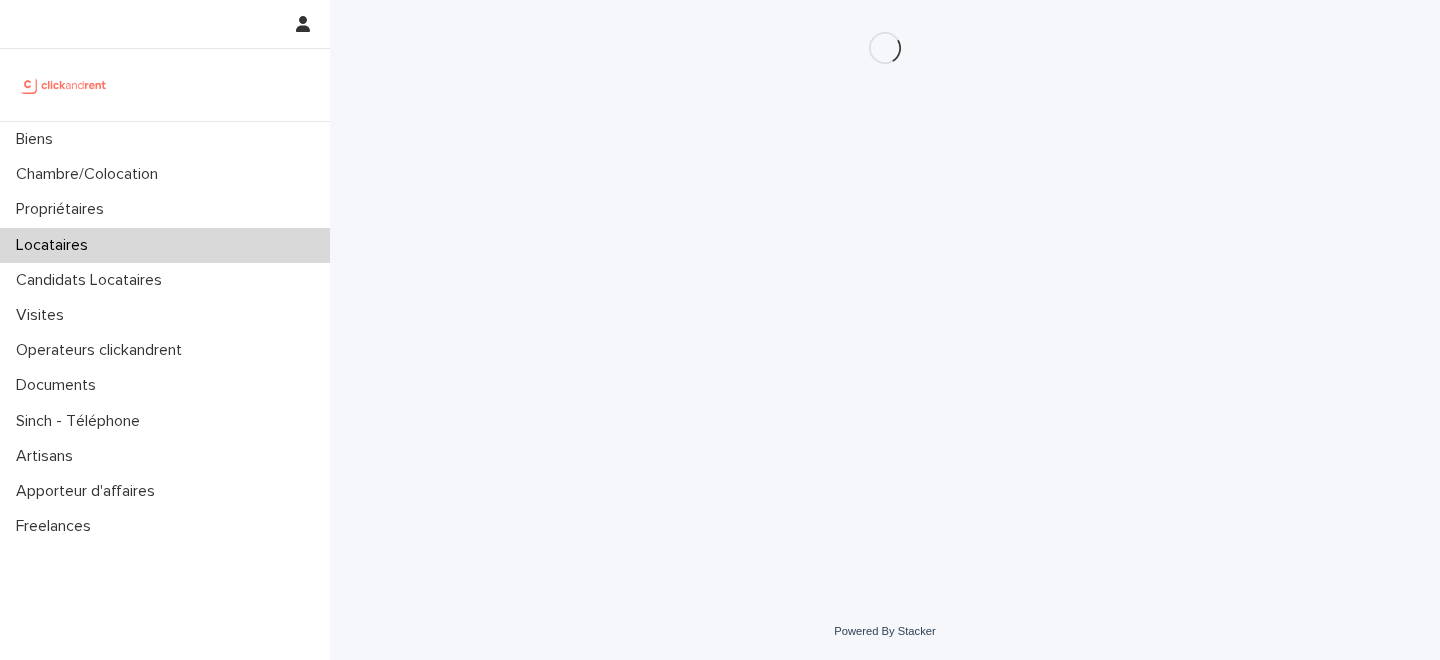 scroll, scrollTop: 0, scrollLeft: 0, axis: both 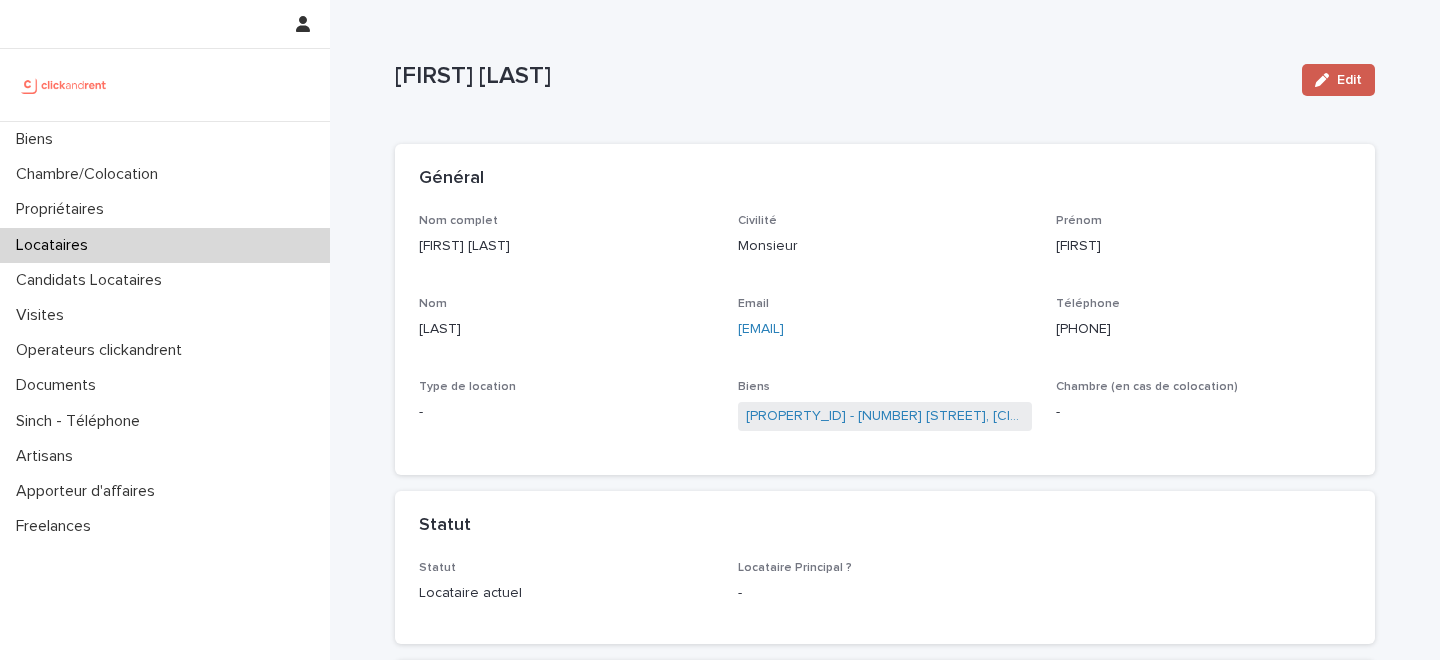 click on "Edit" at bounding box center [1349, 80] 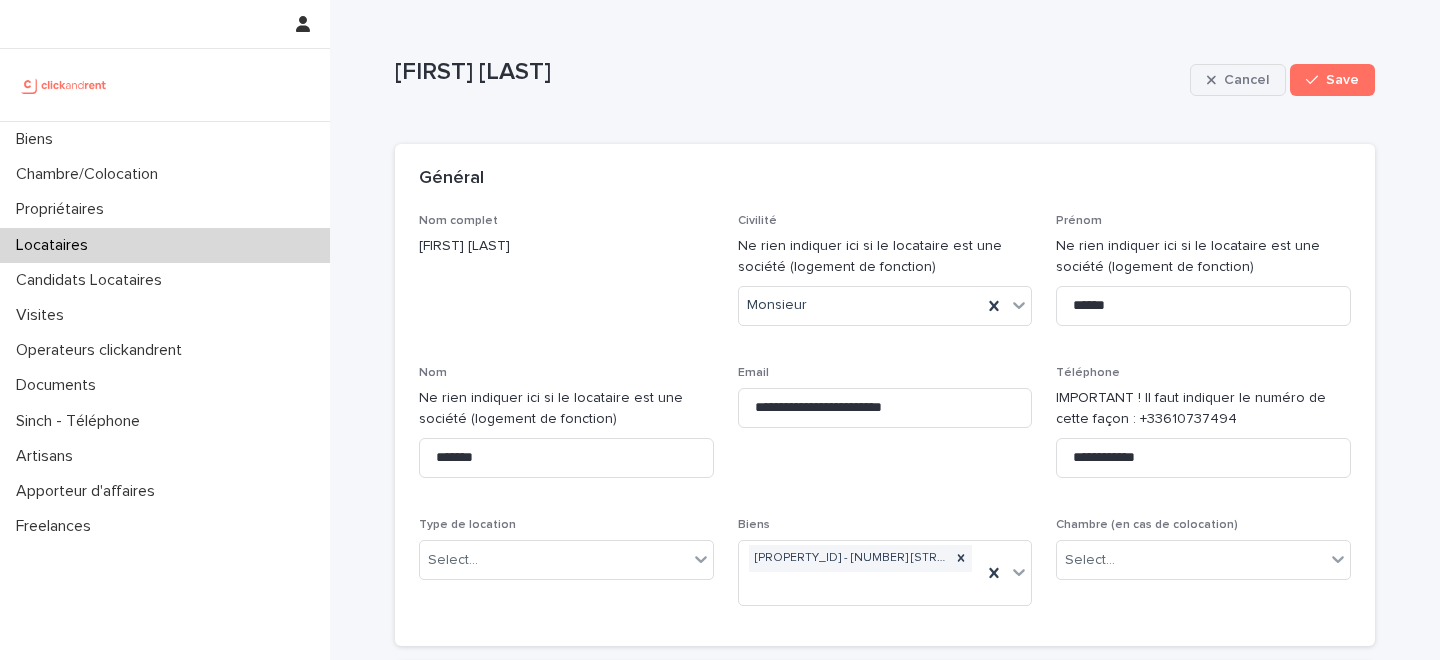 click on "Cancel" at bounding box center (1238, 80) 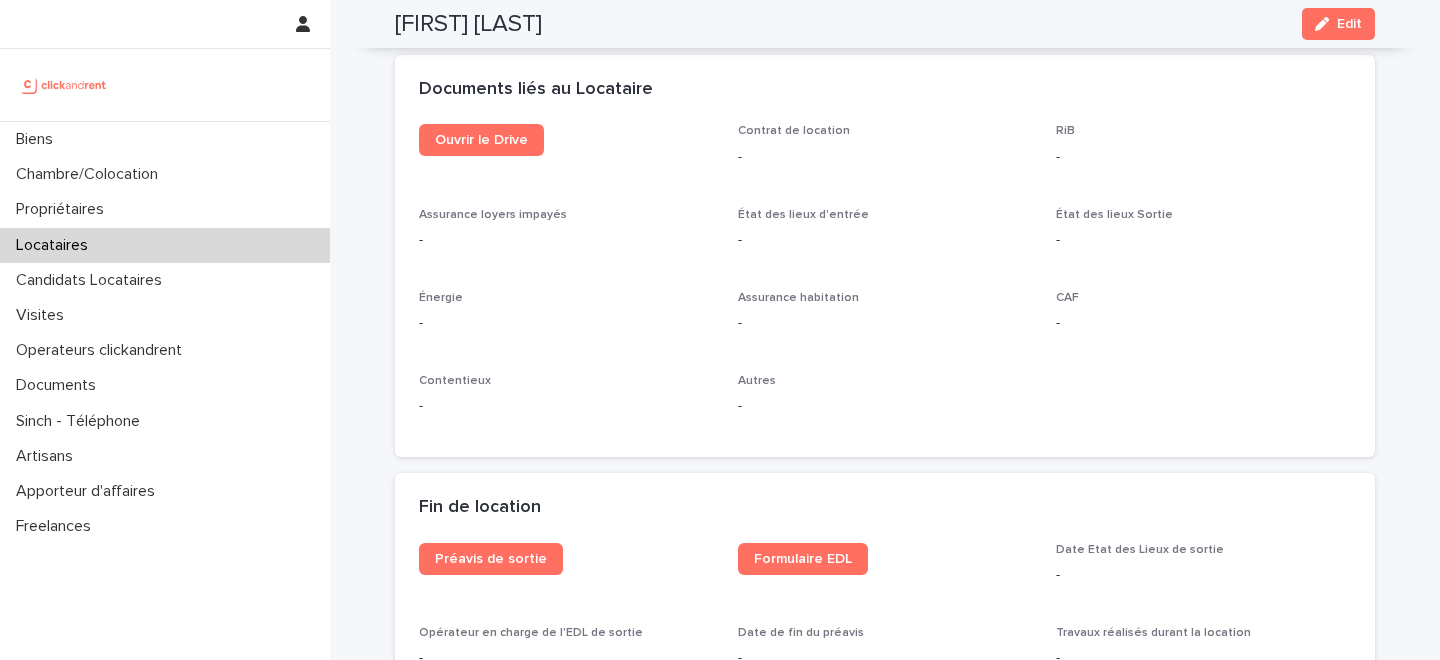 scroll, scrollTop: 2146, scrollLeft: 0, axis: vertical 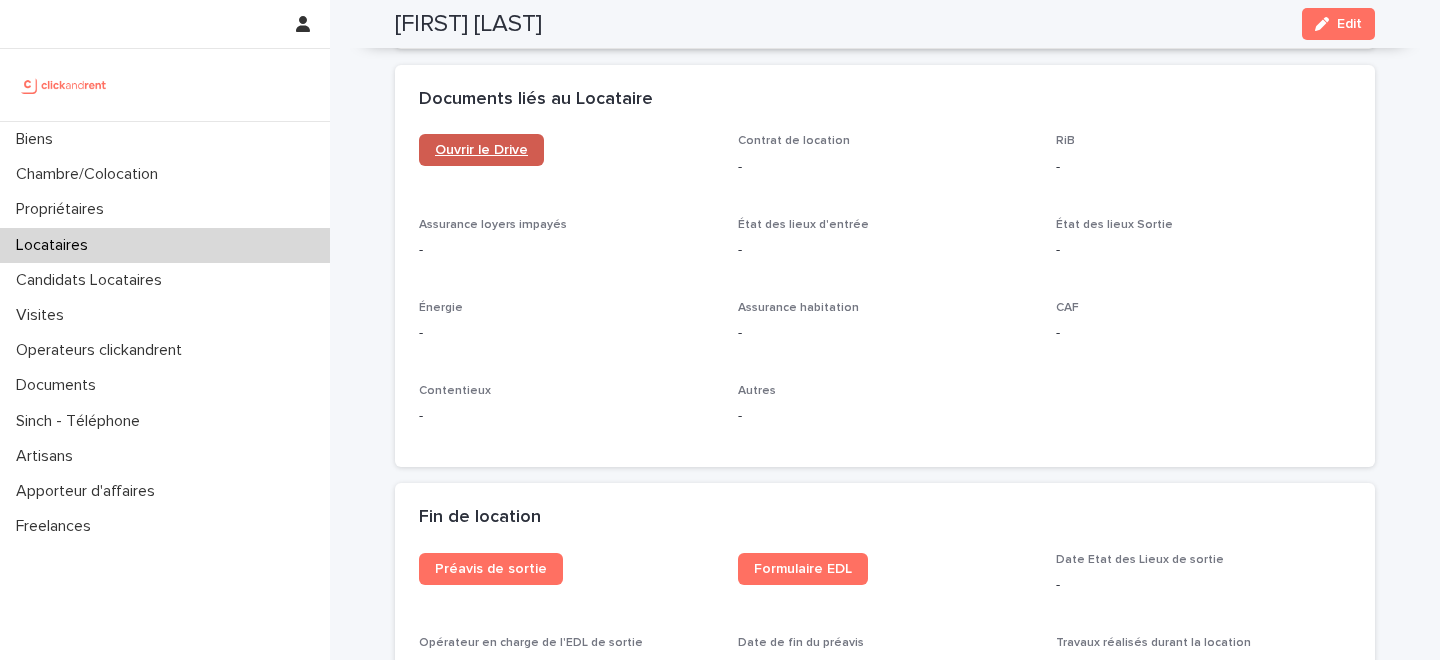 click on "Ouvrir le Drive" at bounding box center (481, 150) 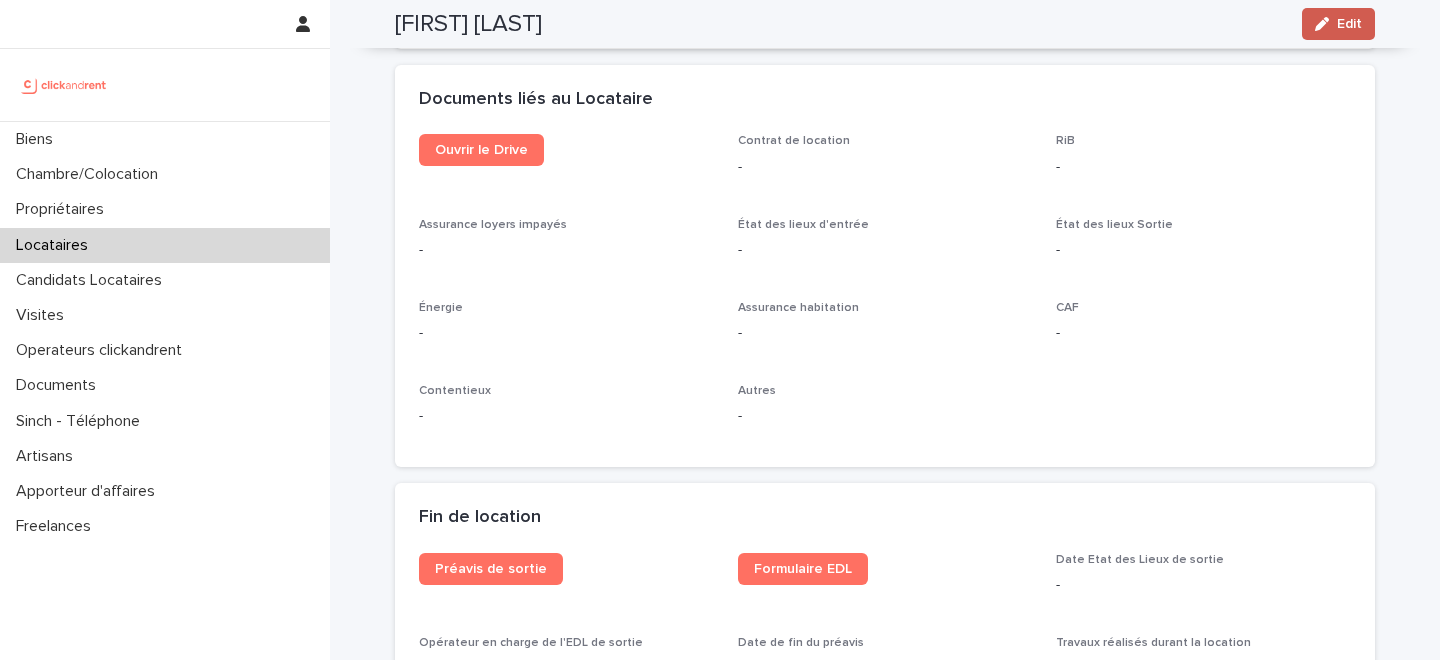 click on "Edit" at bounding box center (1338, 24) 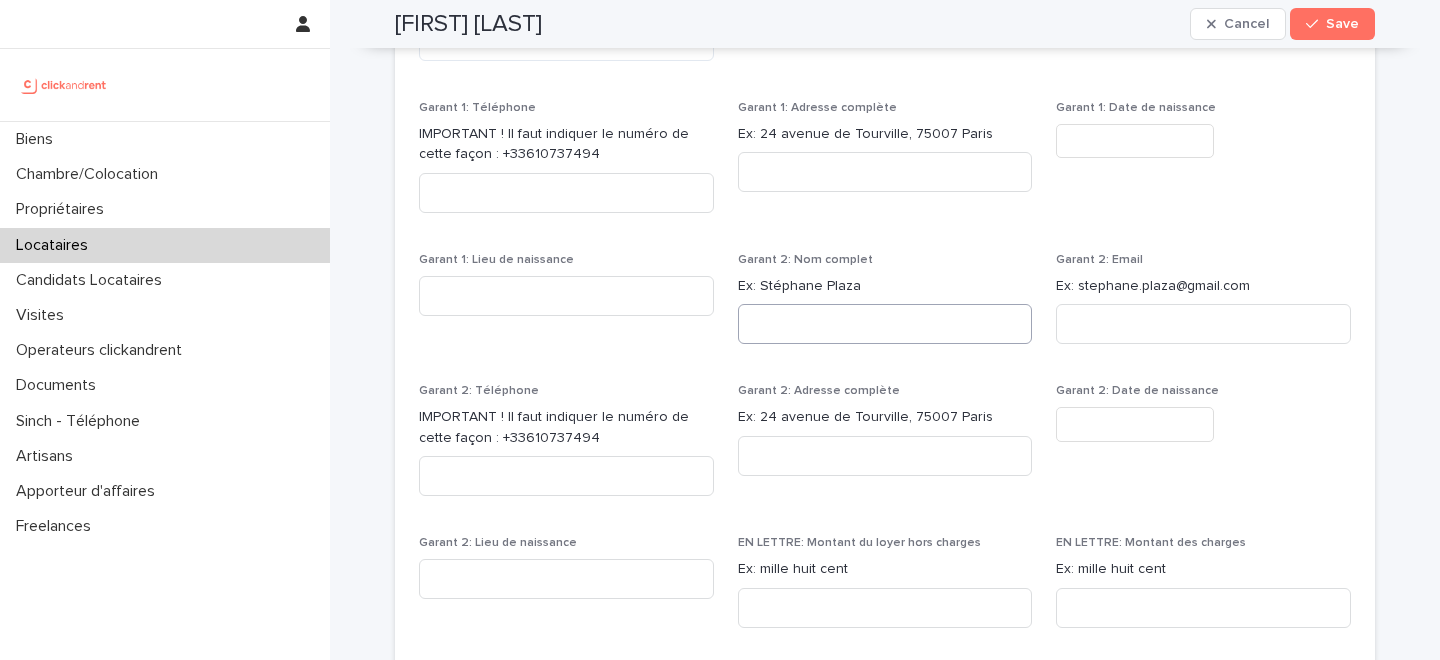 scroll, scrollTop: 0, scrollLeft: 0, axis: both 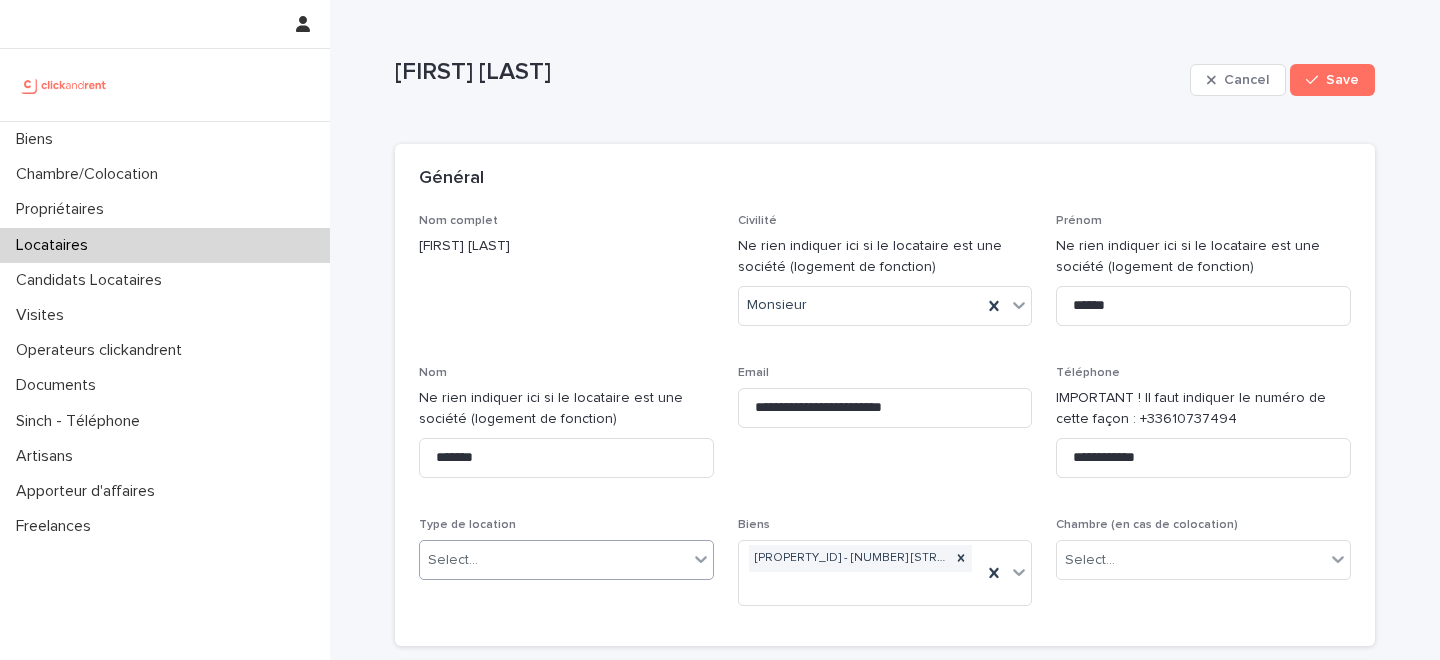 click on "Select..." at bounding box center (554, 560) 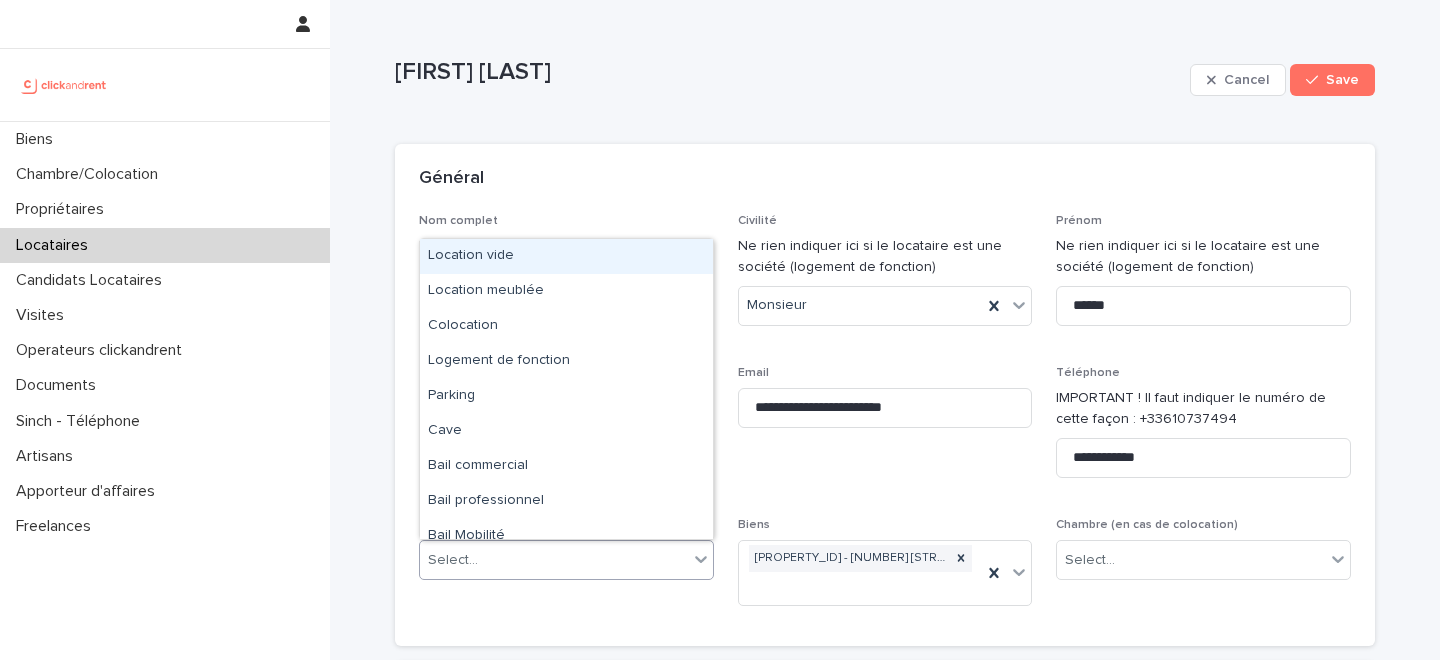 click on "Mathys DEPEIGE" at bounding box center (566, 246) 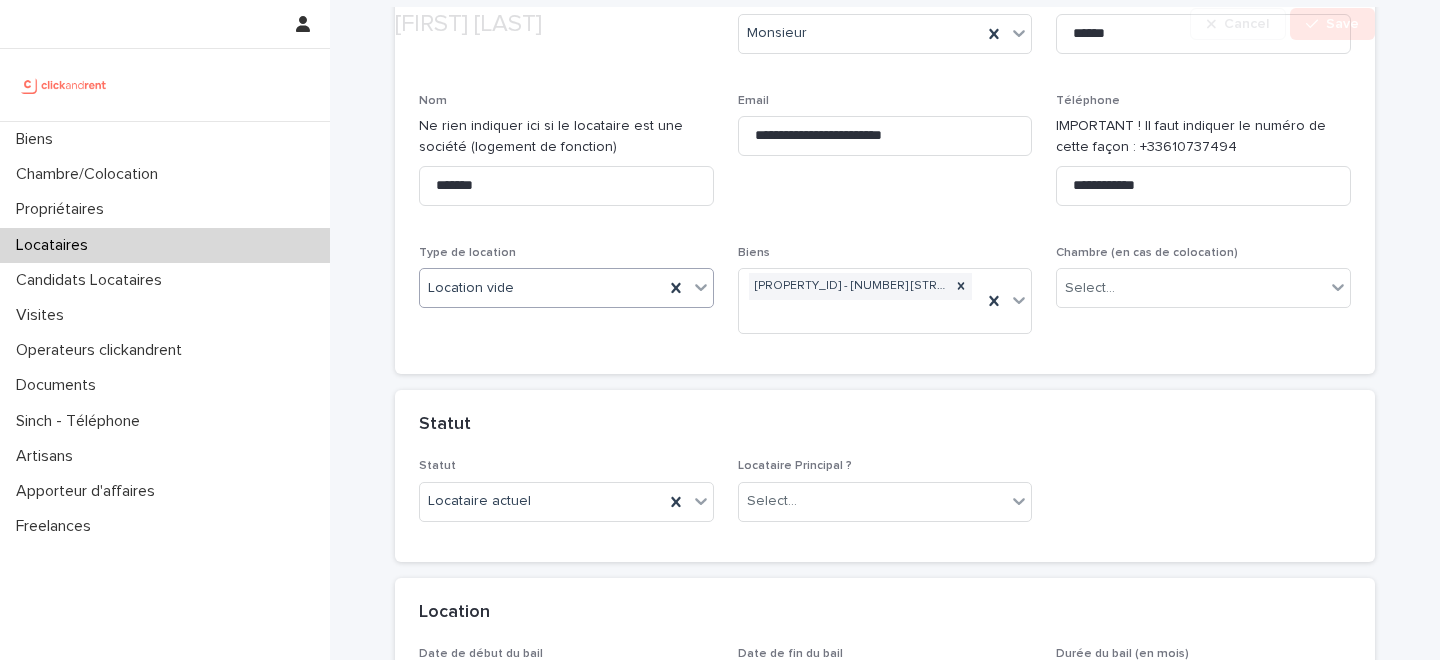 scroll, scrollTop: 394, scrollLeft: 0, axis: vertical 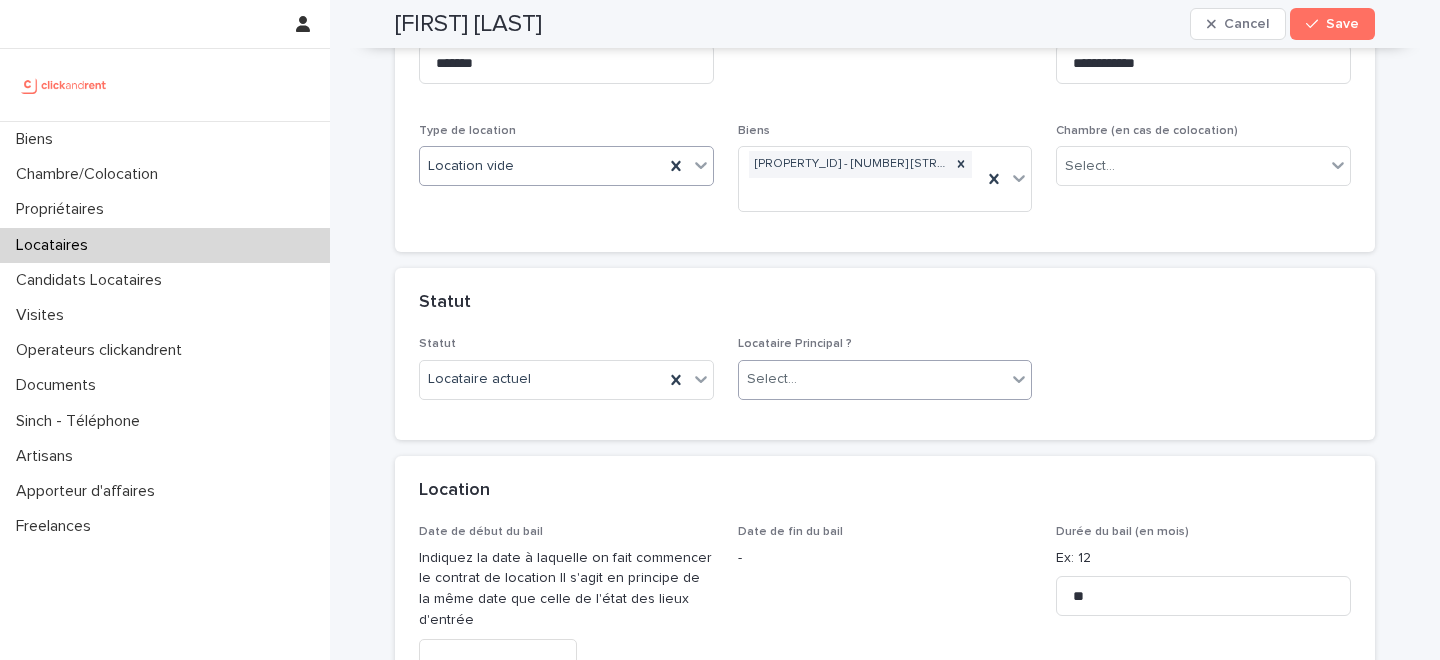 click on "Select..." at bounding box center (873, 379) 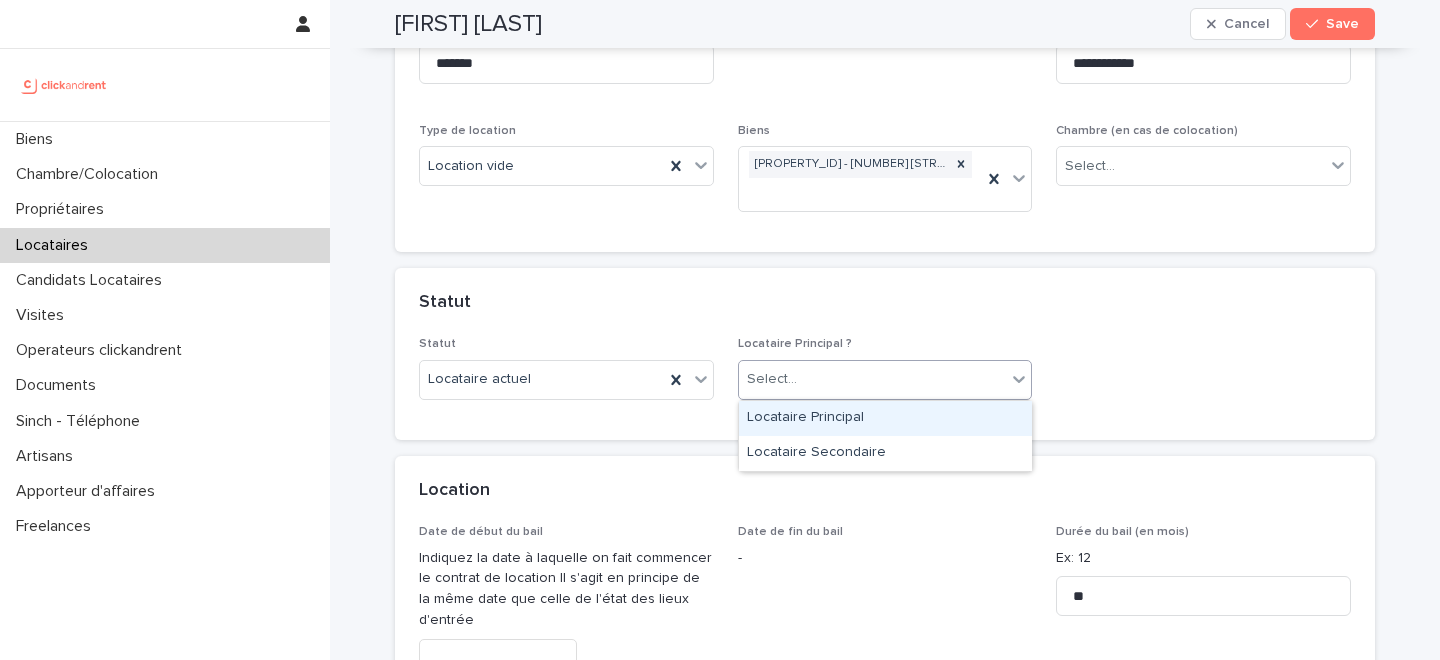 click on "Locataire Principal" at bounding box center [885, 418] 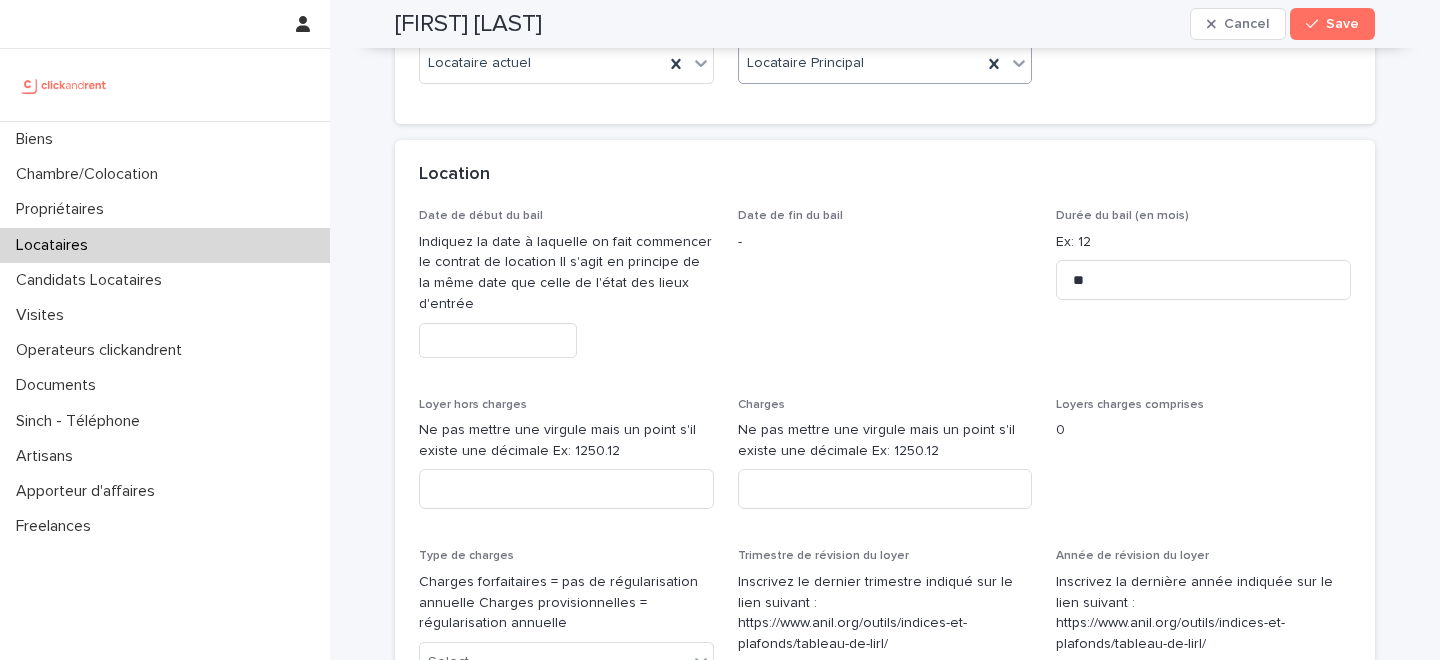 scroll, scrollTop: 733, scrollLeft: 0, axis: vertical 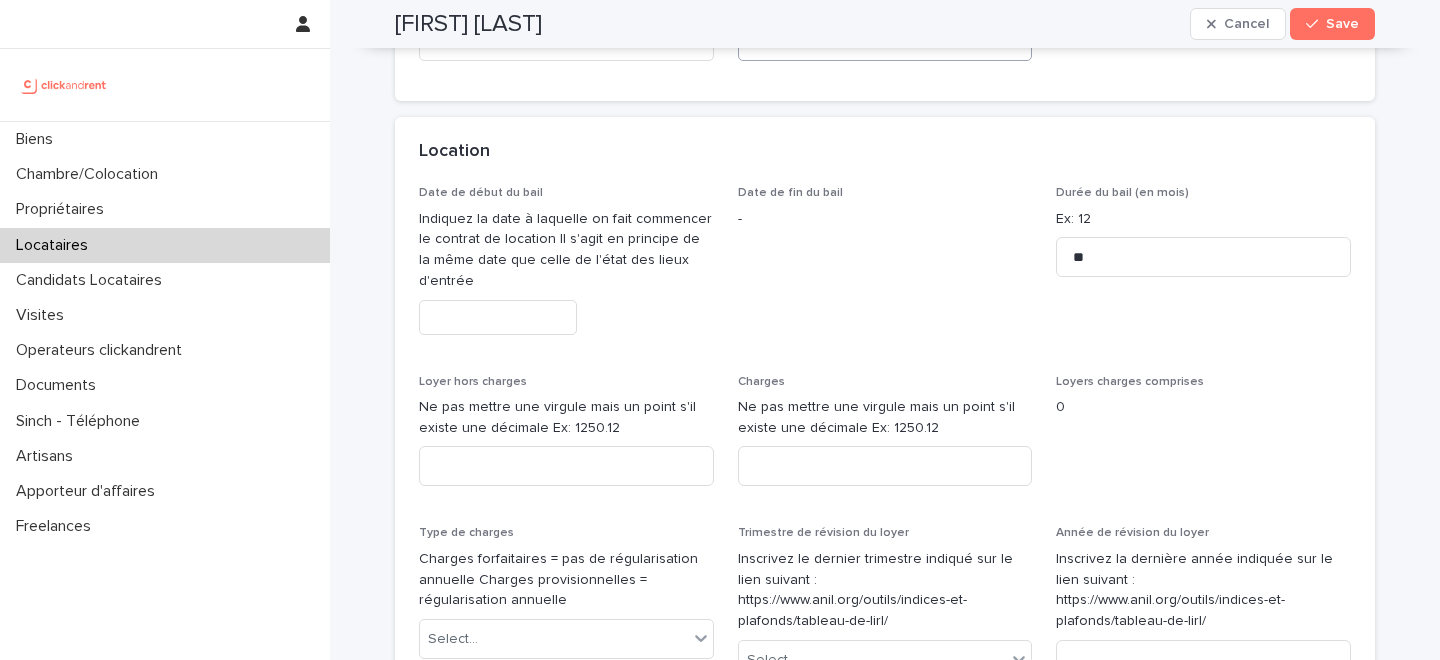 click at bounding box center (498, 317) 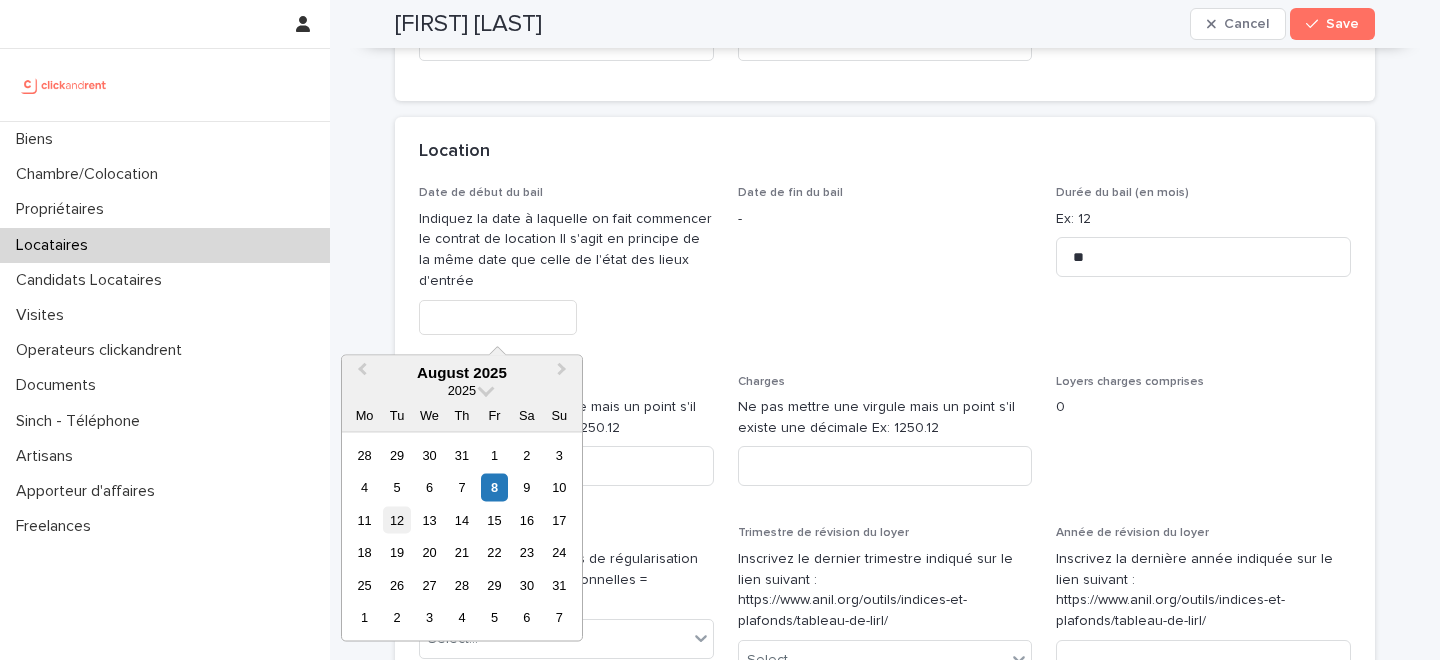 click on "12" at bounding box center (396, 519) 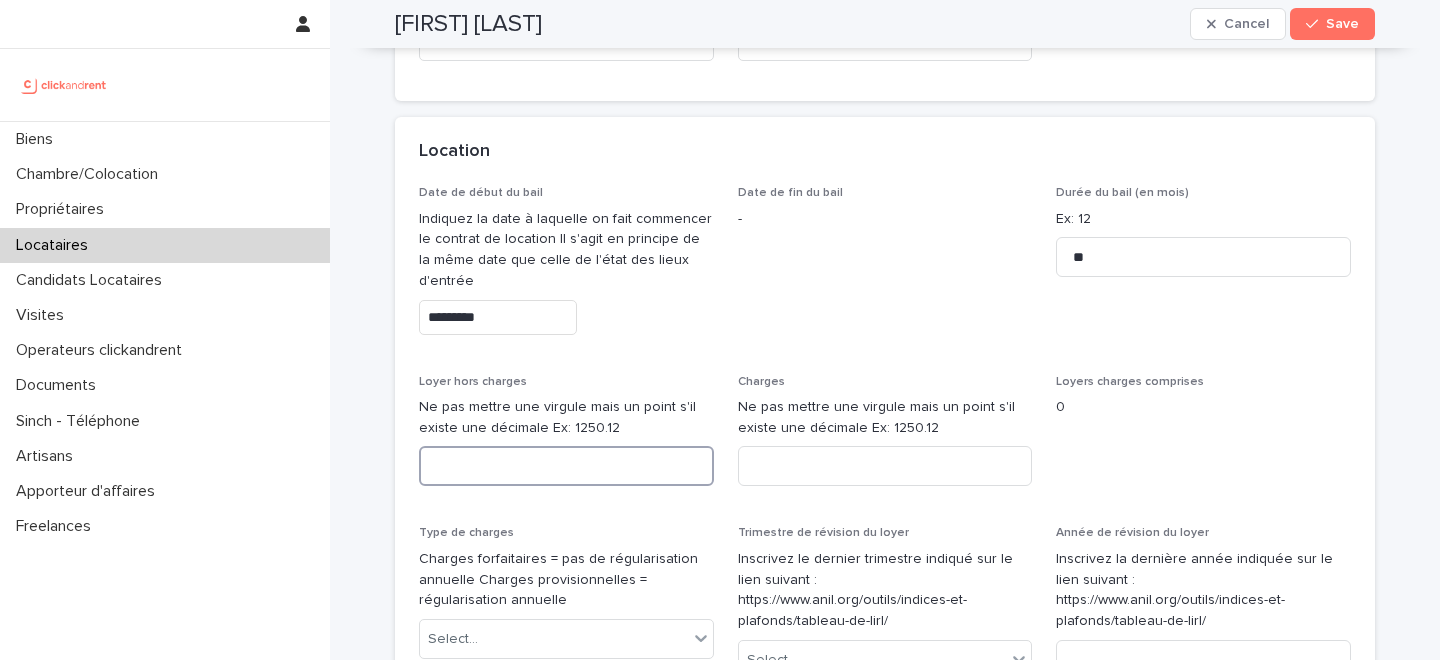 click at bounding box center [566, 466] 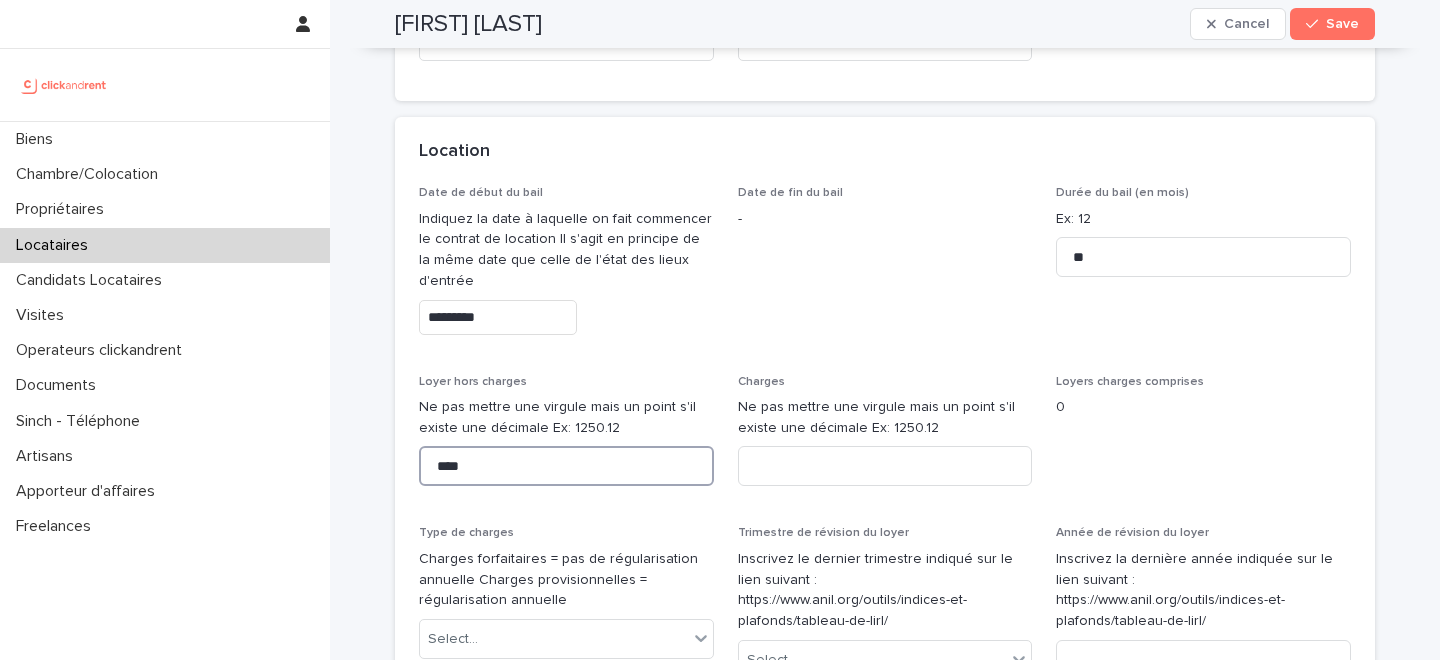 type on "****" 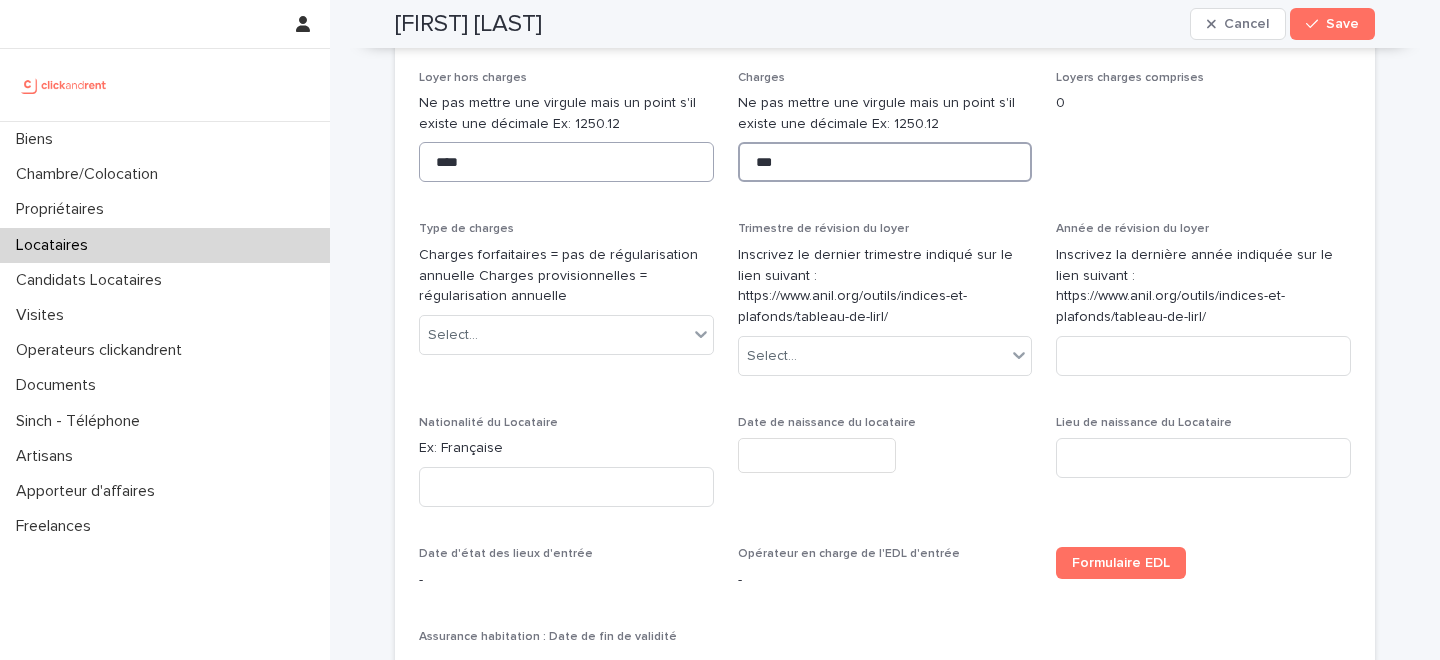 scroll, scrollTop: 1055, scrollLeft: 0, axis: vertical 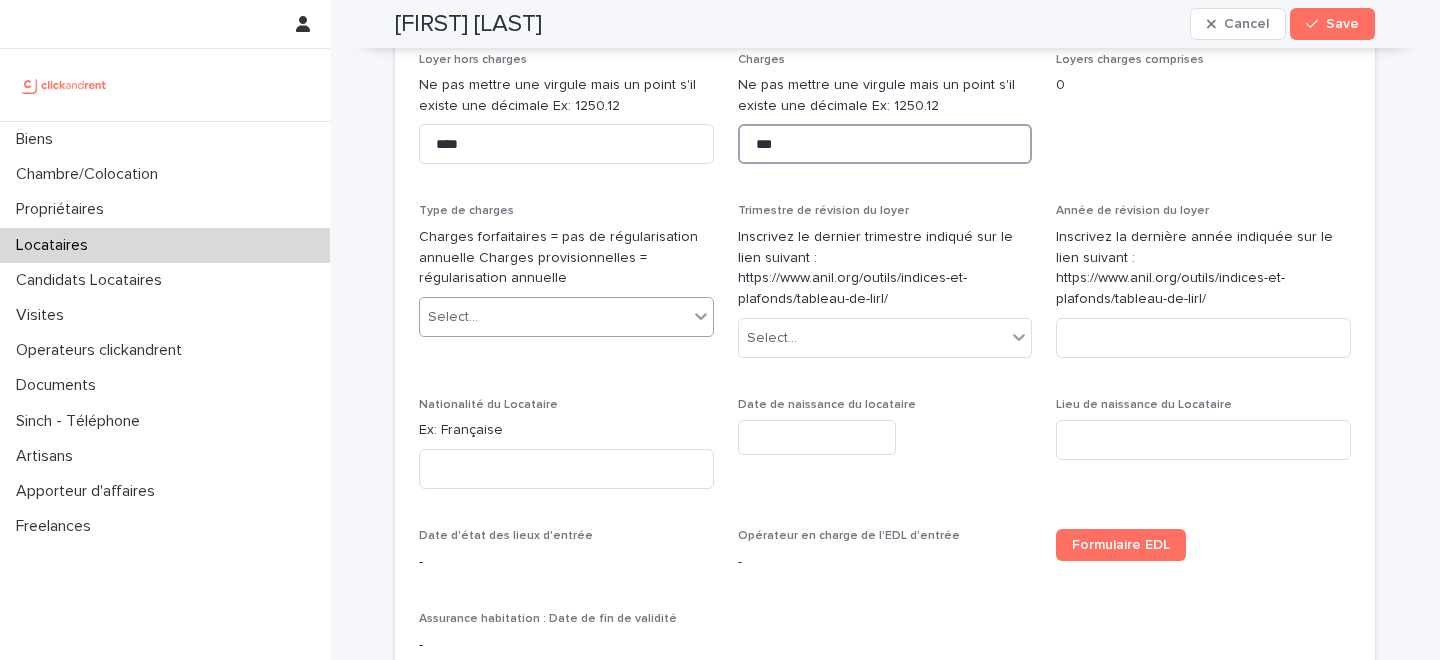 type on "***" 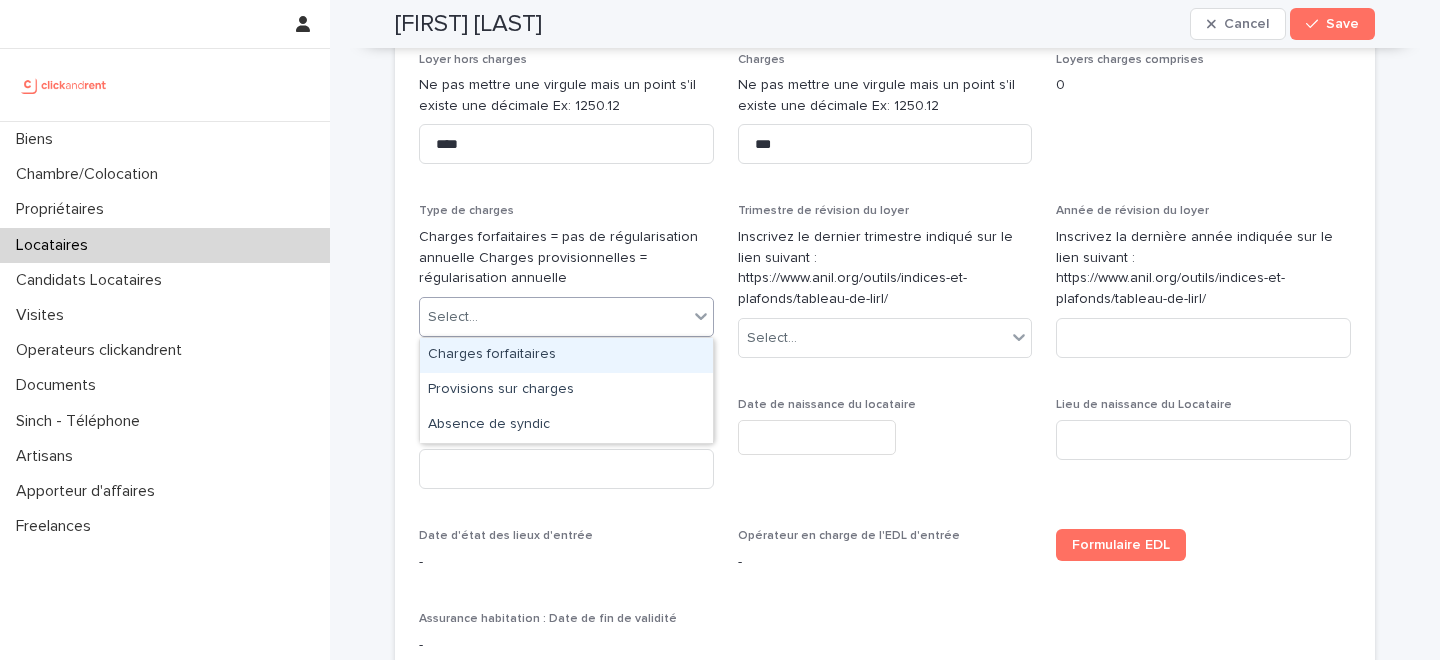click on "Select..." at bounding box center [554, 317] 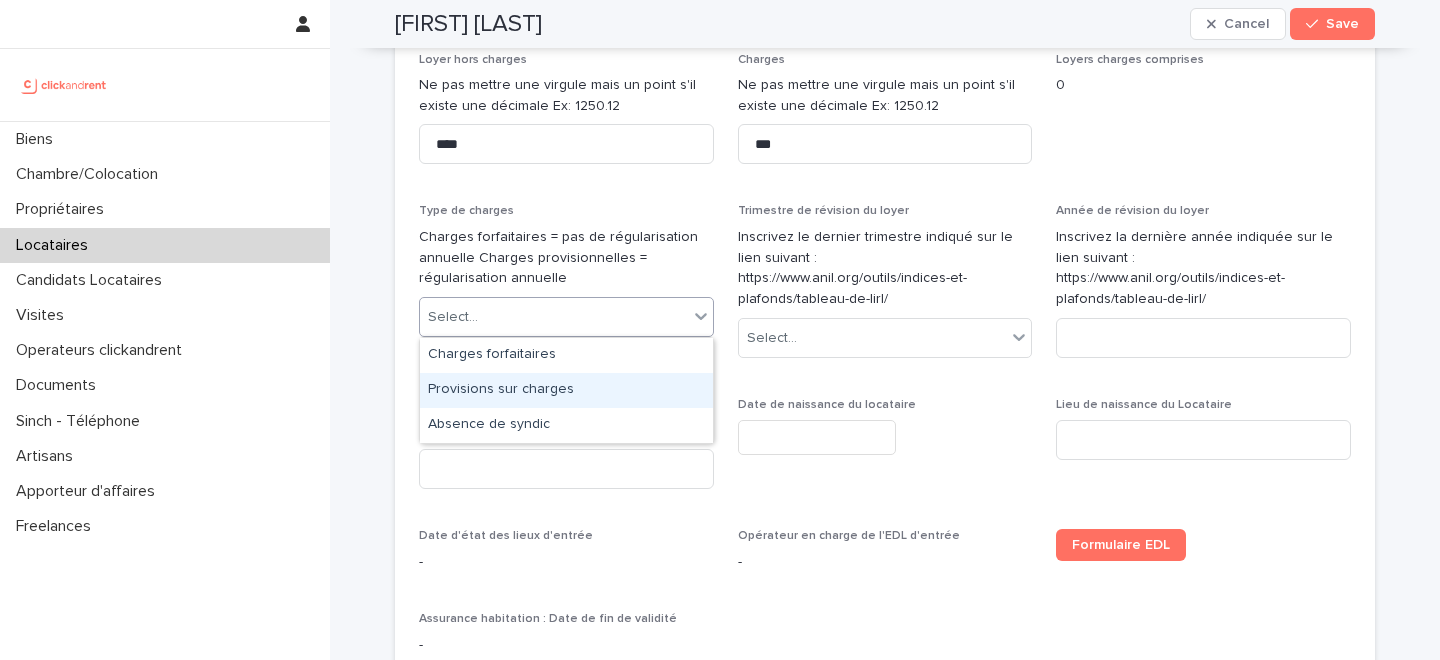 click on "Provisions sur charges" at bounding box center [566, 390] 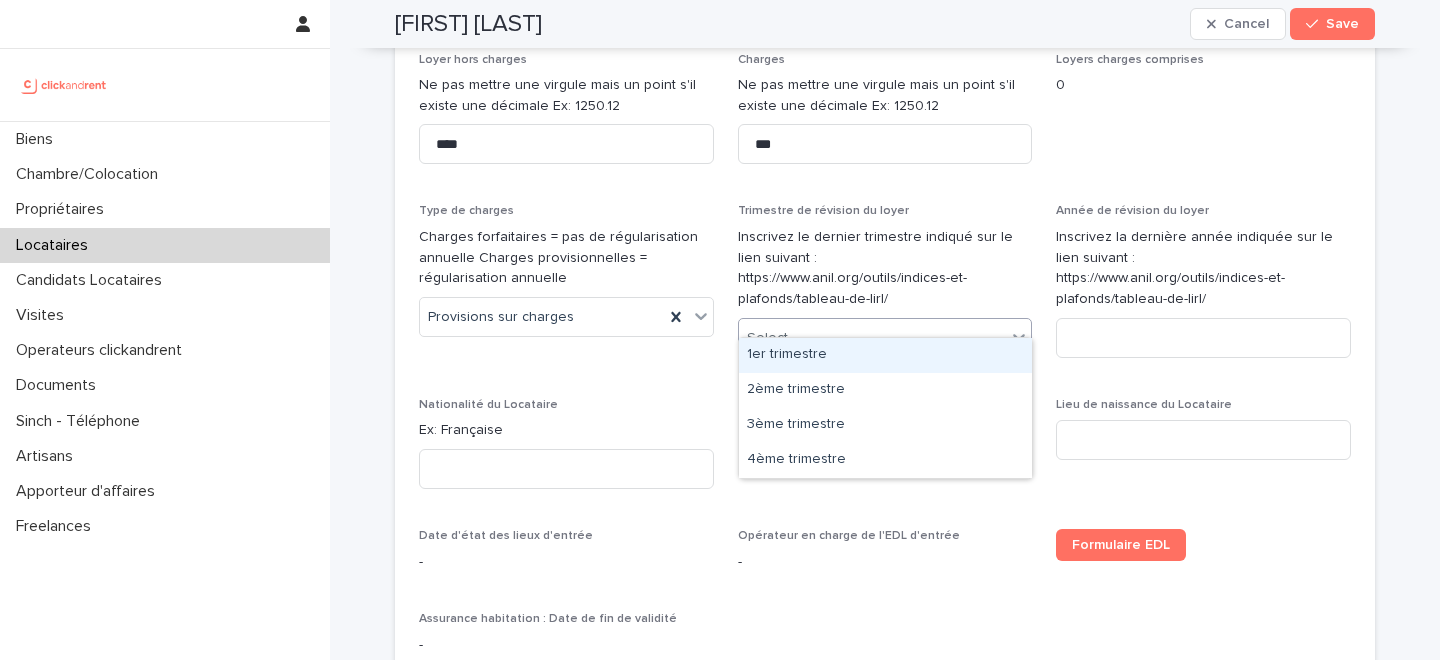 click on "Select..." at bounding box center [873, 338] 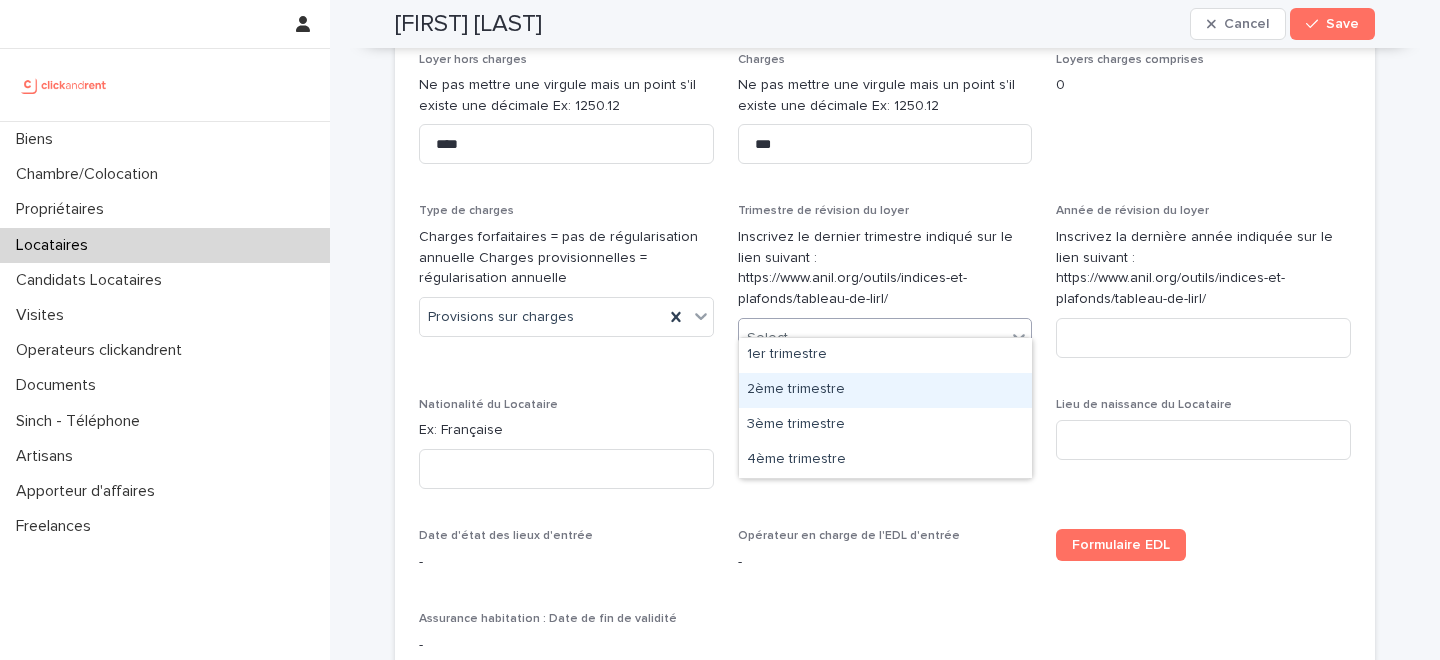 click on "2ème trimestre" at bounding box center [885, 390] 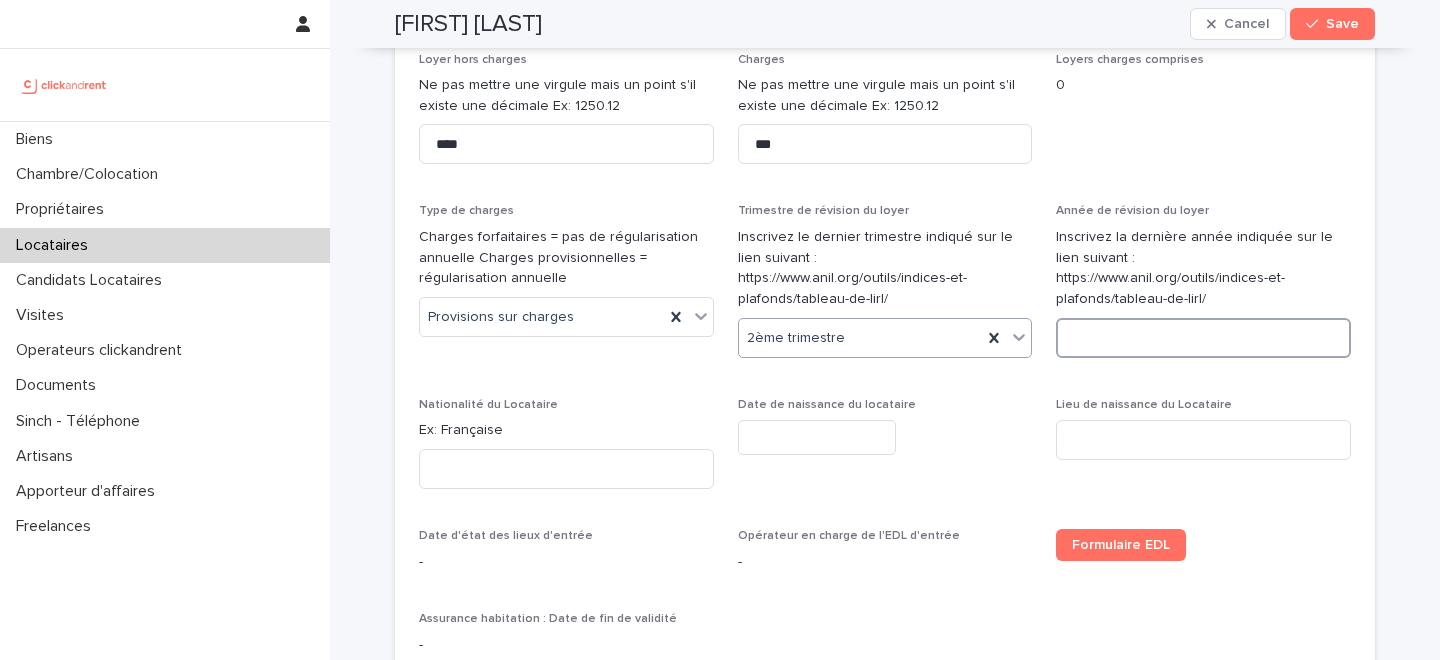 click at bounding box center (1203, 338) 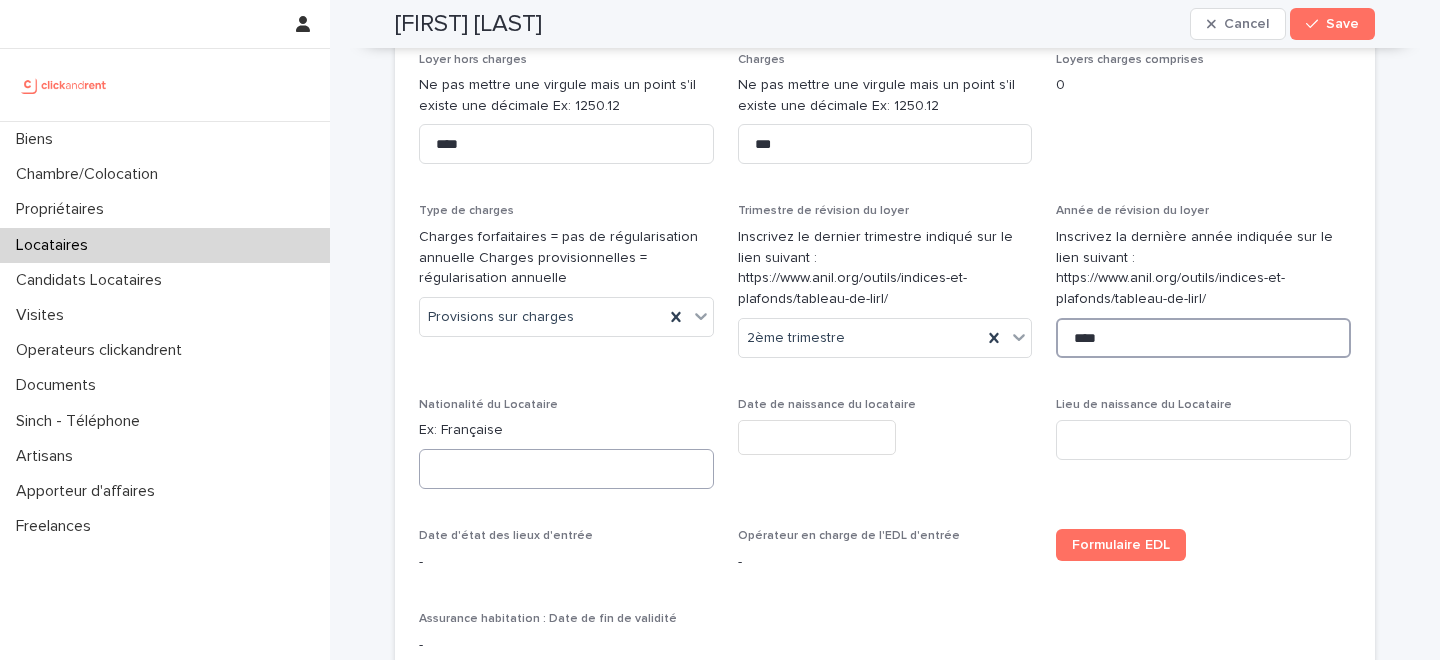 type on "****" 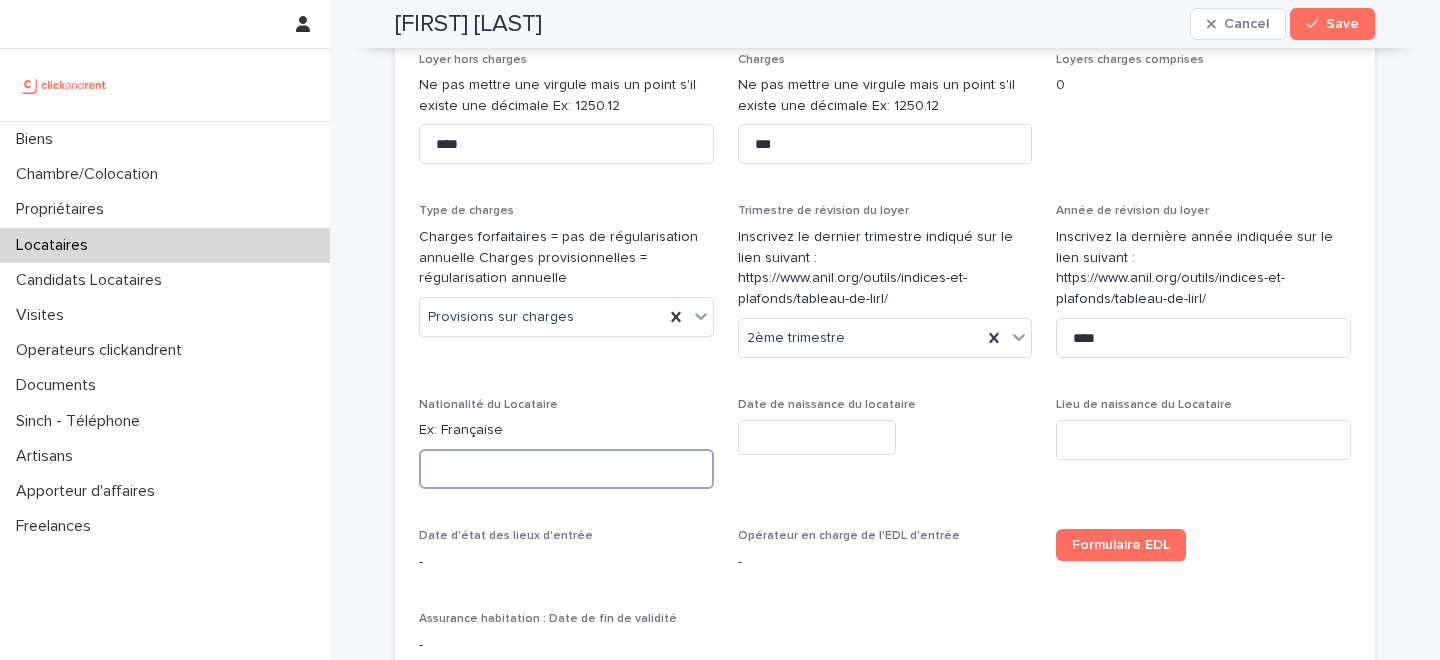 click at bounding box center [566, 469] 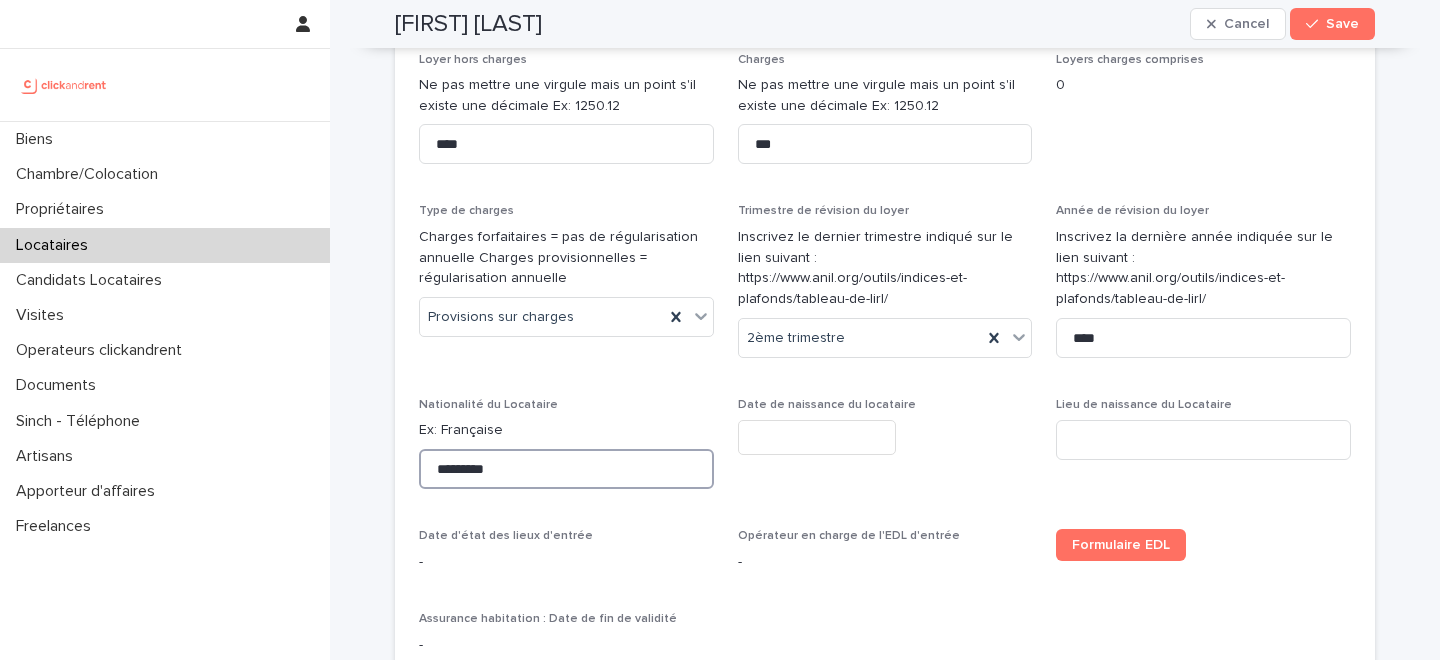 type on "*********" 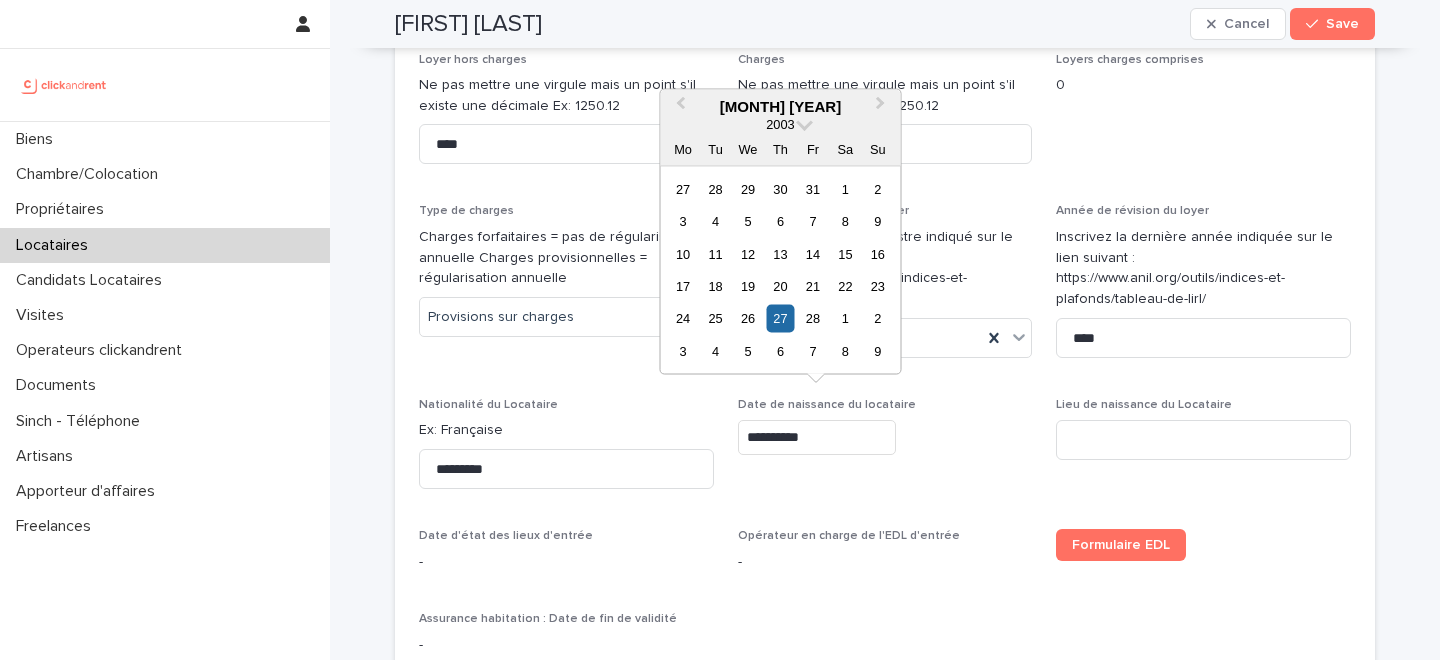 type on "**********" 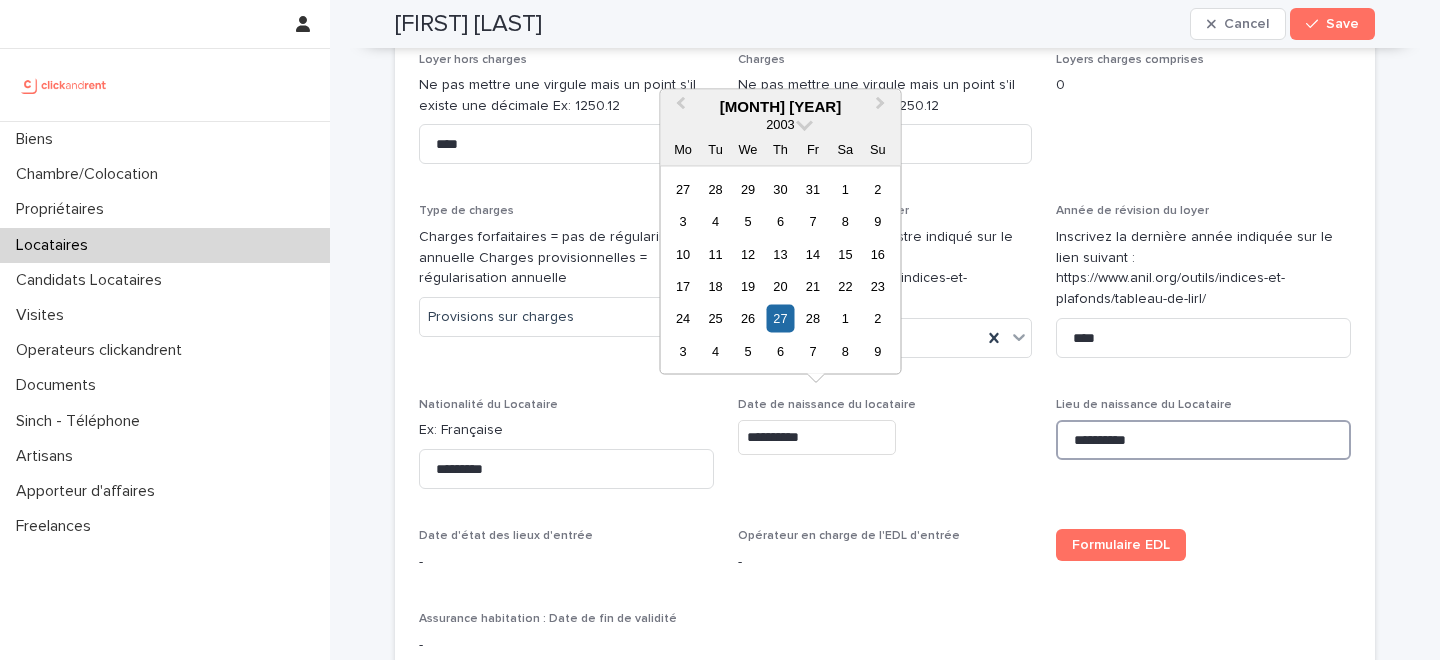 type on "**********" 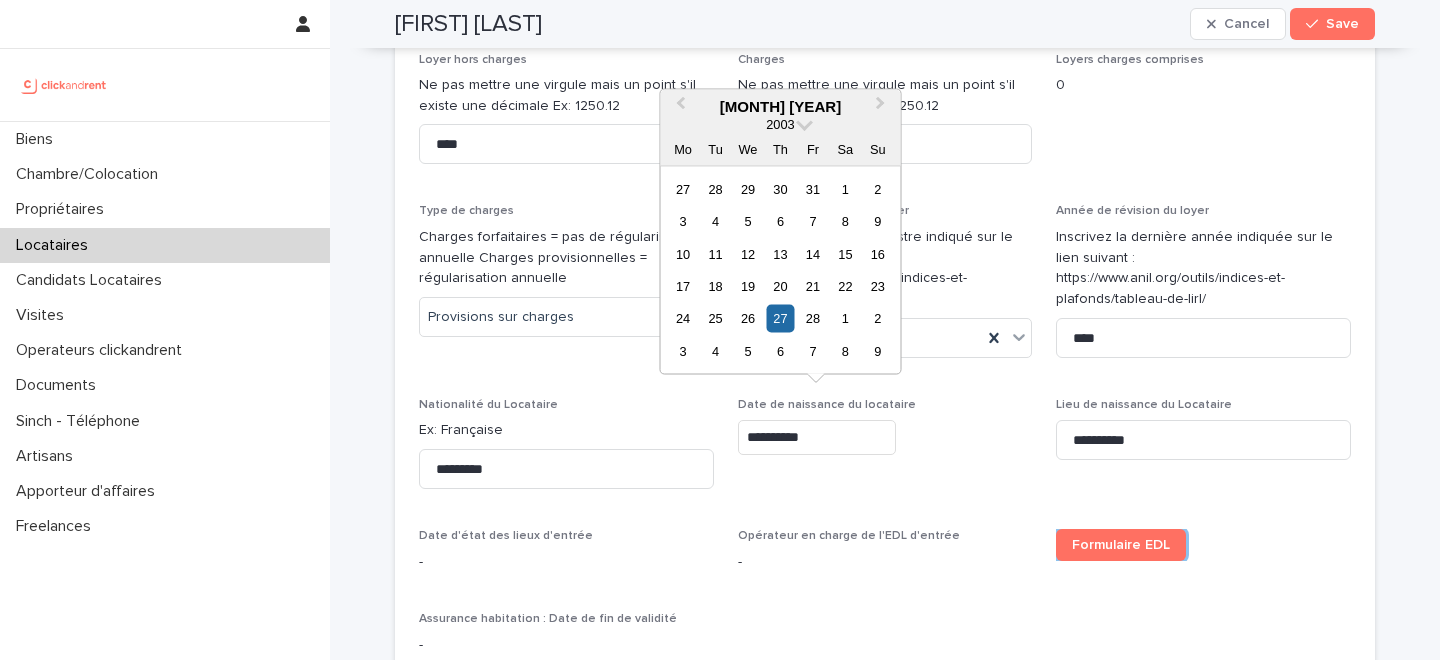 type on "*********" 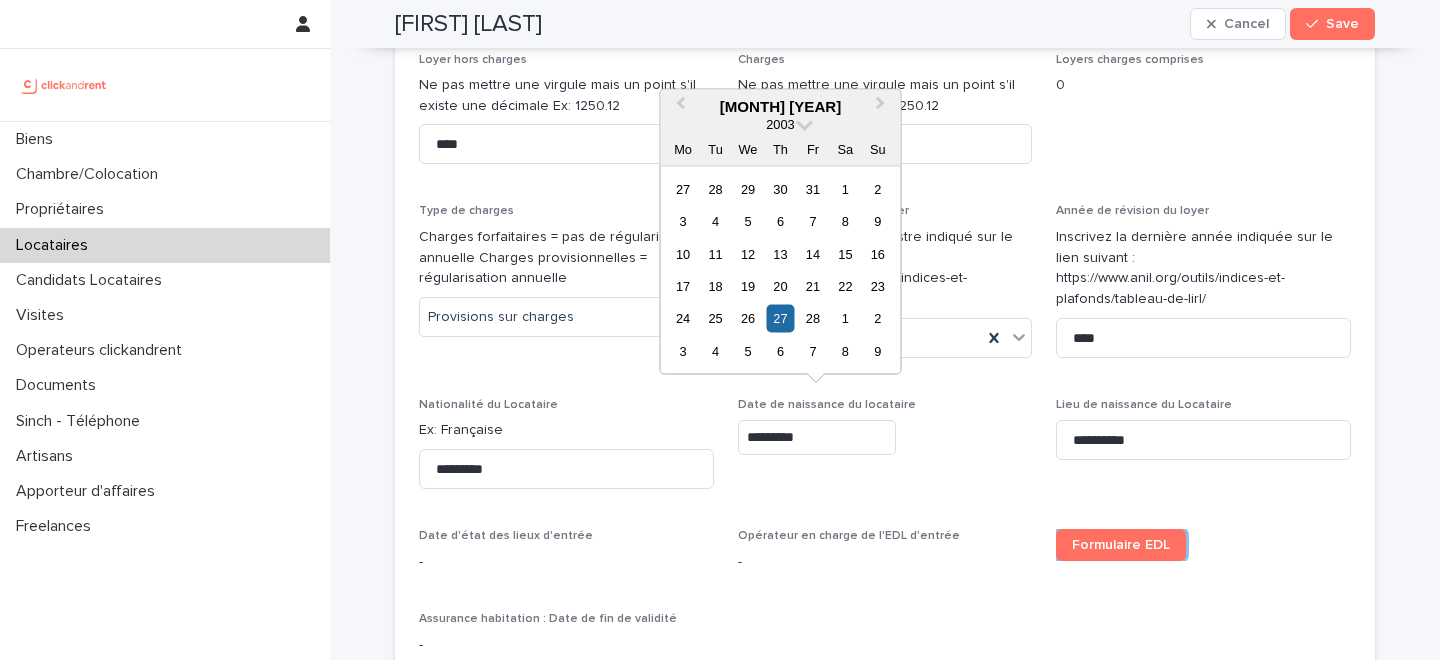 click on "-" at bounding box center [566, 562] 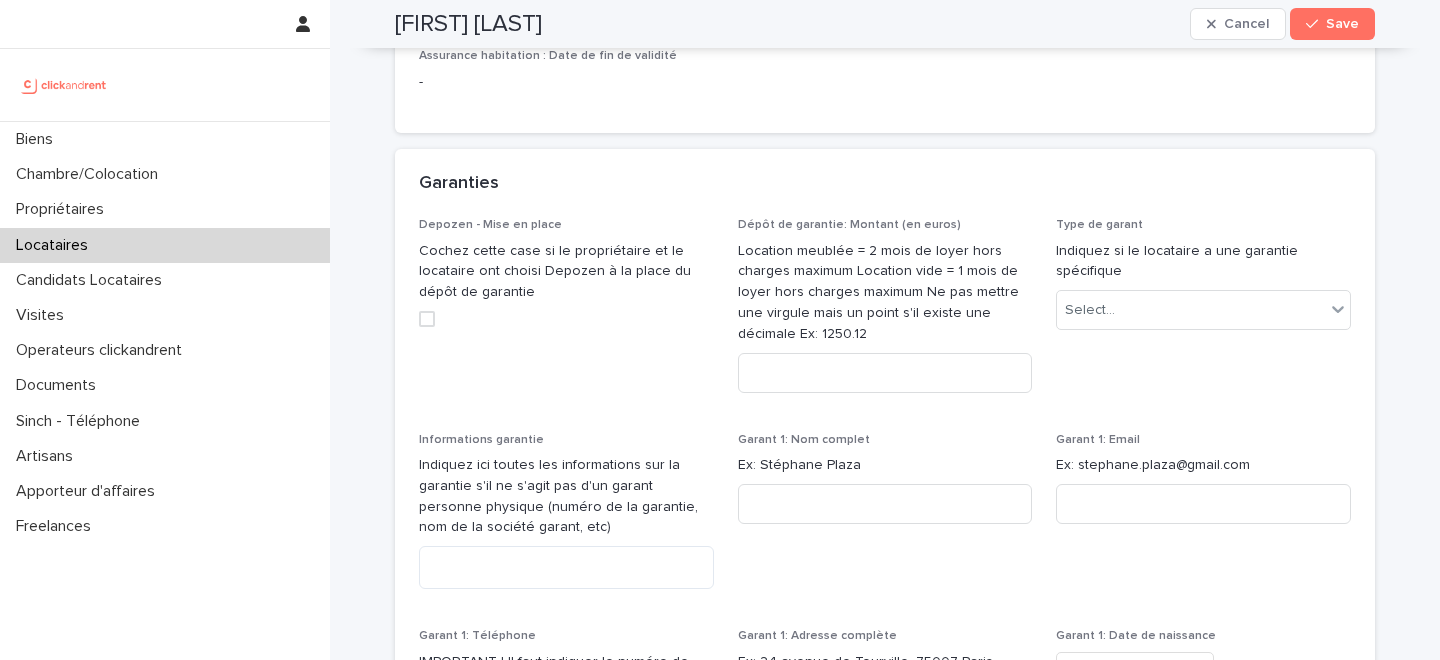 scroll, scrollTop: 1623, scrollLeft: 0, axis: vertical 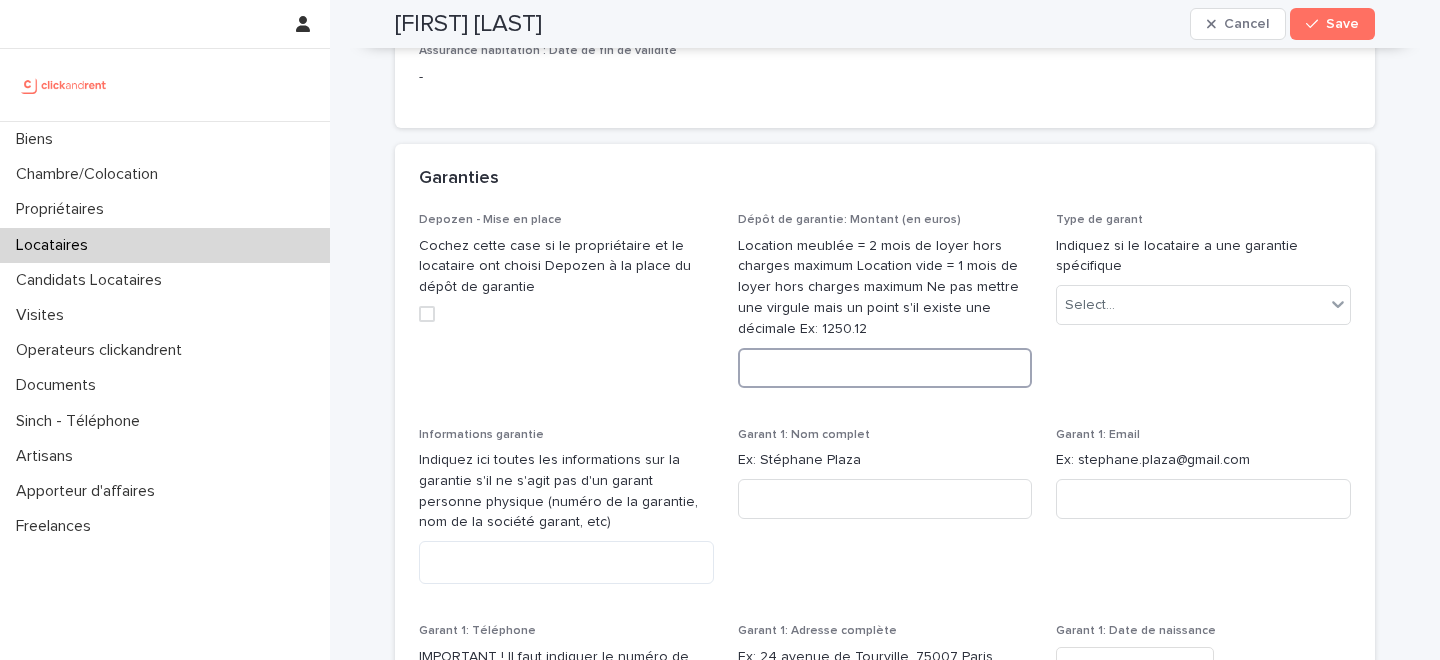 click at bounding box center (885, 368) 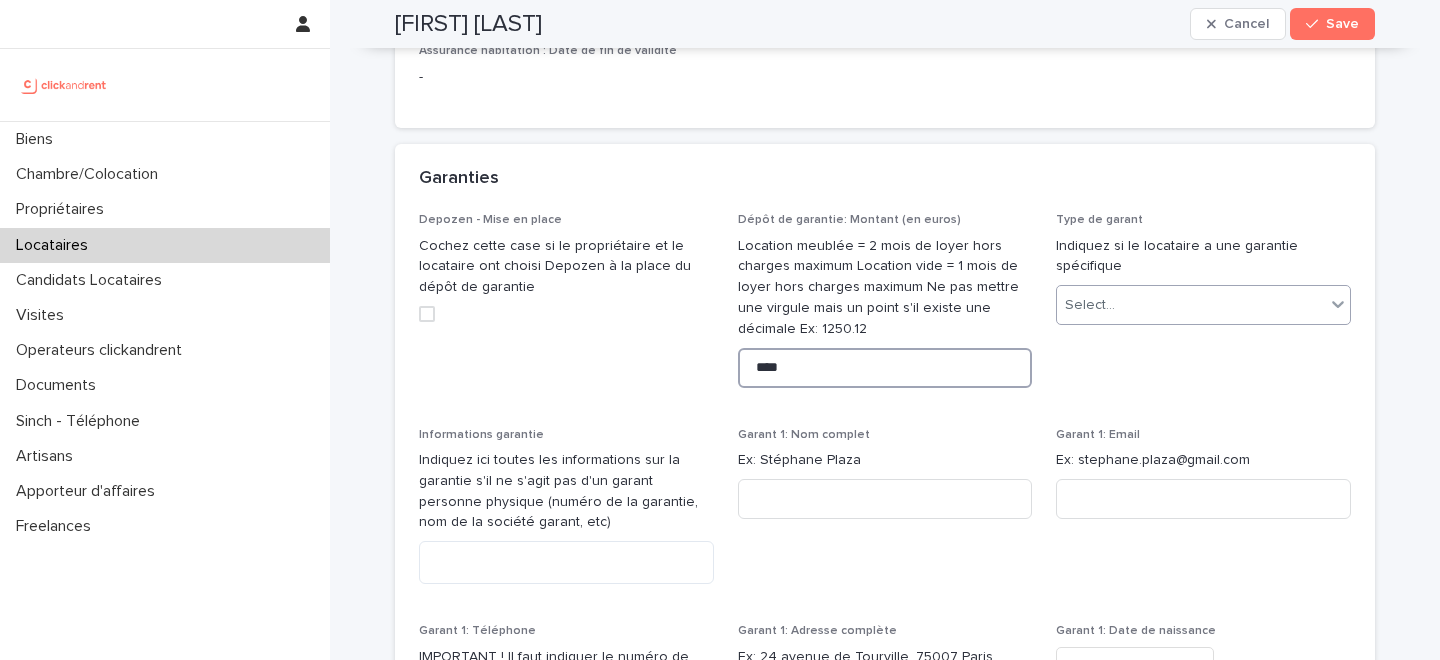 type on "****" 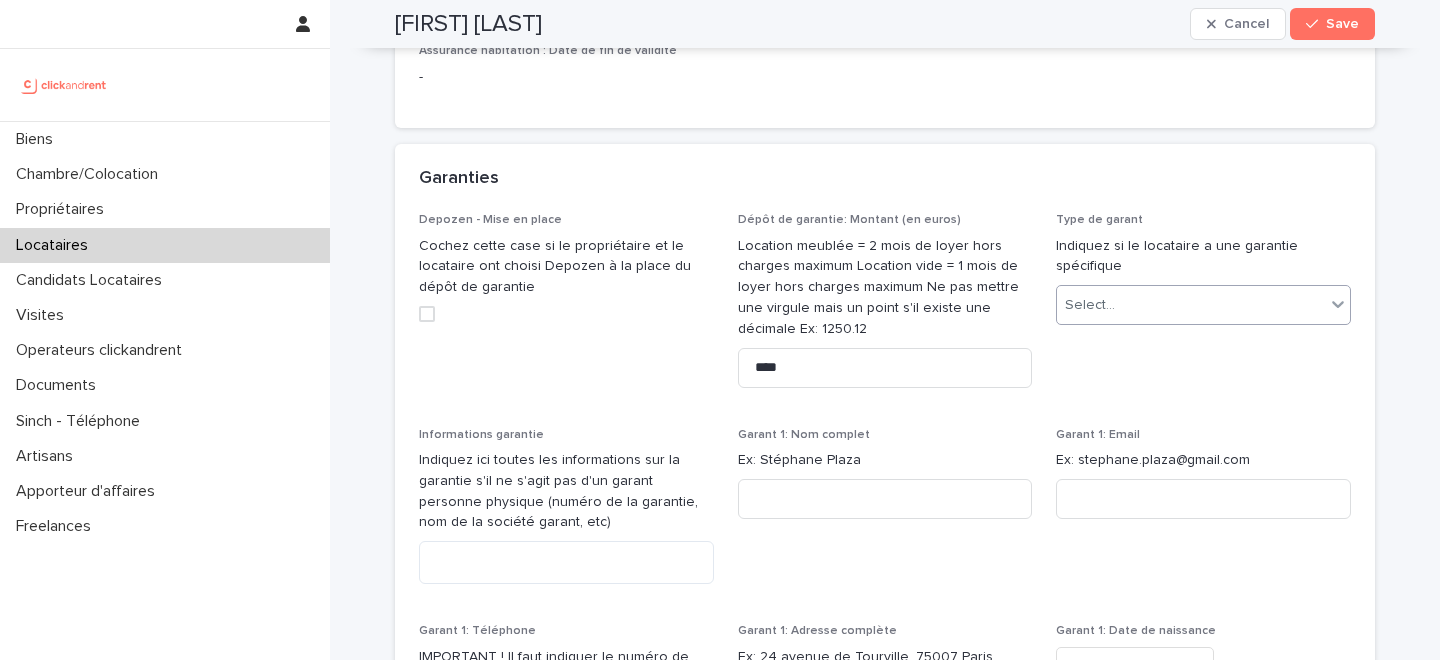 click on "Select..." at bounding box center (1191, 305) 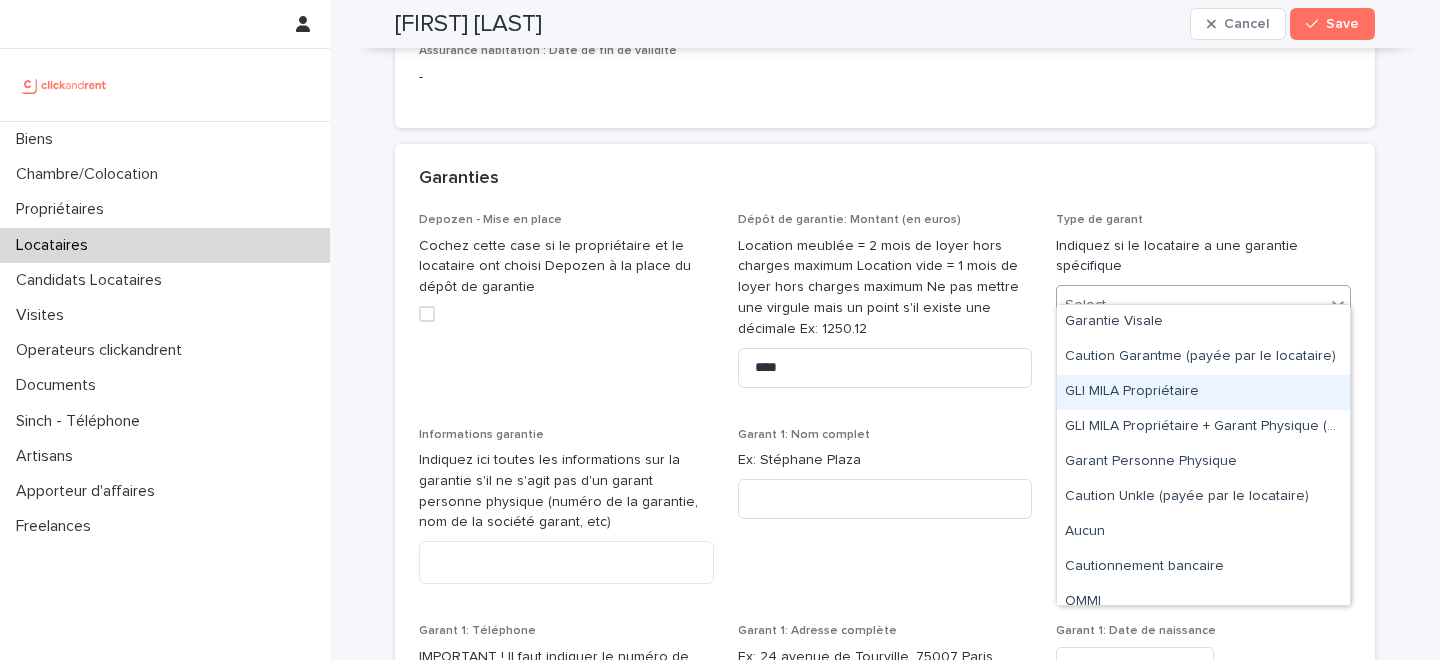 click on "GLI MILA Propriétaire" at bounding box center [1203, 392] 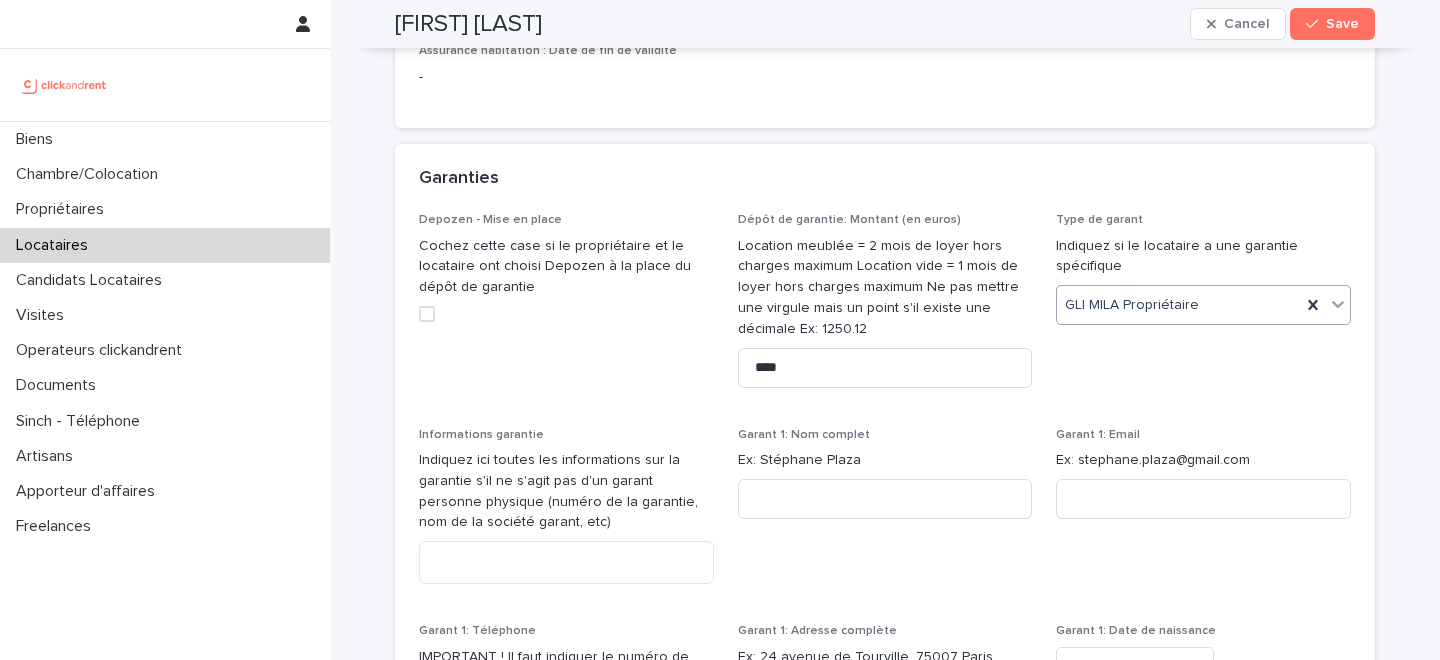 click on "Garanties" at bounding box center [881, 179] 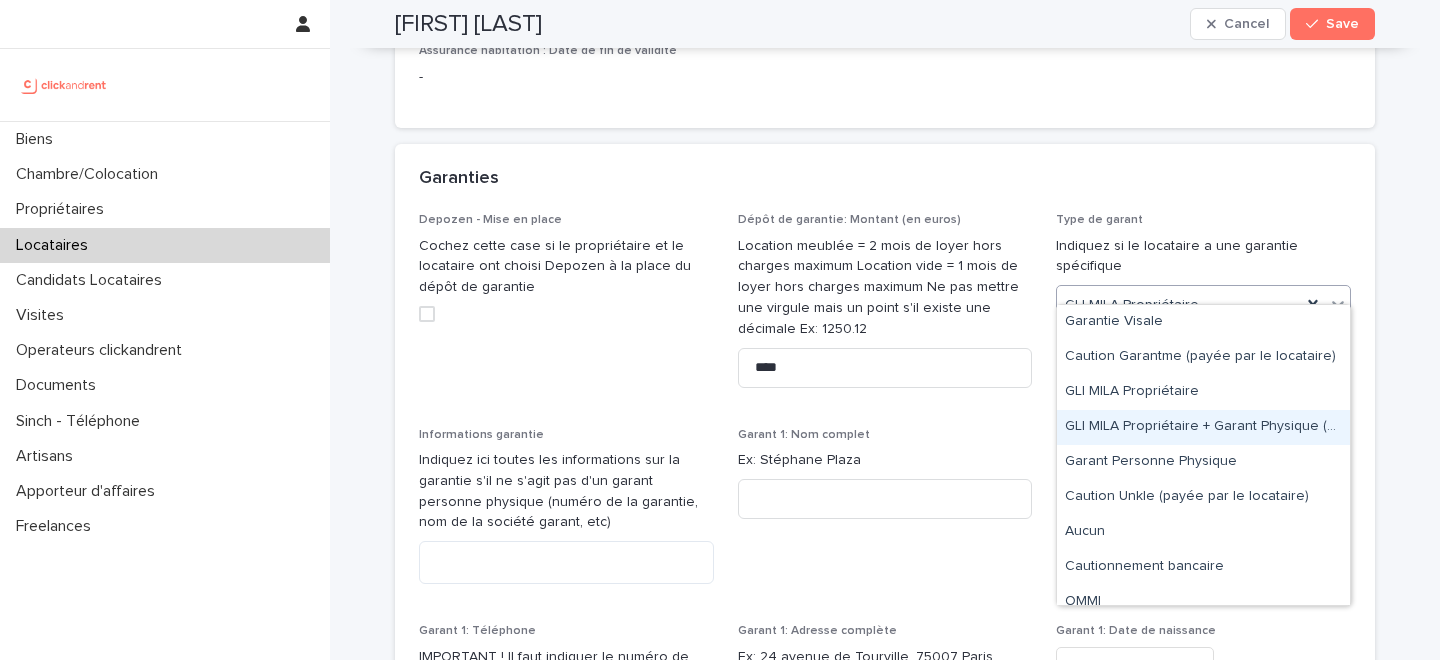 click on "GLI MILA Propriétaire + Garant Physique (étudiant ou apprenti)" at bounding box center (1203, 427) 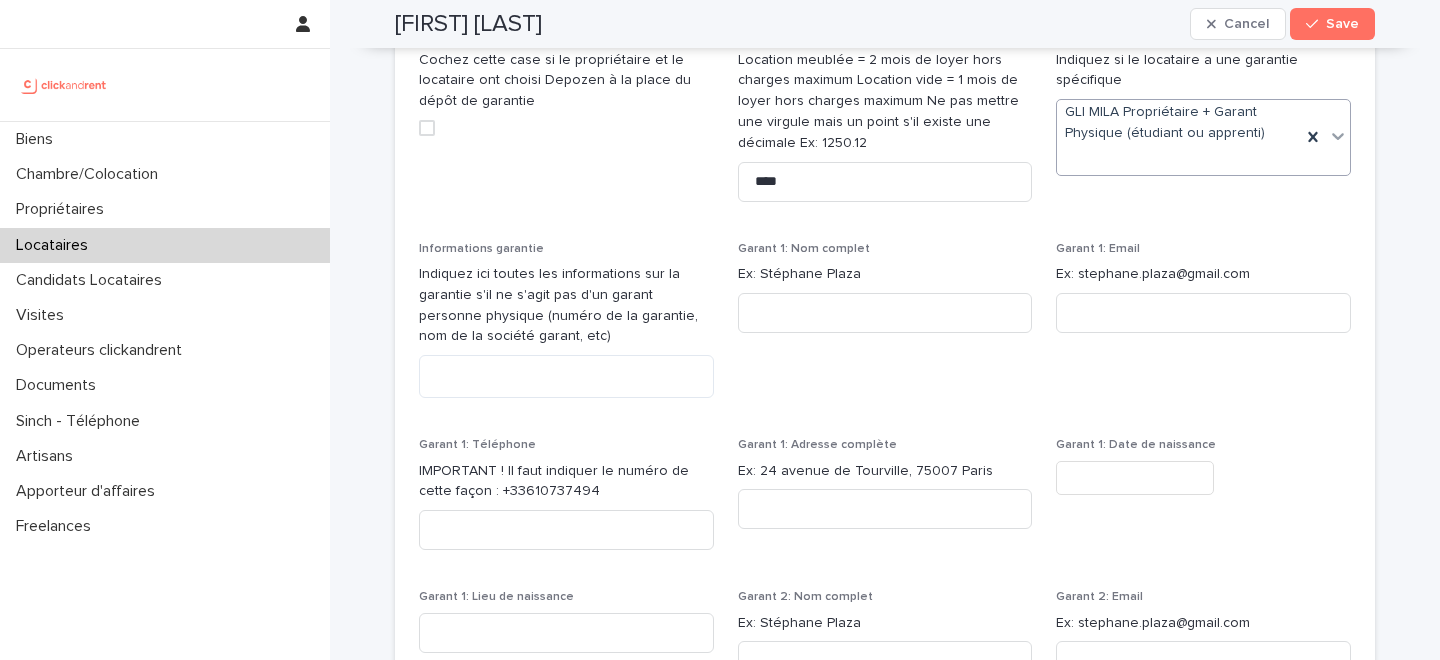 scroll, scrollTop: 1887, scrollLeft: 0, axis: vertical 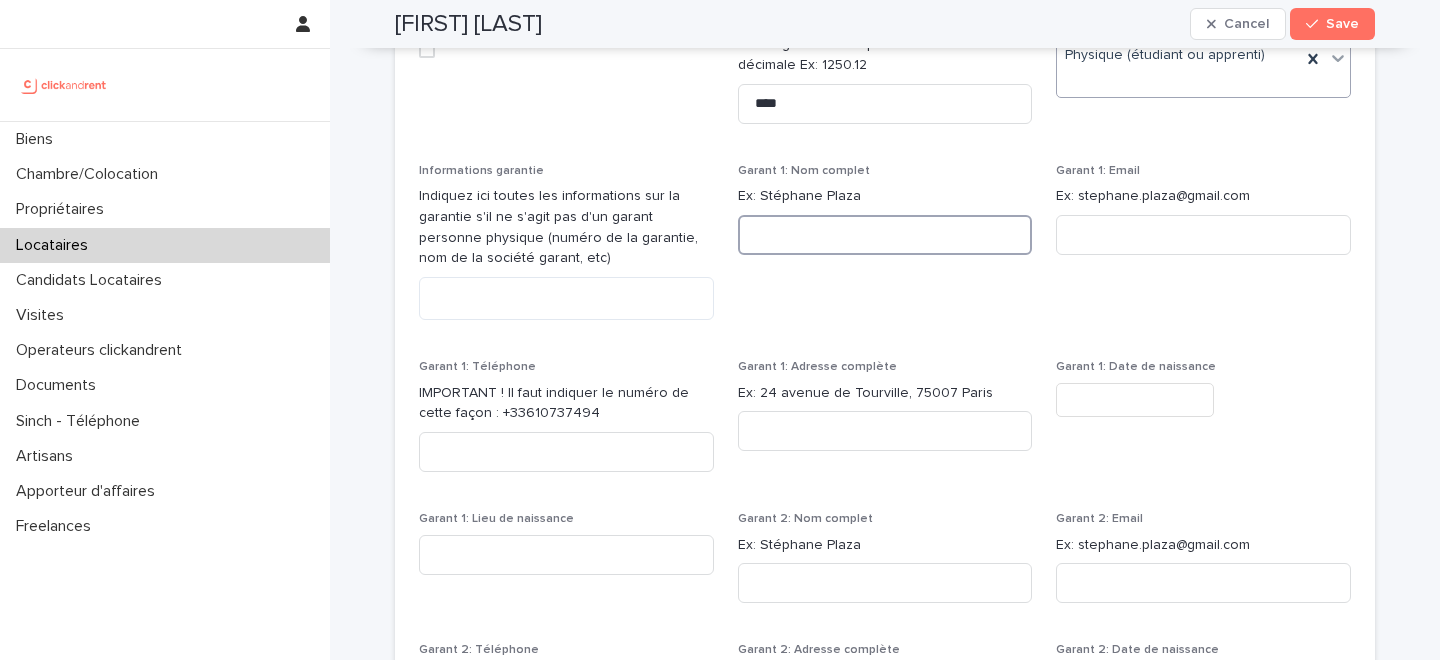 click at bounding box center (885, 235) 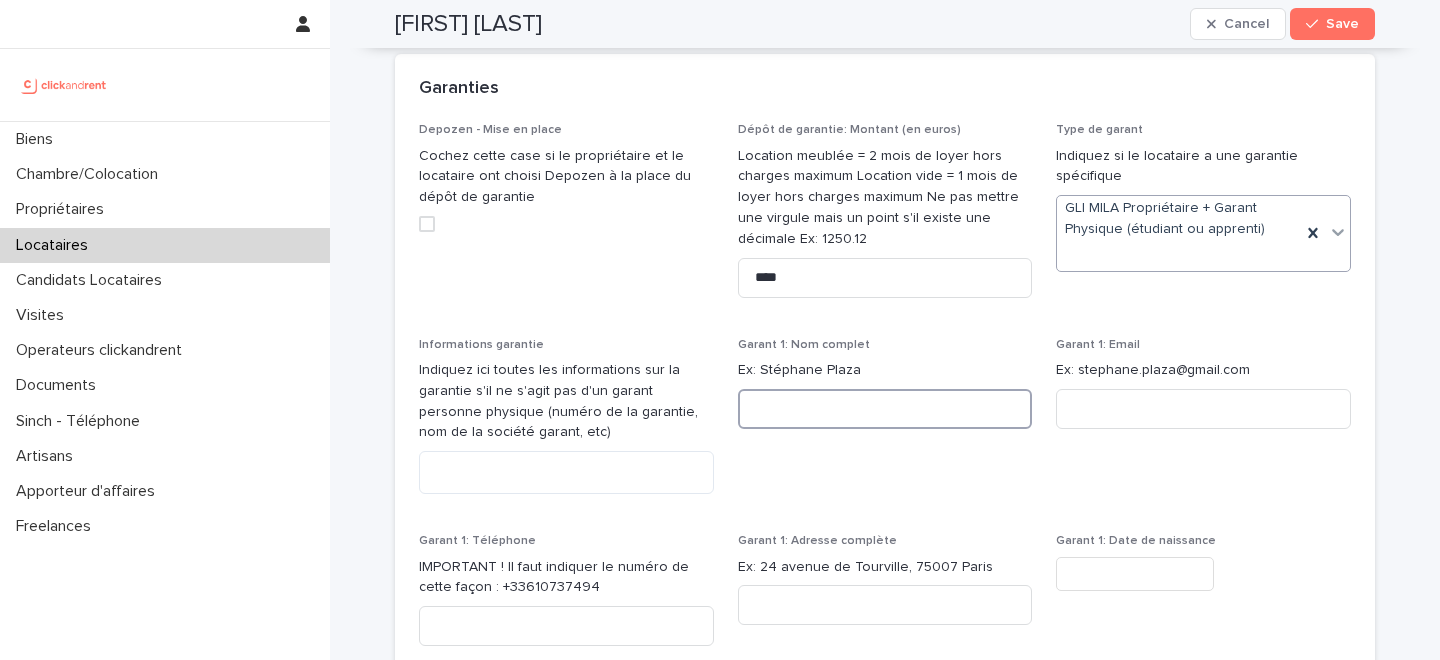 scroll, scrollTop: 1707, scrollLeft: 0, axis: vertical 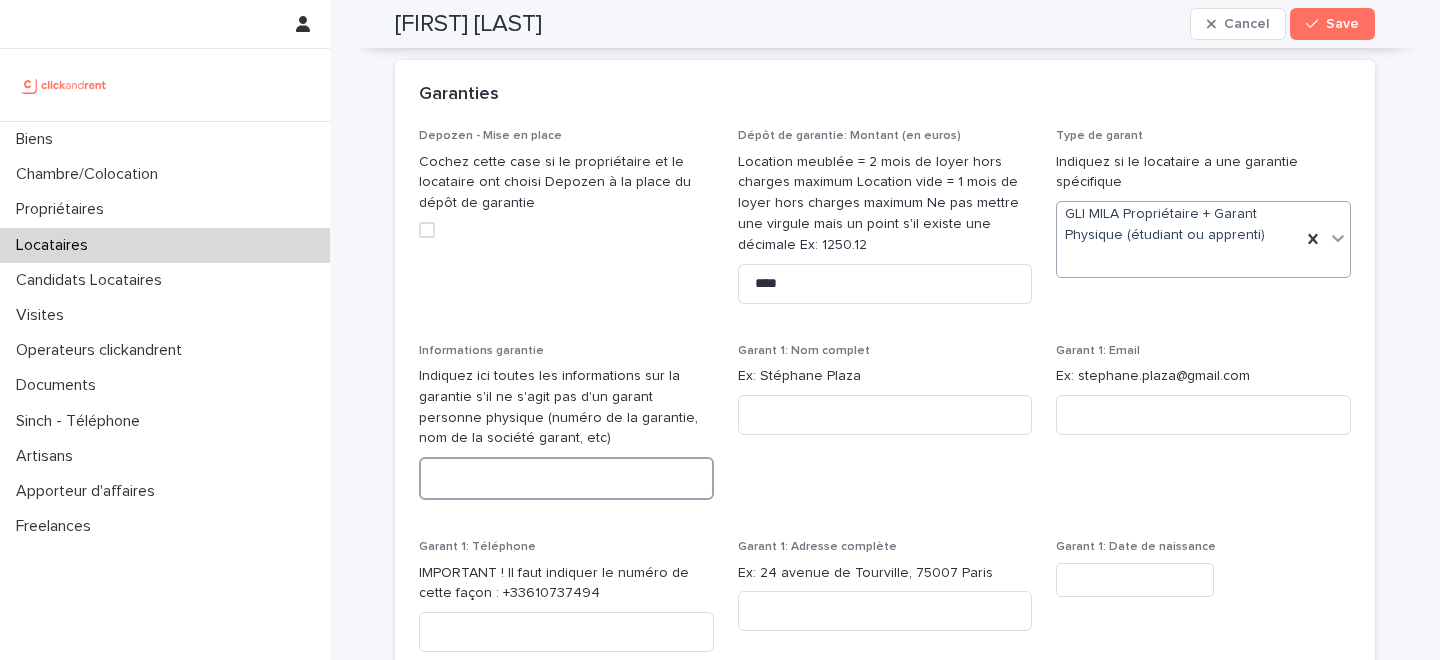 click at bounding box center [566, 478] 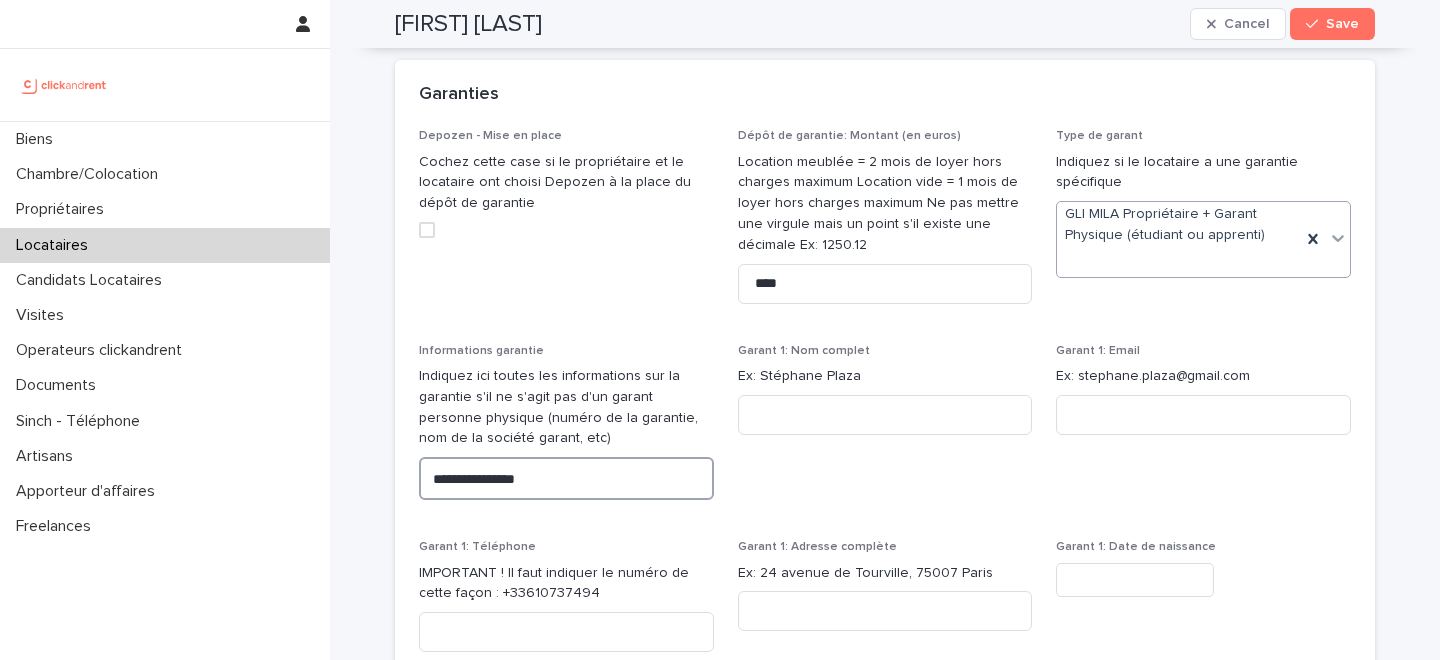 type on "**********" 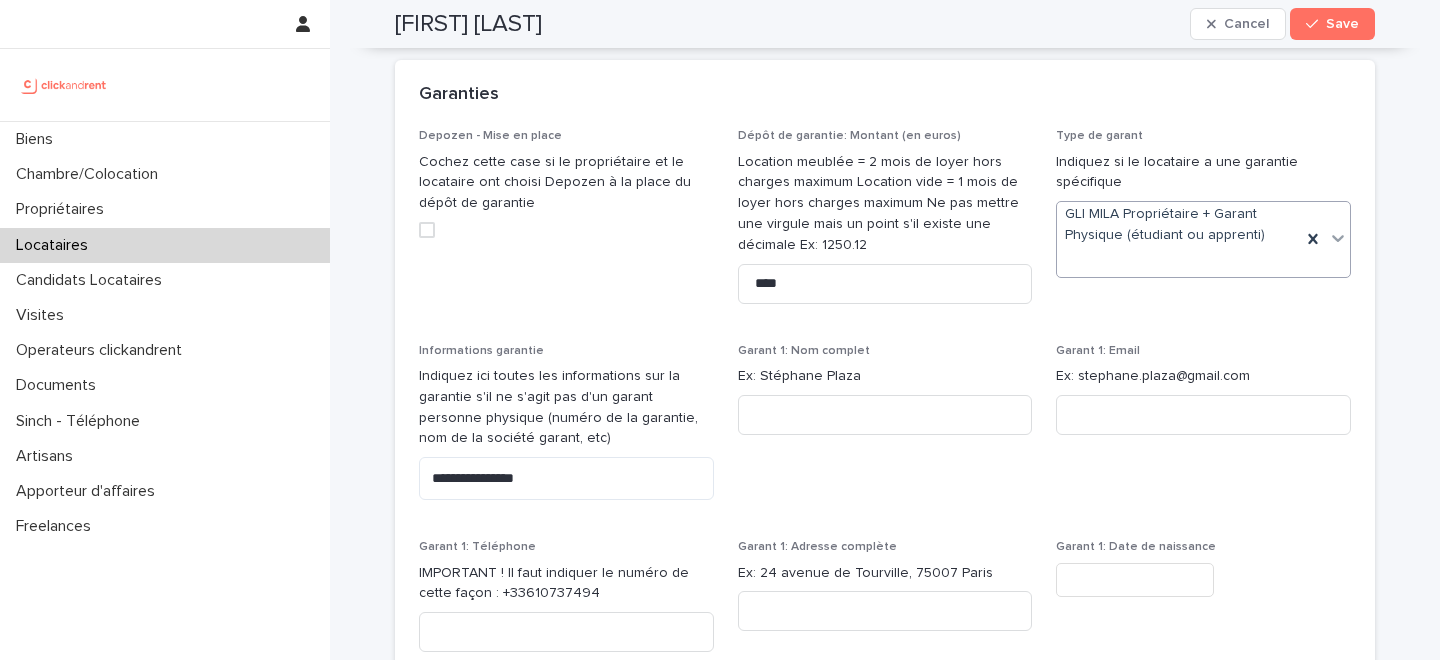 click on "Garant 1: Nom complet Ex: Stéphane Plaza" at bounding box center (885, 430) 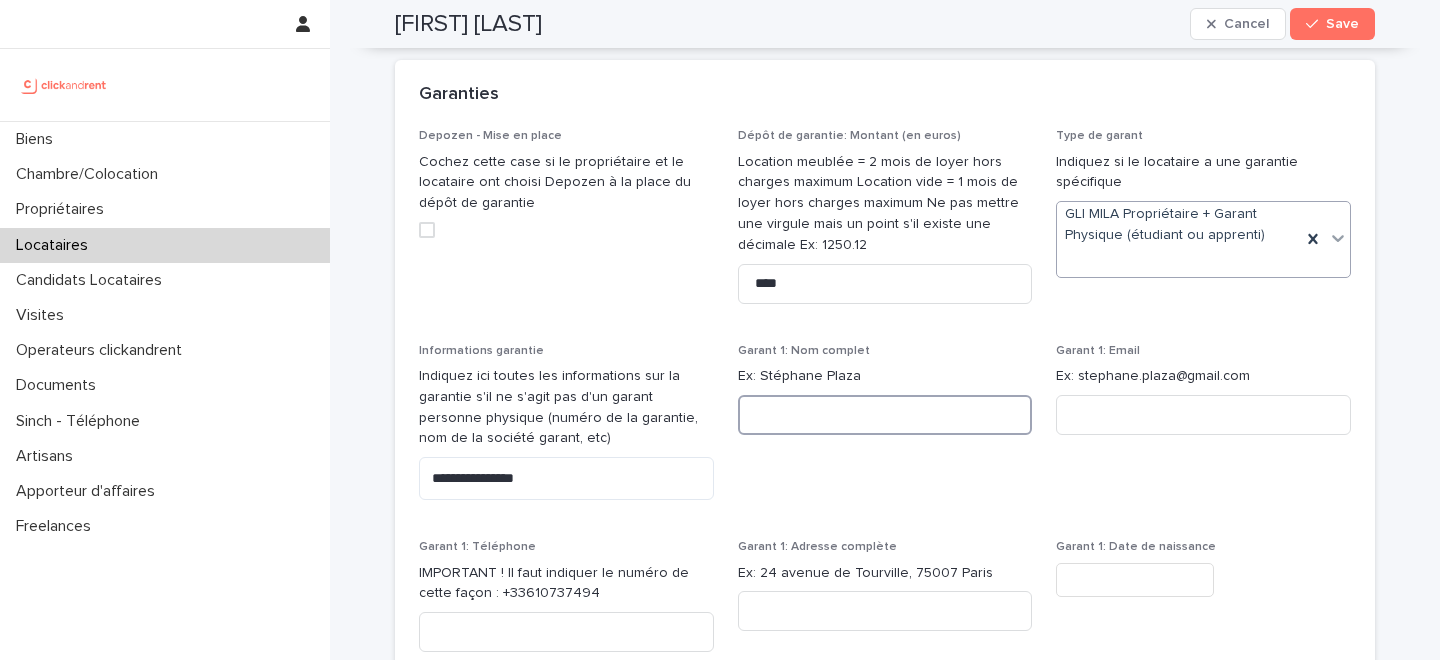 click at bounding box center [885, 415] 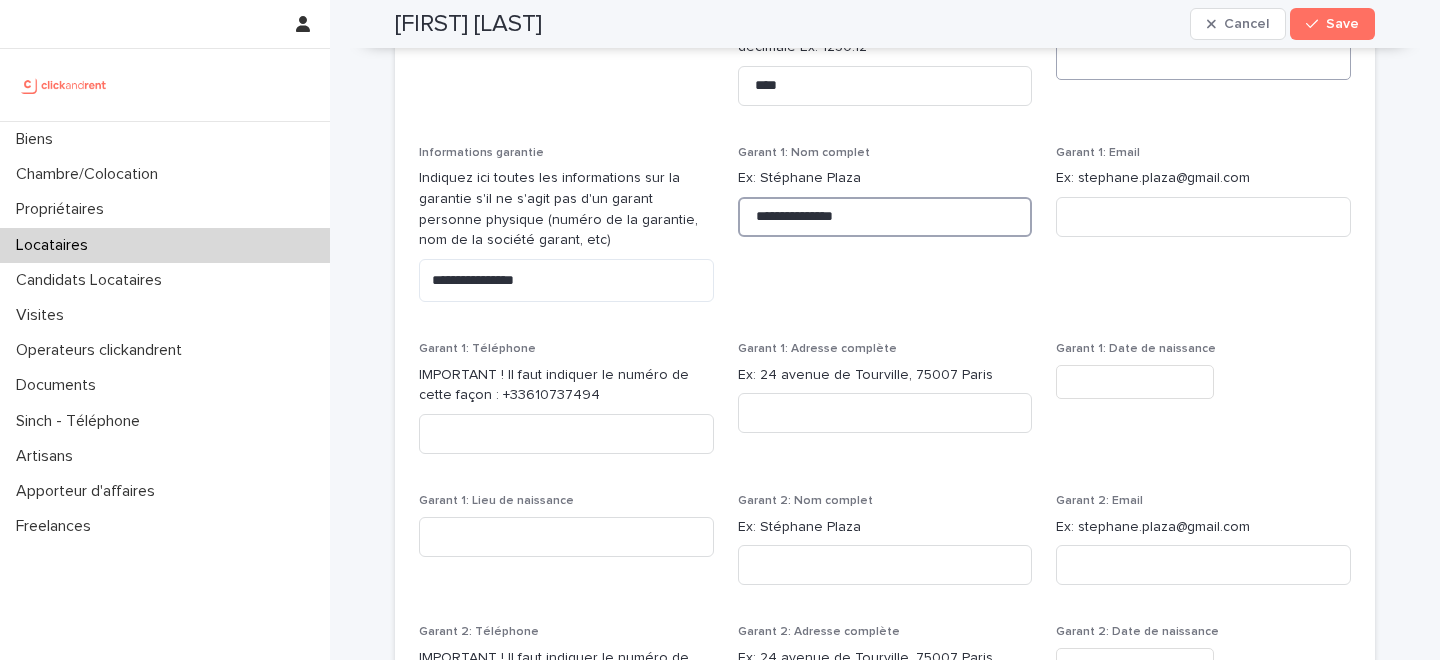 scroll, scrollTop: 1912, scrollLeft: 0, axis: vertical 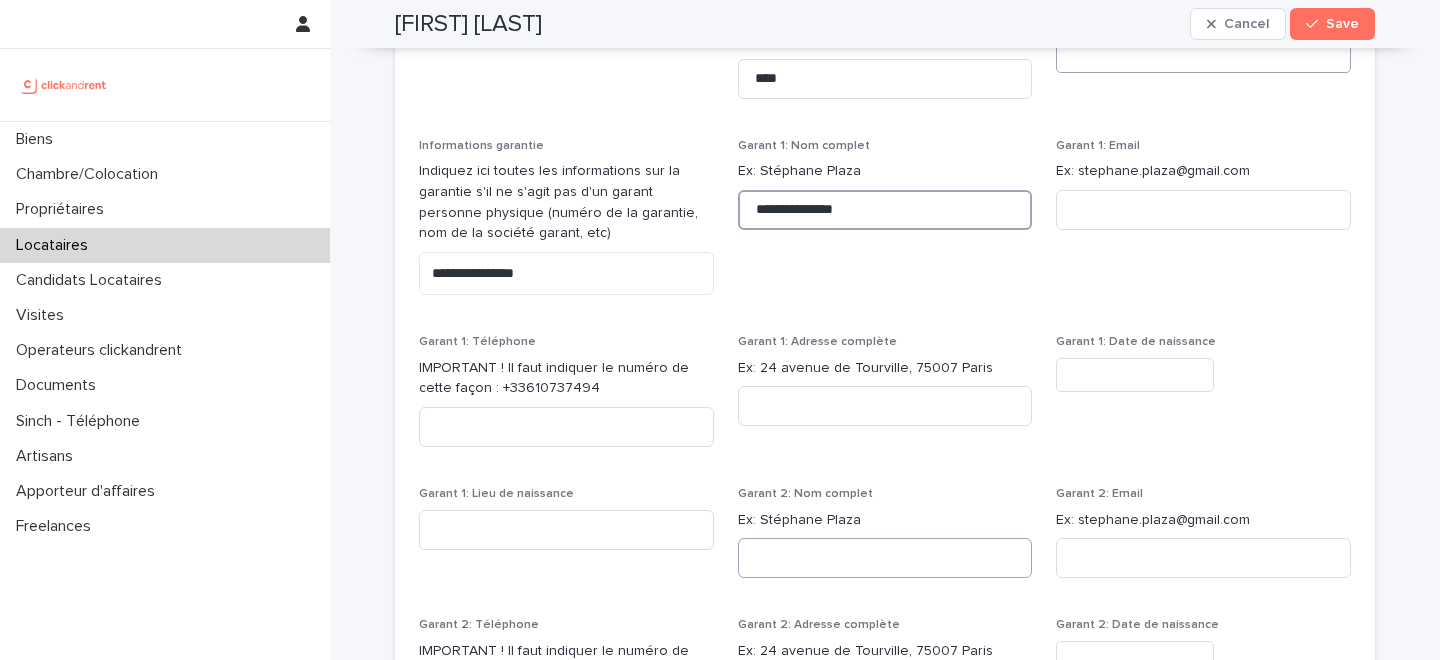 type on "**********" 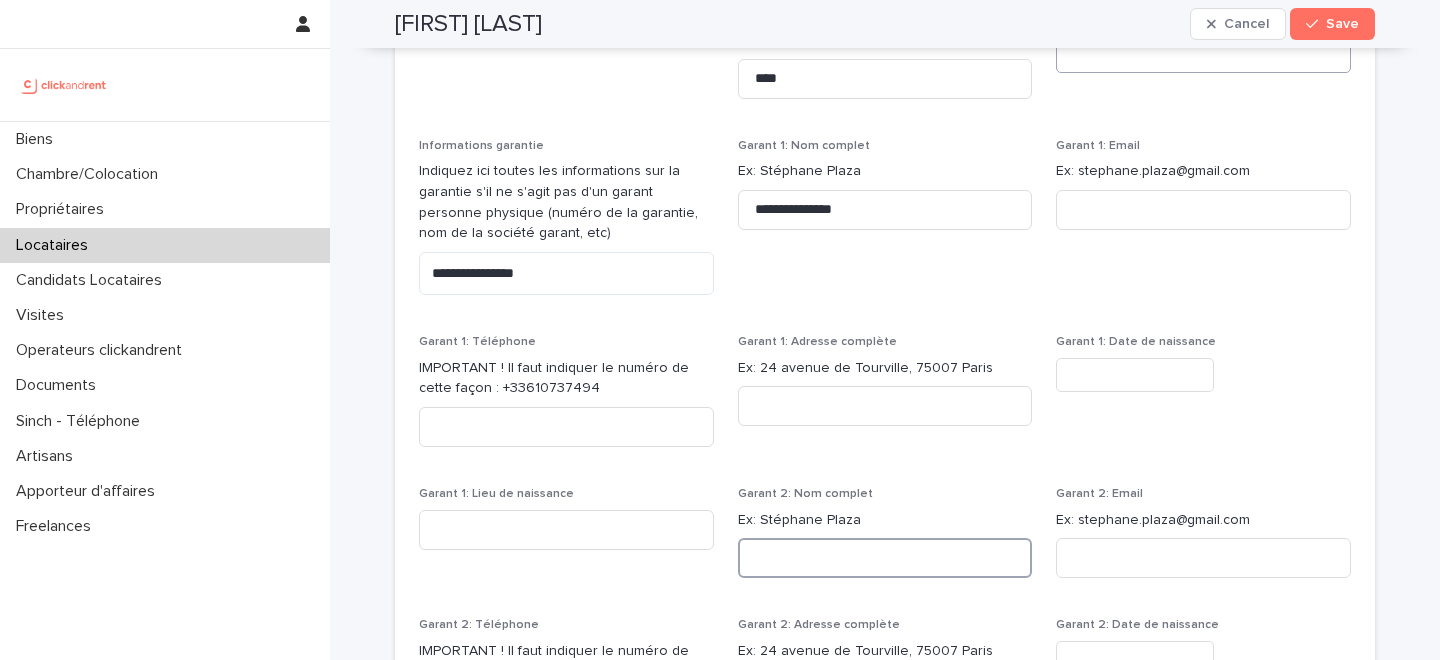 click at bounding box center [885, 558] 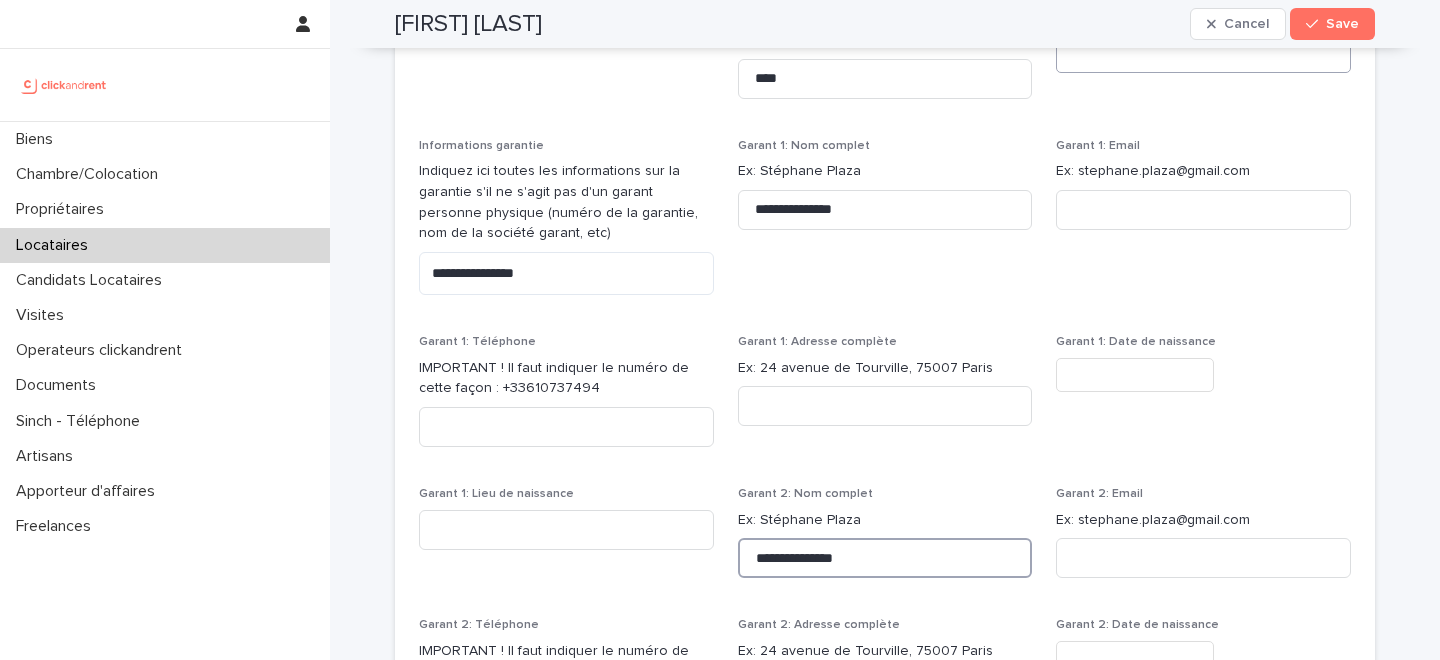 type on "**********" 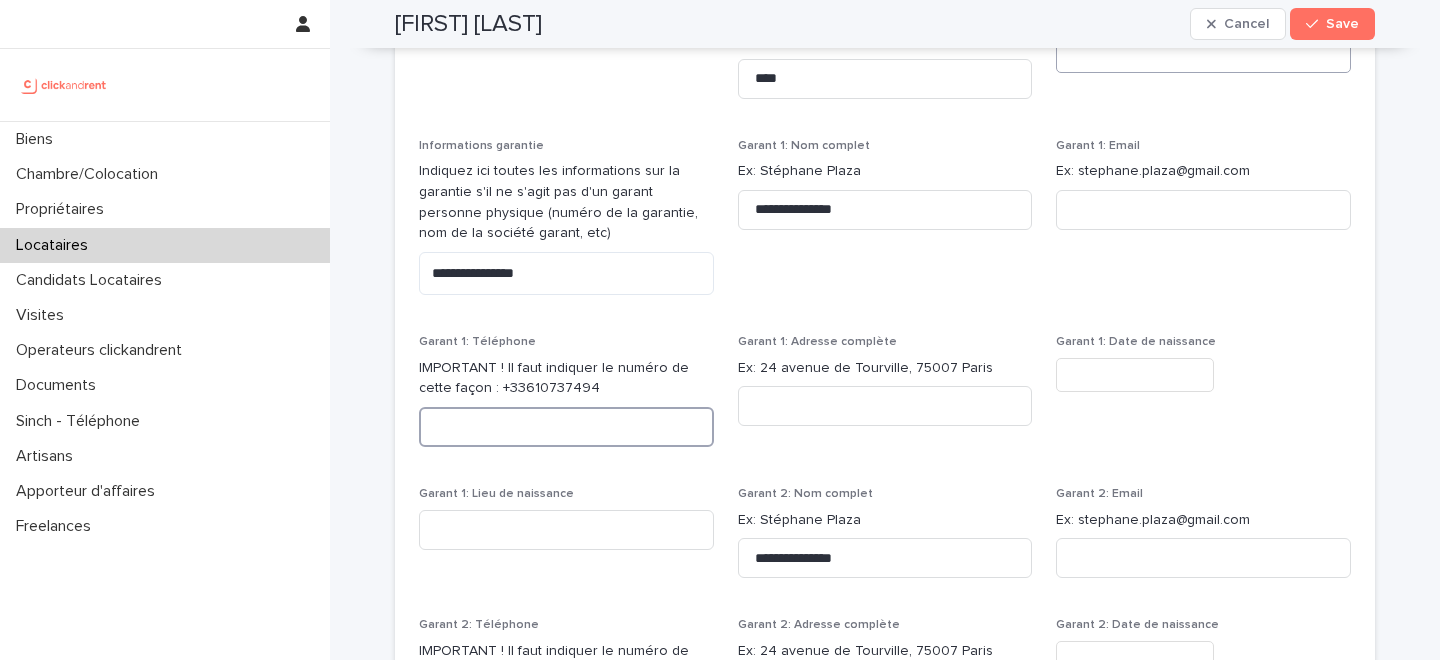 click at bounding box center (566, 427) 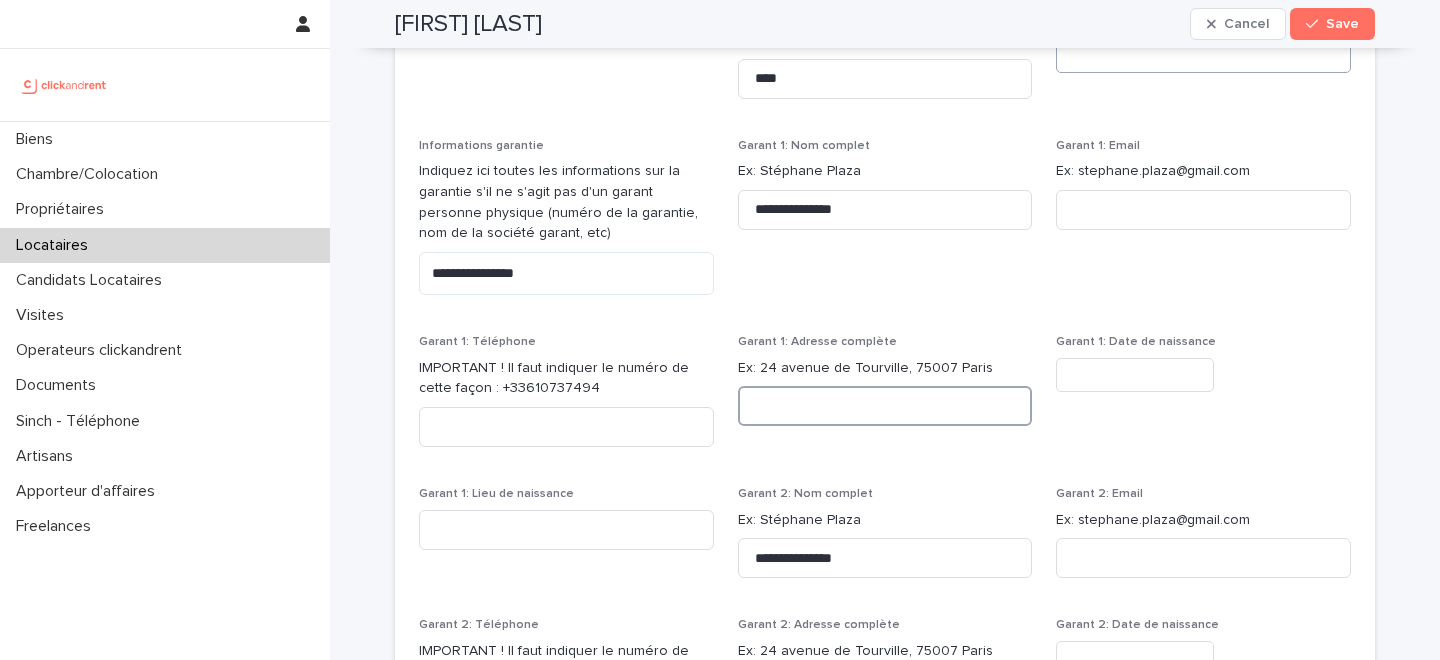 click at bounding box center (885, 406) 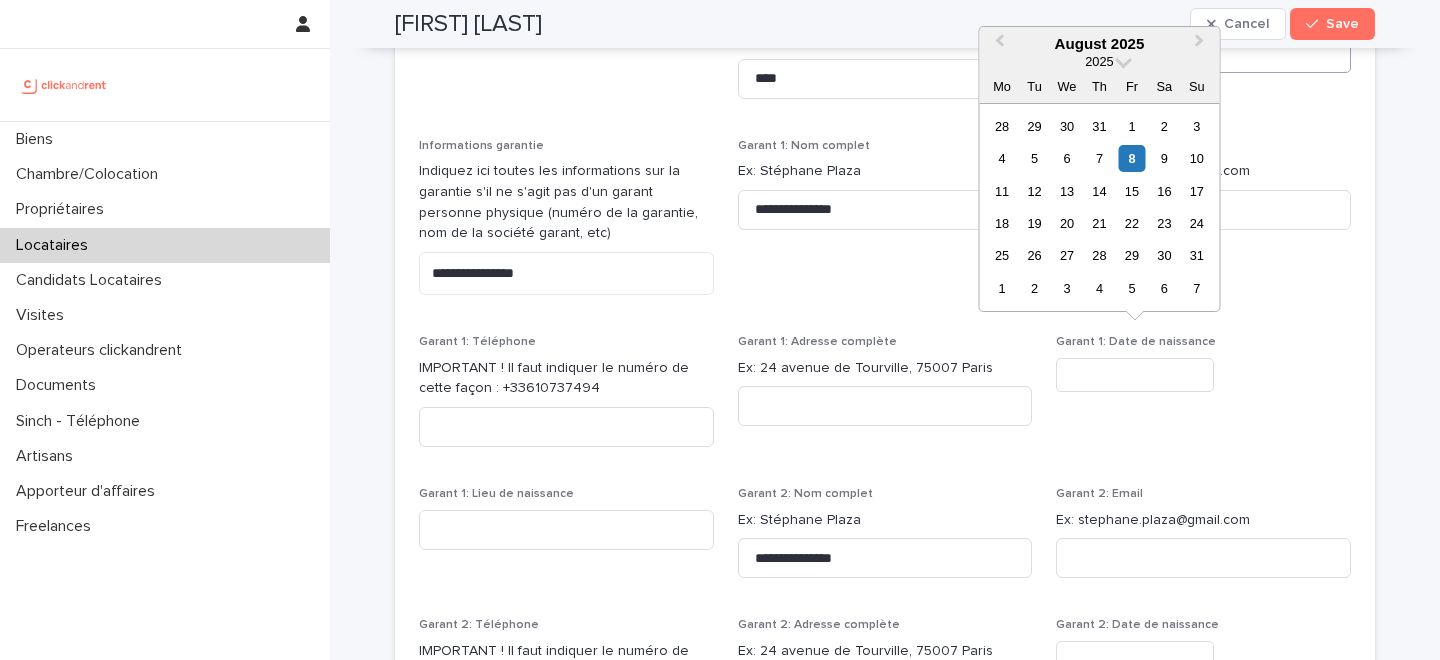 click at bounding box center (1135, 375) 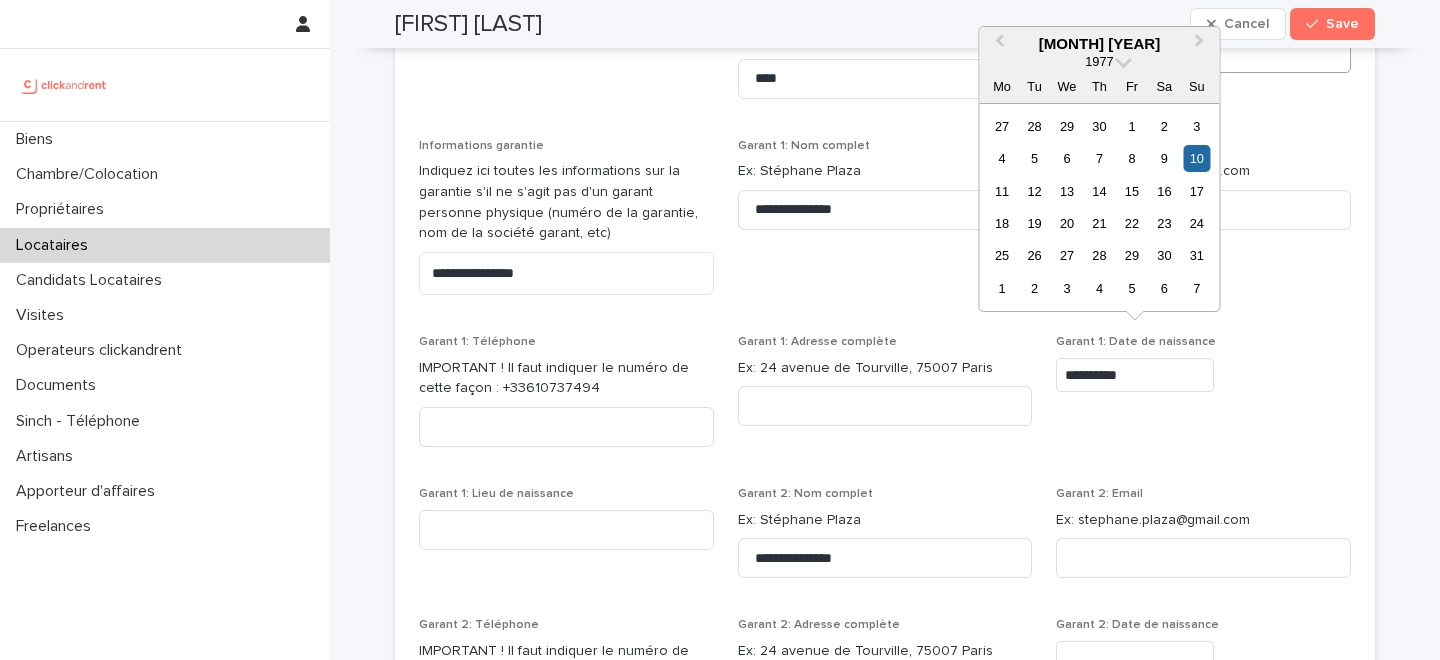 type on "**********" 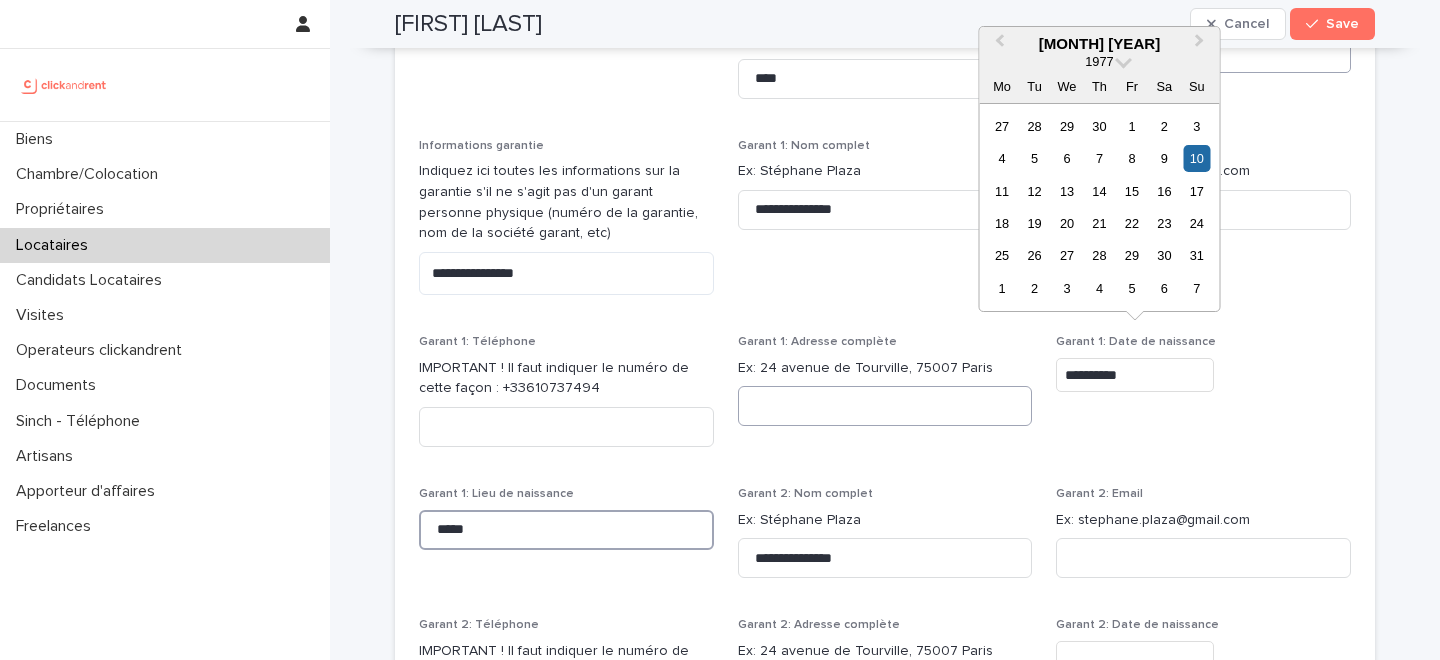 type on "*****" 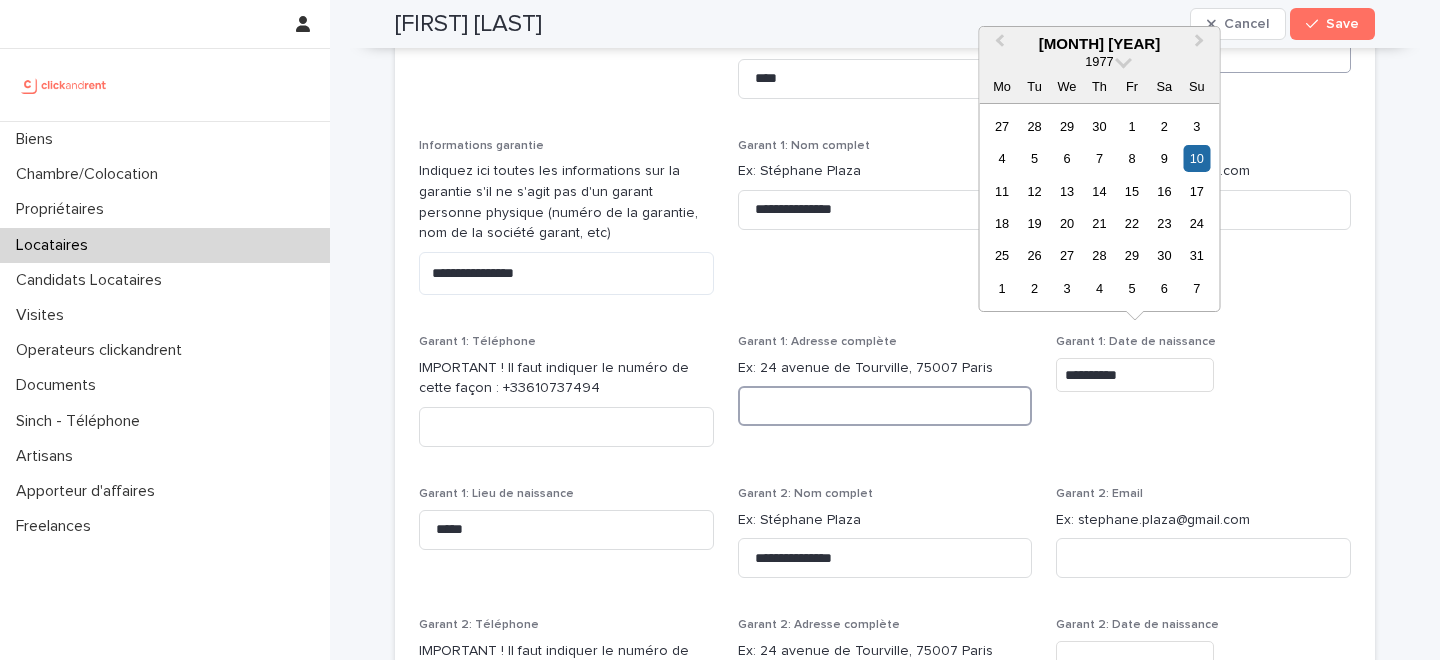 type on "*********" 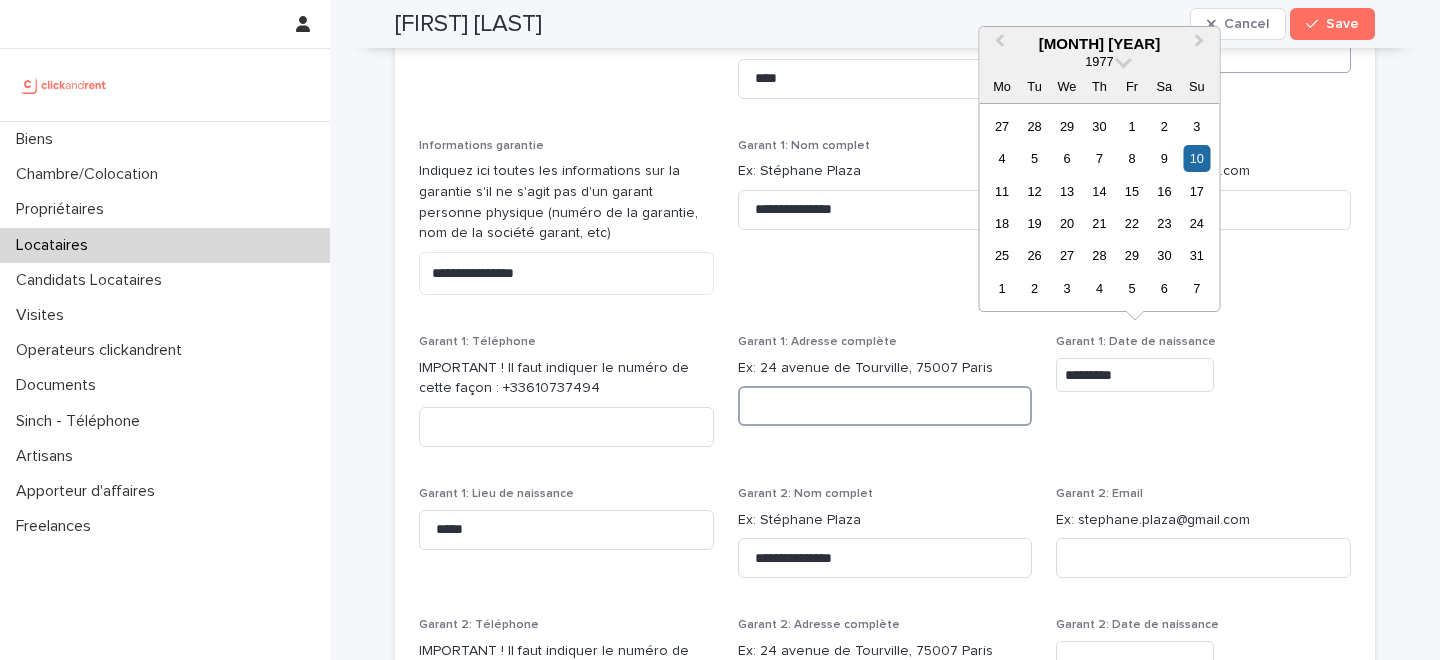 click at bounding box center (885, 406) 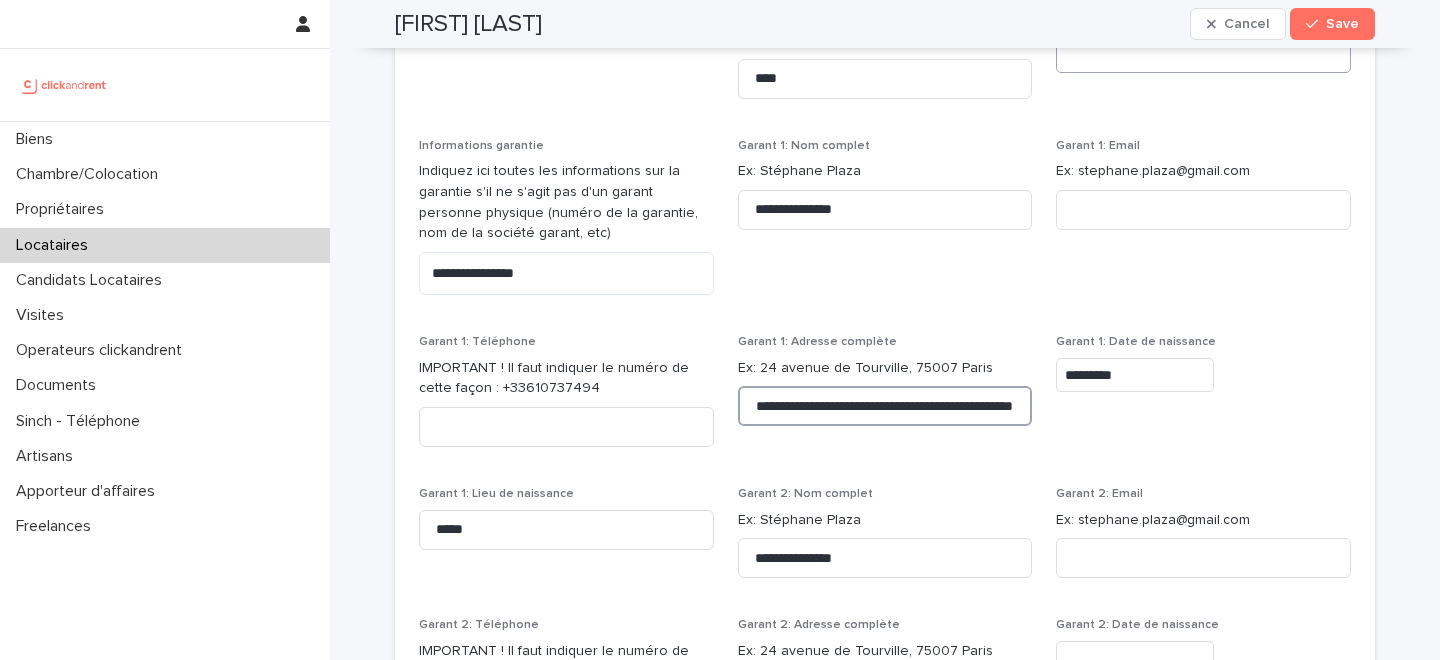 scroll, scrollTop: 0, scrollLeft: 75, axis: horizontal 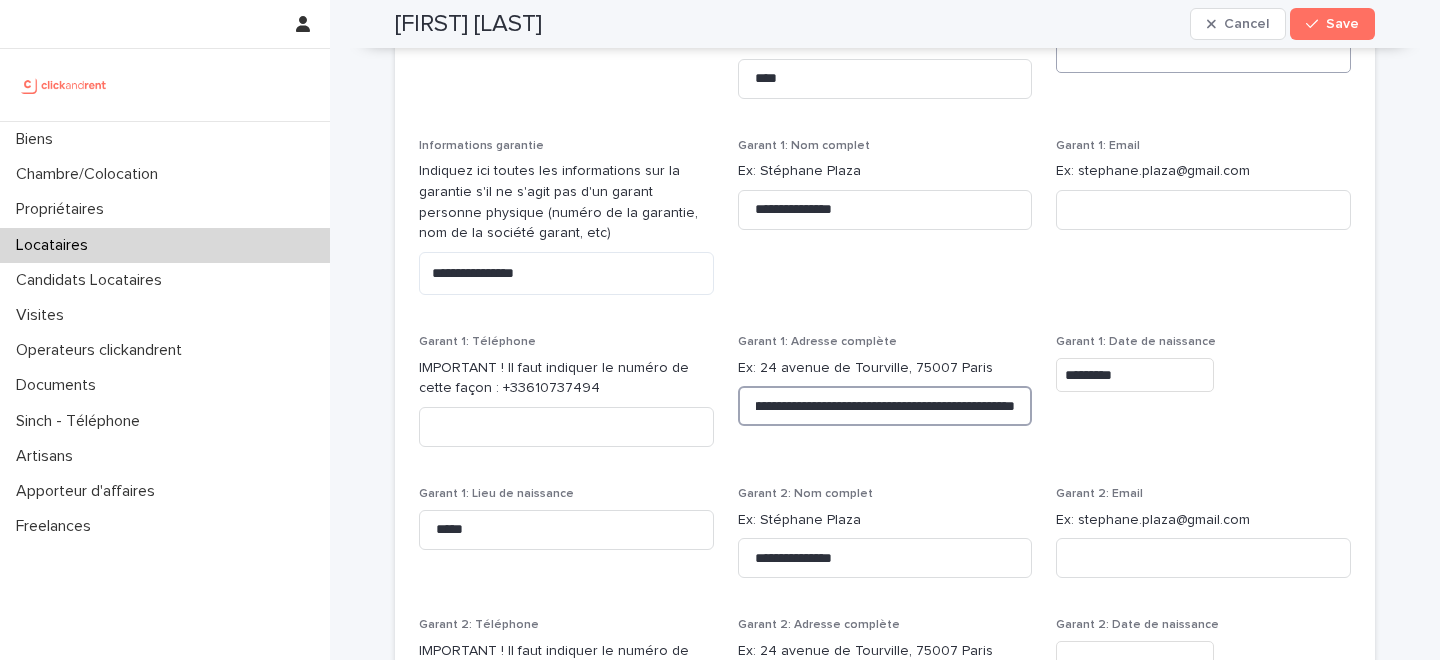 type on "**********" 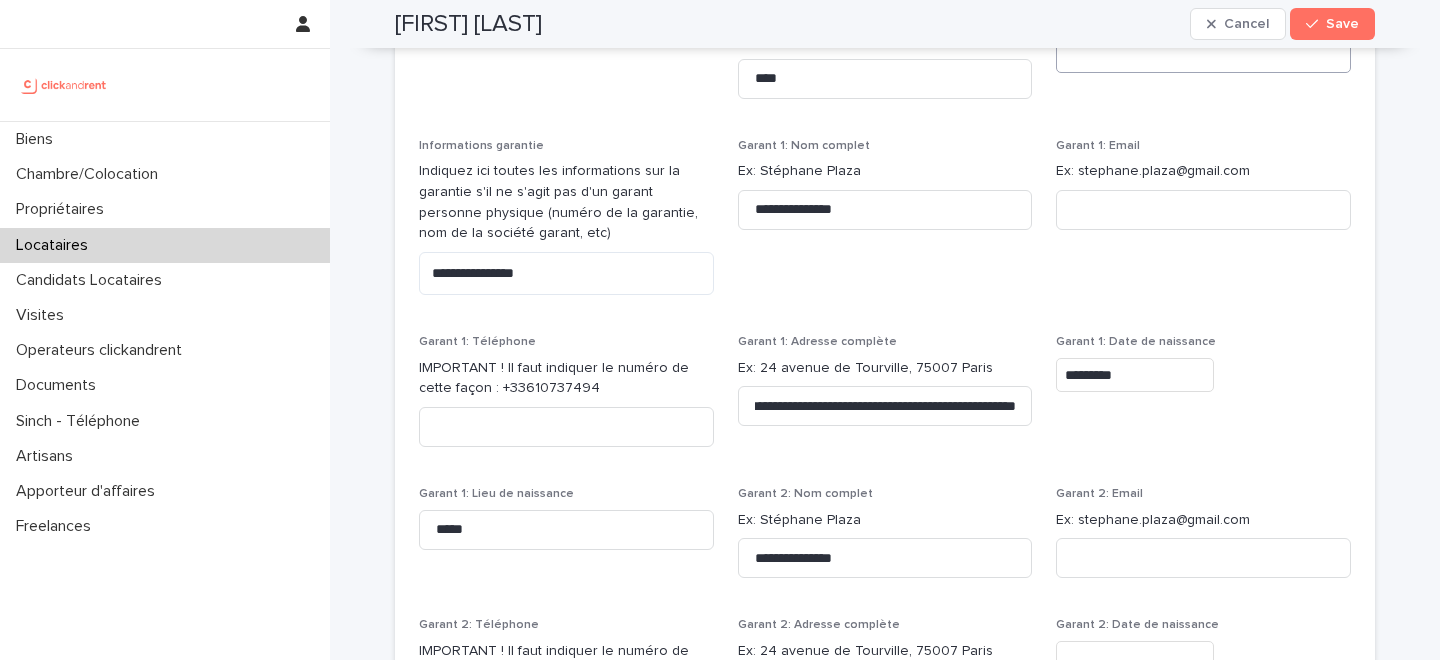 scroll, scrollTop: 0, scrollLeft: 0, axis: both 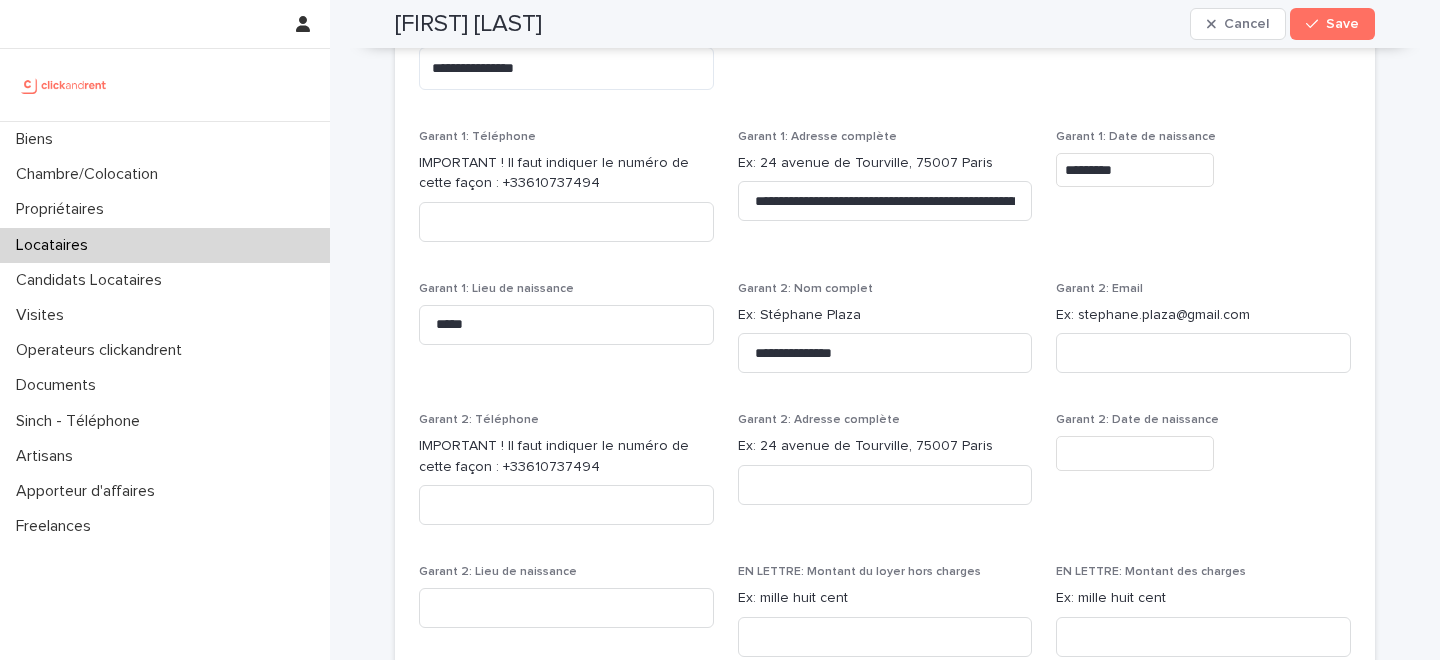 click on "*********" at bounding box center (1135, 170) 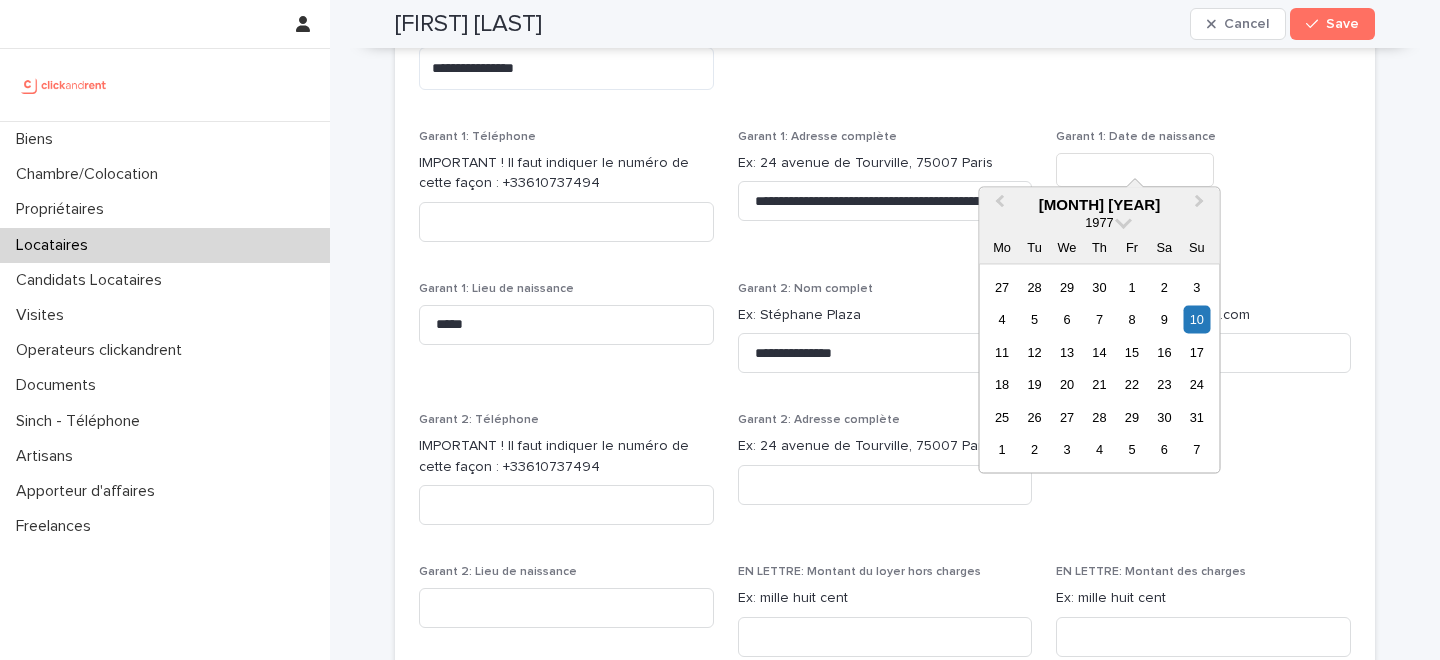 type on "********" 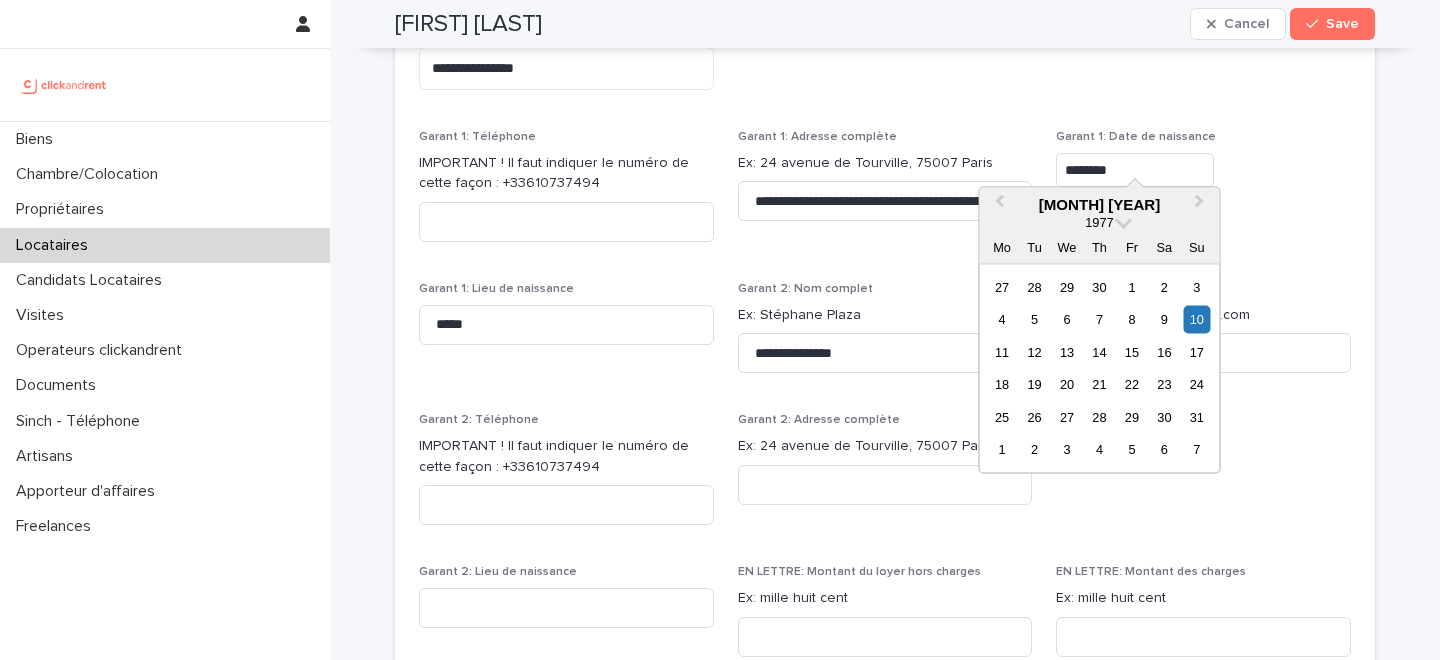 click on "EN LETTRE: Montant du loyer hors charges" at bounding box center [859, 572] 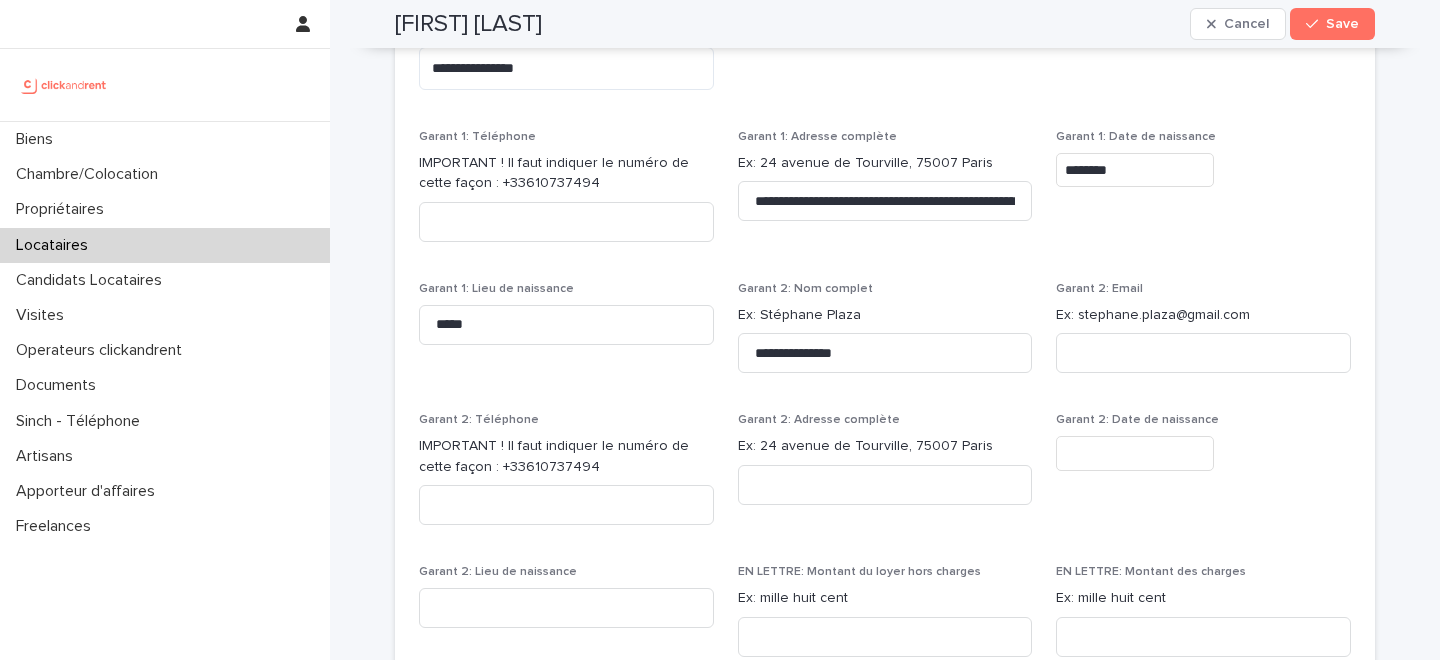 click at bounding box center [1135, 453] 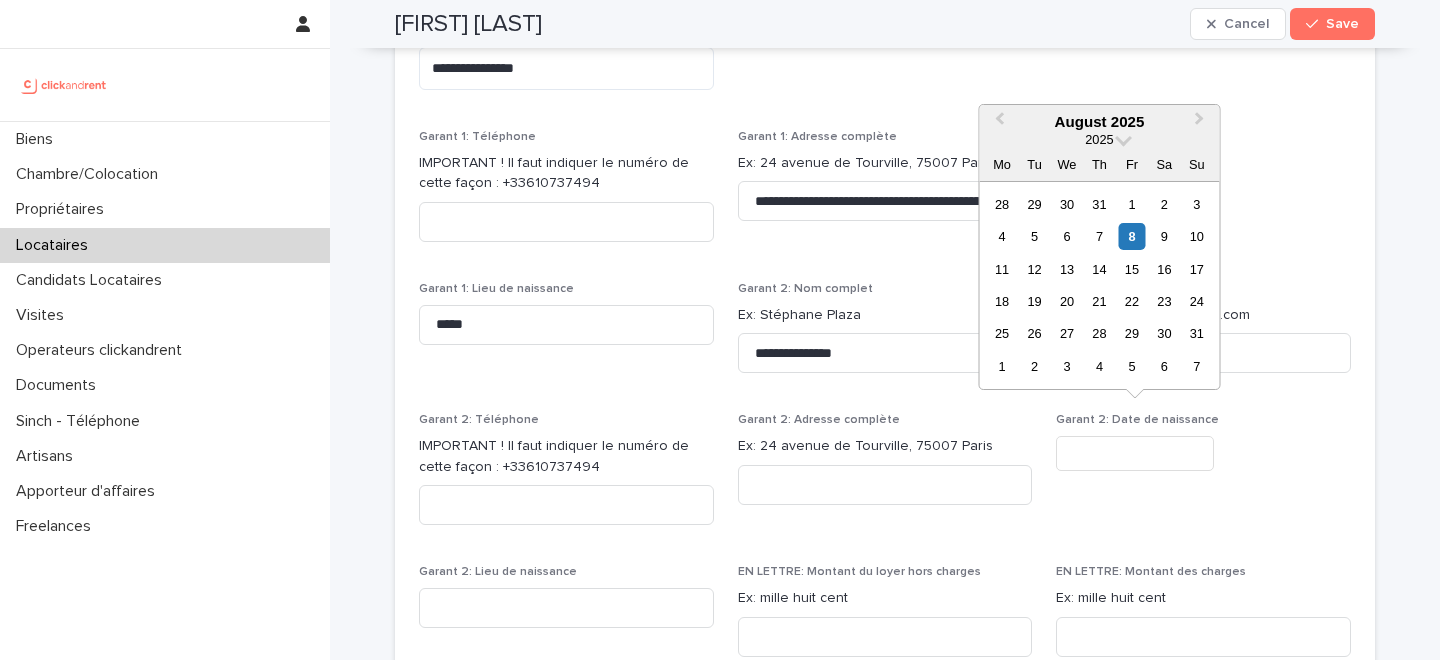 paste on "*********" 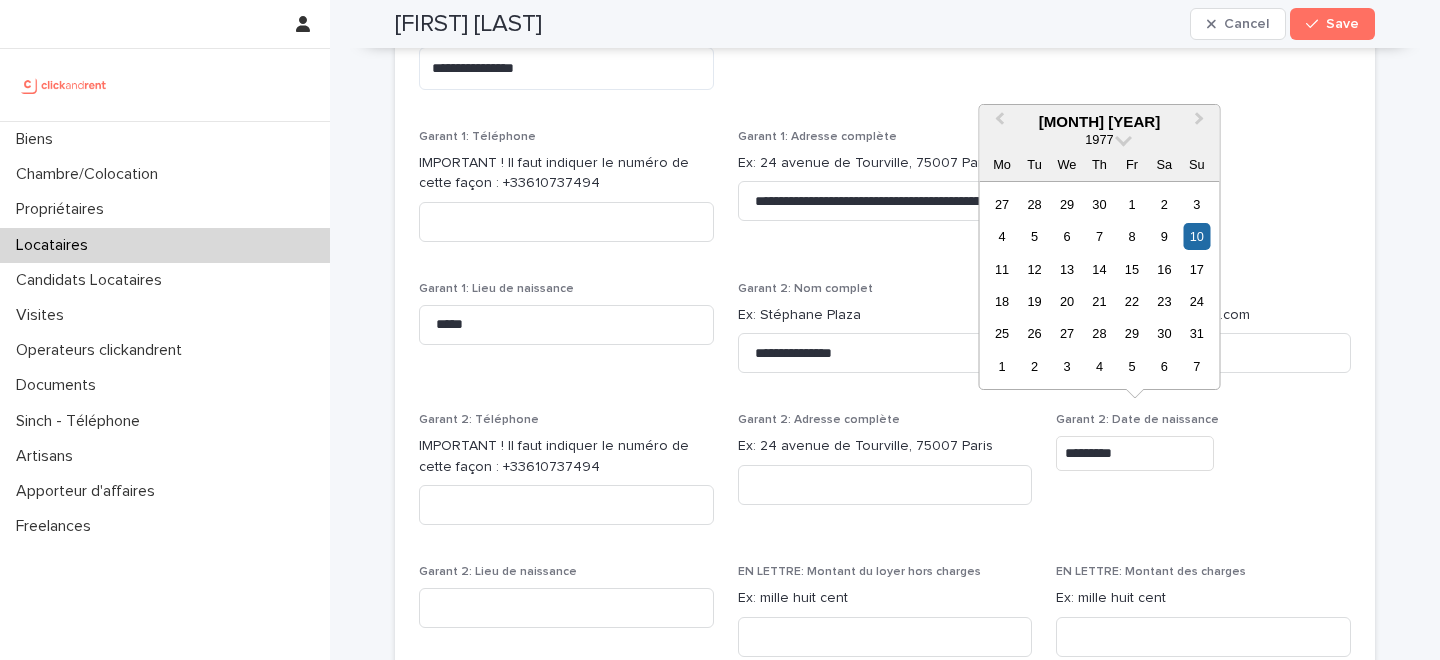 type on "*********" 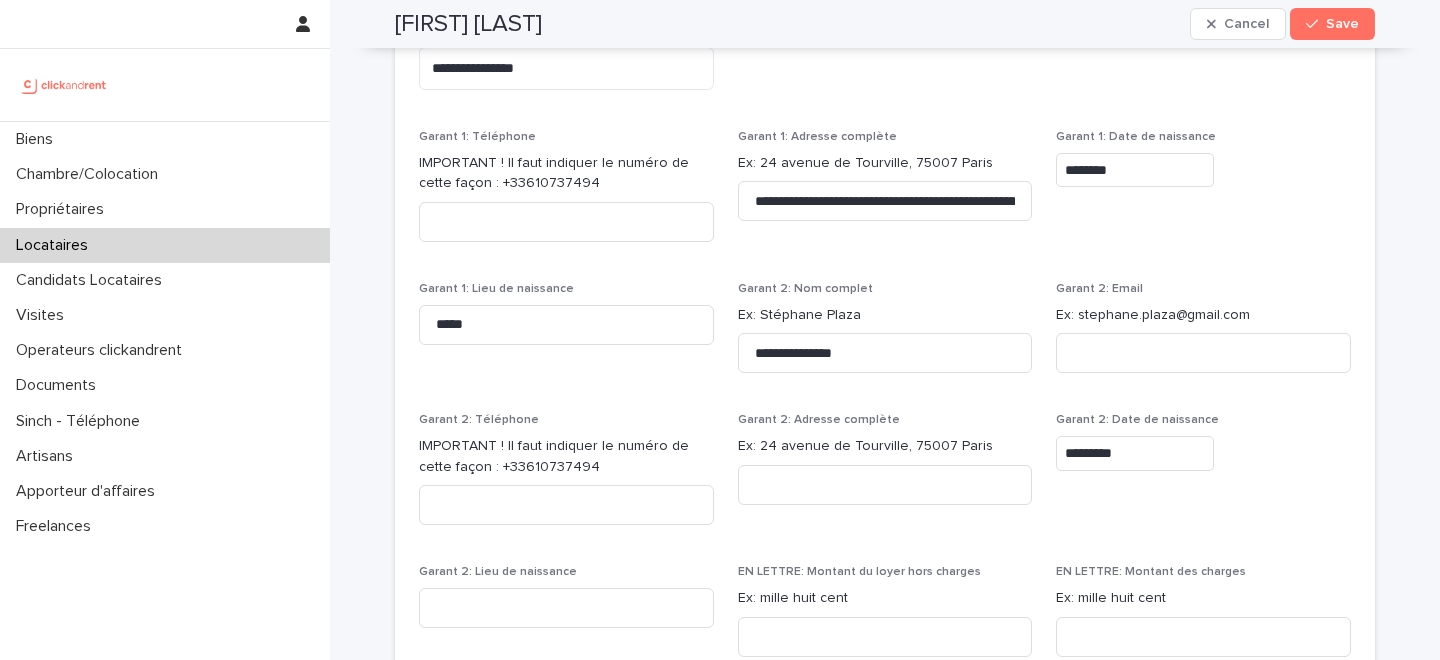click on "Garant 2: Adresse complète" at bounding box center (819, 420) 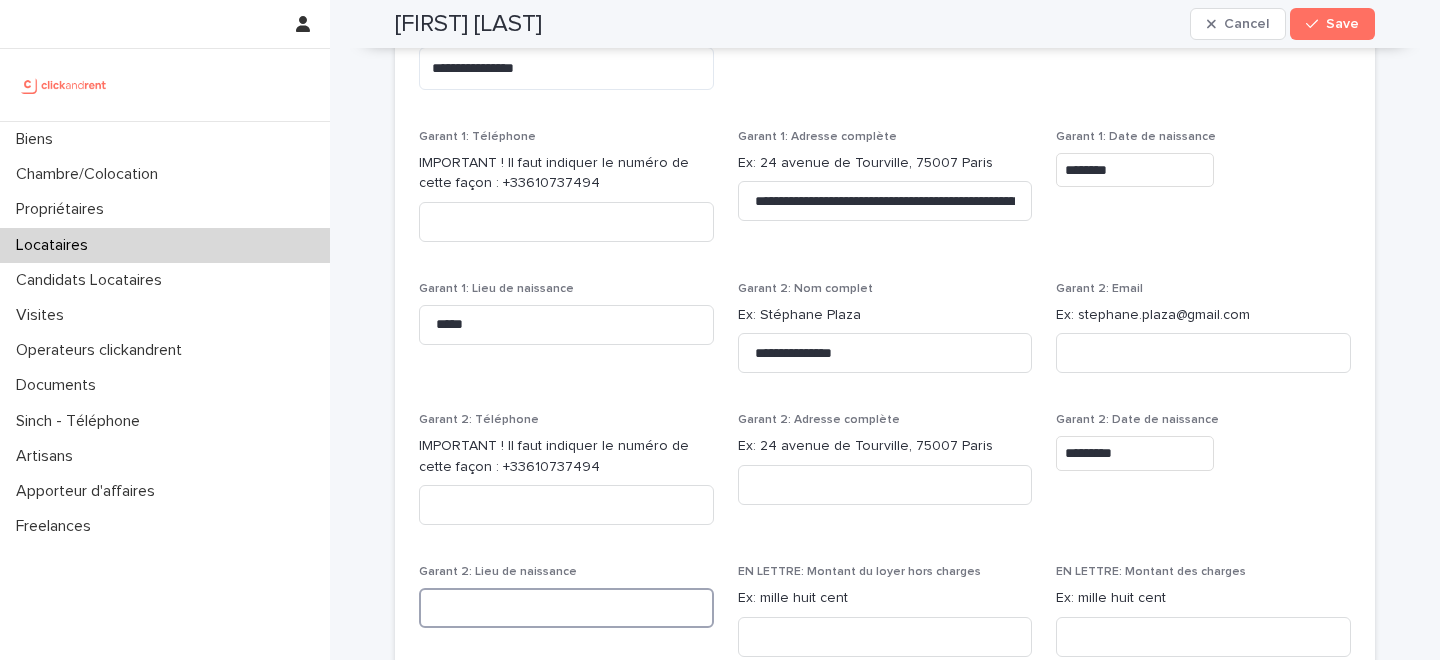 click at bounding box center (566, 608) 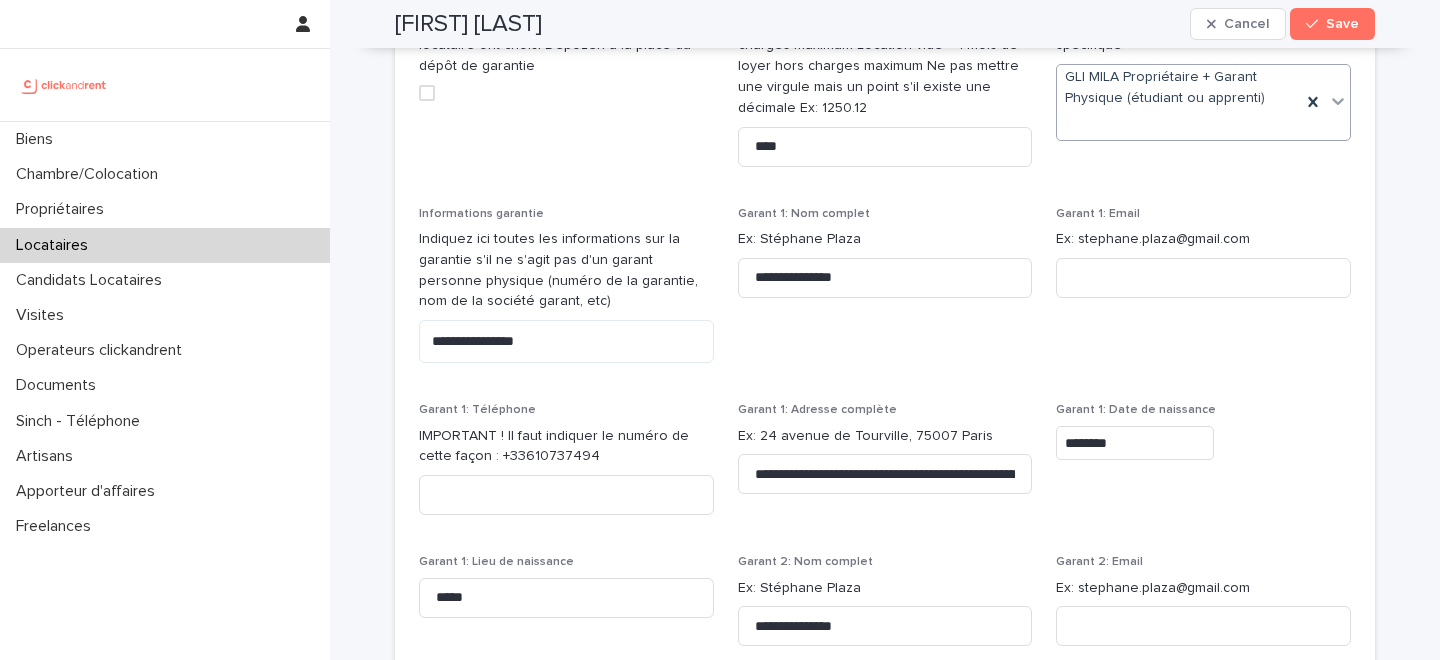 scroll, scrollTop: 1842, scrollLeft: 0, axis: vertical 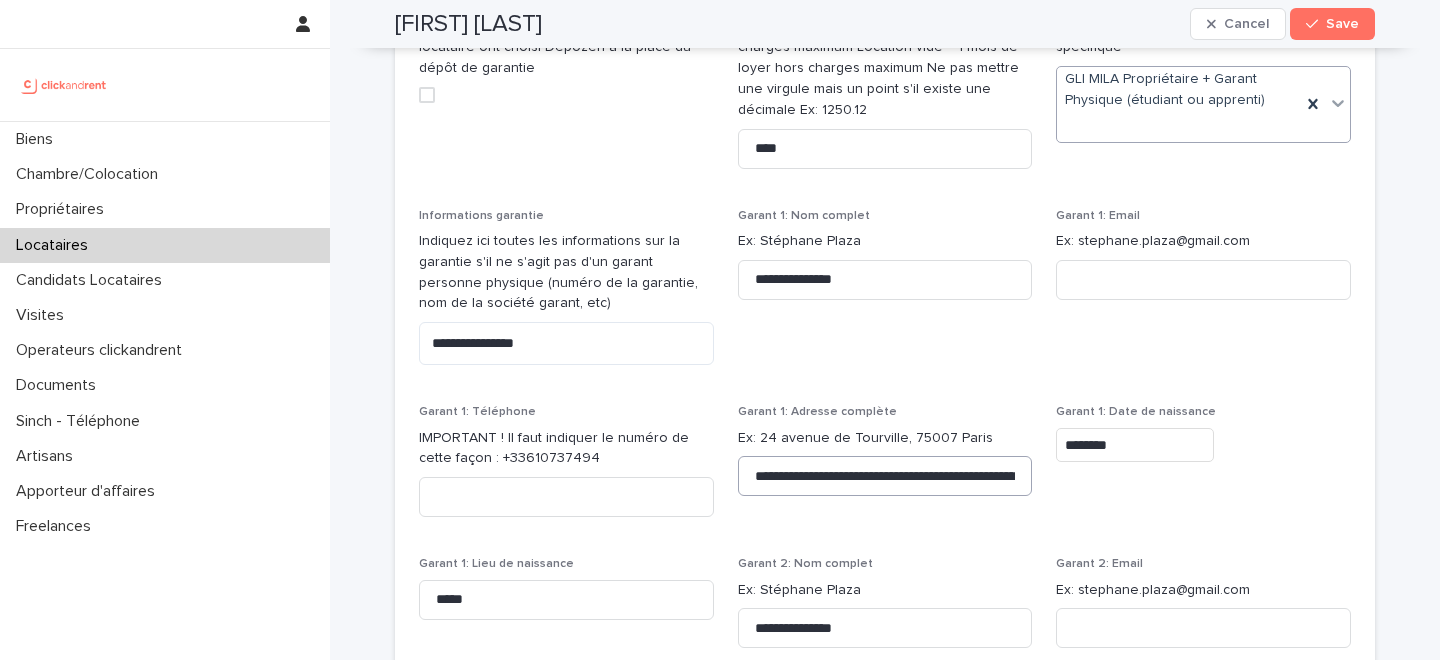 type on "*****" 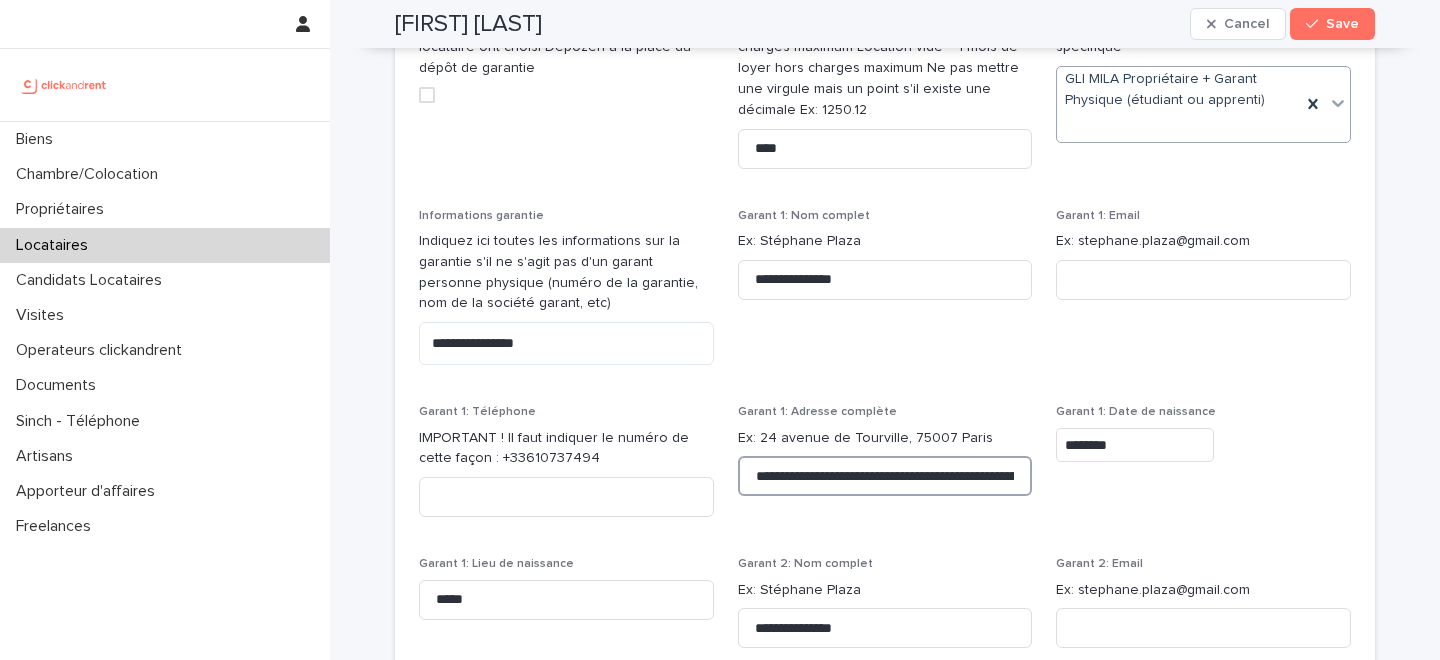 click on "**********" at bounding box center (885, 476) 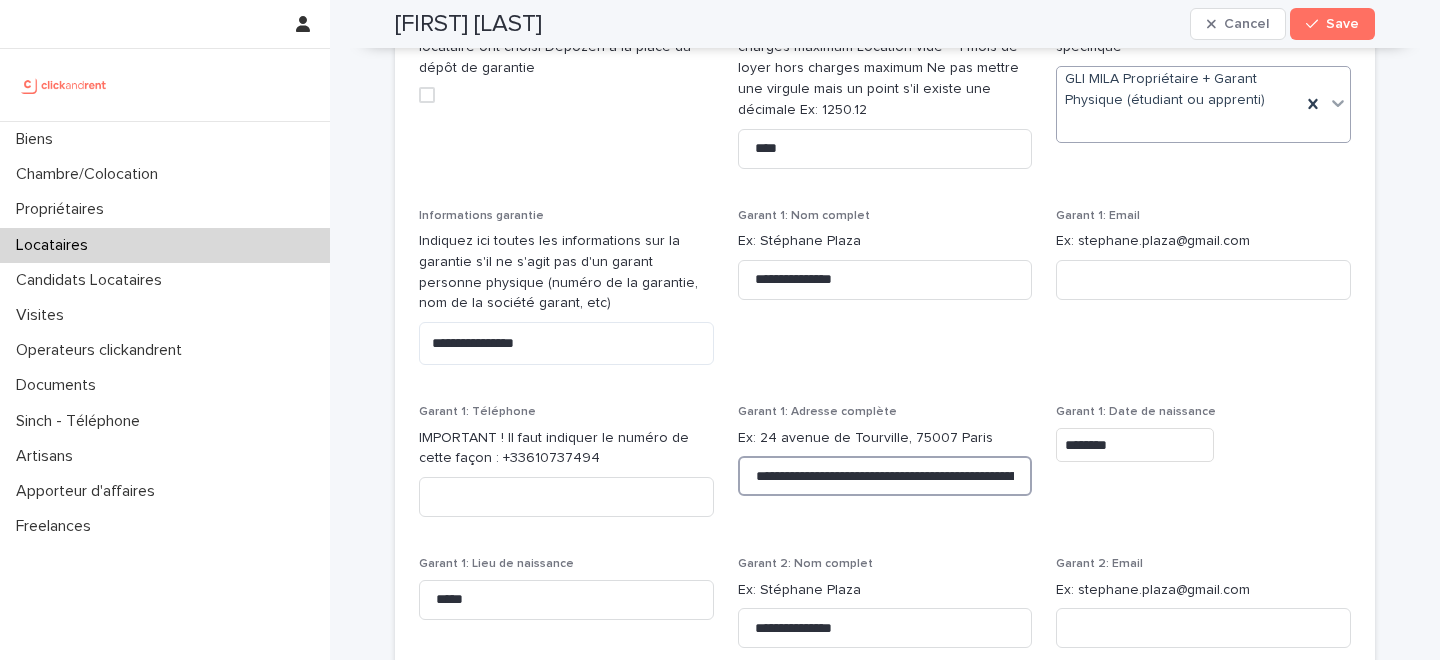 click on "**********" at bounding box center [885, 476] 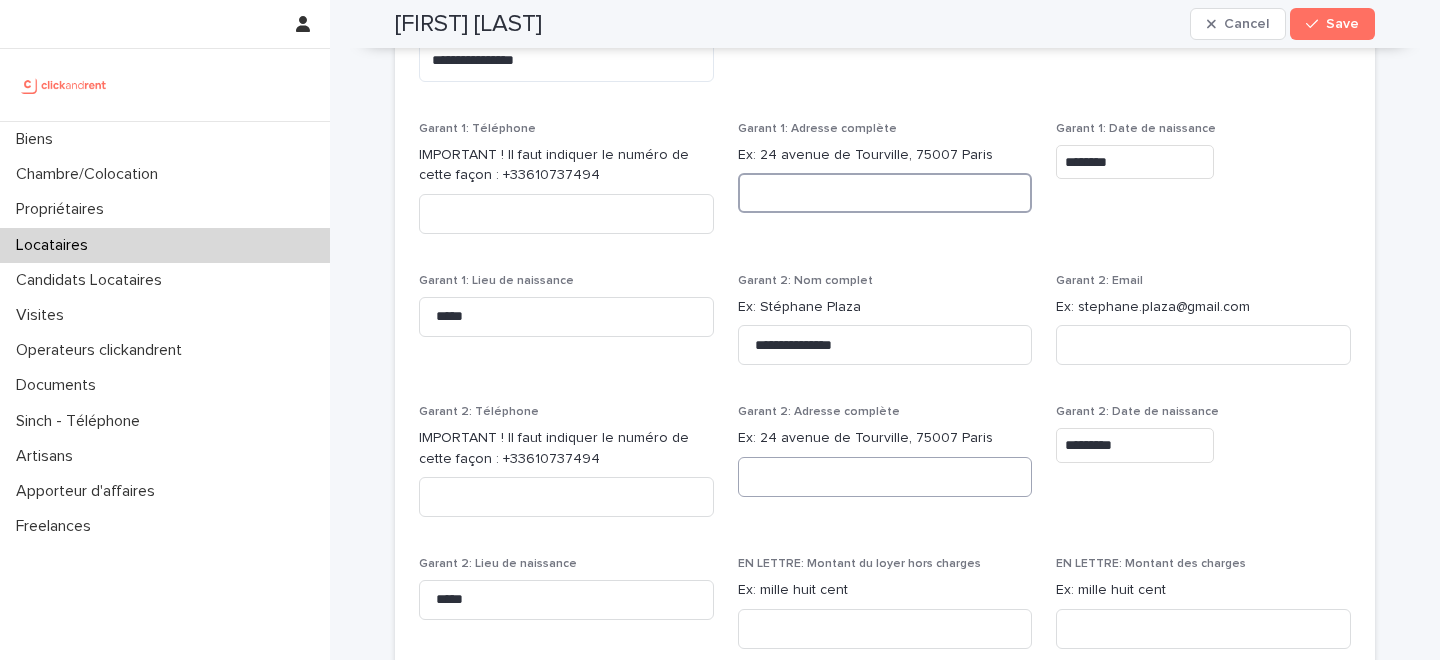 scroll, scrollTop: 2129, scrollLeft: 0, axis: vertical 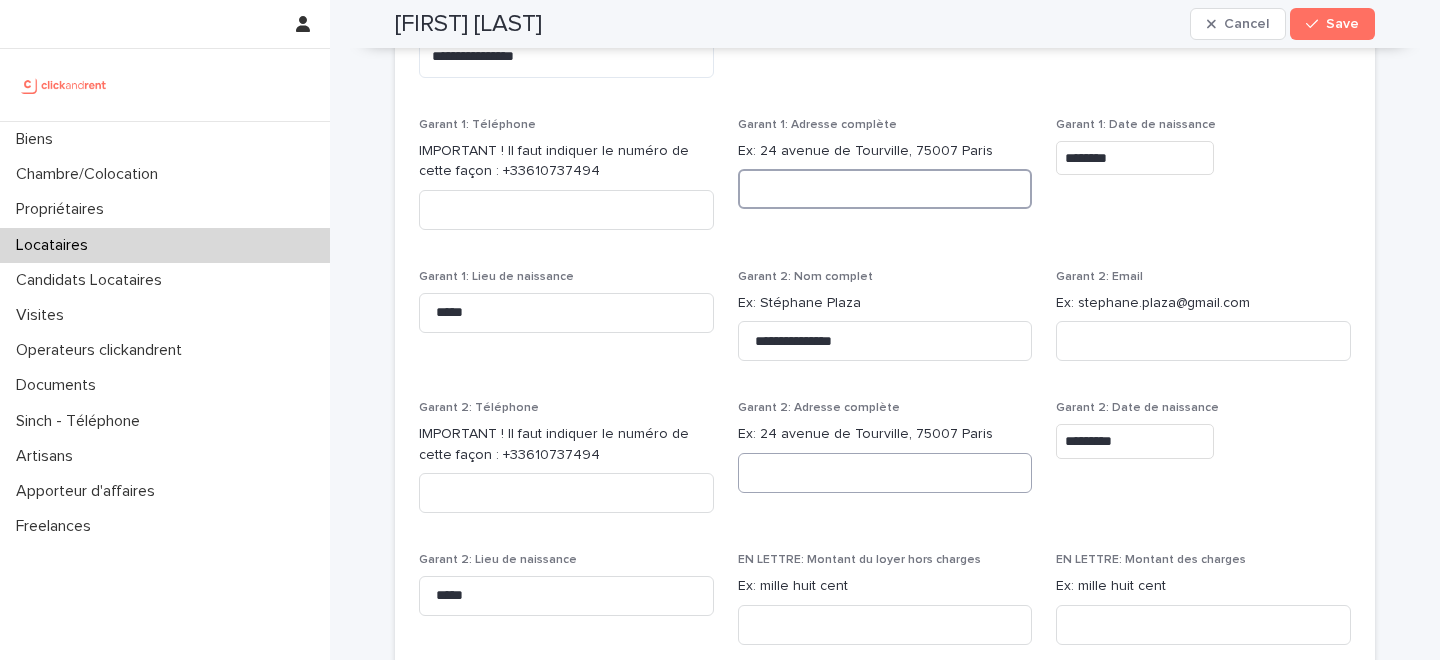 type 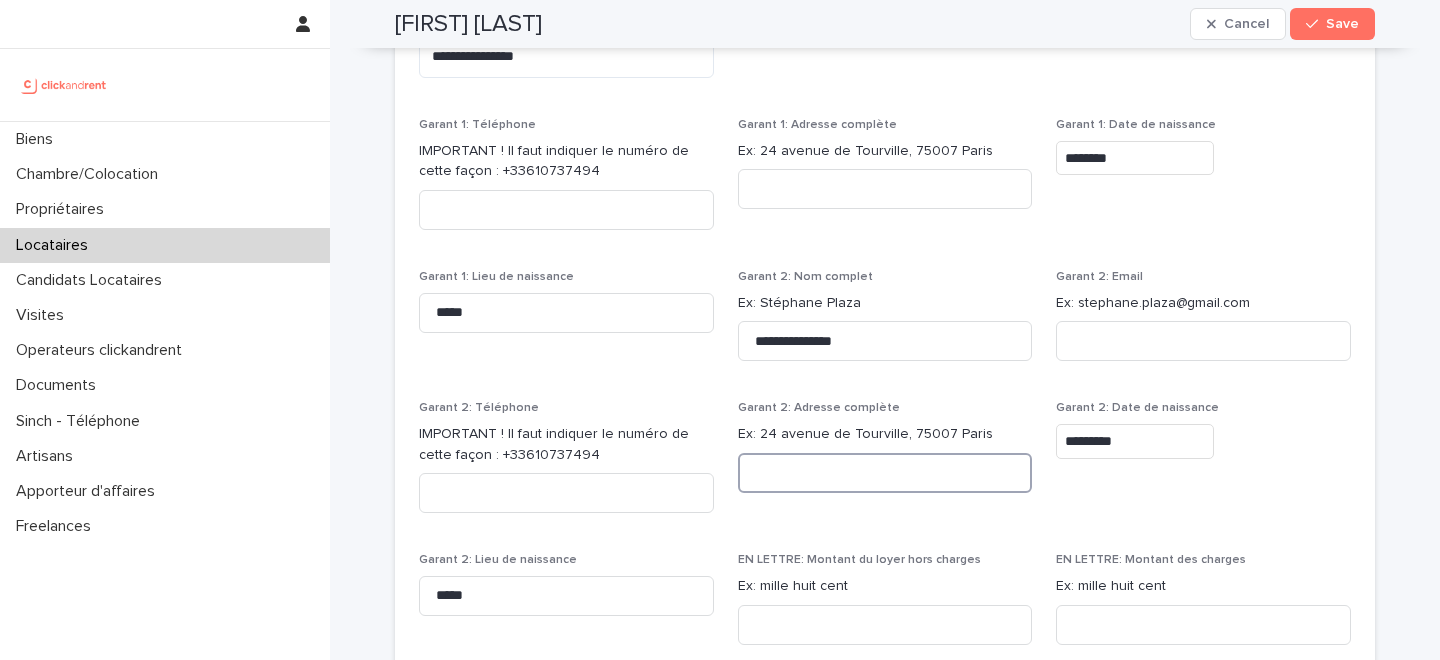 click at bounding box center (885, 473) 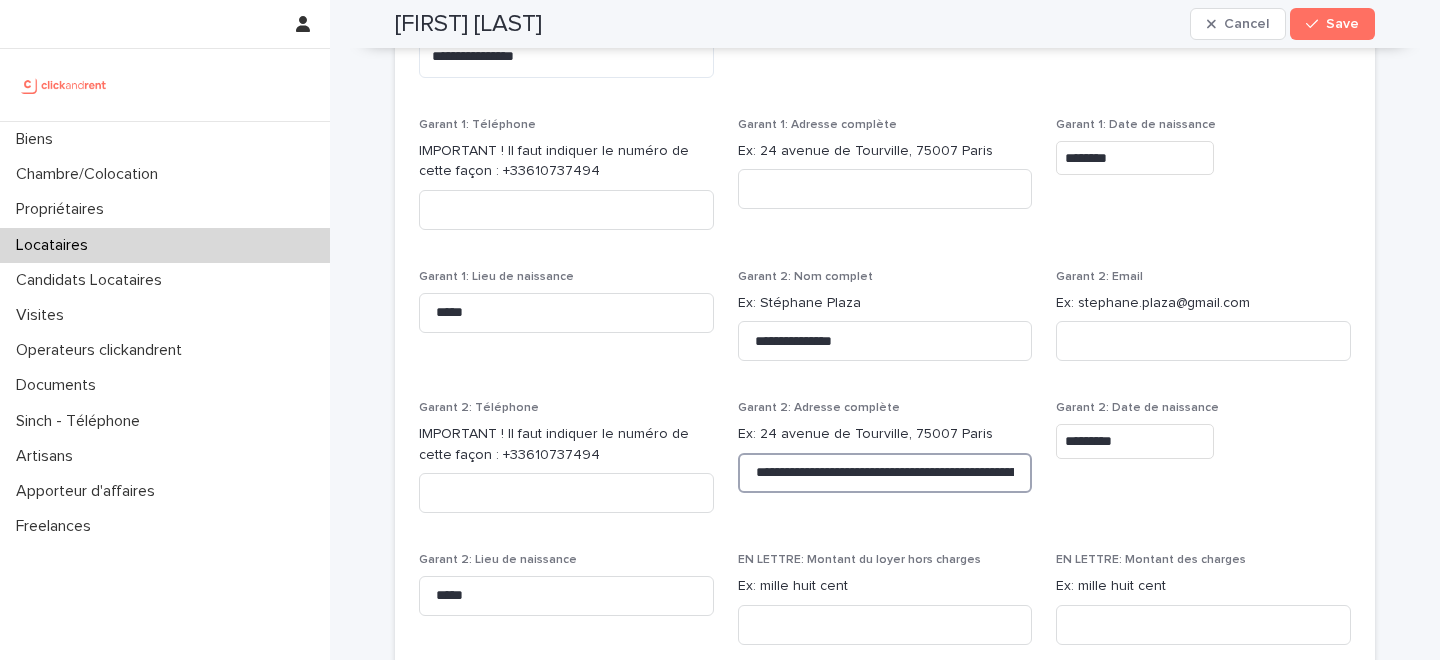 scroll, scrollTop: 0, scrollLeft: 75, axis: horizontal 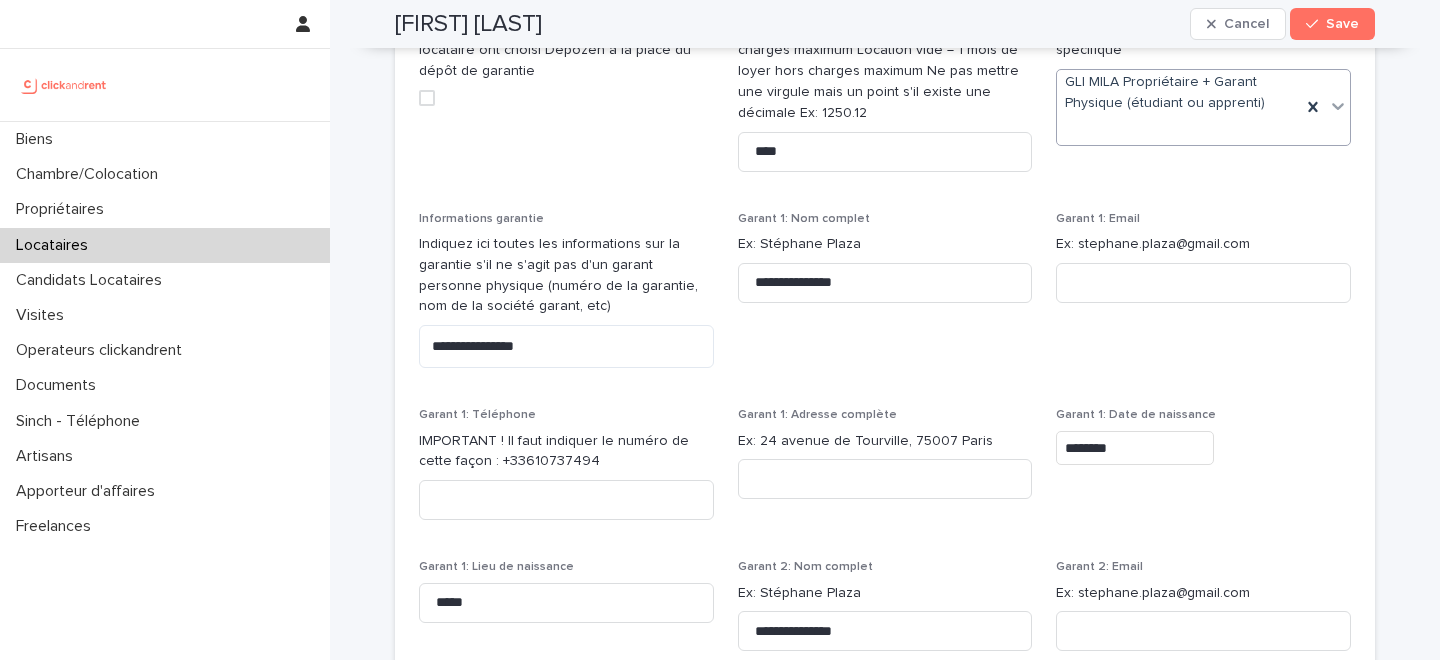 type on "**********" 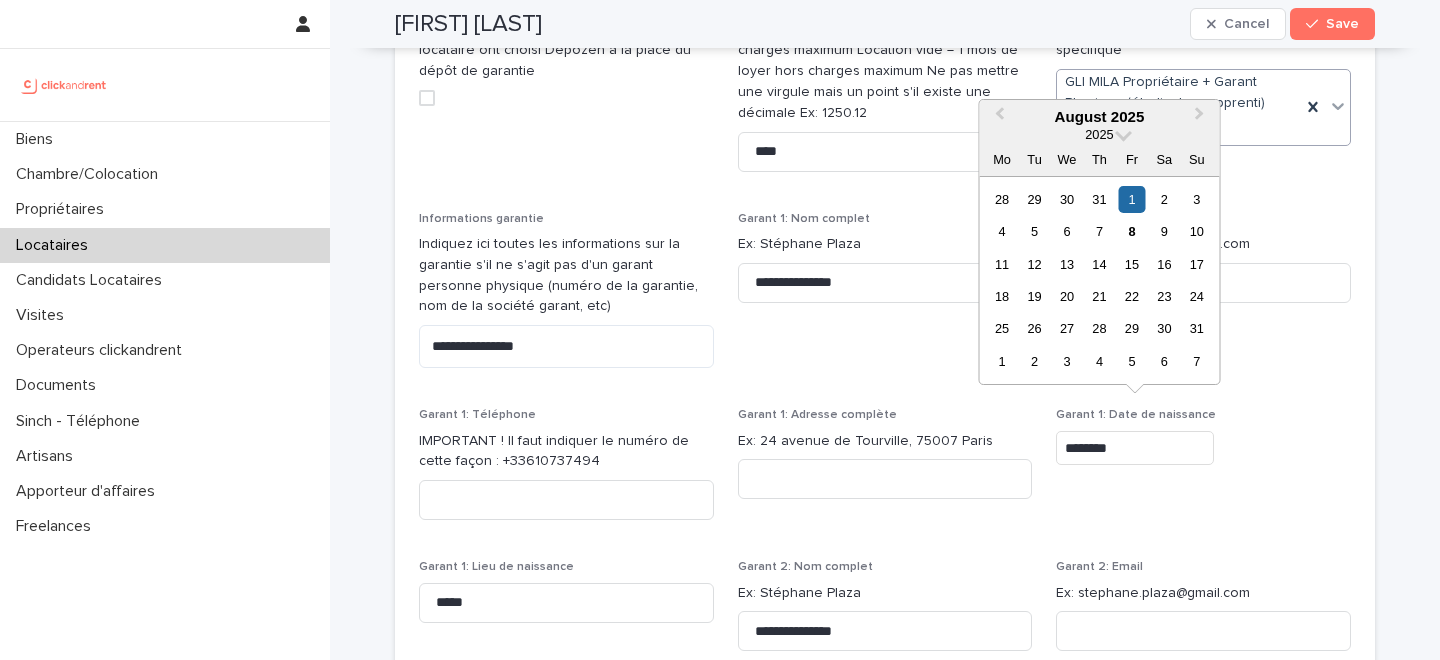 click on "********" at bounding box center [1135, 448] 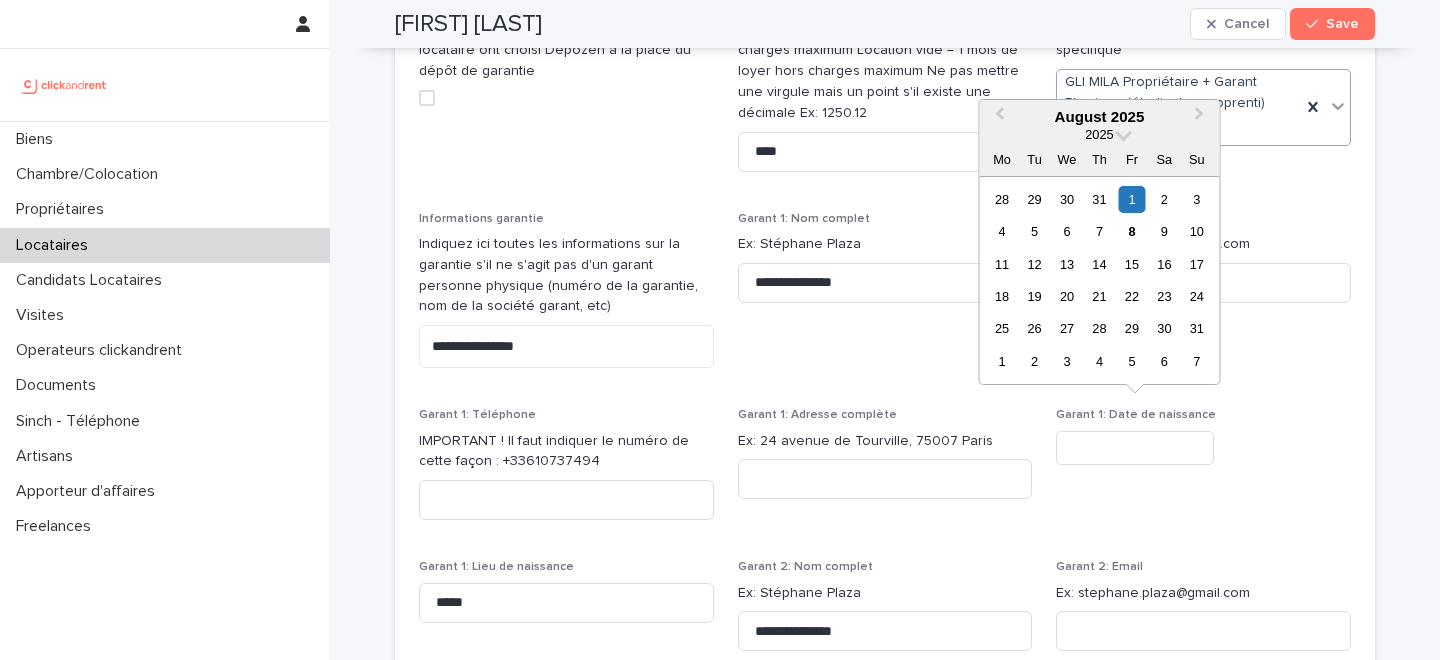 click on "Garant 1: Date de naissance" at bounding box center (1203, 472) 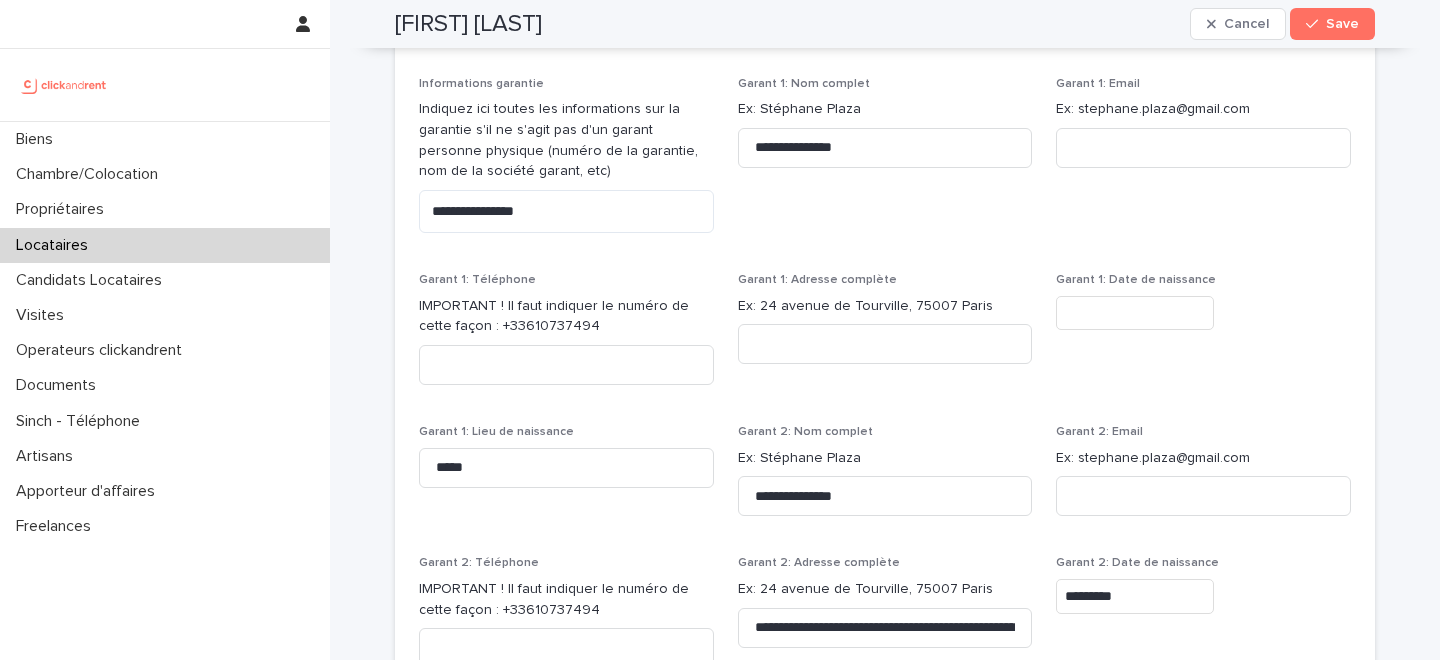 scroll, scrollTop: 1990, scrollLeft: 0, axis: vertical 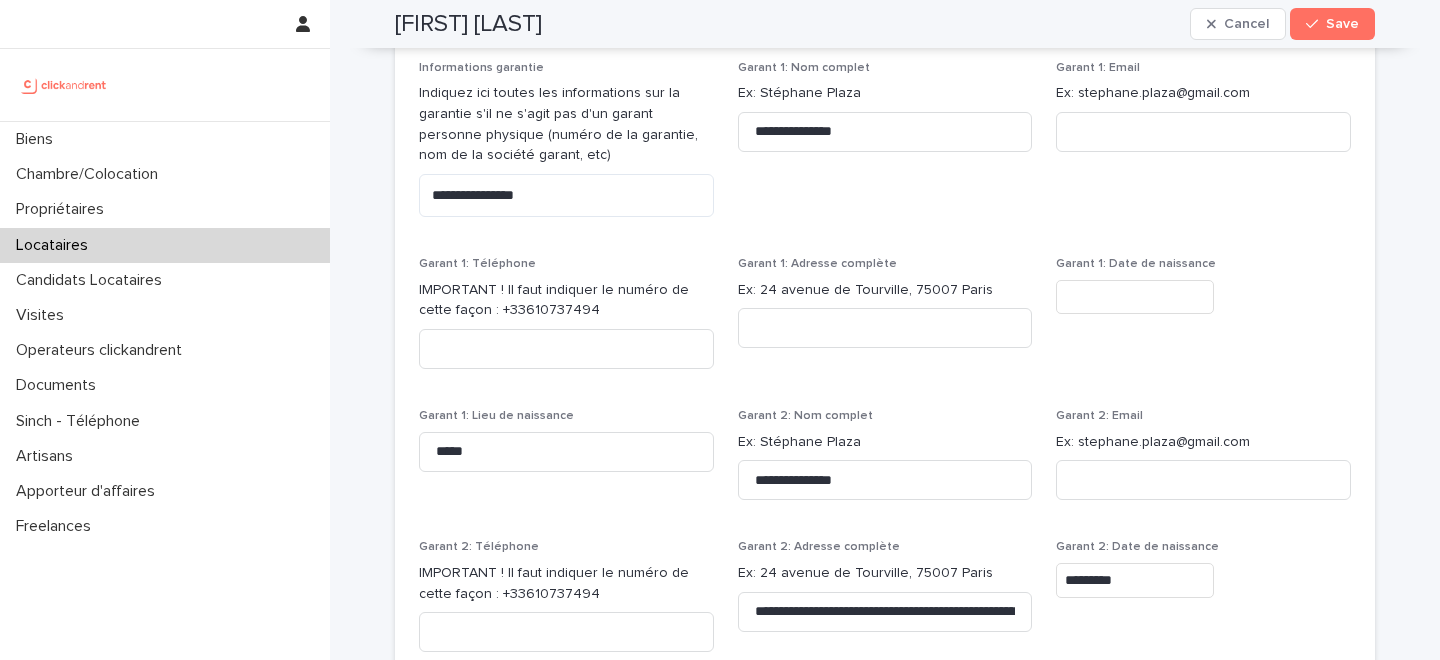 click at bounding box center (1135, 297) 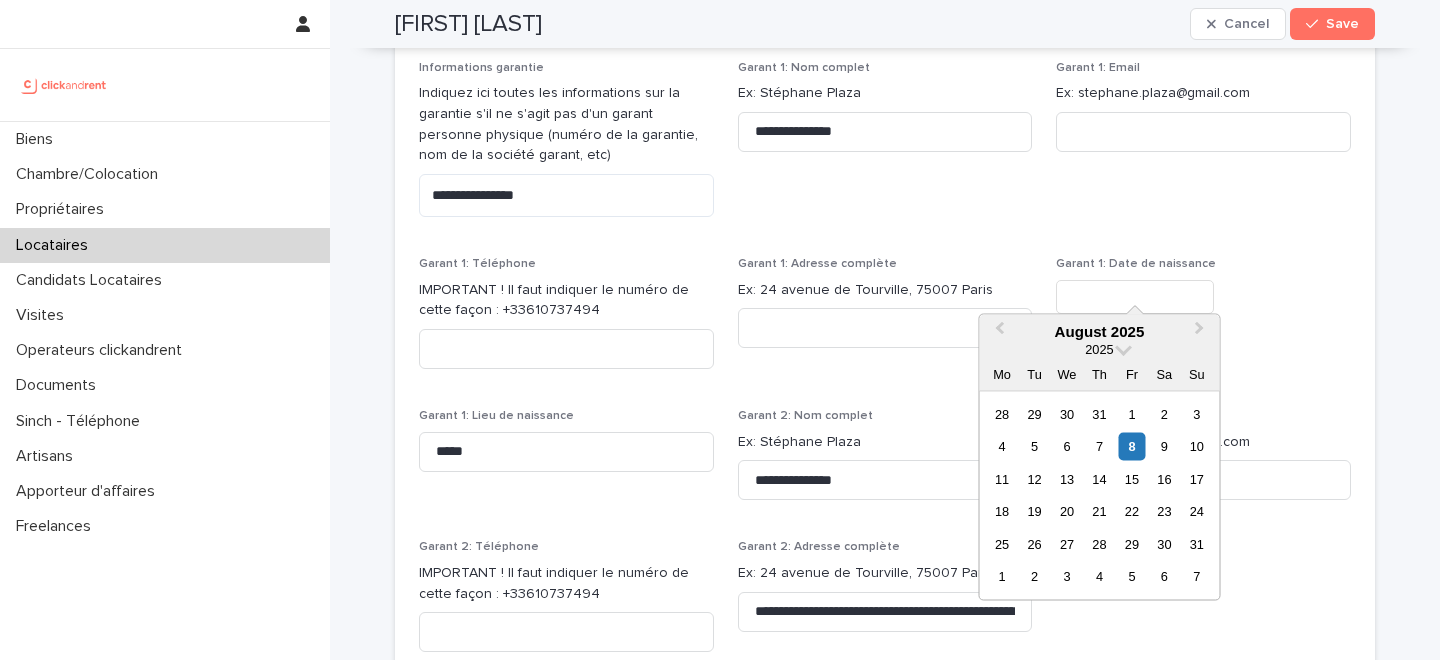 click at bounding box center [1135, 297] 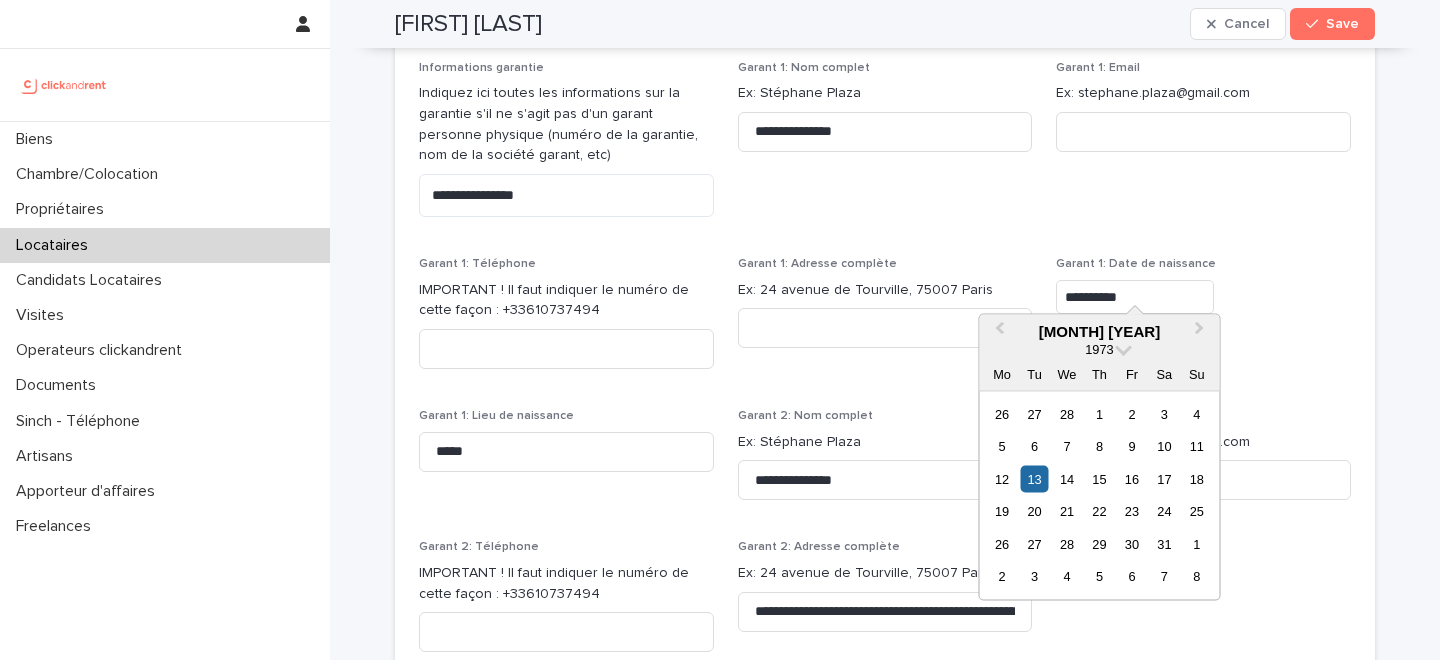 type on "**********" 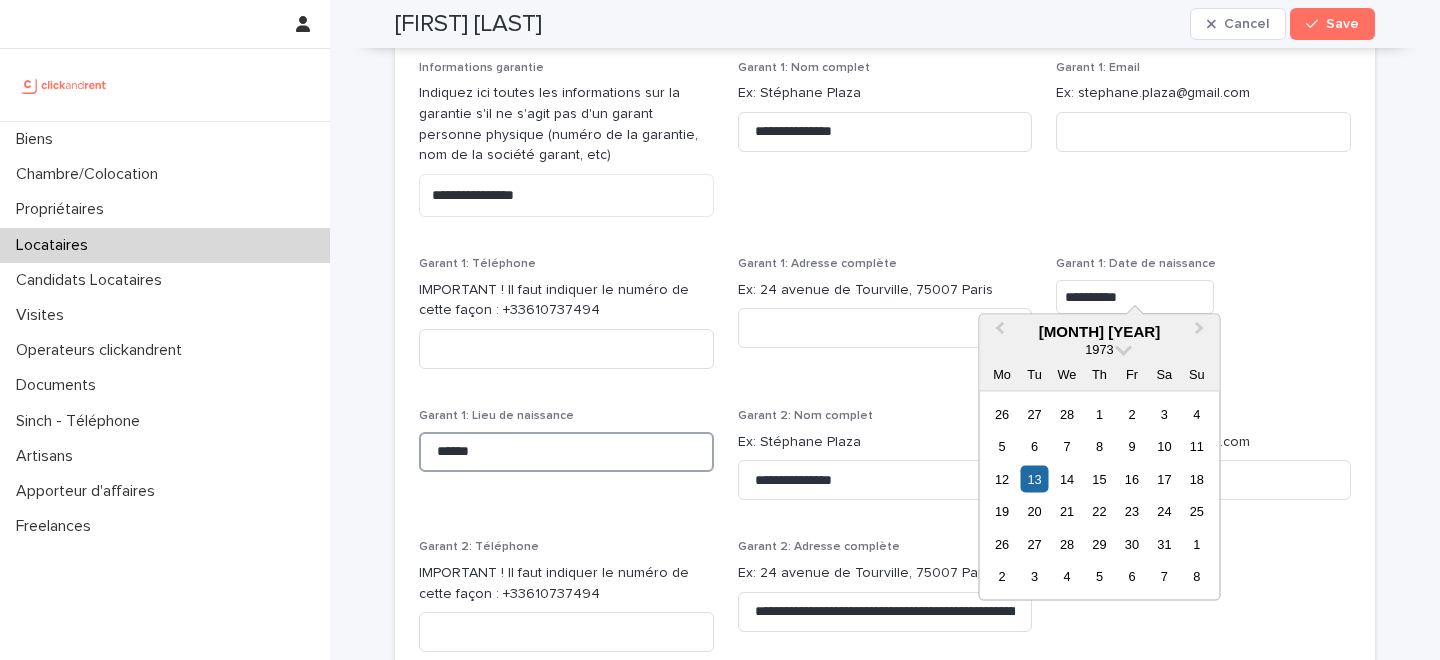 type on "******" 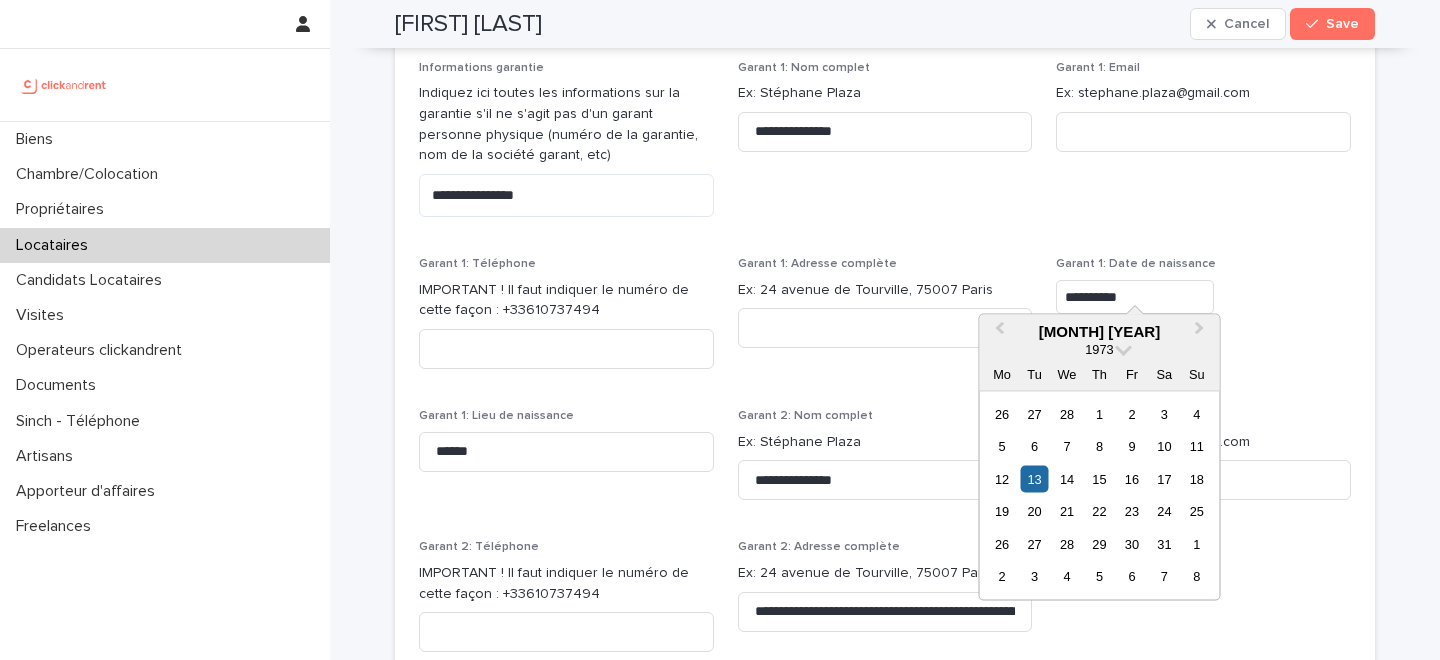 type on "*********" 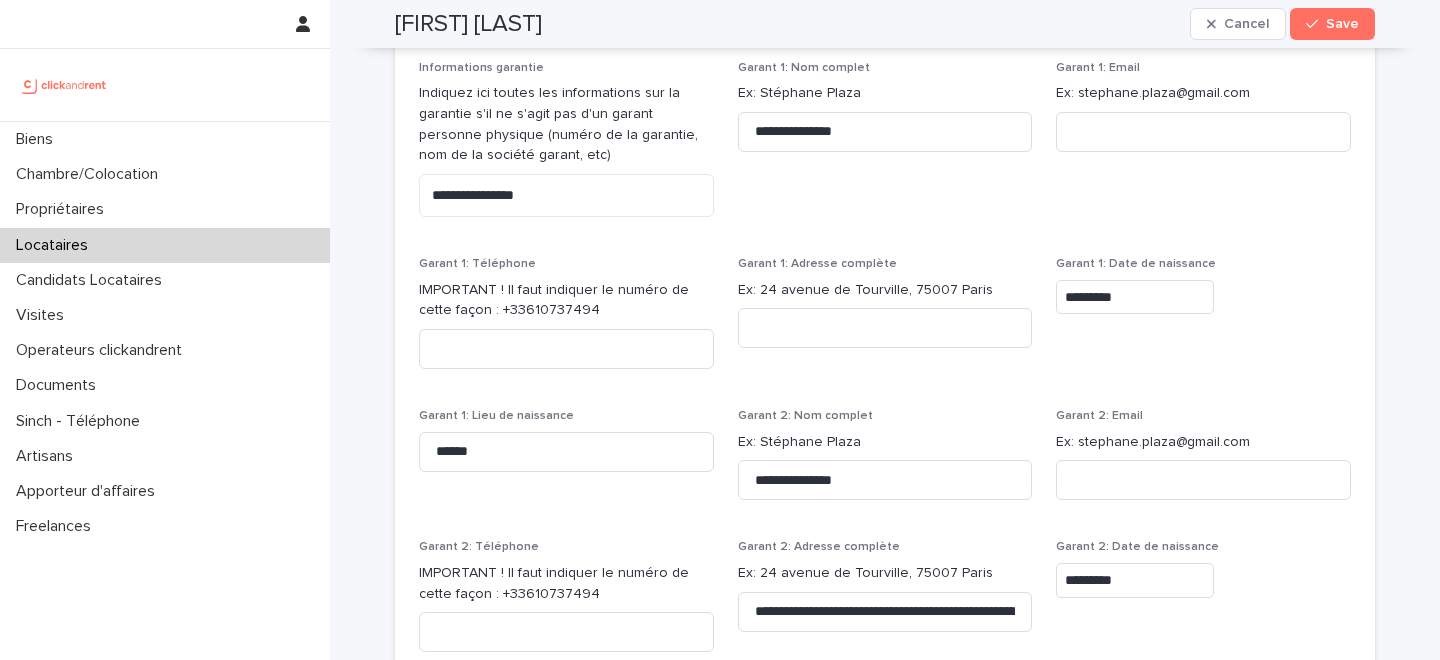 click on "Garant 1: Adresse complète Ex: 24 avenue de Tourville, 75007 Paris" at bounding box center [885, 321] 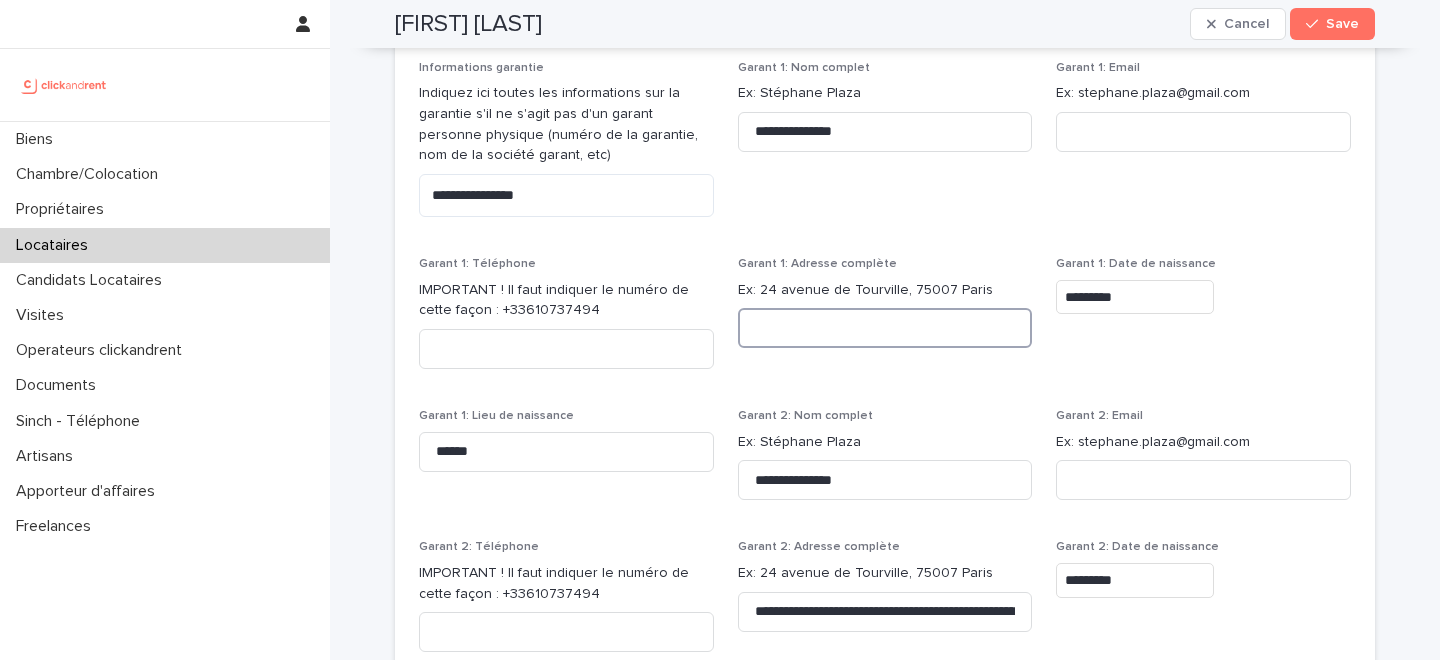 click at bounding box center [885, 328] 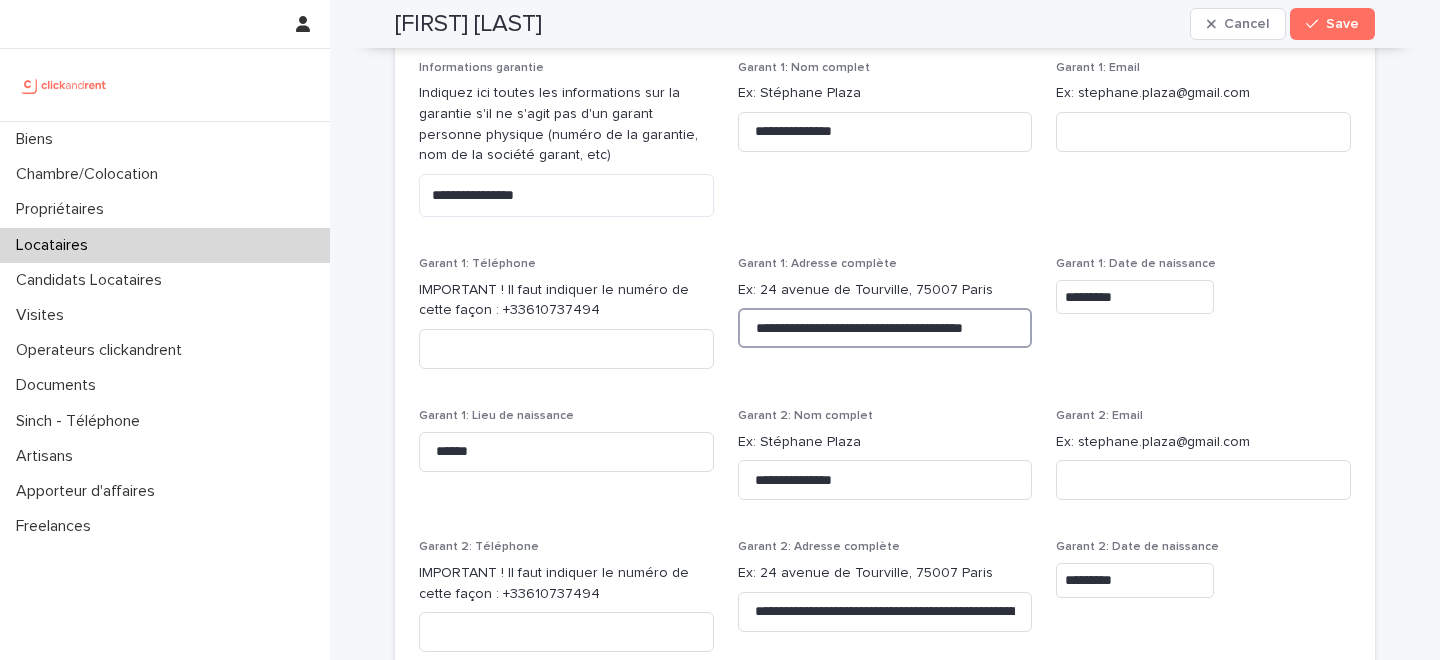 scroll, scrollTop: 0, scrollLeft: 9, axis: horizontal 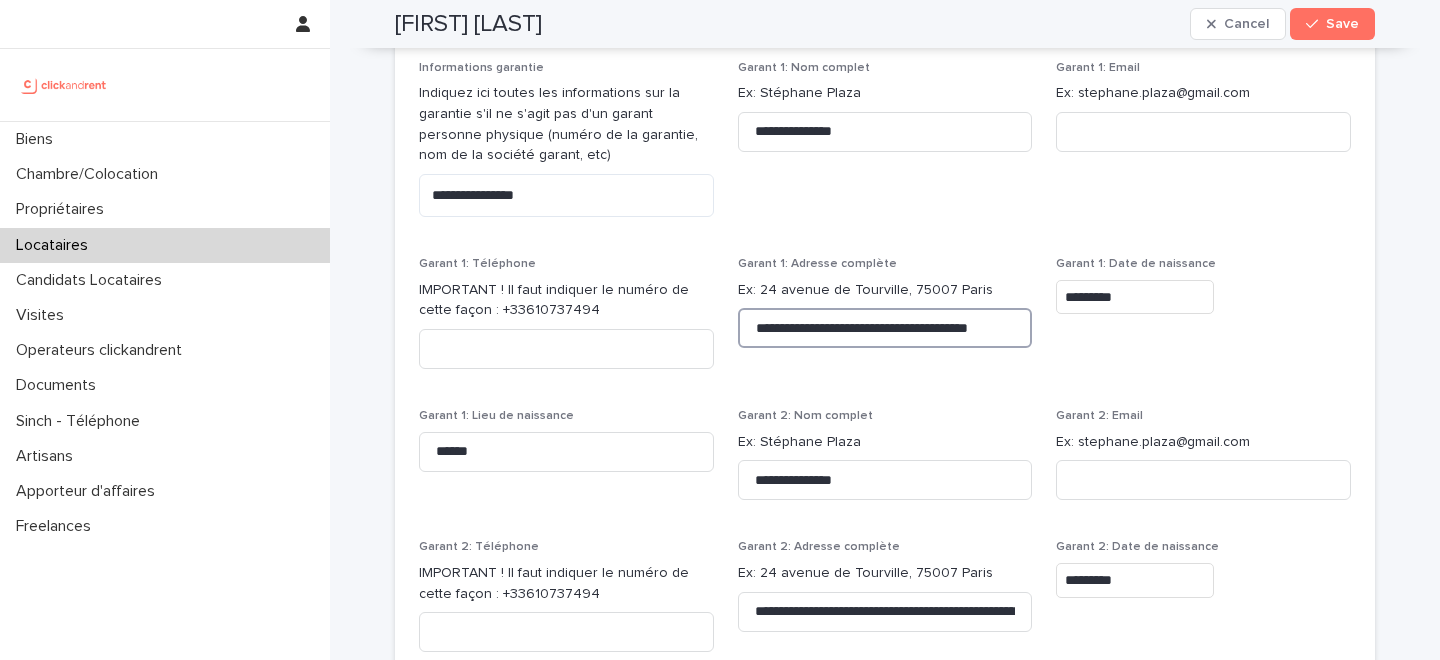 type on "**********" 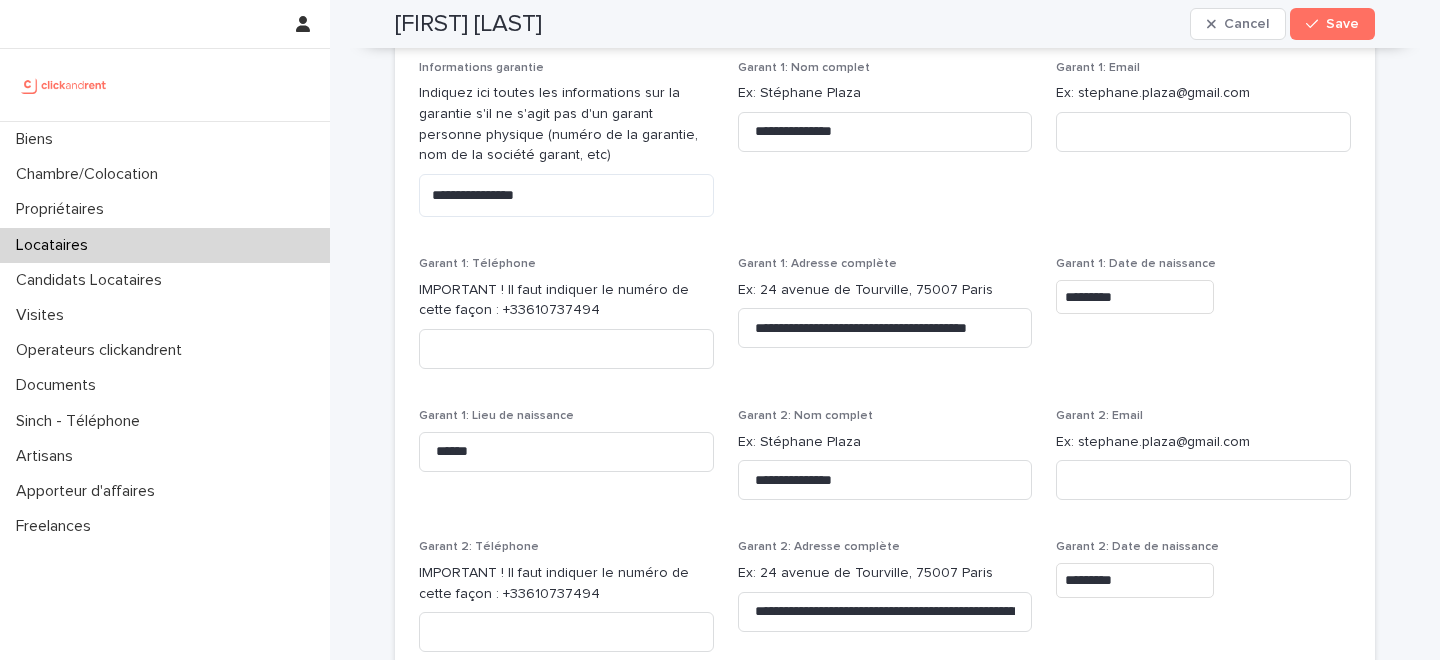 click on "**********" at bounding box center [885, 322] 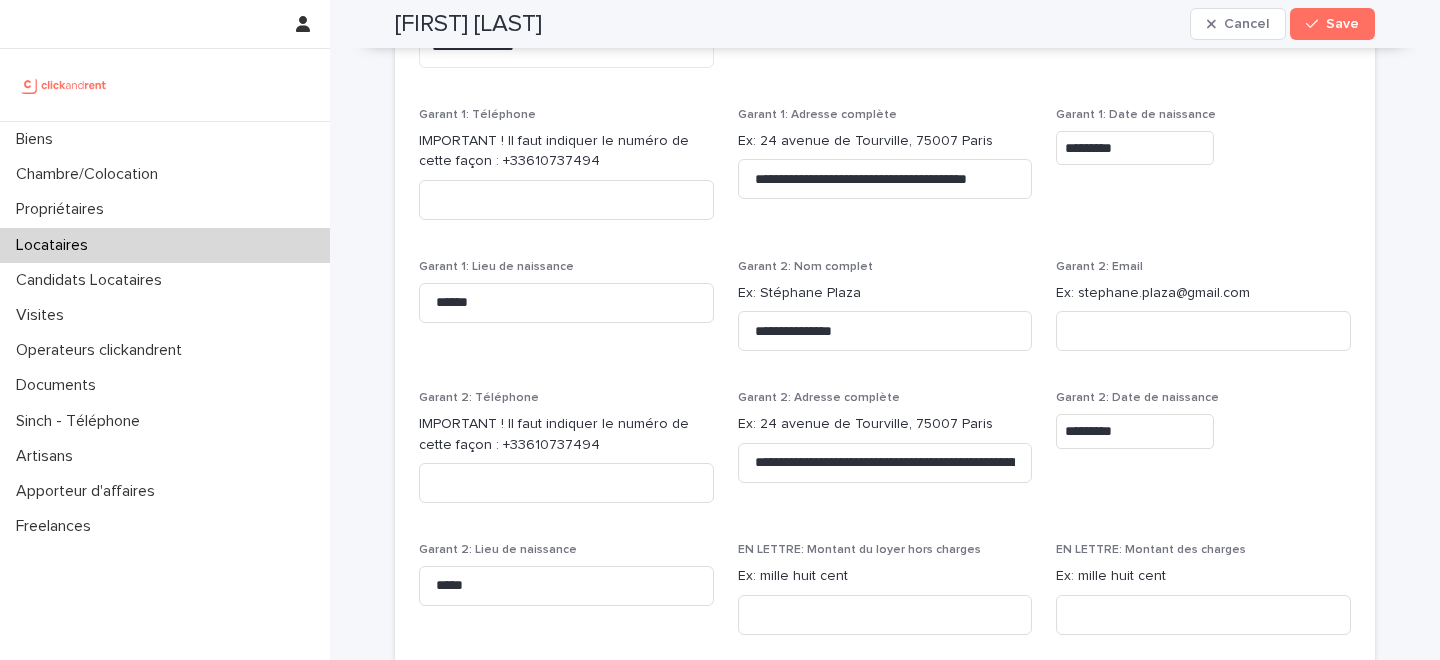 scroll, scrollTop: 2256, scrollLeft: 0, axis: vertical 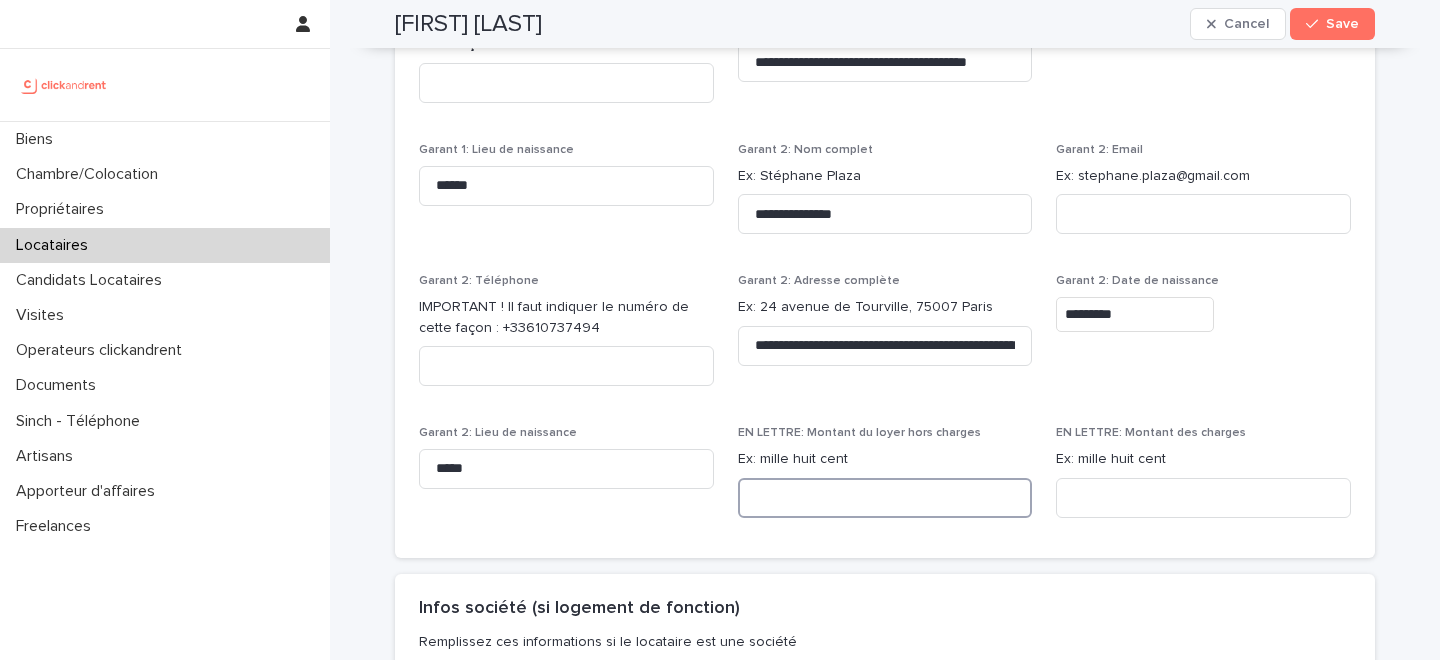 click at bounding box center [885, 498] 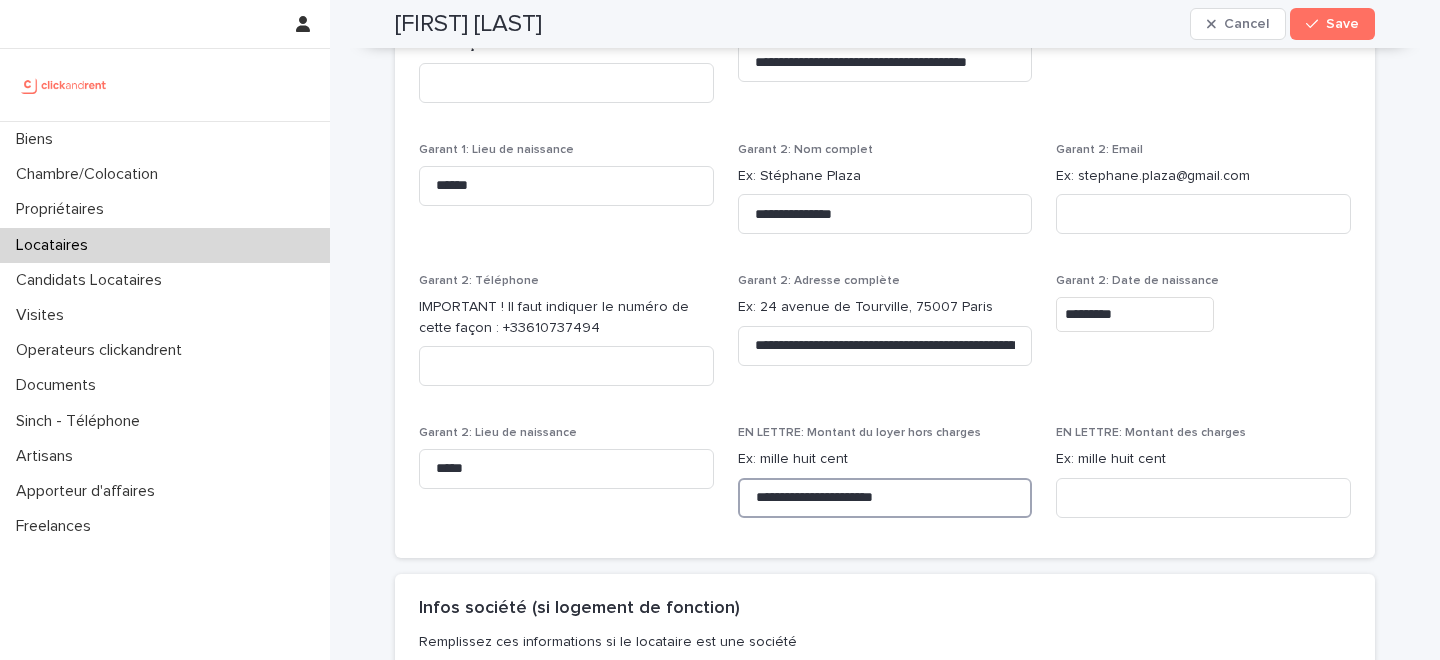type on "**********" 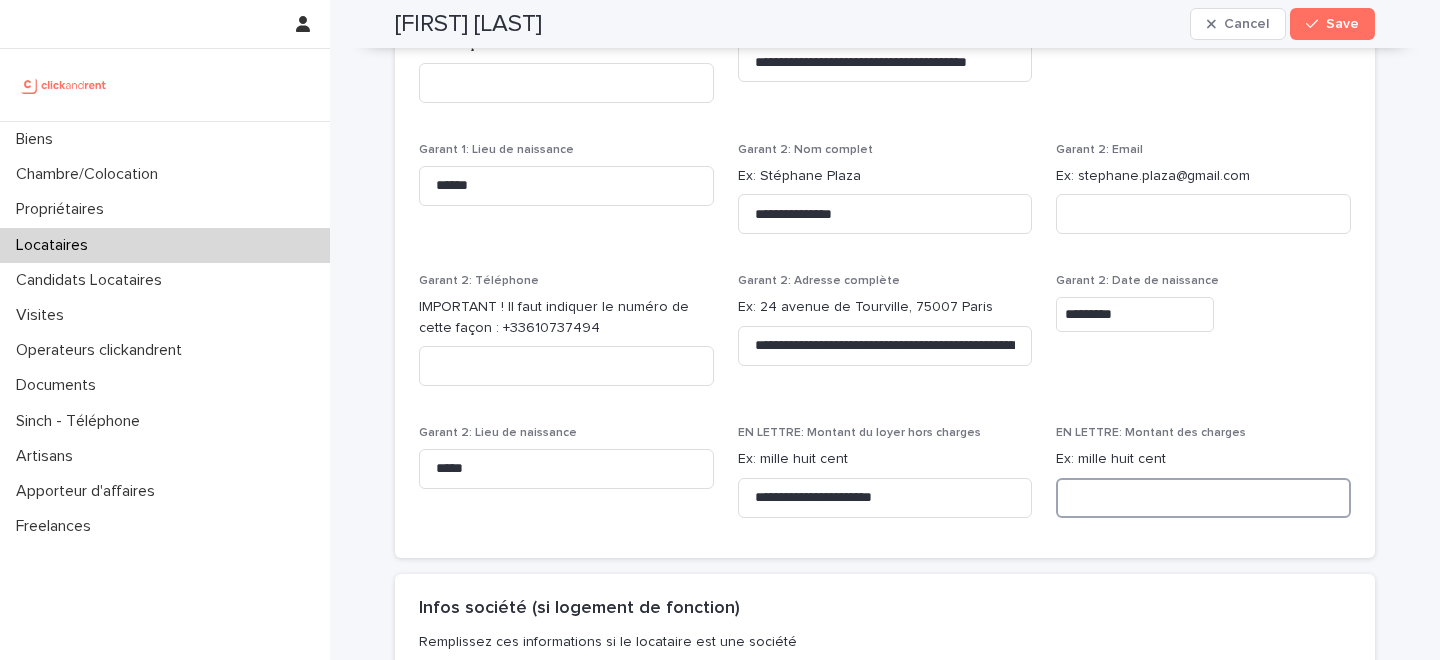 click at bounding box center [1203, 498] 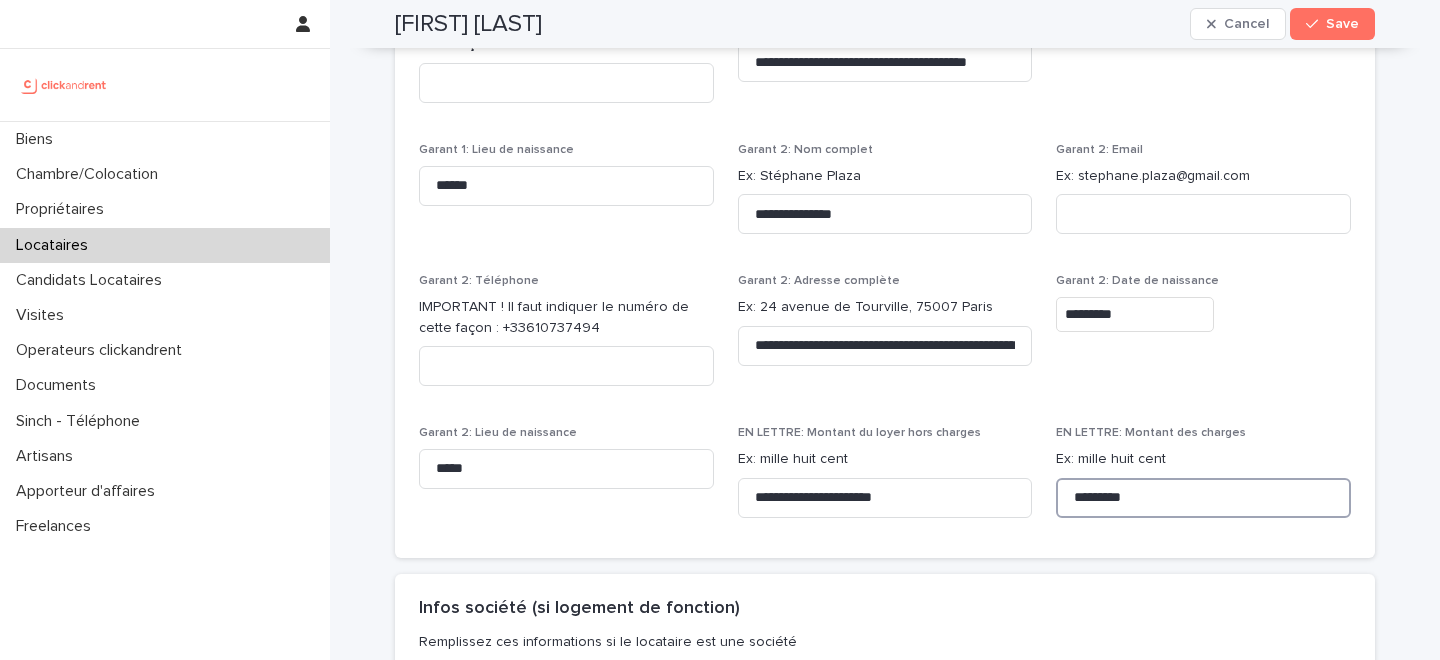 type on "*********" 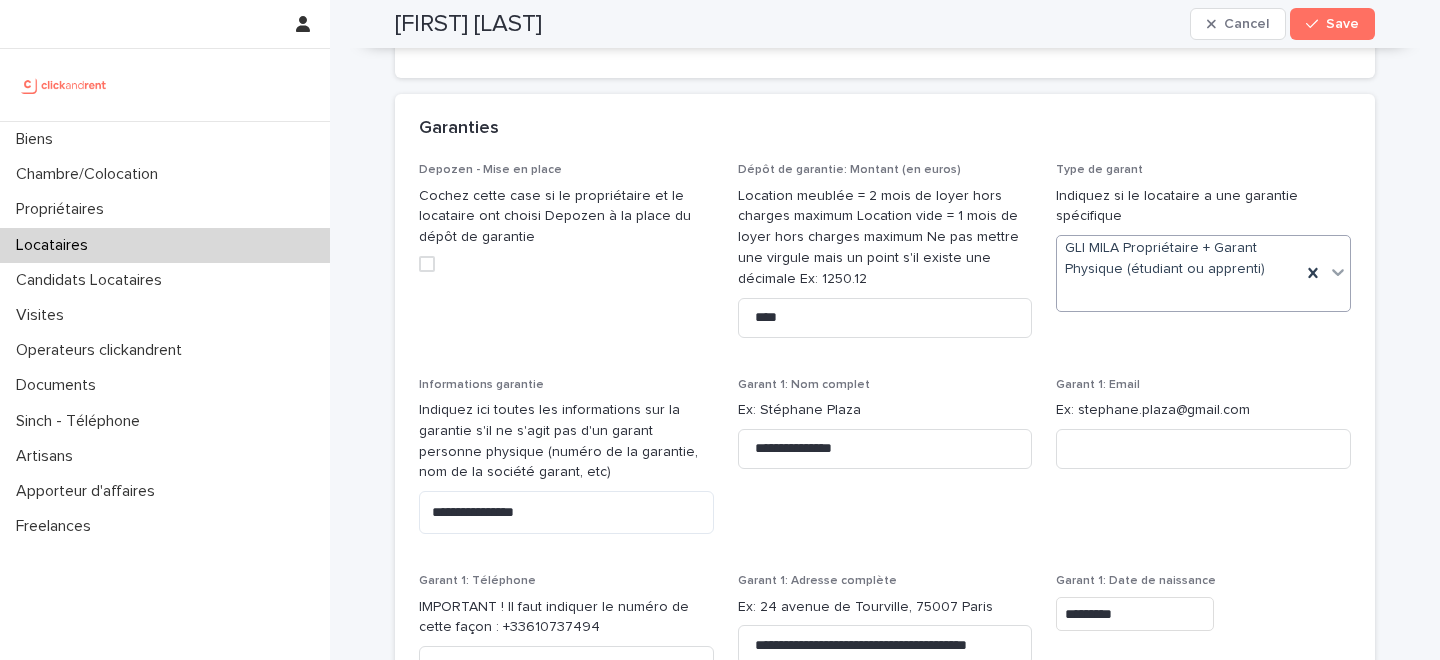scroll, scrollTop: 1637, scrollLeft: 0, axis: vertical 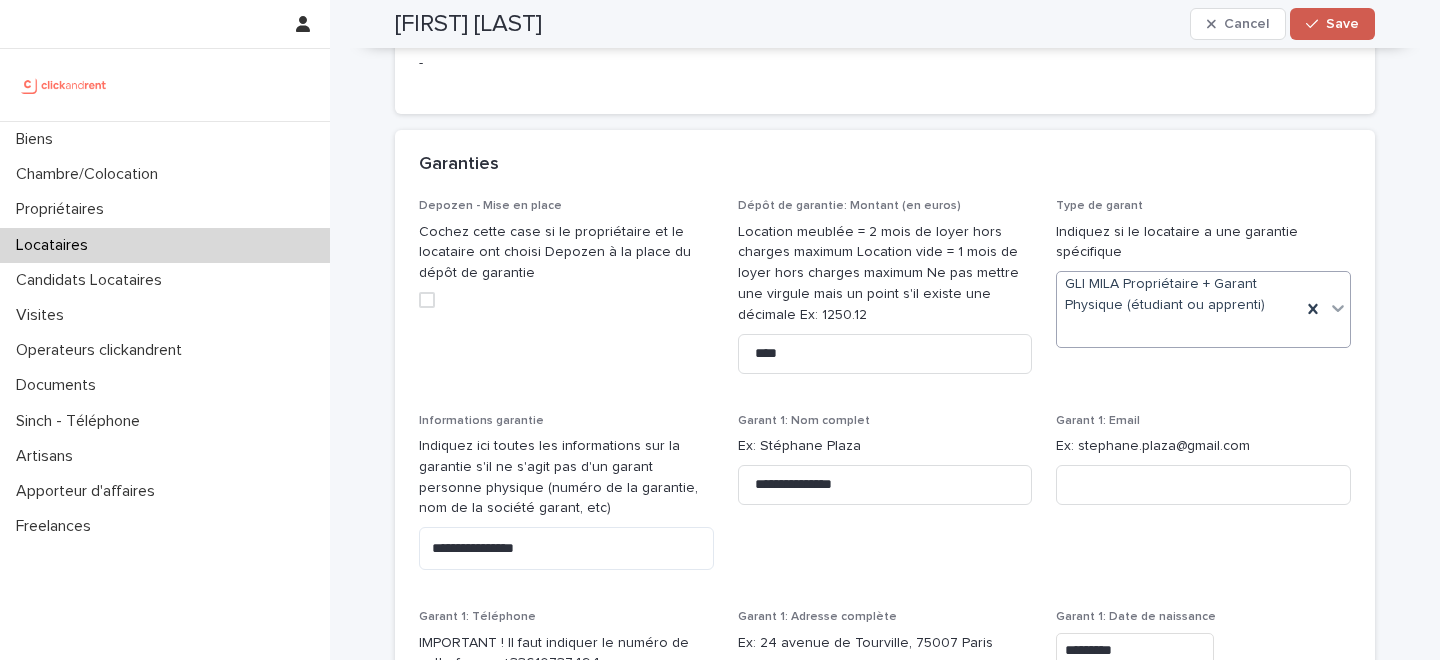 click on "Save" at bounding box center [1342, 24] 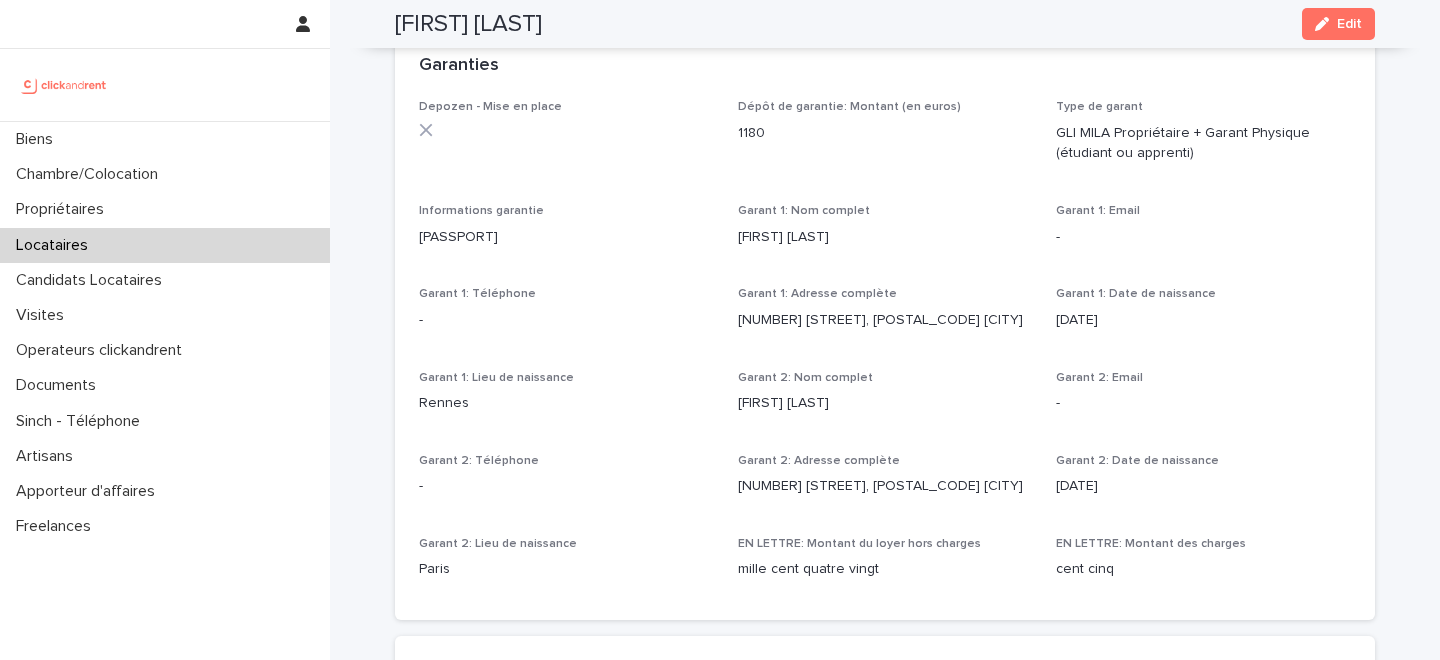 scroll, scrollTop: 1218, scrollLeft: 0, axis: vertical 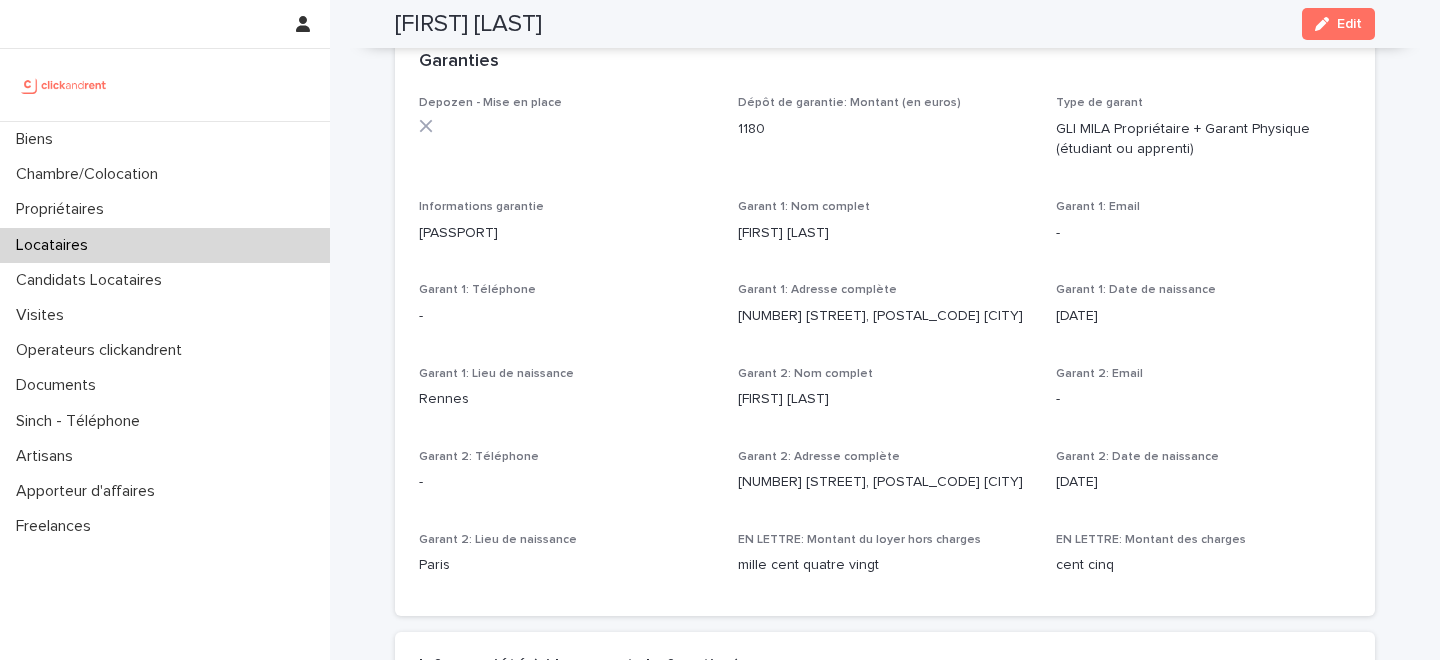 click on "AP-GLI-250216626" at bounding box center (566, 233) 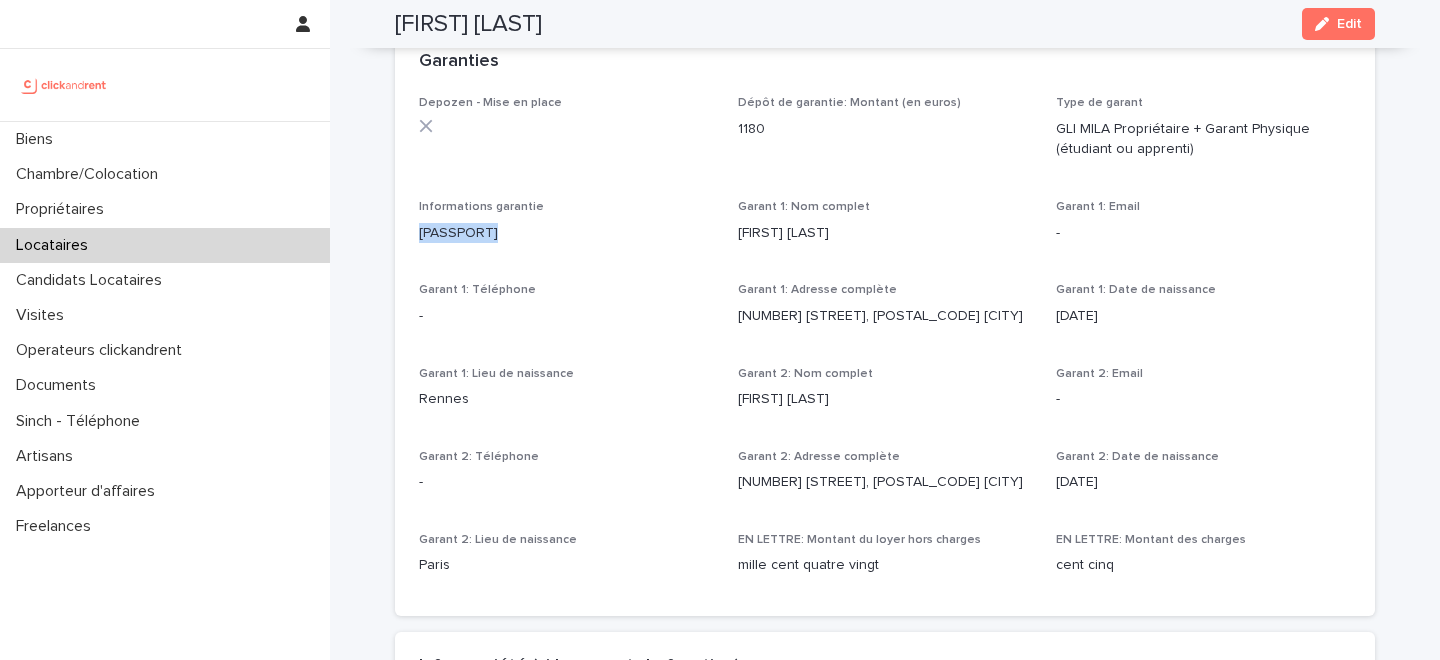 click on "AP-GLI-250216626" at bounding box center [566, 233] 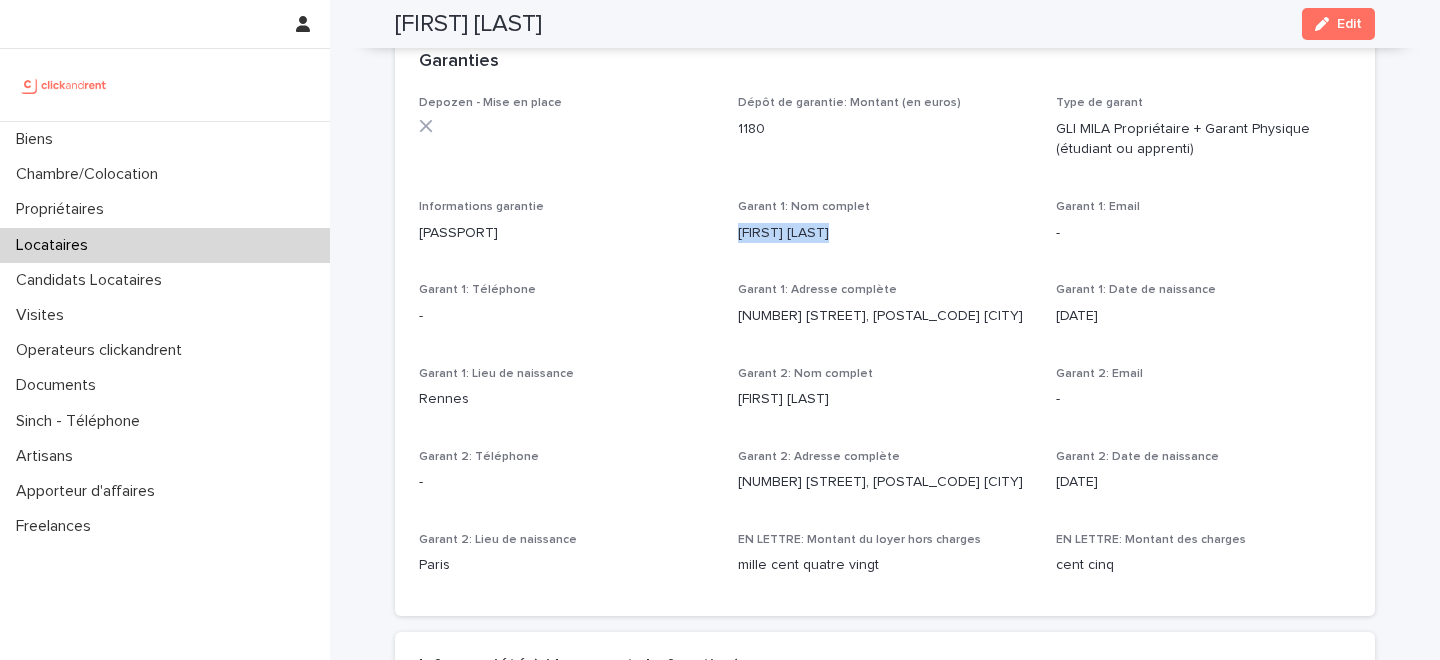 click on "Frédéric Hubert" at bounding box center [885, 233] 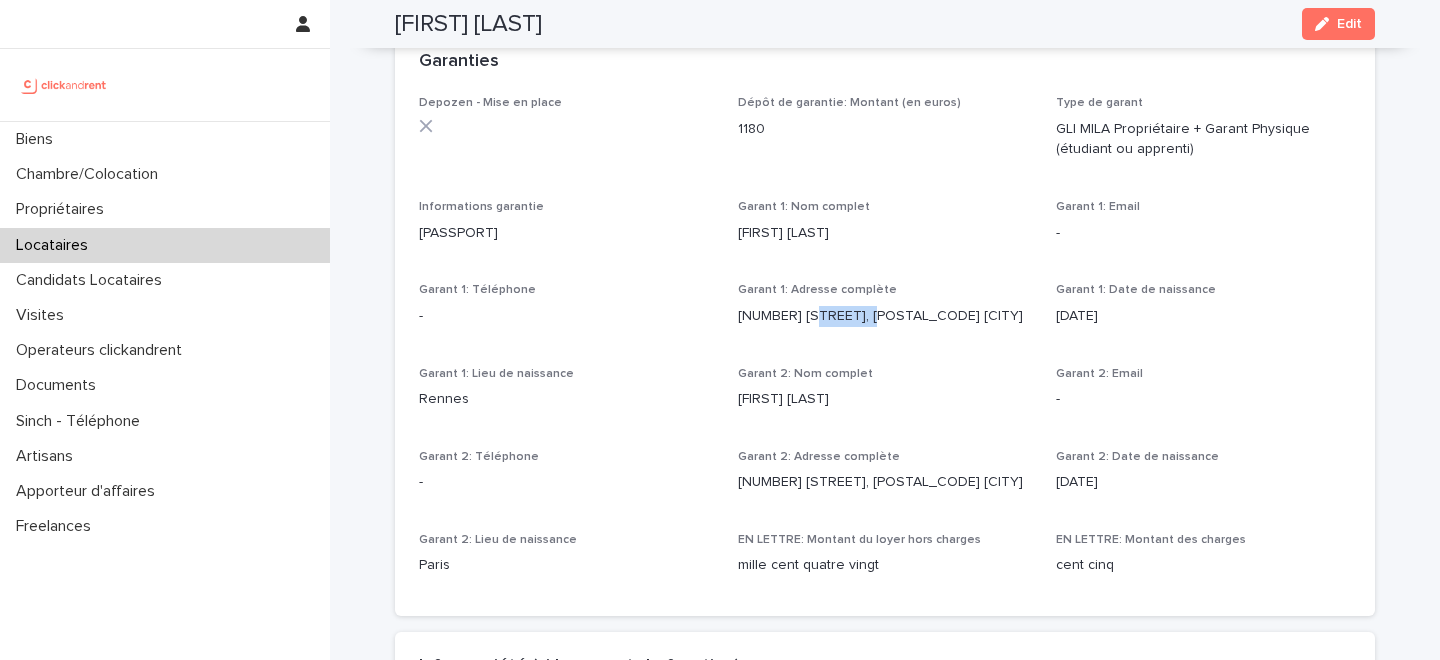 click on "60 rue des Tertriers, 35510 Cesson Sevigne" at bounding box center [885, 316] 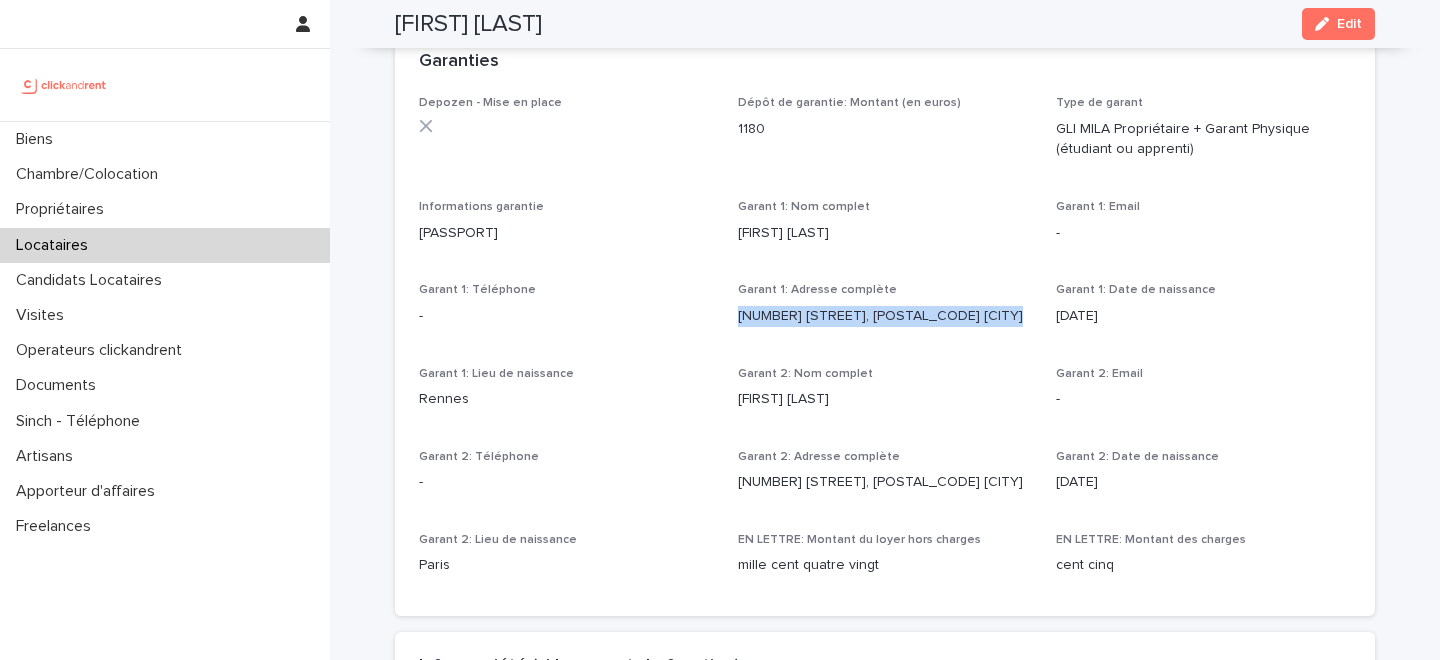 click on "60 rue des Tertriers, 35510 Cesson Sevigne" at bounding box center [885, 316] 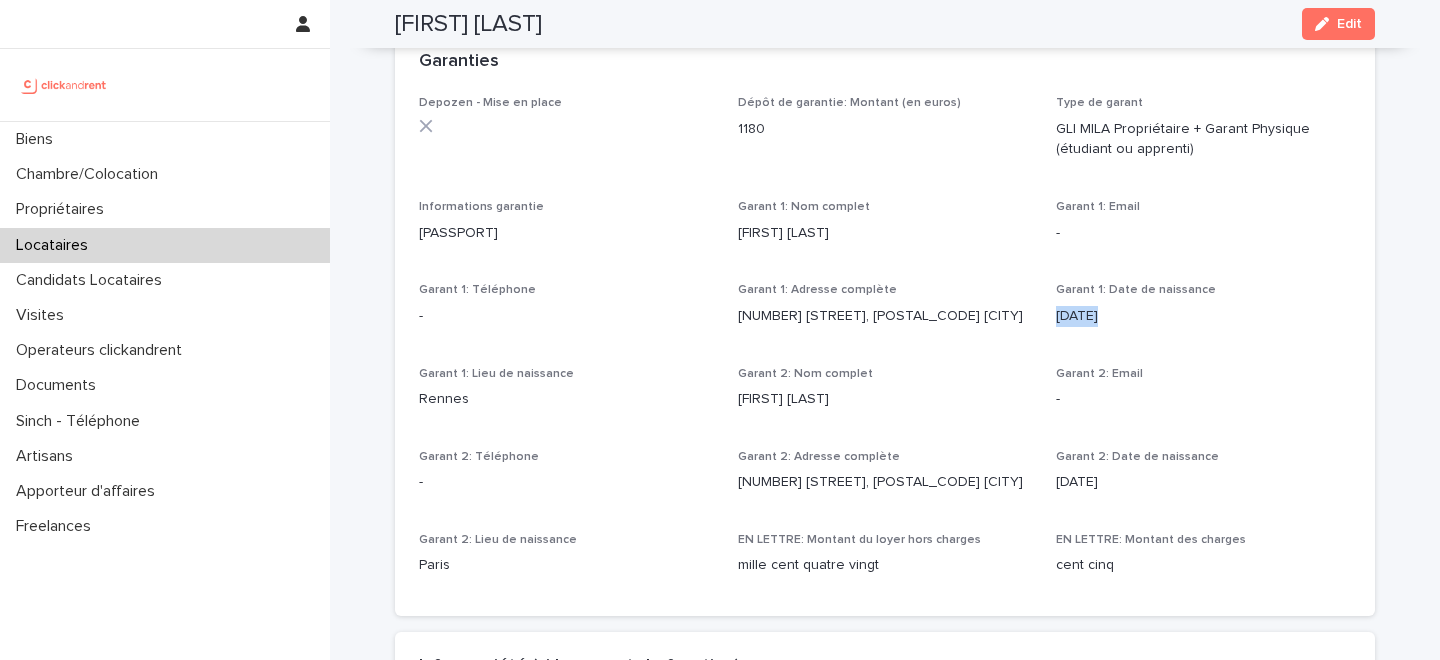 click on "13/3/1973" at bounding box center (1203, 316) 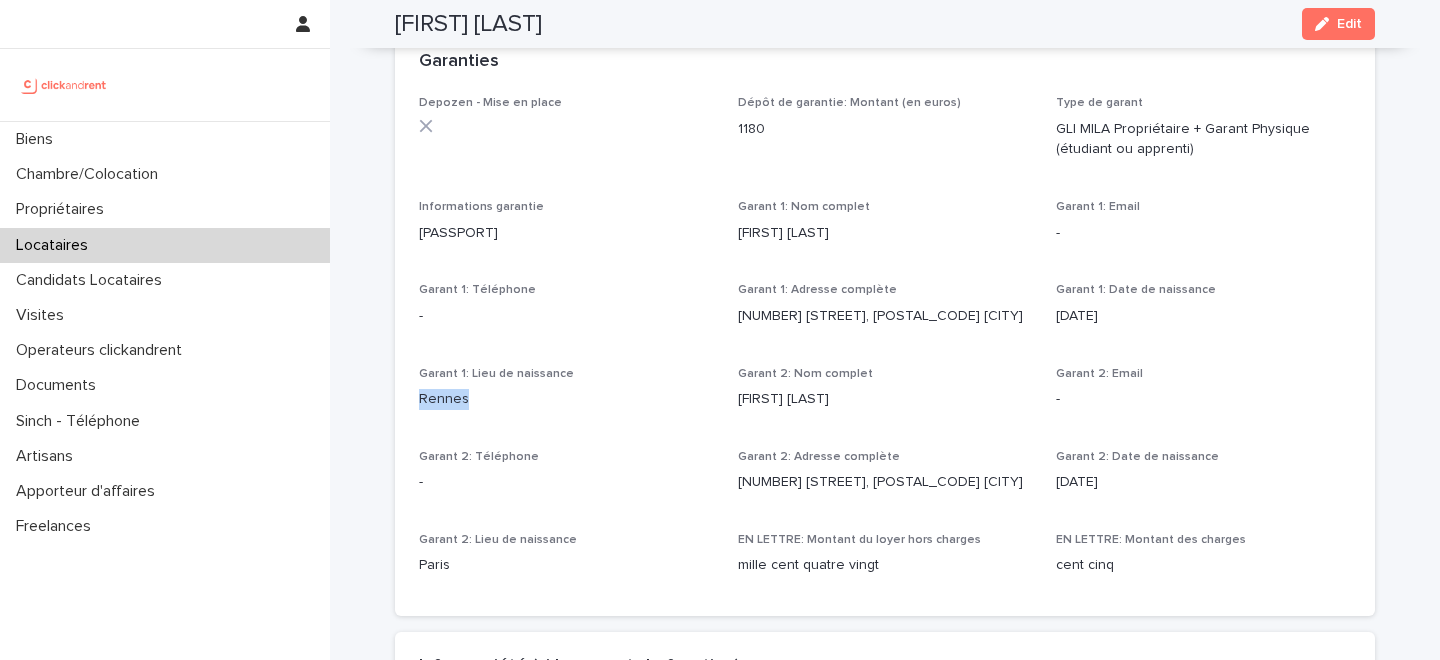 click on "Rennes" at bounding box center (566, 399) 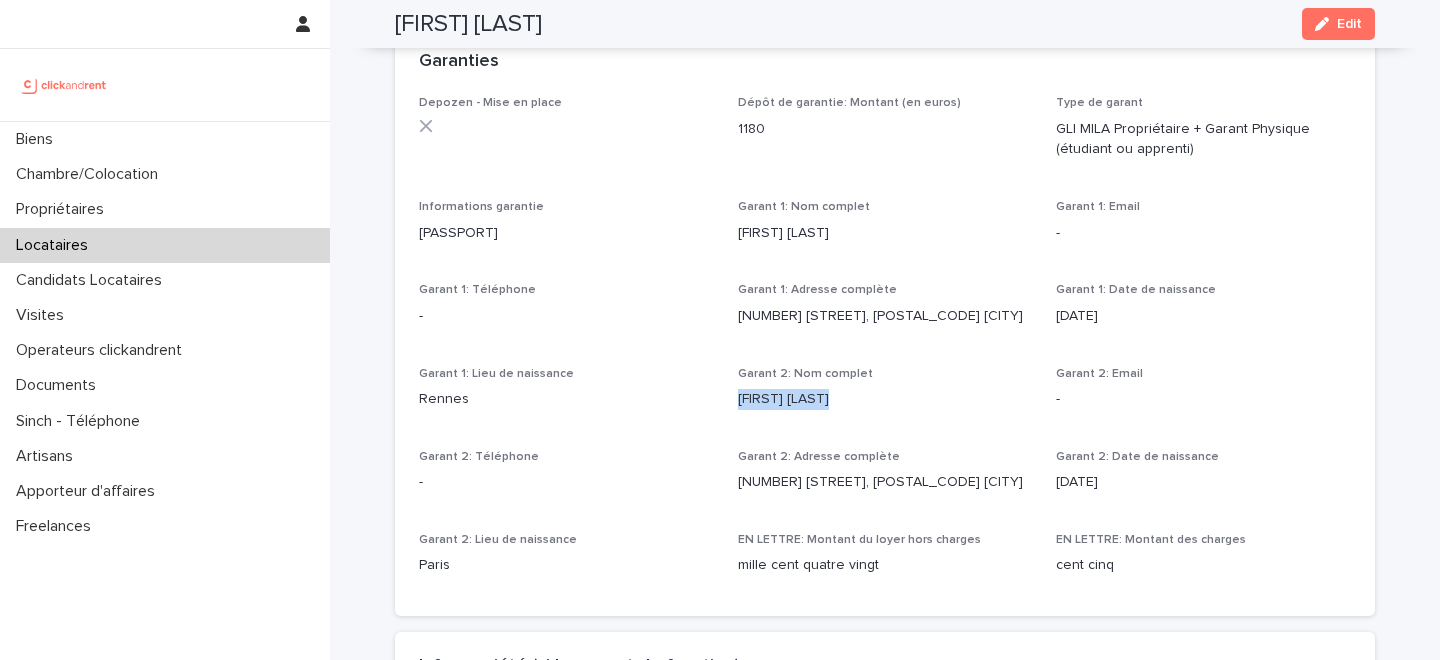 click on "Fabrice Depeige" at bounding box center (885, 399) 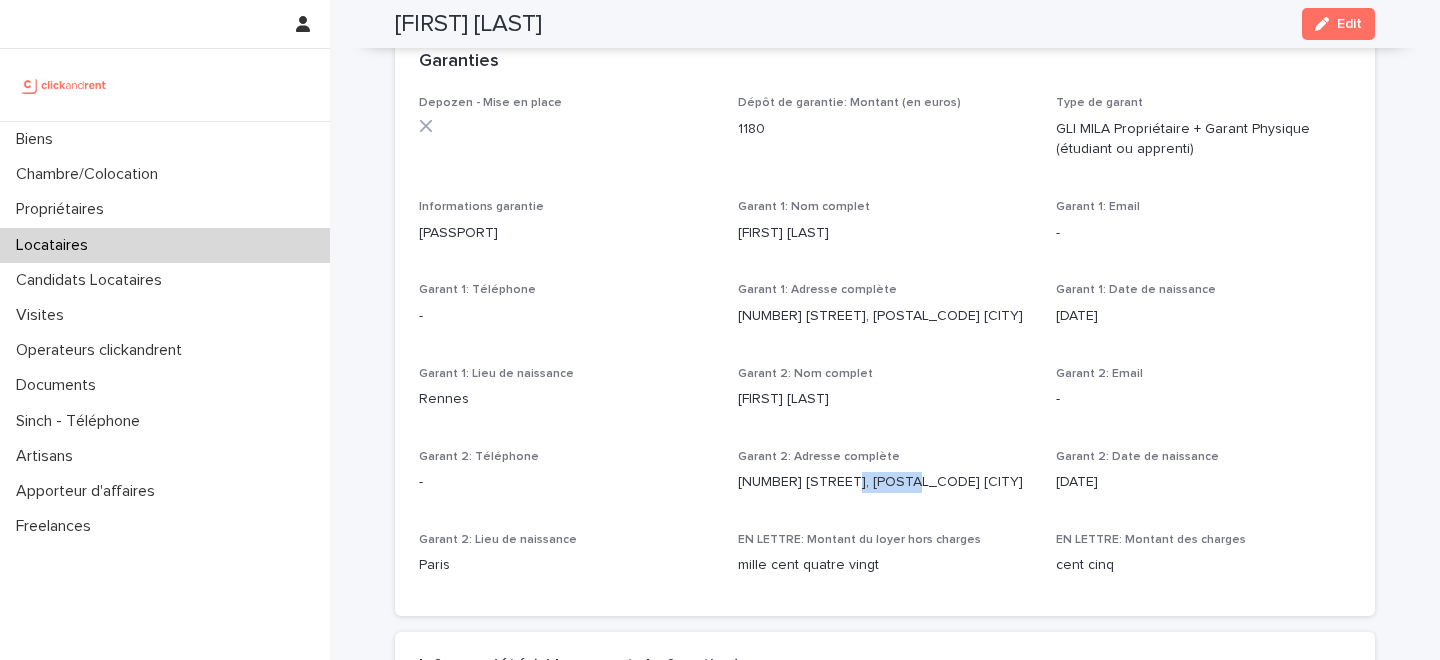 click on "29 bis route de Rochefort en Terre, 56220 Saint-Grave" at bounding box center (885, 482) 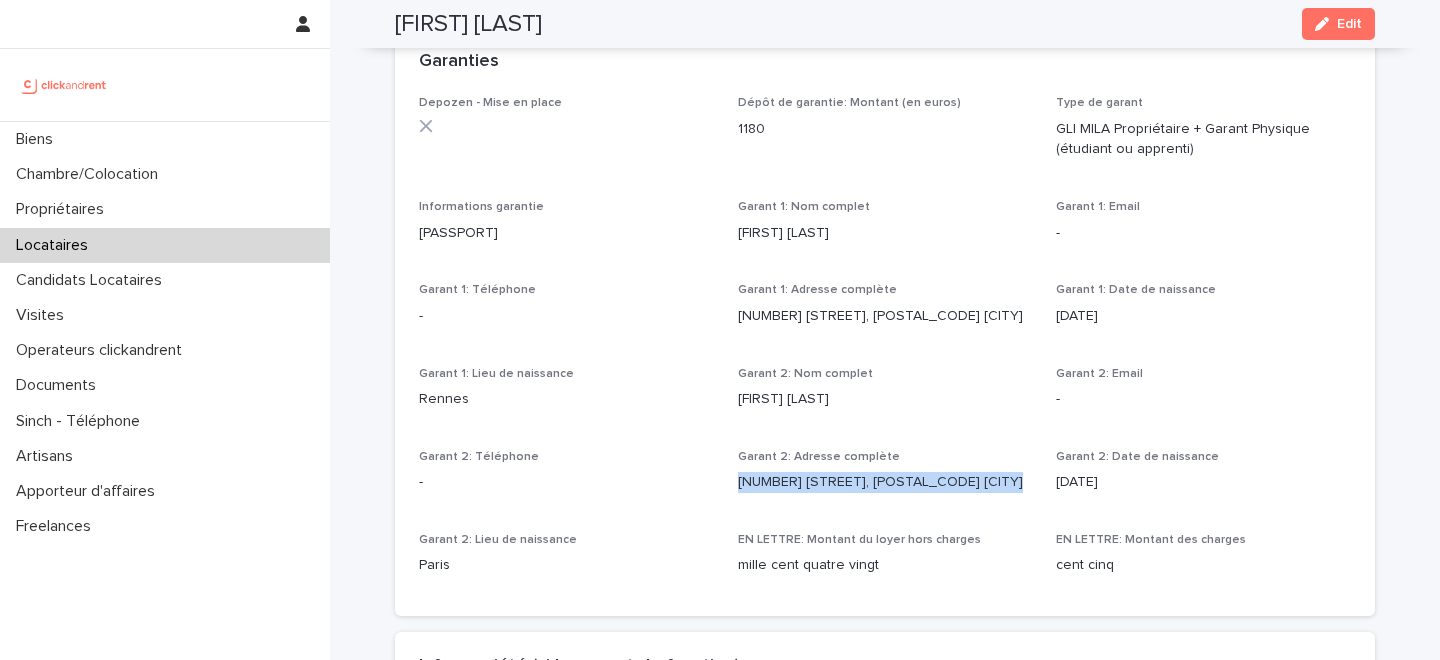 click on "29 bis route de Rochefort en Terre, 56220 Saint-Grave" at bounding box center [885, 482] 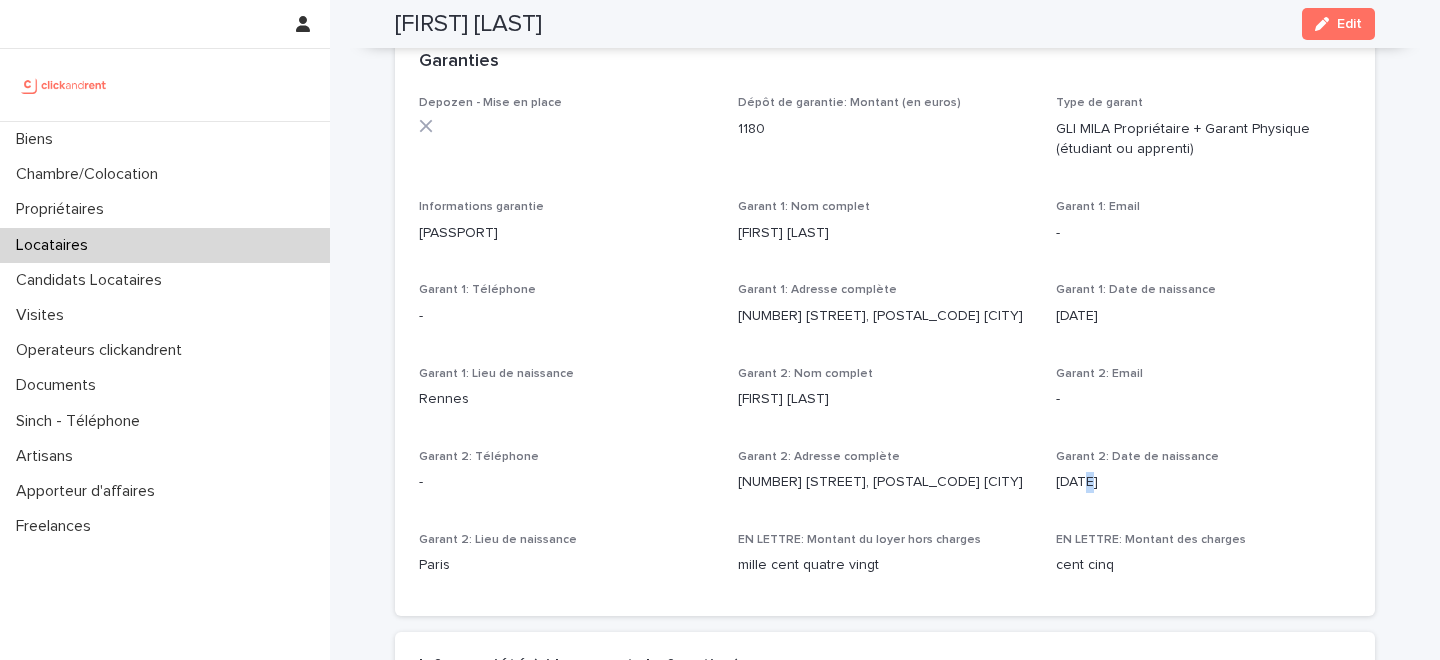 click on "10/7/1977" at bounding box center [1203, 482] 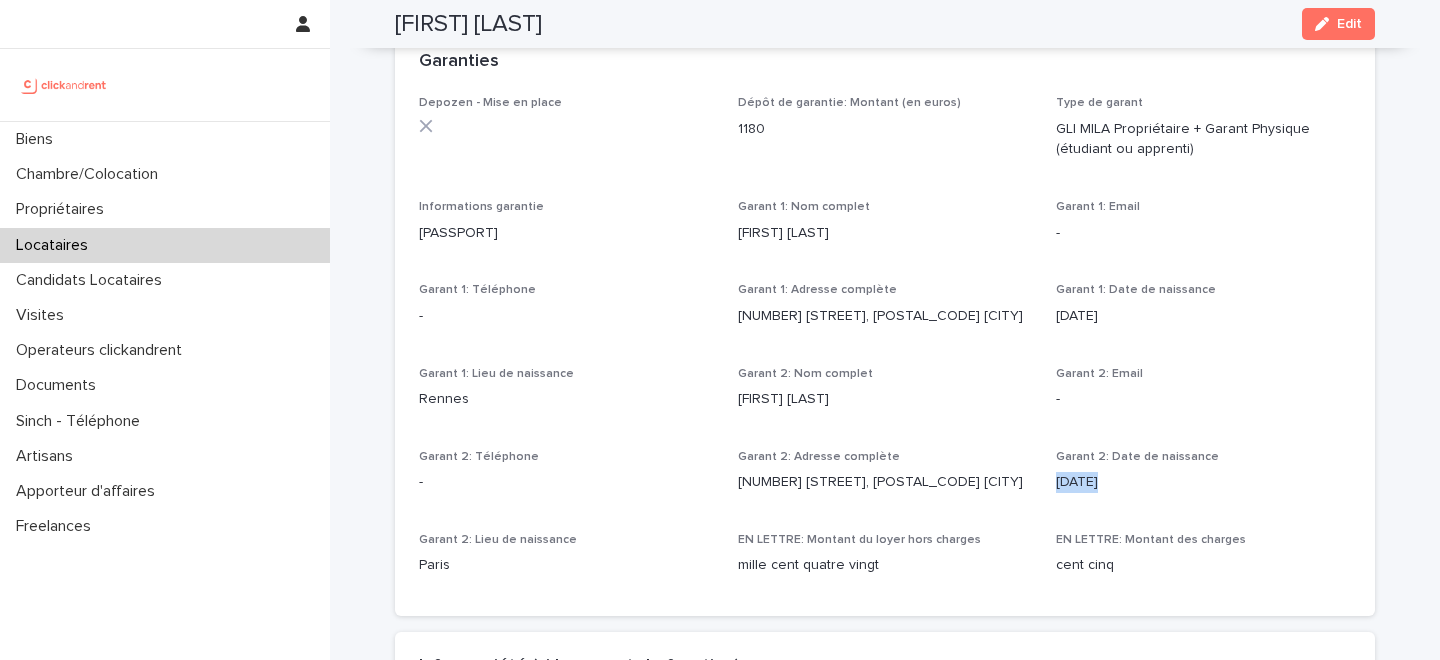 click on "10/7/1977" at bounding box center [1203, 482] 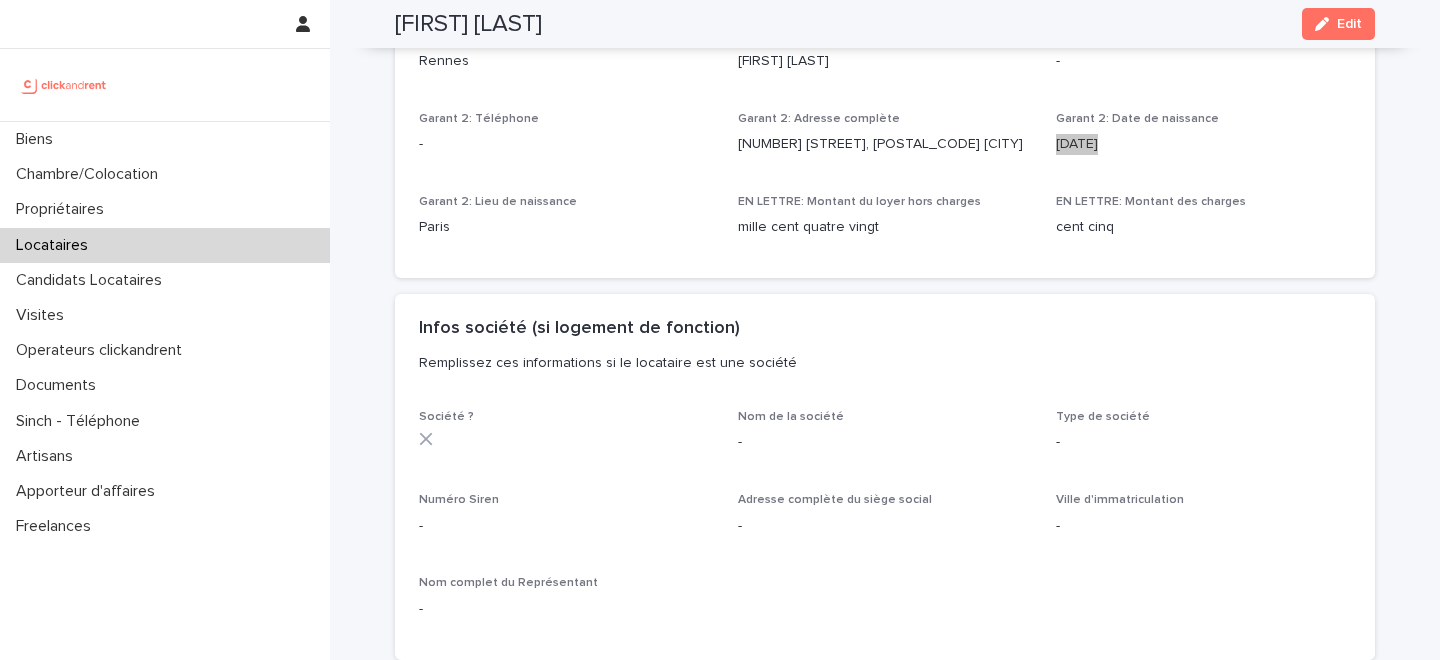 scroll, scrollTop: 1659, scrollLeft: 0, axis: vertical 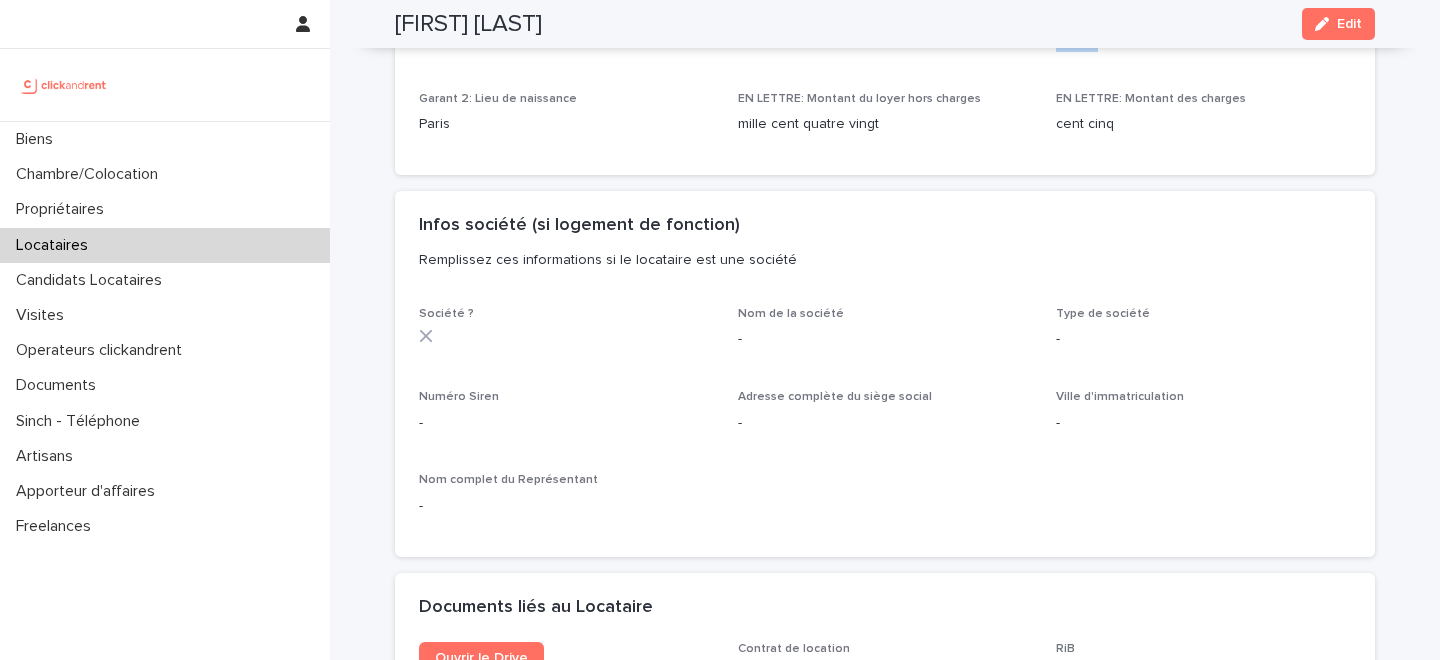 click on "Paris" at bounding box center (566, 124) 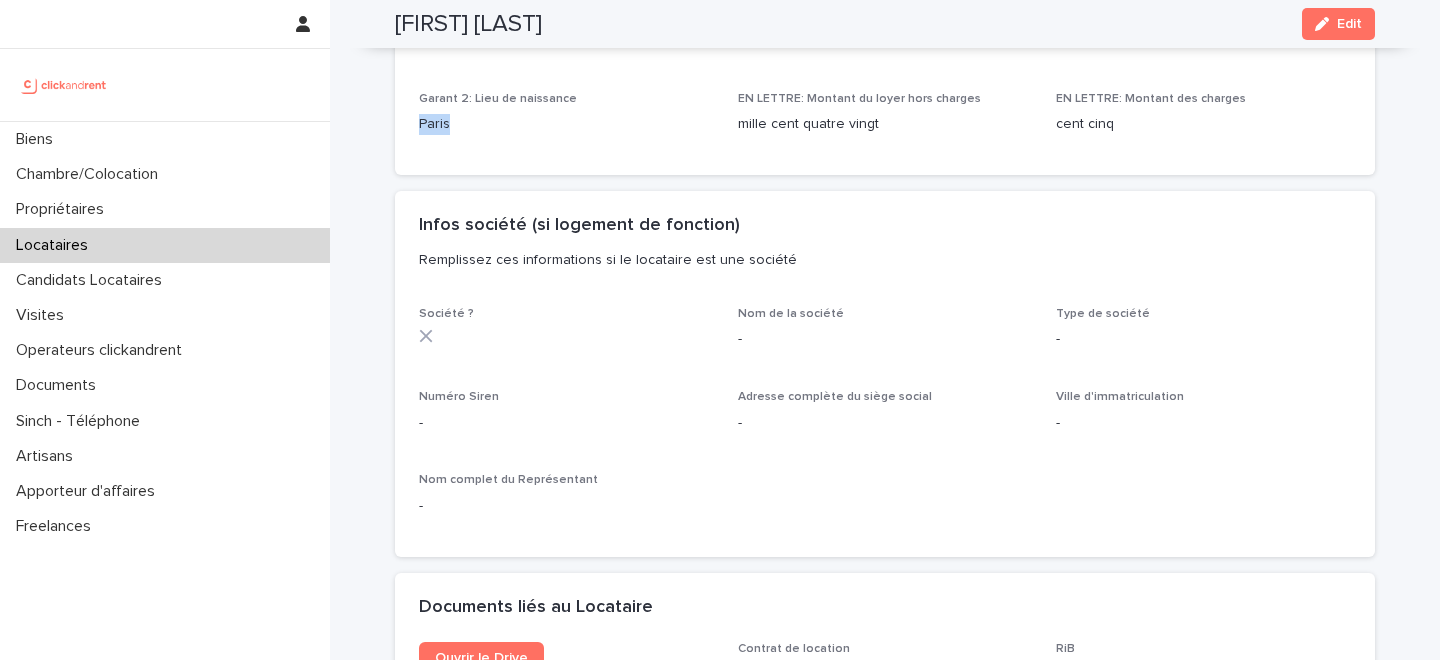 click on "Paris" at bounding box center [566, 124] 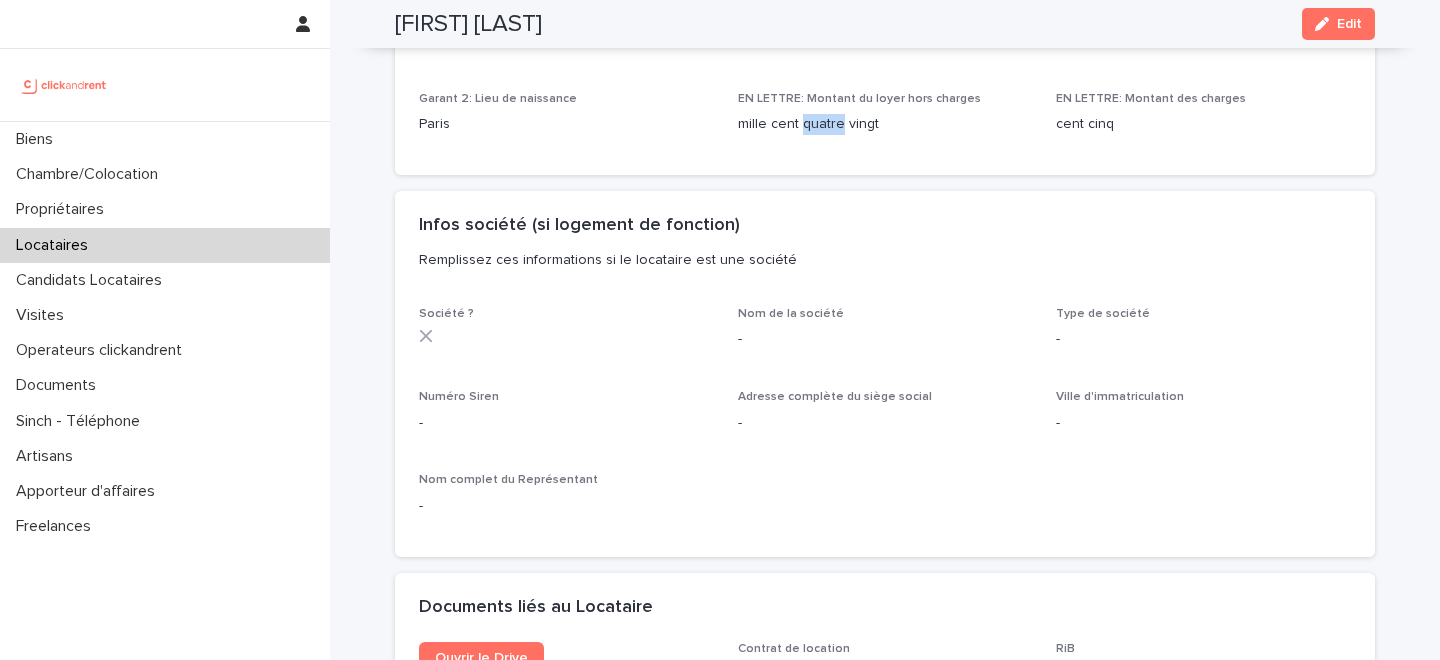 click on "mille cent quatre vingt" at bounding box center (885, 124) 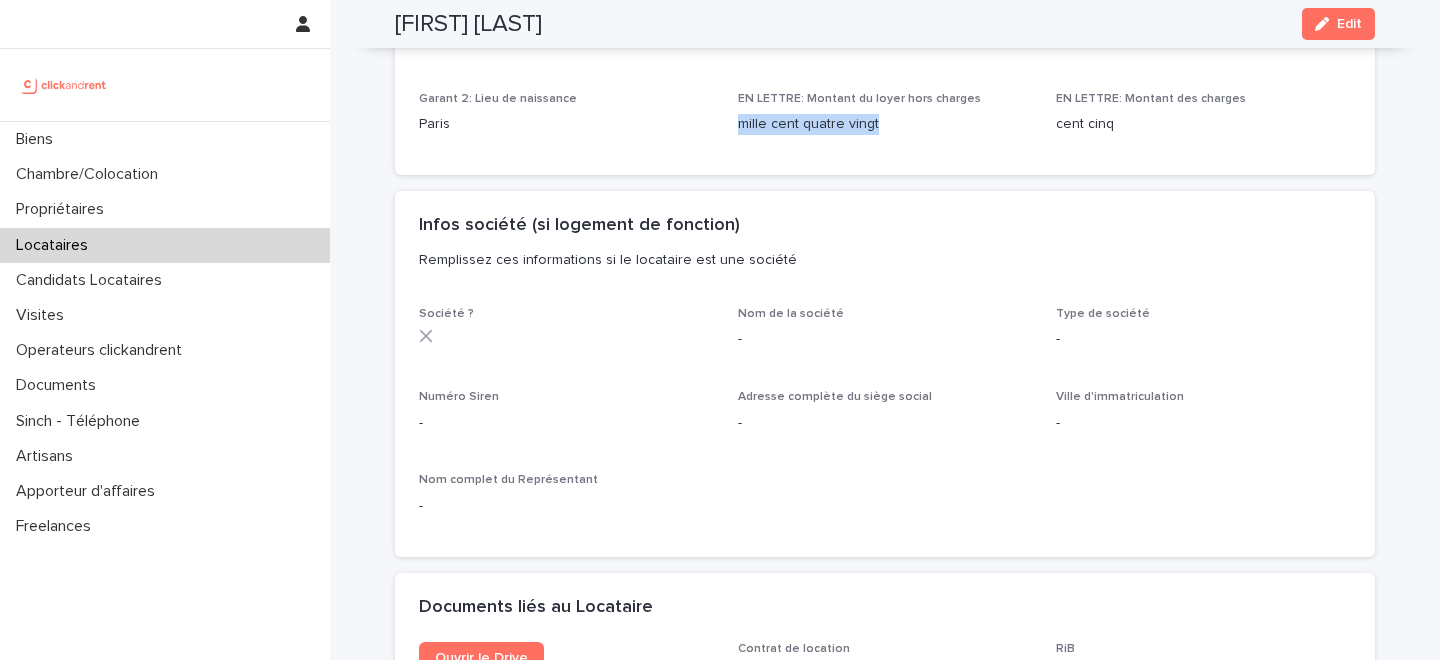 click on "mille cent quatre vingt" at bounding box center [885, 124] 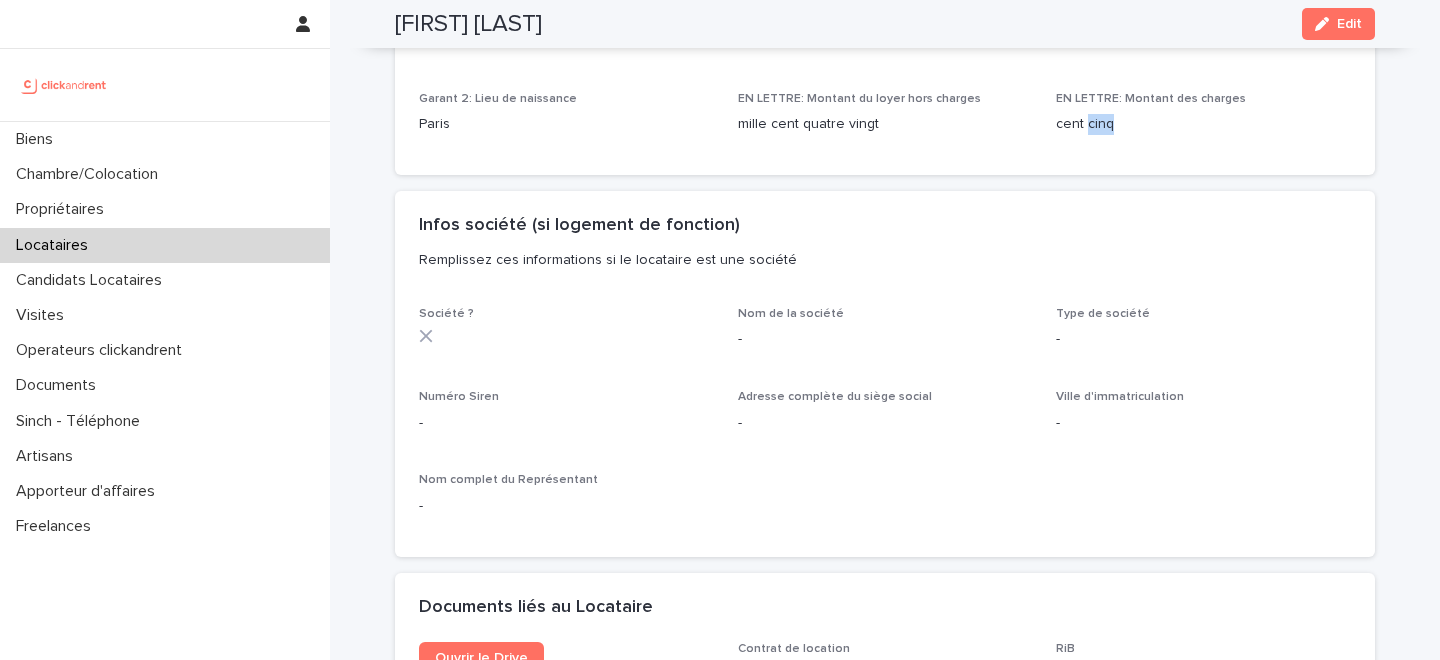 click on "cent cinq" at bounding box center (1203, 124) 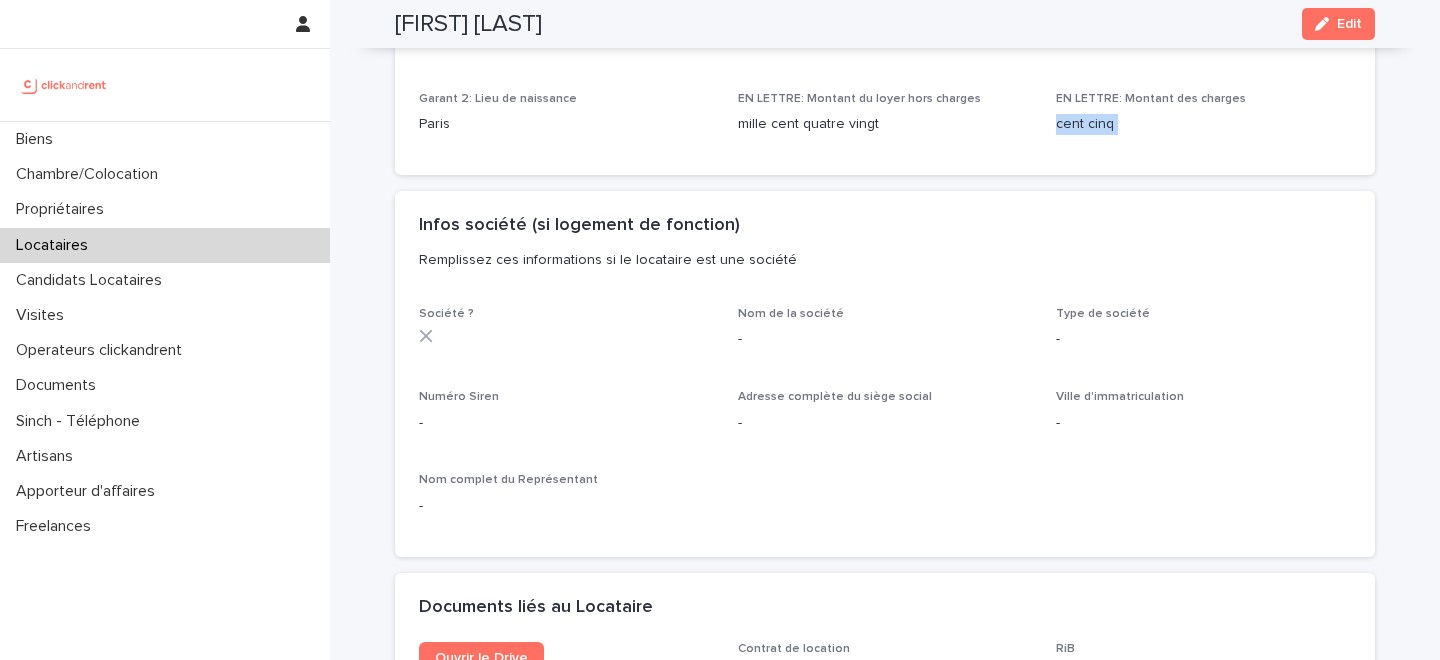click on "cent cinq" at bounding box center (1203, 124) 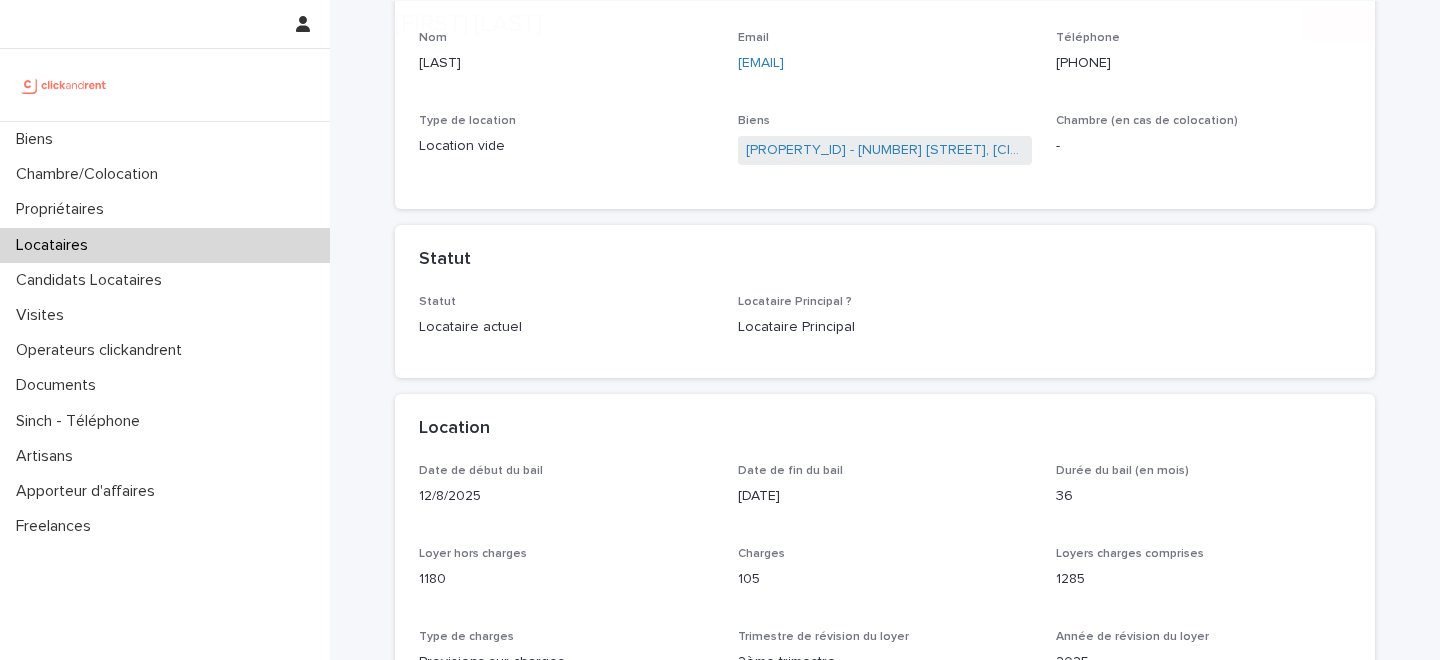 scroll, scrollTop: 369, scrollLeft: 0, axis: vertical 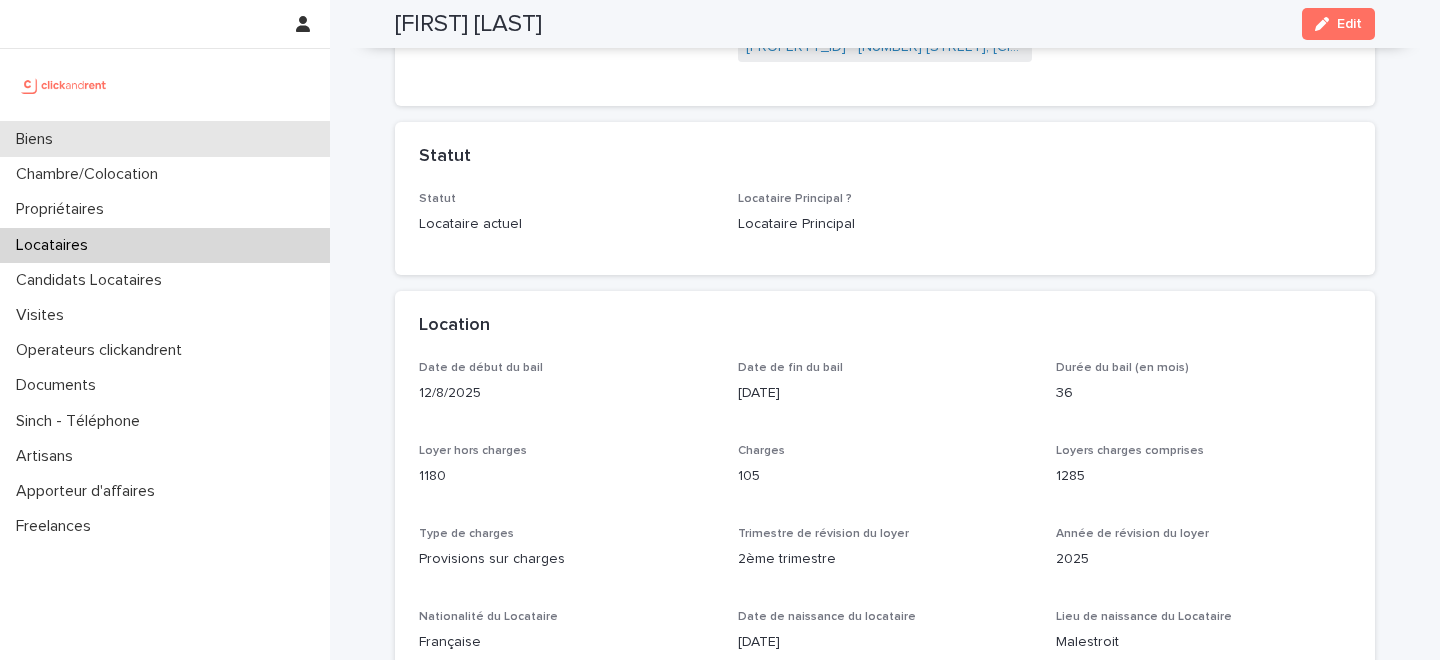 click on "Biens" at bounding box center [165, 139] 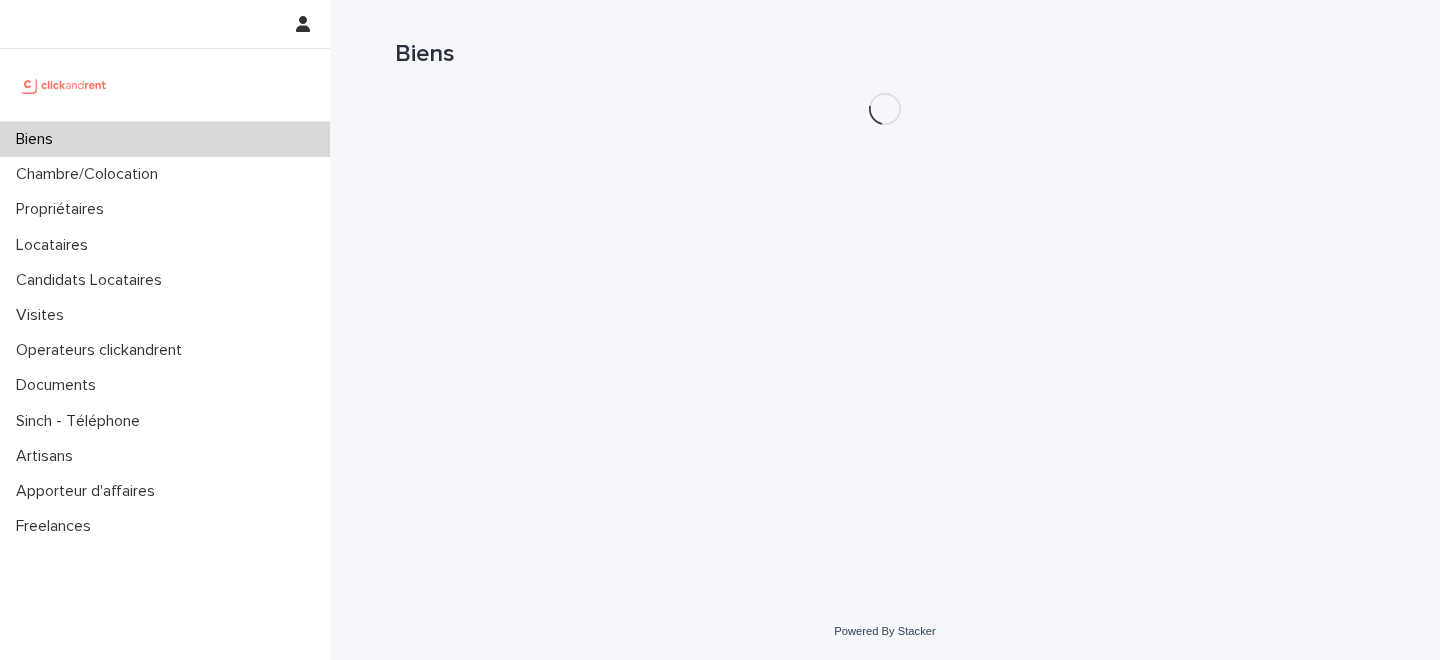 scroll, scrollTop: 0, scrollLeft: 0, axis: both 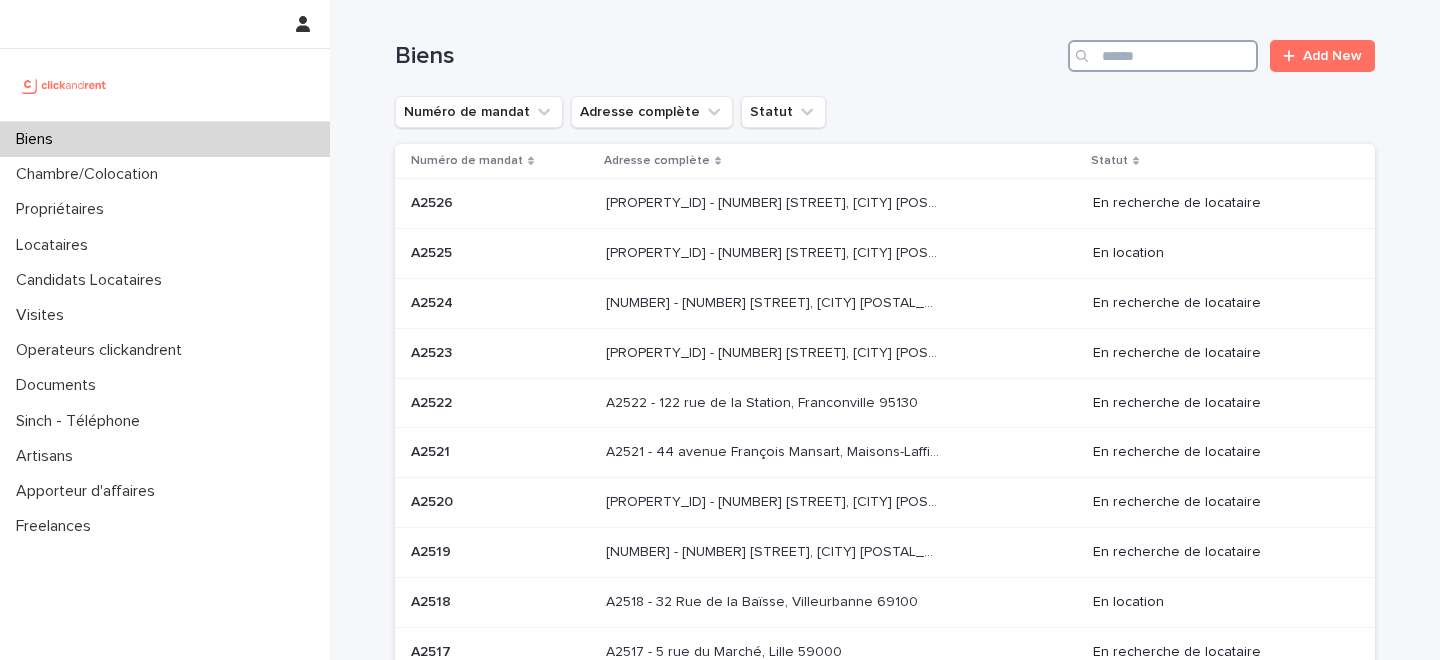 click at bounding box center [1163, 56] 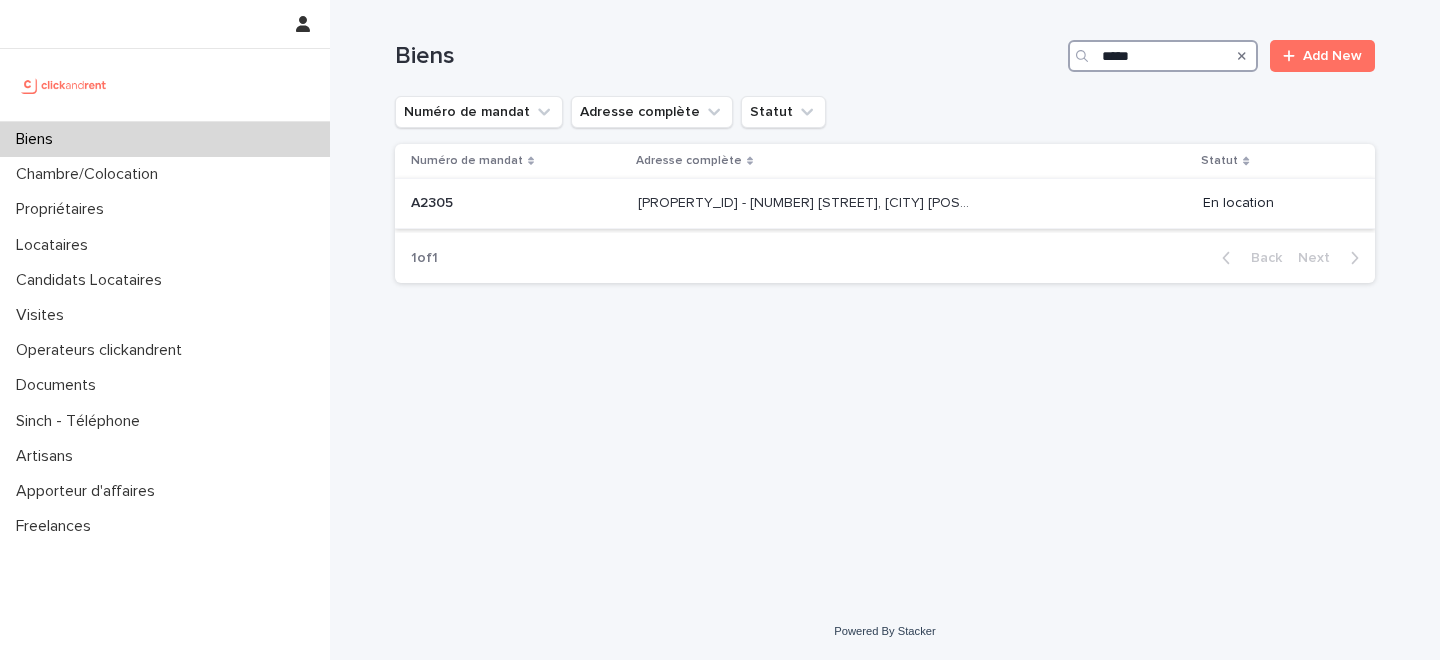 type on "*****" 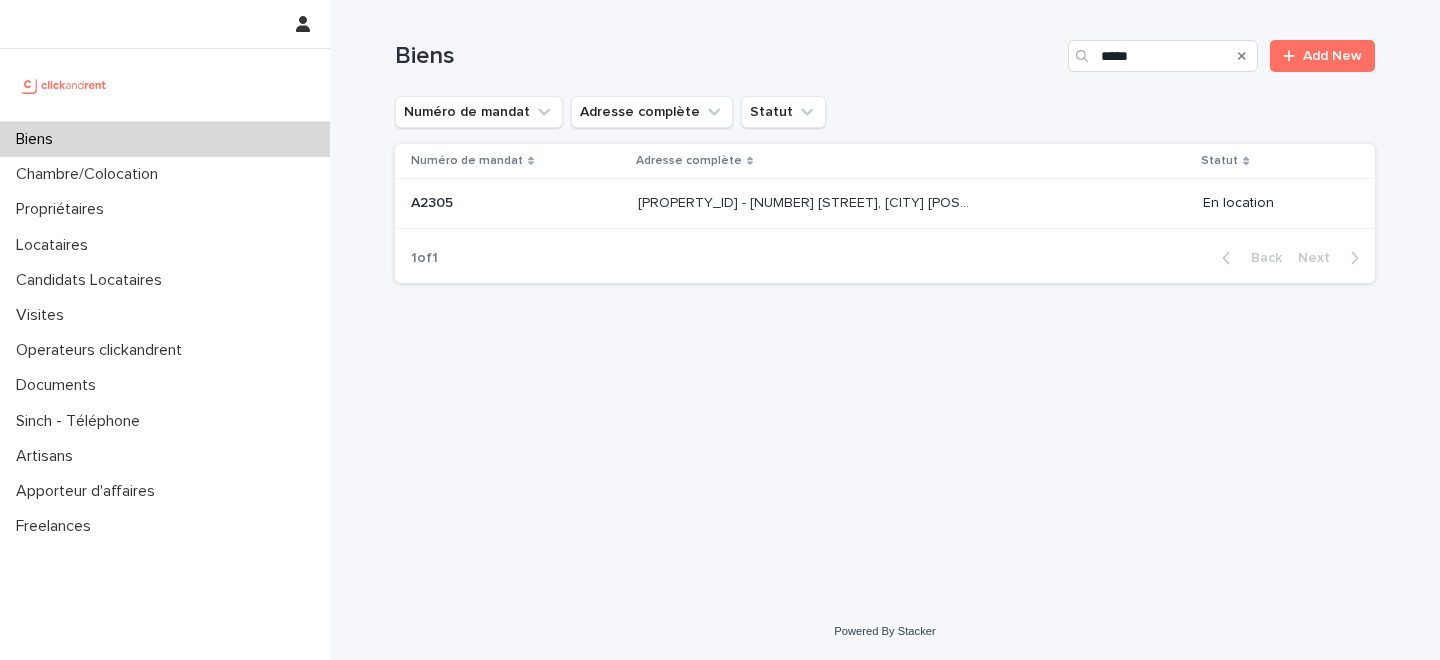 click on "A2305 - 173 rue de Charenton,  Paris 75012" at bounding box center [806, 201] 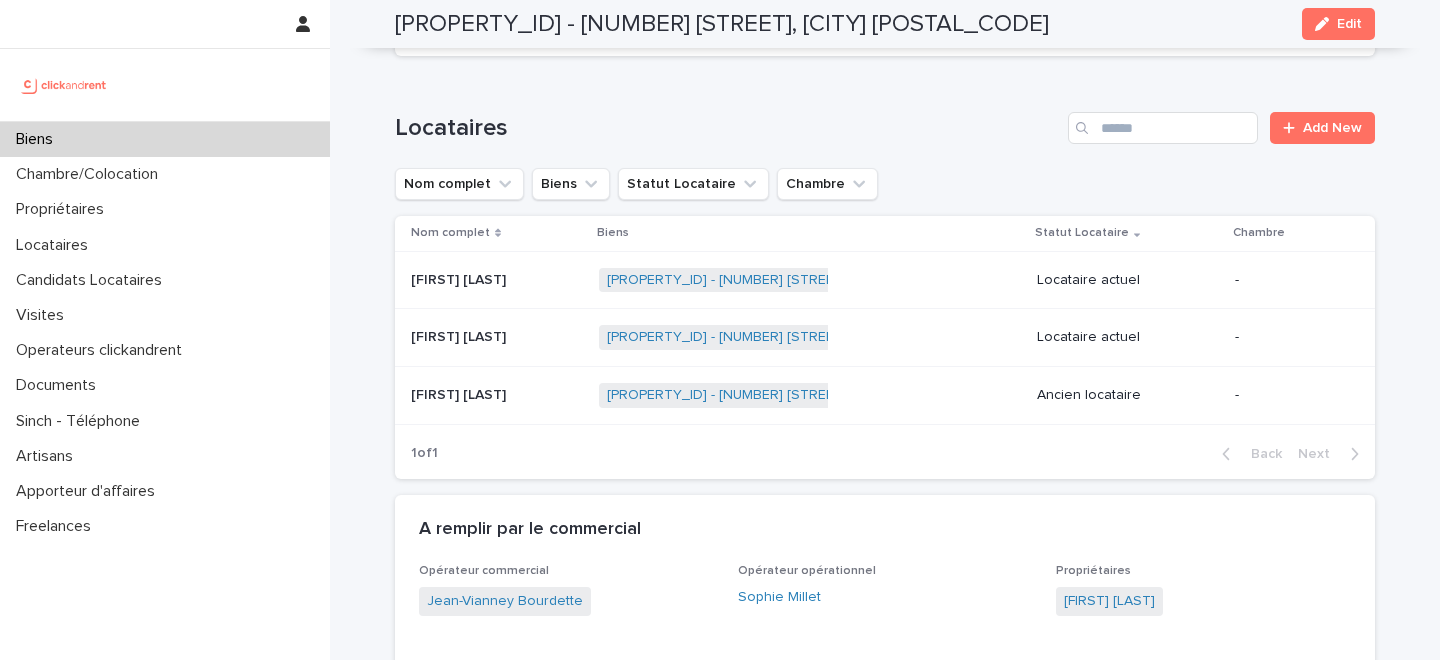 scroll, scrollTop: 846, scrollLeft: 0, axis: vertical 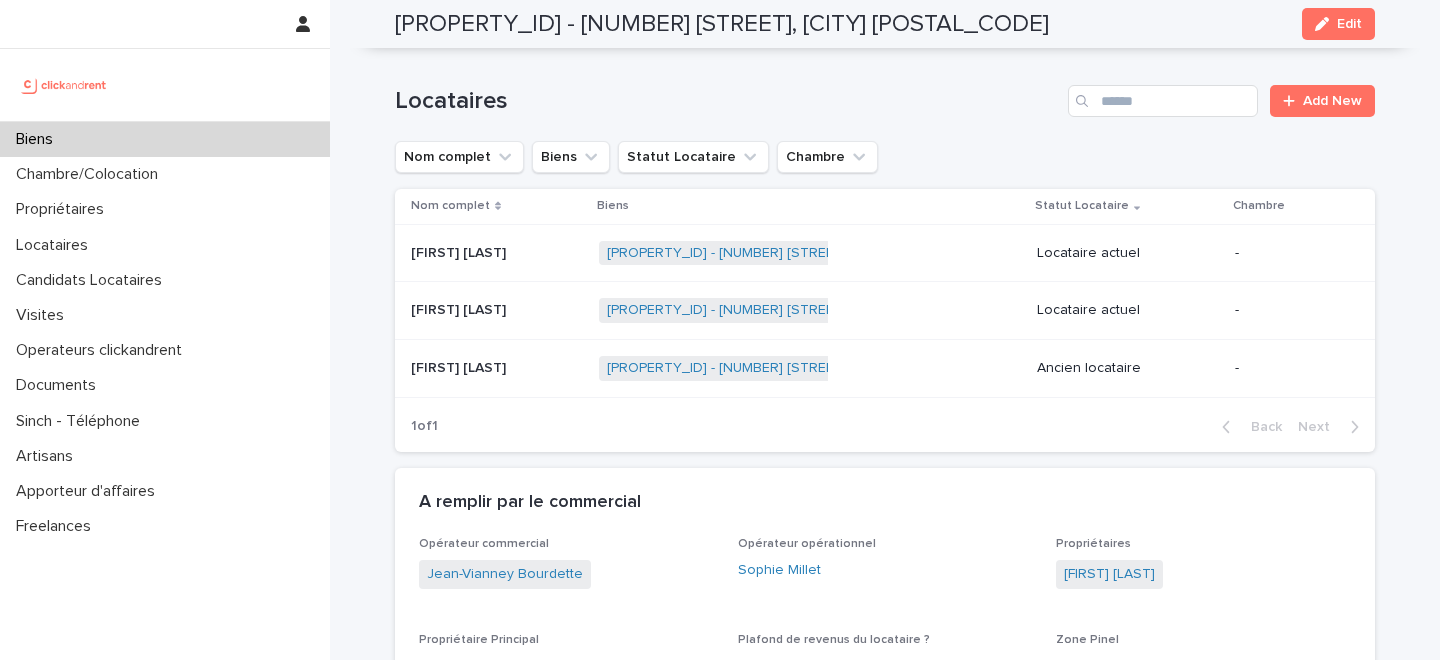 click at bounding box center [497, 253] 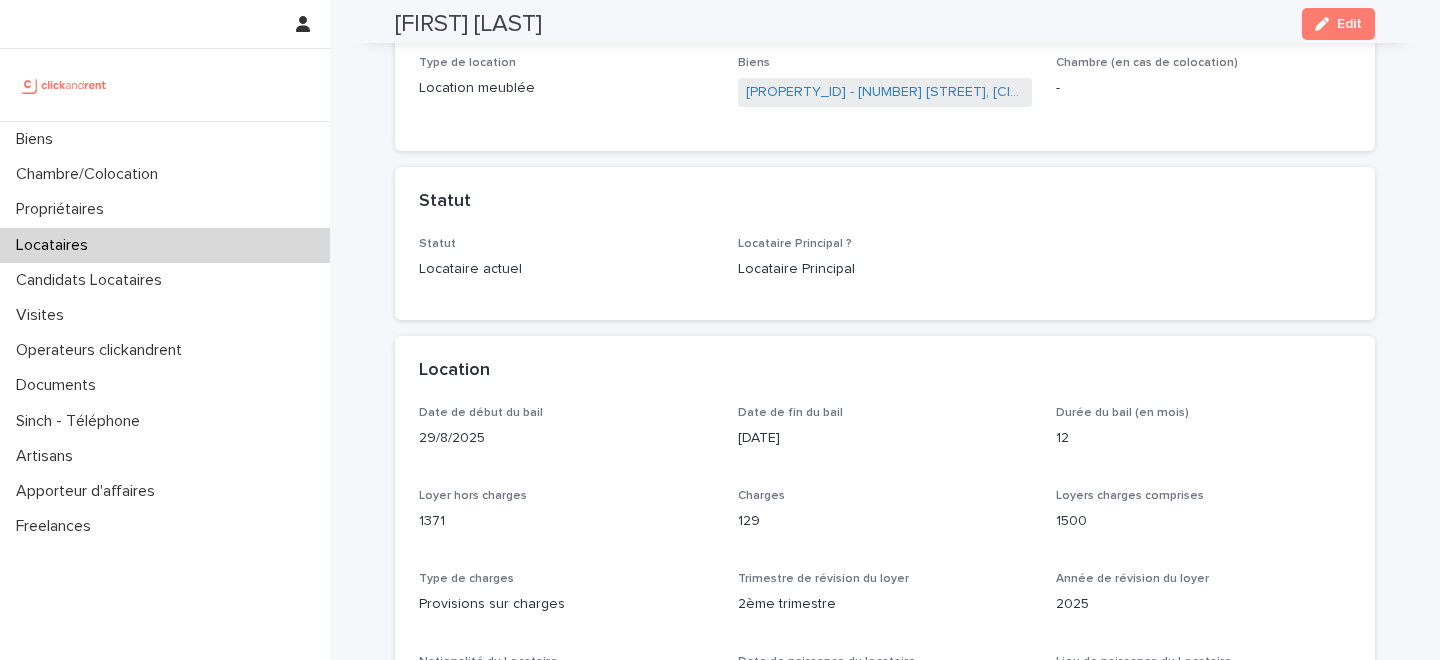 scroll, scrollTop: 337, scrollLeft: 0, axis: vertical 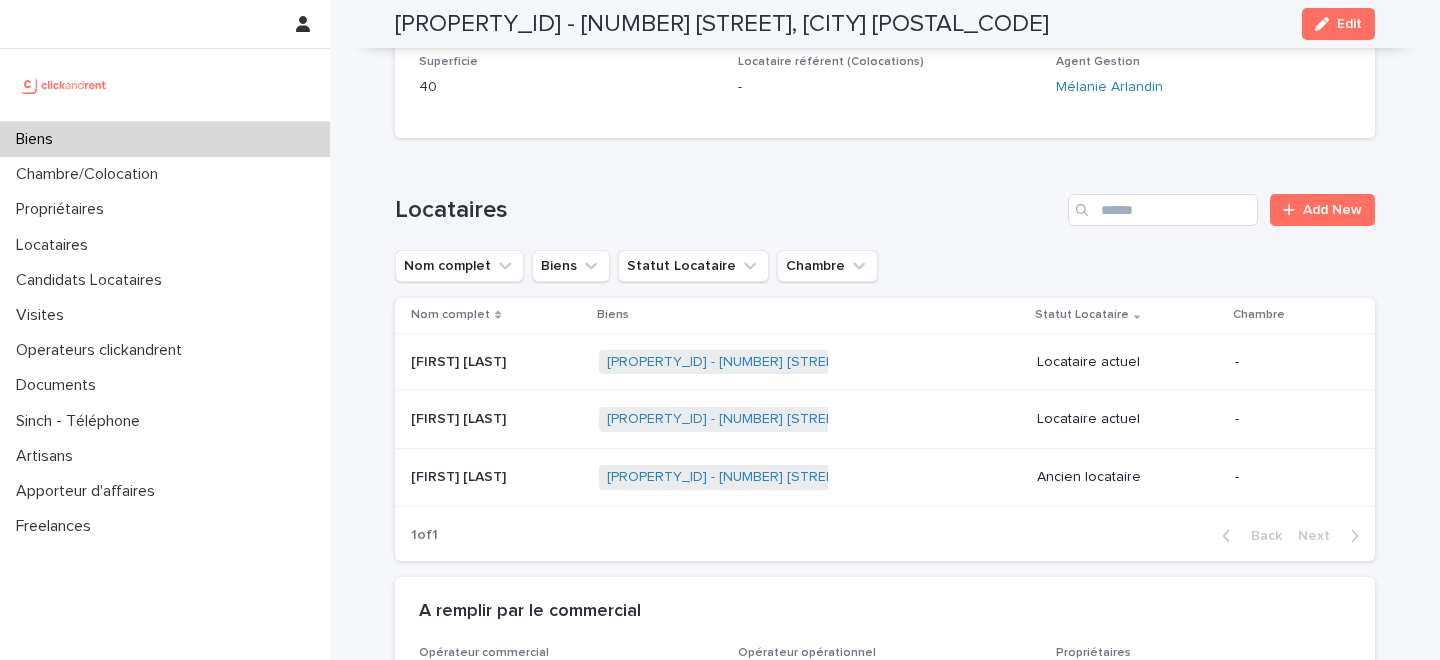 click at bounding box center (497, 419) 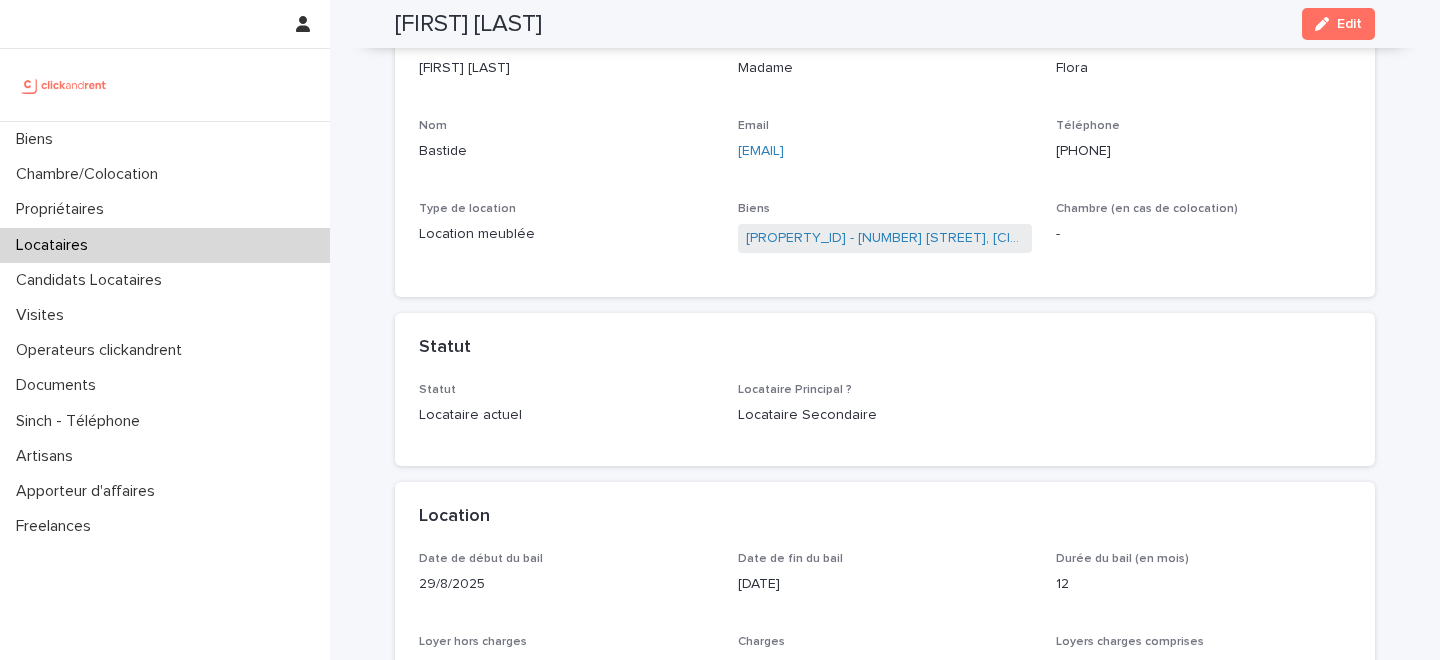 scroll, scrollTop: 133, scrollLeft: 0, axis: vertical 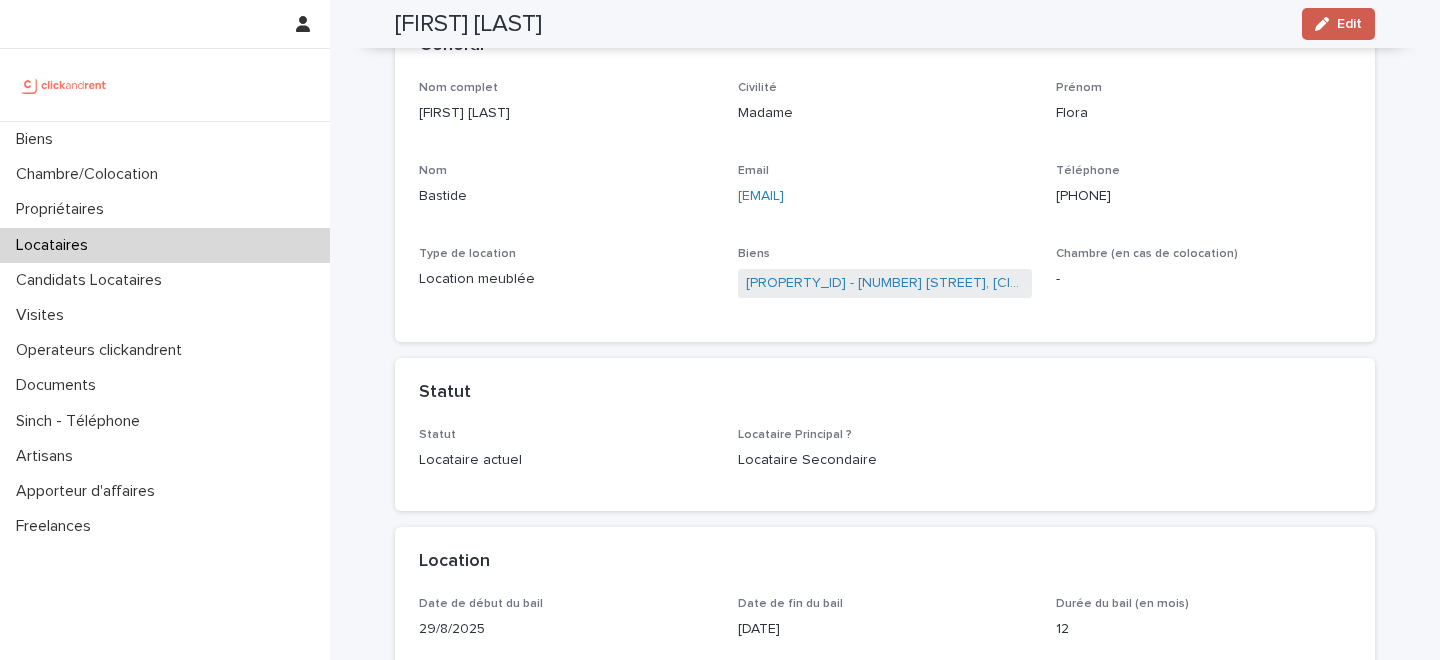 click on "Edit" at bounding box center (1338, 24) 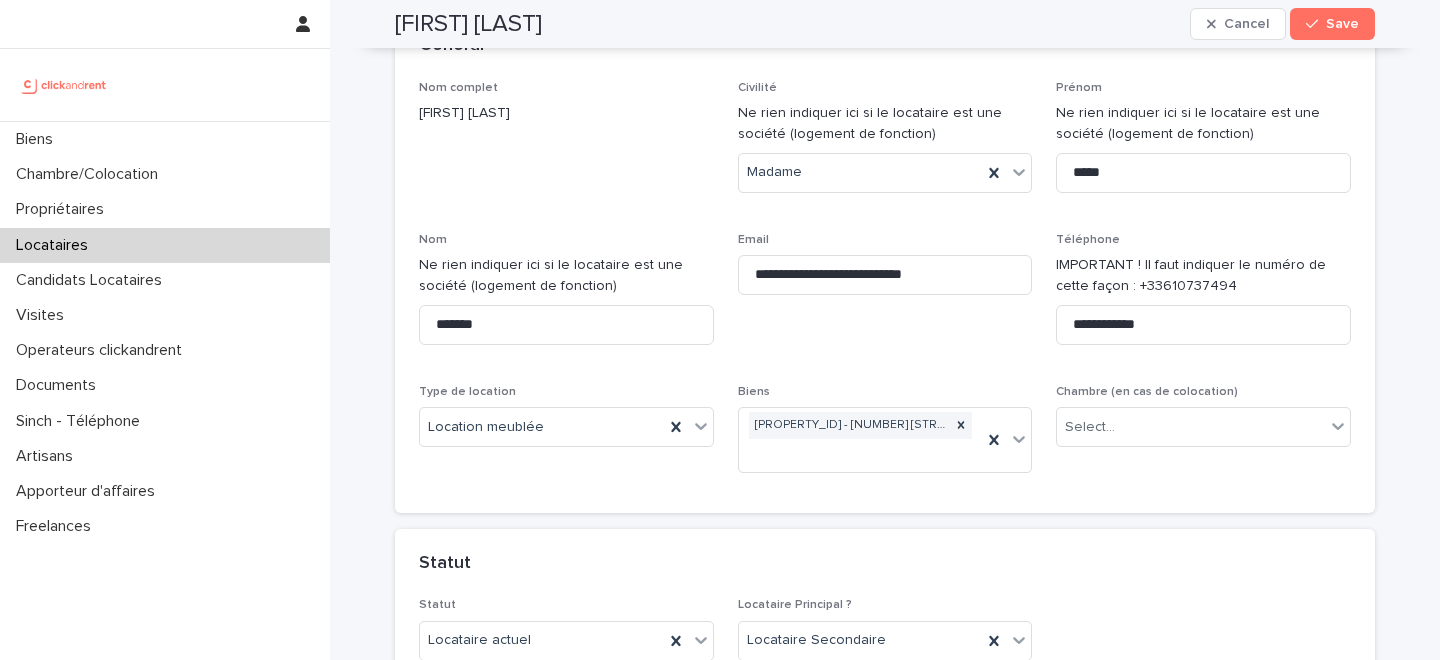 scroll, scrollTop: 983, scrollLeft: 0, axis: vertical 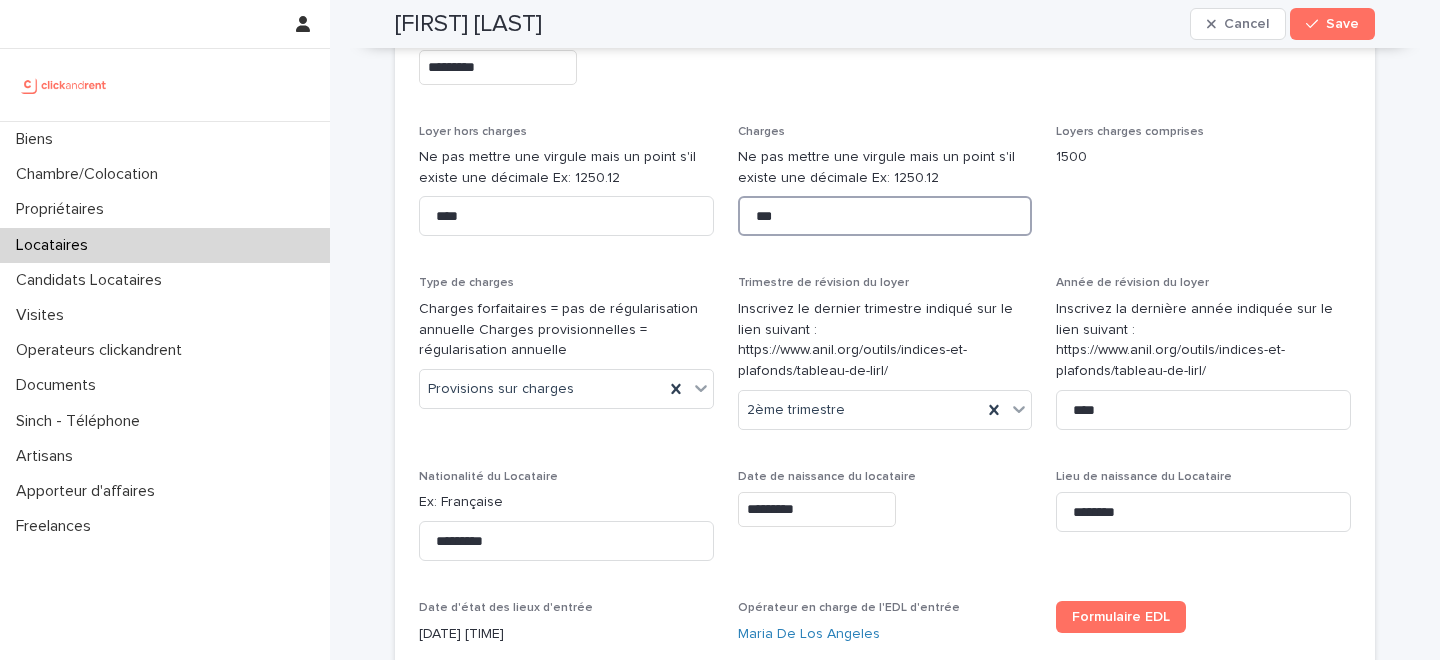 click on "***" at bounding box center (885, 216) 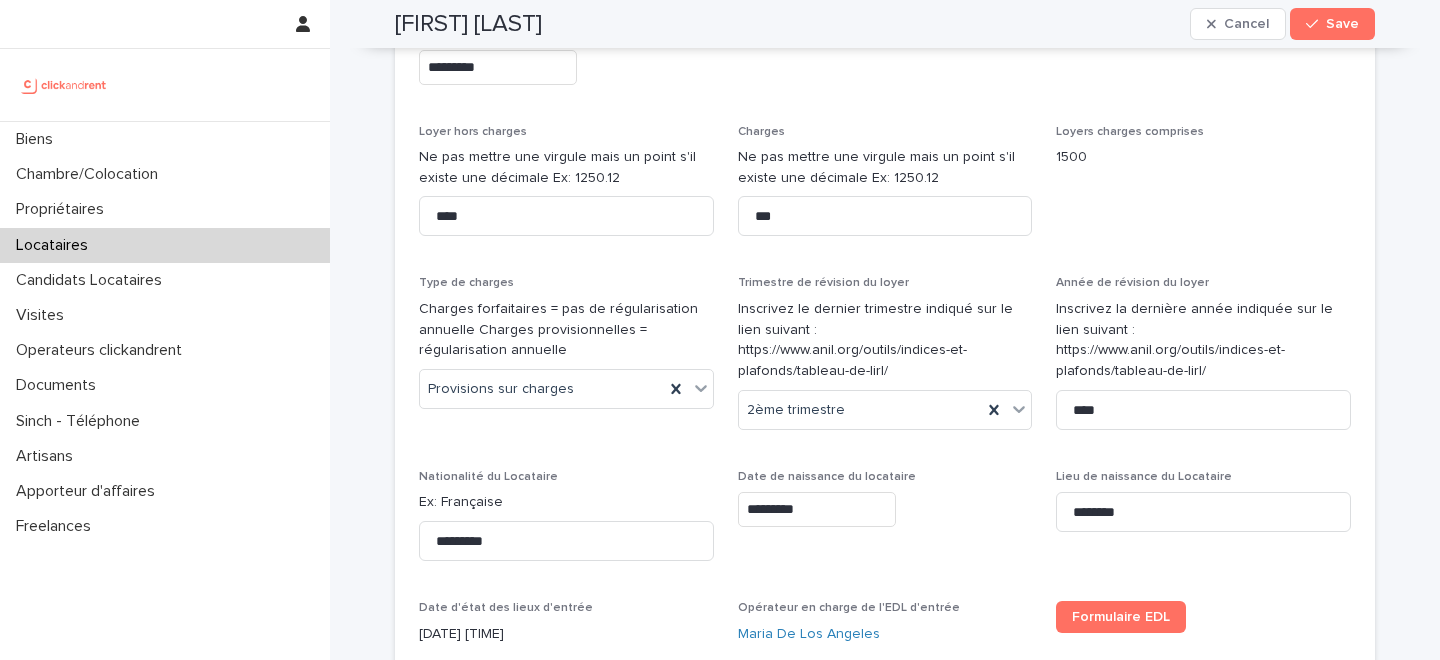 click on "Loyers charges comprises 1500" at bounding box center [1203, 189] 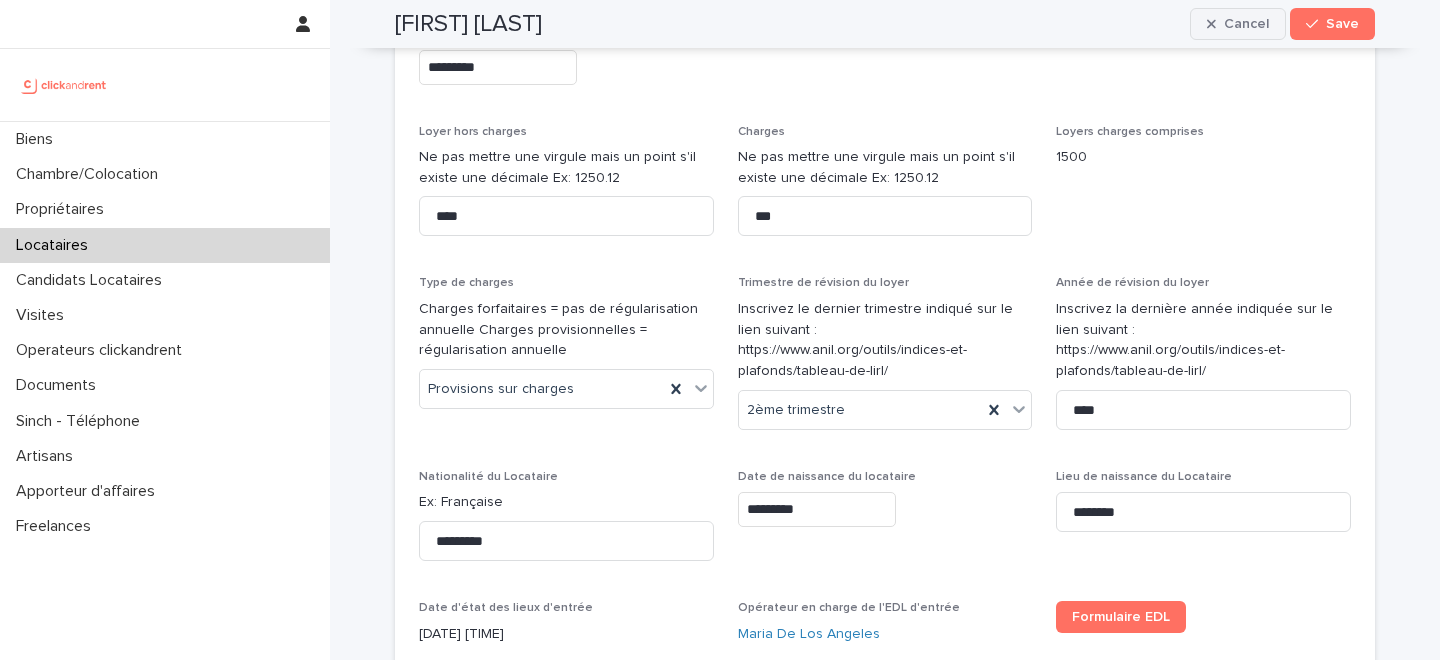 click on "Cancel" at bounding box center [1238, 24] 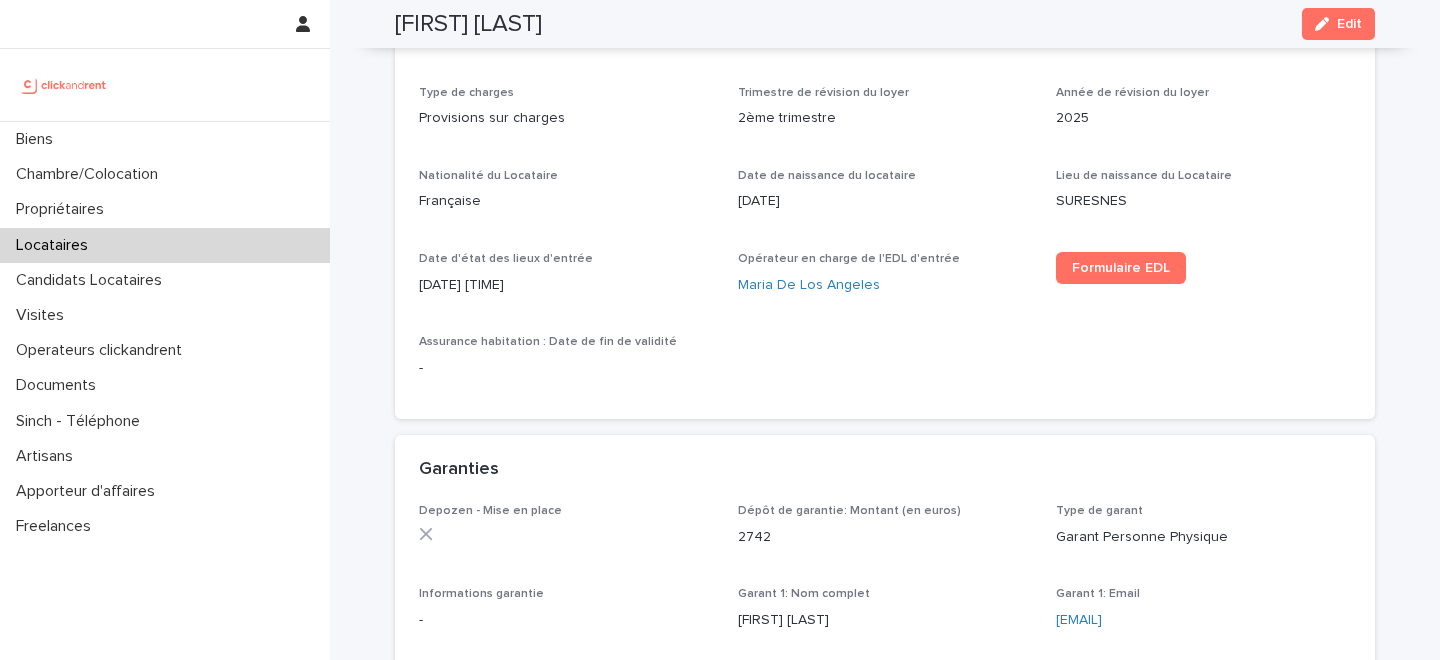 scroll, scrollTop: 734, scrollLeft: 0, axis: vertical 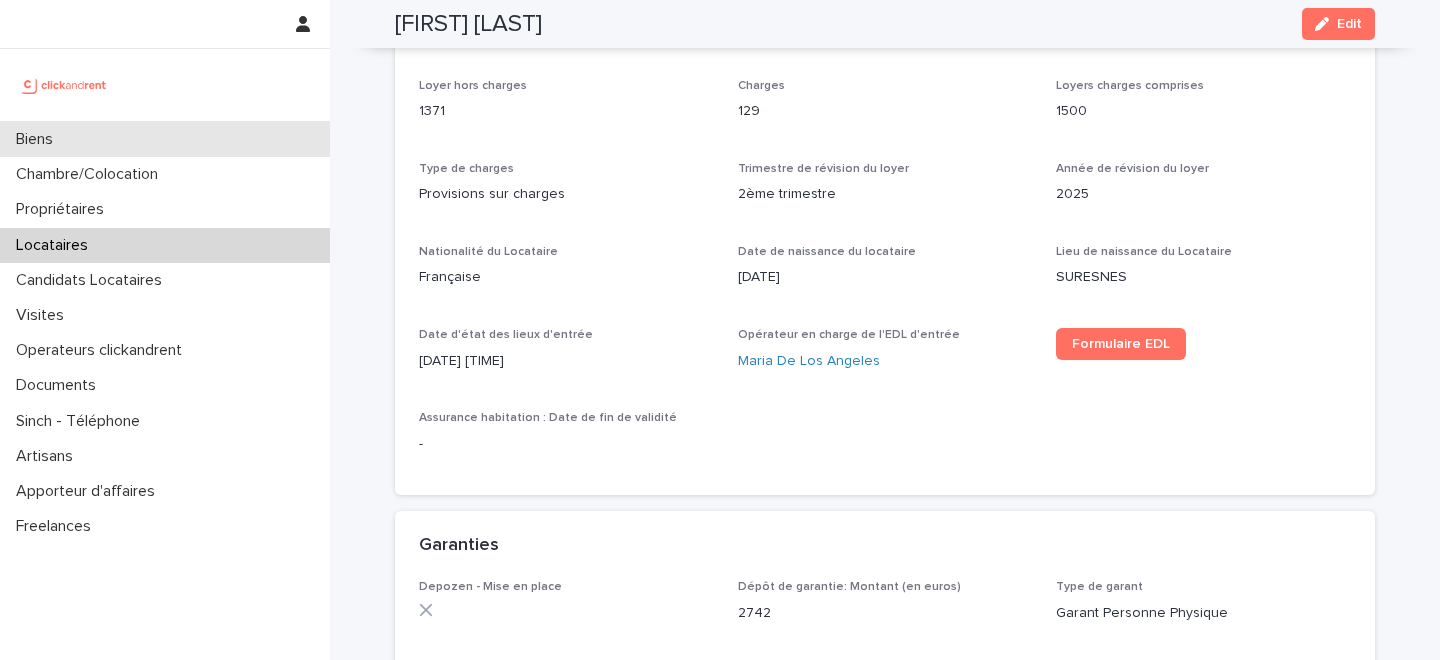 click on "Biens" at bounding box center [165, 139] 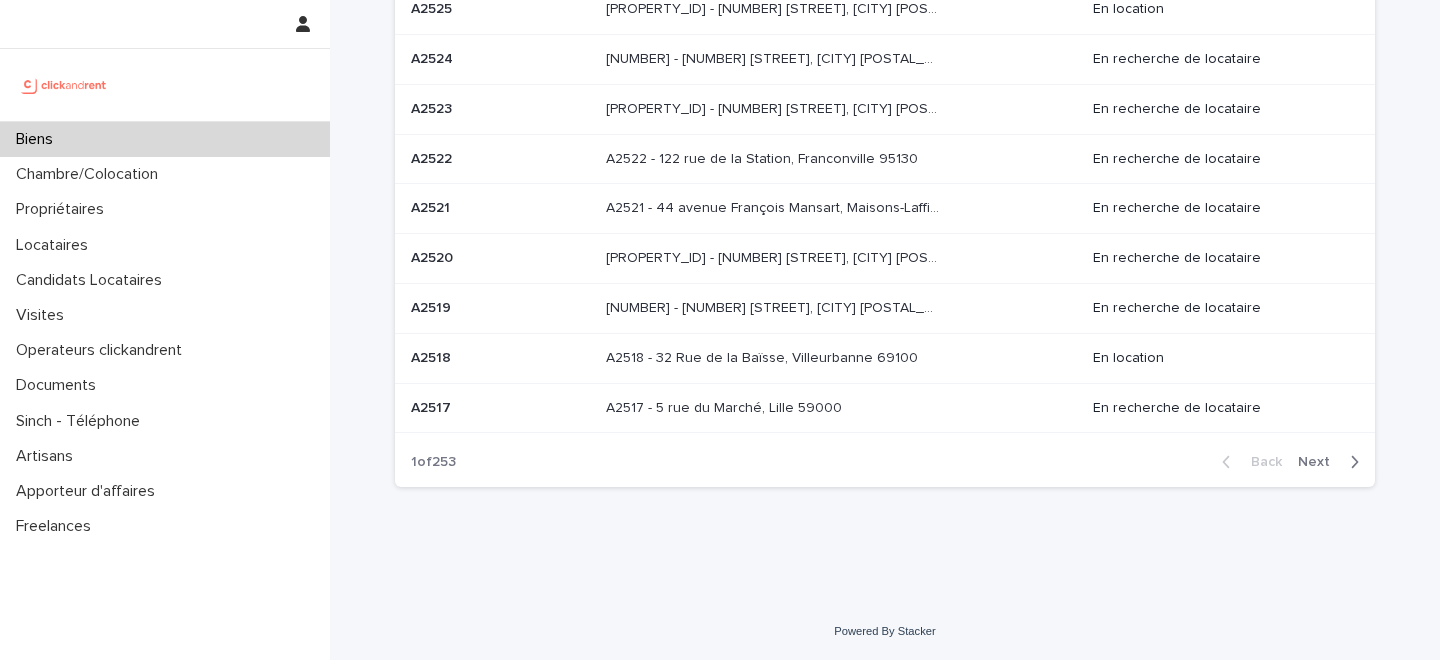 scroll, scrollTop: 0, scrollLeft: 0, axis: both 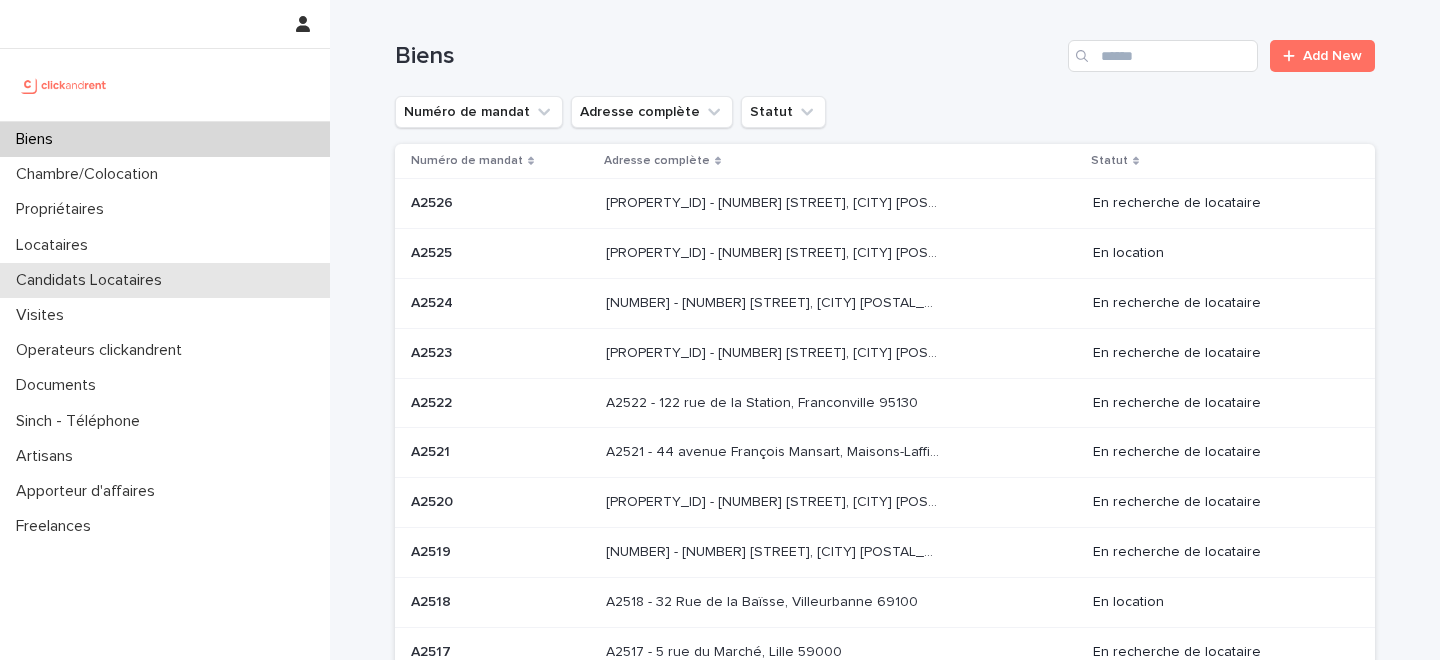 click on "Candidats Locataires" at bounding box center (93, 280) 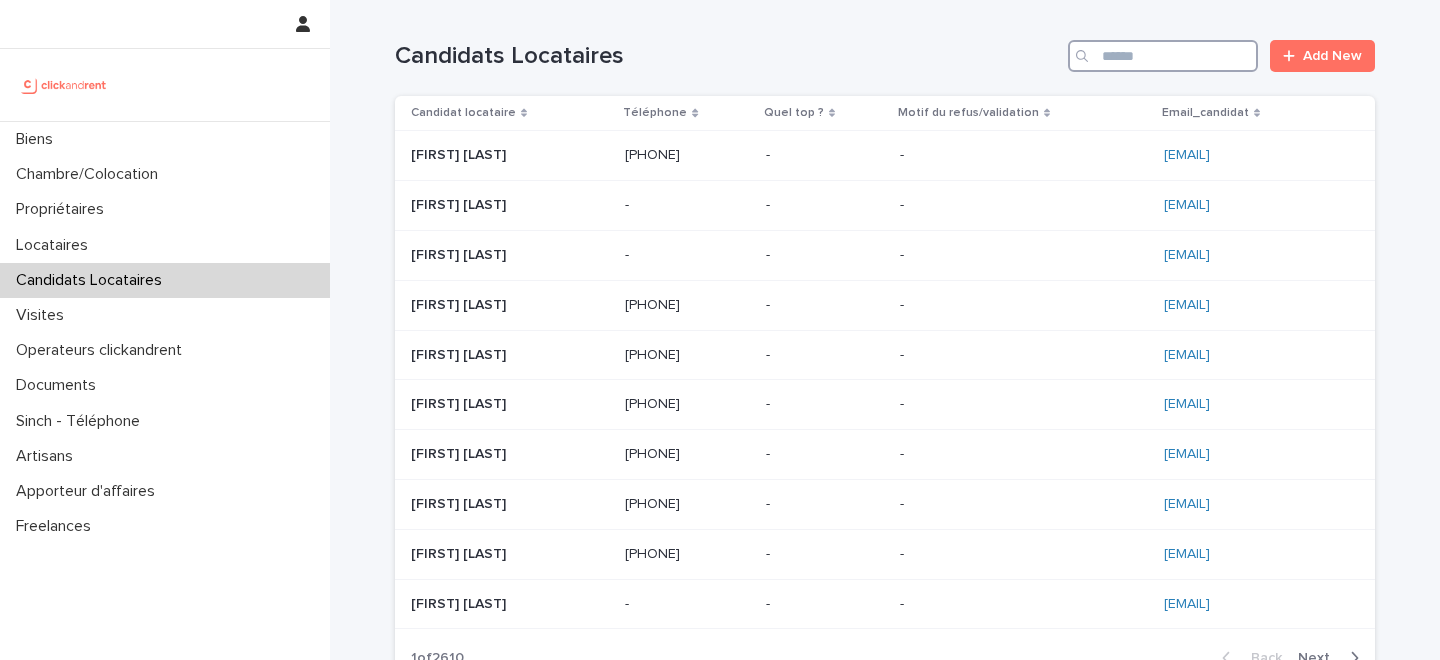 click at bounding box center (1163, 56) 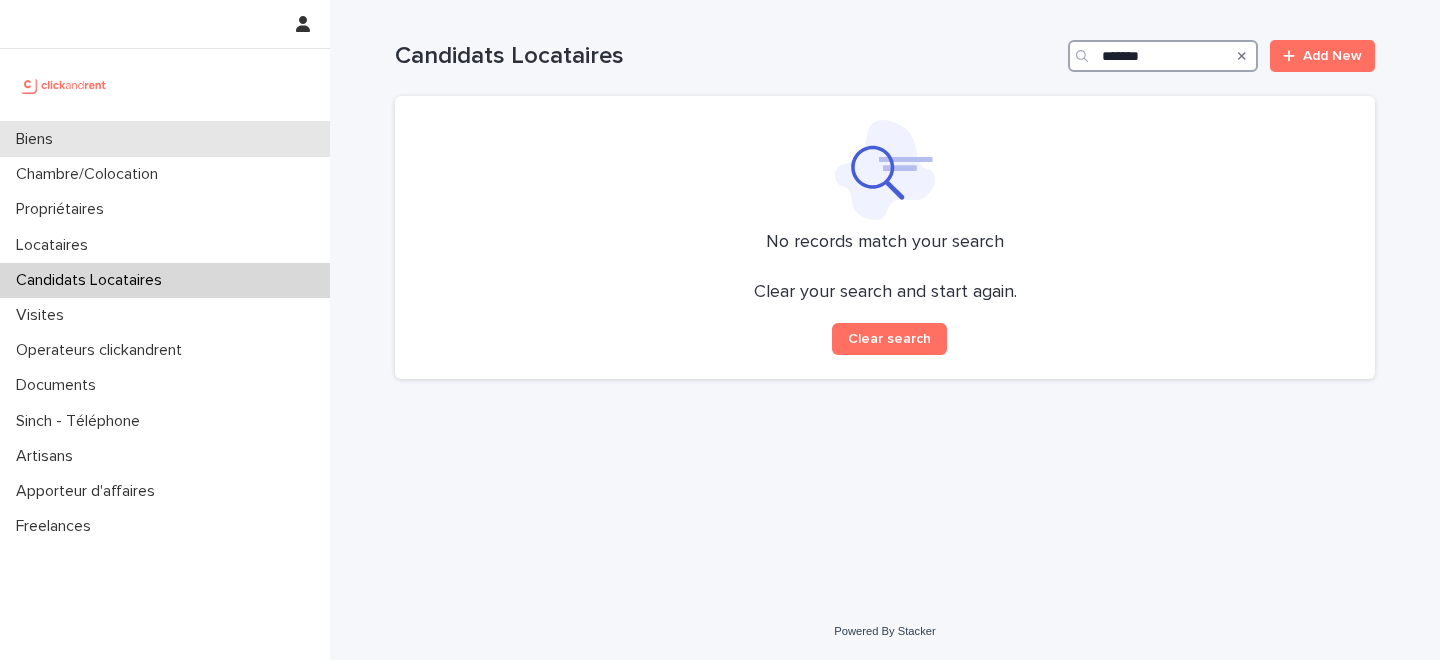 type on "*******" 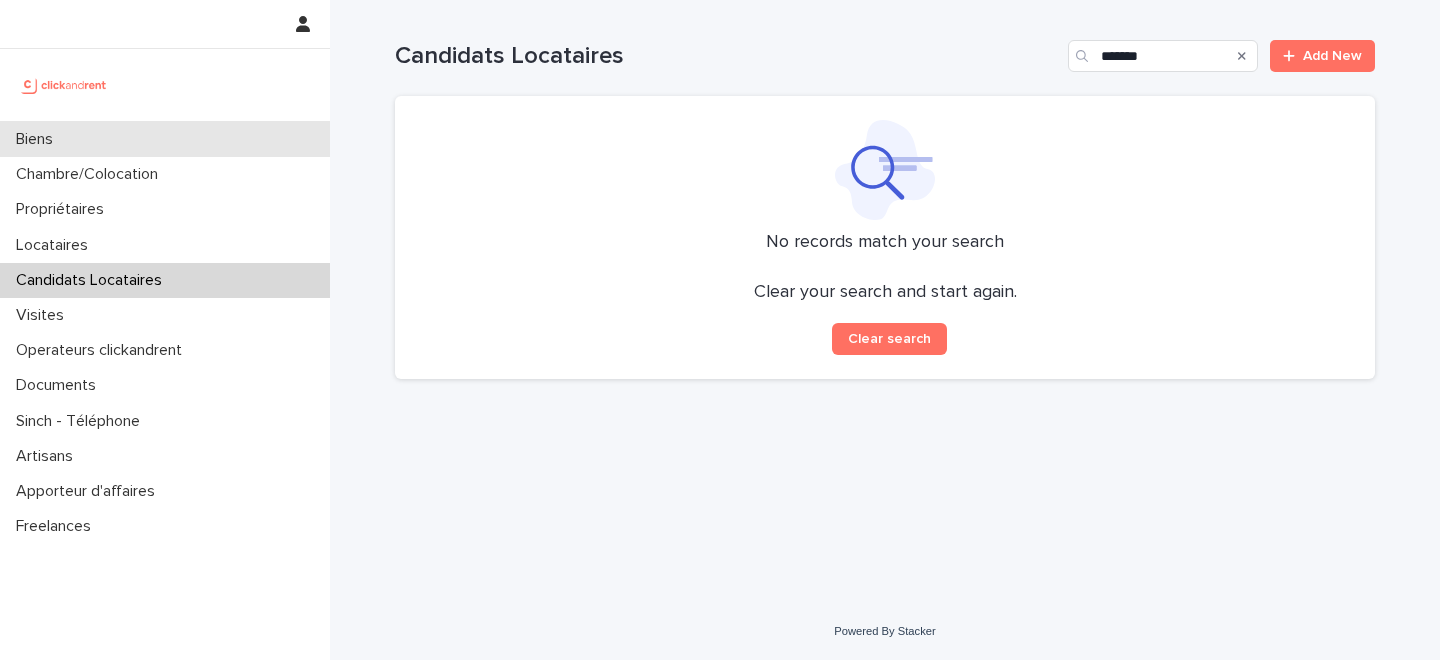 click on "Biens" at bounding box center [165, 139] 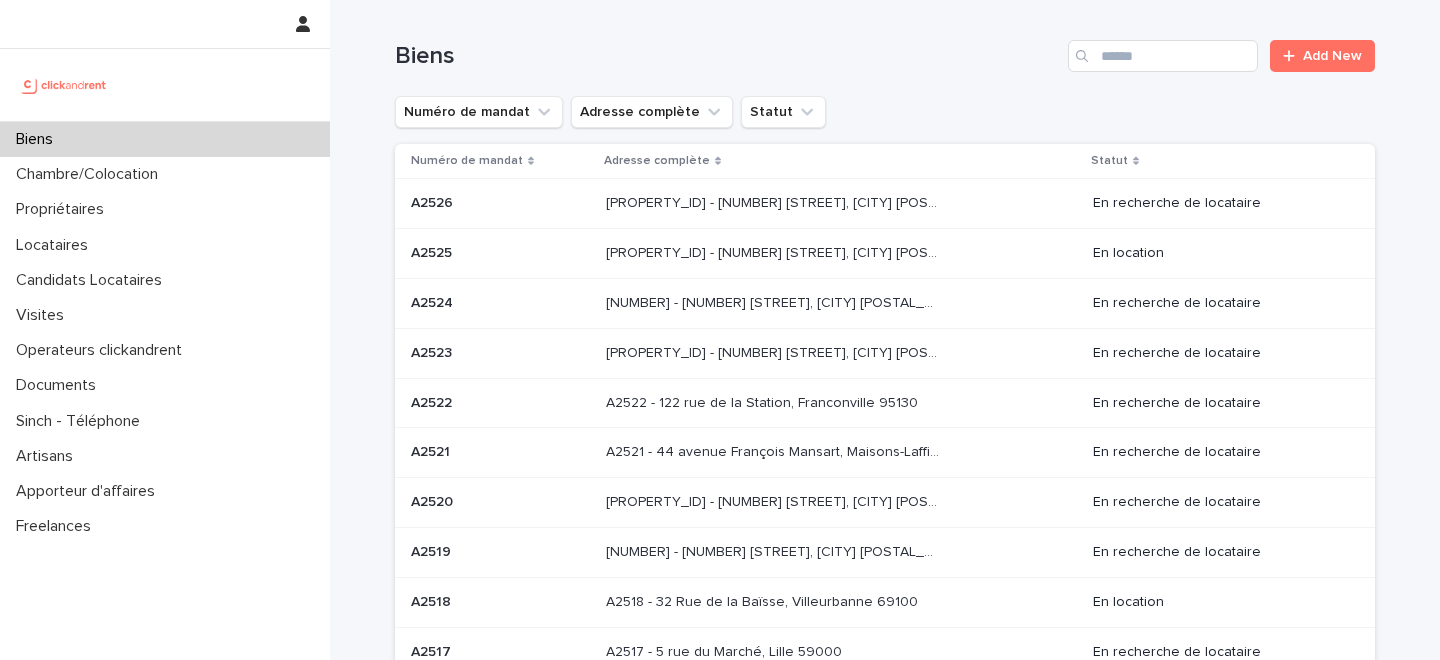 click on "Biens" at bounding box center (165, 139) 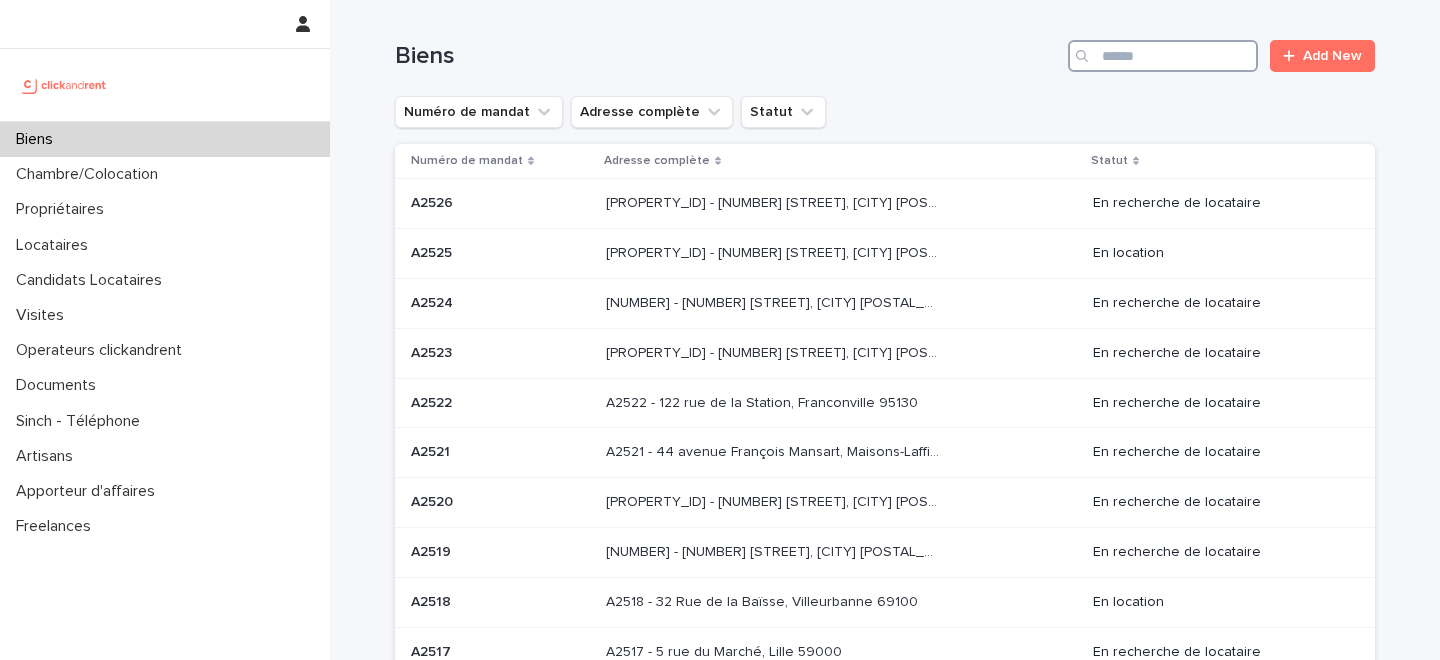 click at bounding box center [1163, 56] 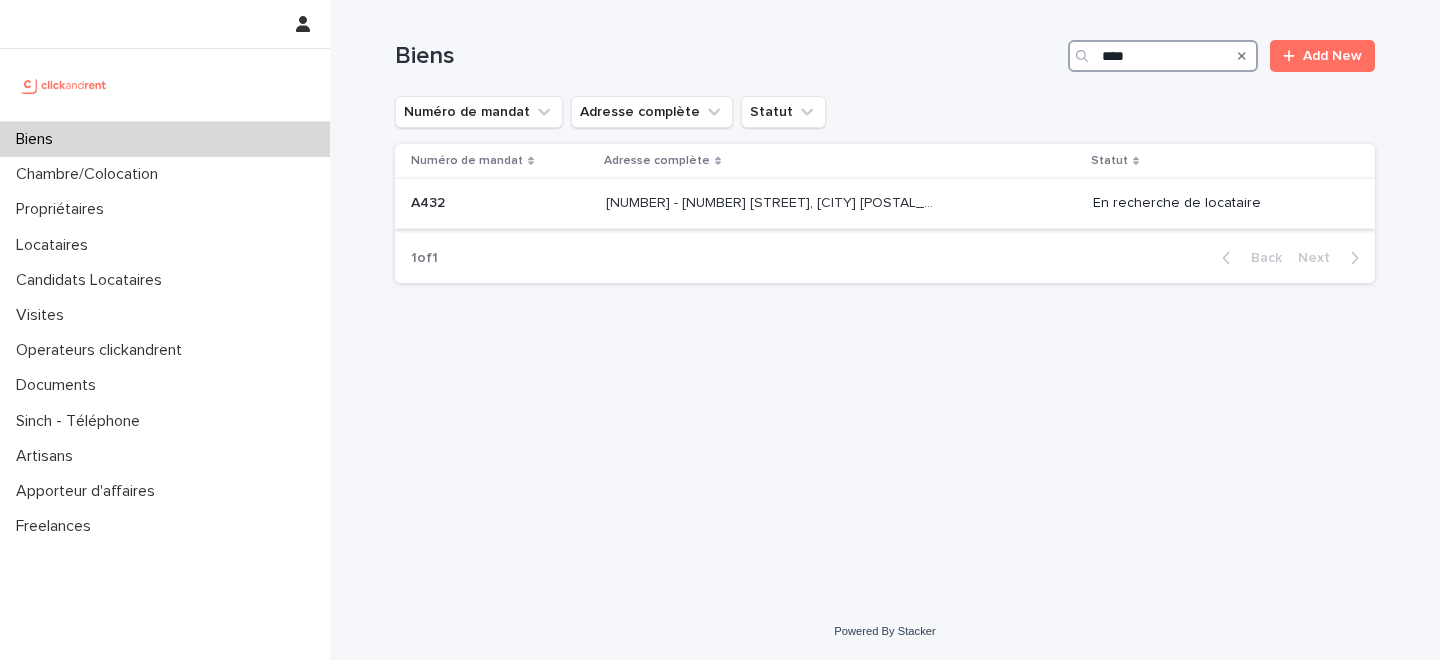 type on "****" 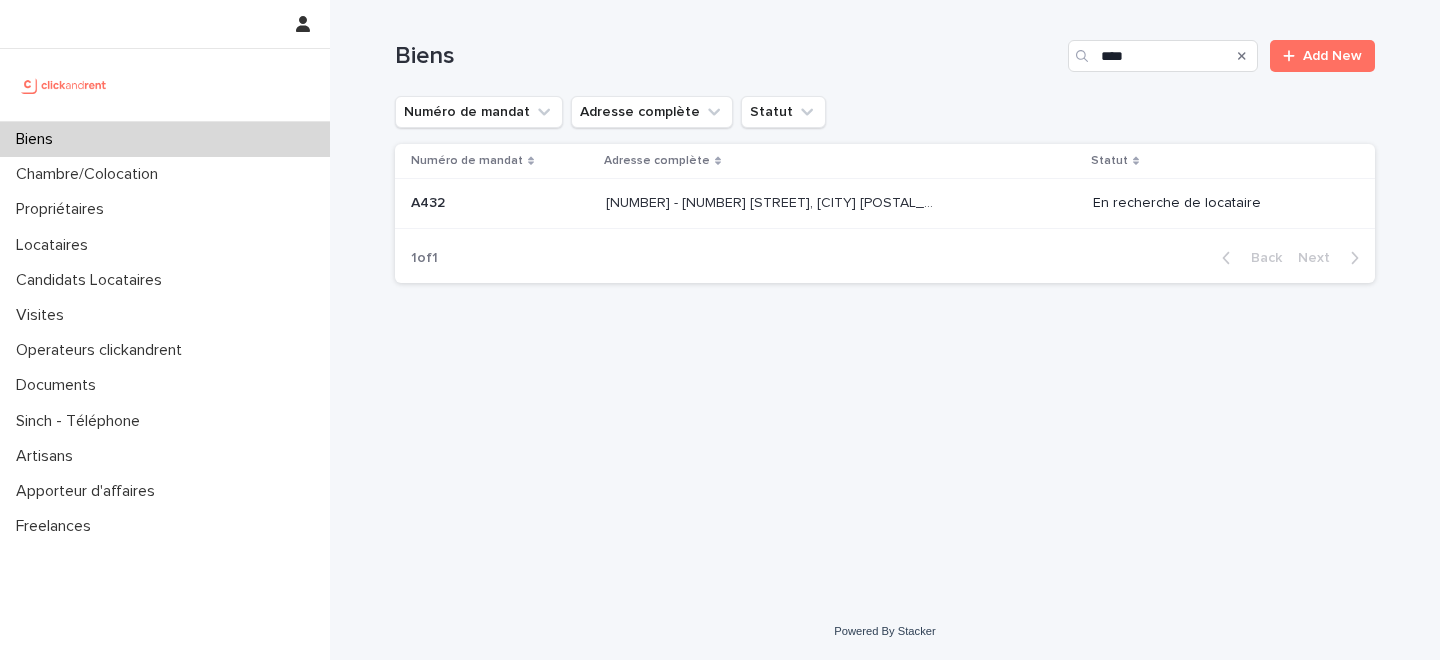 click on "[ALPHANUMERIC] - [NUMBER] [STREET], [CITY] [POSTAL_CODE]" at bounding box center (774, 201) 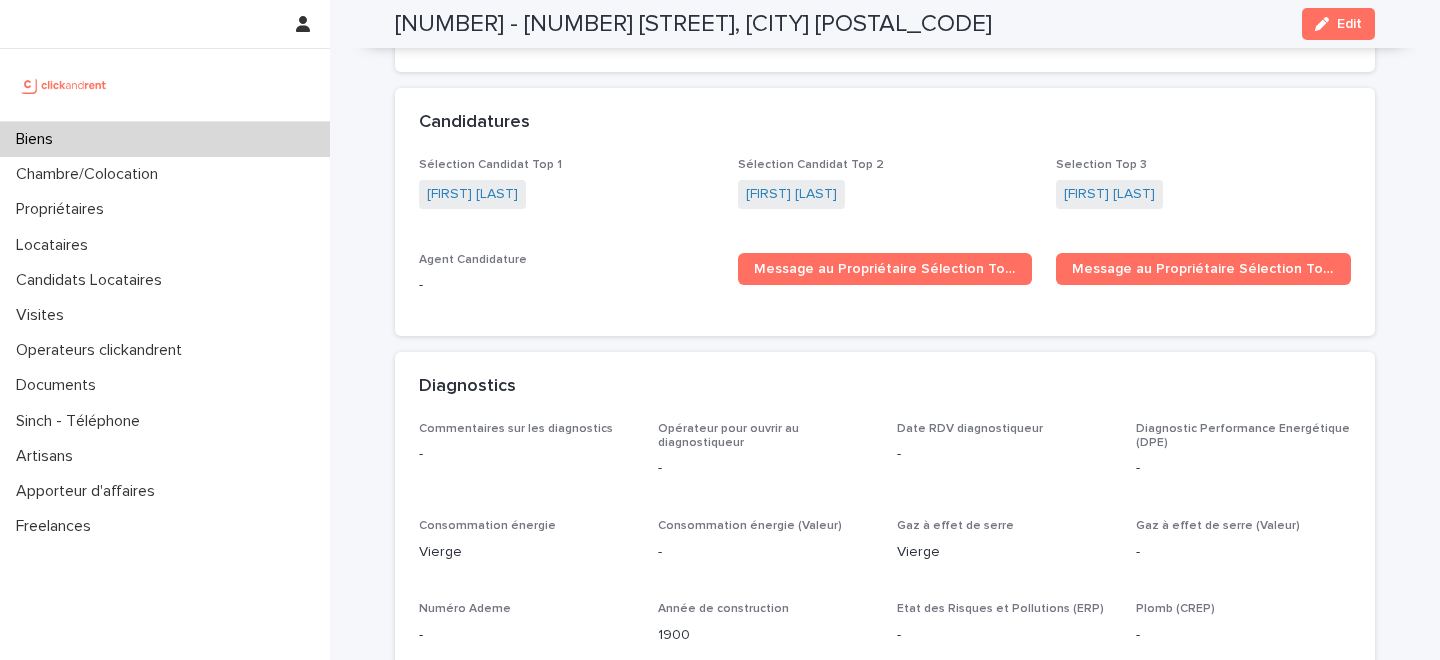 scroll, scrollTop: 5656, scrollLeft: 0, axis: vertical 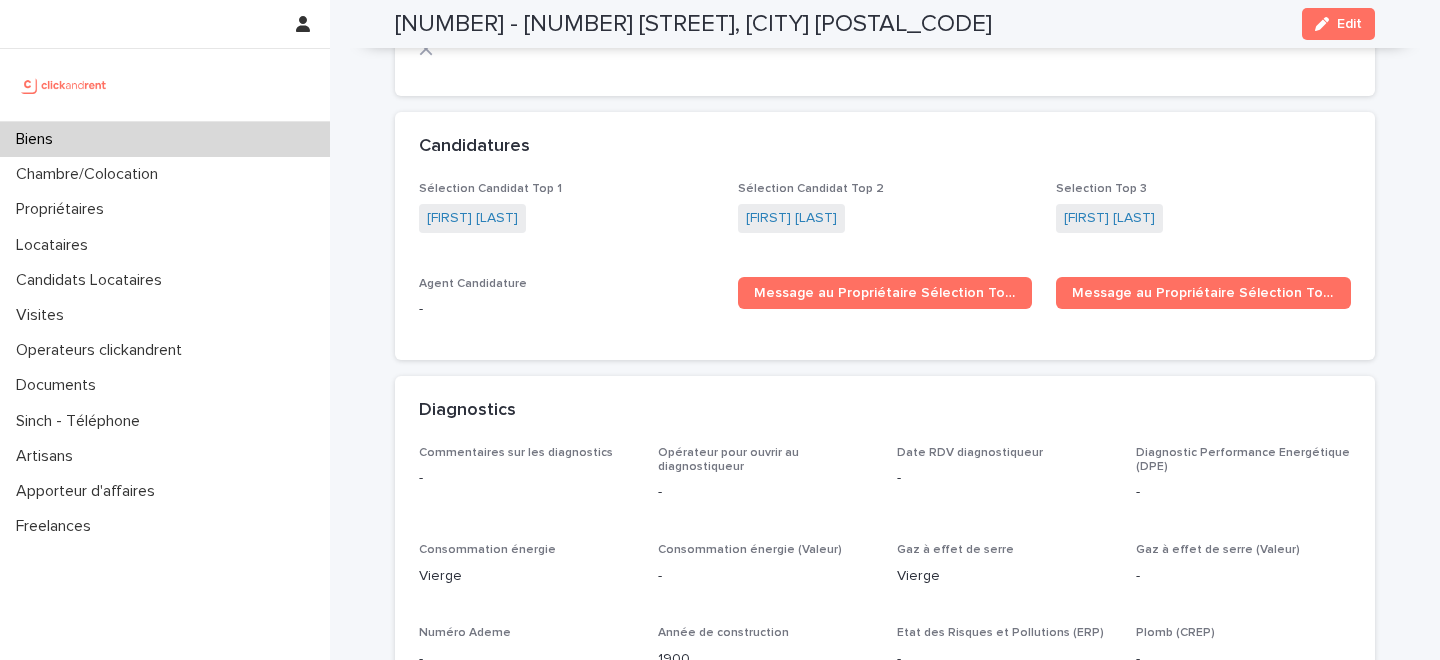 click on "[FIRST] [LAST]" at bounding box center (566, 220) 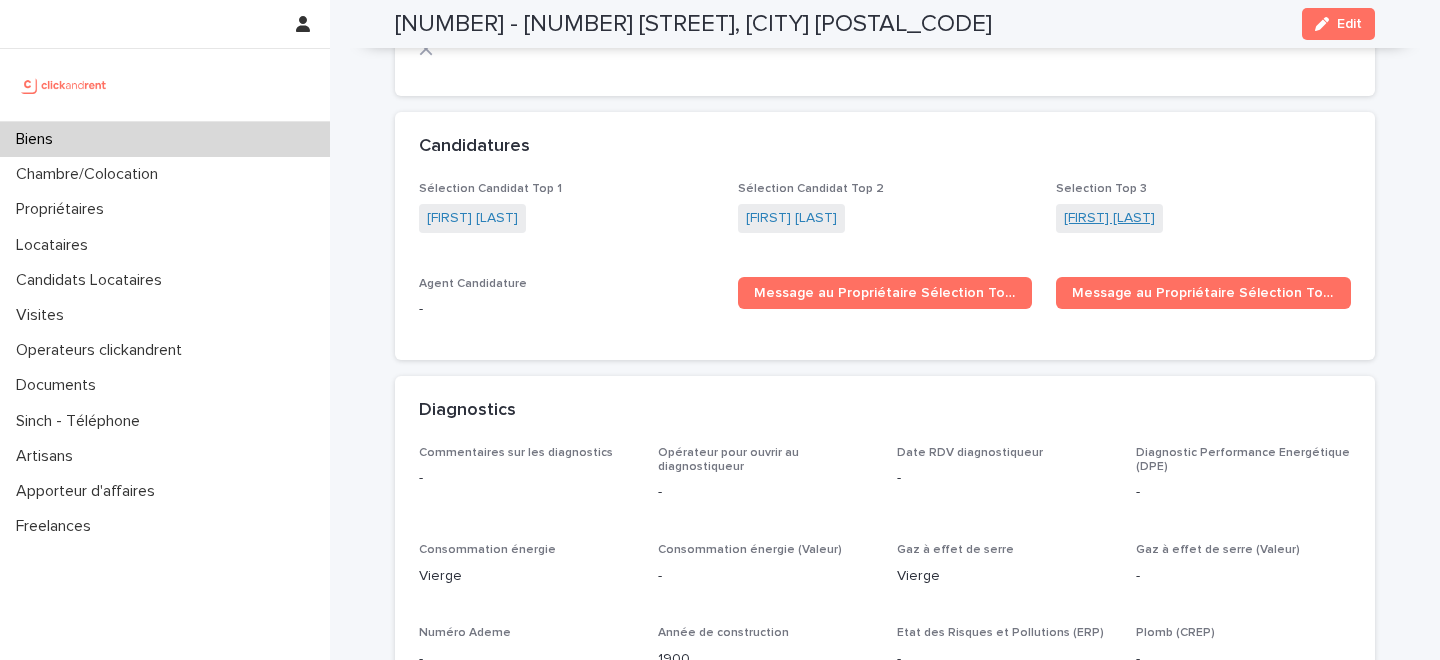 click on "[FIRST] [LAST]" at bounding box center [1109, 218] 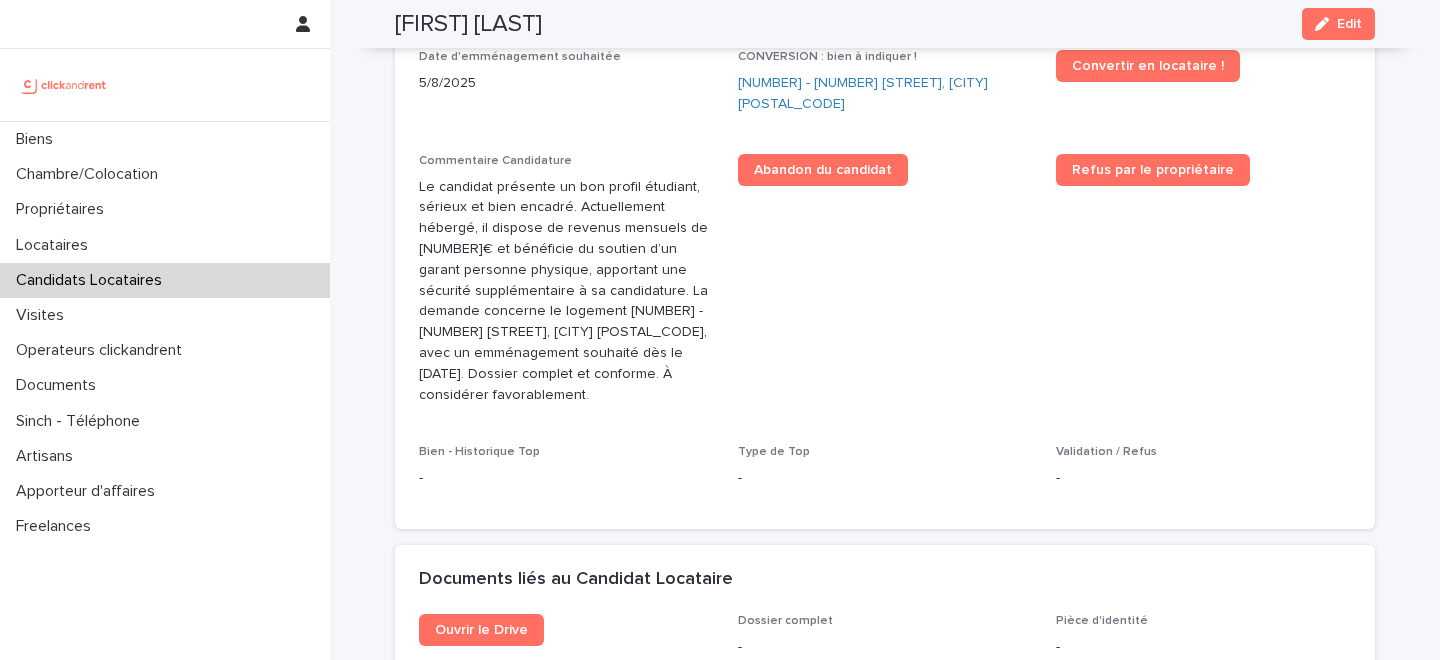 scroll, scrollTop: 660, scrollLeft: 0, axis: vertical 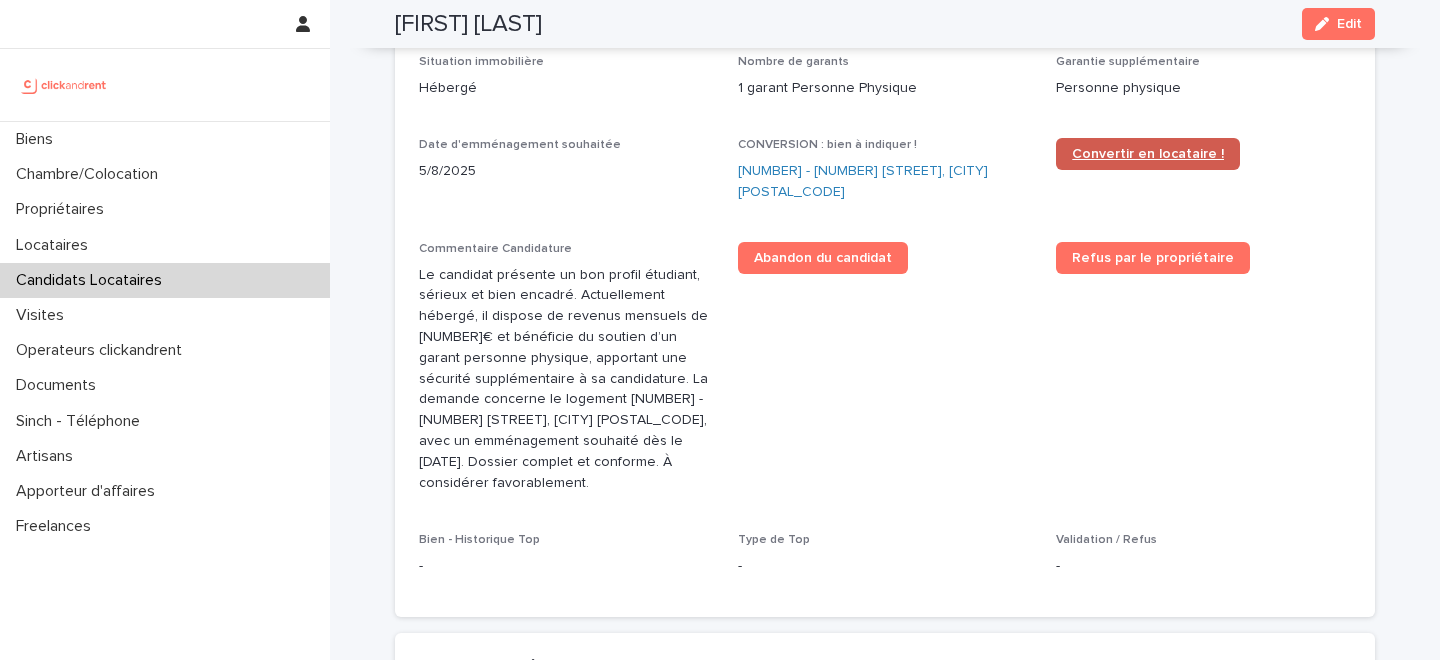 click on "Convertir en locataire !" at bounding box center (1148, 154) 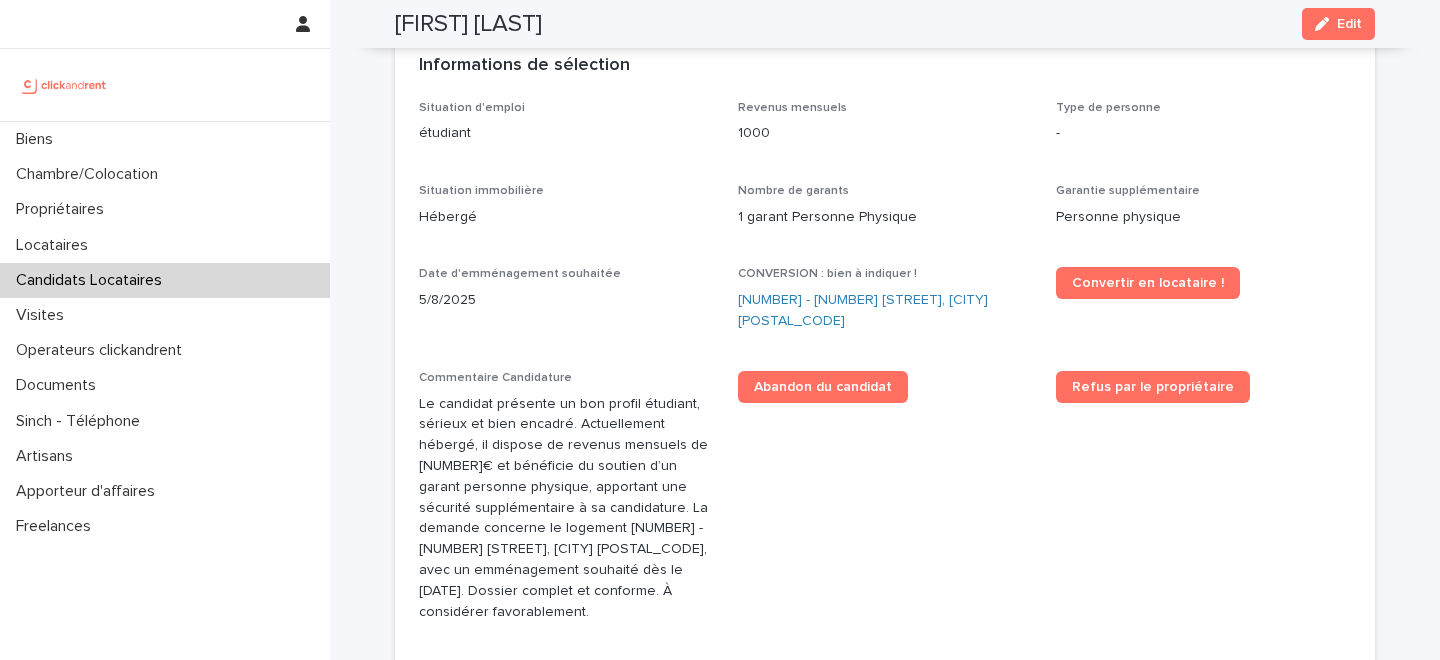 scroll, scrollTop: 507, scrollLeft: 0, axis: vertical 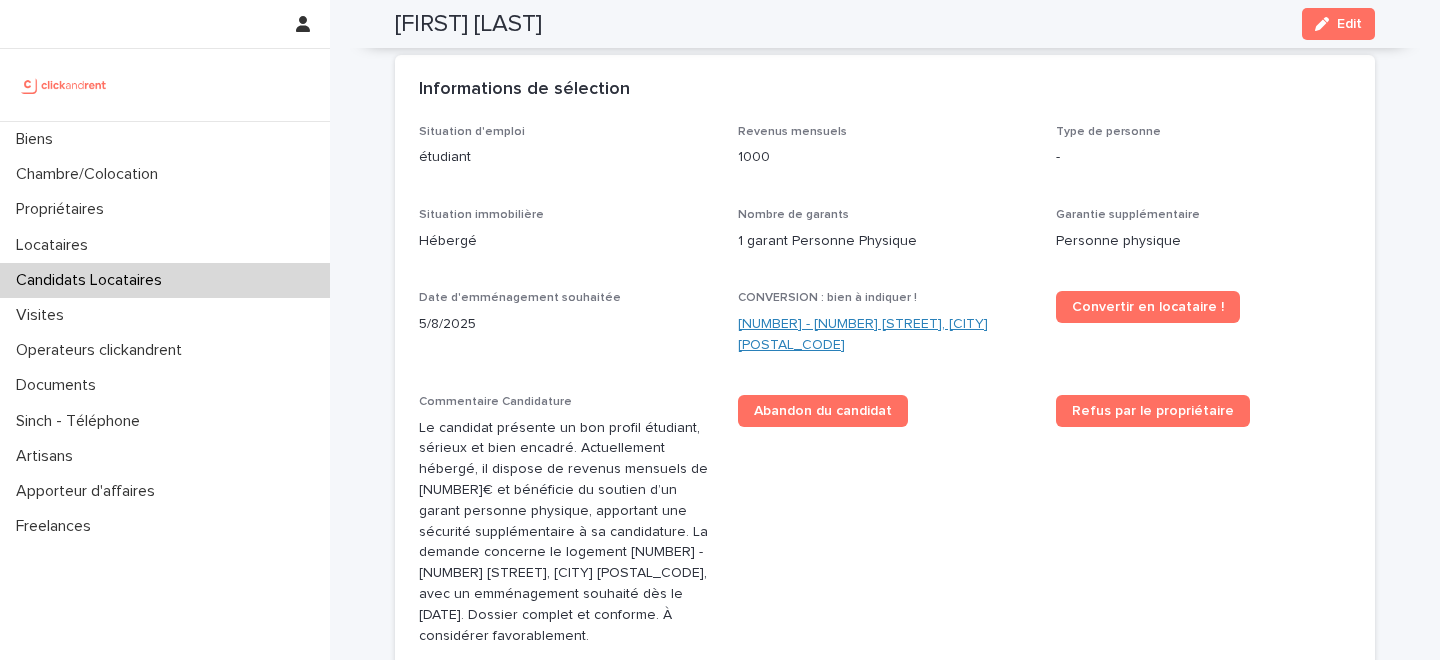click on "[ALPHANUMERIC] - [NUMBER] [STREET], [CITY] [POSTAL_CODE]" at bounding box center (885, 335) 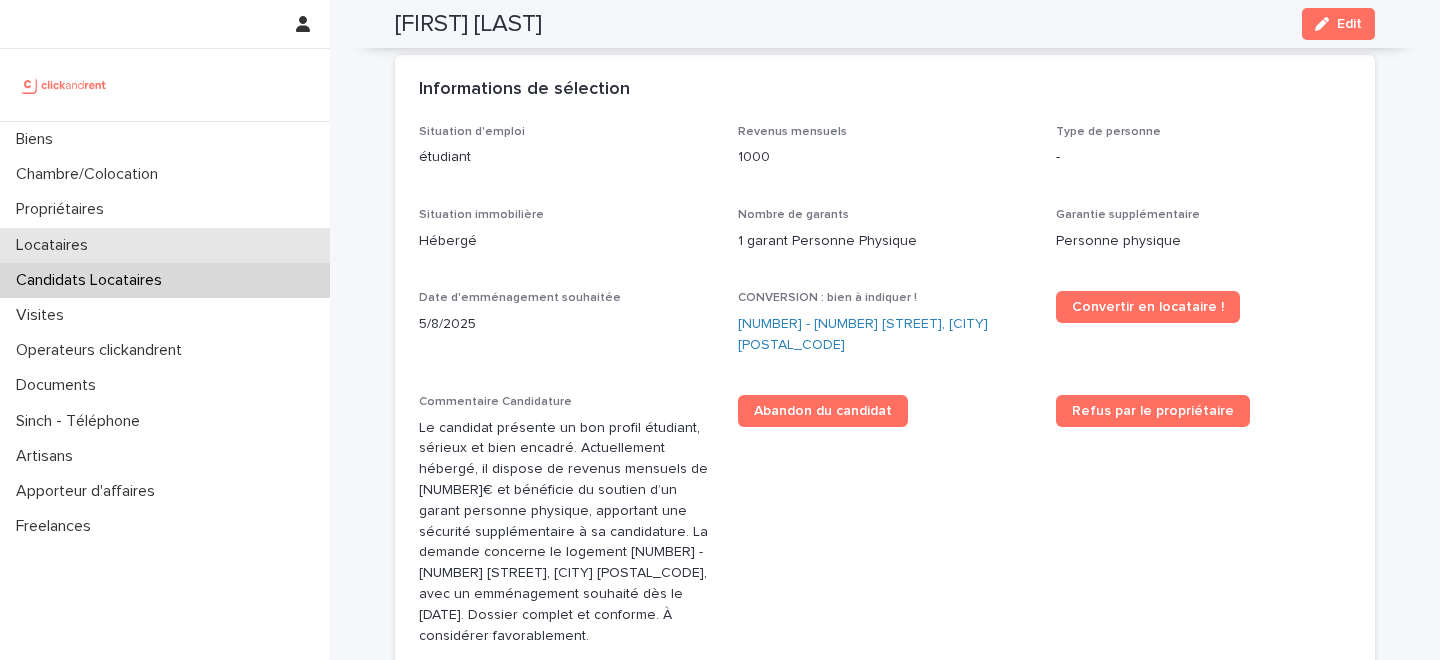click on "Locataires" at bounding box center [165, 245] 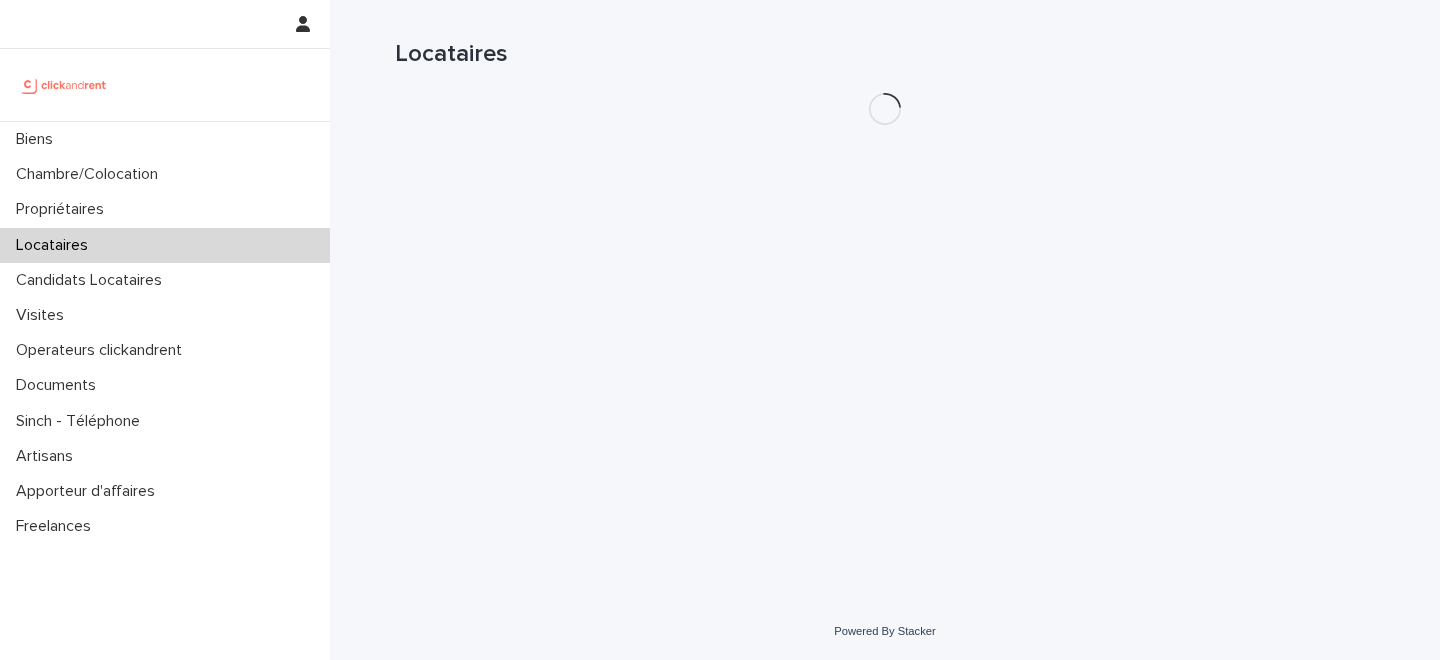 scroll, scrollTop: 0, scrollLeft: 0, axis: both 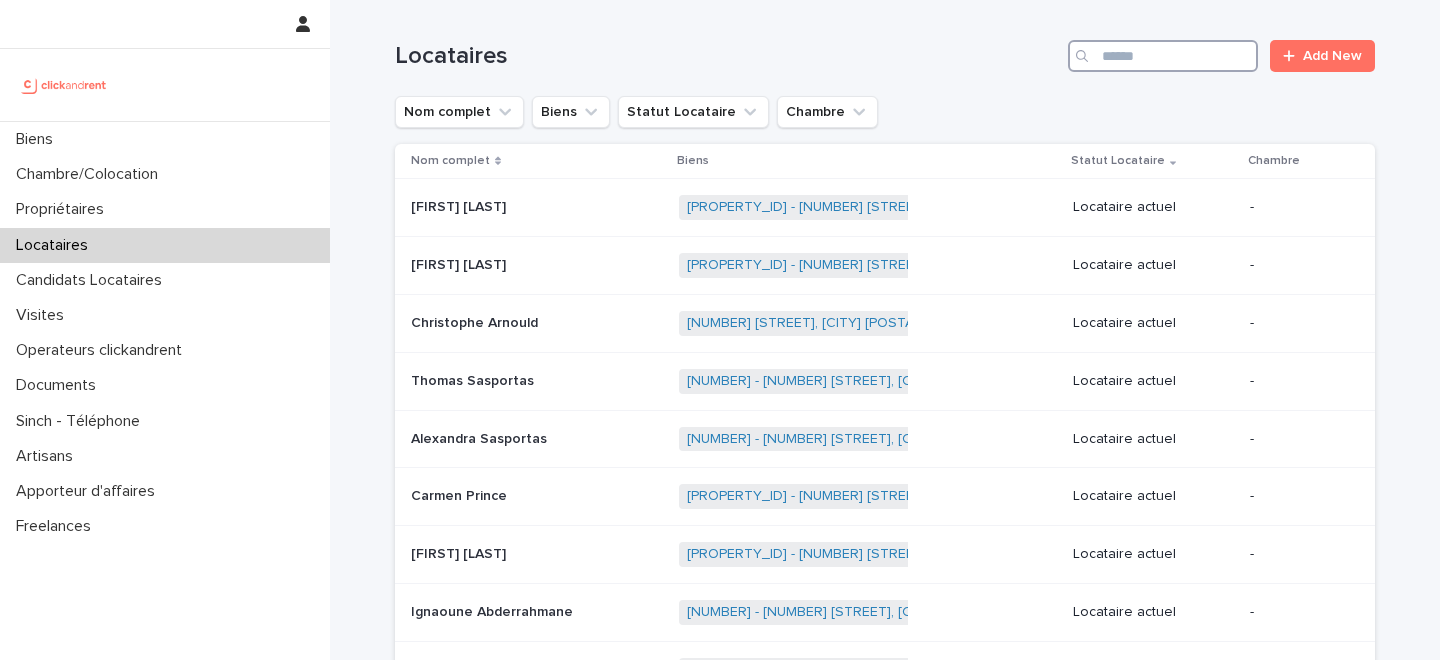 click at bounding box center [1163, 56] 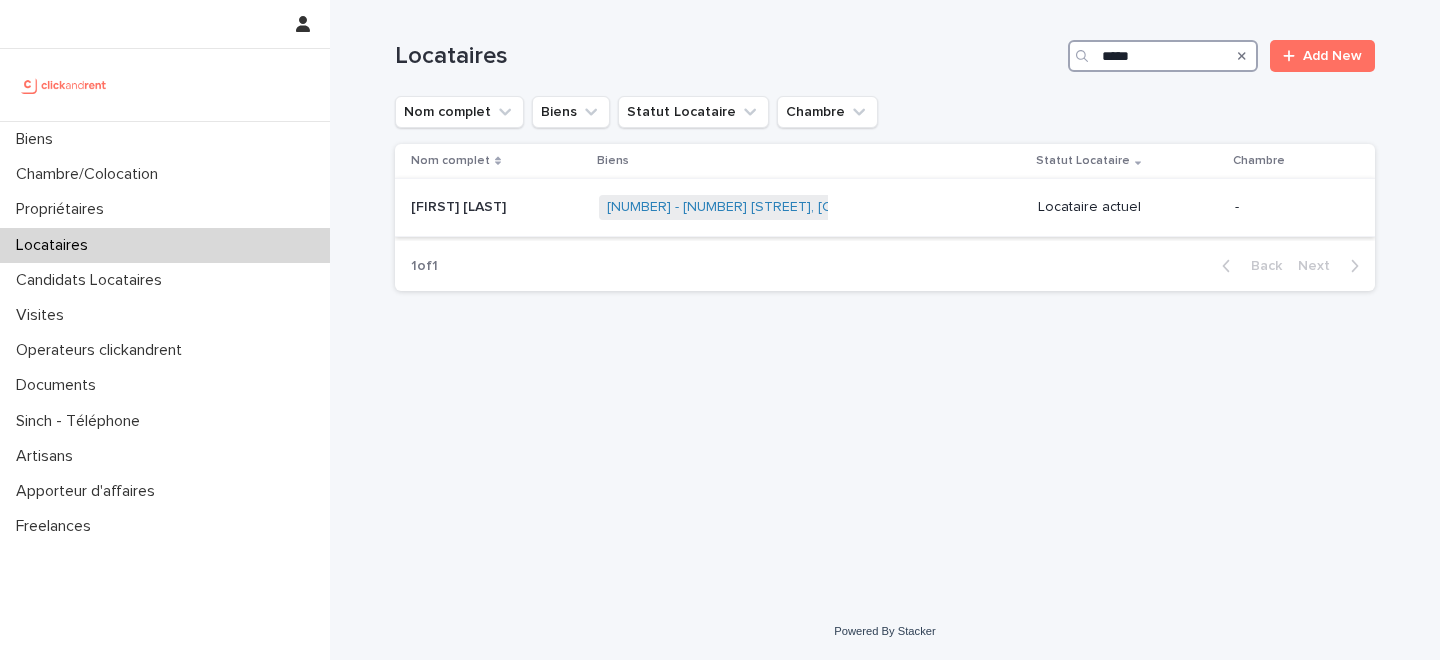 type on "*****" 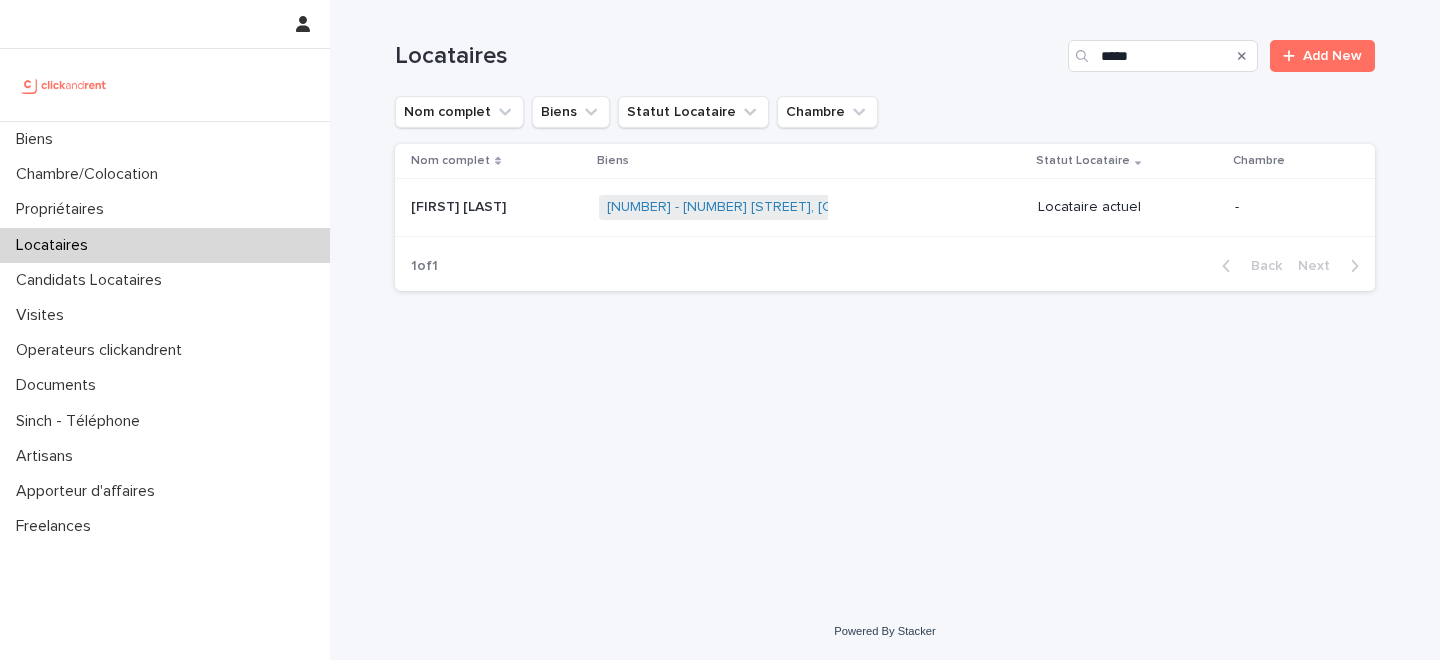 click at bounding box center [497, 207] 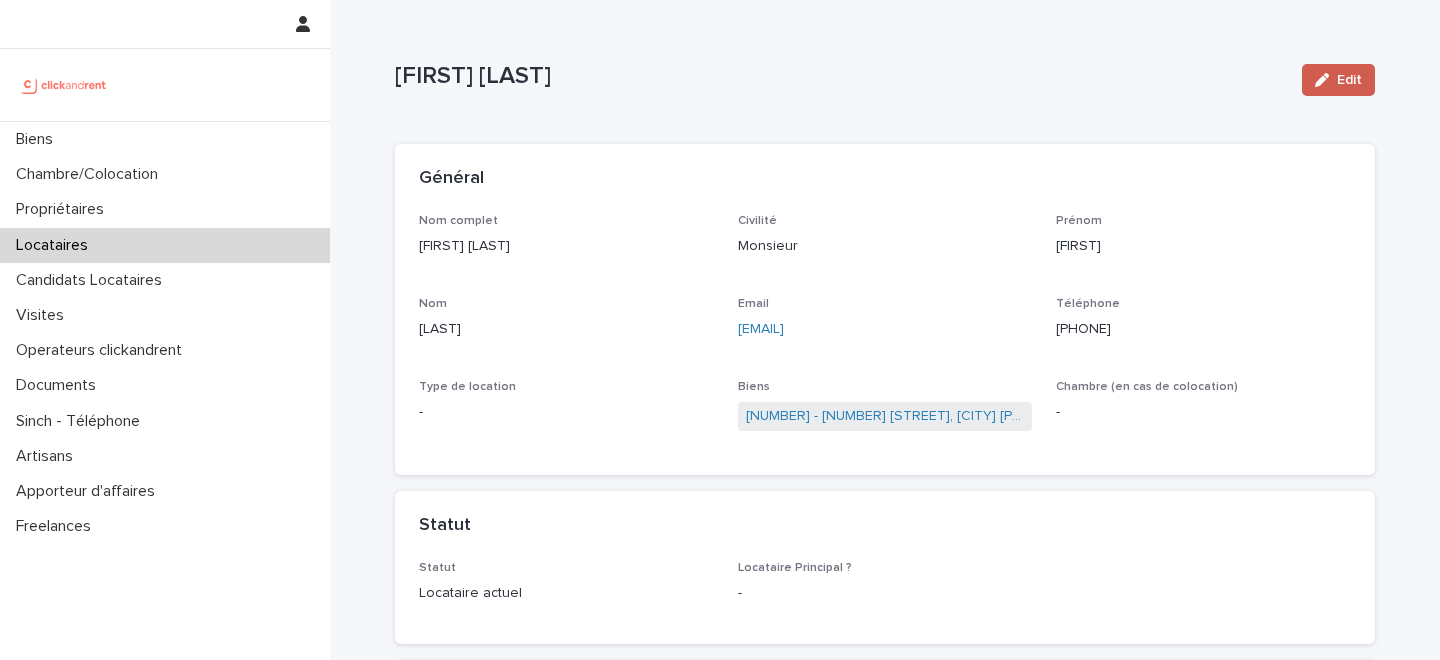click on "Edit" at bounding box center [1338, 80] 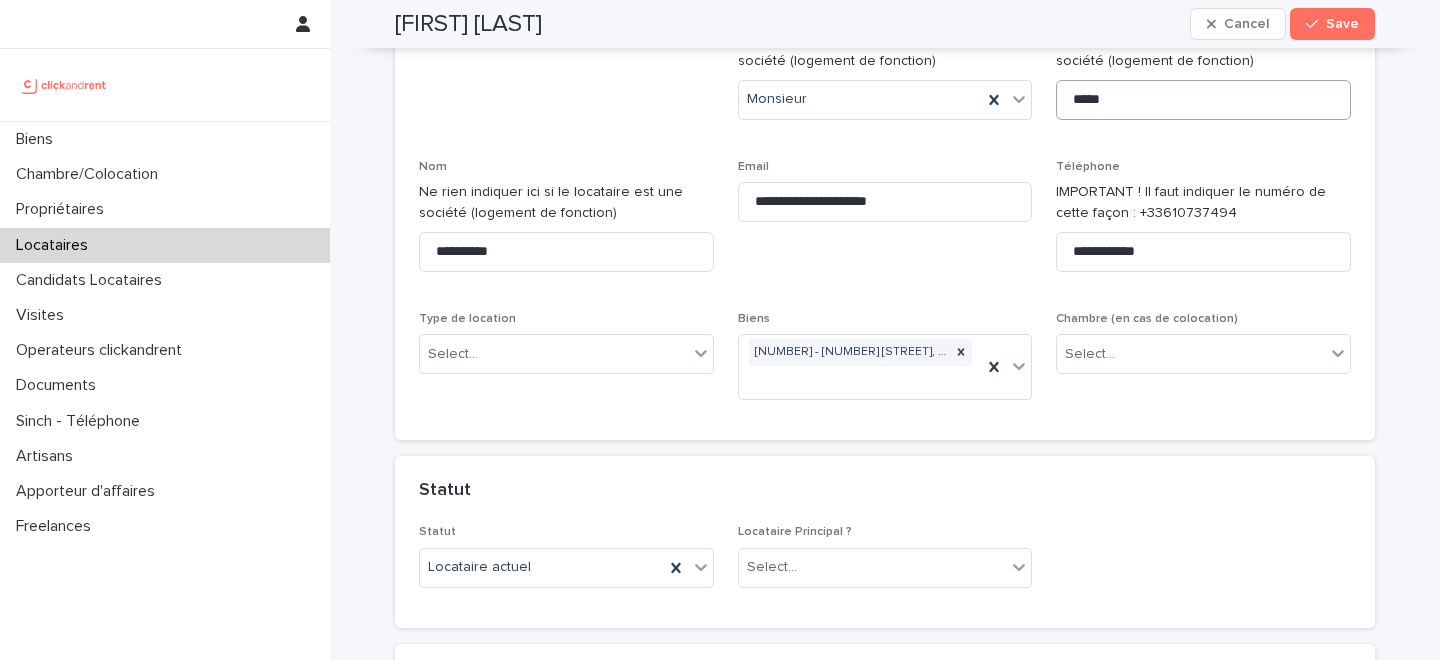scroll, scrollTop: 209, scrollLeft: 0, axis: vertical 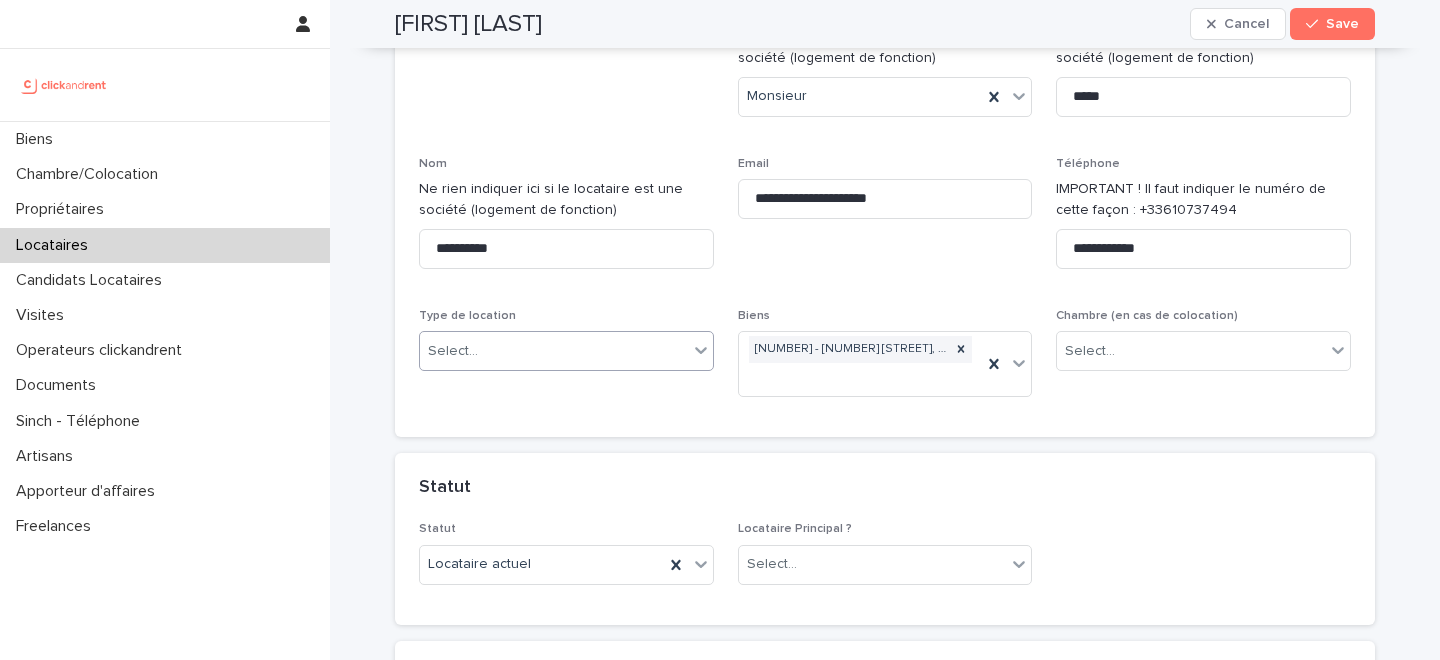 click on "Select..." at bounding box center [554, 351] 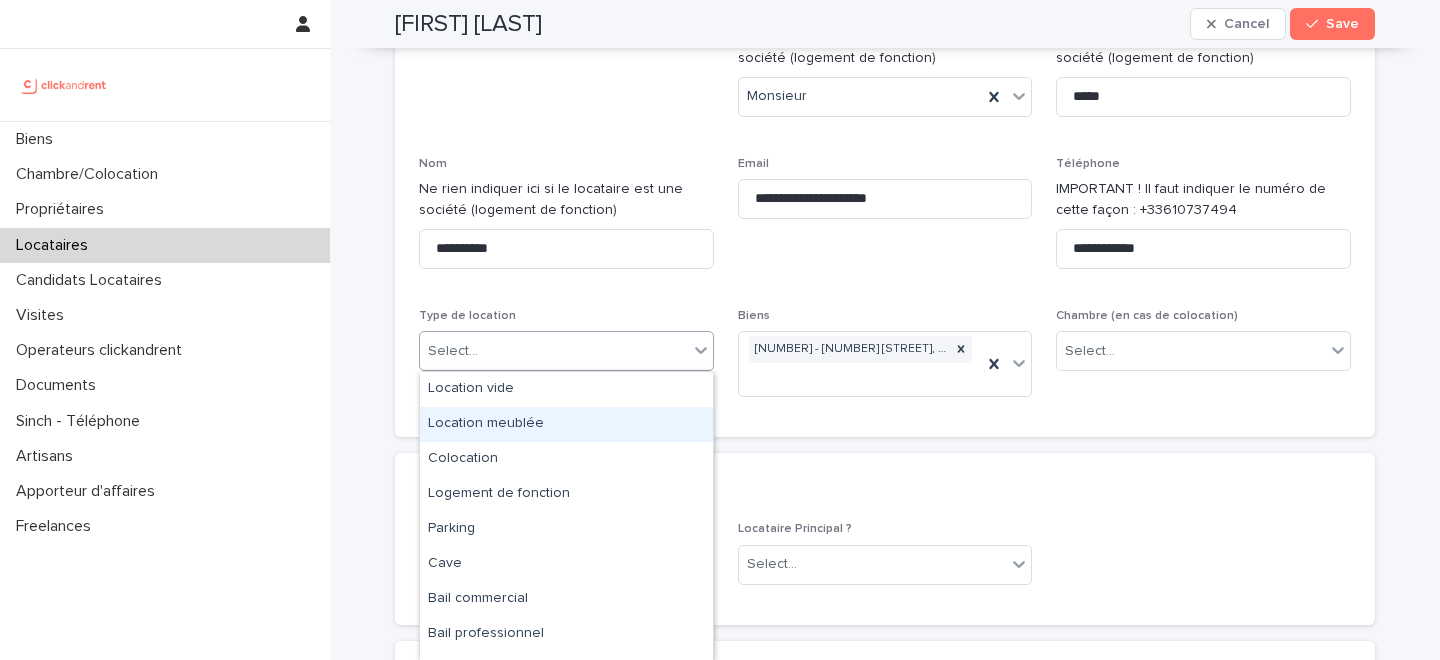 click on "Location meublée" at bounding box center [566, 424] 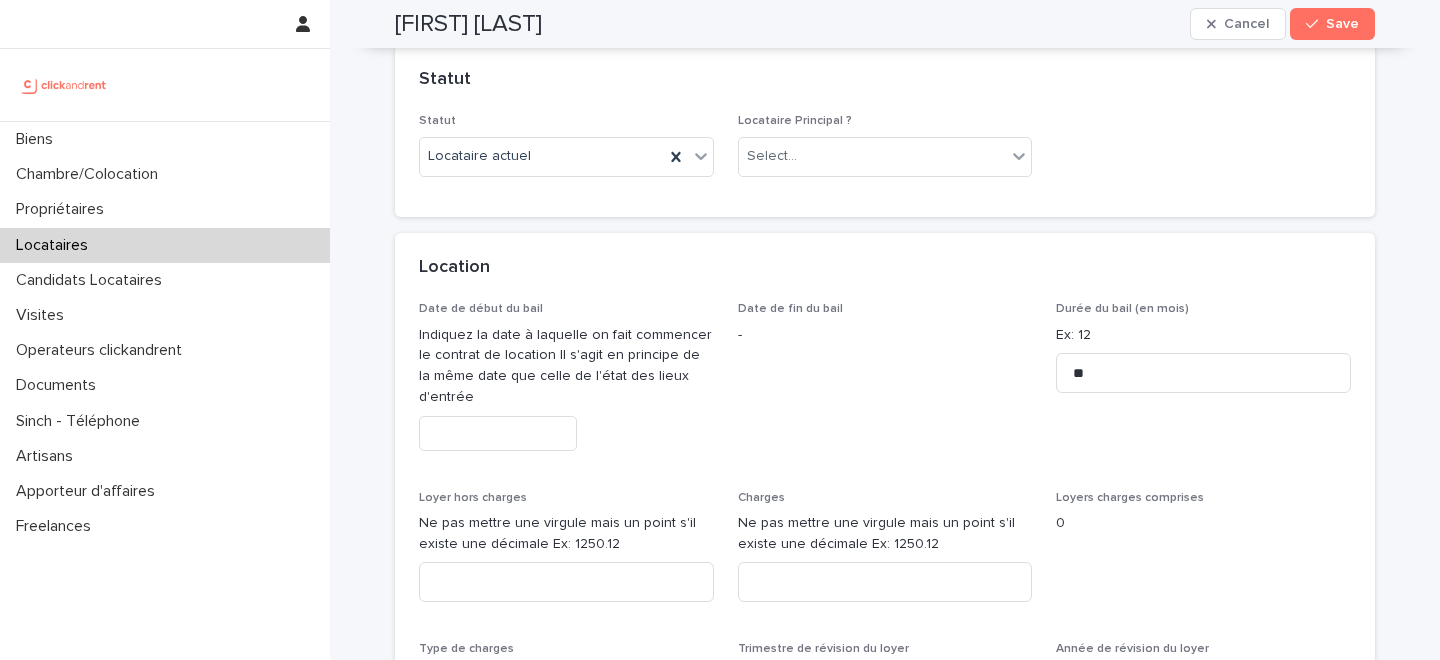 scroll, scrollTop: 570, scrollLeft: 0, axis: vertical 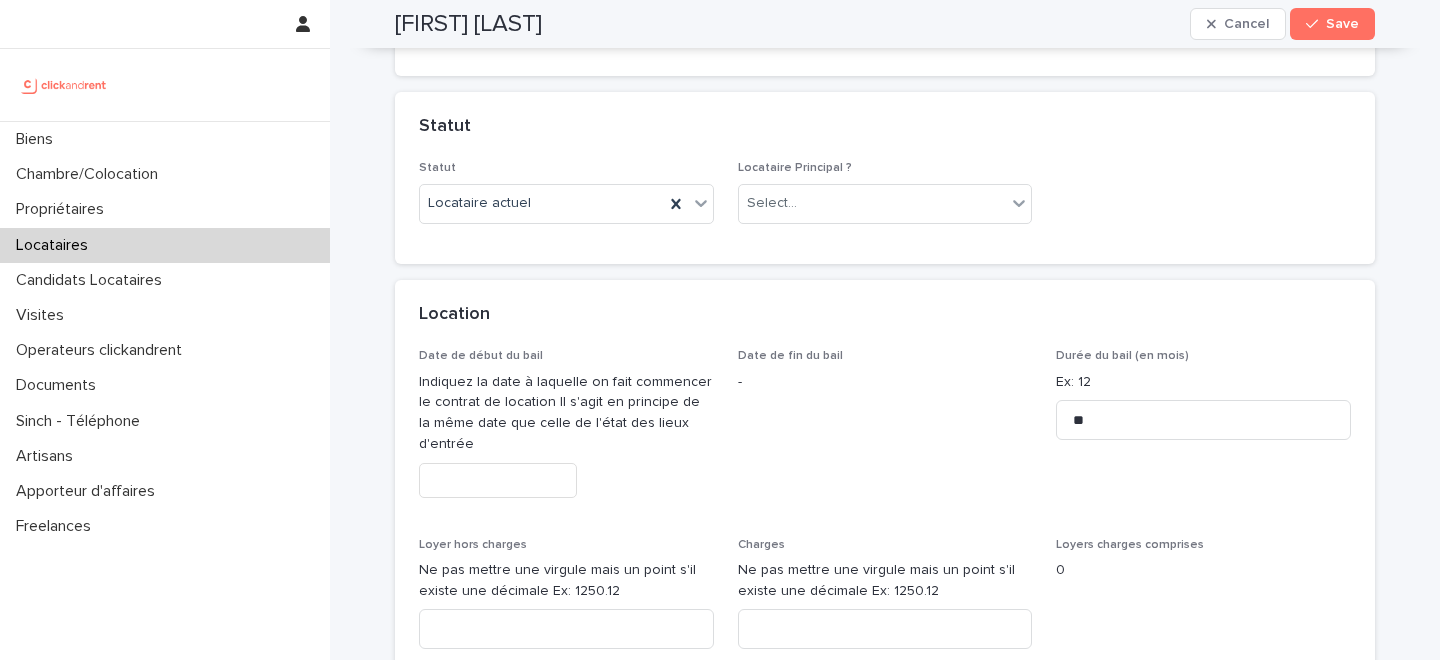 click on "Locataire Principal ?" at bounding box center (795, 168) 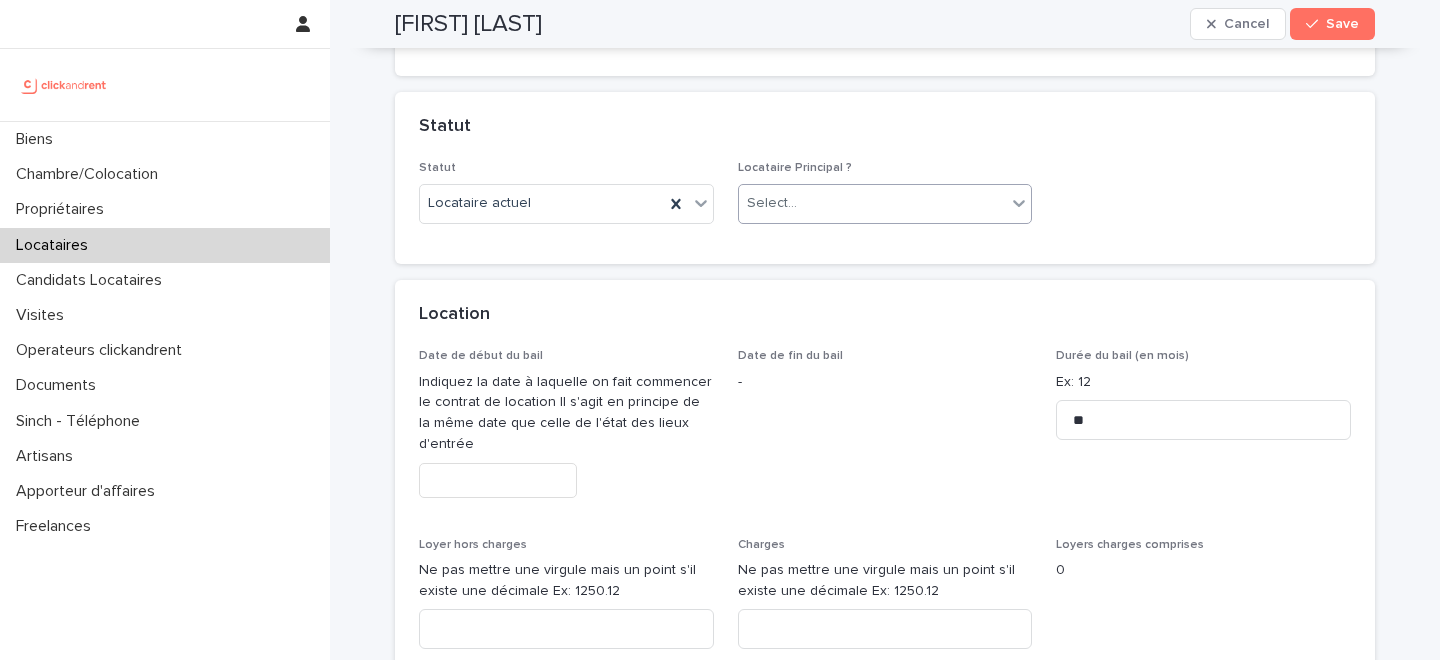 click on "Select..." at bounding box center (873, 203) 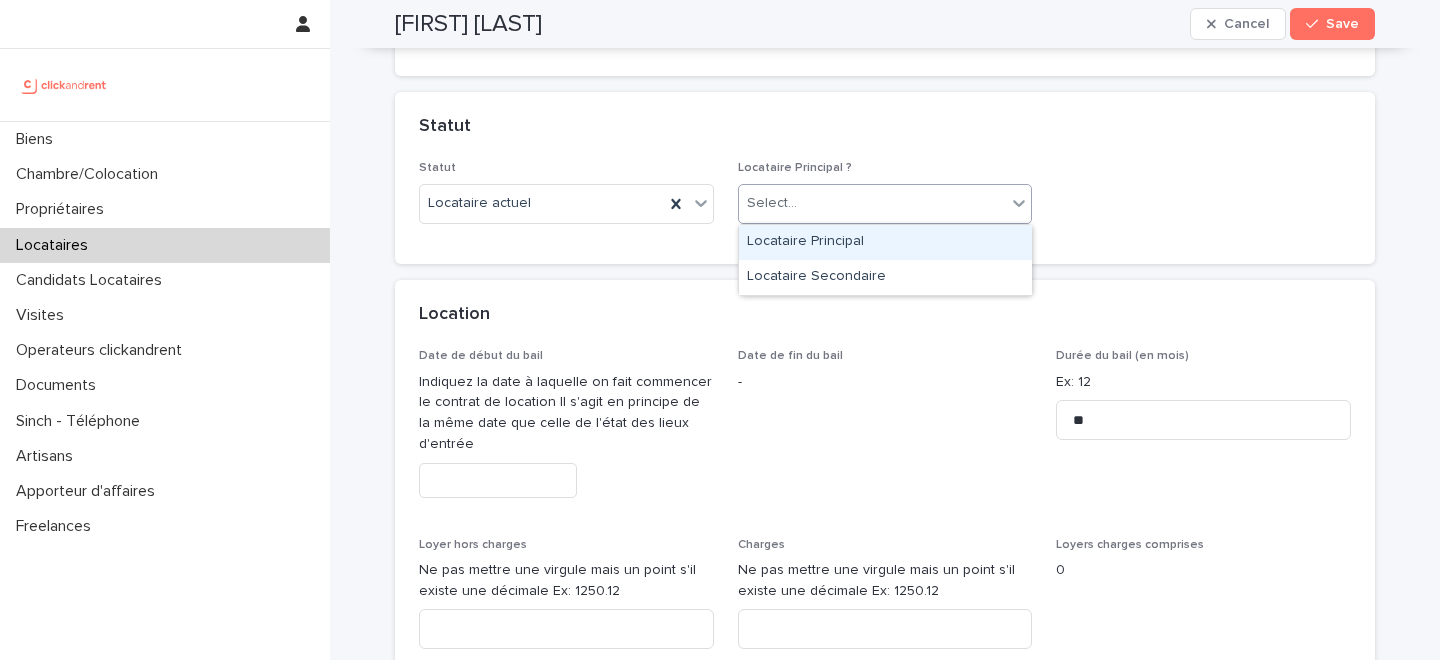 click on "Locataire Principal" at bounding box center [885, 242] 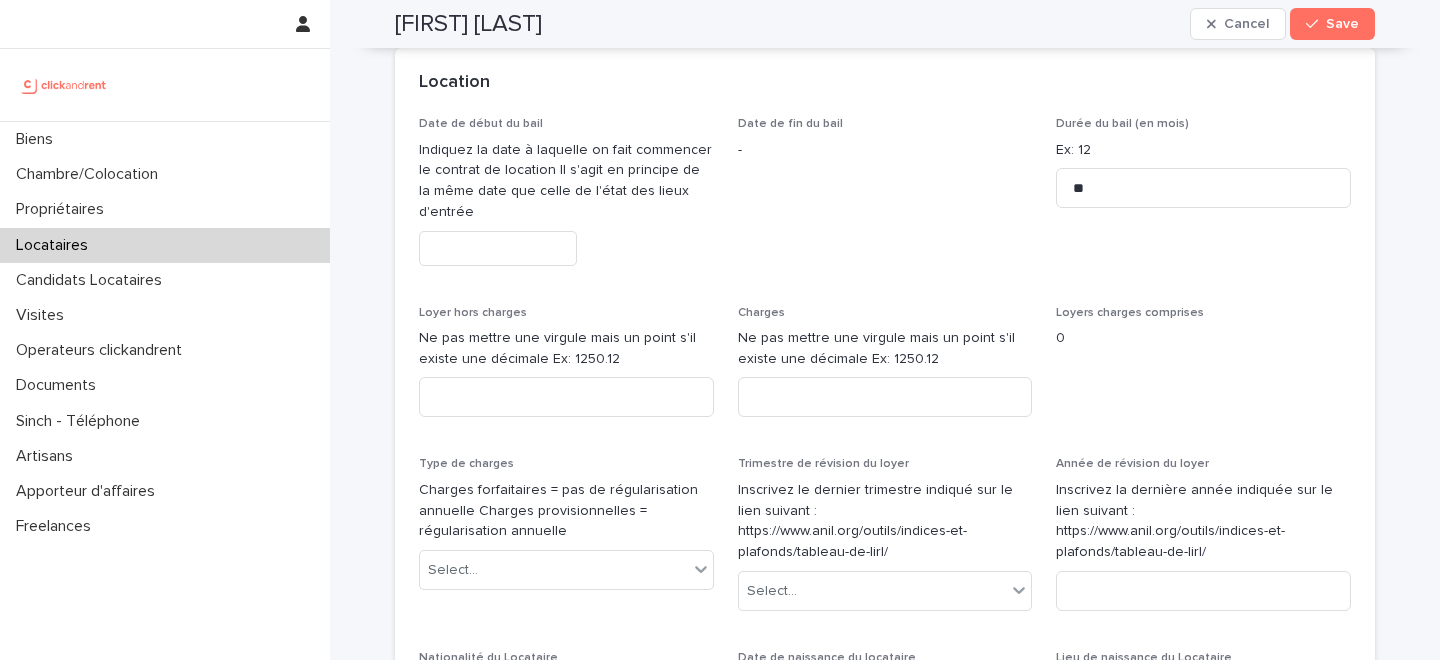 scroll, scrollTop: 799, scrollLeft: 0, axis: vertical 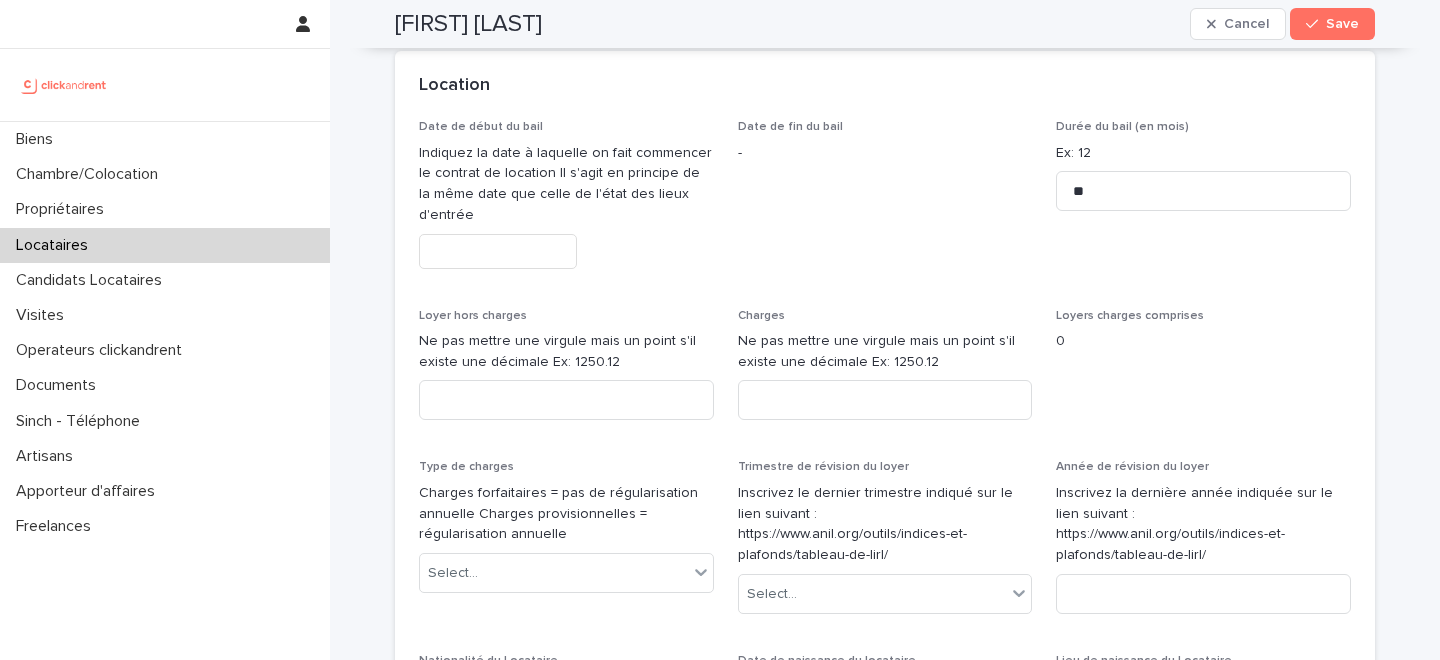 click at bounding box center (498, 251) 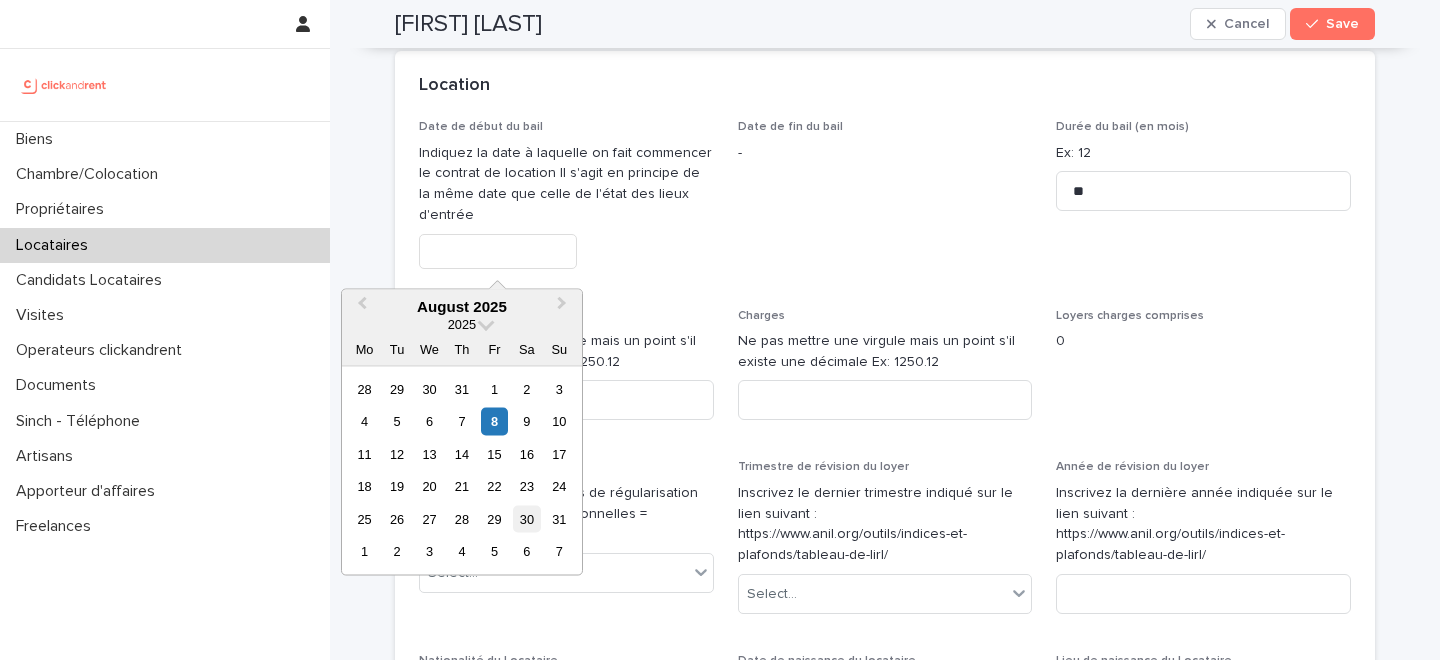 click on "30" at bounding box center [526, 518] 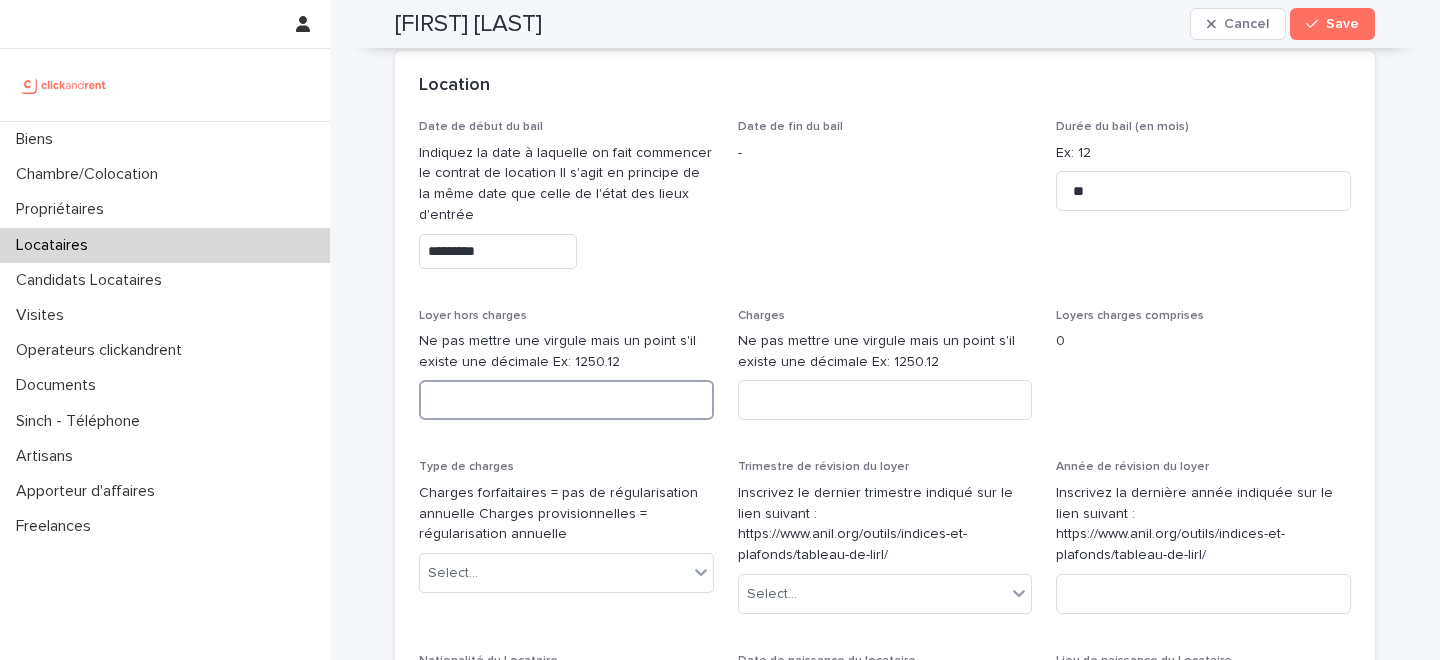 click at bounding box center [566, 400] 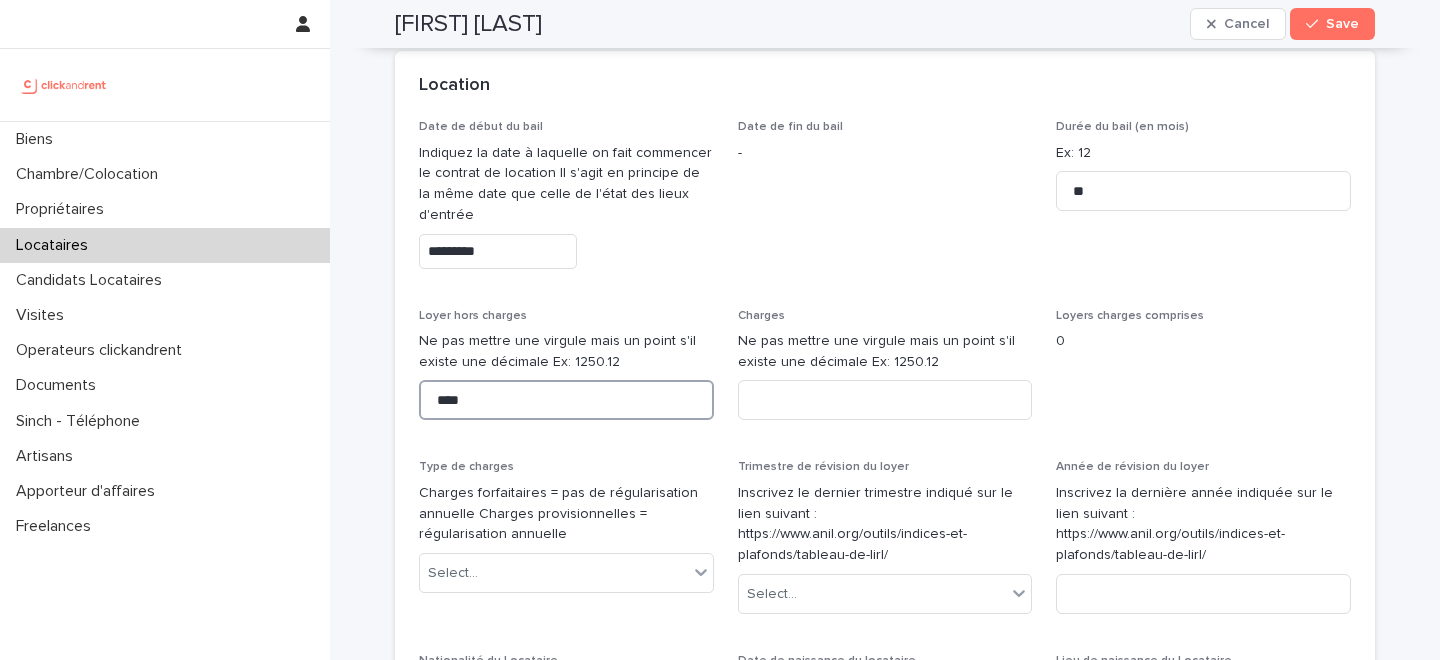 type on "****" 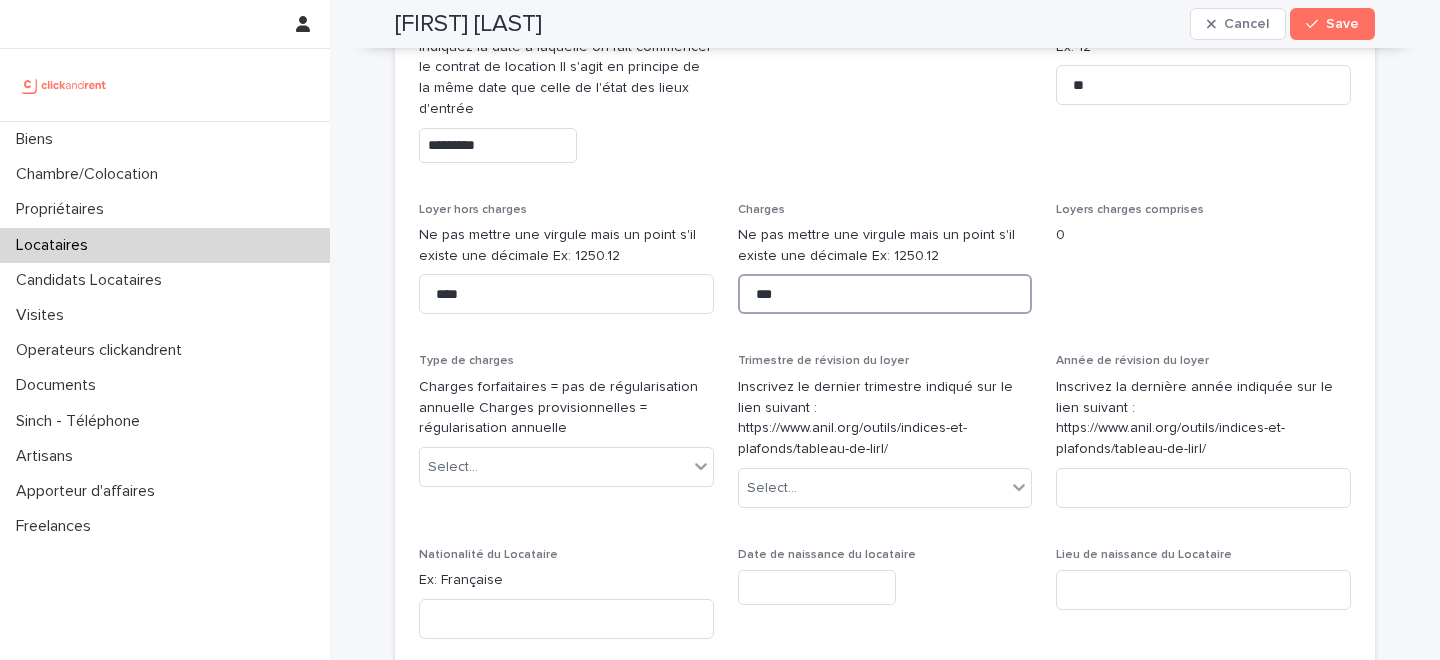 scroll, scrollTop: 987, scrollLeft: 0, axis: vertical 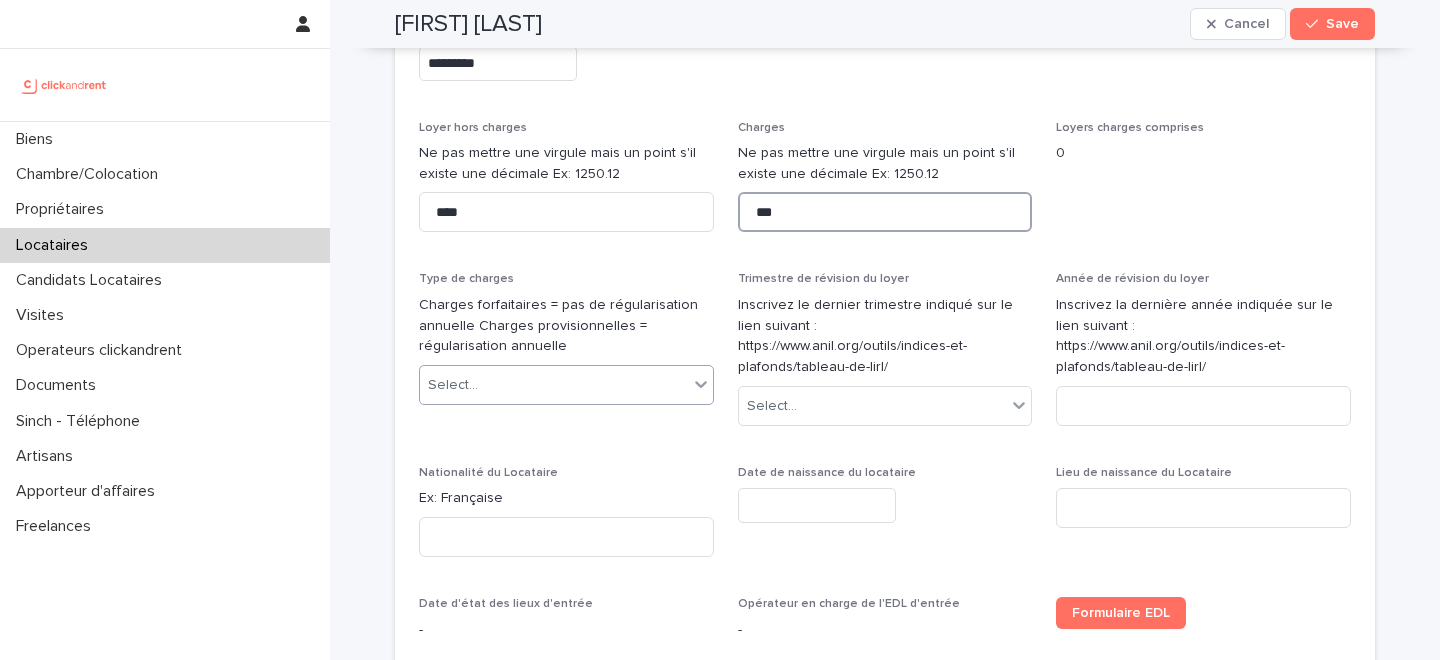 type on "***" 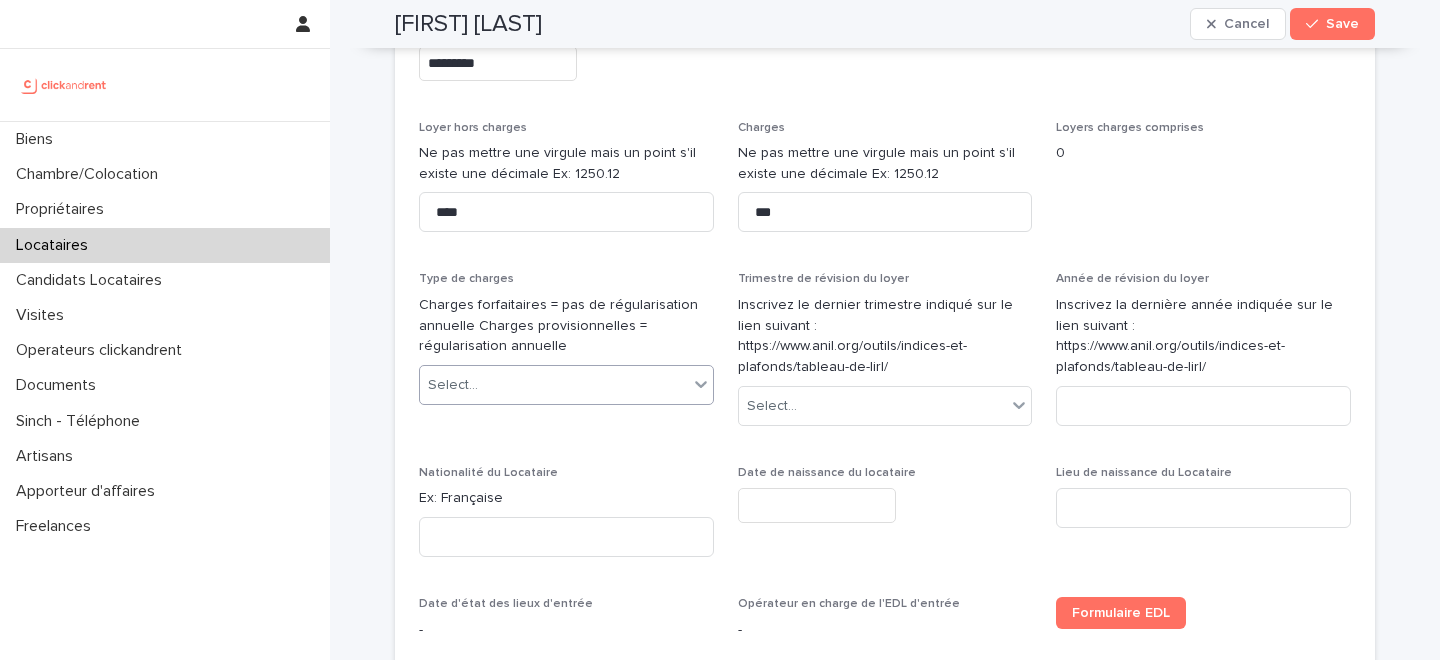 click on "Select..." at bounding box center (554, 385) 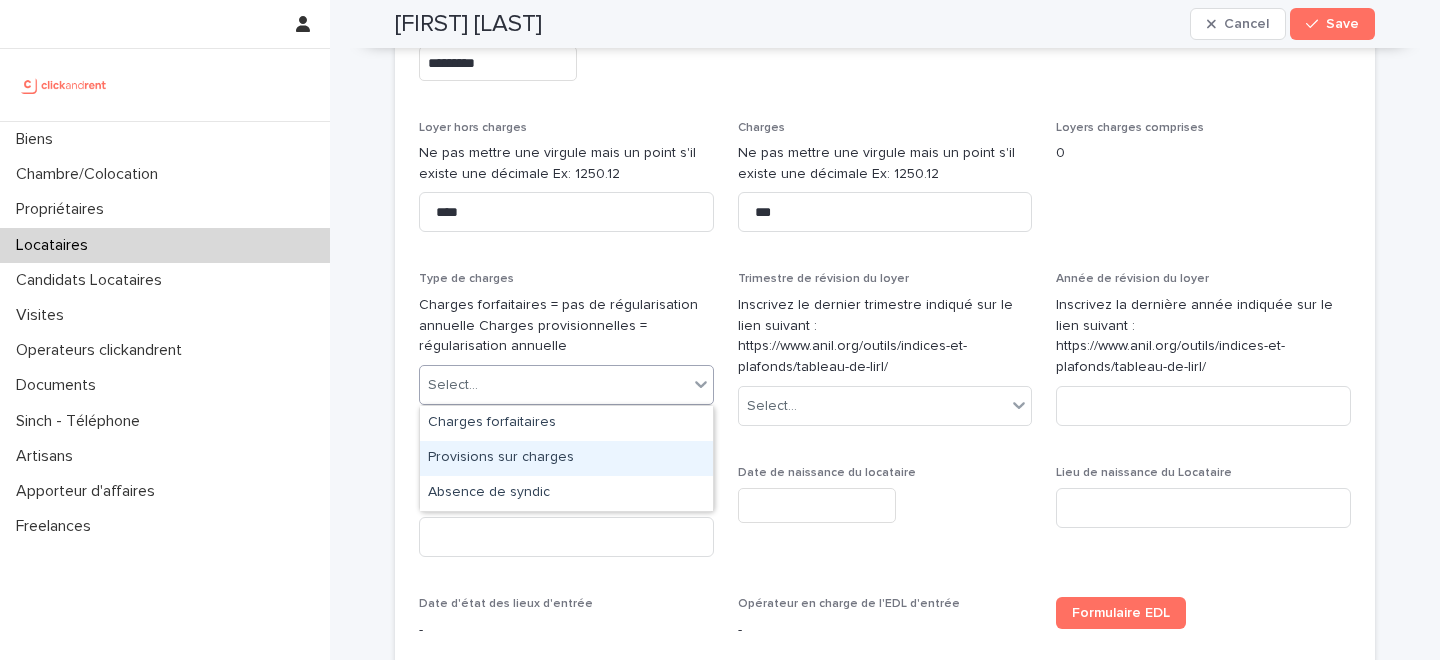 click on "Provisions sur charges" at bounding box center (566, 458) 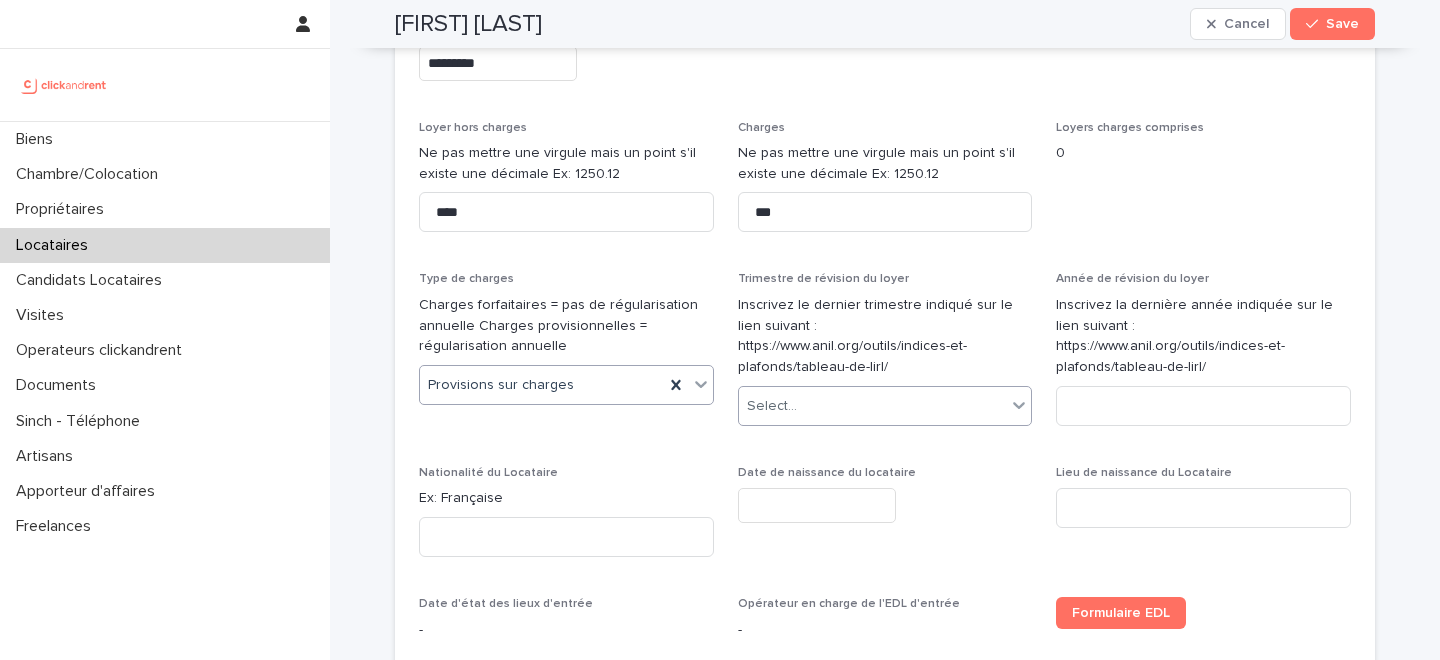 click on "Select..." at bounding box center (873, 406) 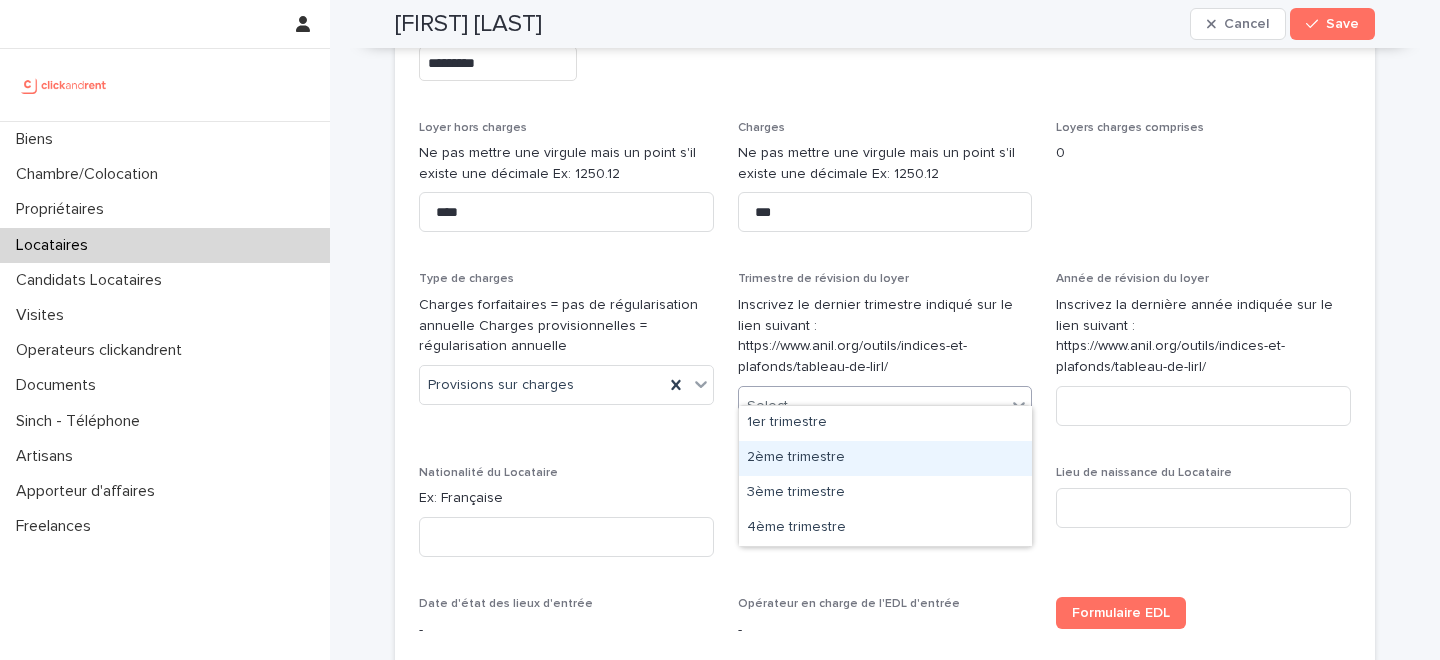 click on "2ème trimestre" at bounding box center (885, 458) 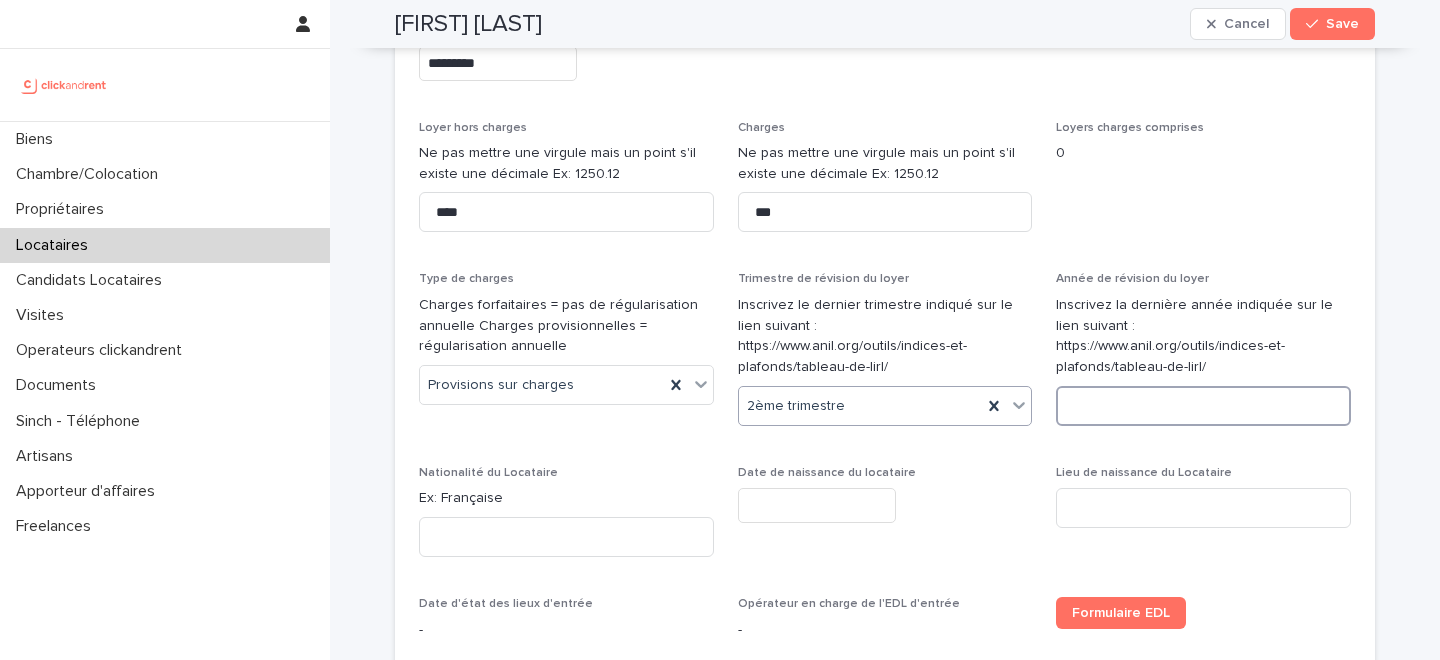 click at bounding box center (1203, 406) 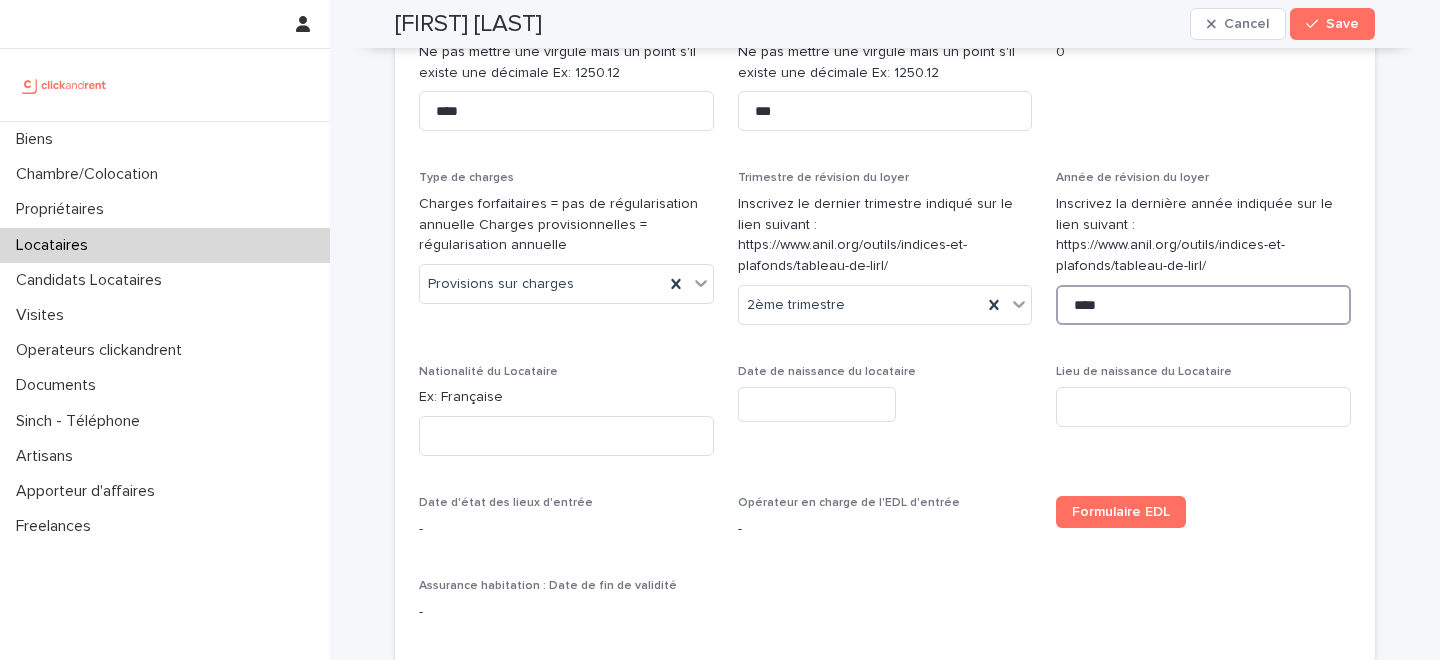 scroll, scrollTop: 1142, scrollLeft: 0, axis: vertical 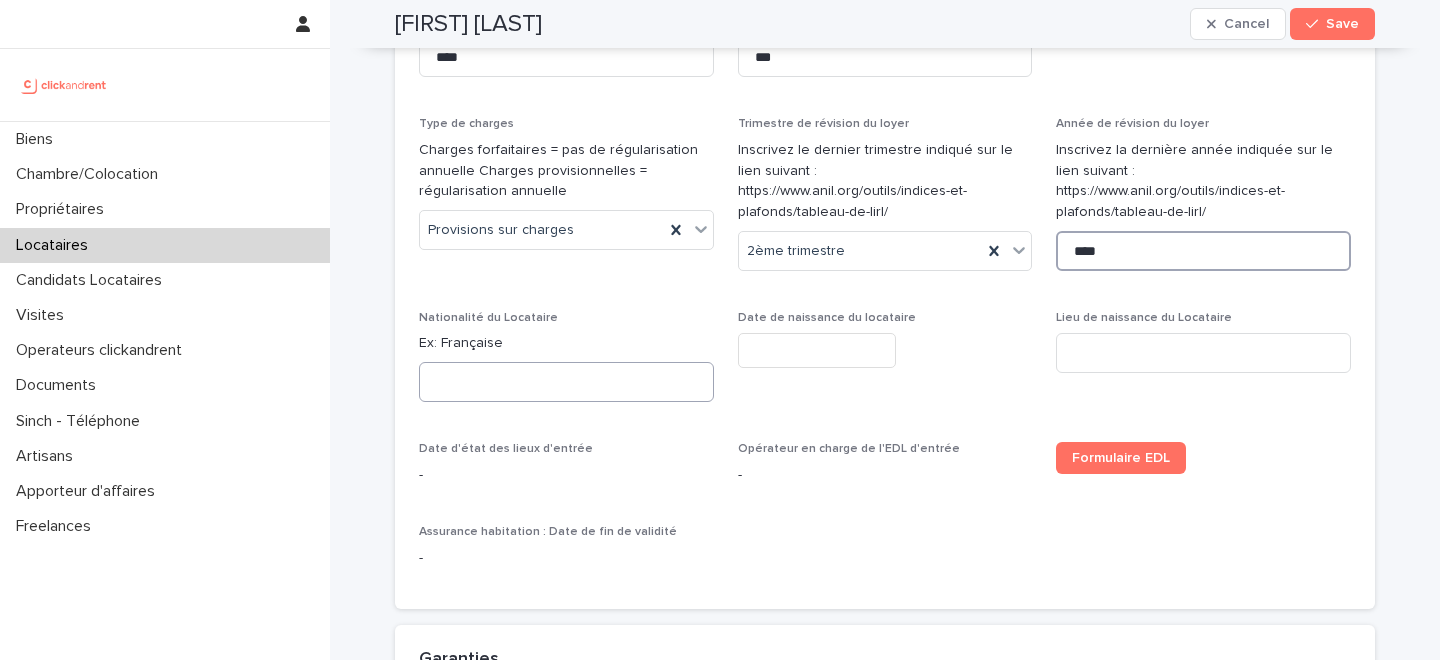 type on "****" 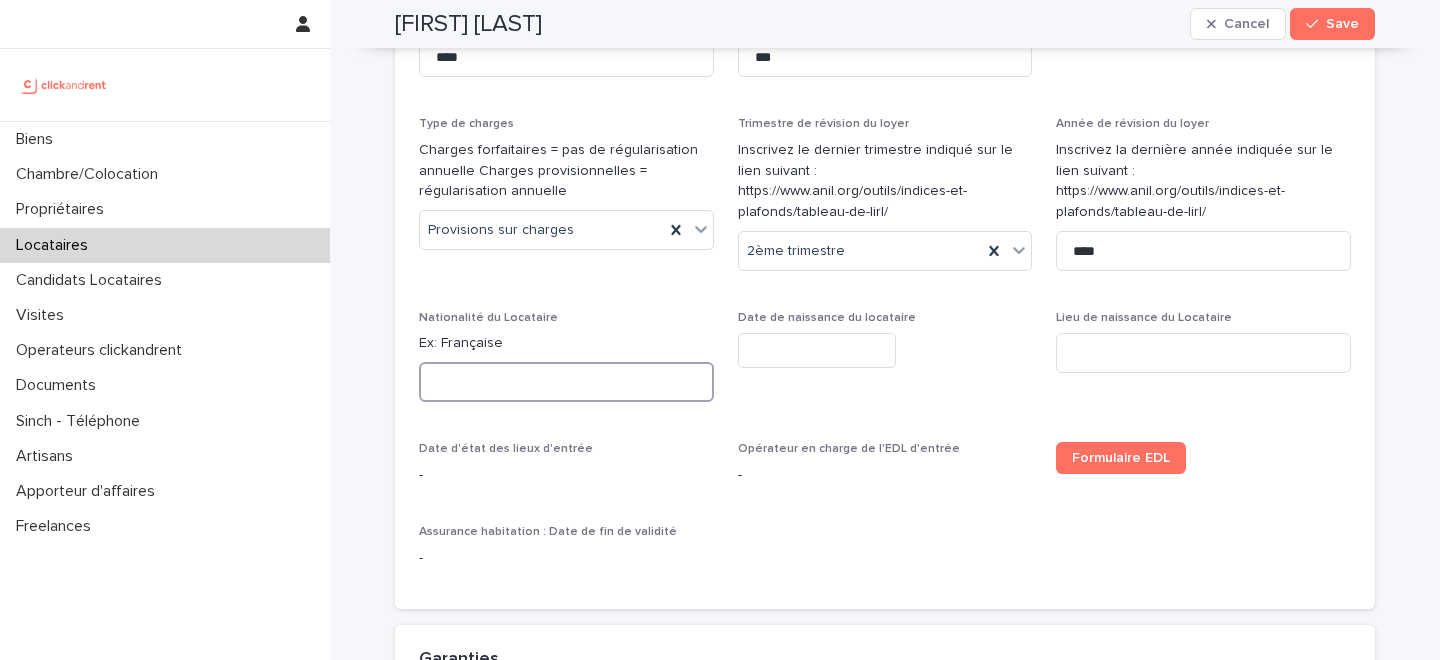 click at bounding box center (566, 382) 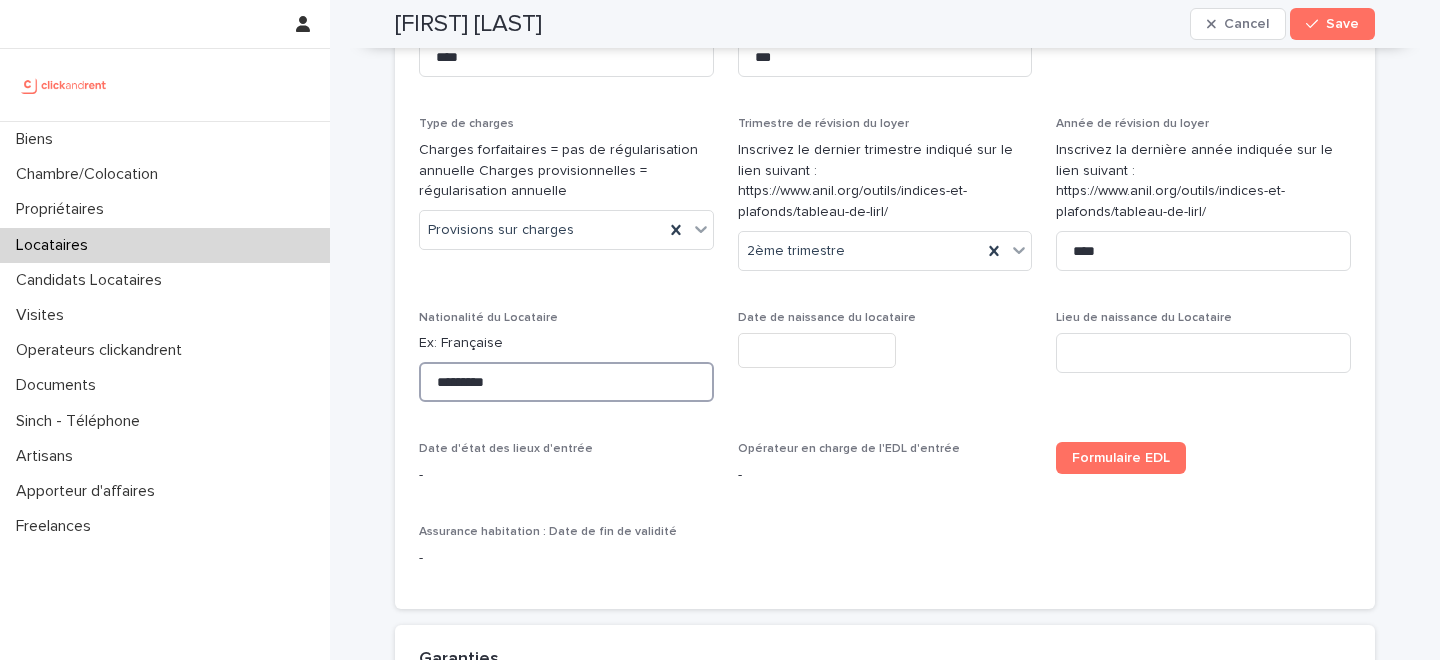 type on "*********" 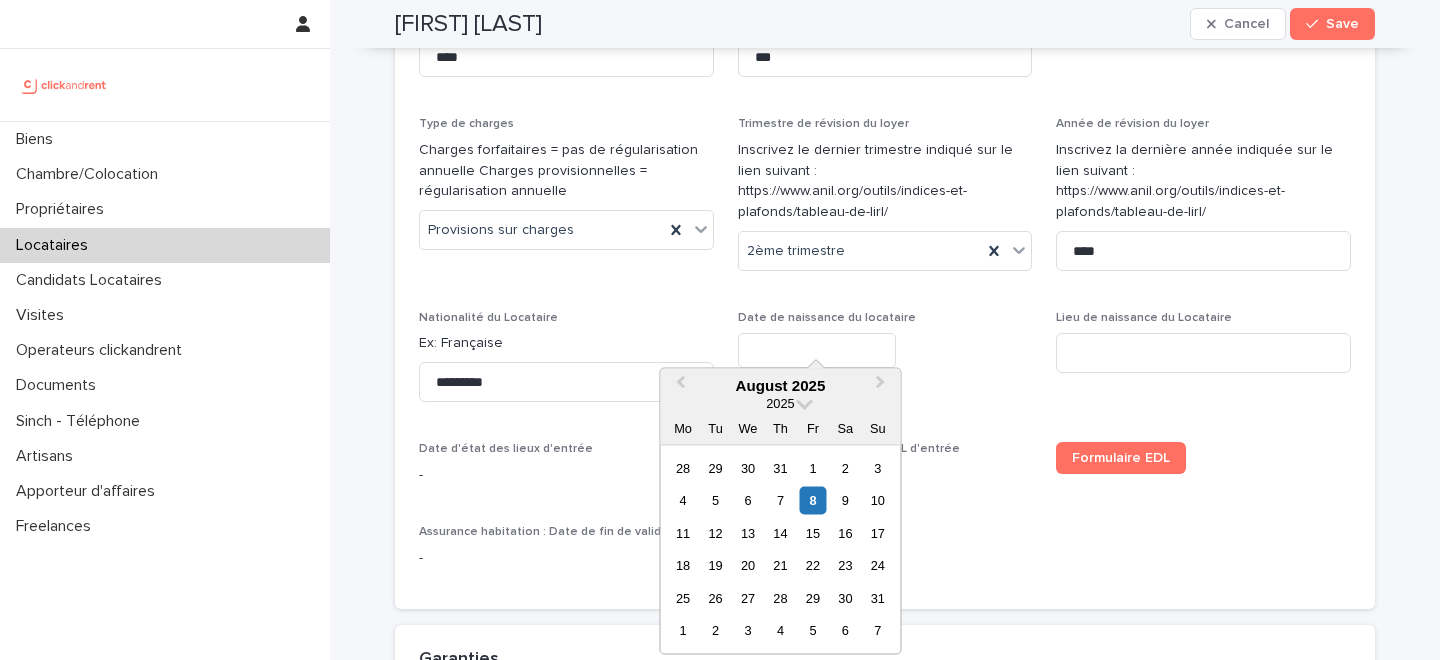 click at bounding box center [817, 350] 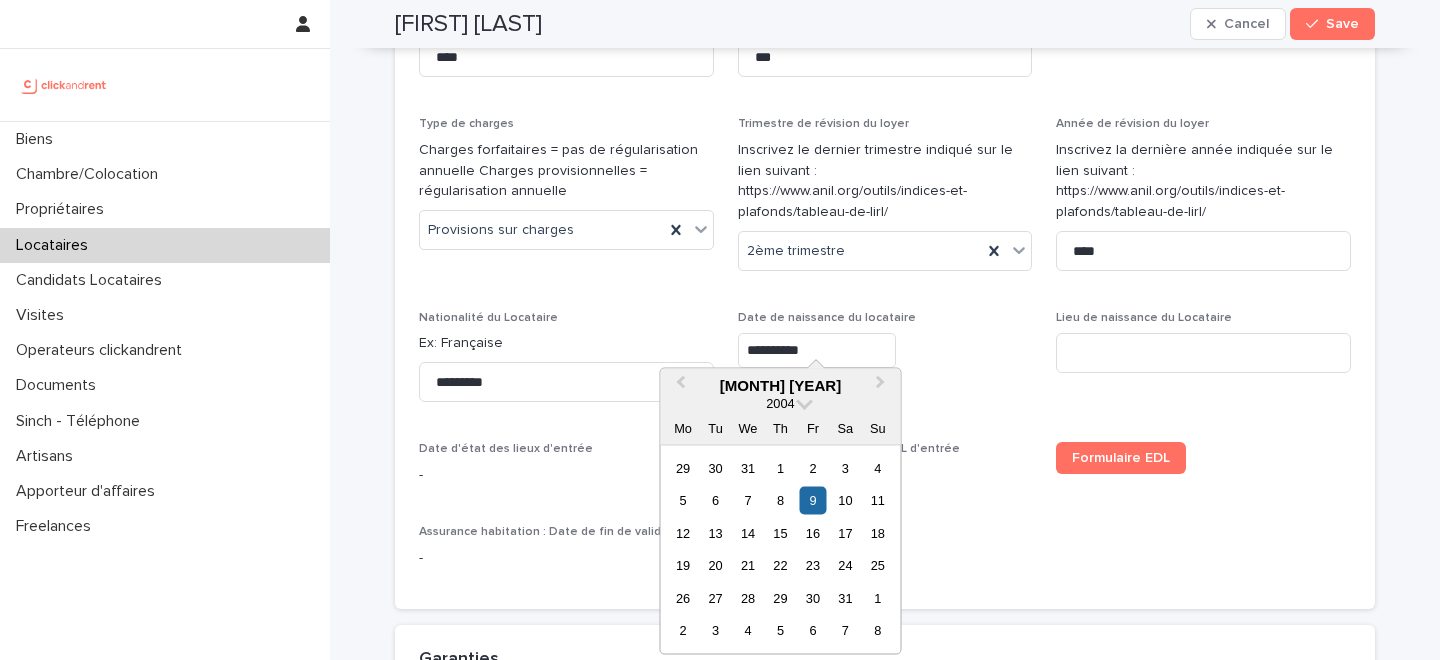 type on "**********" 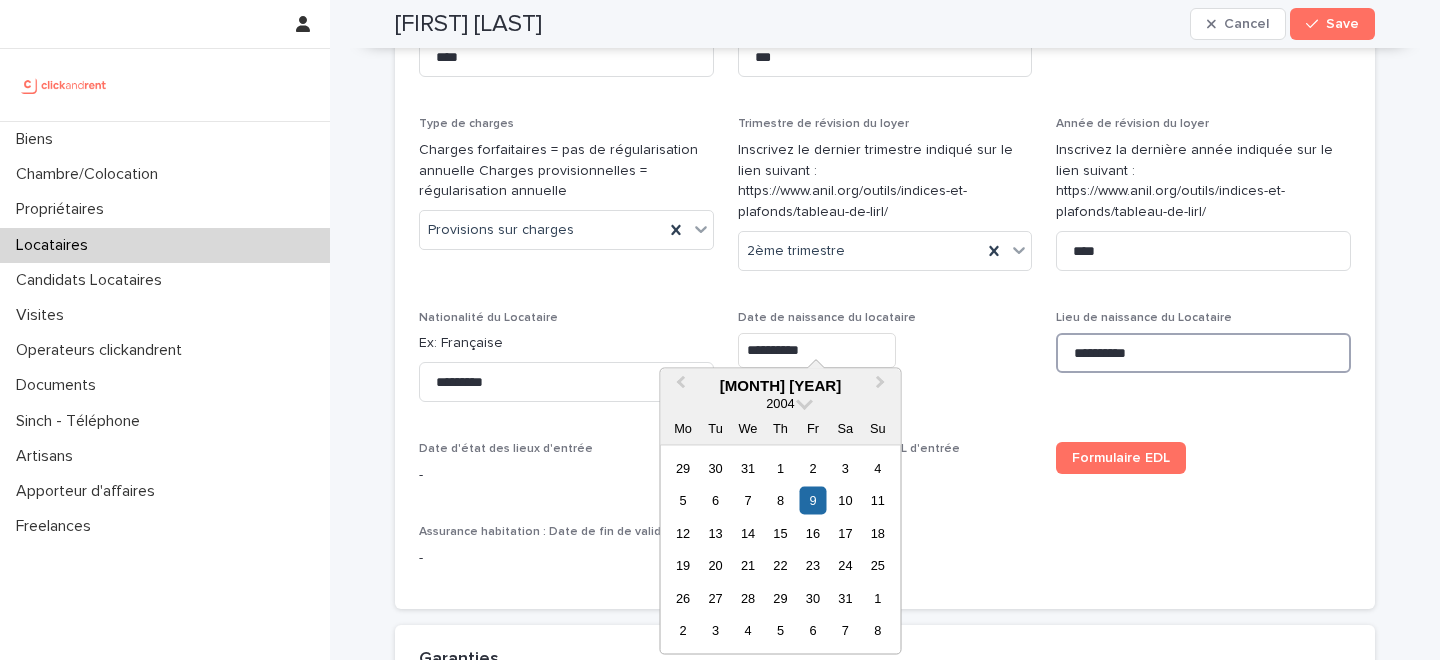type on "**********" 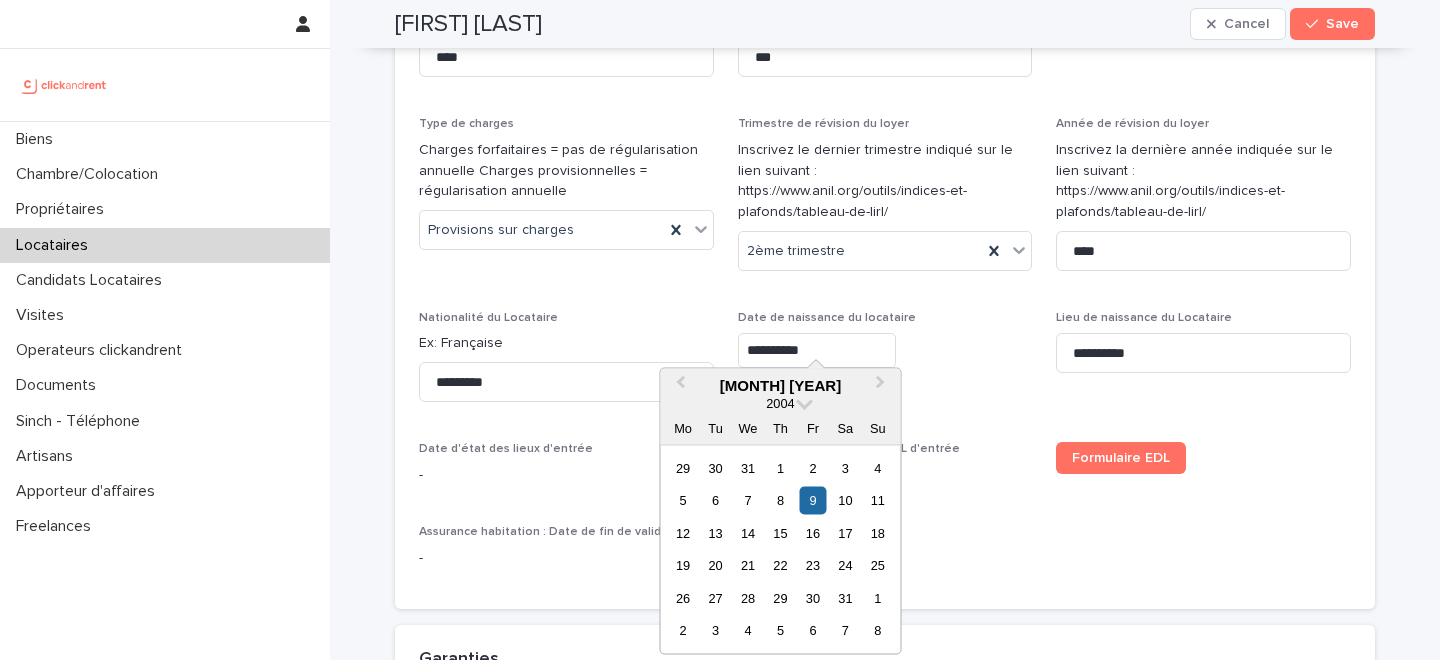 click on "Date d'état des lieux d'entrée -" at bounding box center [566, 471] 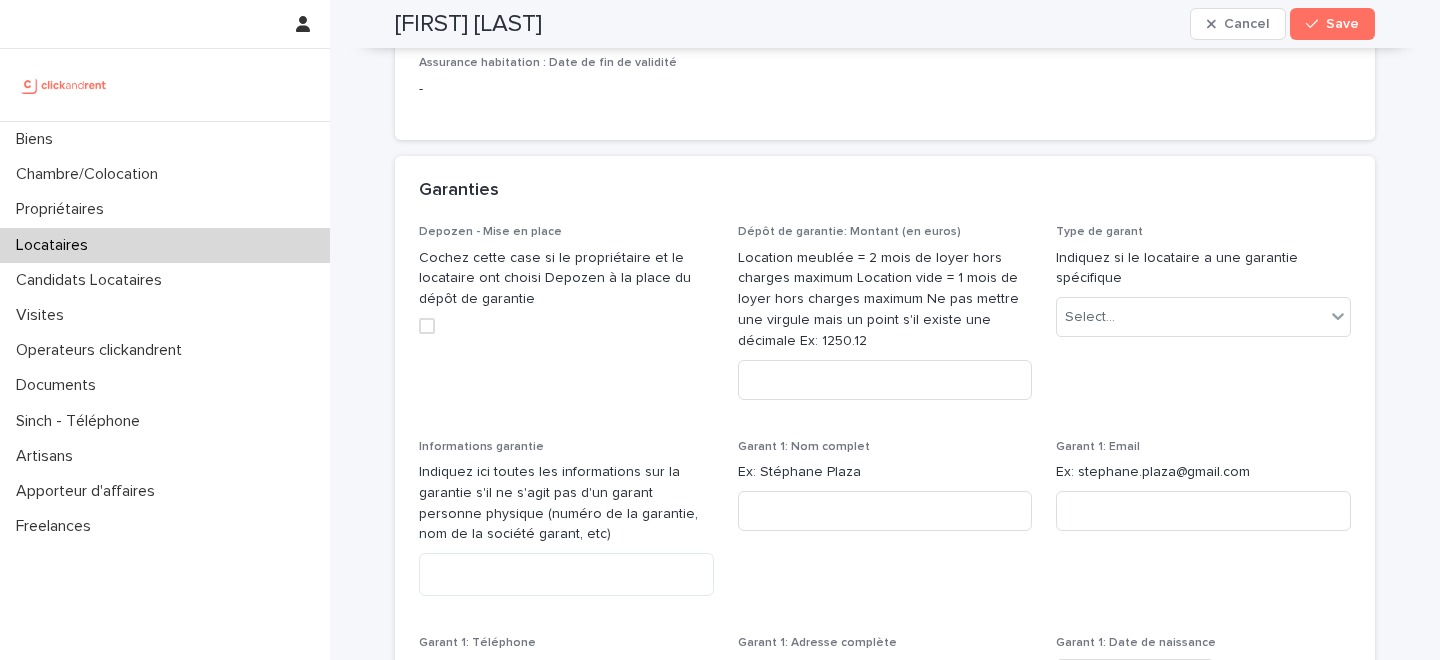 scroll, scrollTop: 1617, scrollLeft: 0, axis: vertical 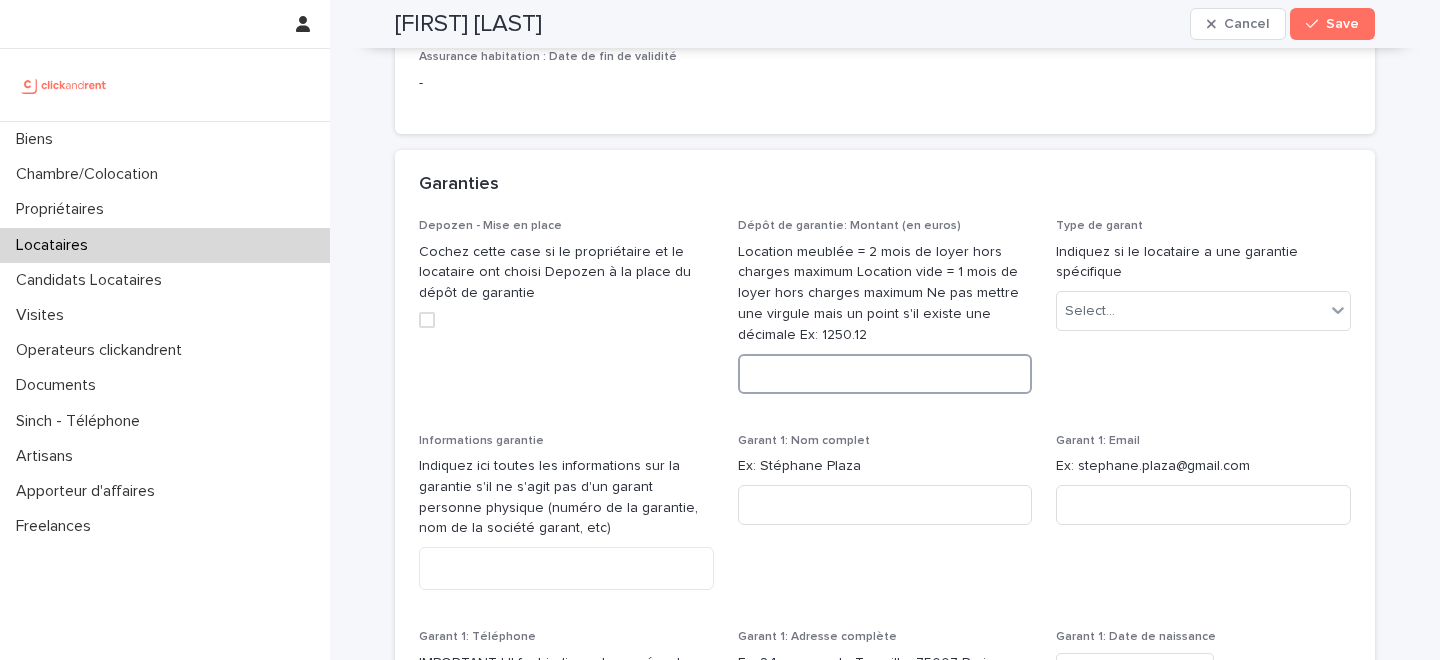 click at bounding box center [885, 374] 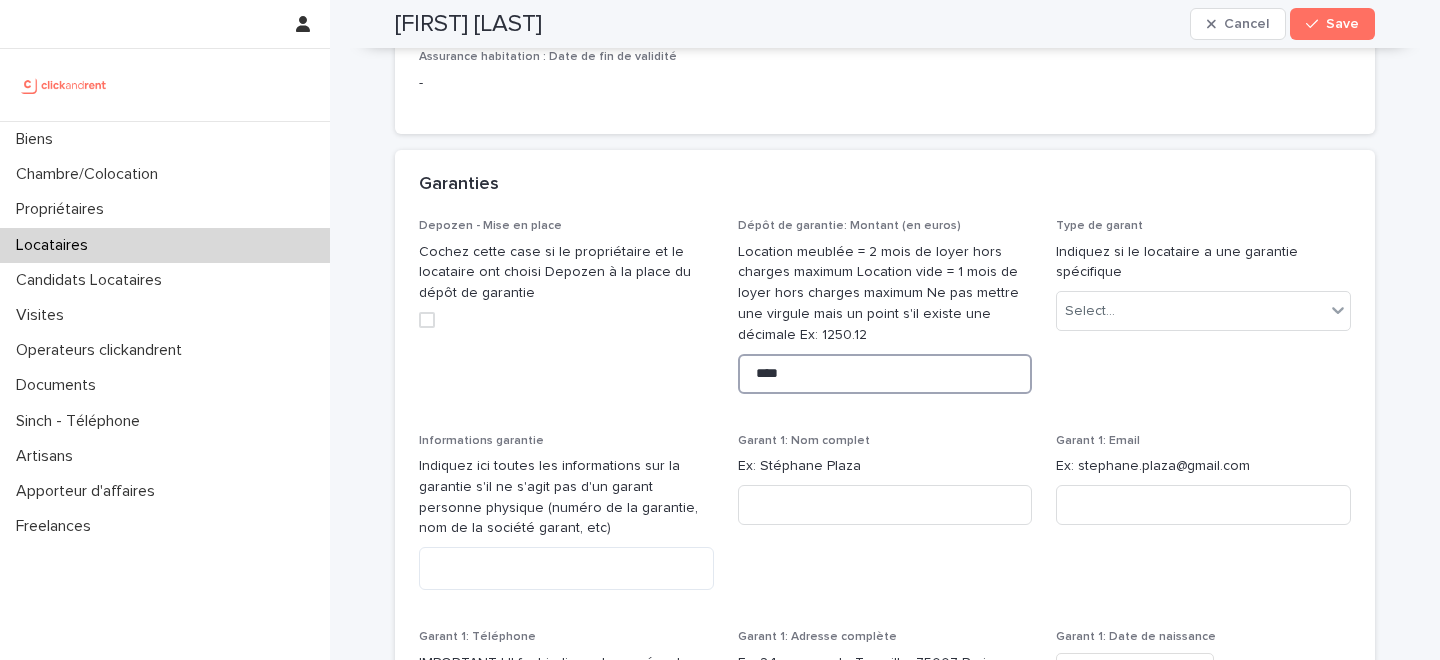 type on "****" 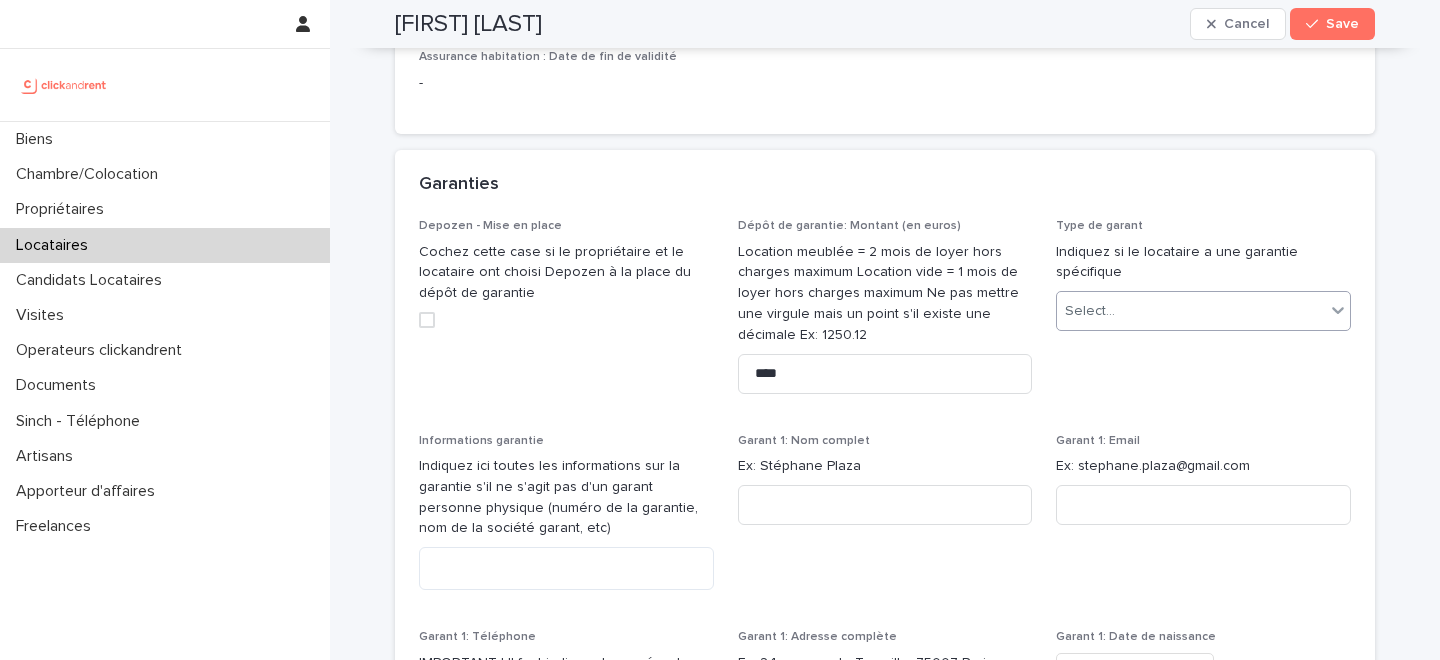 click on "Select..." at bounding box center (1191, 311) 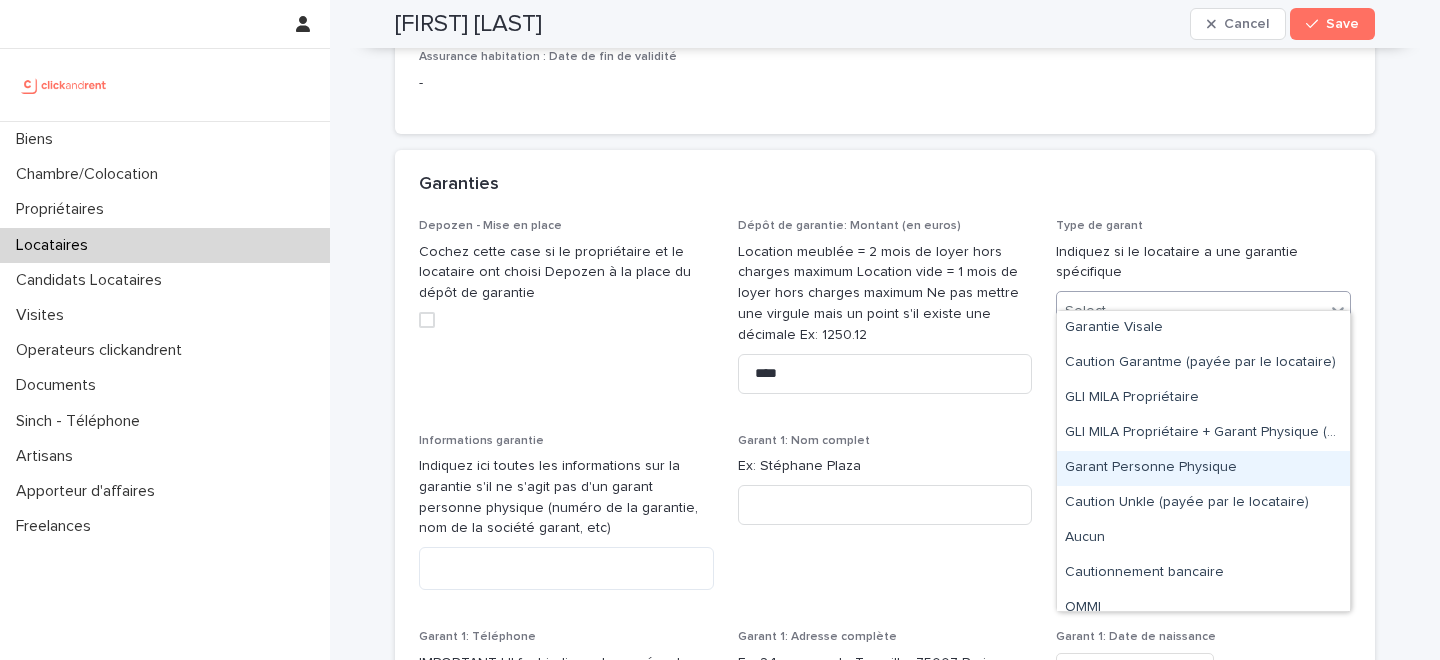 click on "Garant Personne Physique" at bounding box center (1203, 468) 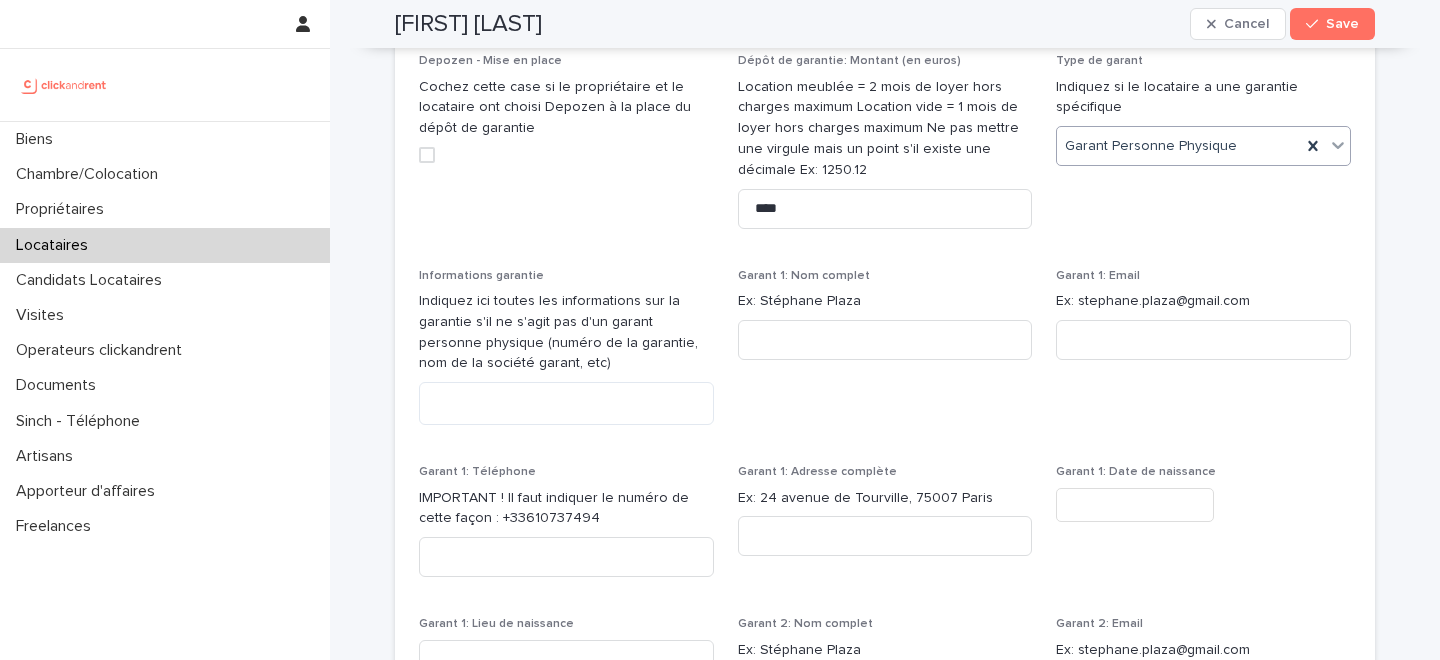 scroll, scrollTop: 1783, scrollLeft: 0, axis: vertical 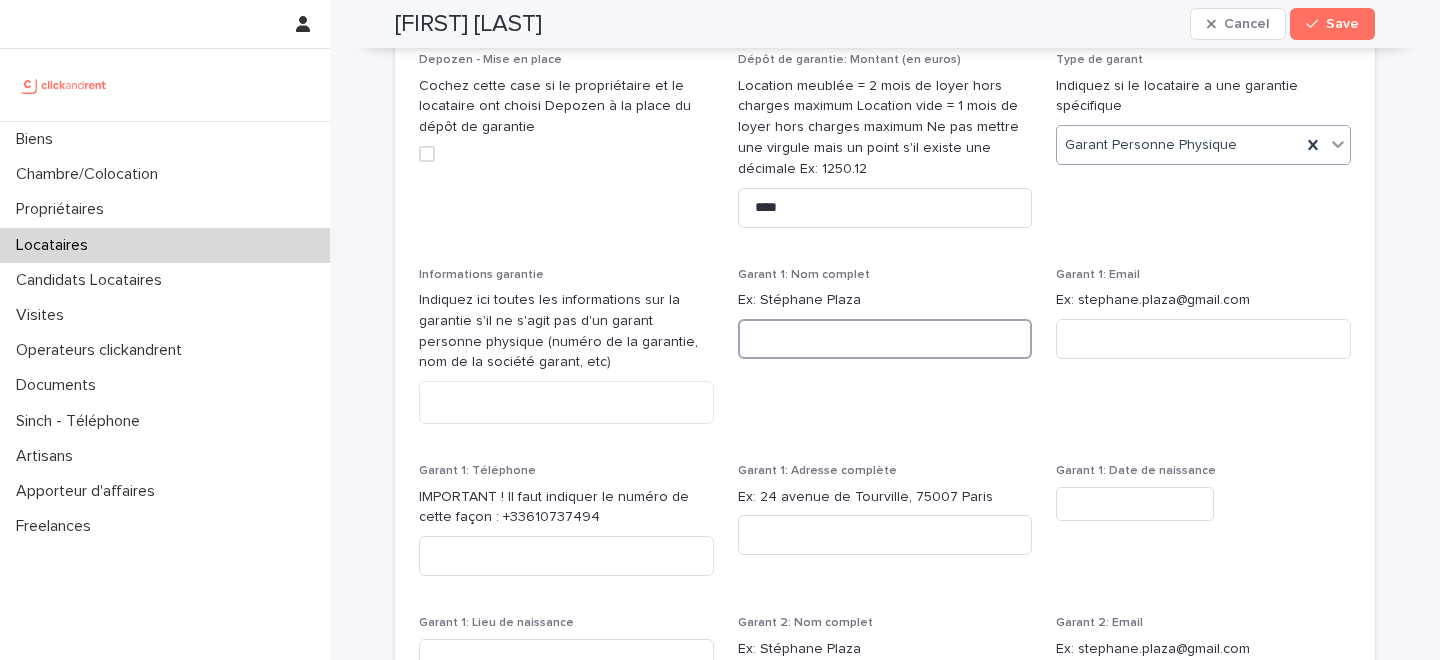 click at bounding box center (885, 339) 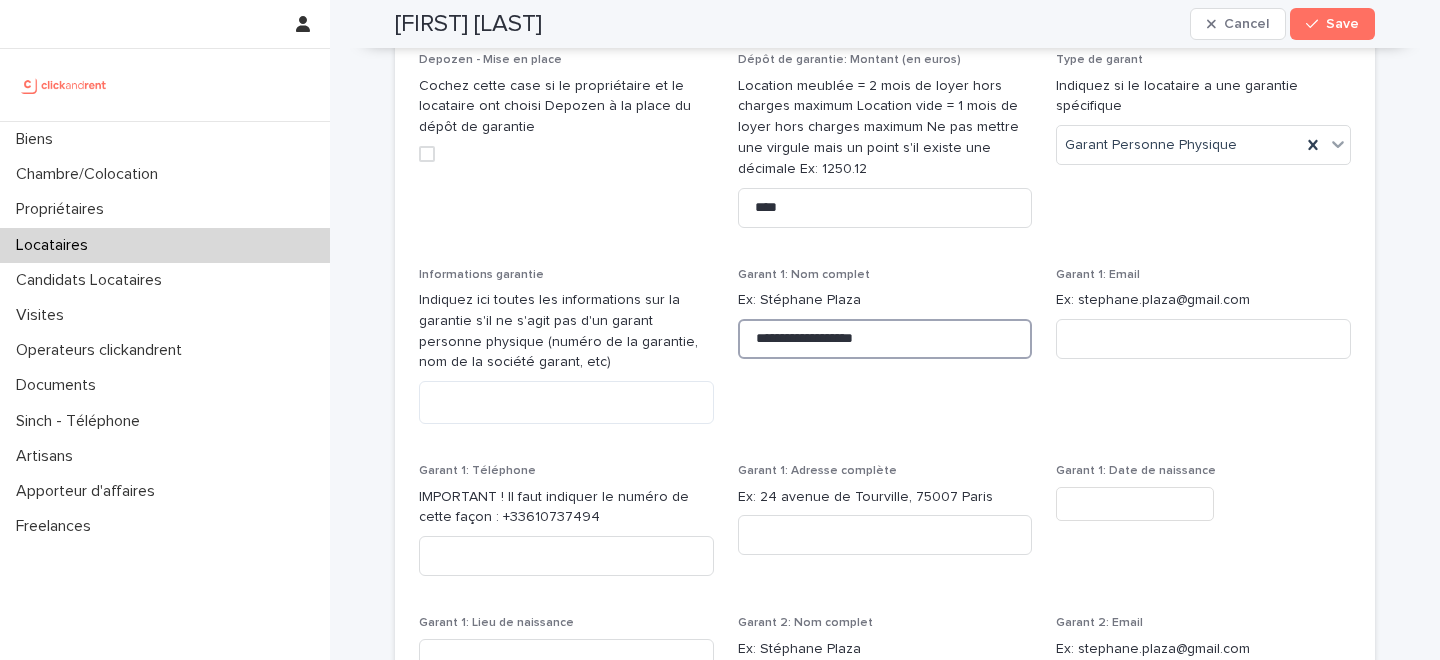 type on "**********" 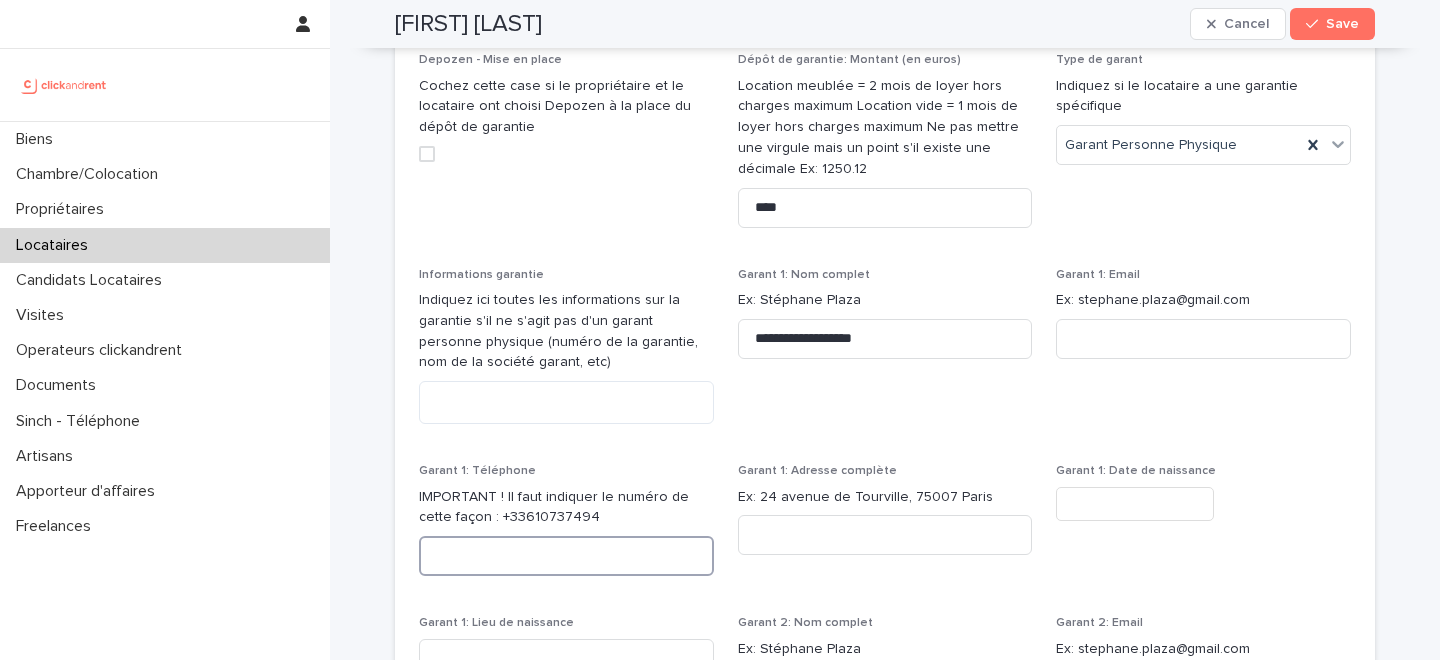 click at bounding box center (566, 556) 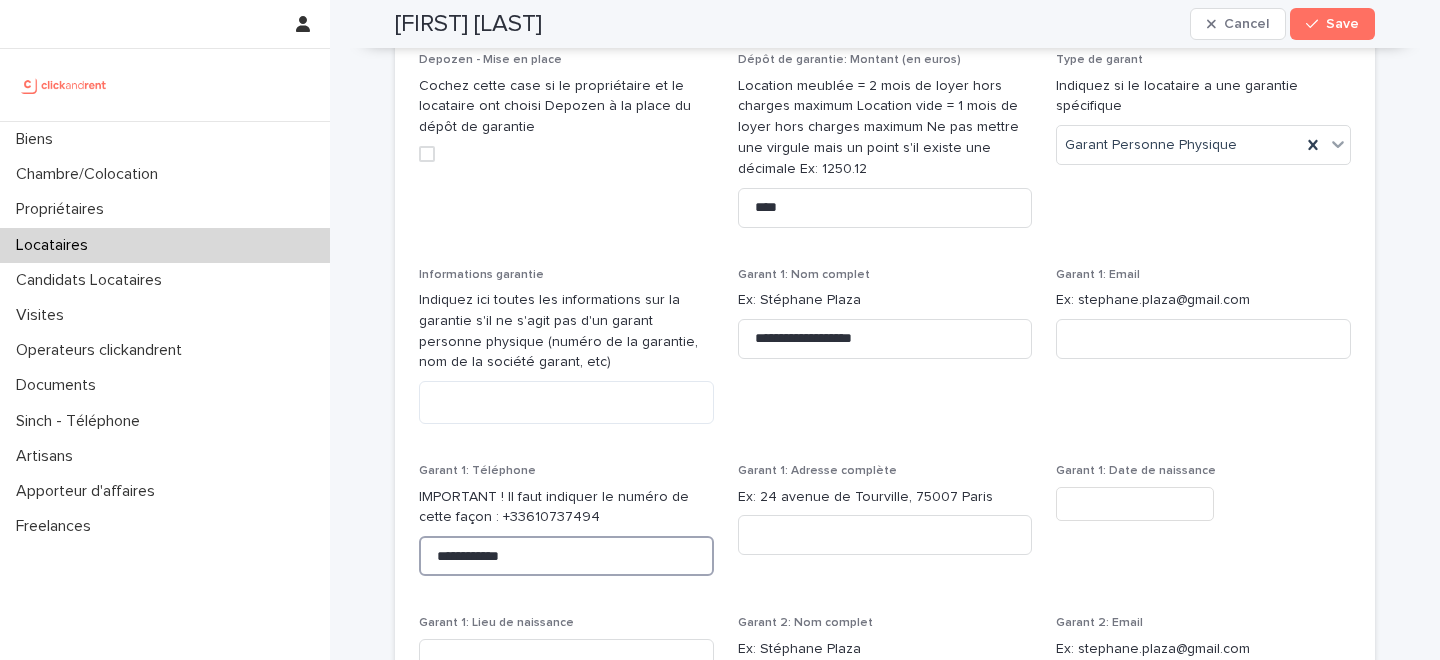 type on "**********" 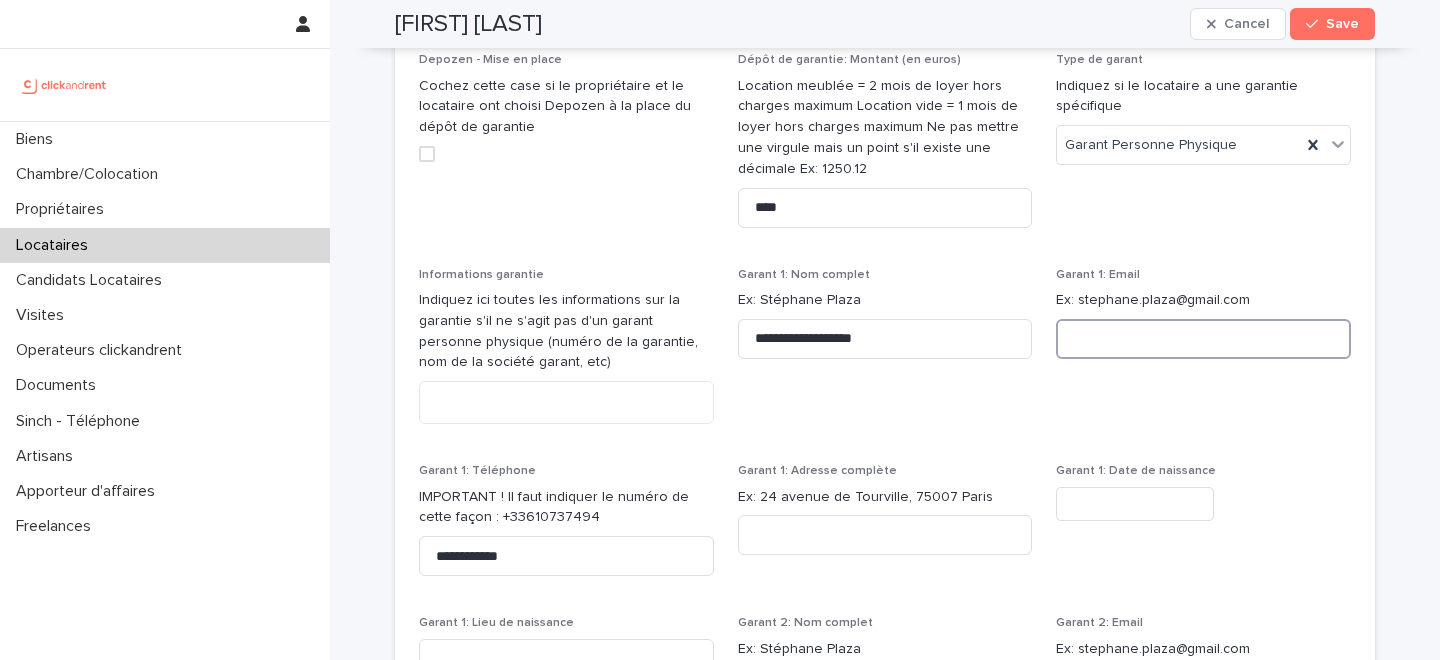 click at bounding box center [1203, 339] 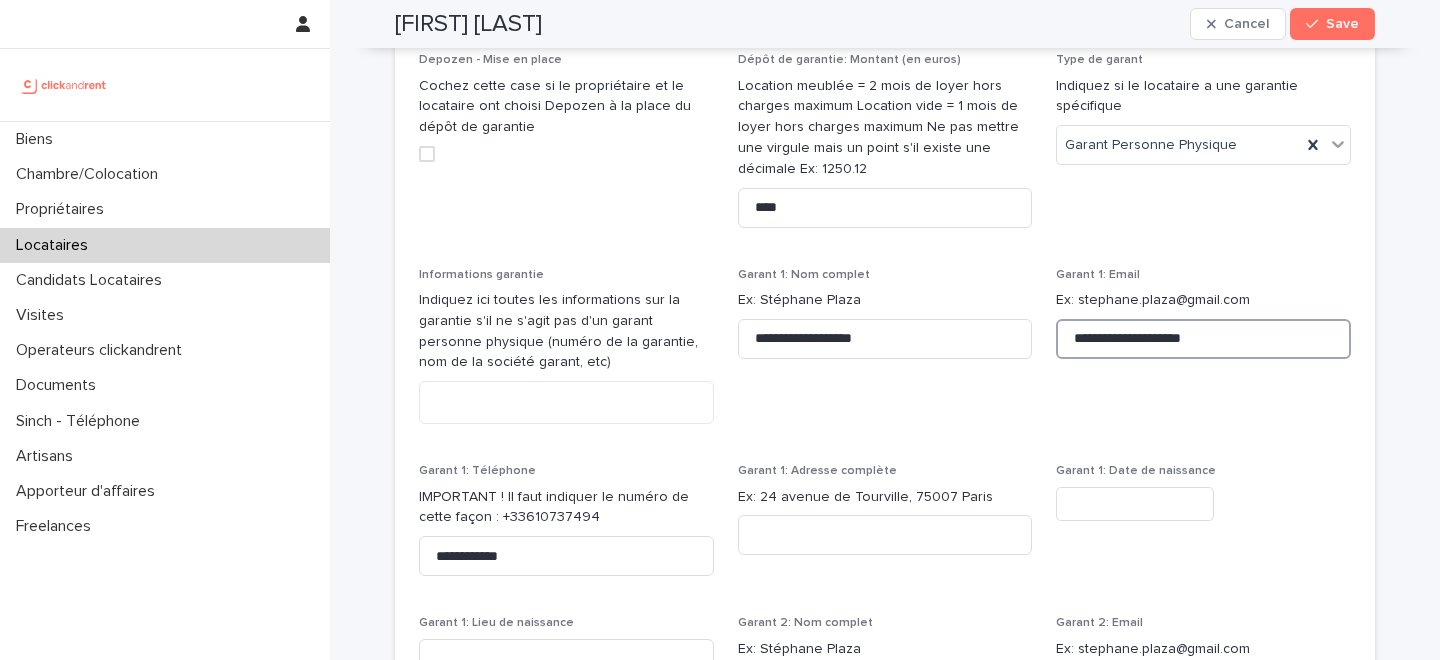 type on "**********" 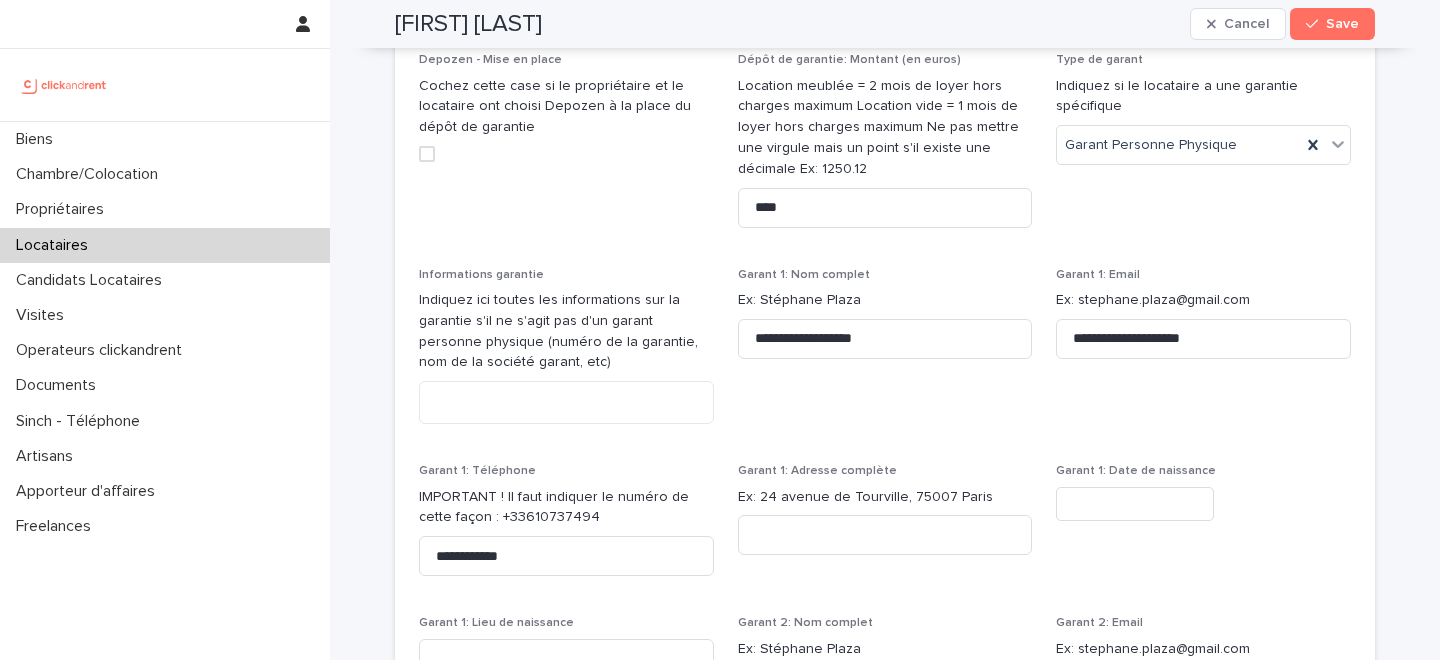 click on "**********" at bounding box center (885, 529) 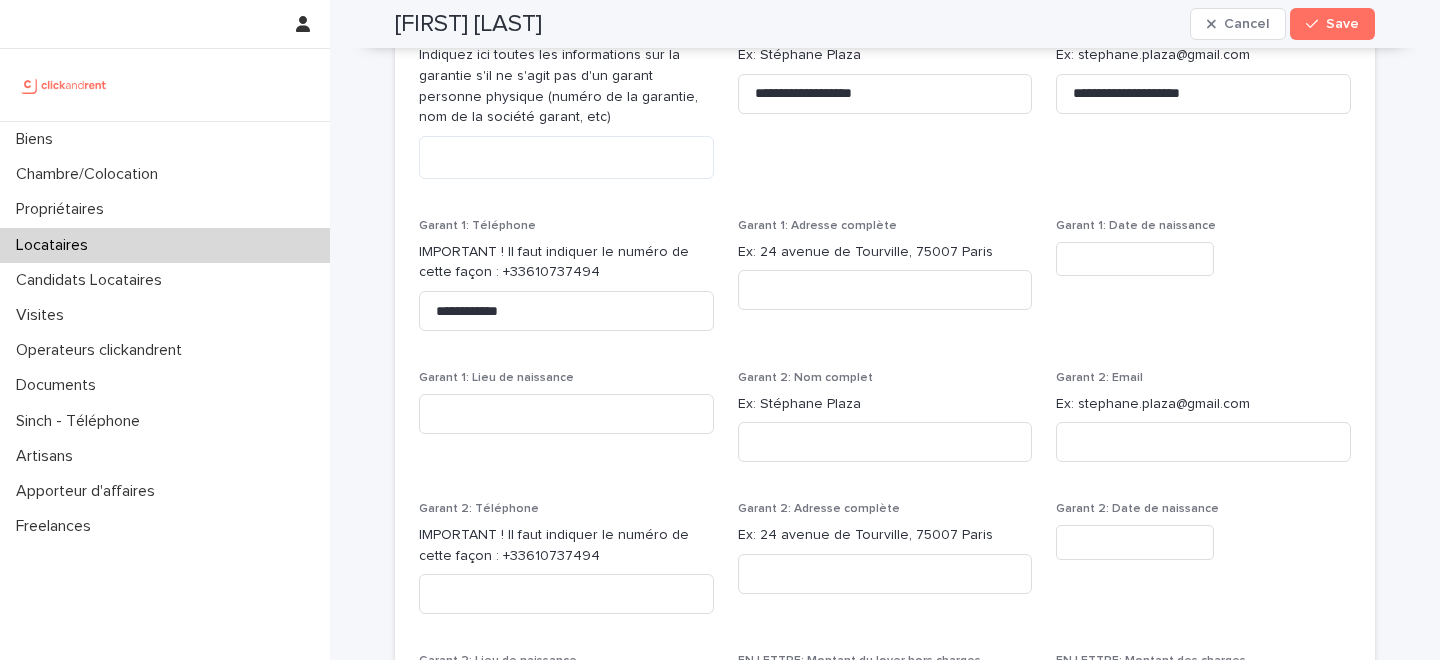 scroll, scrollTop: 2046, scrollLeft: 0, axis: vertical 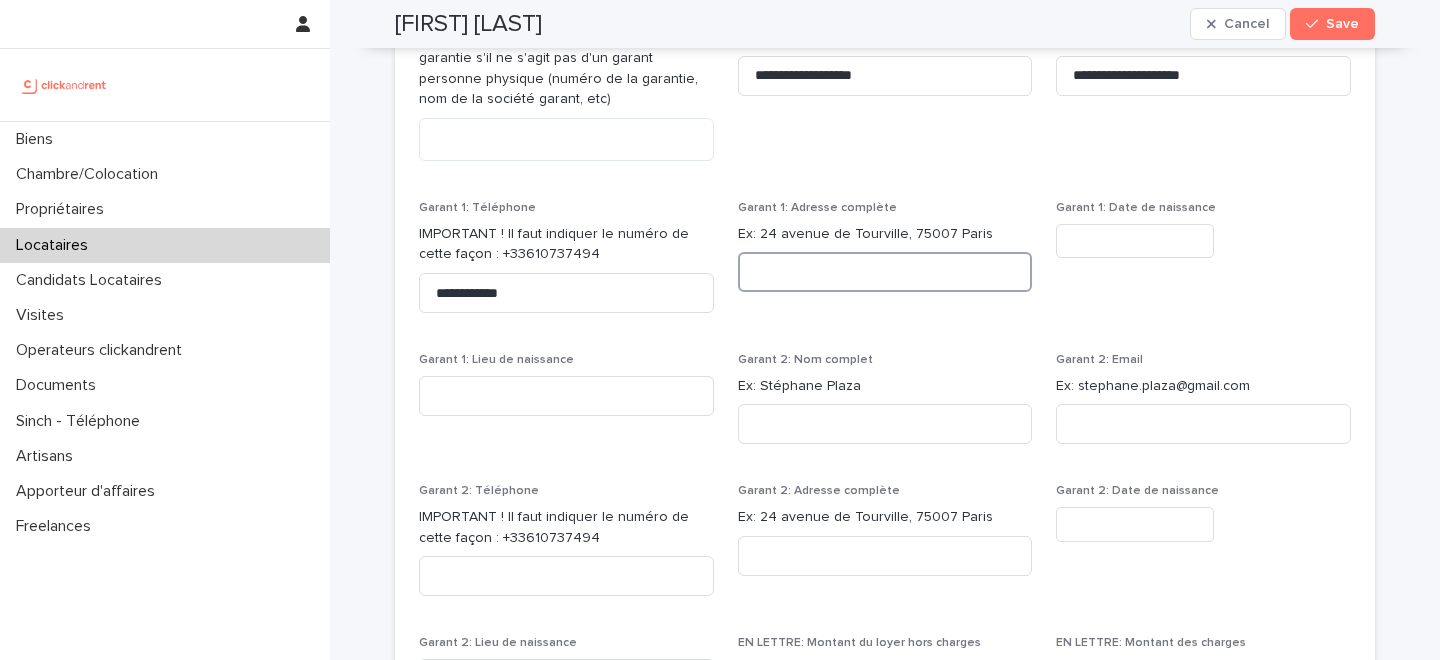 click at bounding box center [885, 272] 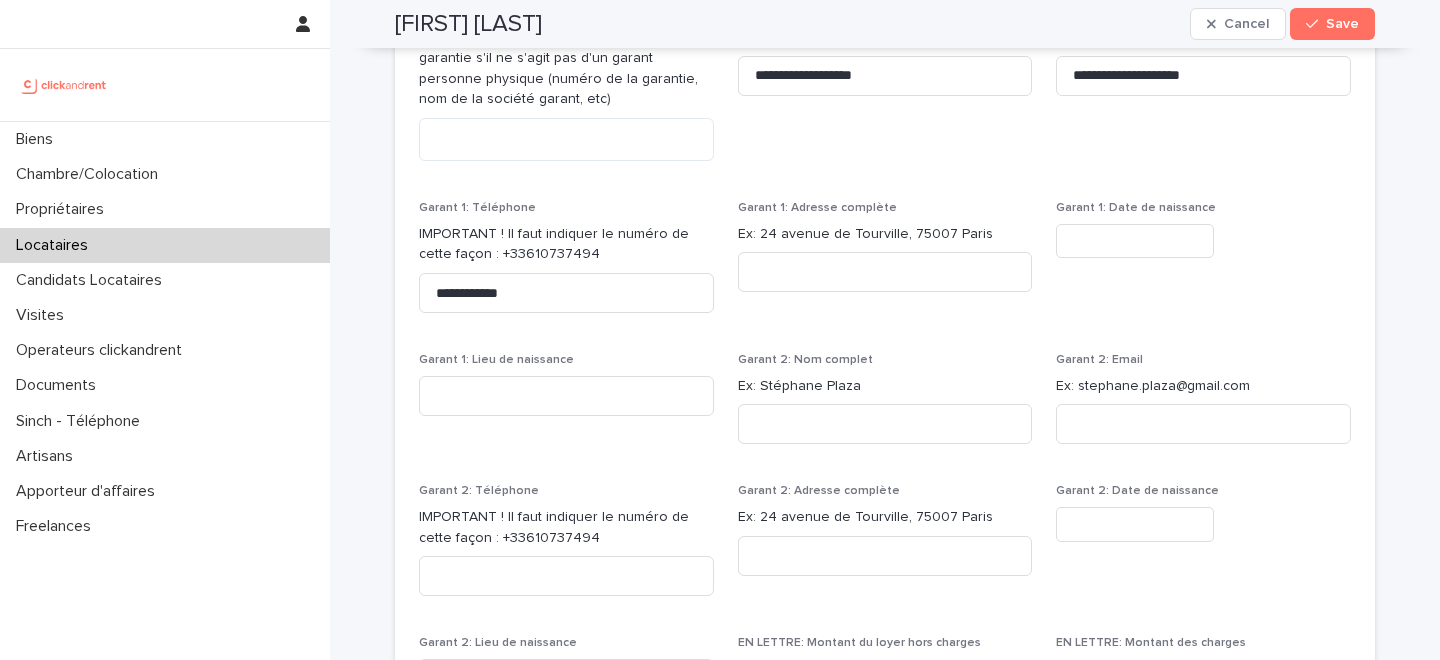 click at bounding box center (1135, 241) 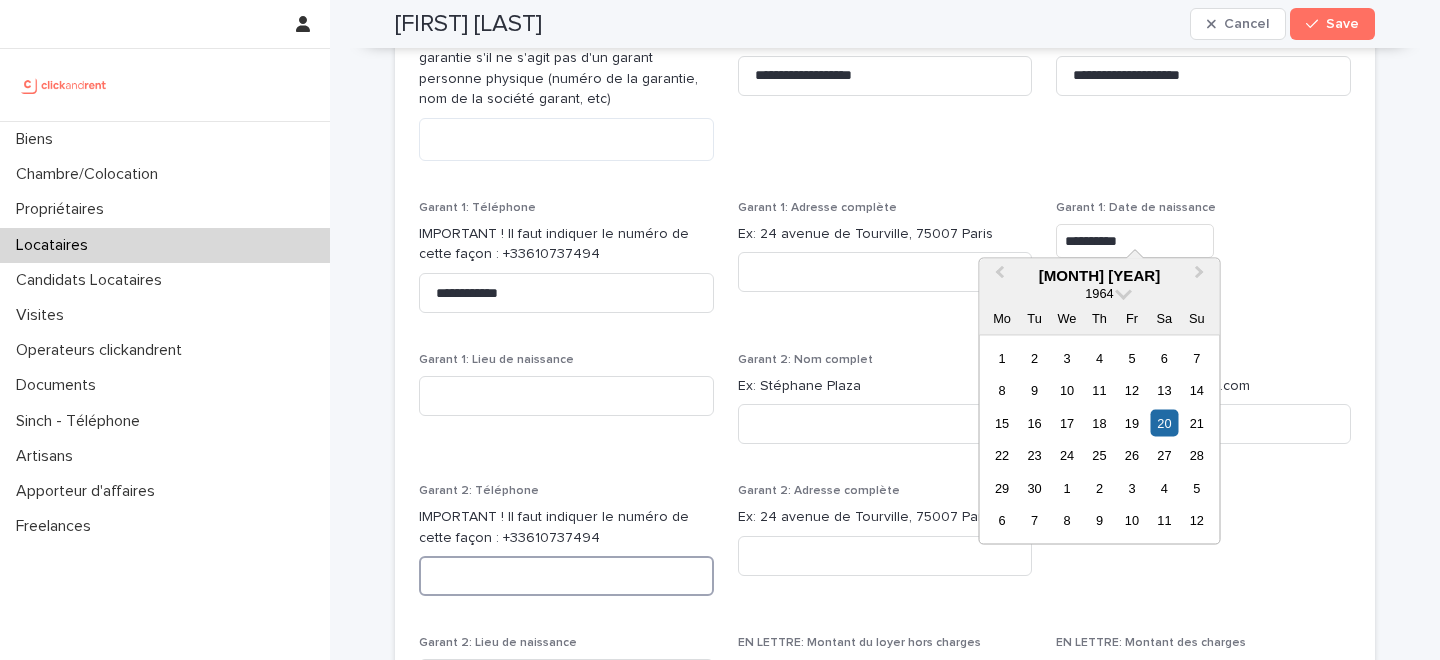 type on "*********" 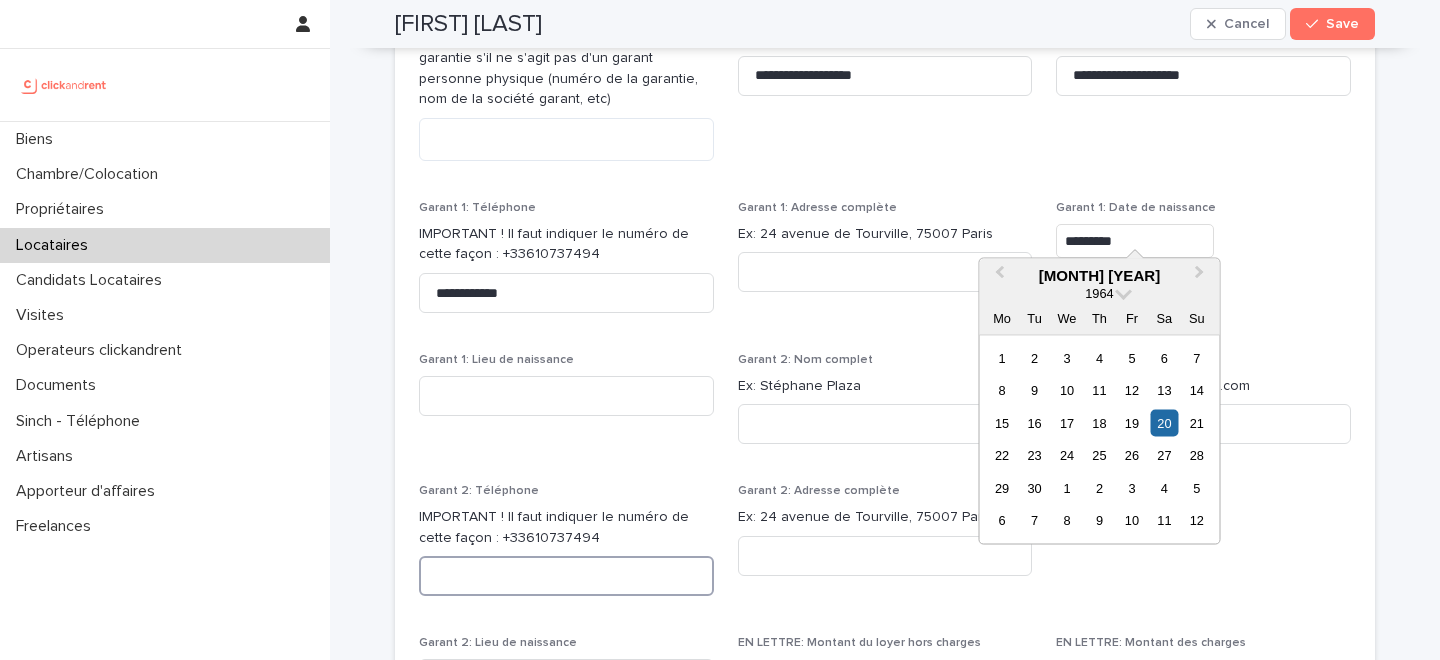 click at bounding box center [566, 576] 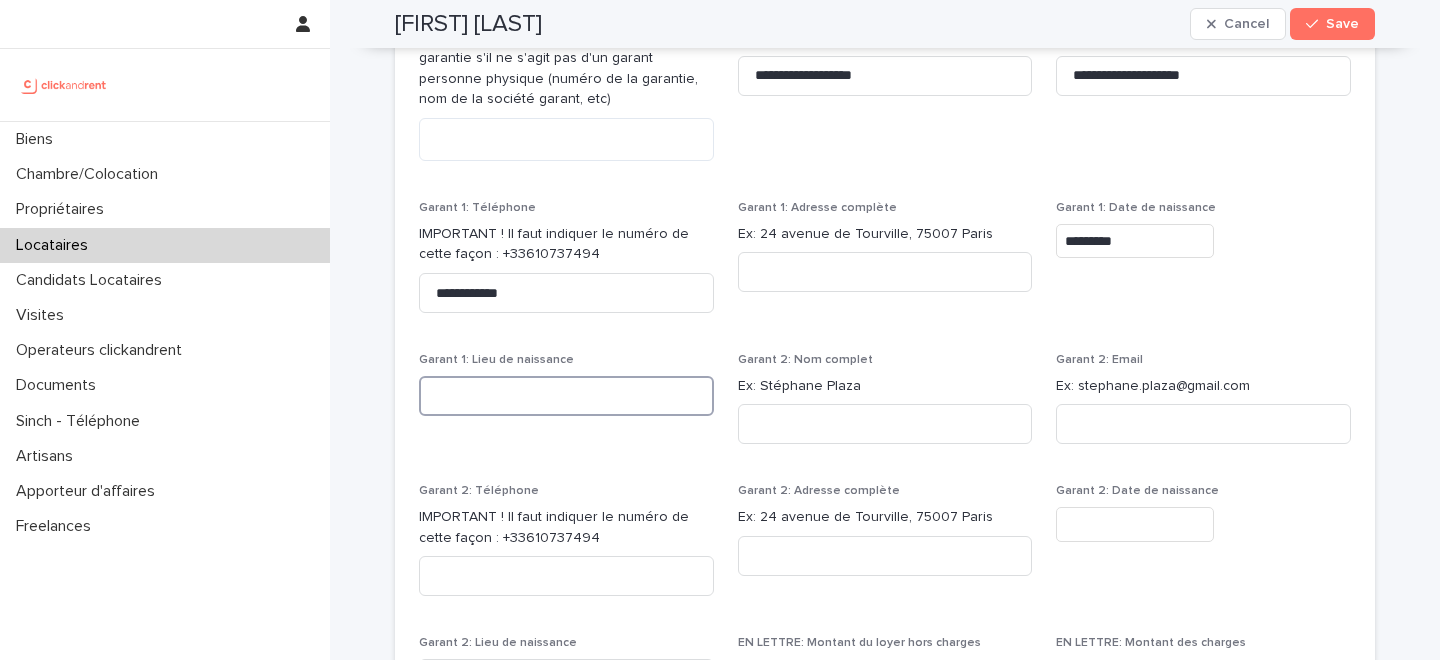 click at bounding box center [566, 396] 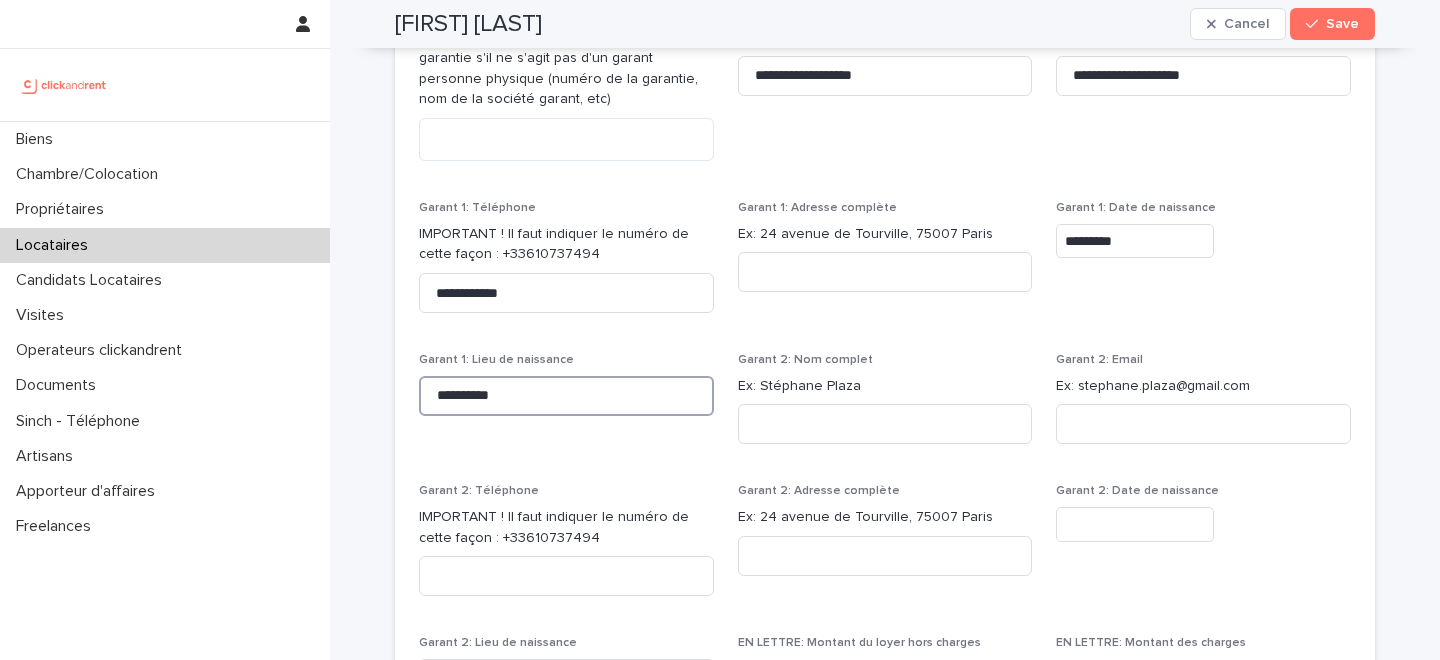 type on "**********" 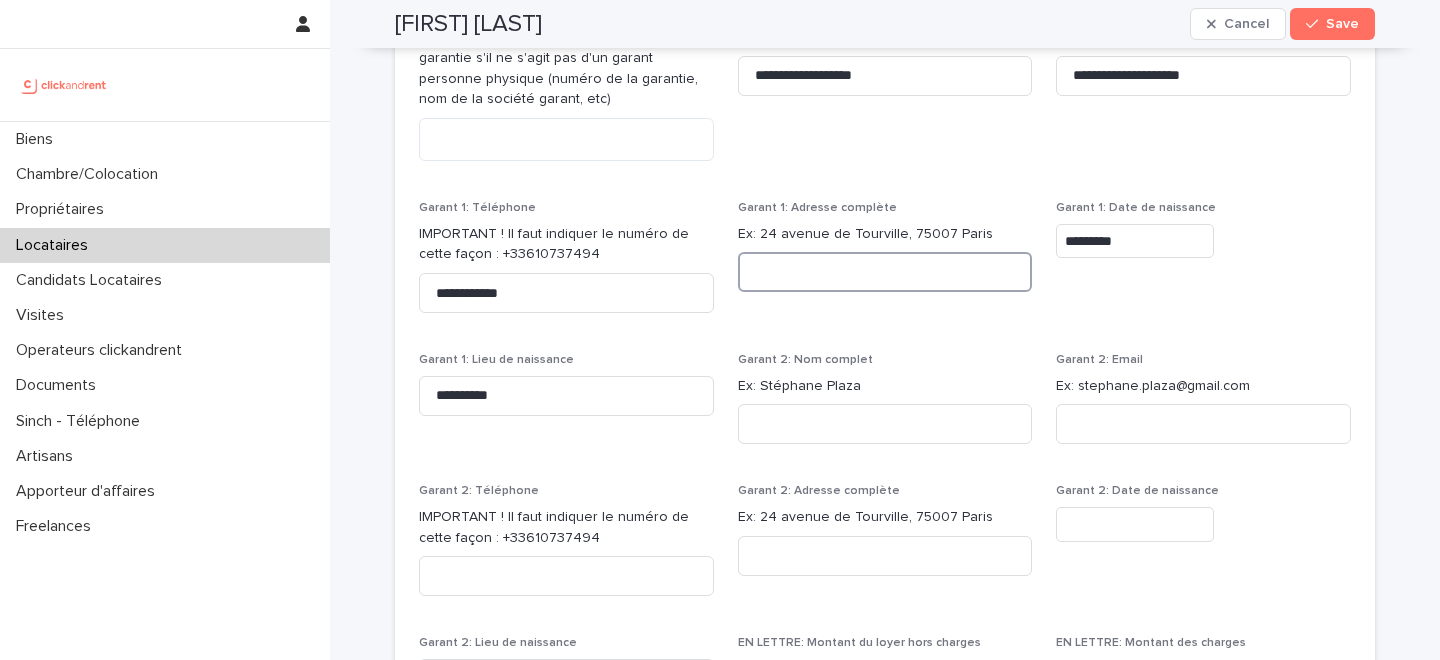 click at bounding box center [885, 272] 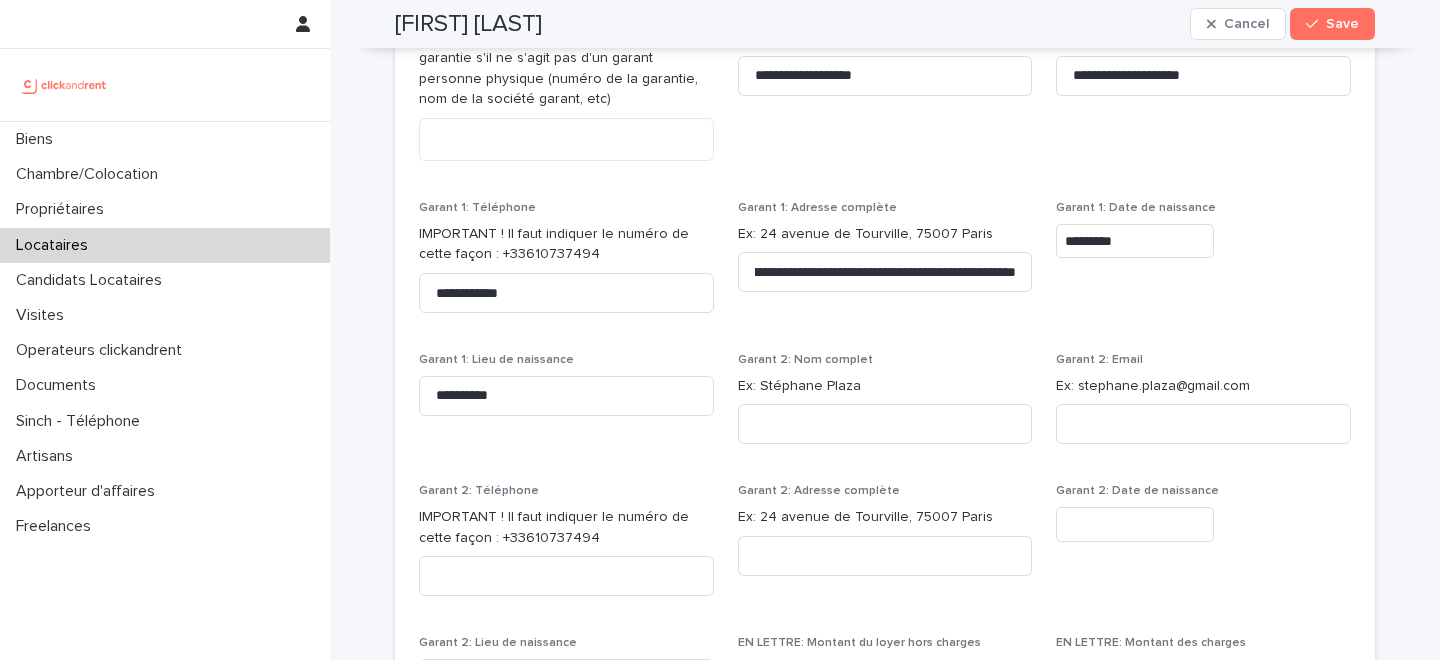 scroll, scrollTop: 0, scrollLeft: 0, axis: both 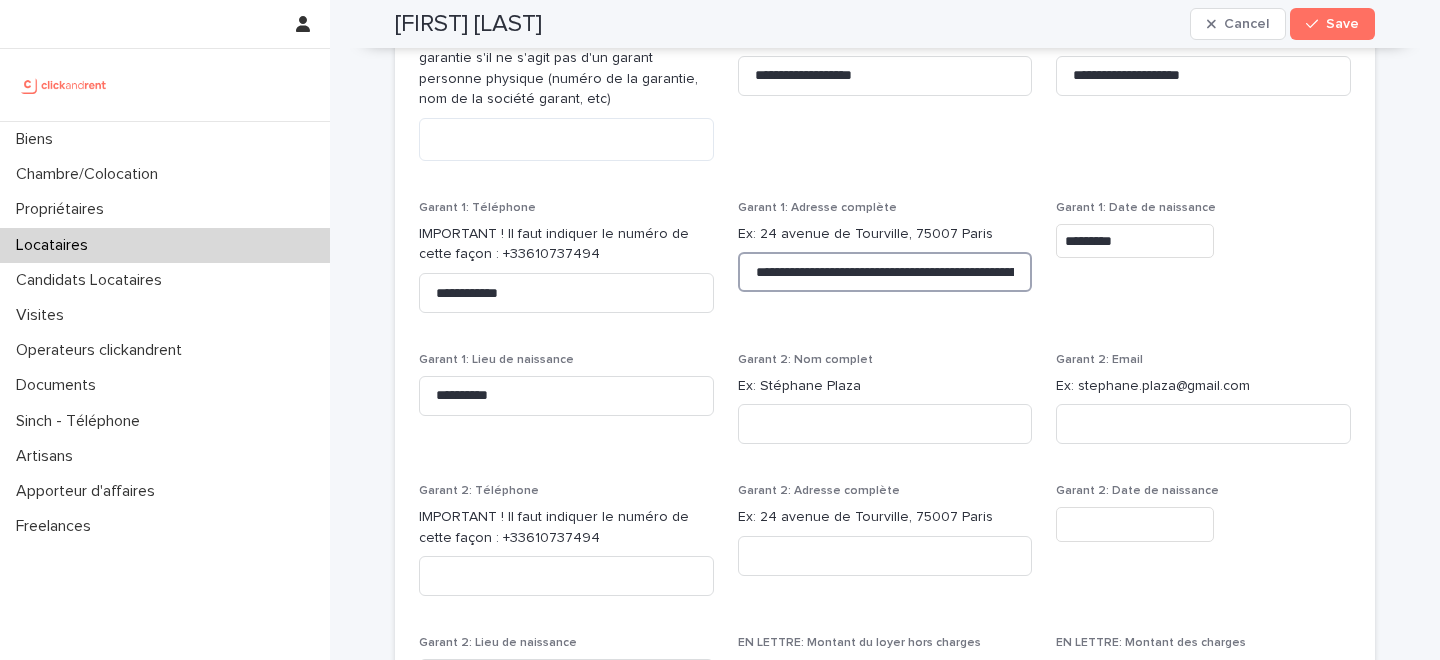 click on "**********" at bounding box center [885, 272] 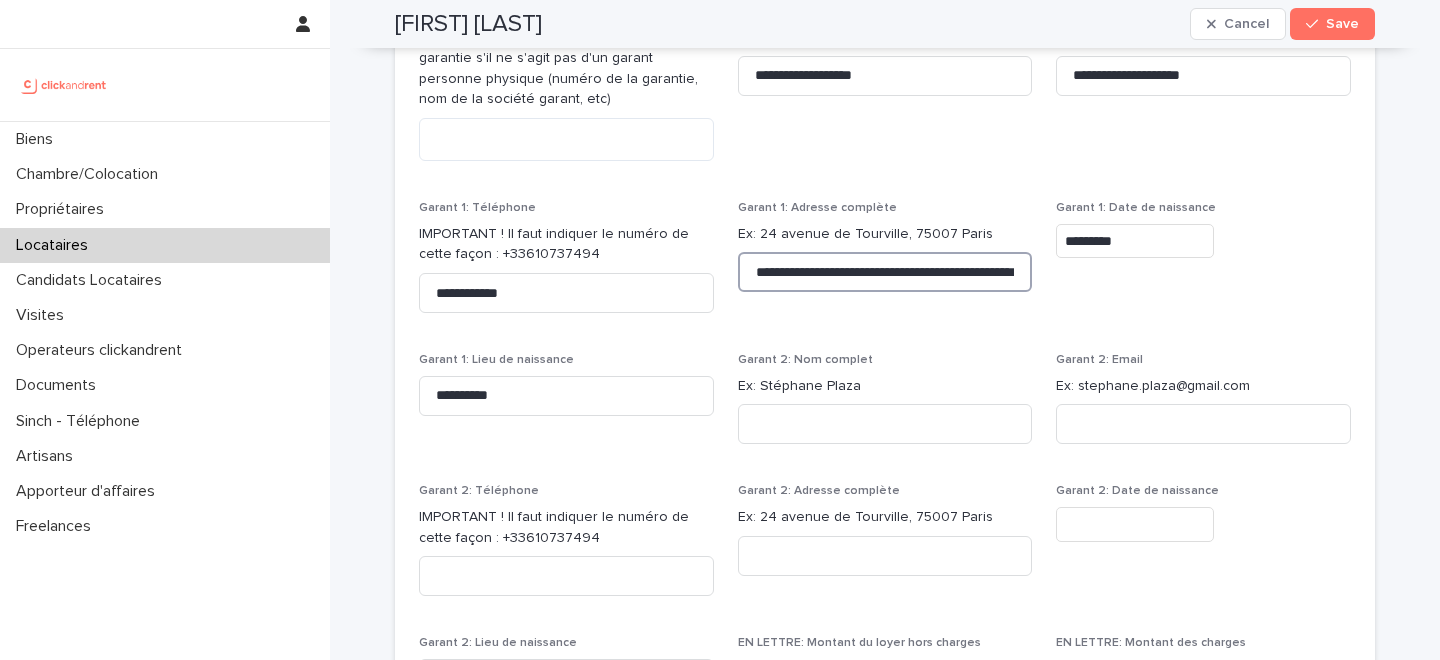 drag, startPoint x: 956, startPoint y: 251, endPoint x: 998, endPoint y: 251, distance: 42 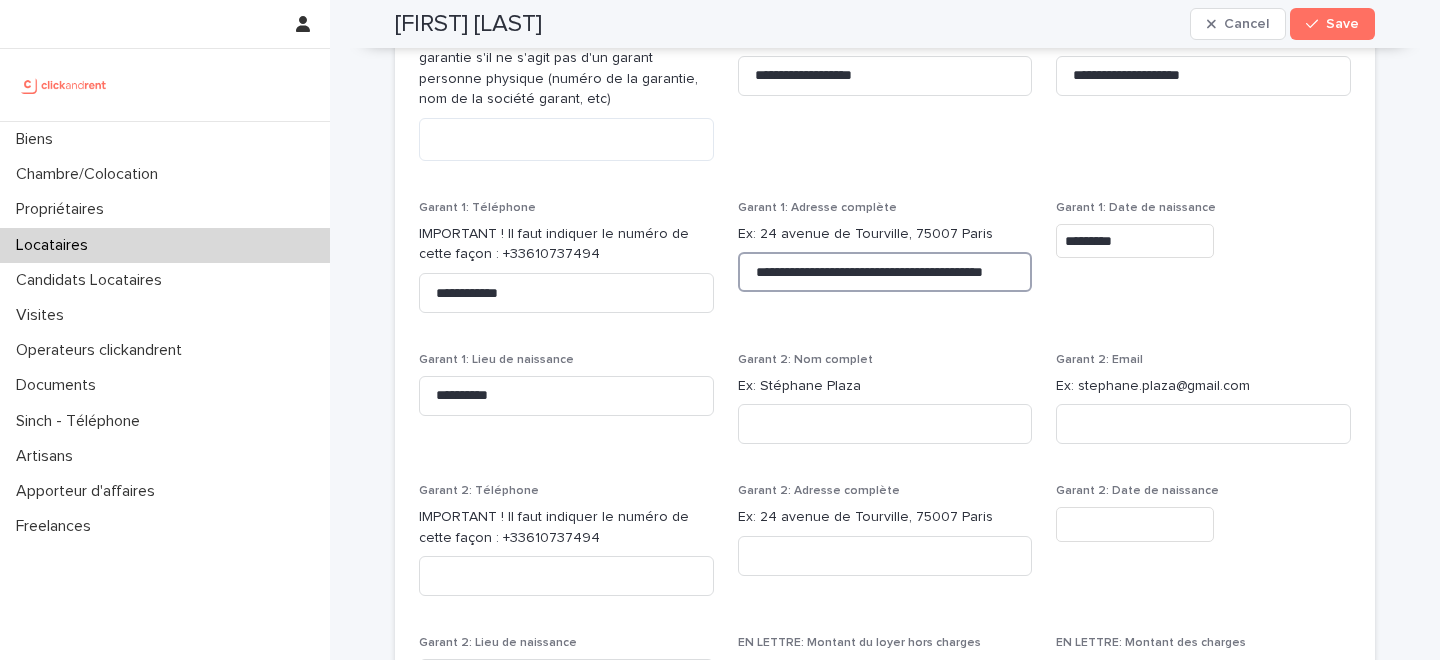 scroll, scrollTop: 0, scrollLeft: 45, axis: horizontal 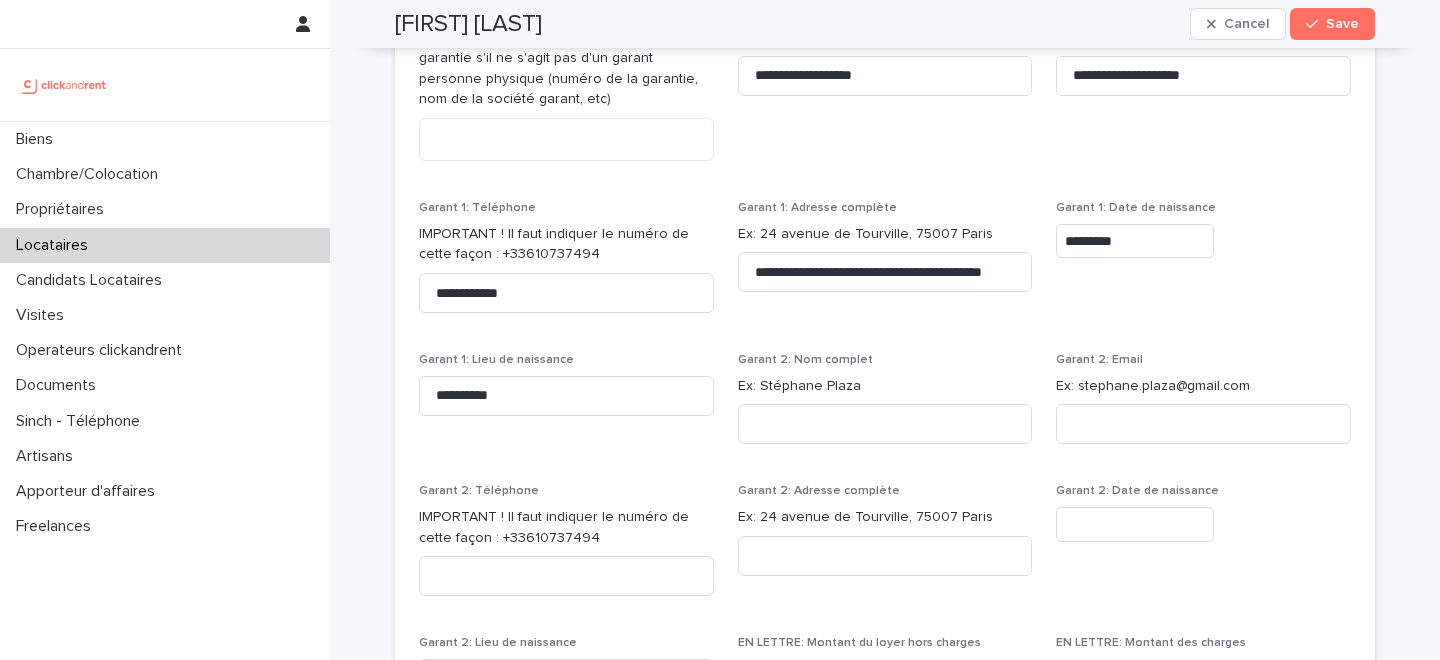 click on "**********" at bounding box center [885, 266] 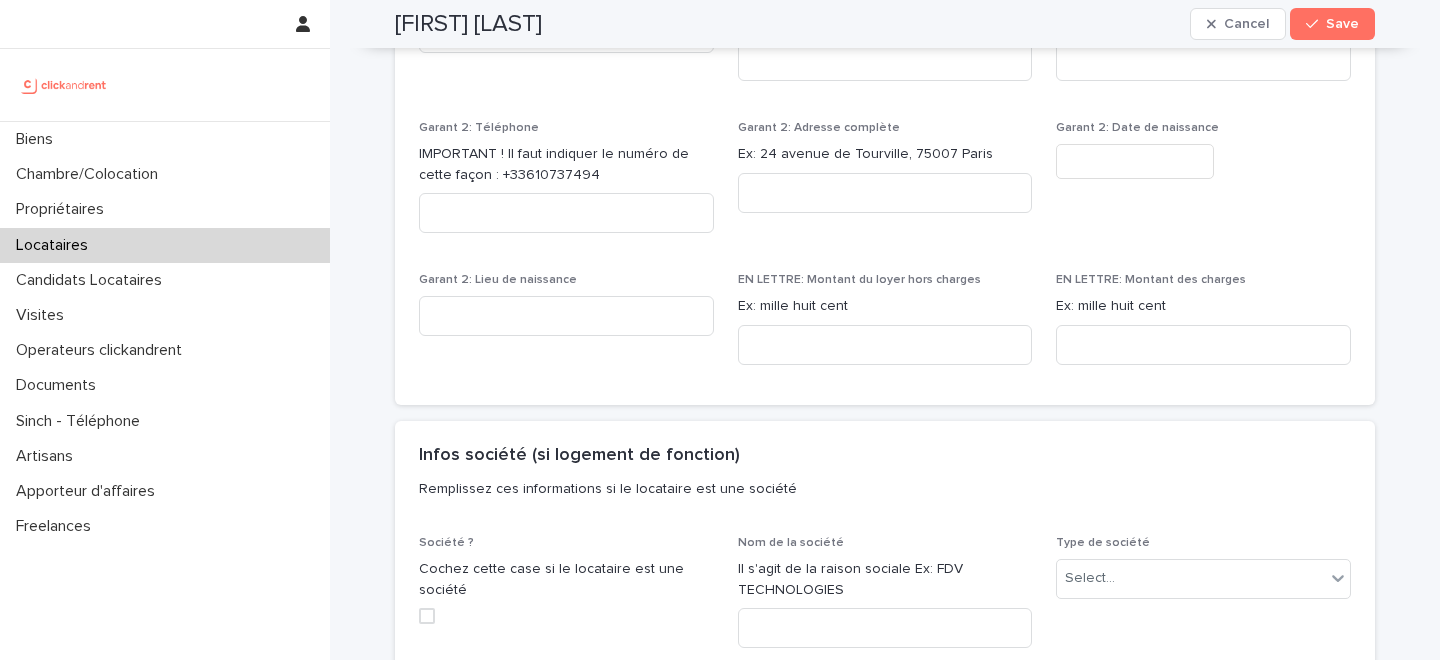 scroll, scrollTop: 2410, scrollLeft: 0, axis: vertical 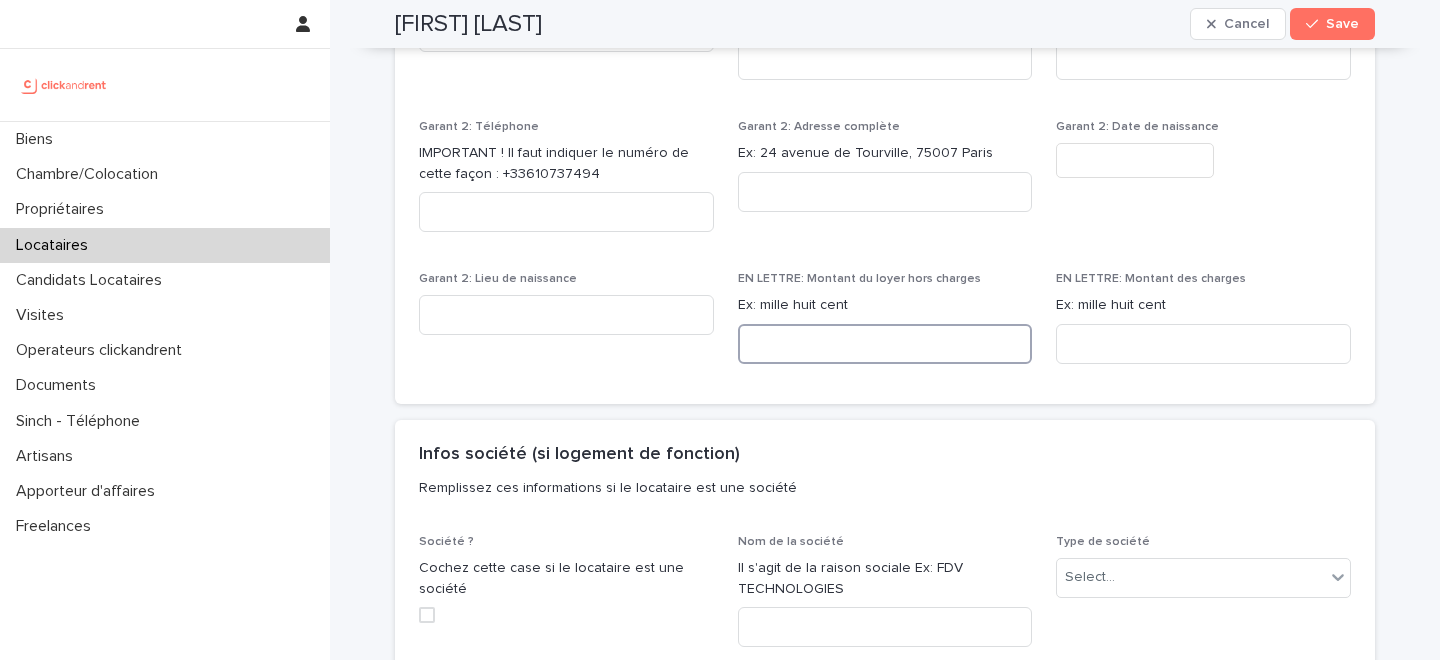 click at bounding box center [885, 344] 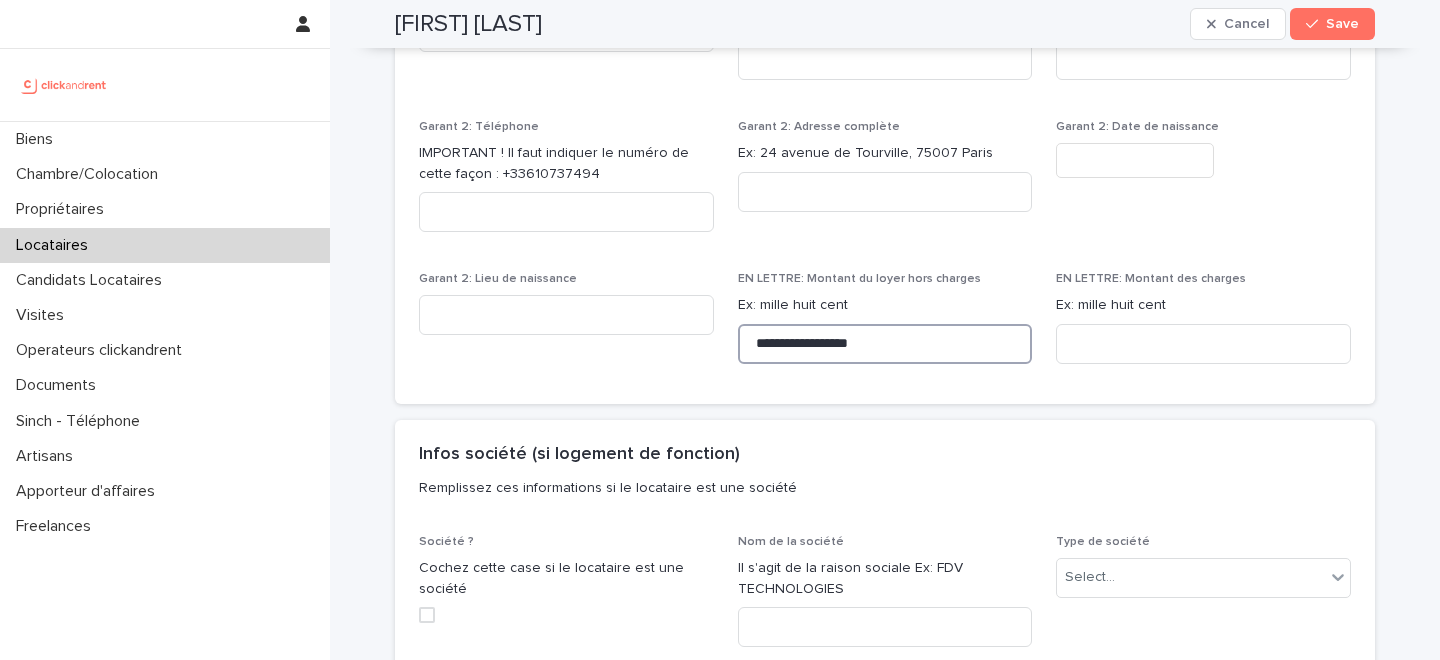 type on "**********" 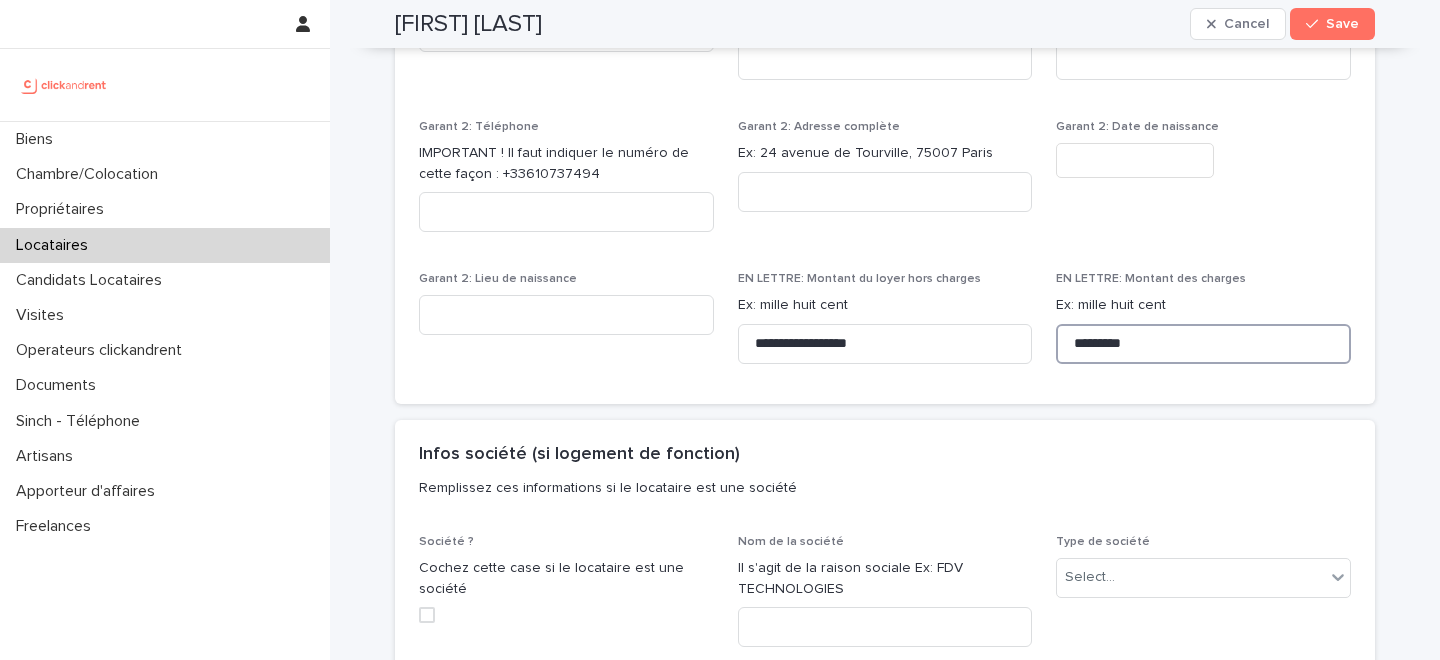 type on "*********" 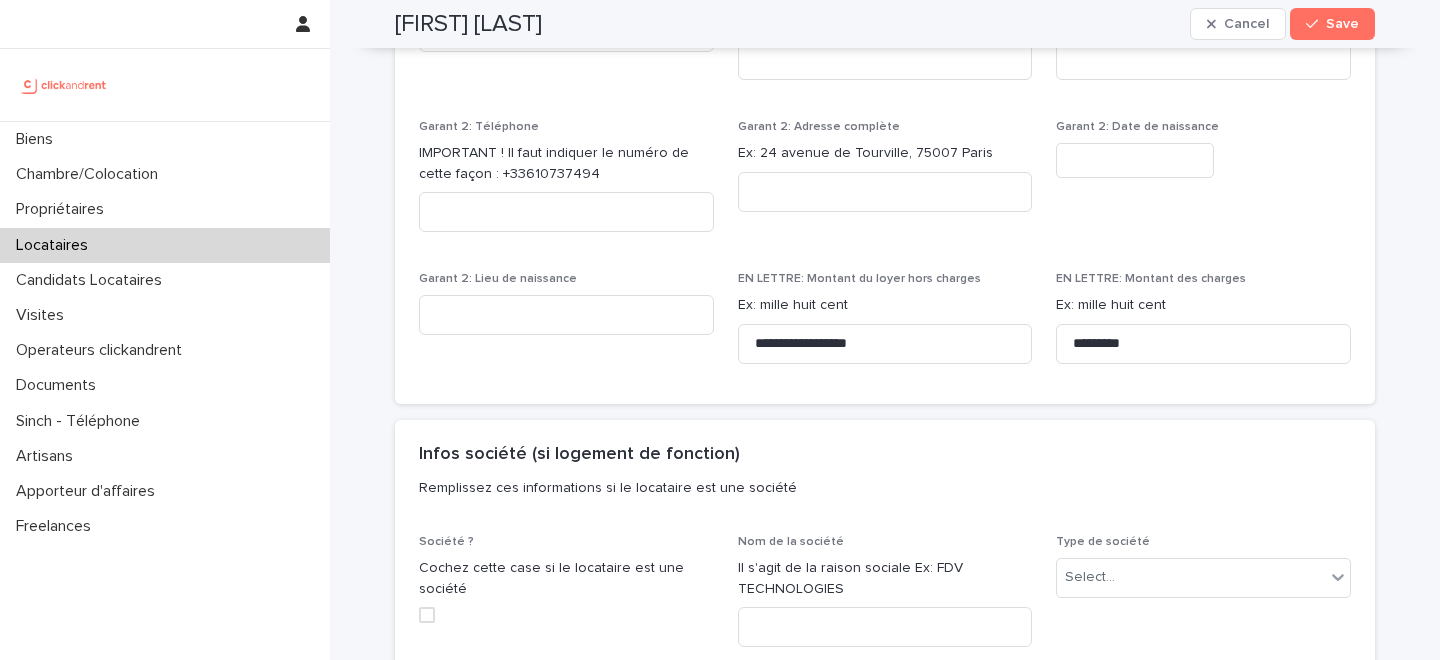 click on "Remplissez ces informations si le locataire est une société" at bounding box center (881, 488) 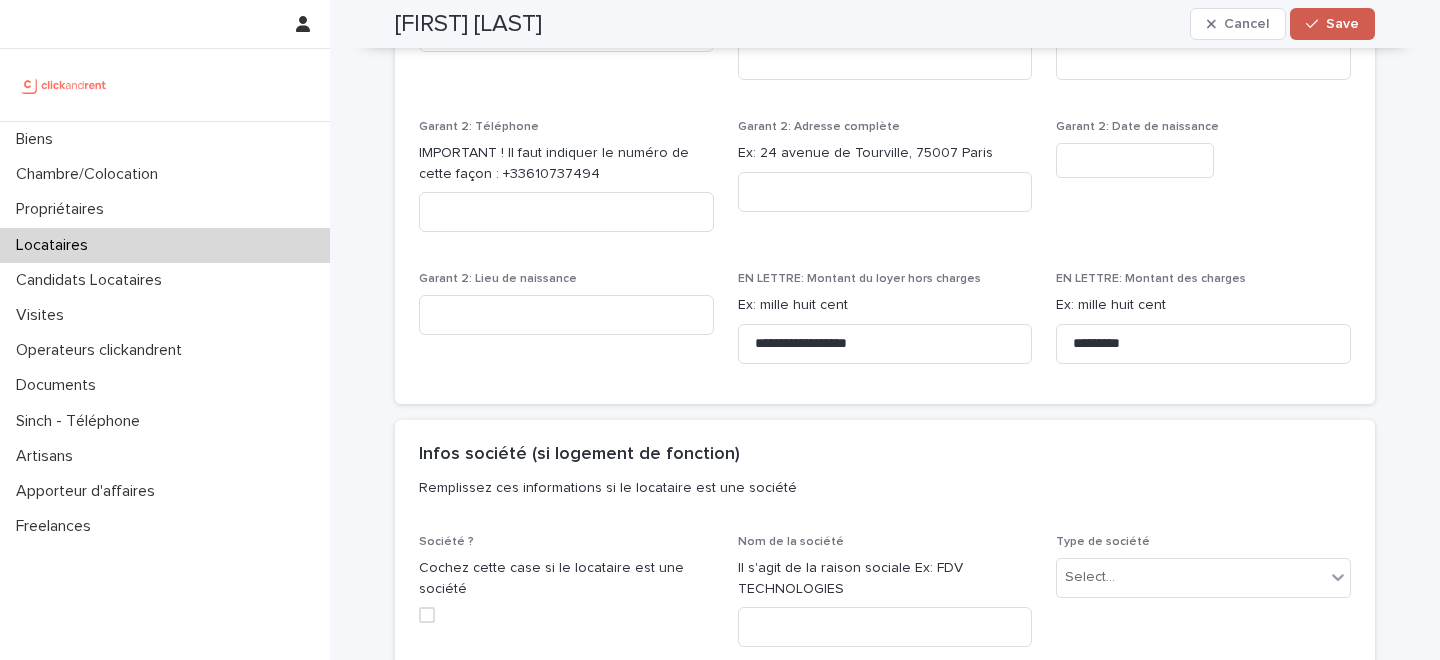 click on "Save" at bounding box center (1332, 24) 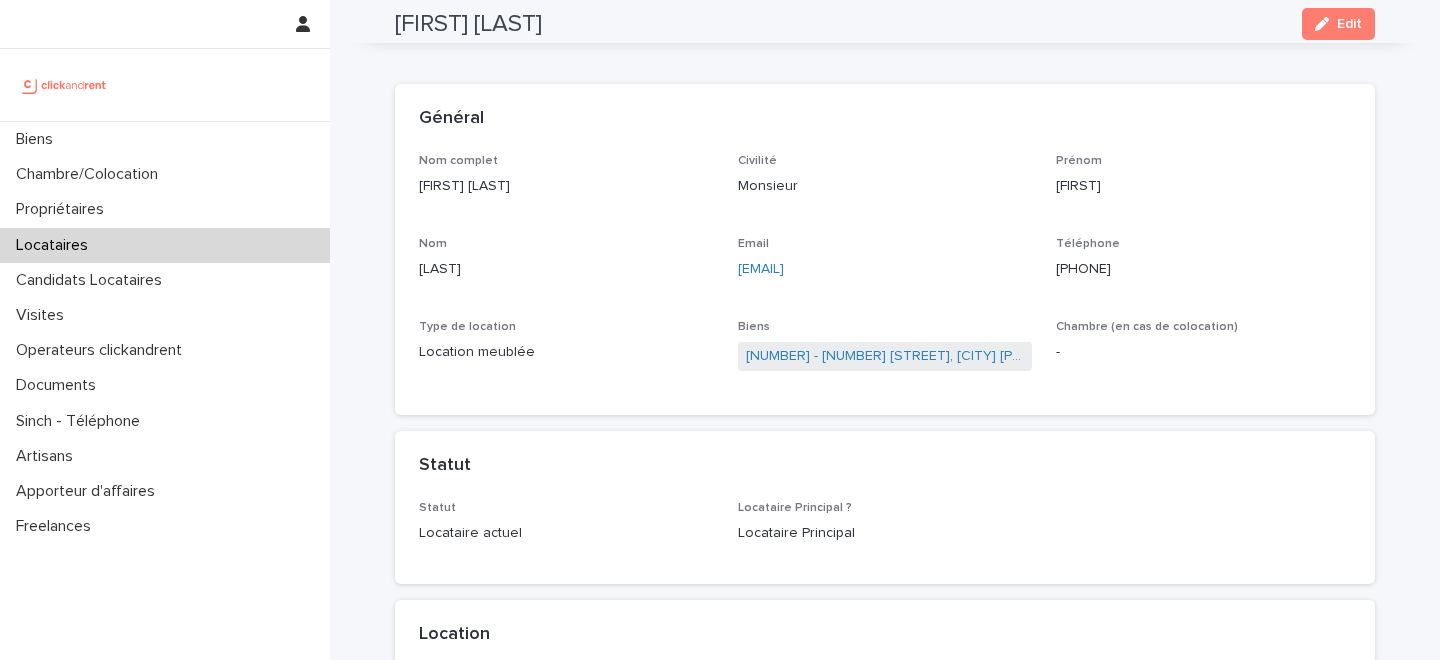 scroll, scrollTop: 0, scrollLeft: 0, axis: both 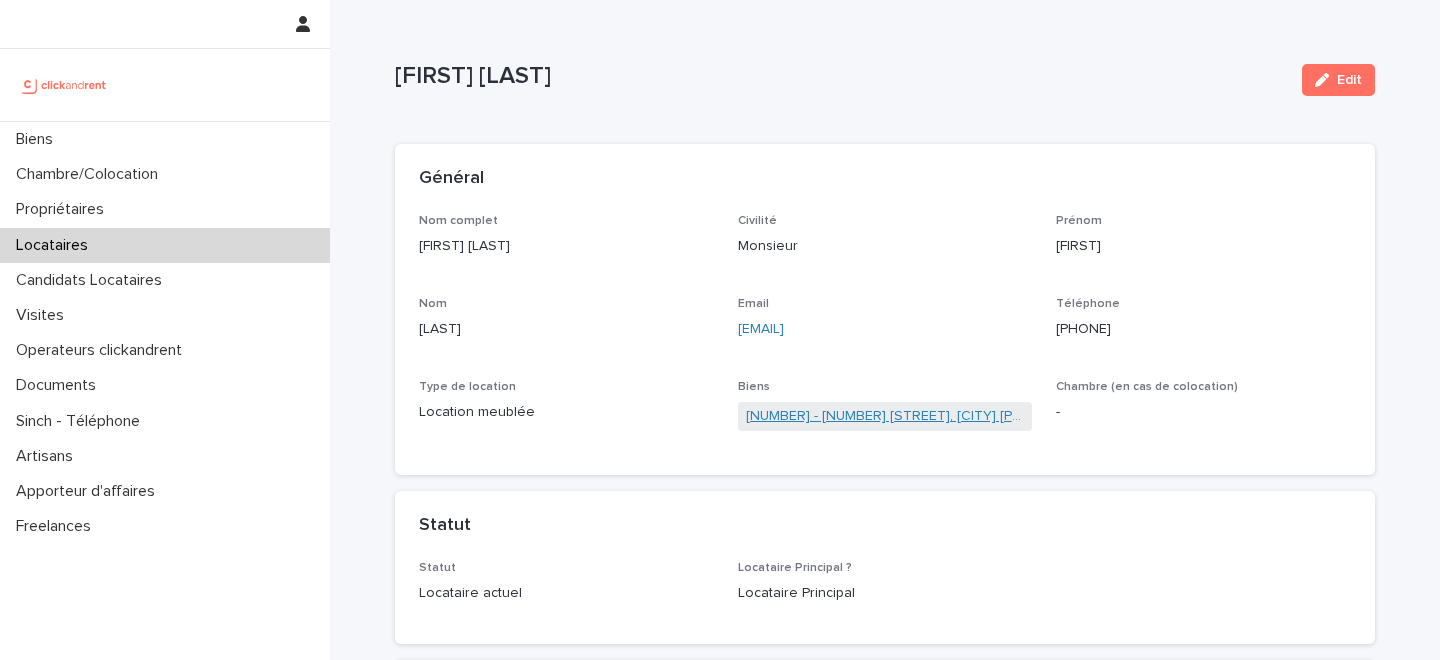 click on "[ALPHANUMERIC] - [NUMBER] [STREET], [CITY] [POSTAL_CODE]" at bounding box center [885, 416] 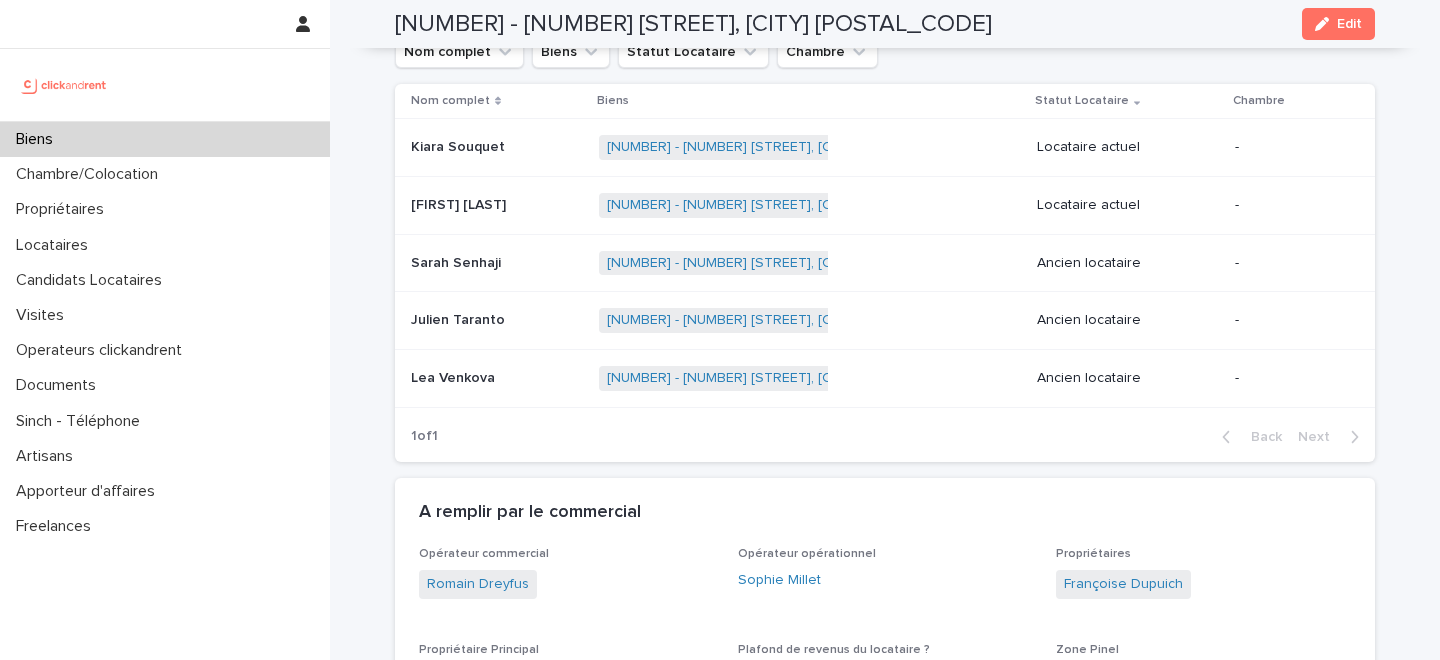 scroll, scrollTop: 811, scrollLeft: 0, axis: vertical 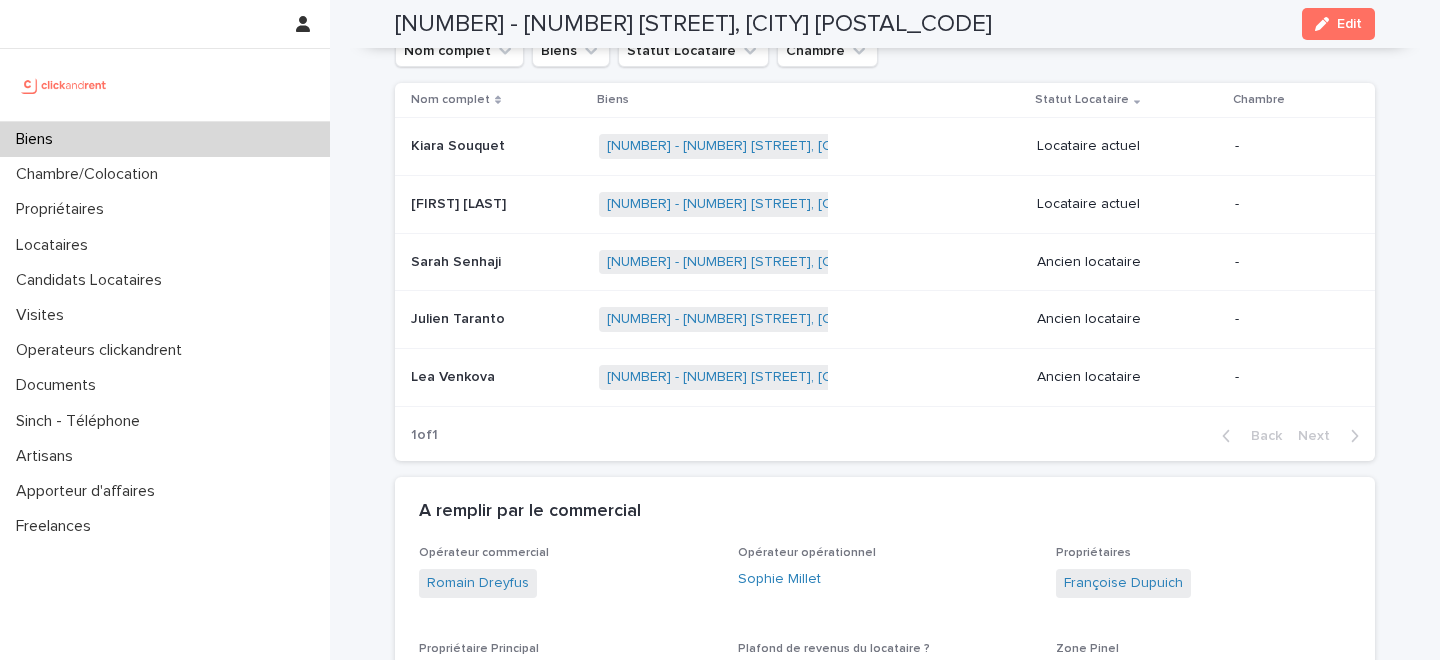 click on "Kiara Souquet Kiara Souquet" at bounding box center [497, 146] 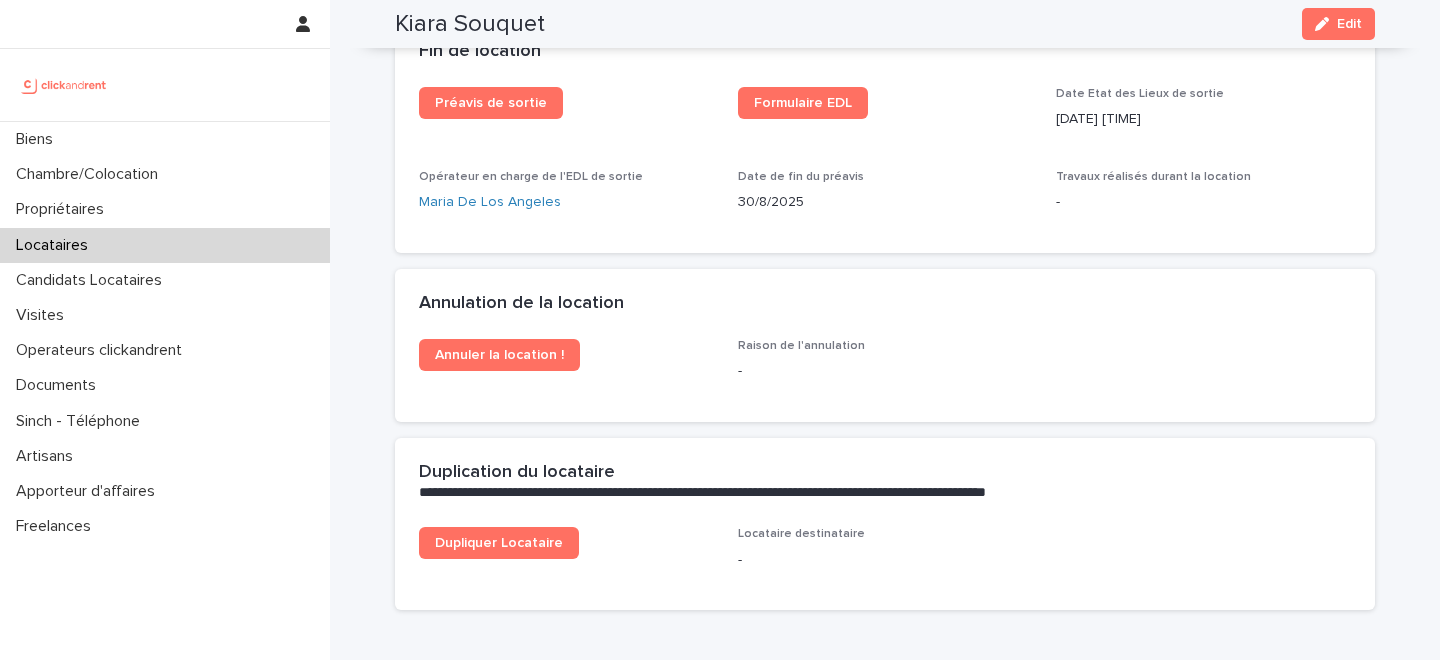 scroll, scrollTop: 2456, scrollLeft: 0, axis: vertical 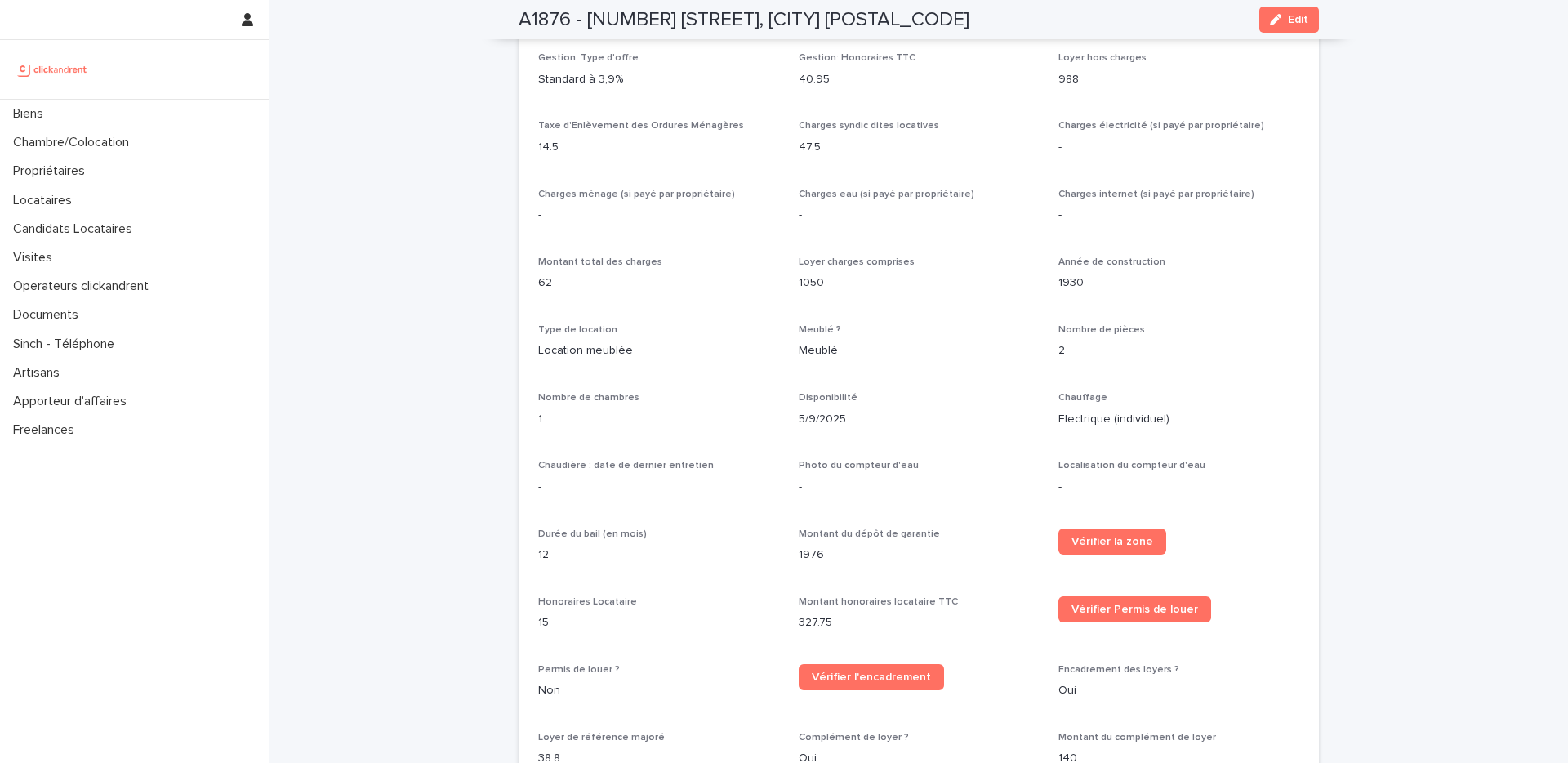 click on "Disponibilité" at bounding box center (919, 398) 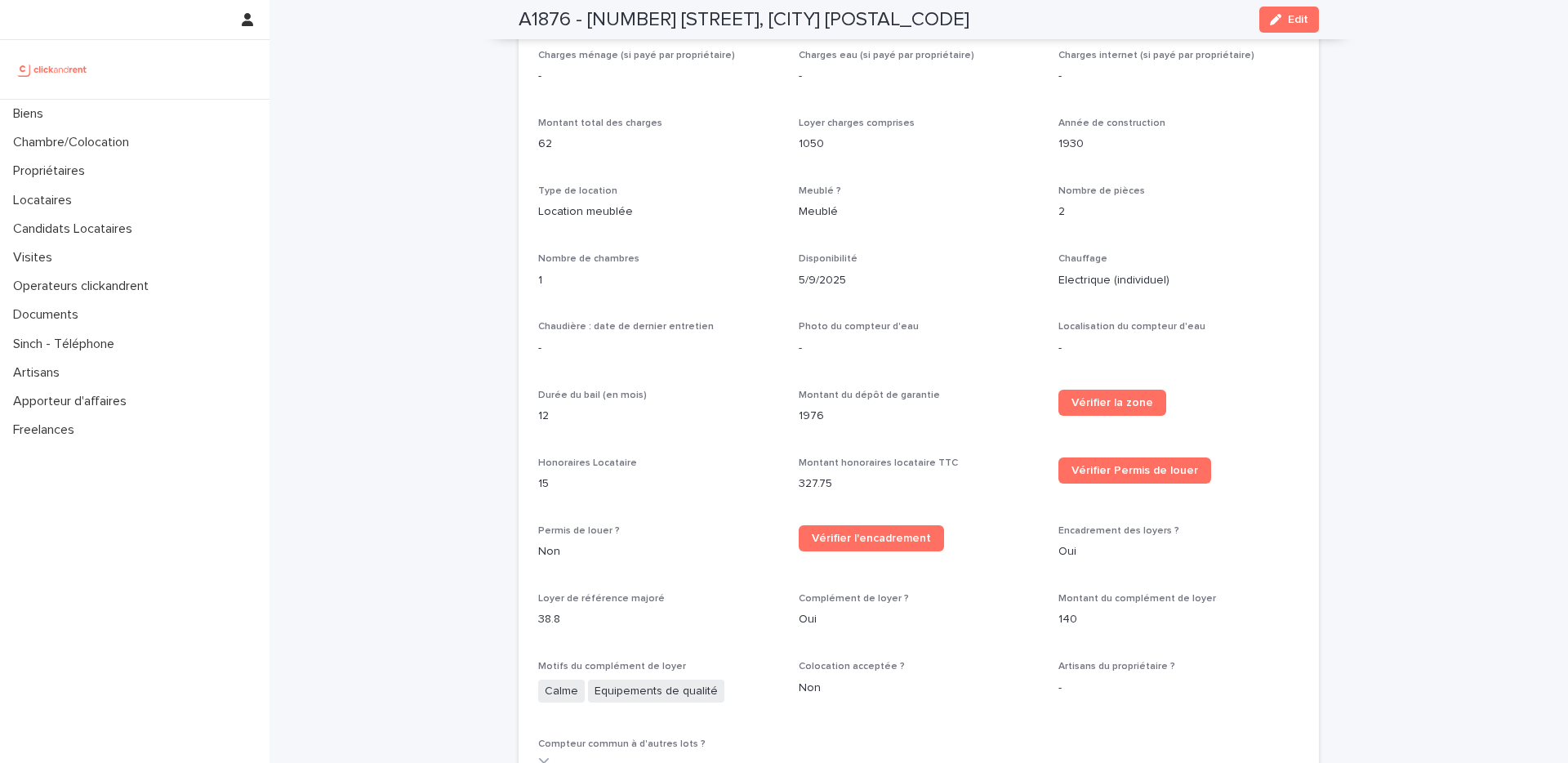 scroll, scrollTop: 1550, scrollLeft: 0, axis: vertical 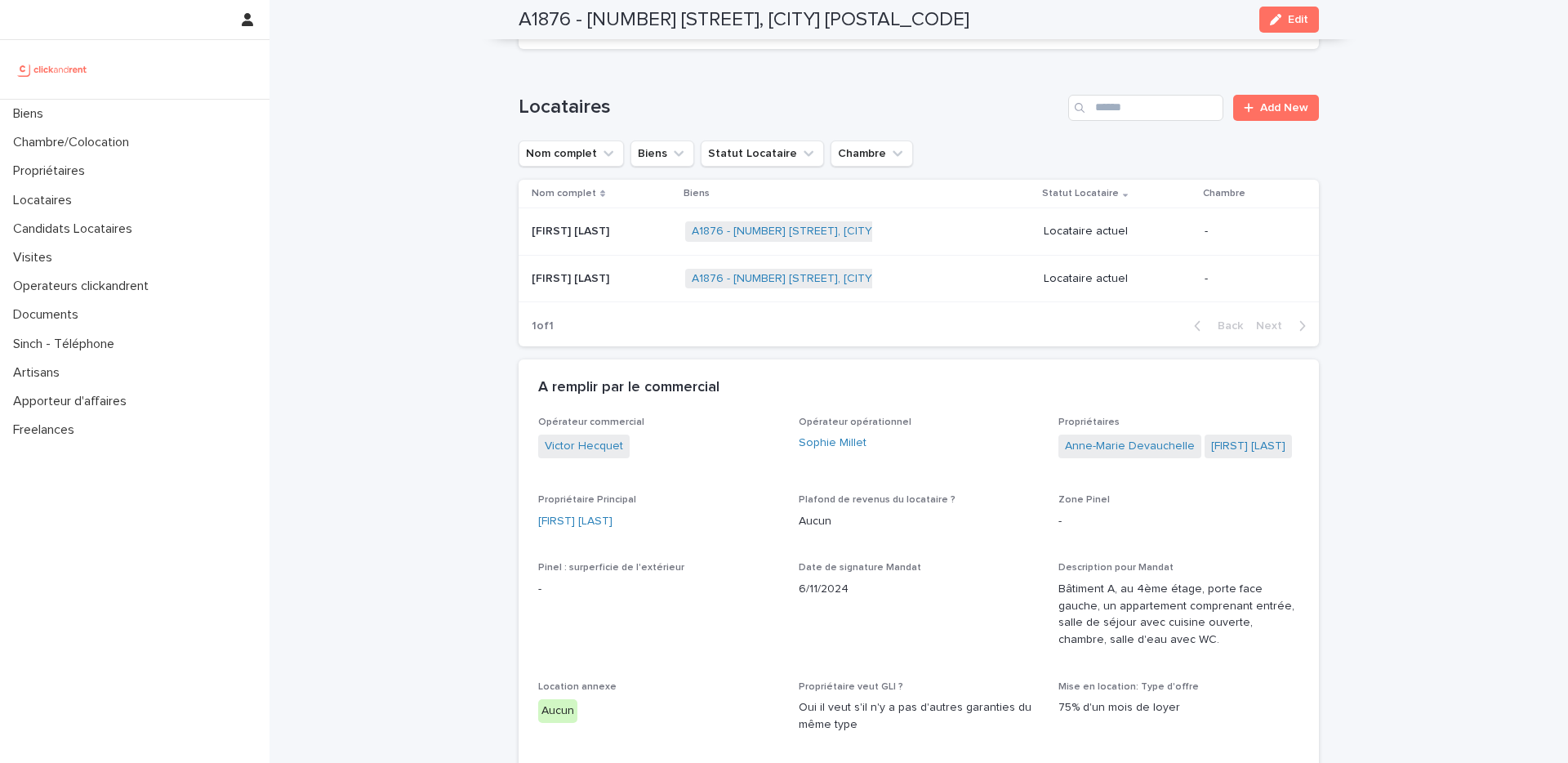 click at bounding box center [602, 279] 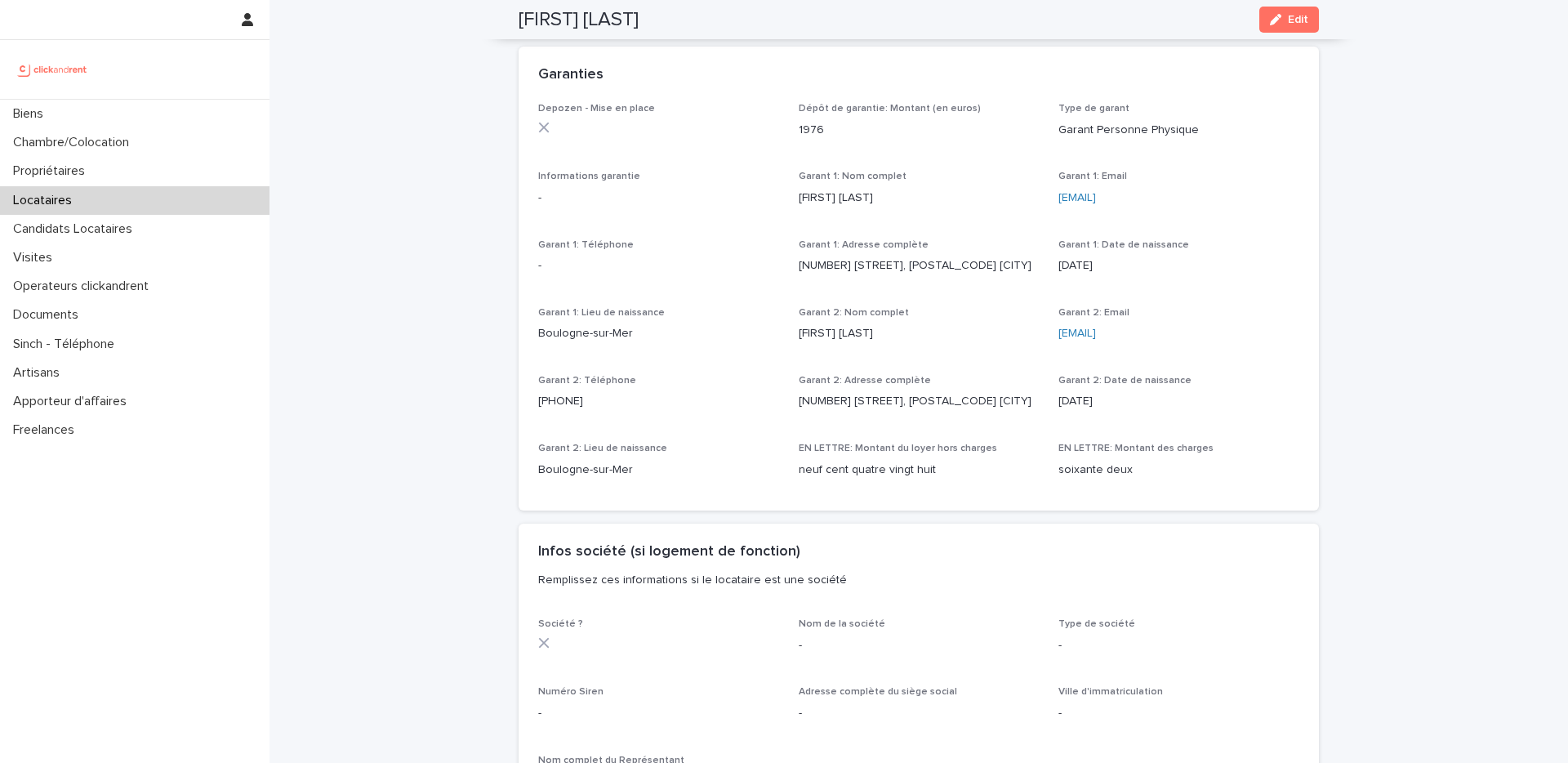 scroll, scrollTop: 948, scrollLeft: 0, axis: vertical 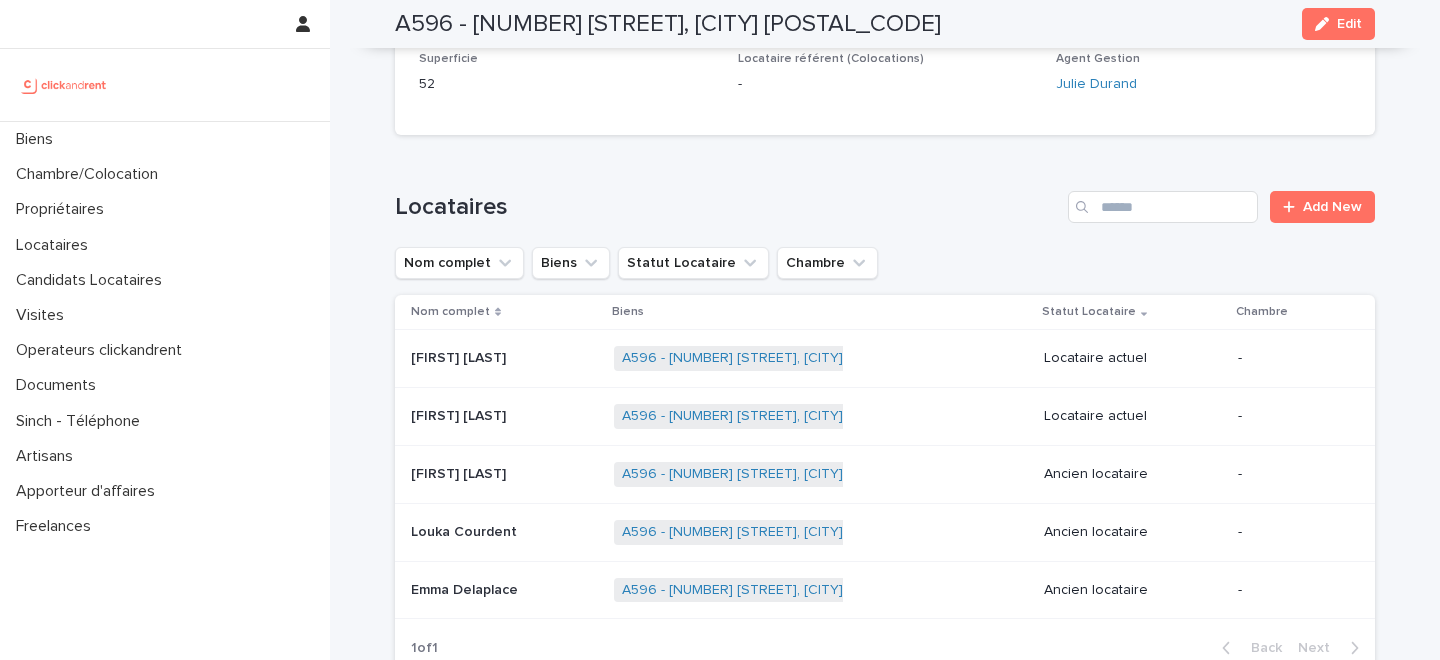 click at bounding box center [504, 416] 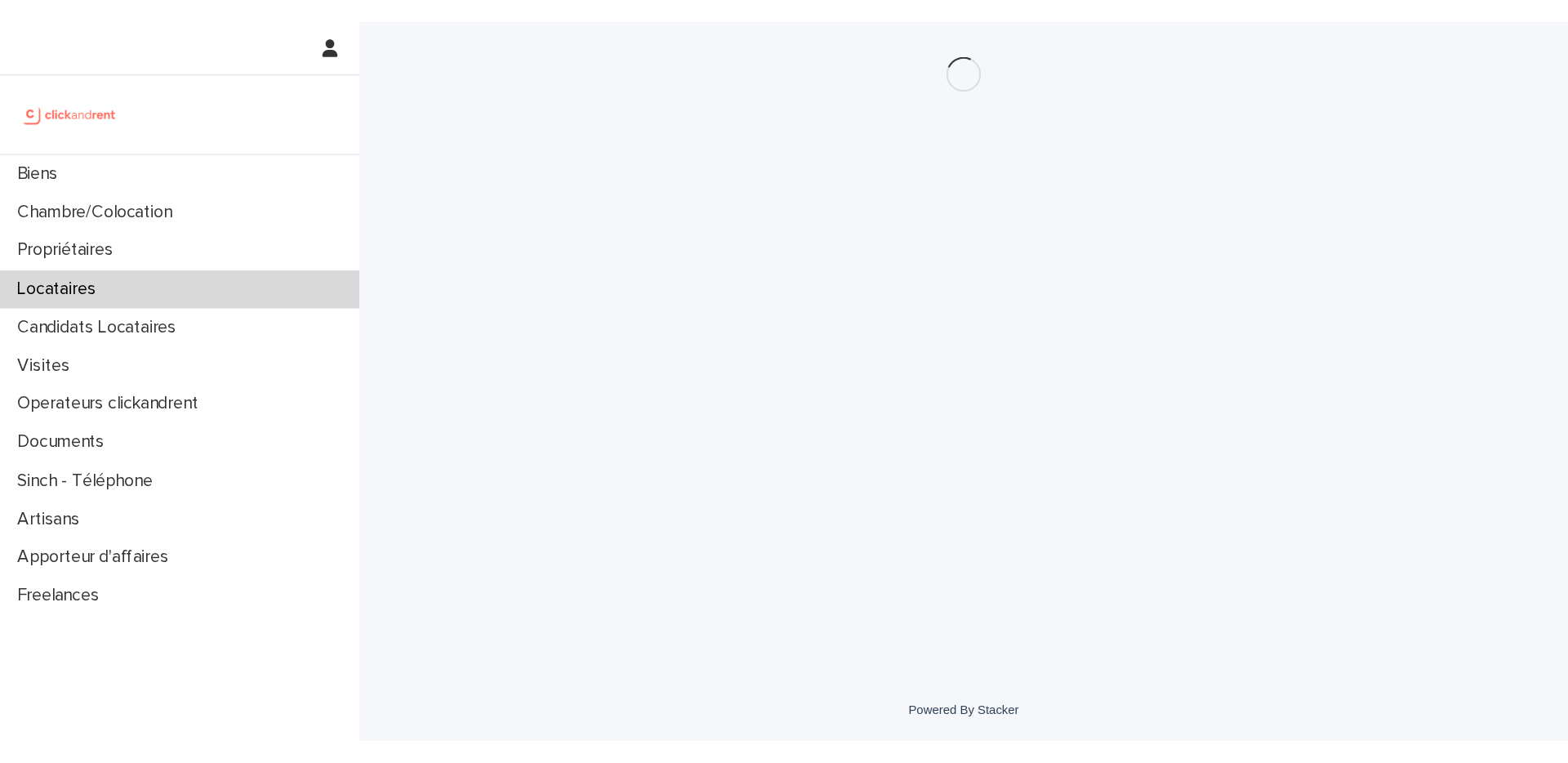scroll, scrollTop: 0, scrollLeft: 0, axis: both 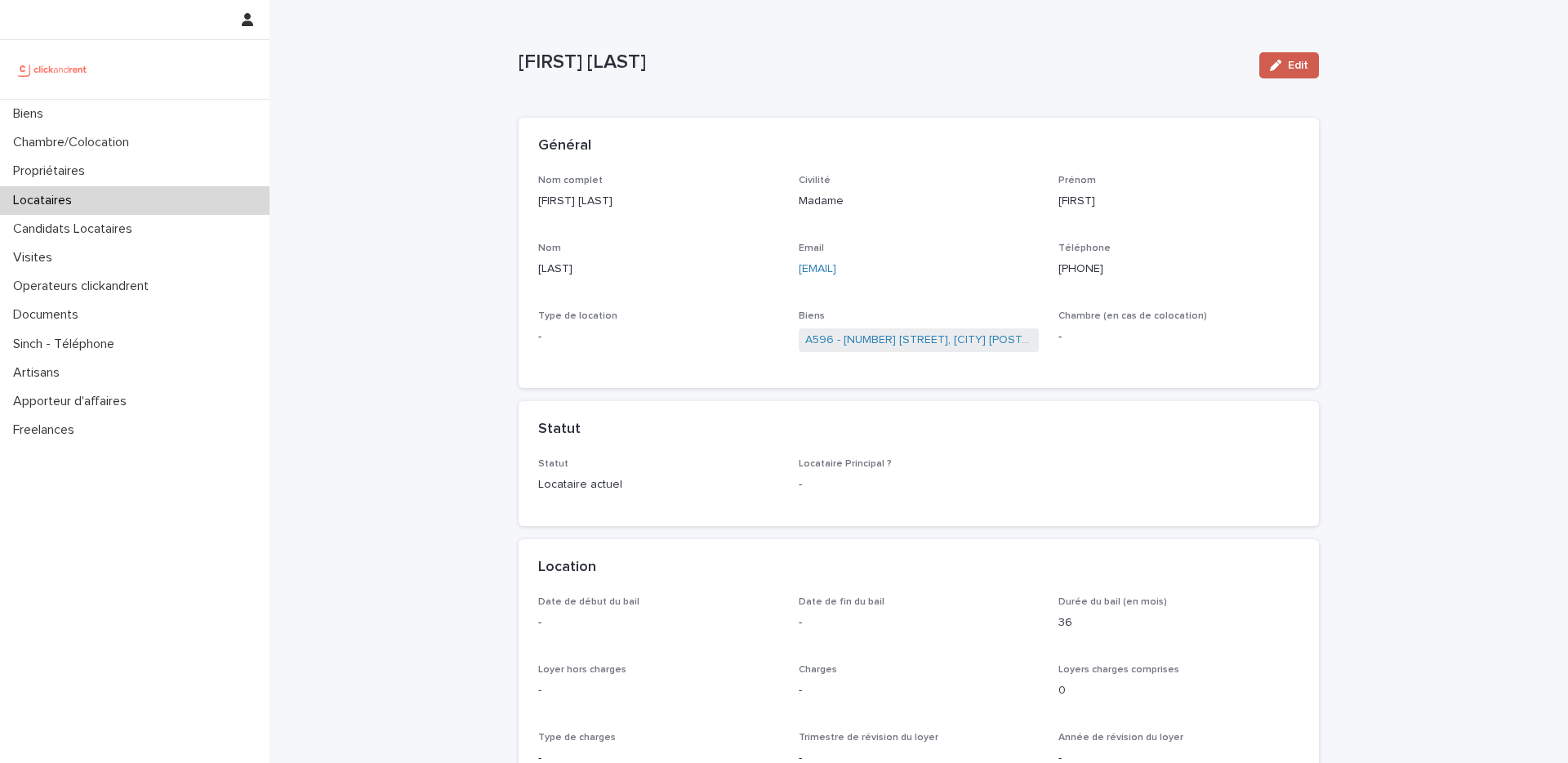 click on "Edit" at bounding box center [1298, 65] 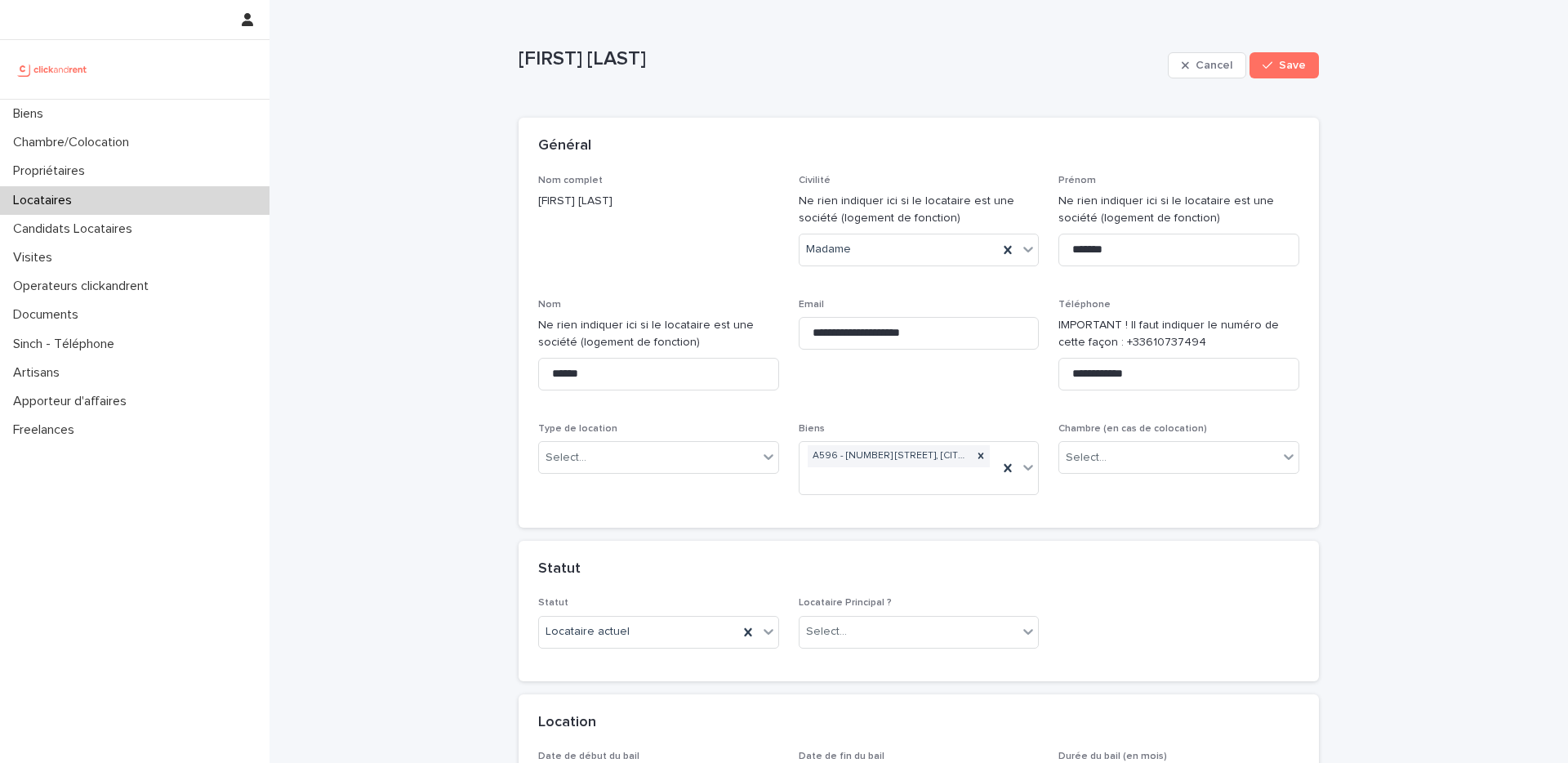 click on "Ne rien indiquer ici si le locataire est une société (logement de fonction)" at bounding box center [658, 334] 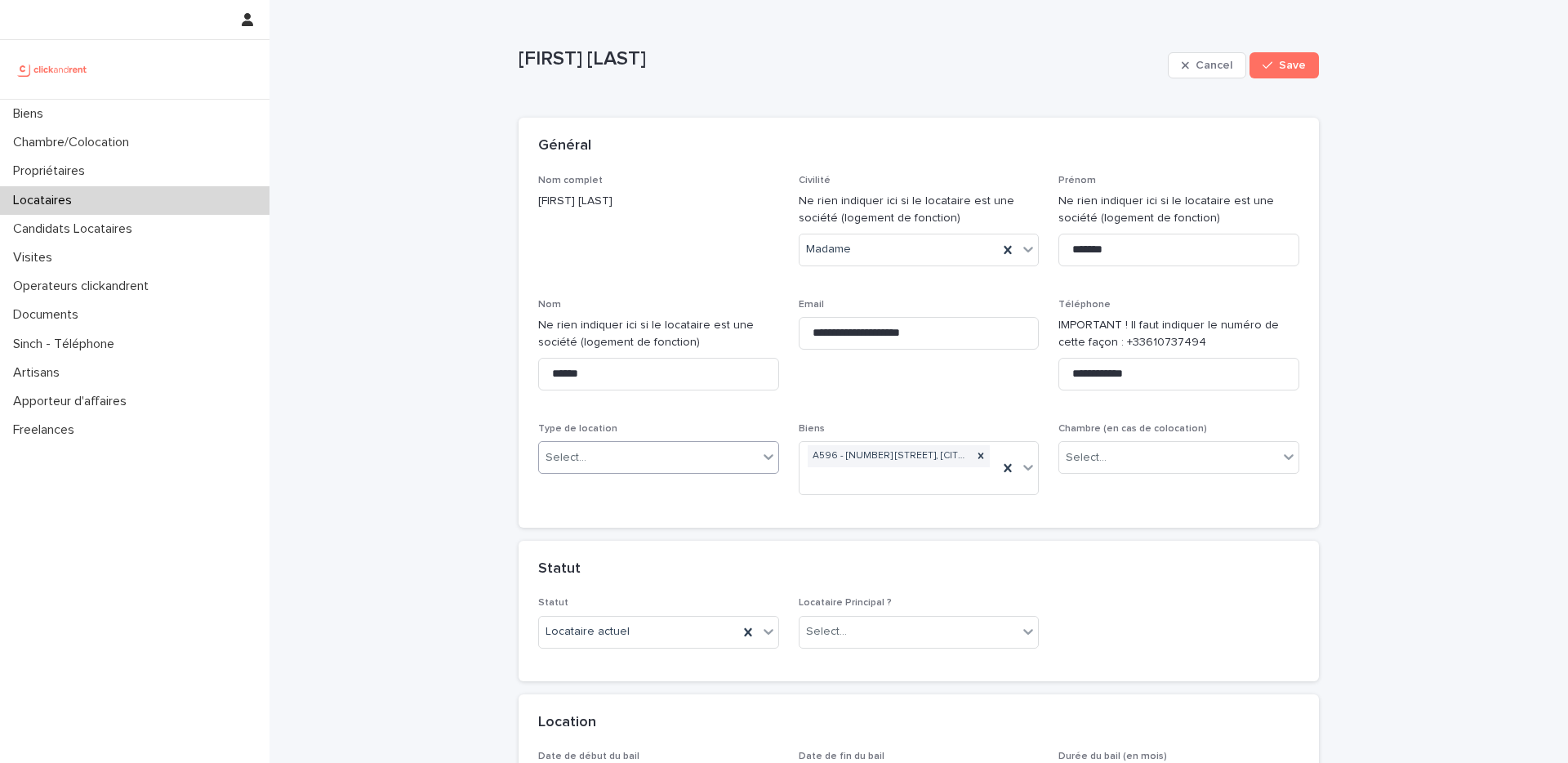 click on "Select..." at bounding box center (648, 457) 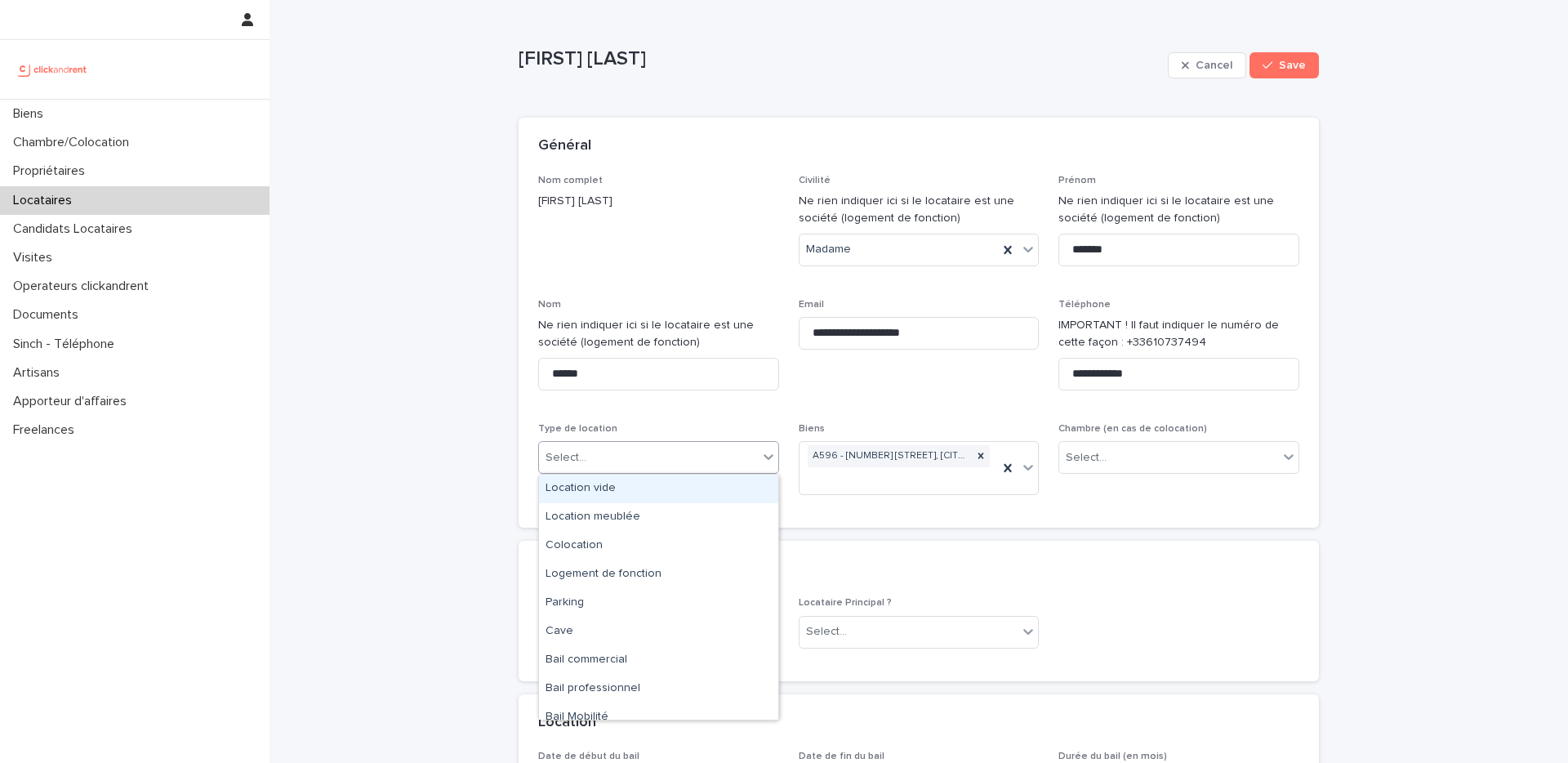 click on "Location vide" at bounding box center [658, 489] 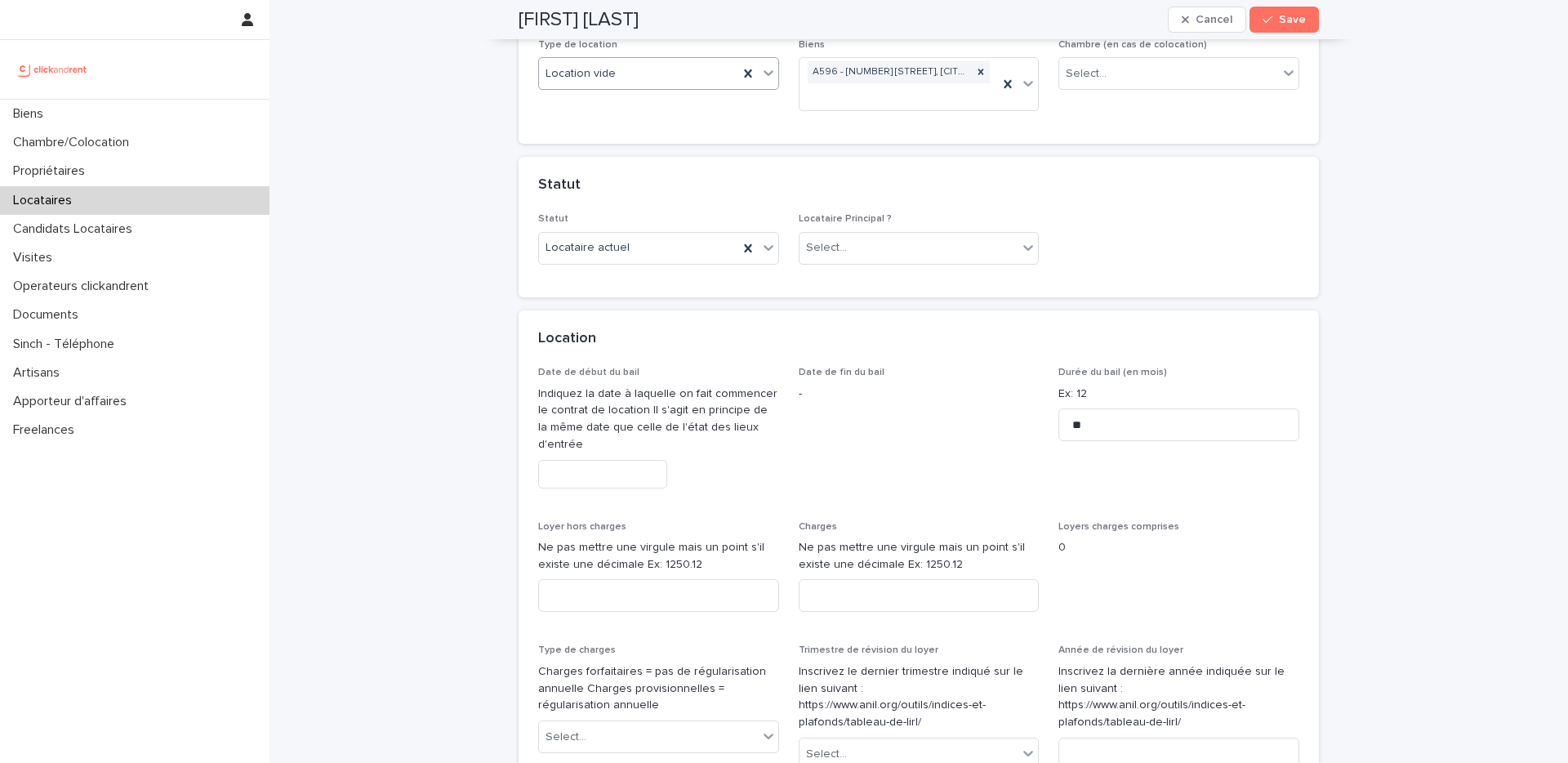 scroll, scrollTop: 386, scrollLeft: 0, axis: vertical 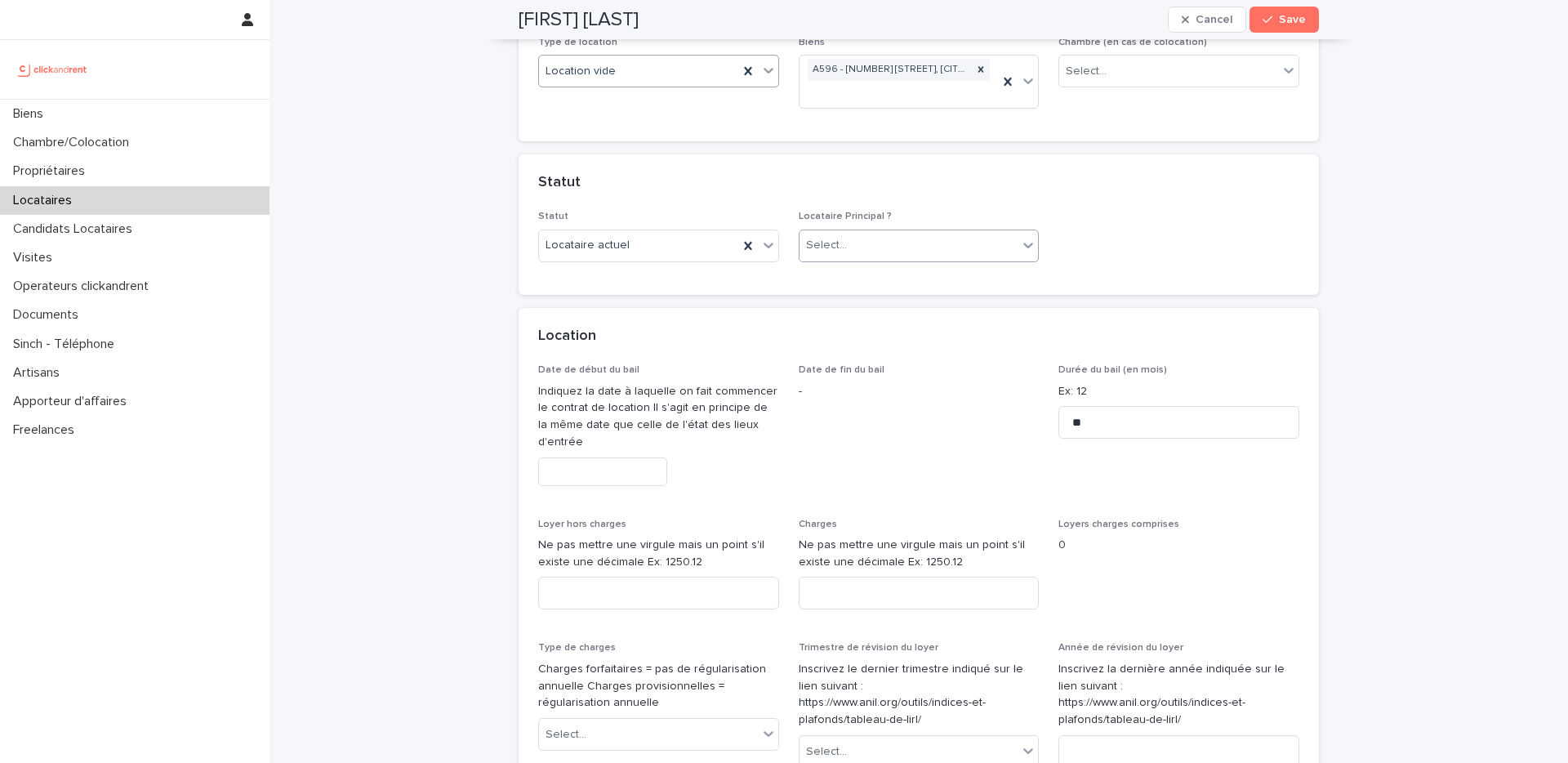 click on "Select..." at bounding box center (909, 245) 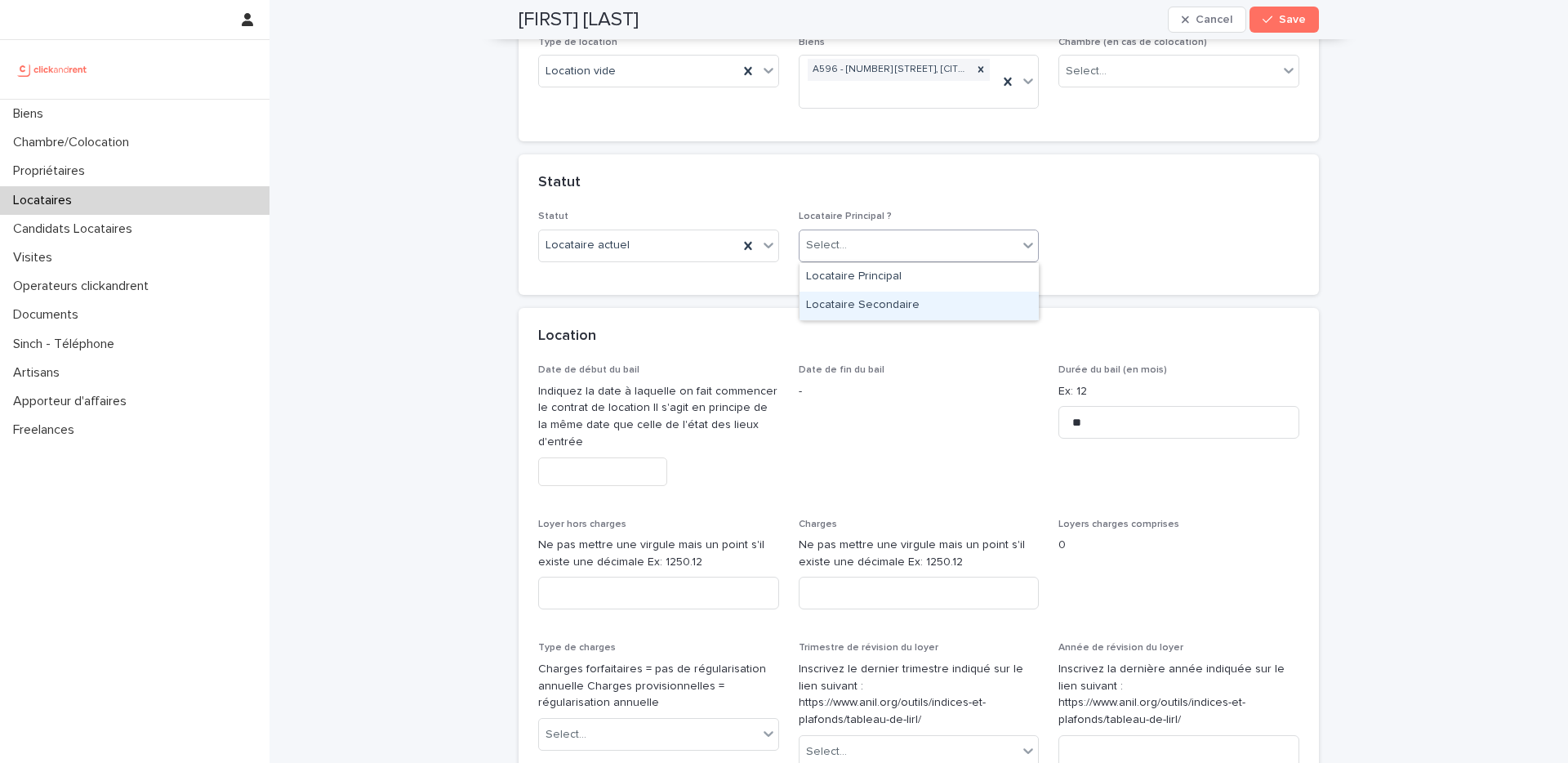 click on "Locataire Secondaire" at bounding box center [919, 306] 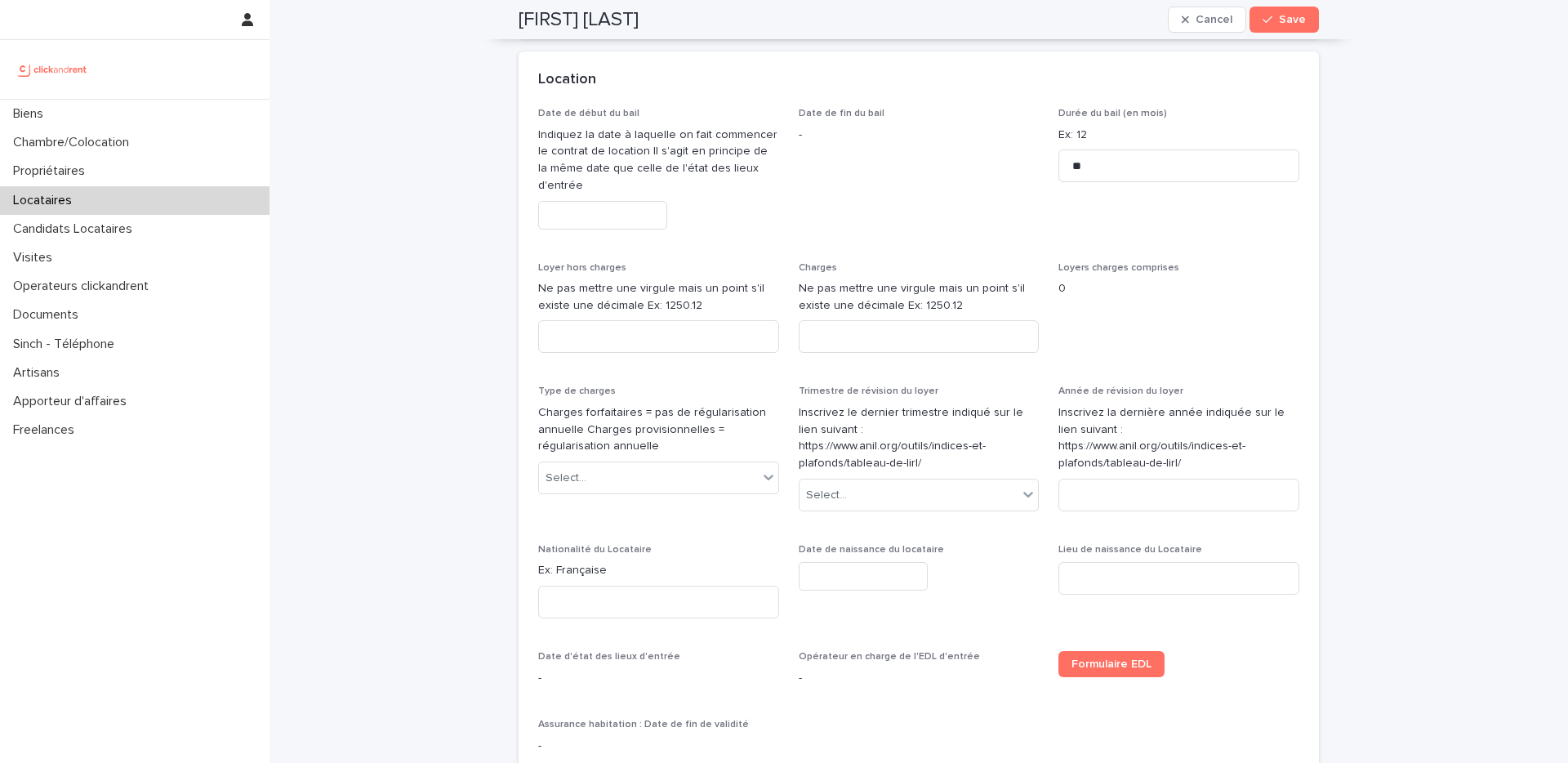 scroll, scrollTop: 647, scrollLeft: 0, axis: vertical 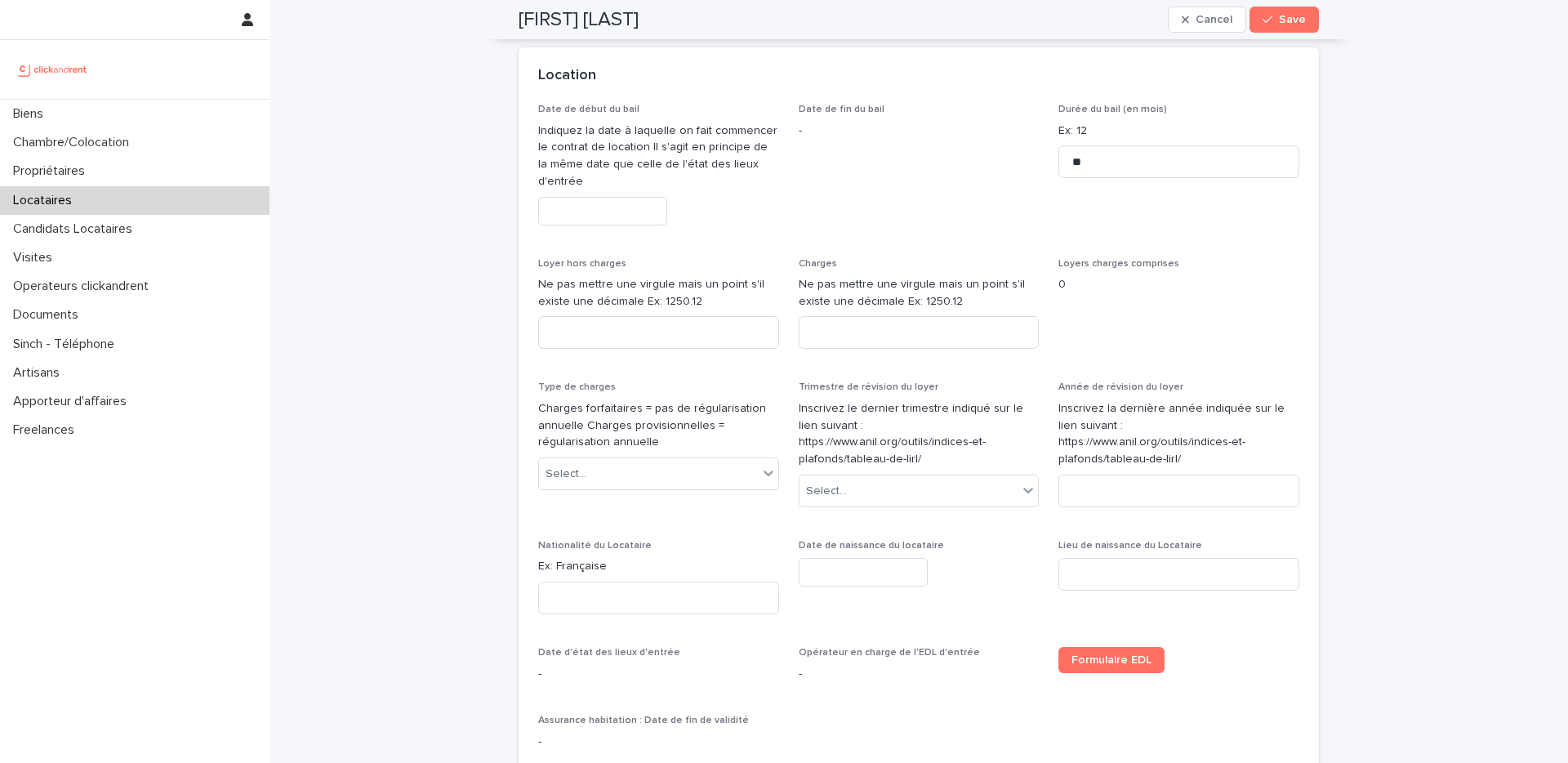 click at bounding box center (603, 211) 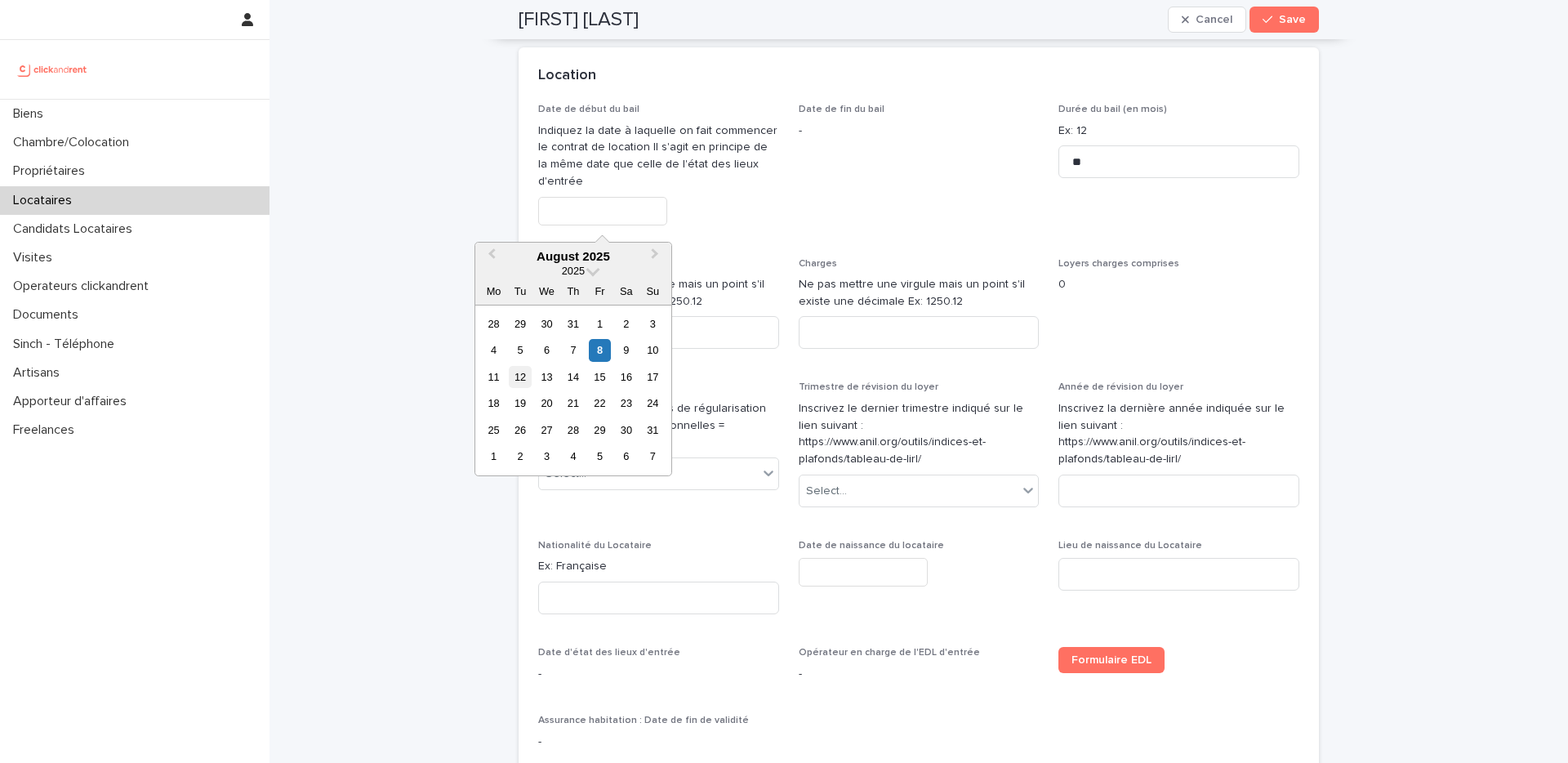 click on "12" at bounding box center [519, 377] 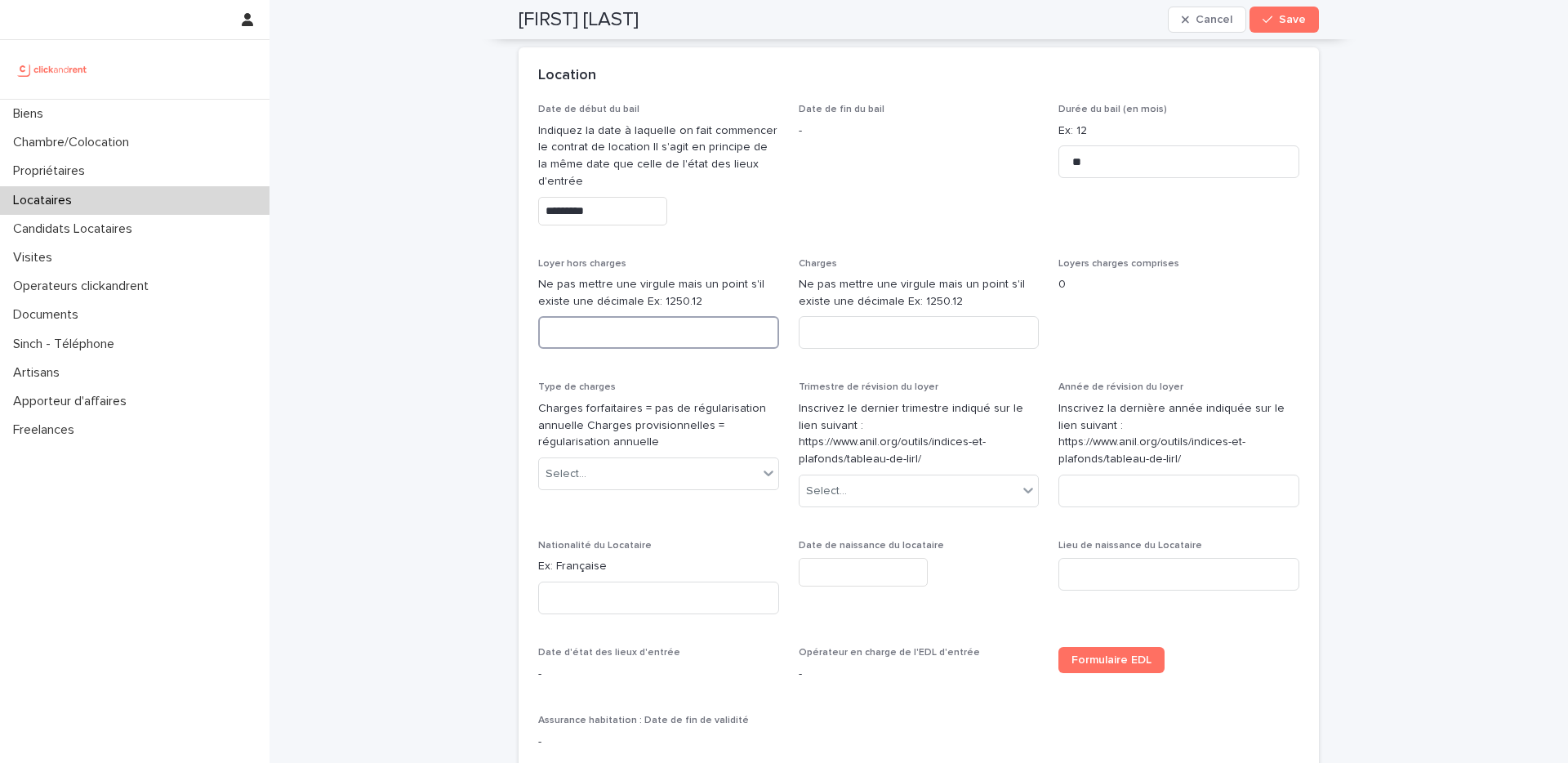 click at bounding box center [658, 332] 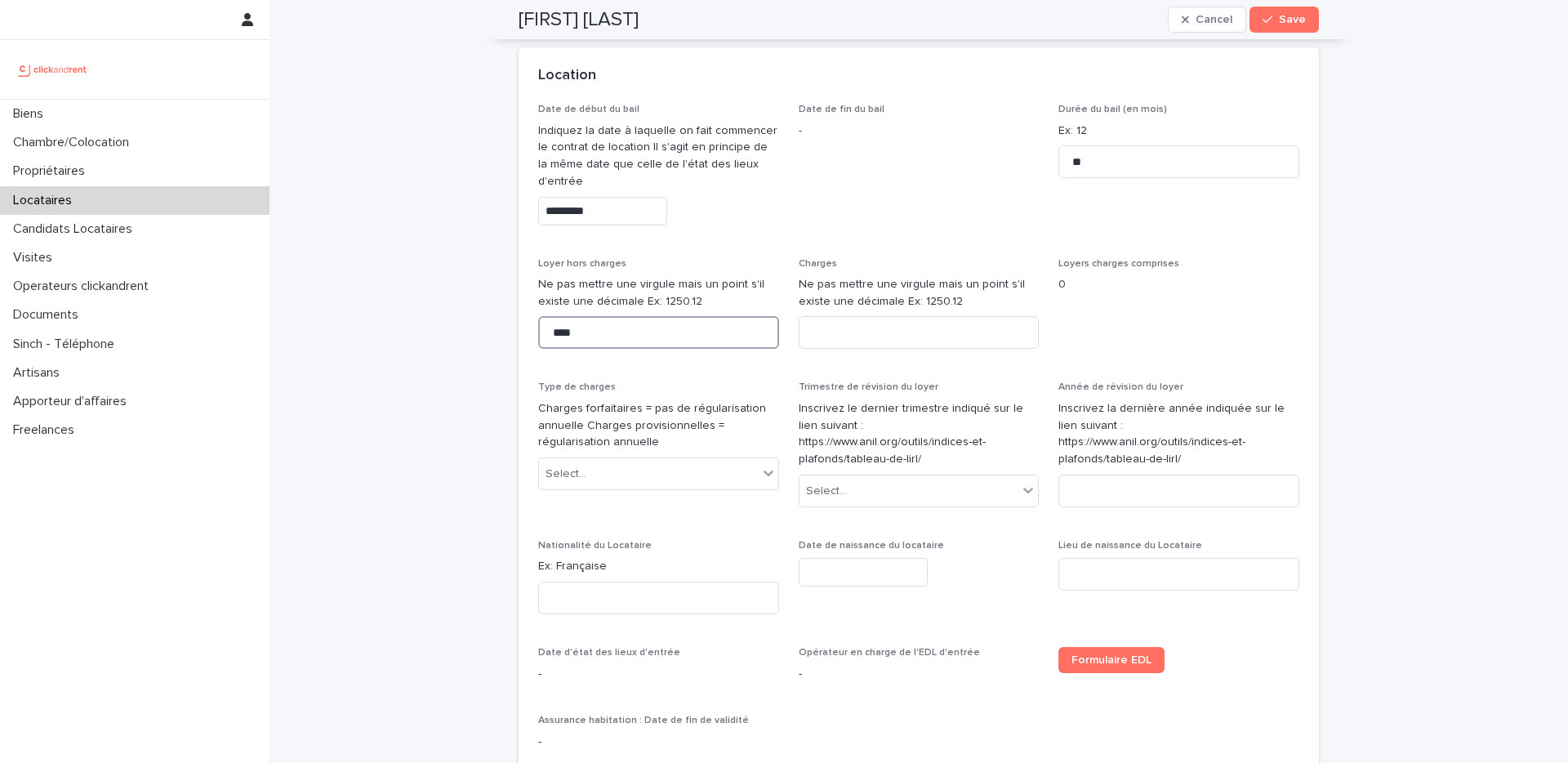 type on "****" 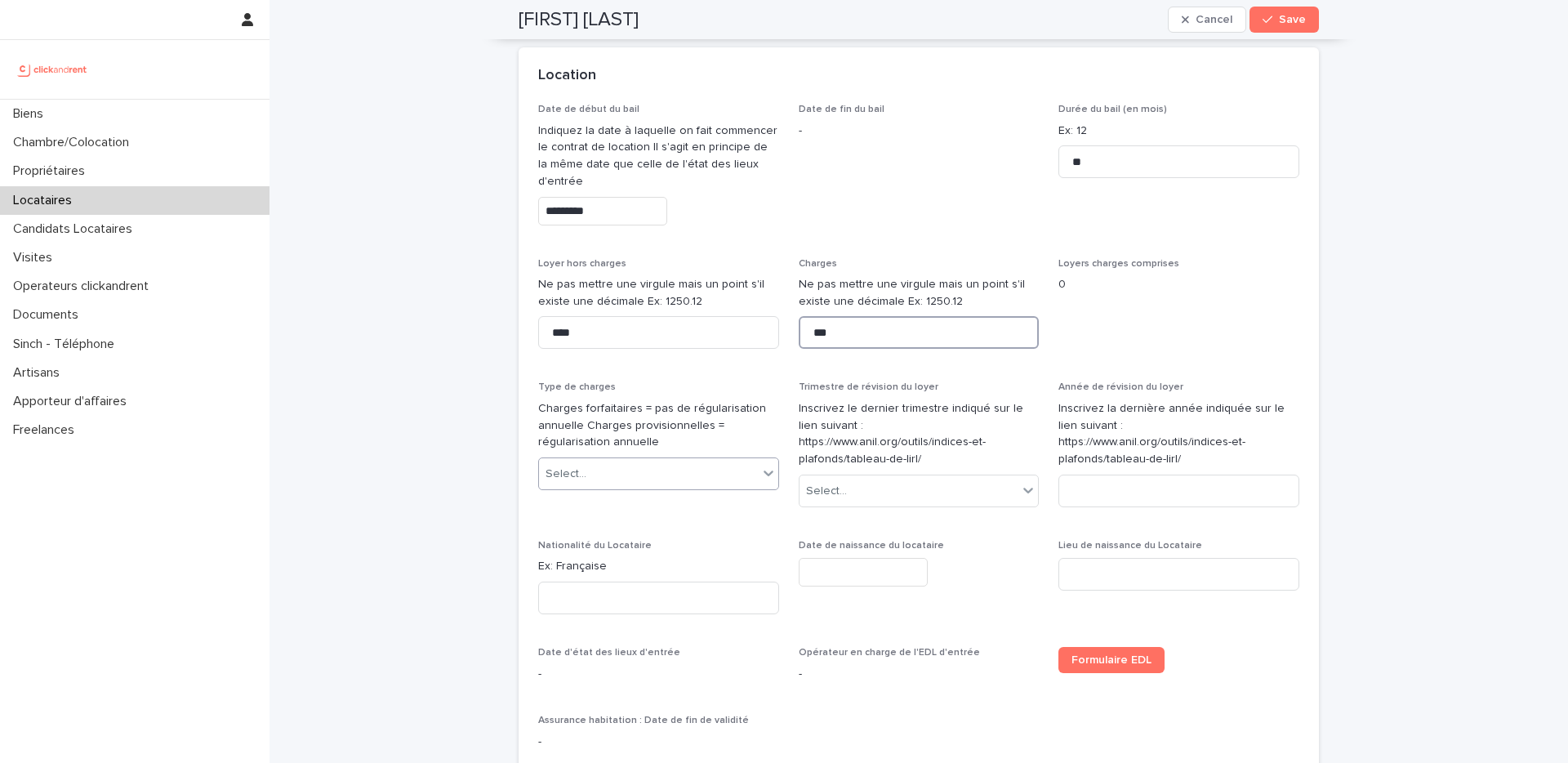 type on "***" 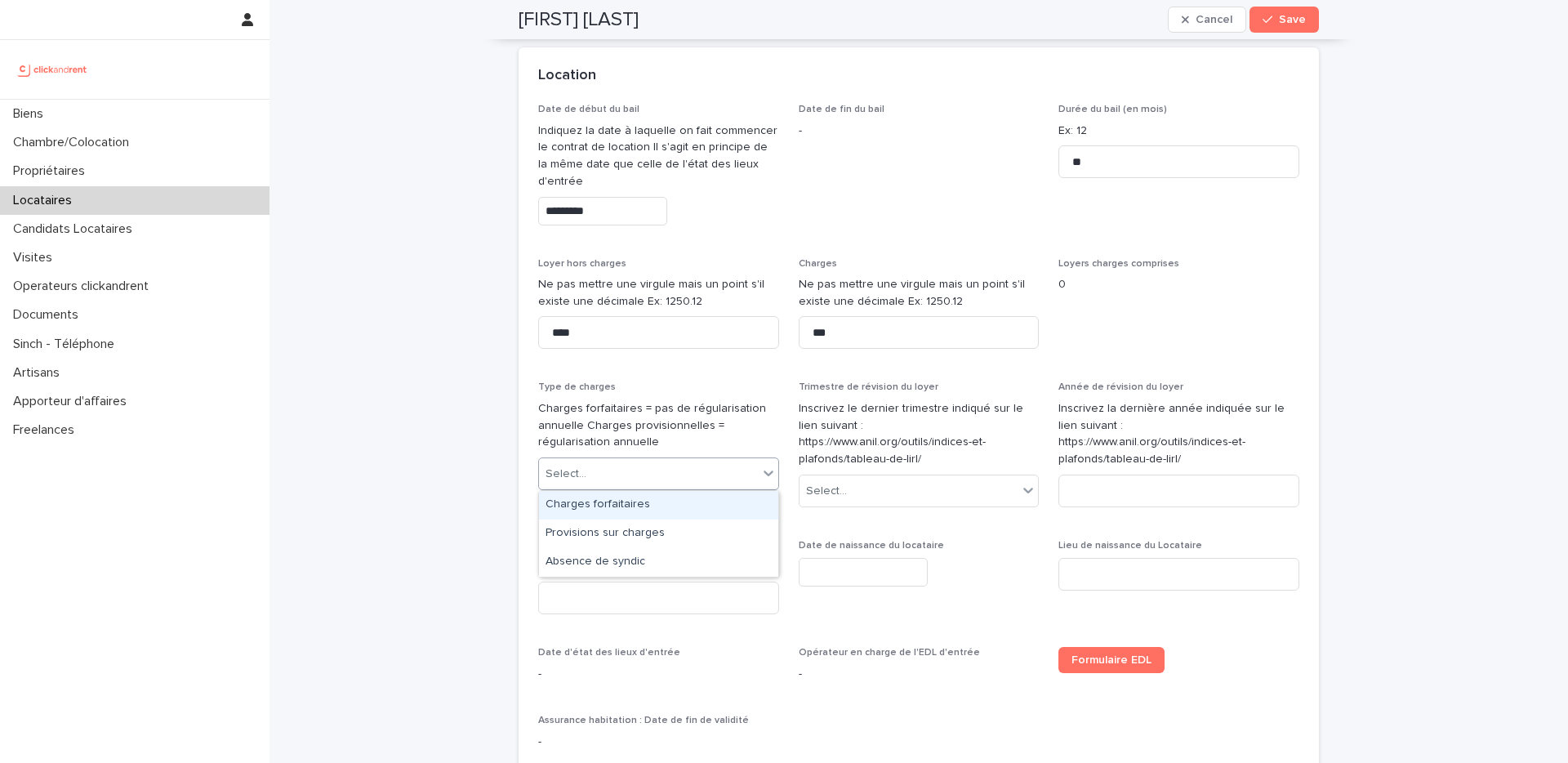click on "Select..." at bounding box center [648, 474] 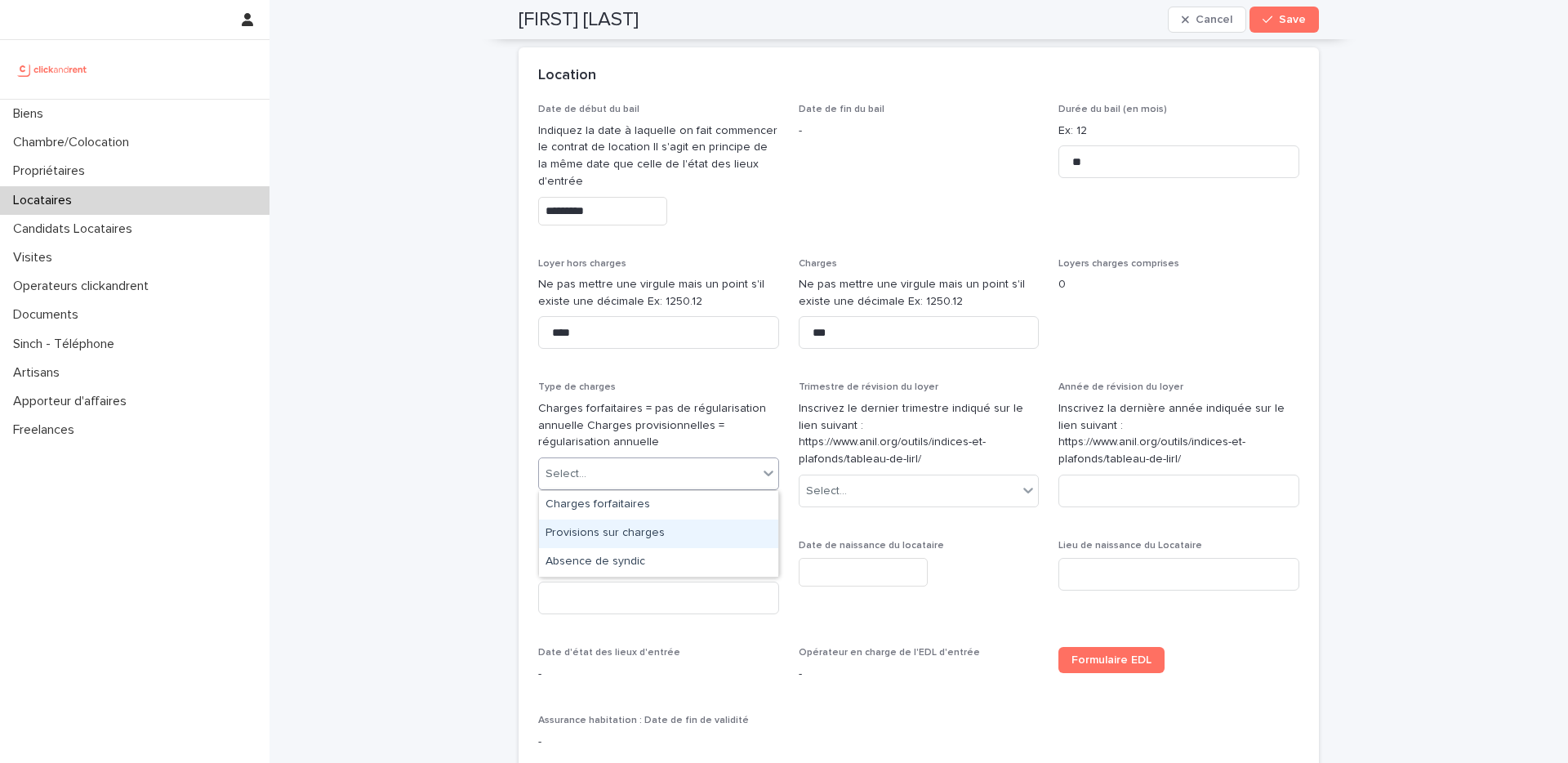 click on "Provisions sur charges" at bounding box center [658, 533] 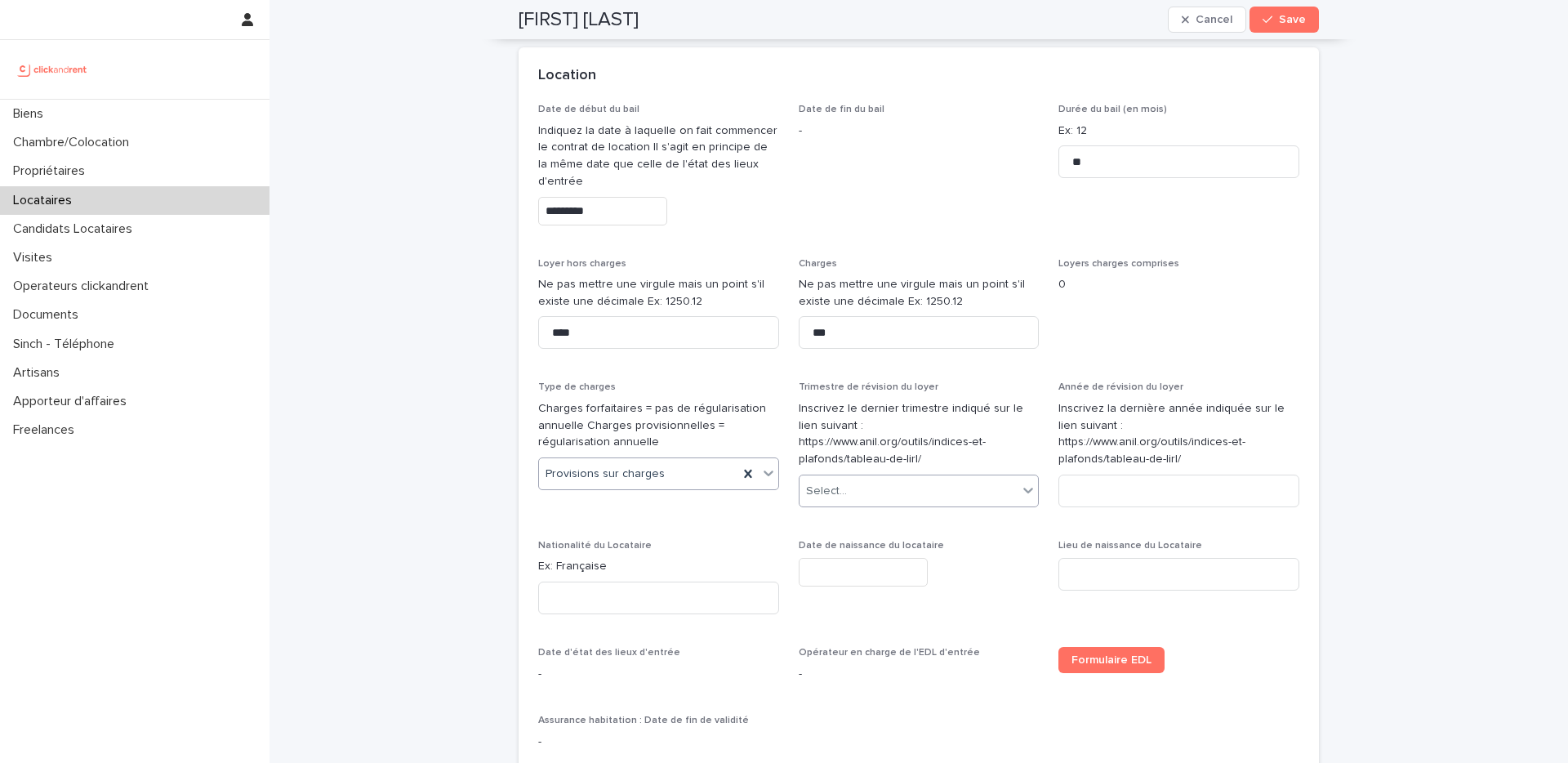 click on "Select..." at bounding box center [909, 491] 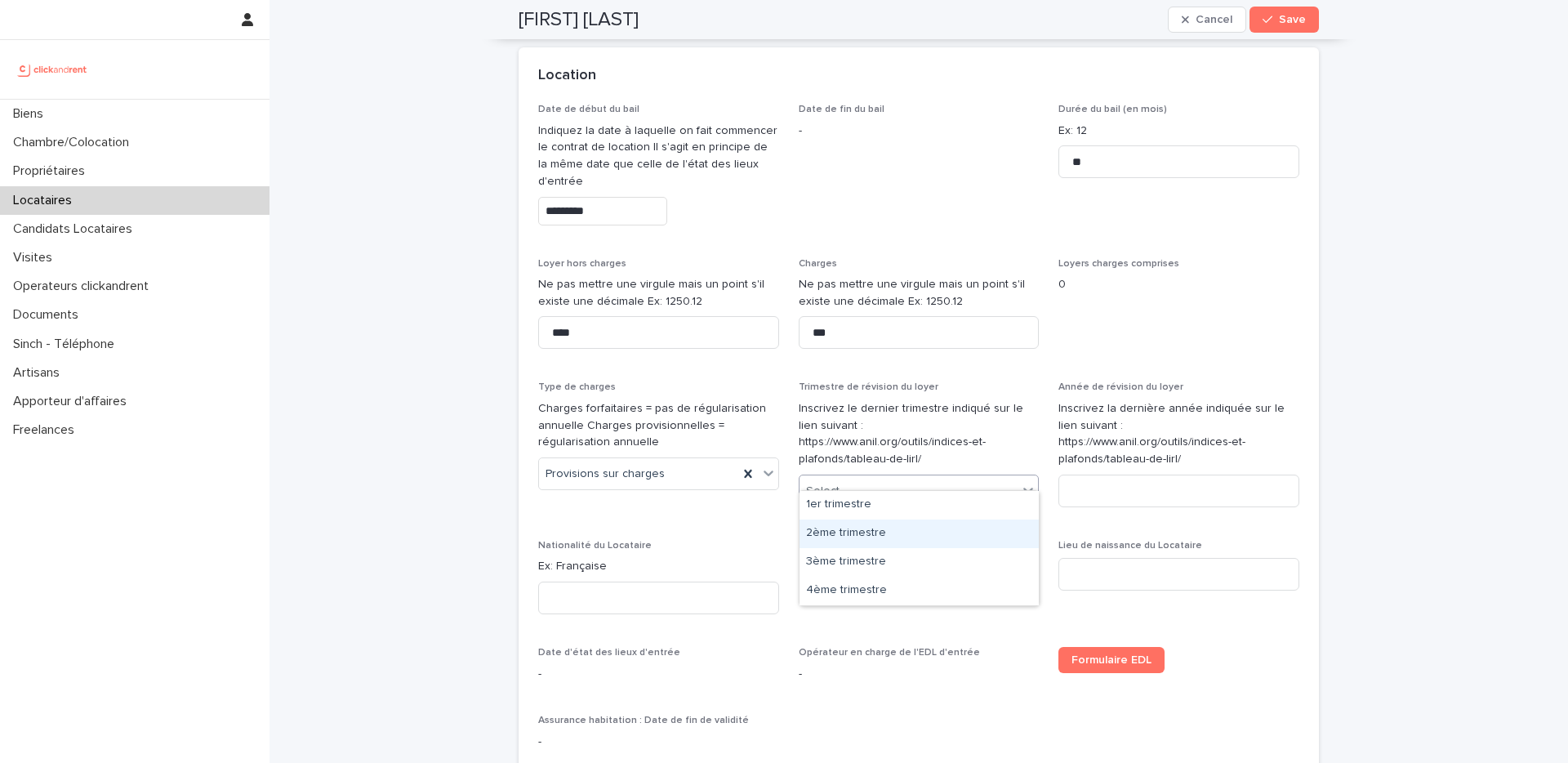 click on "2ème trimestre" at bounding box center [919, 533] 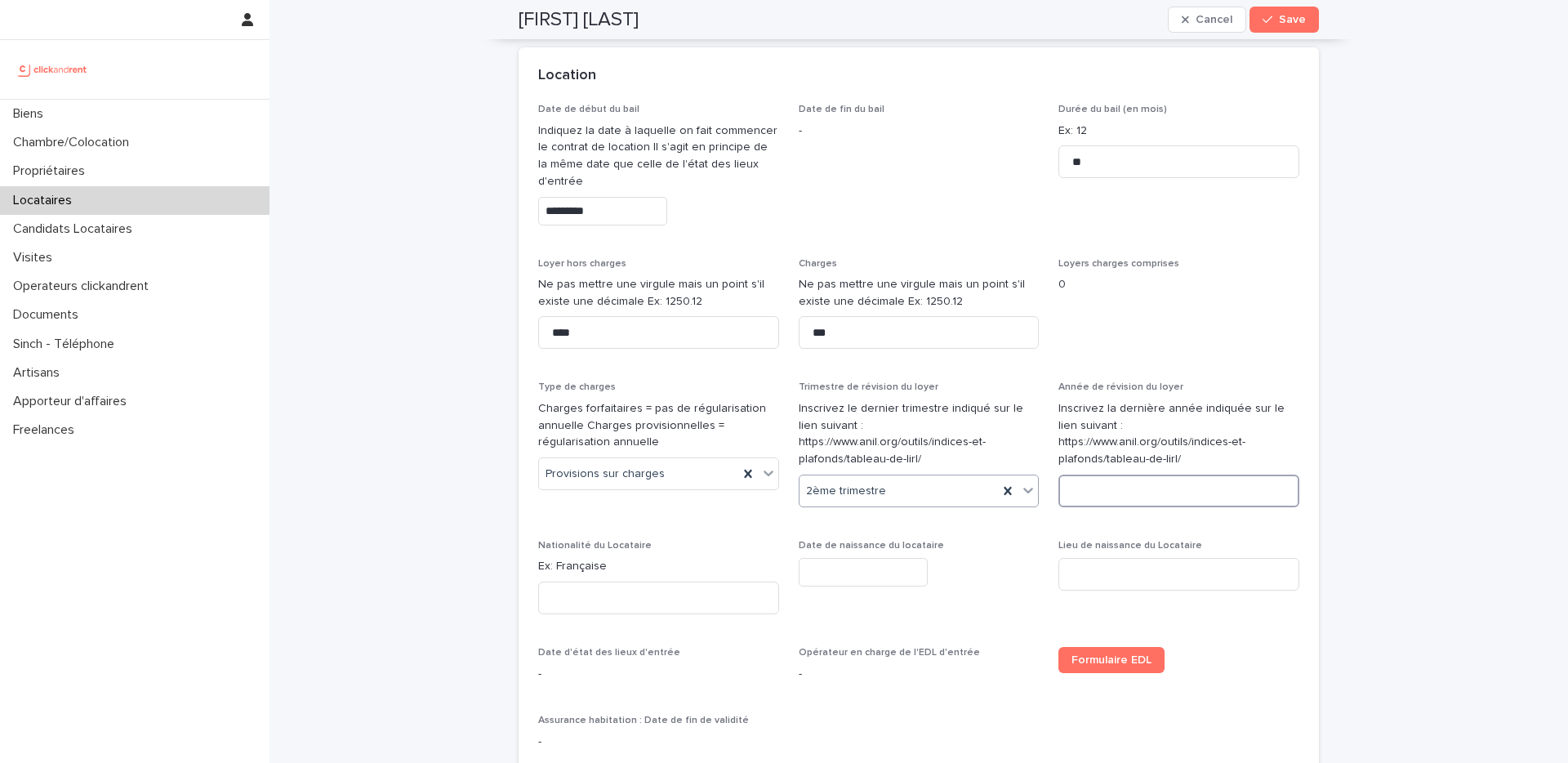 click at bounding box center [1178, 491] 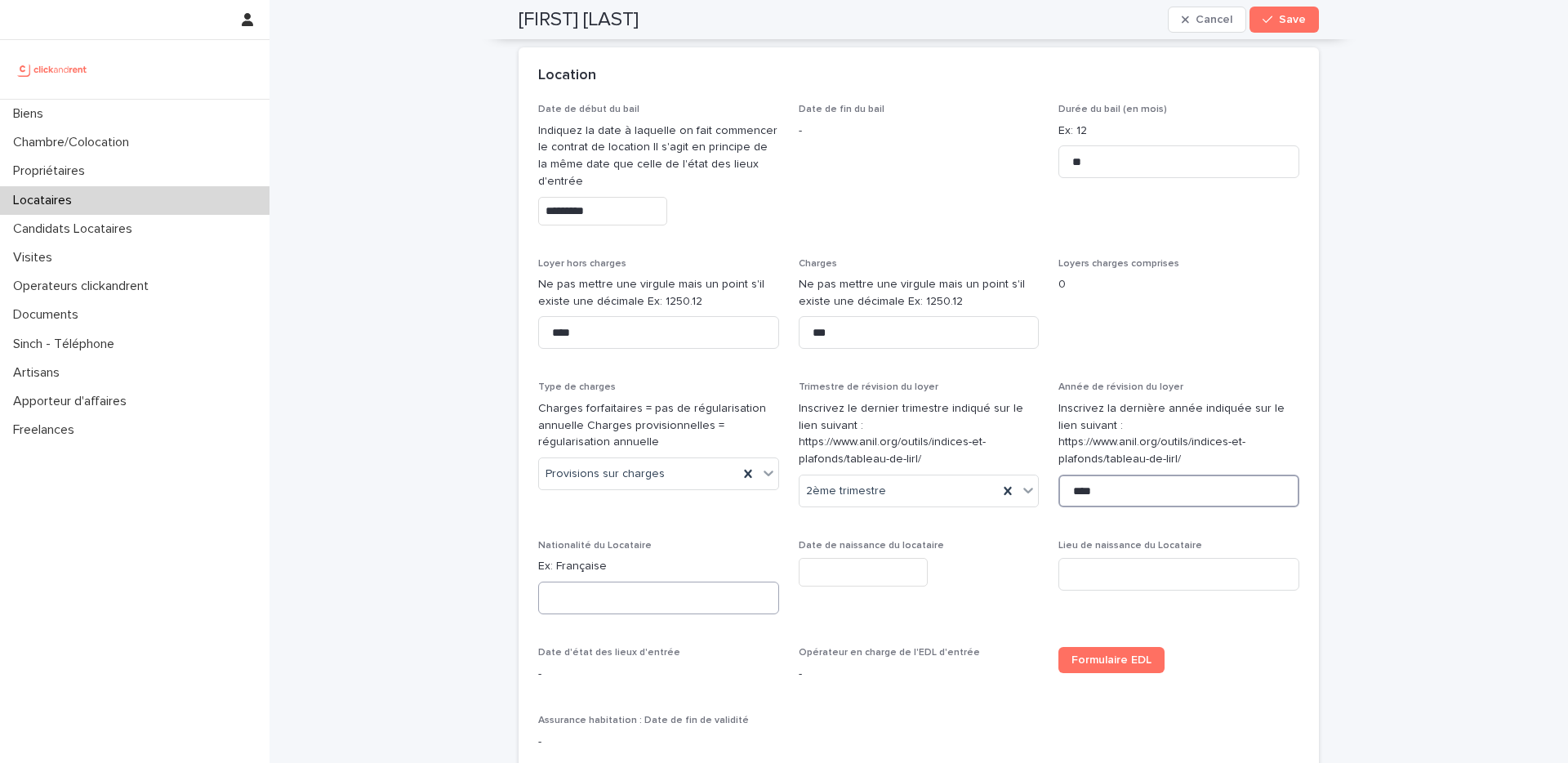 type on "****" 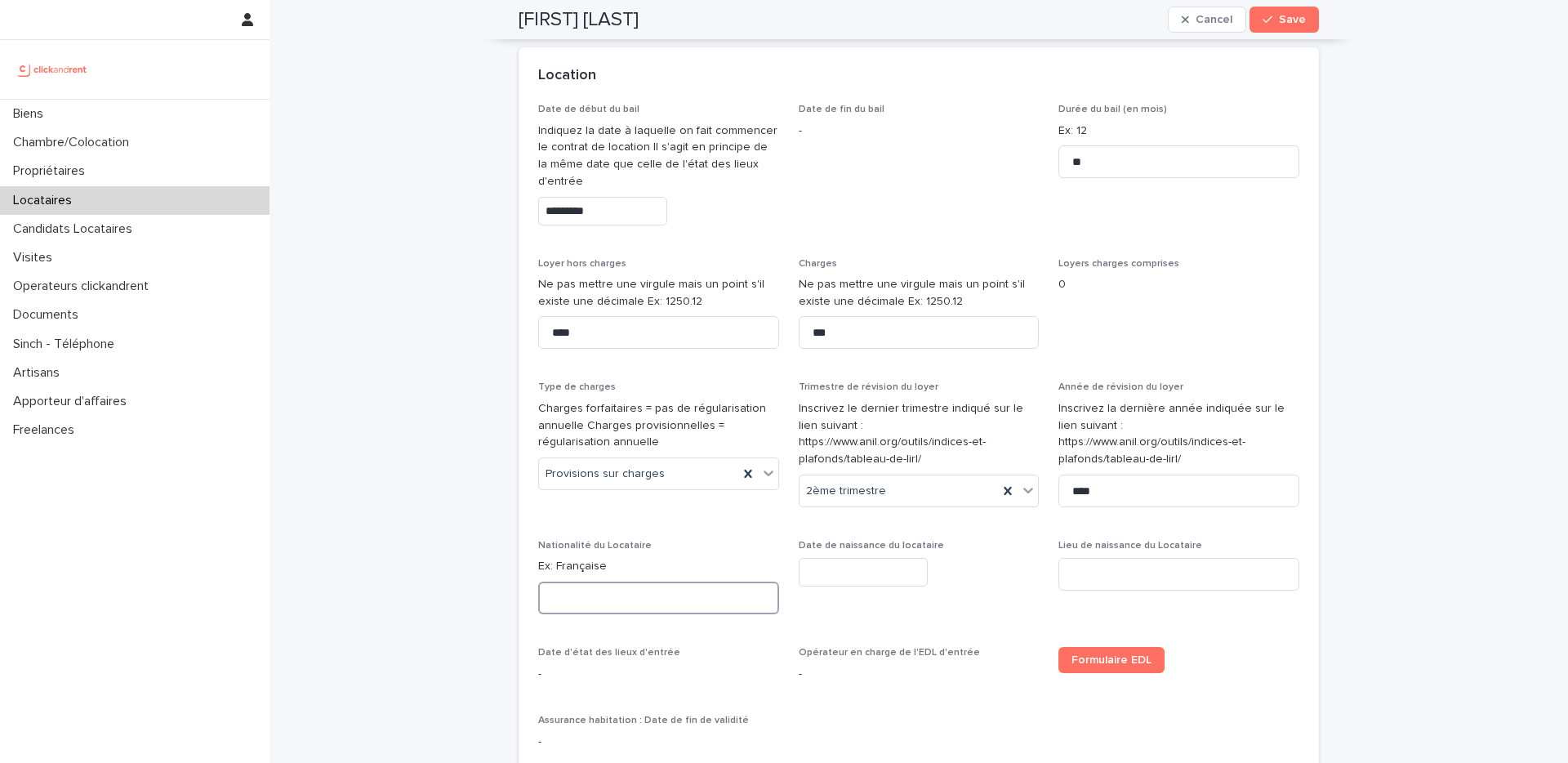 click at bounding box center [658, 598] 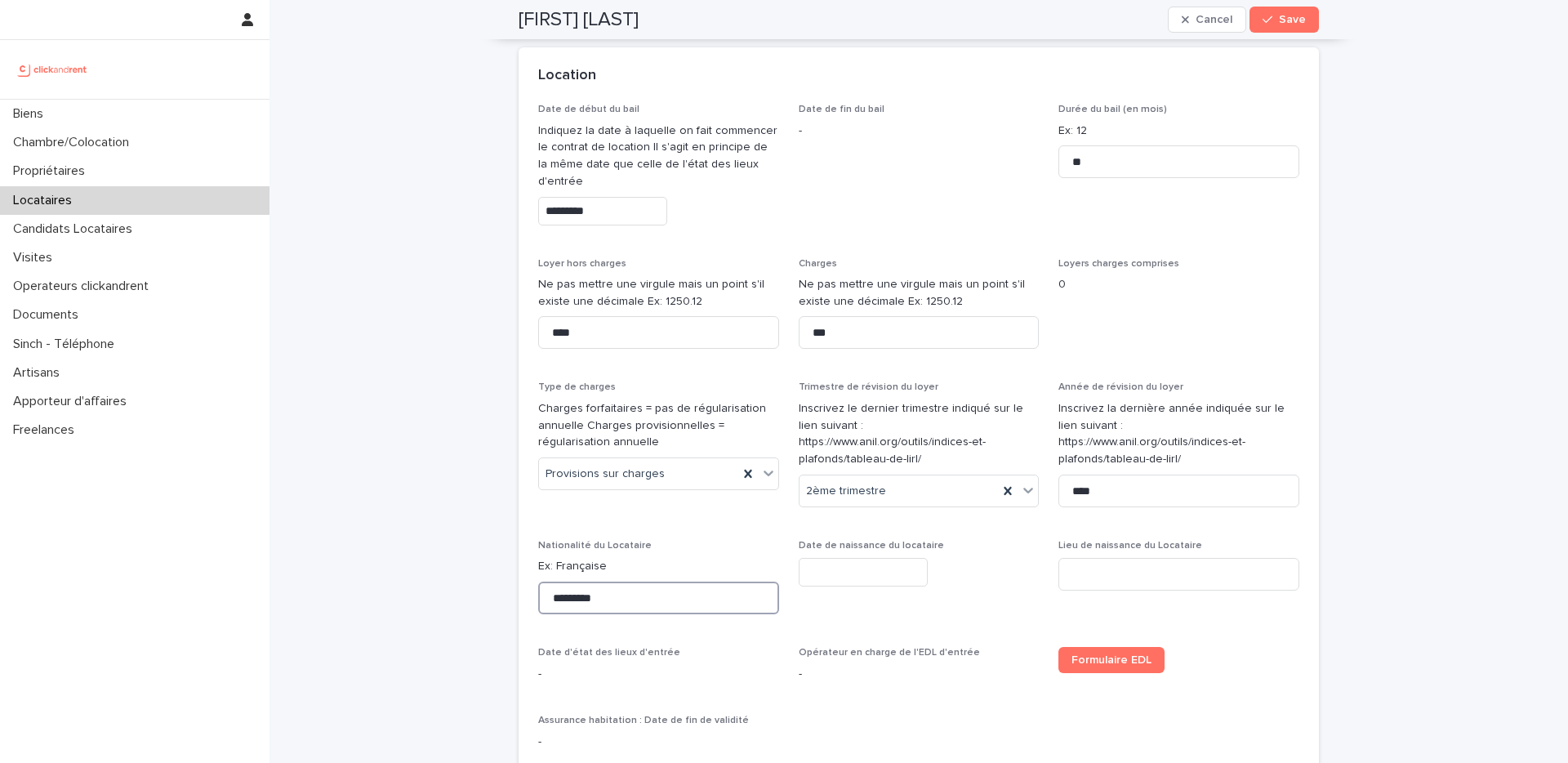 type on "*********" 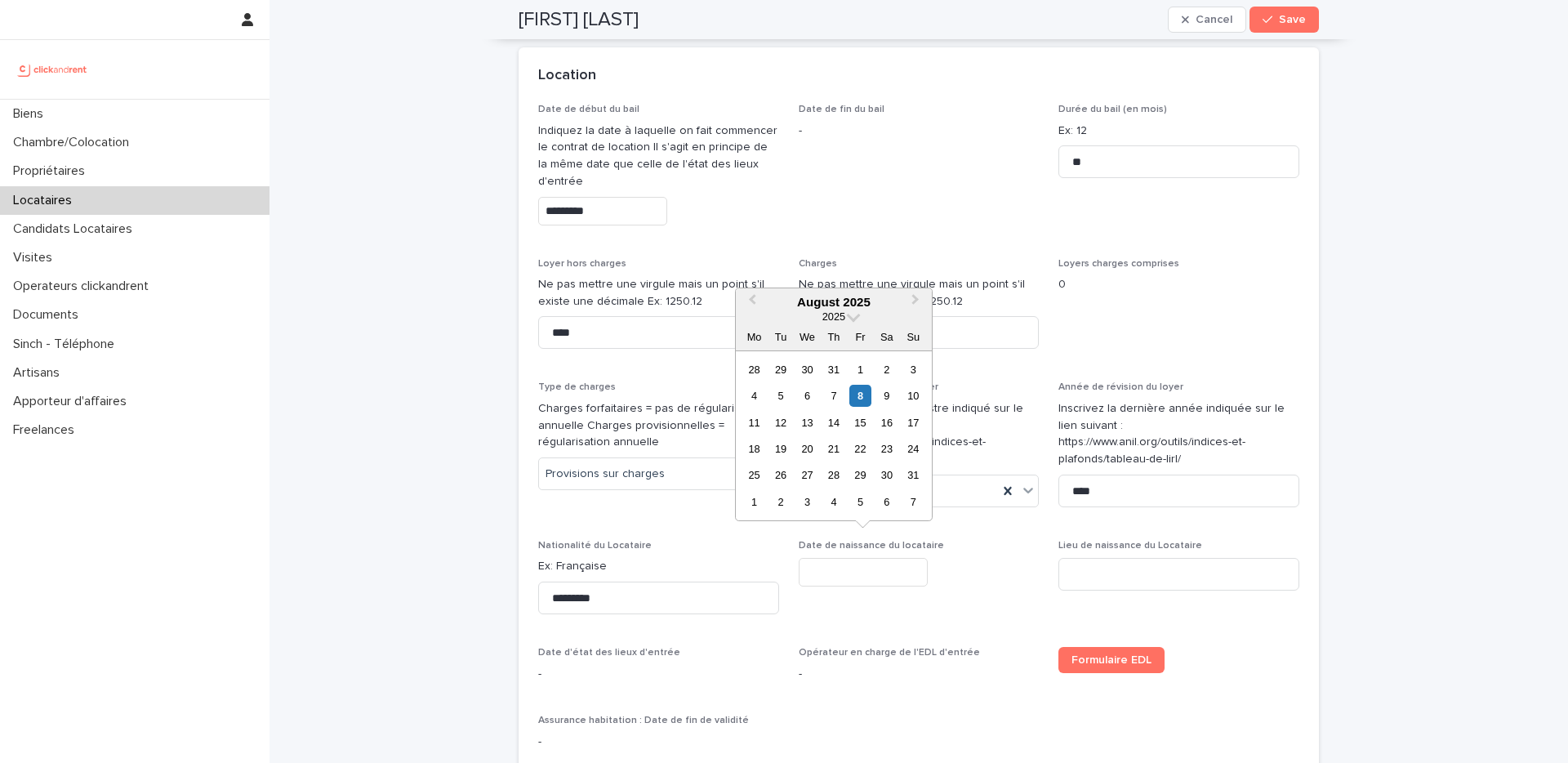 click at bounding box center (863, 572) 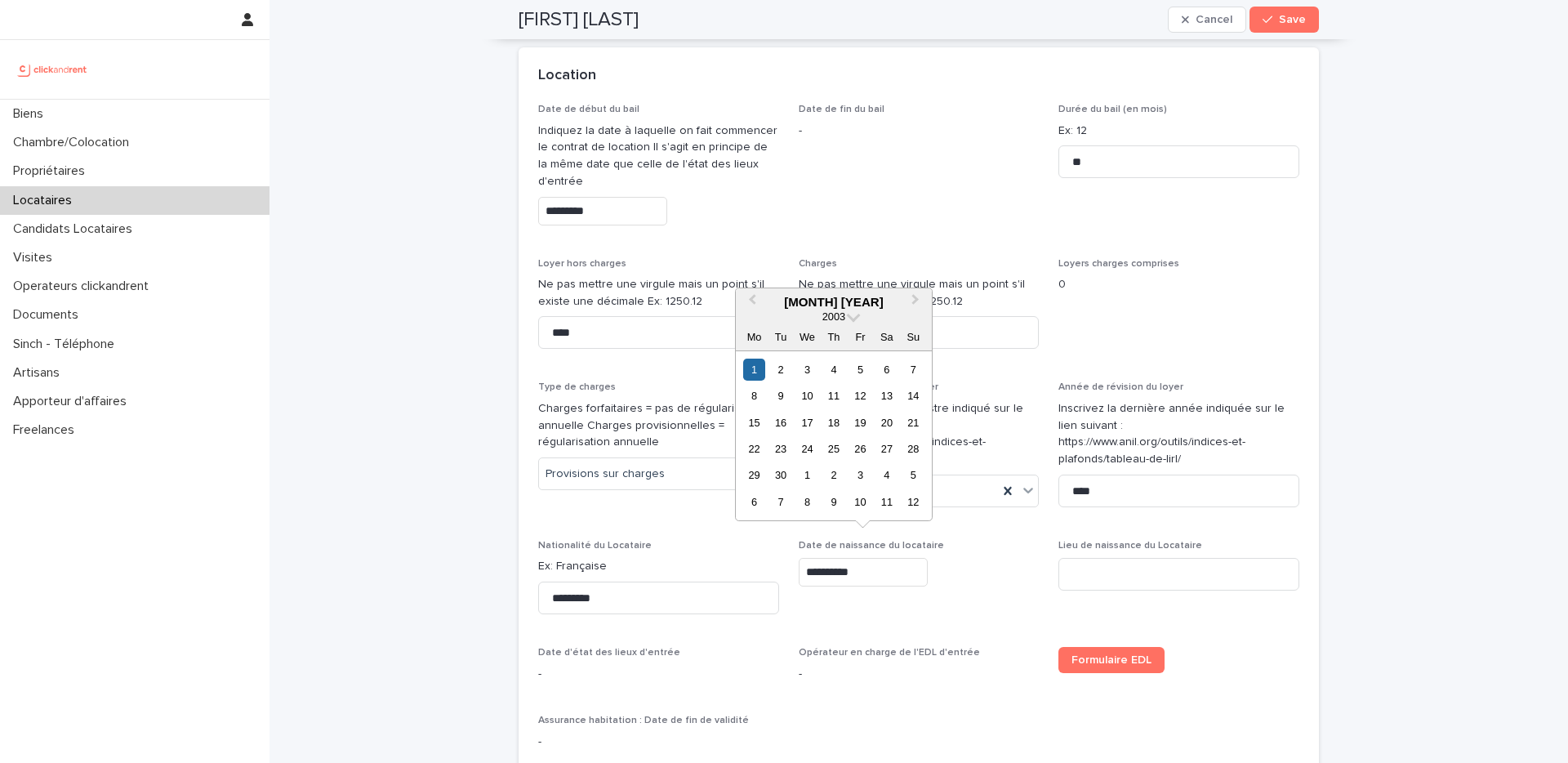 type on "**********" 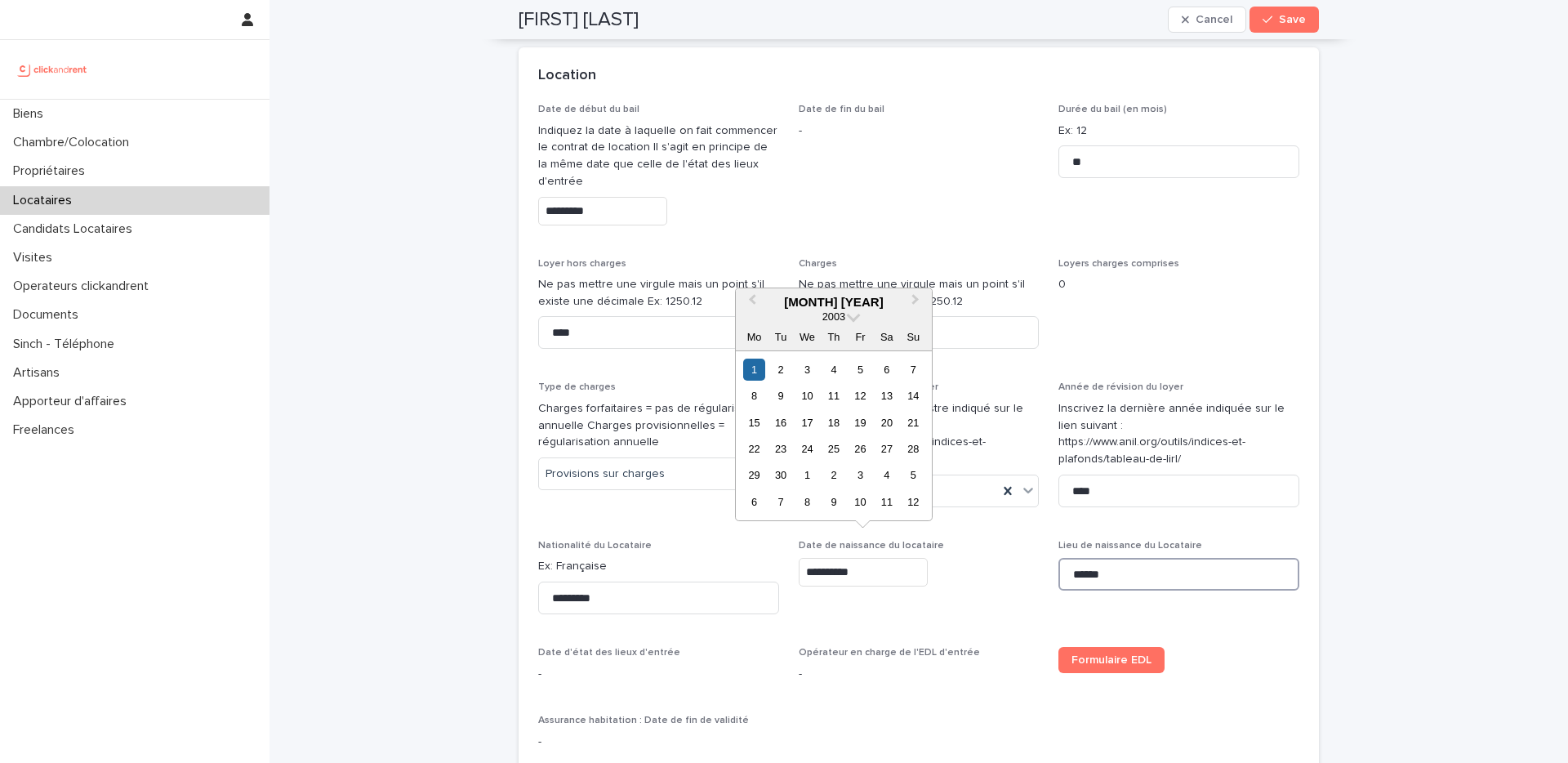 type on "******" 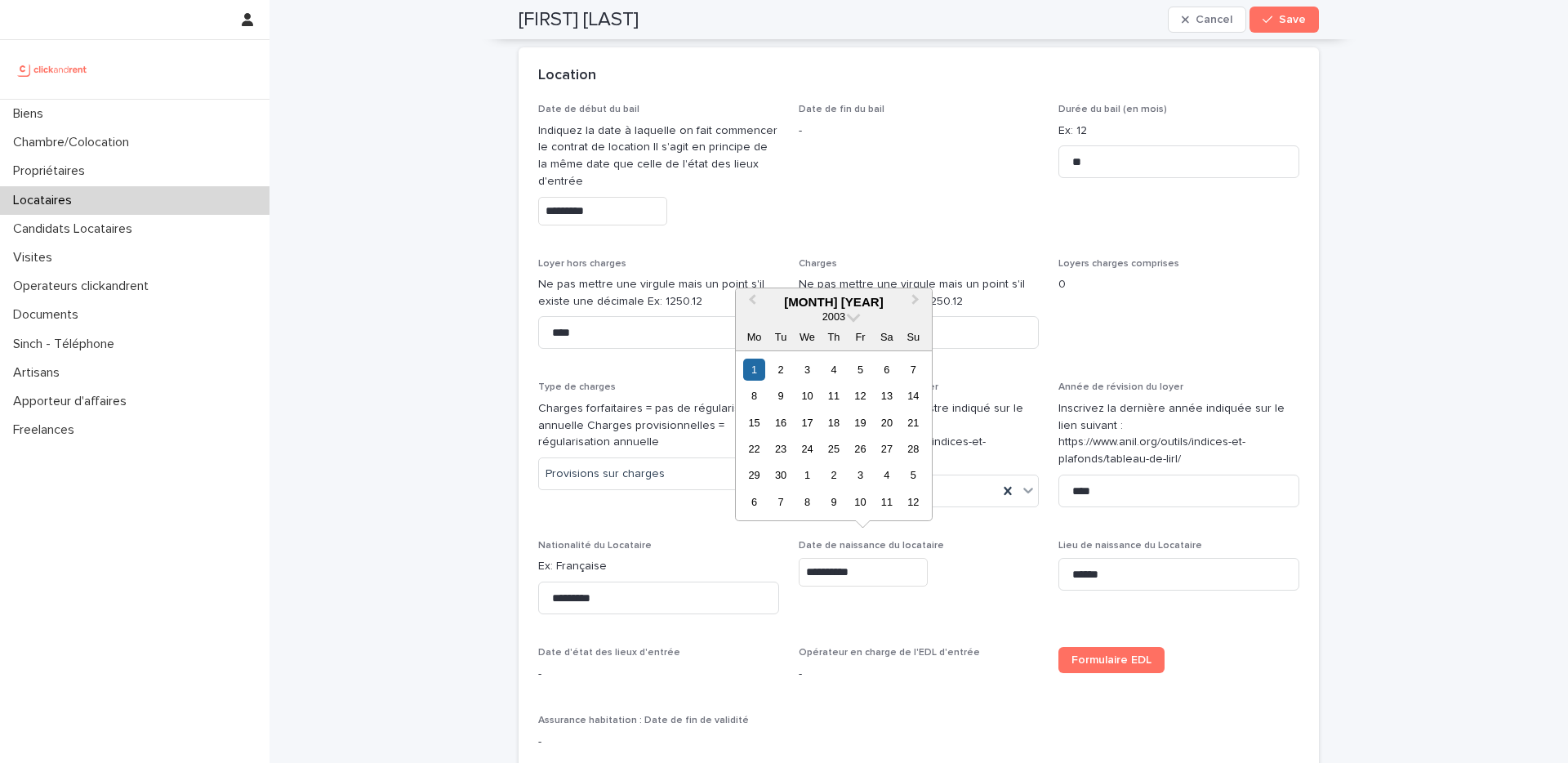 type on "********" 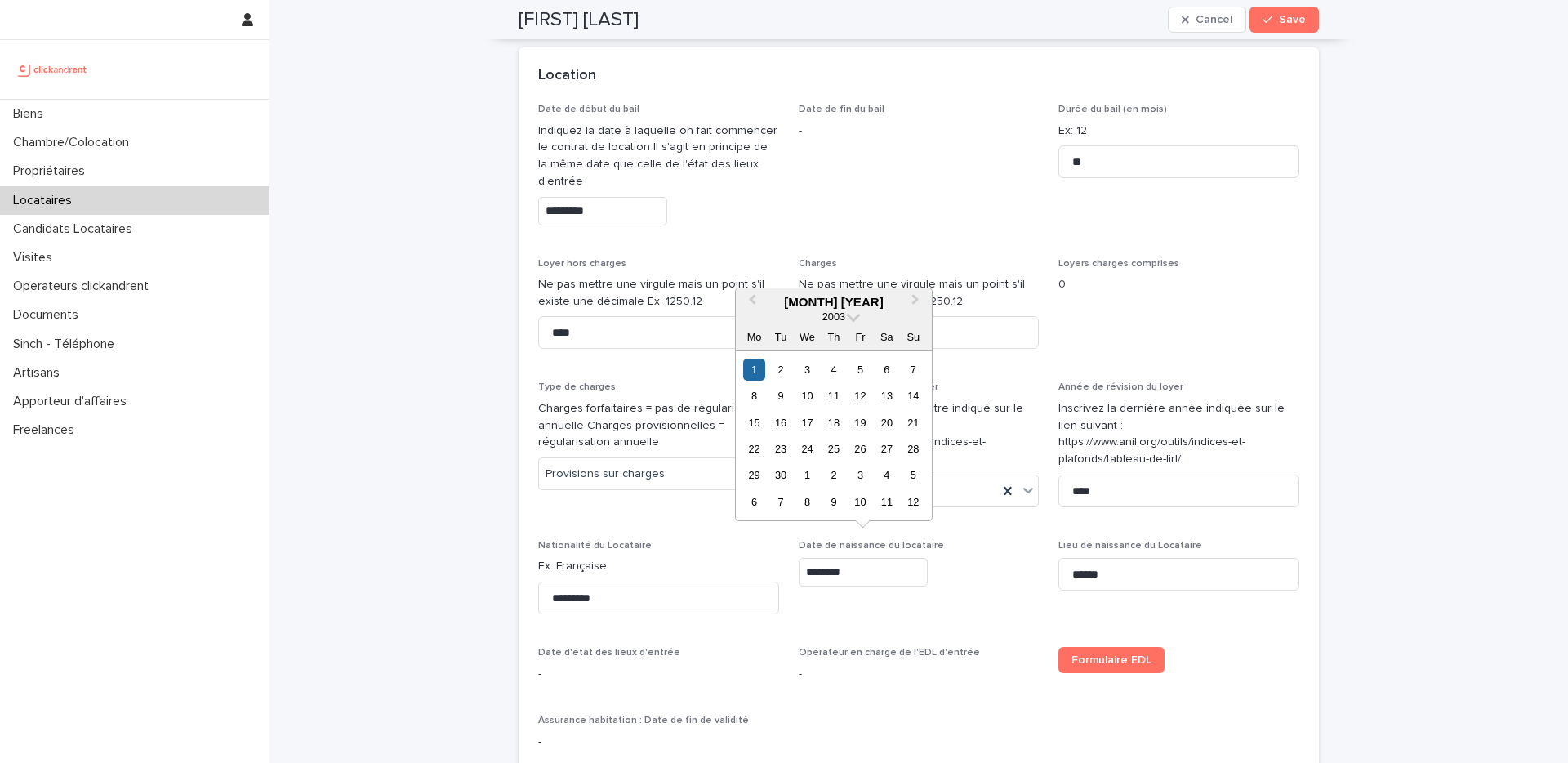 click on "Date de naissance du locataire ********" at bounding box center [919, 583] 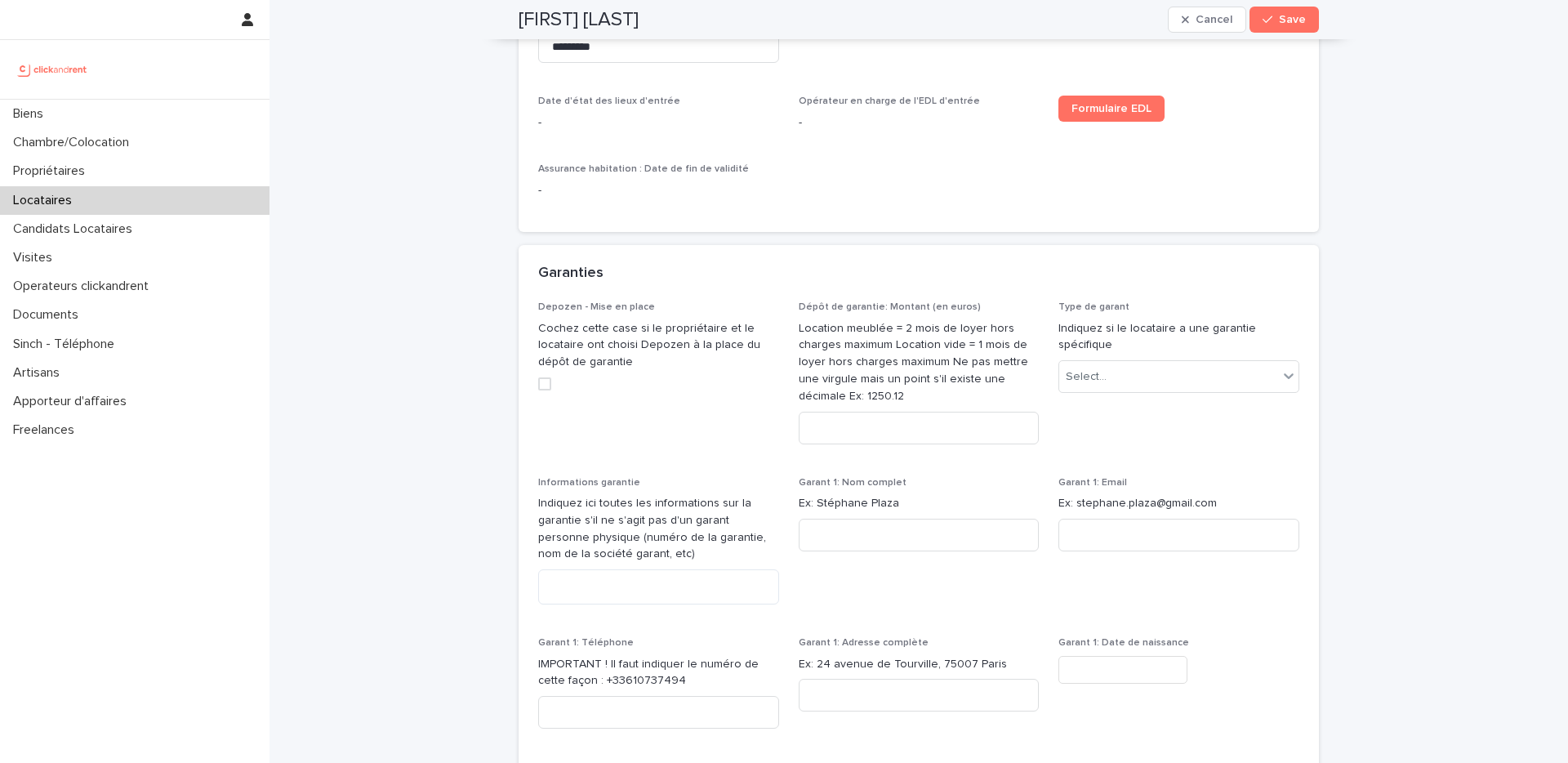 scroll, scrollTop: 1202, scrollLeft: 0, axis: vertical 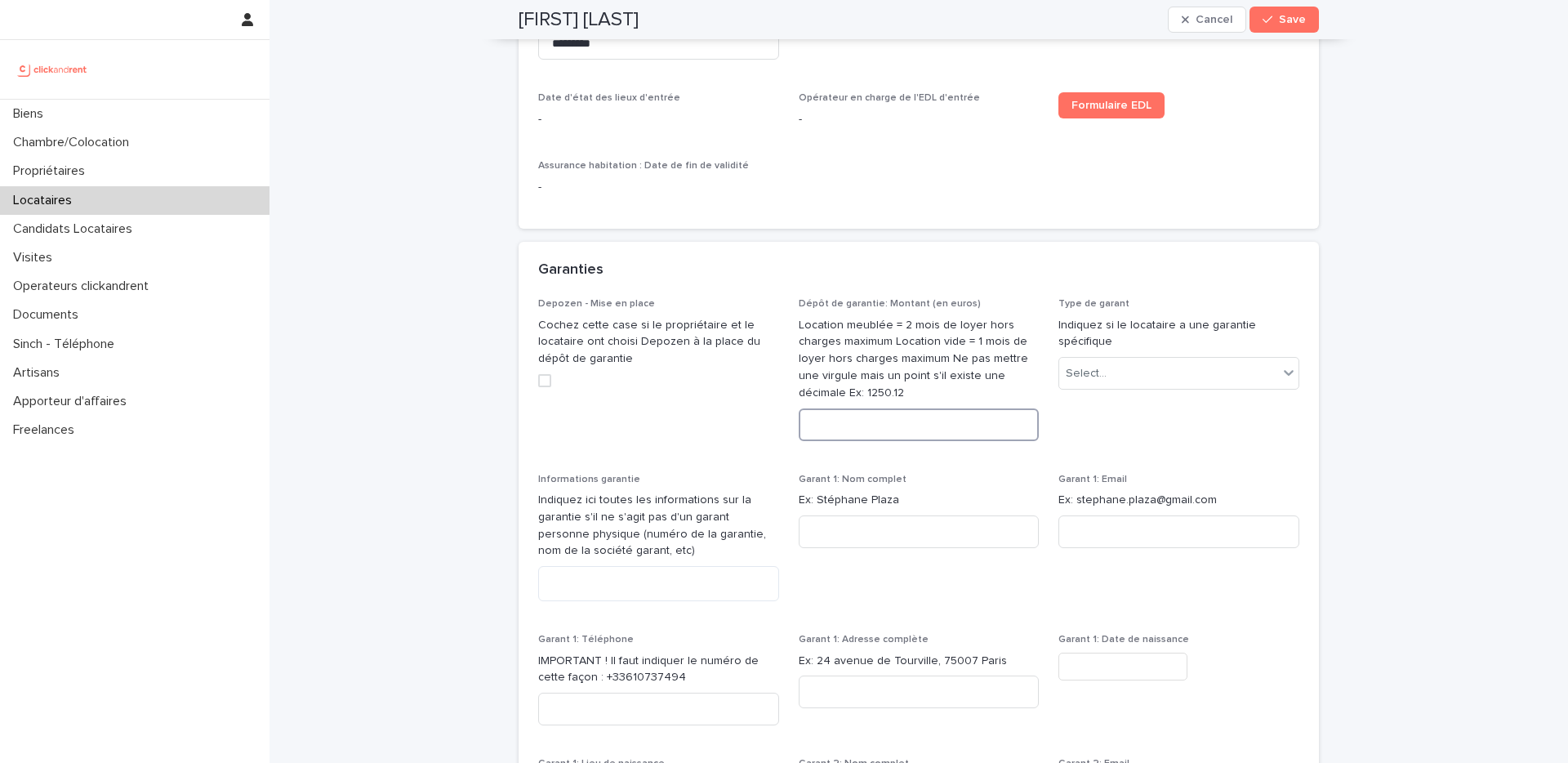 click at bounding box center [919, 425] 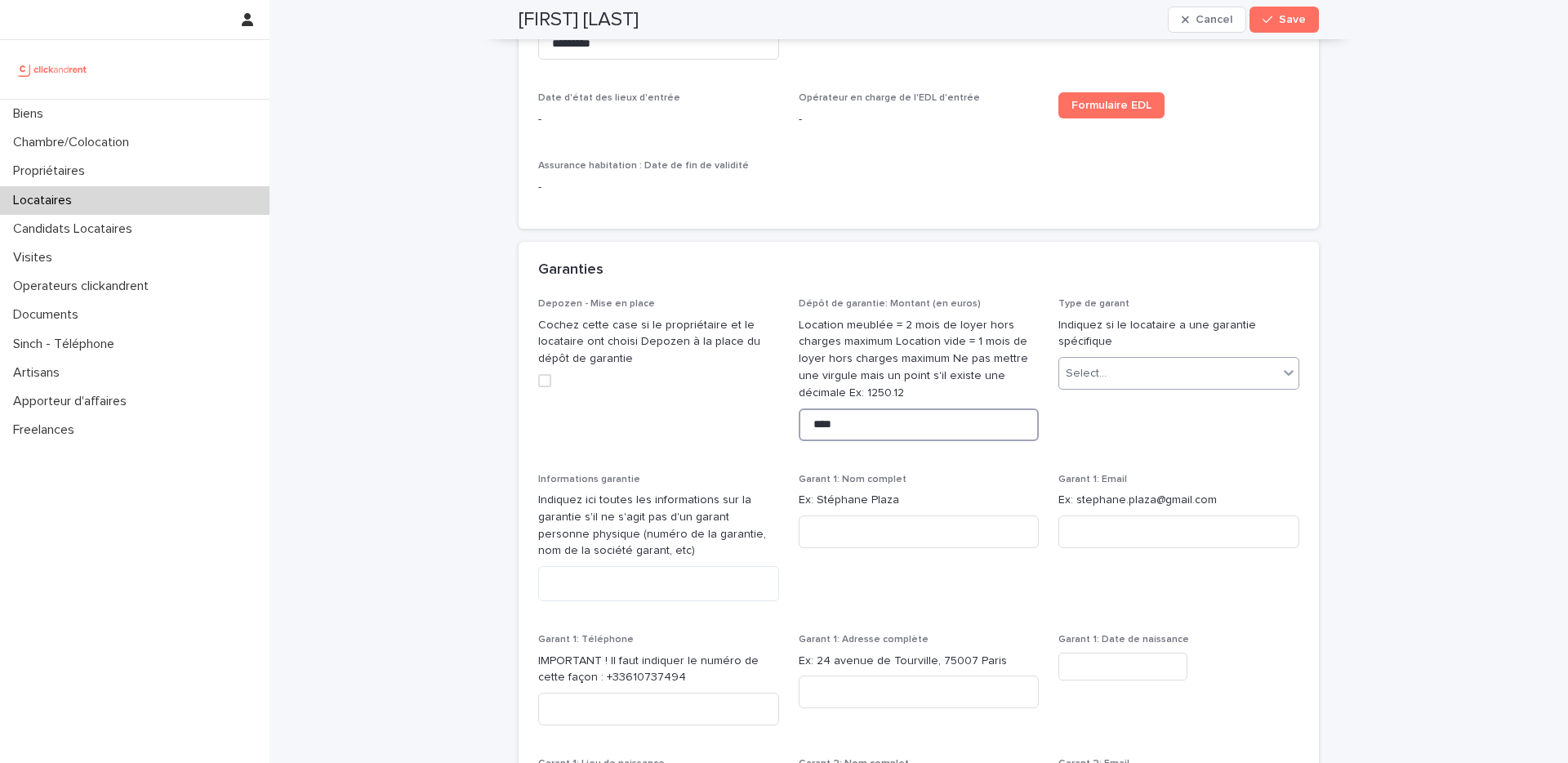 type on "****" 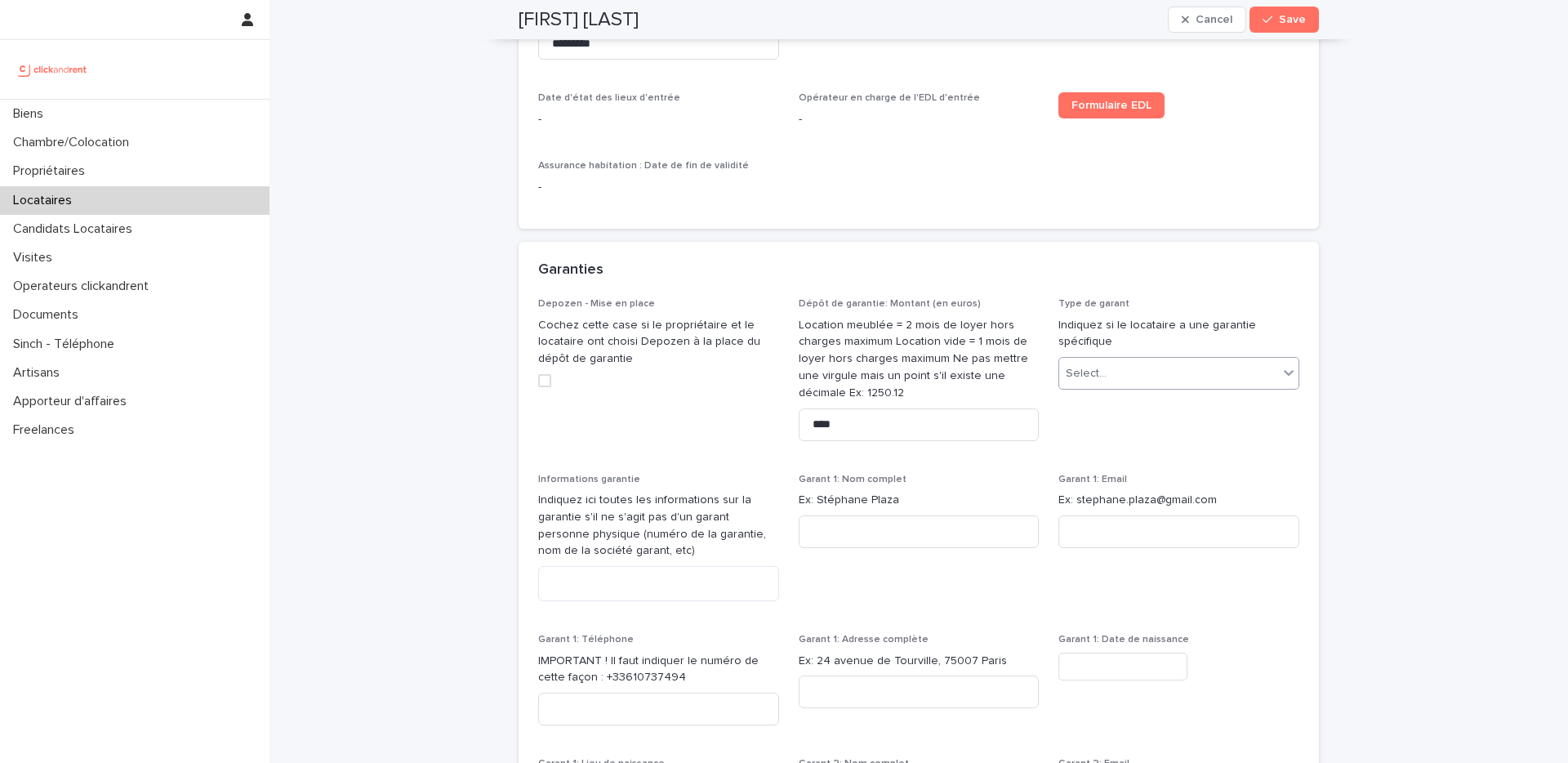 click on "Select..." at bounding box center (1169, 373) 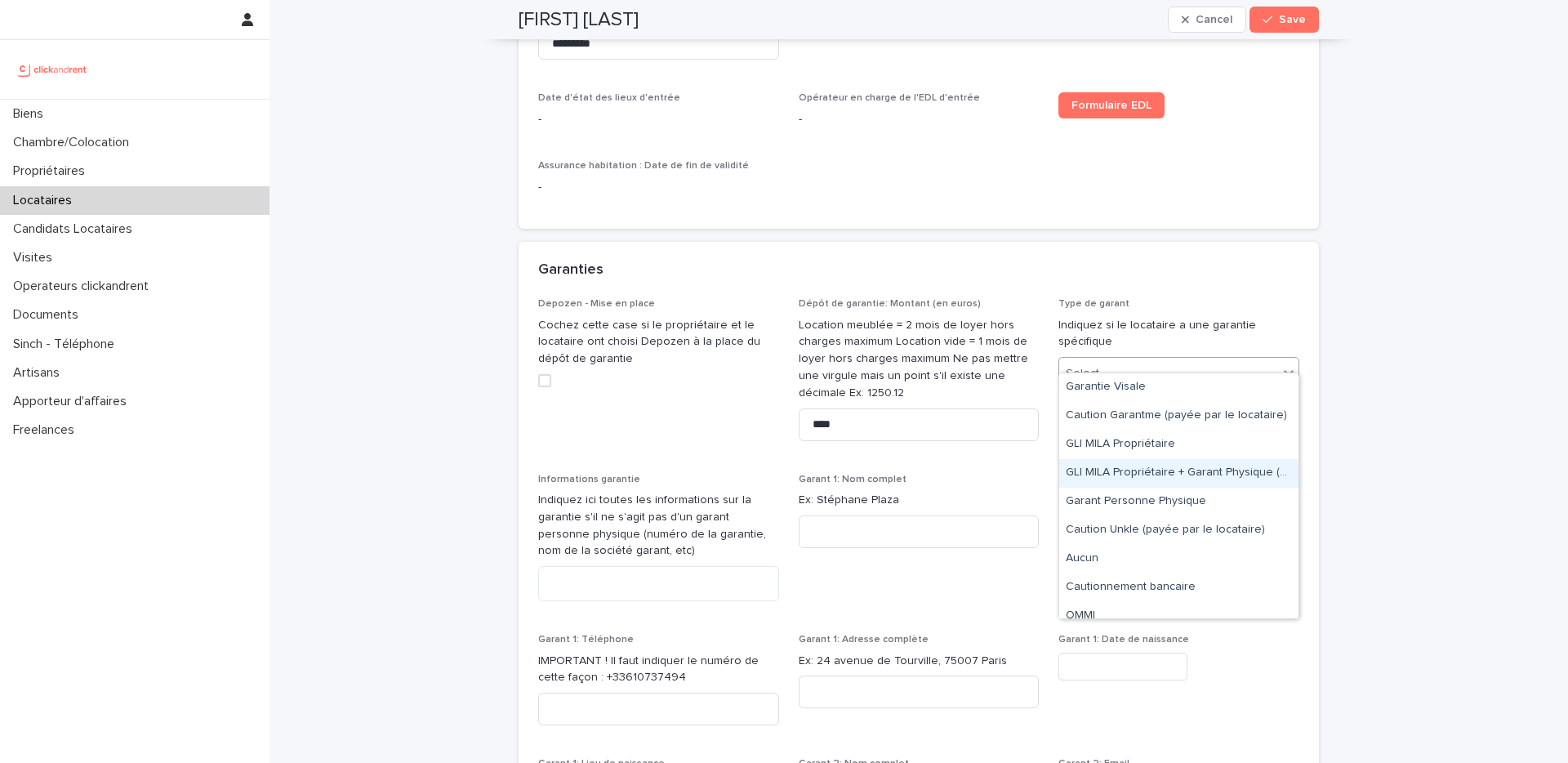 click on "GLI MILA Propriétaire + Garant Physique (étudiant ou apprenti)" at bounding box center (1178, 473) 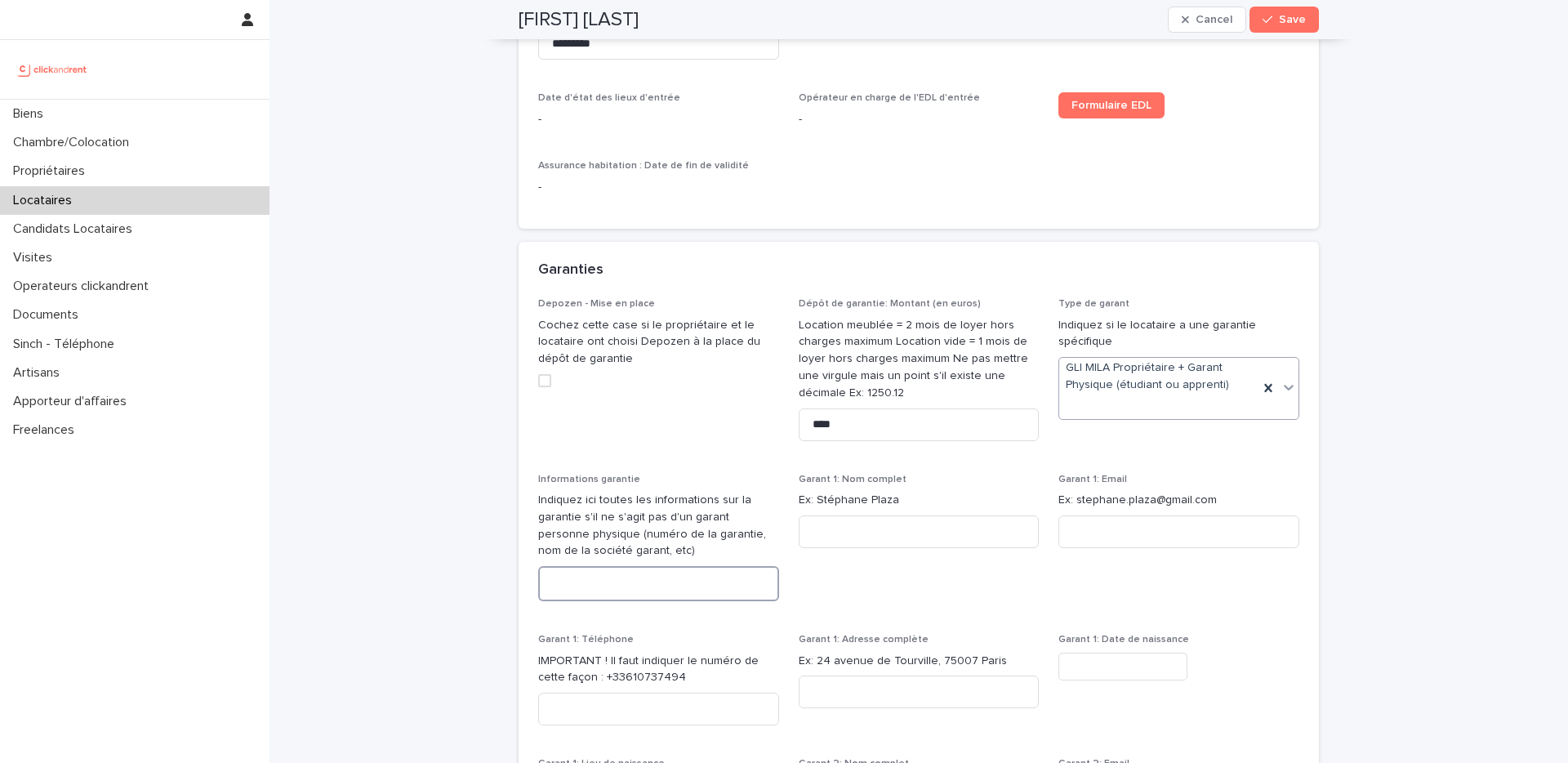 click at bounding box center [658, 583] 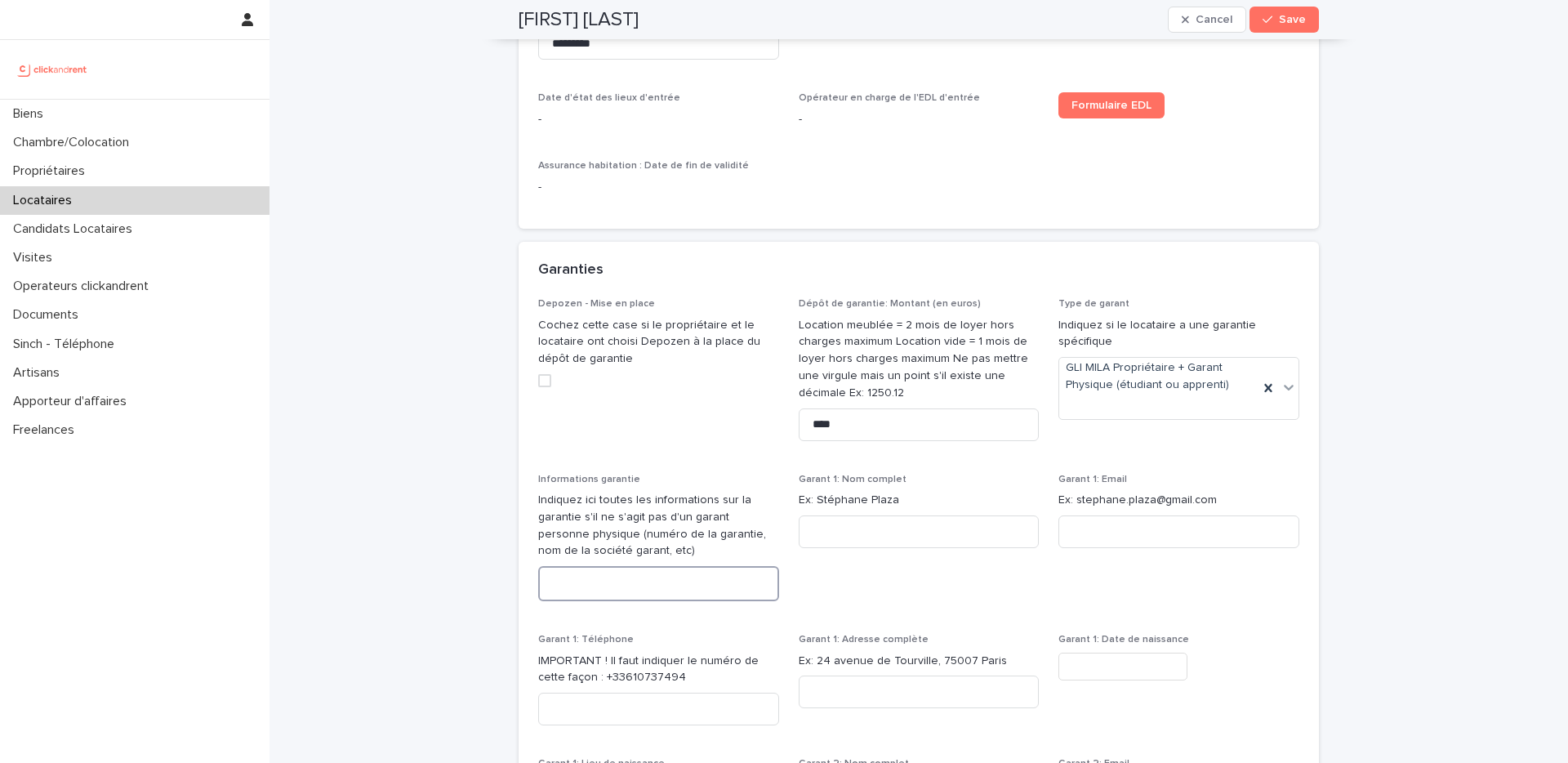 click at bounding box center (658, 583) 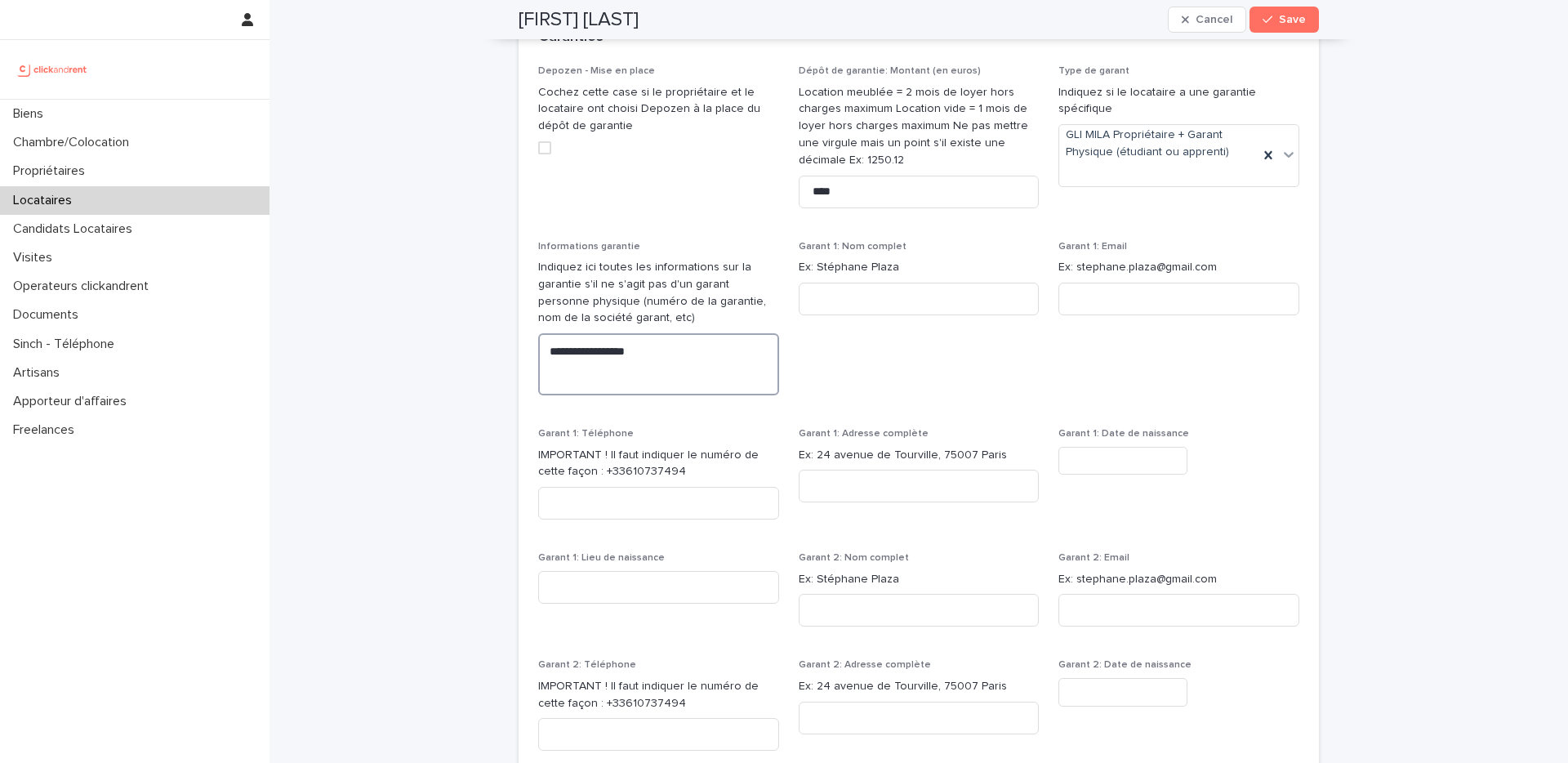 scroll, scrollTop: 1470, scrollLeft: 0, axis: vertical 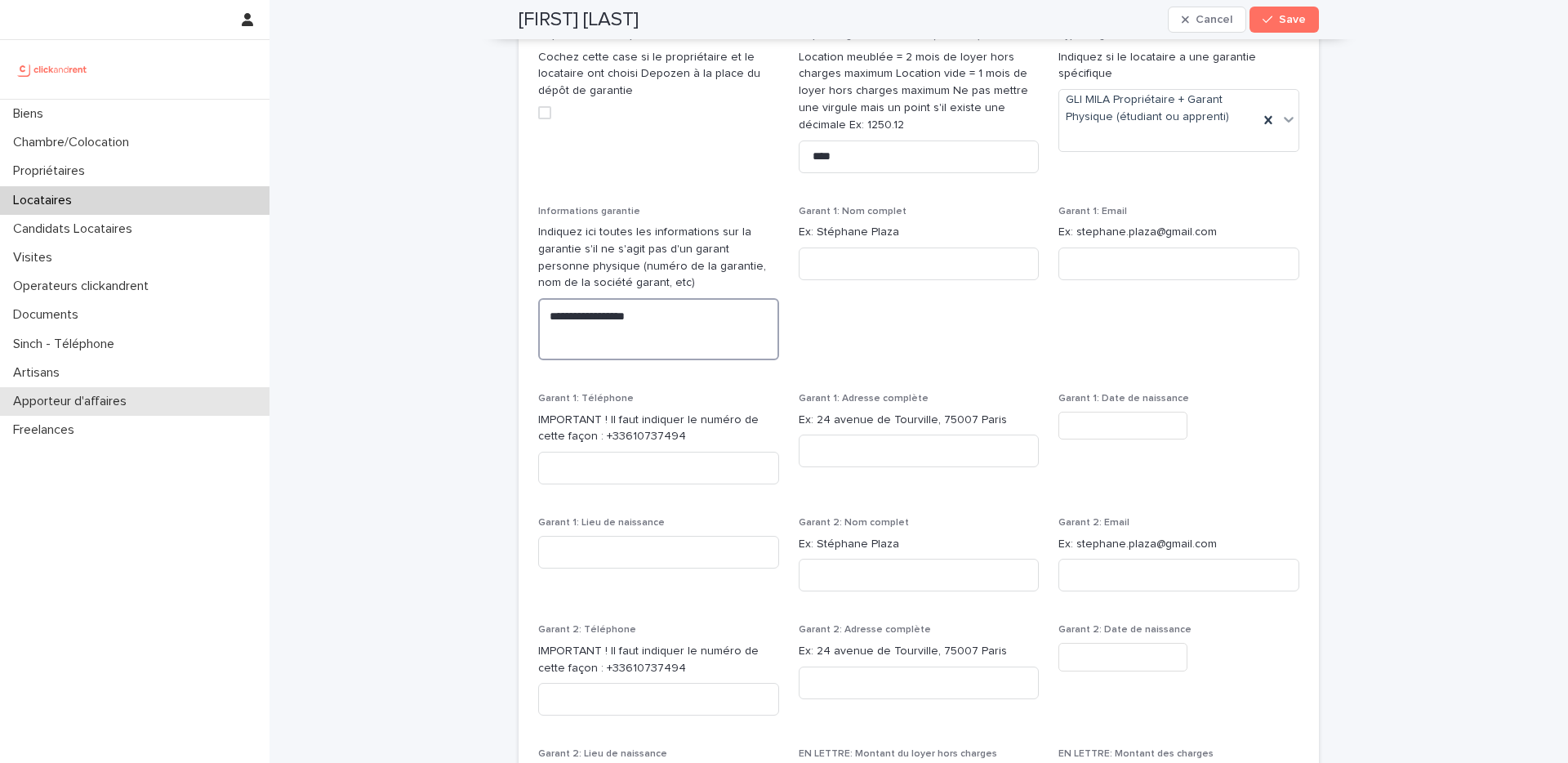type on "**********" 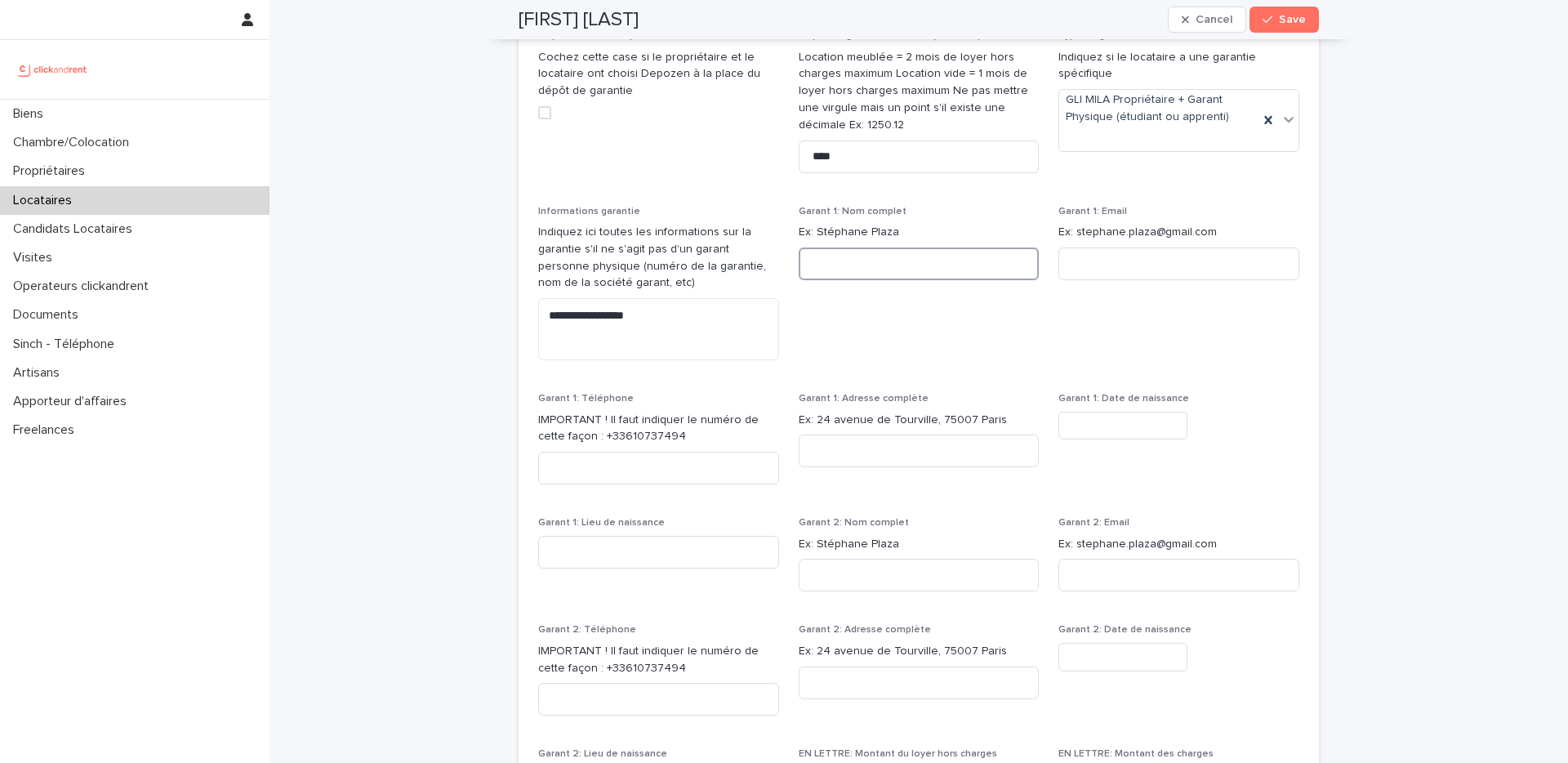 click at bounding box center (919, 264) 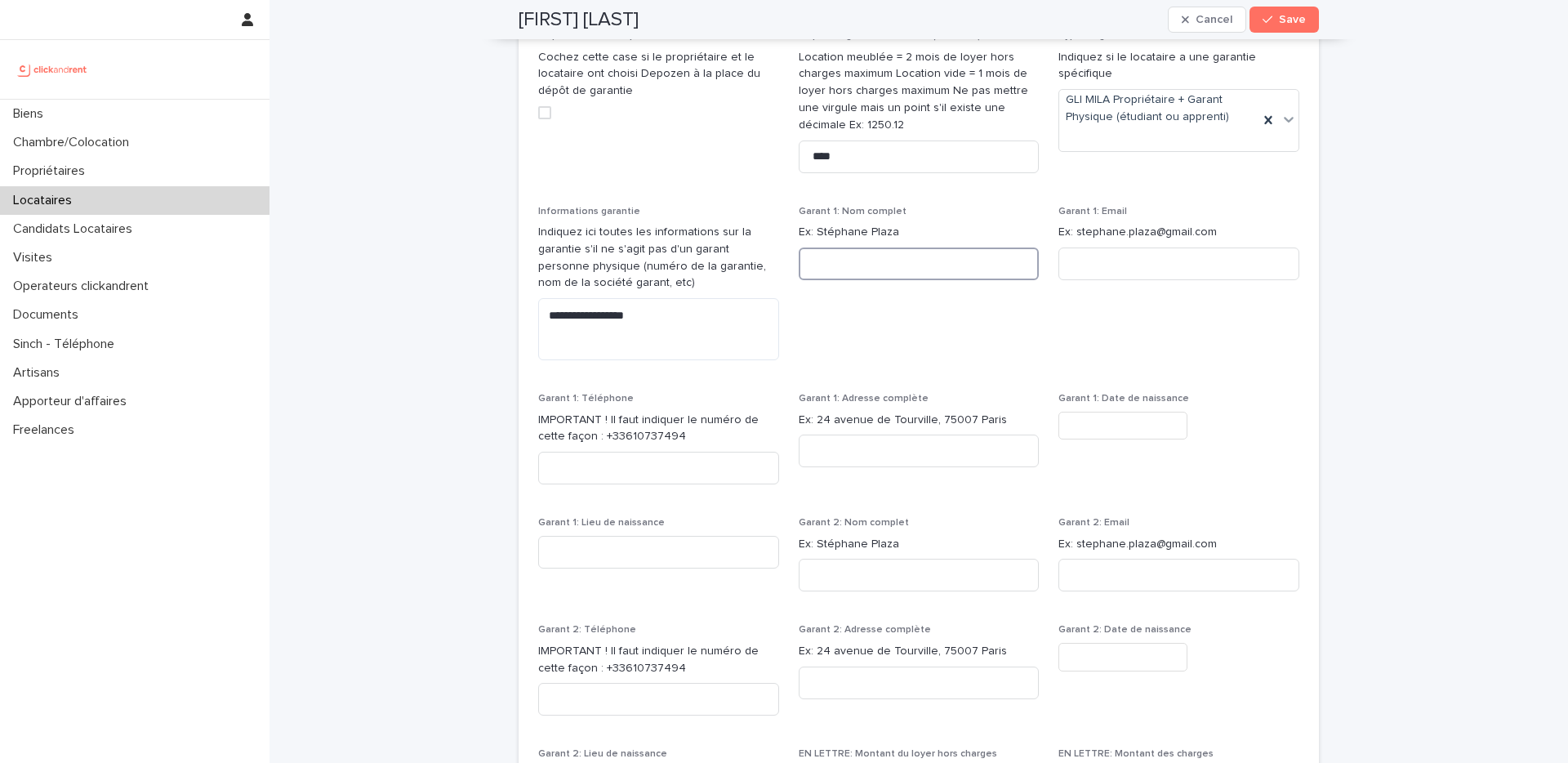 paste on "**********" 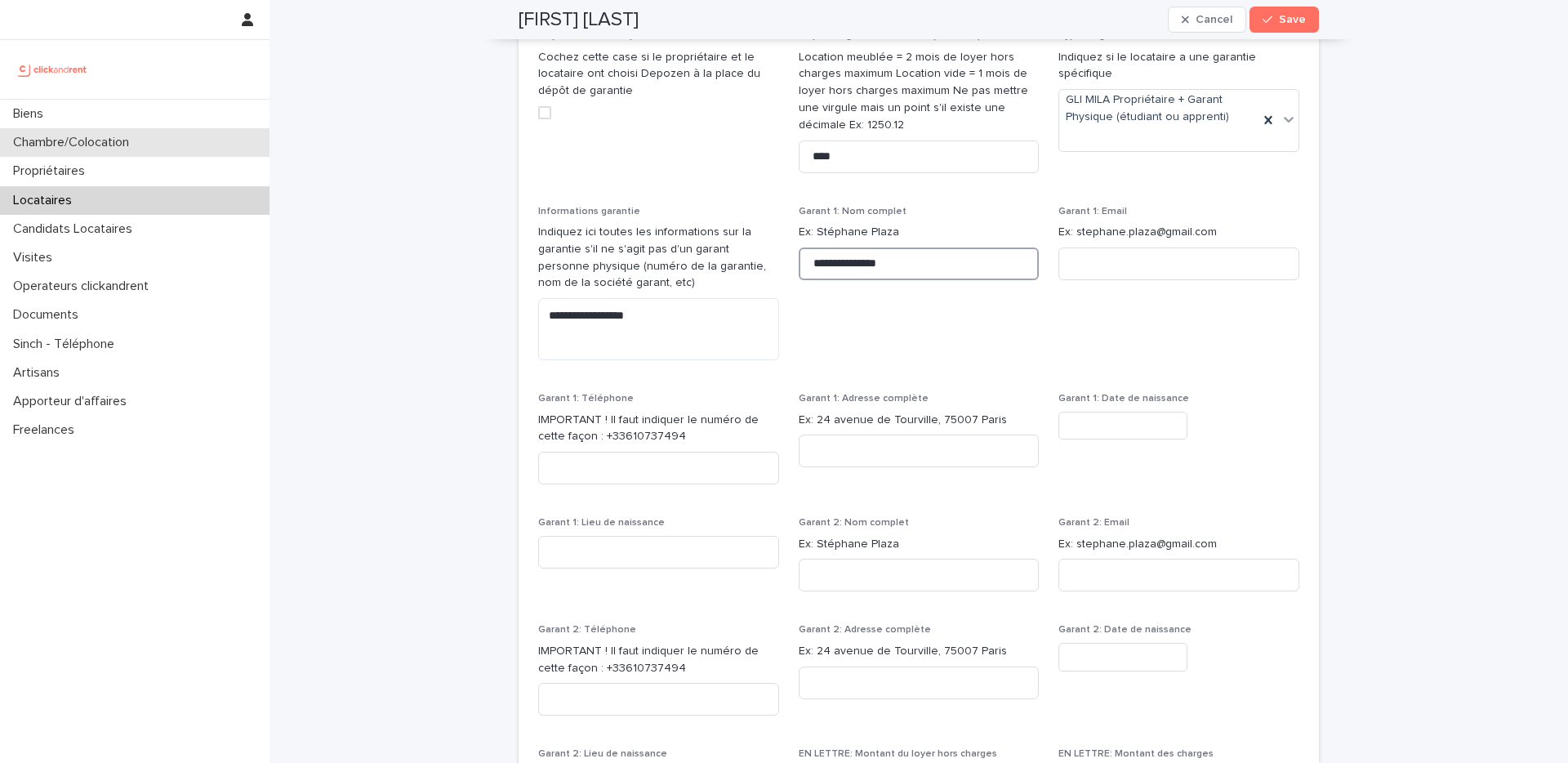 type on "**********" 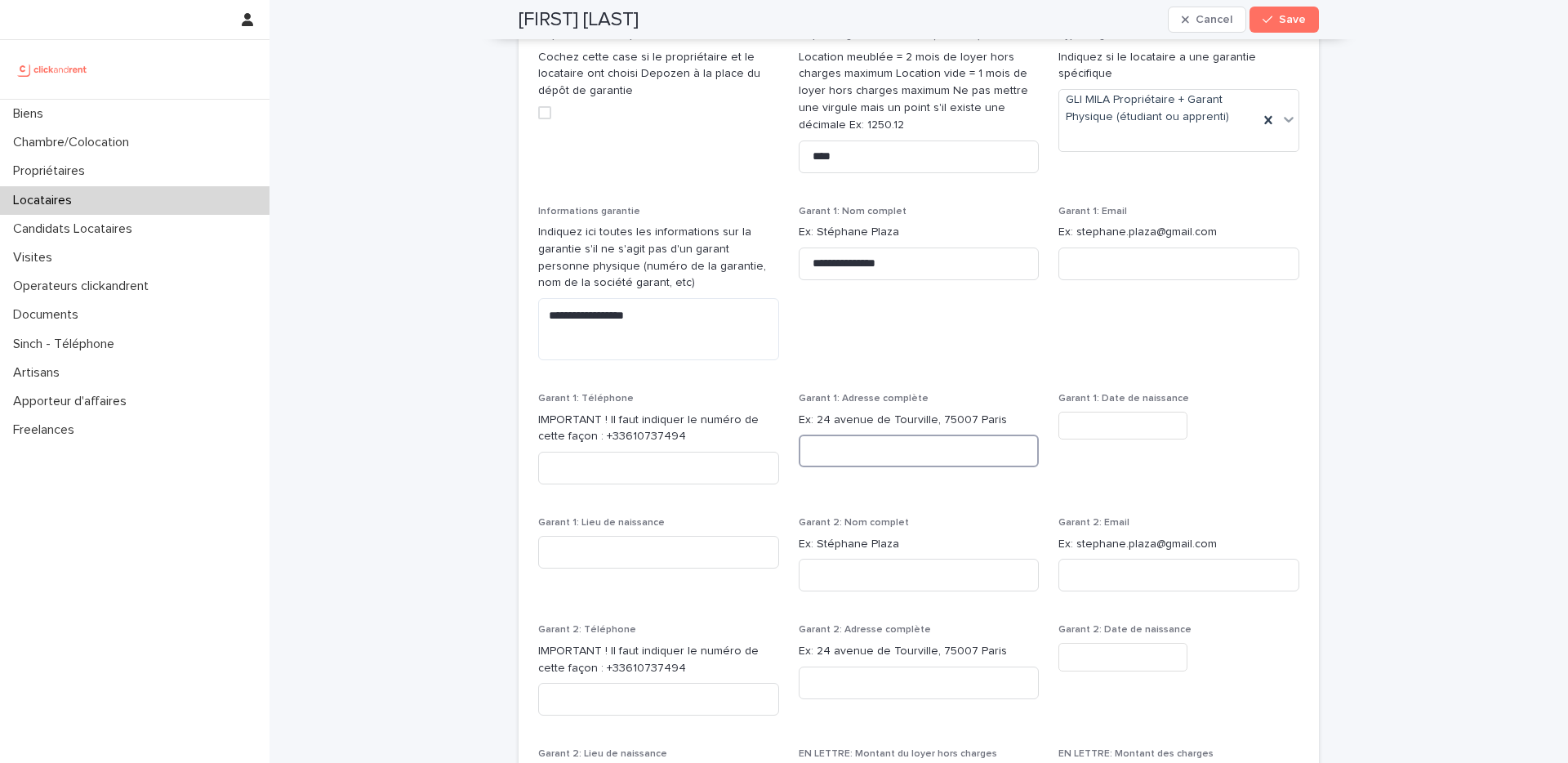 click at bounding box center (919, 451) 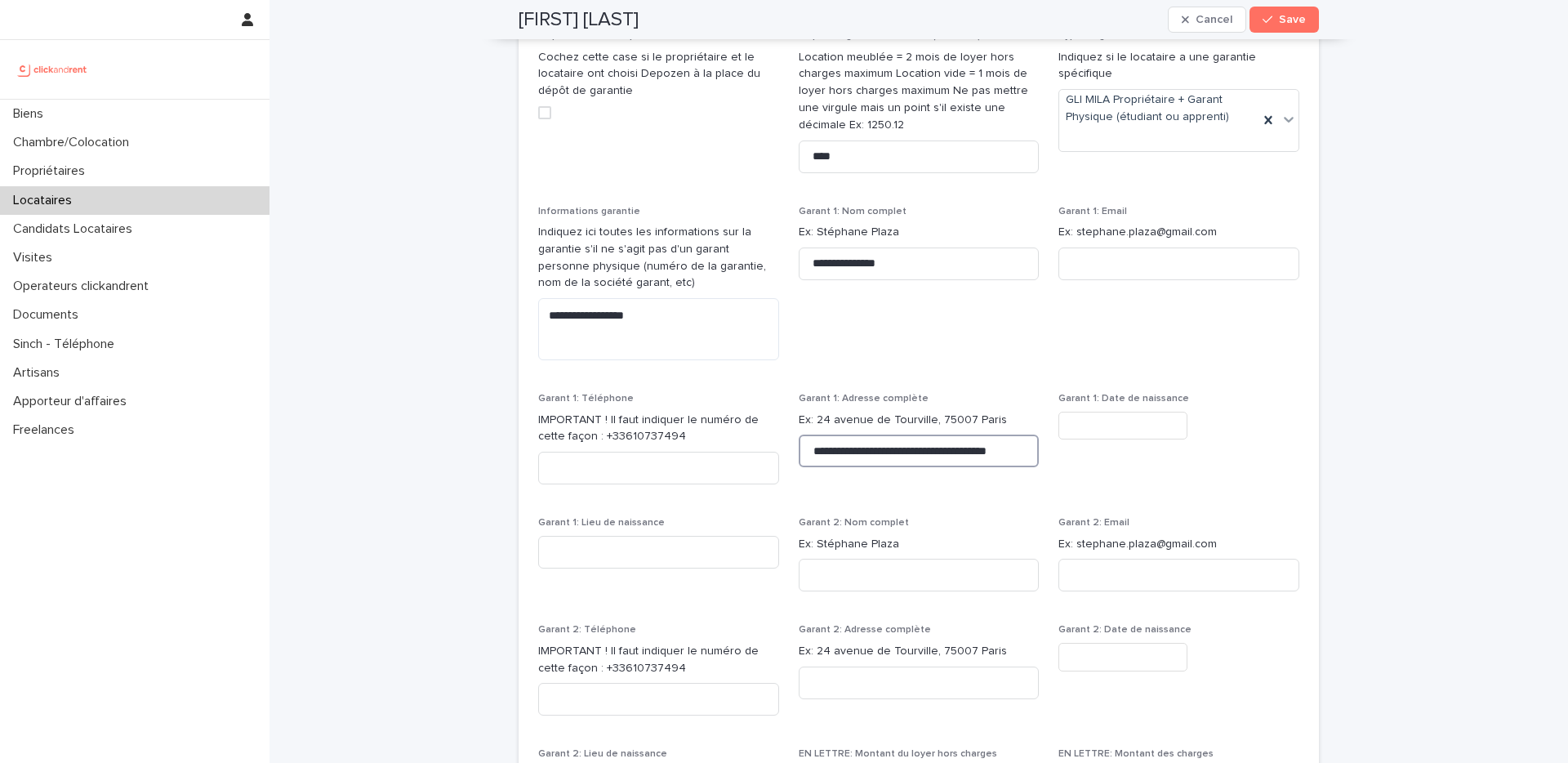 scroll, scrollTop: 0, scrollLeft: 7, axis: horizontal 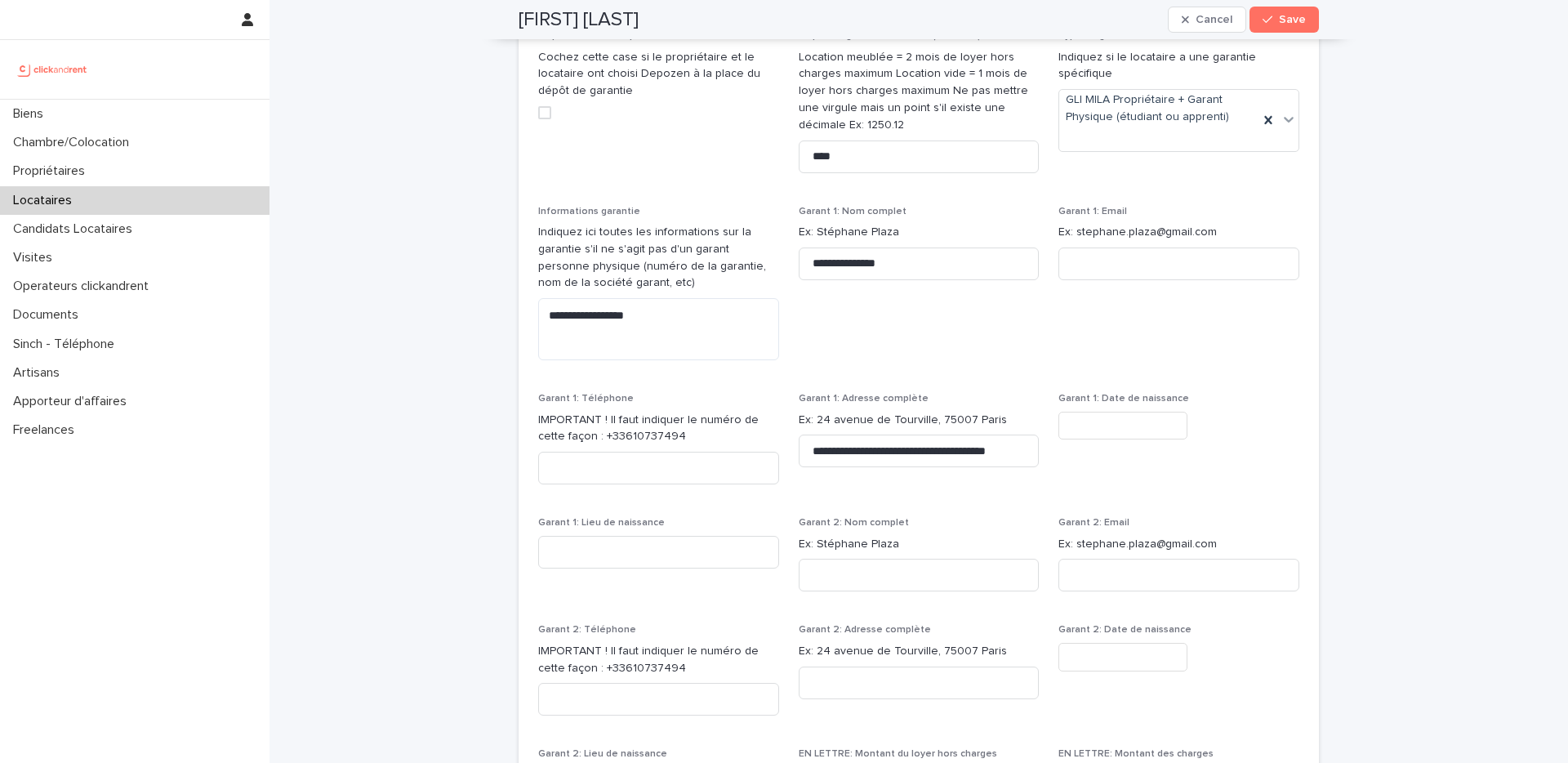 click at bounding box center [1123, 426] 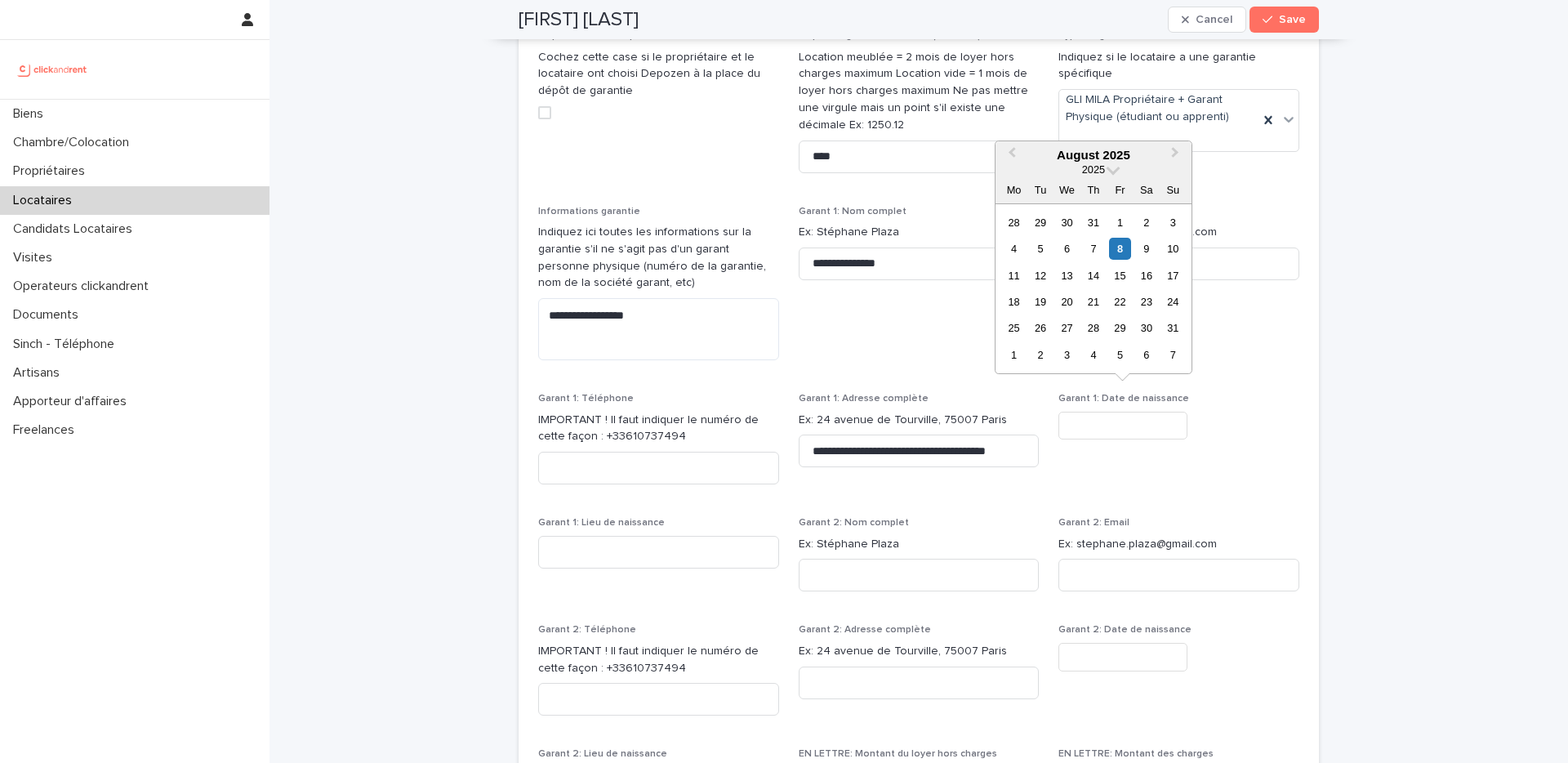 paste on "*********" 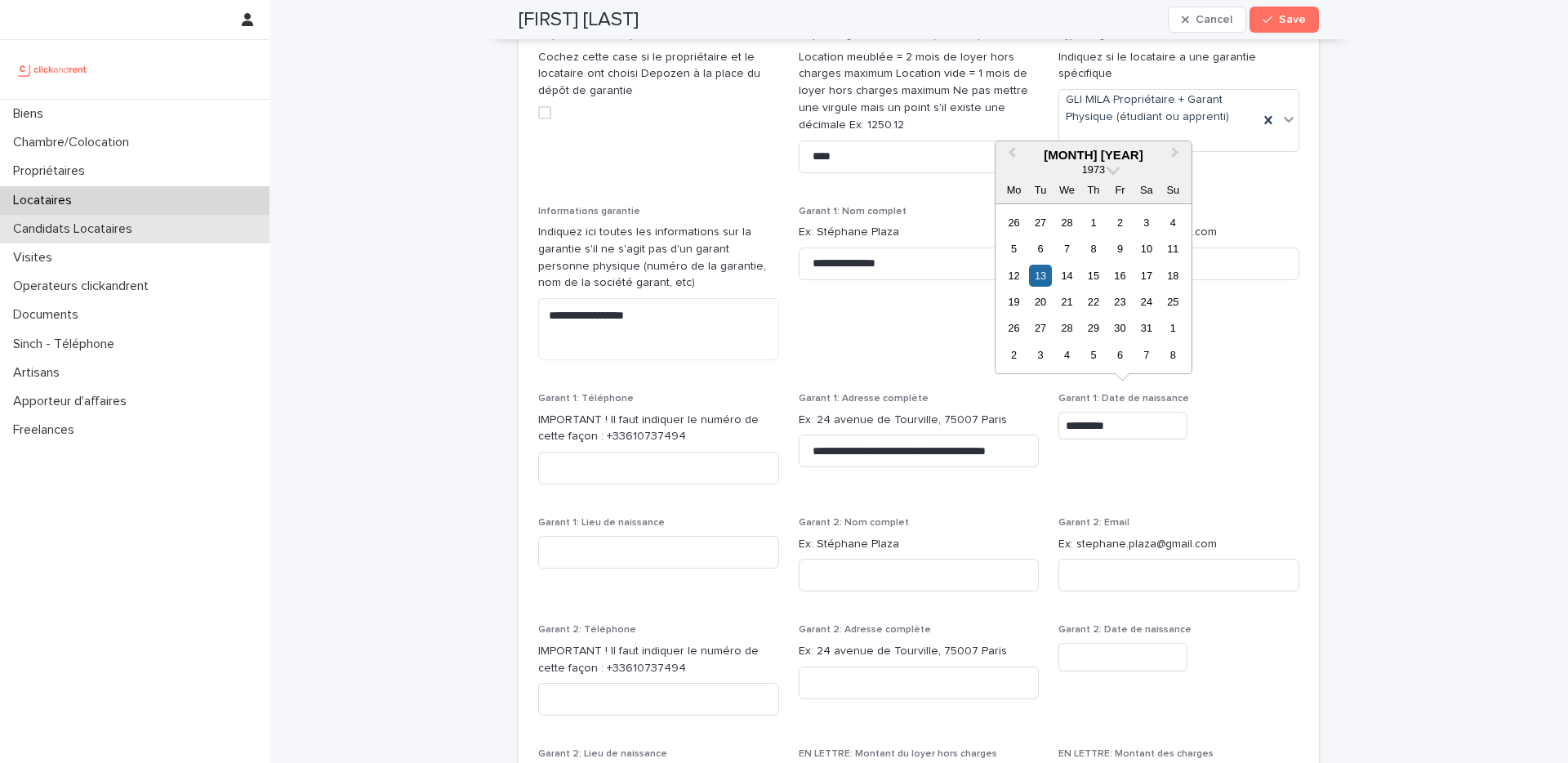 type on "*********" 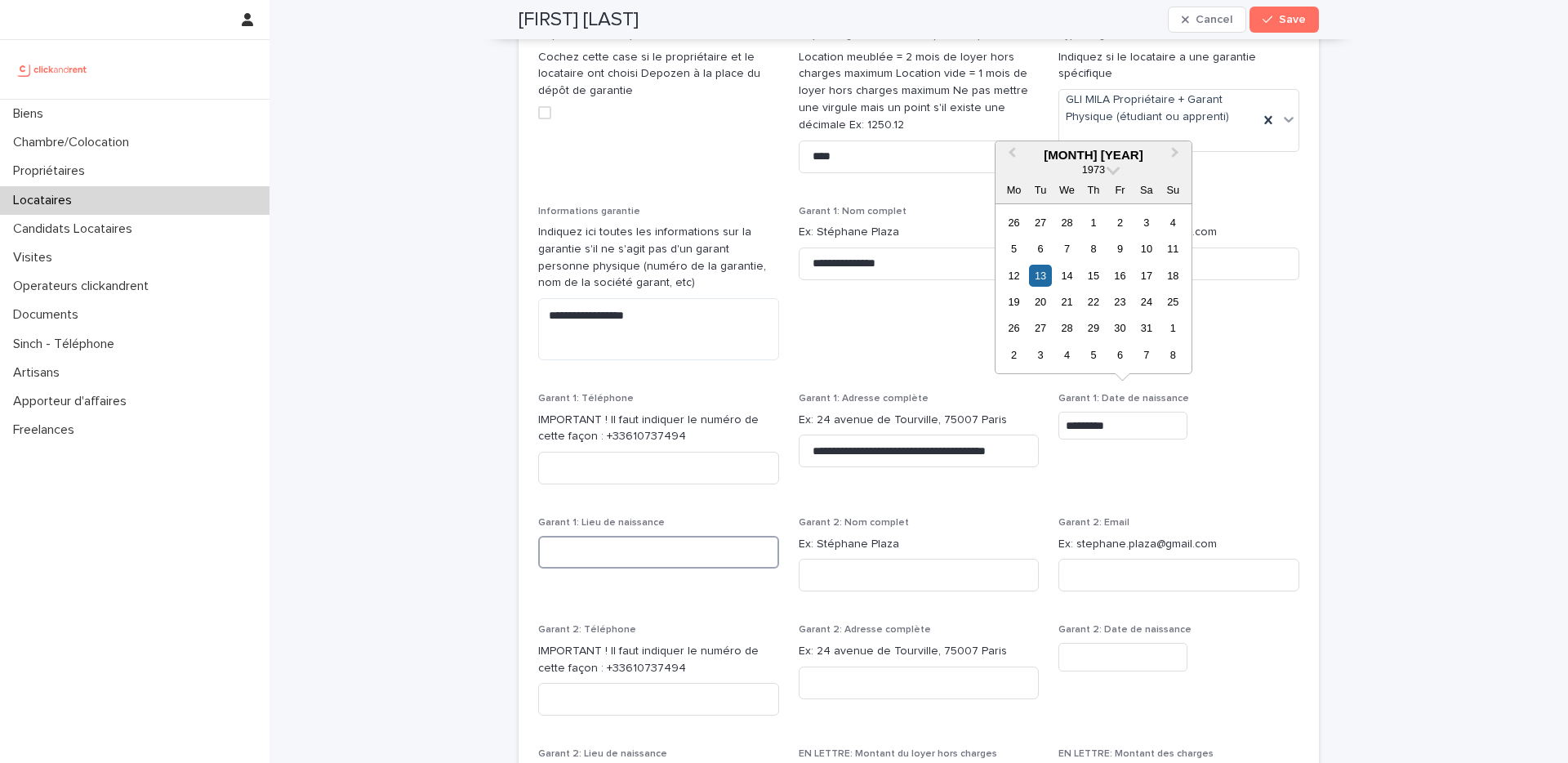 click at bounding box center [658, 552] 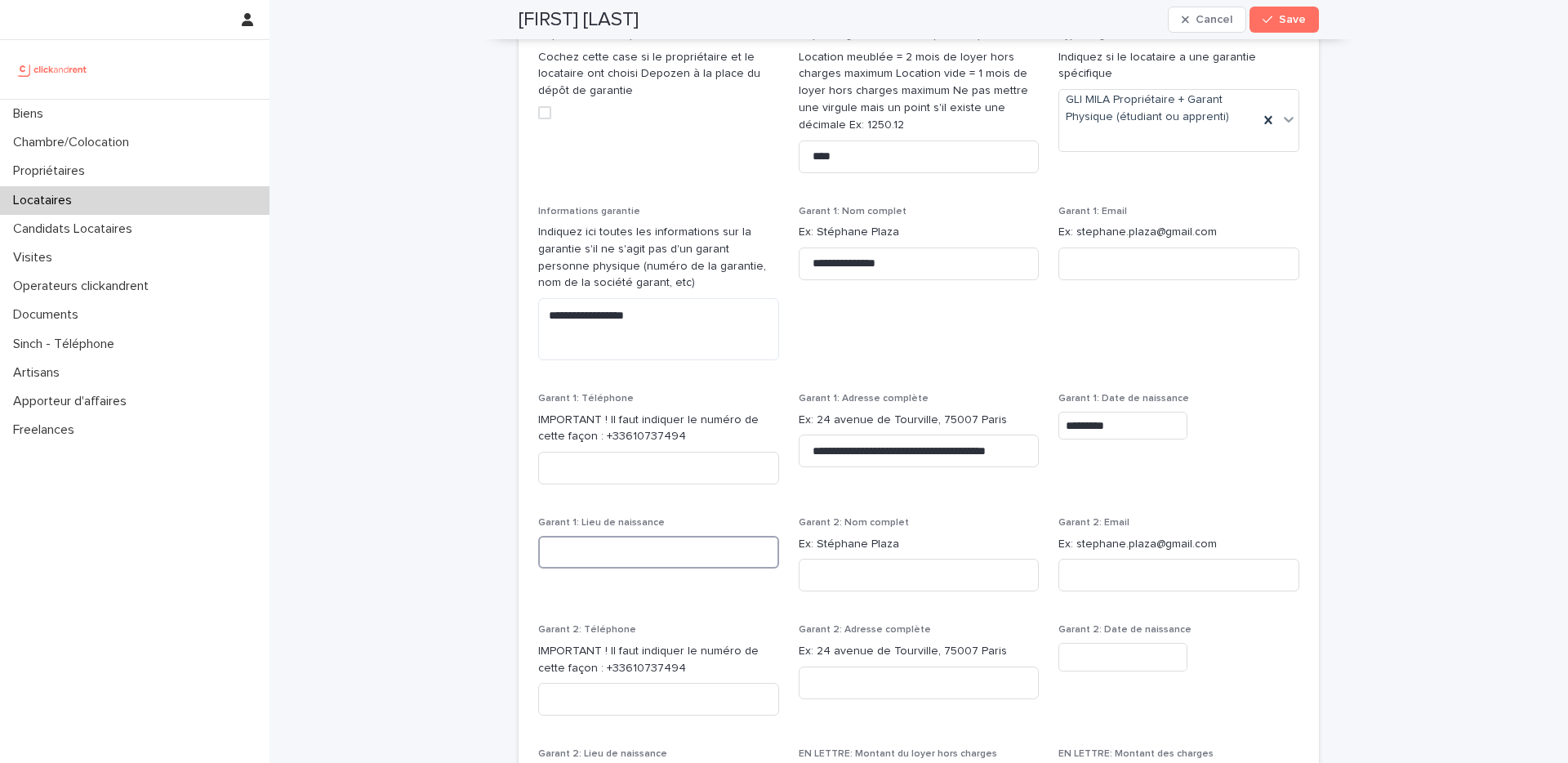 paste on "******" 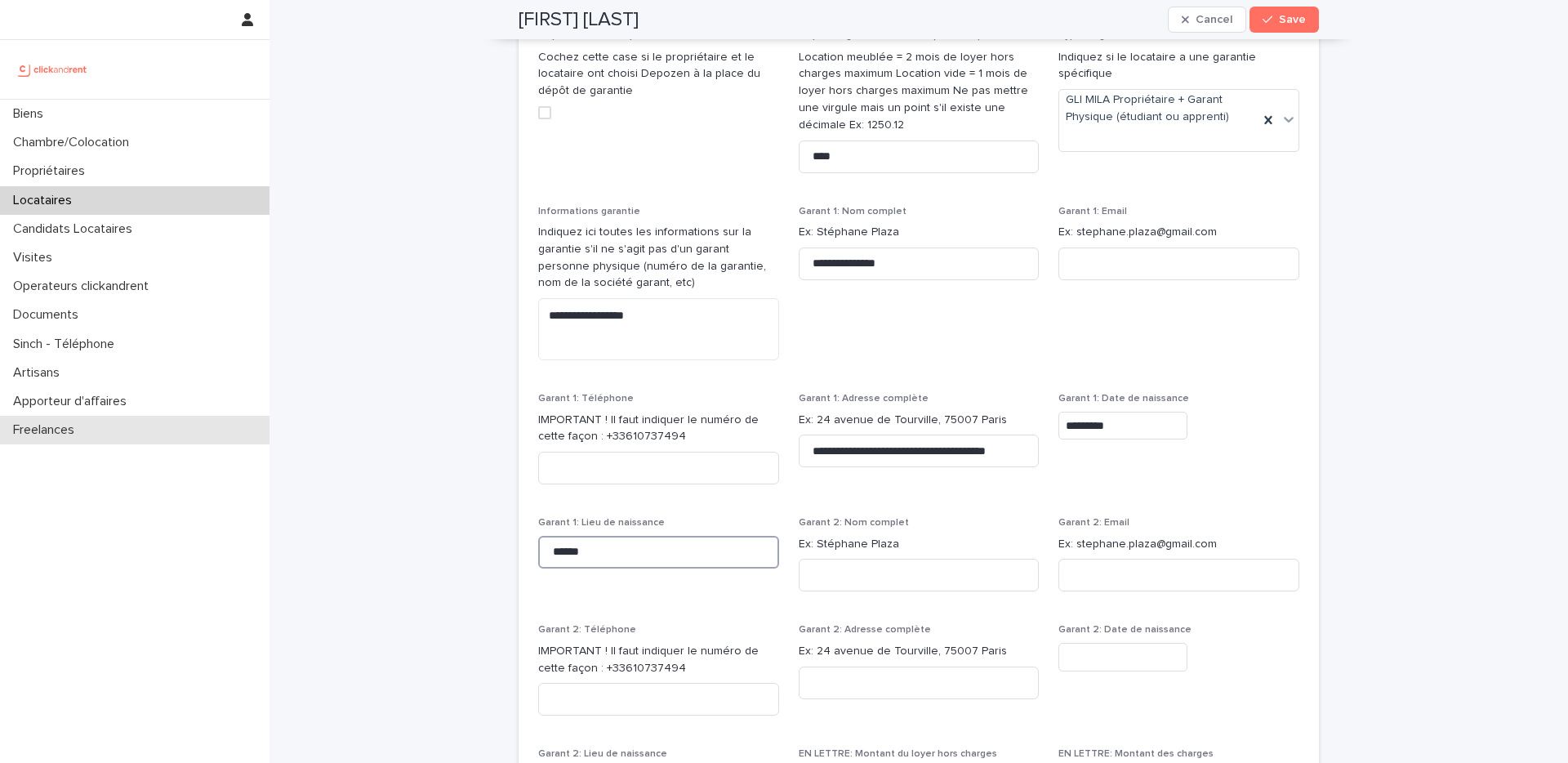 type on "******" 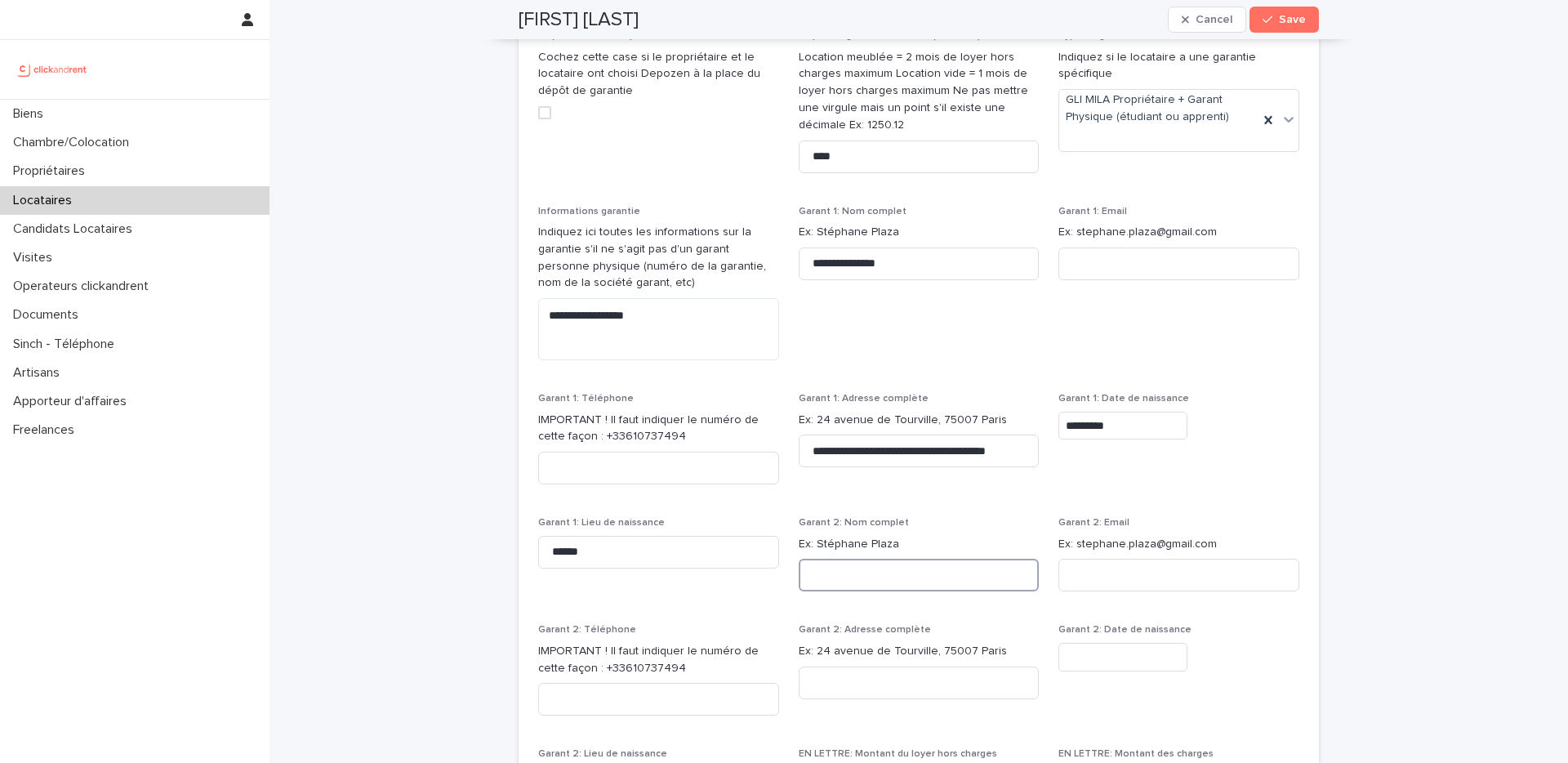 click at bounding box center [919, 575] 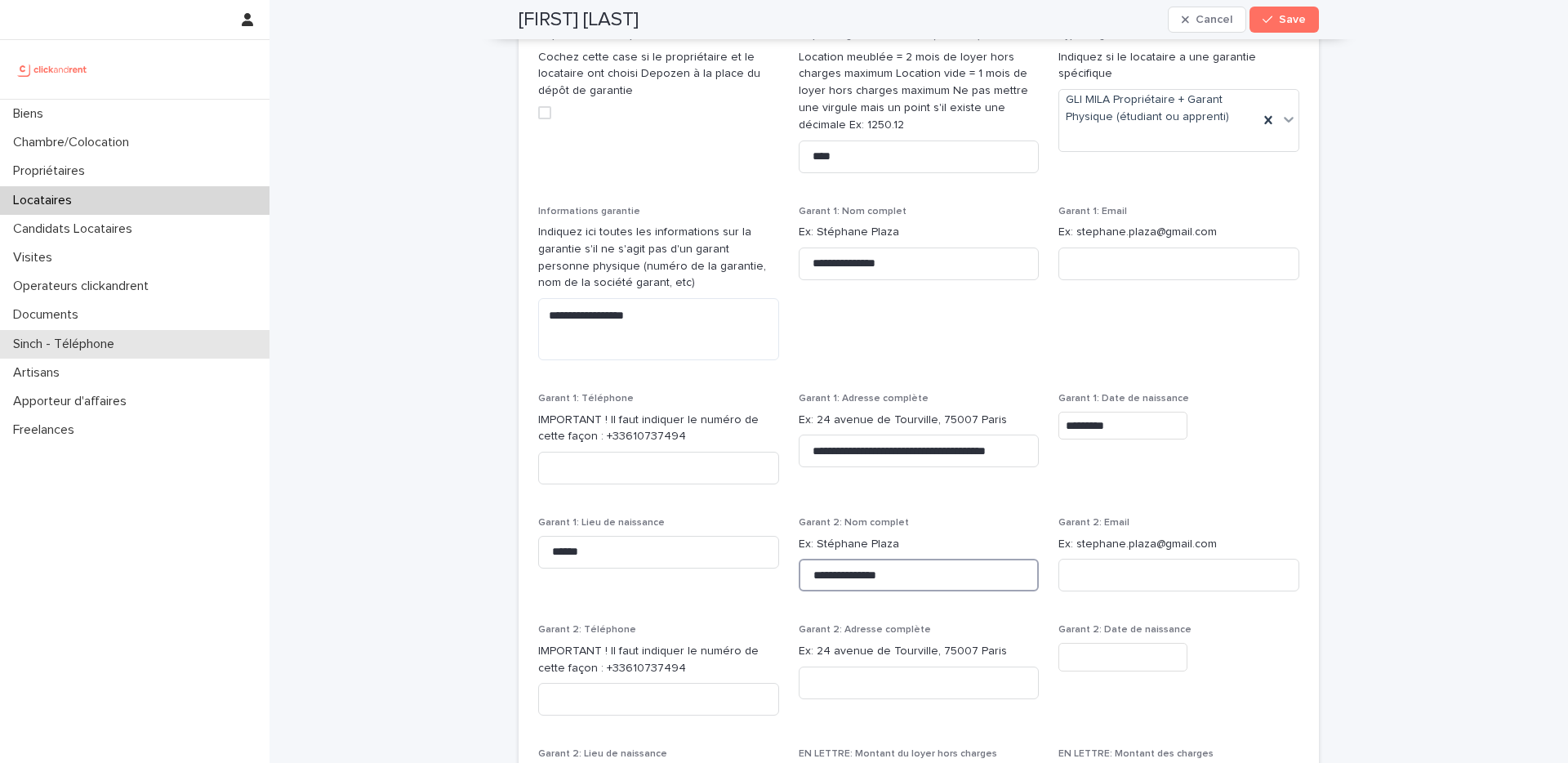 type on "**********" 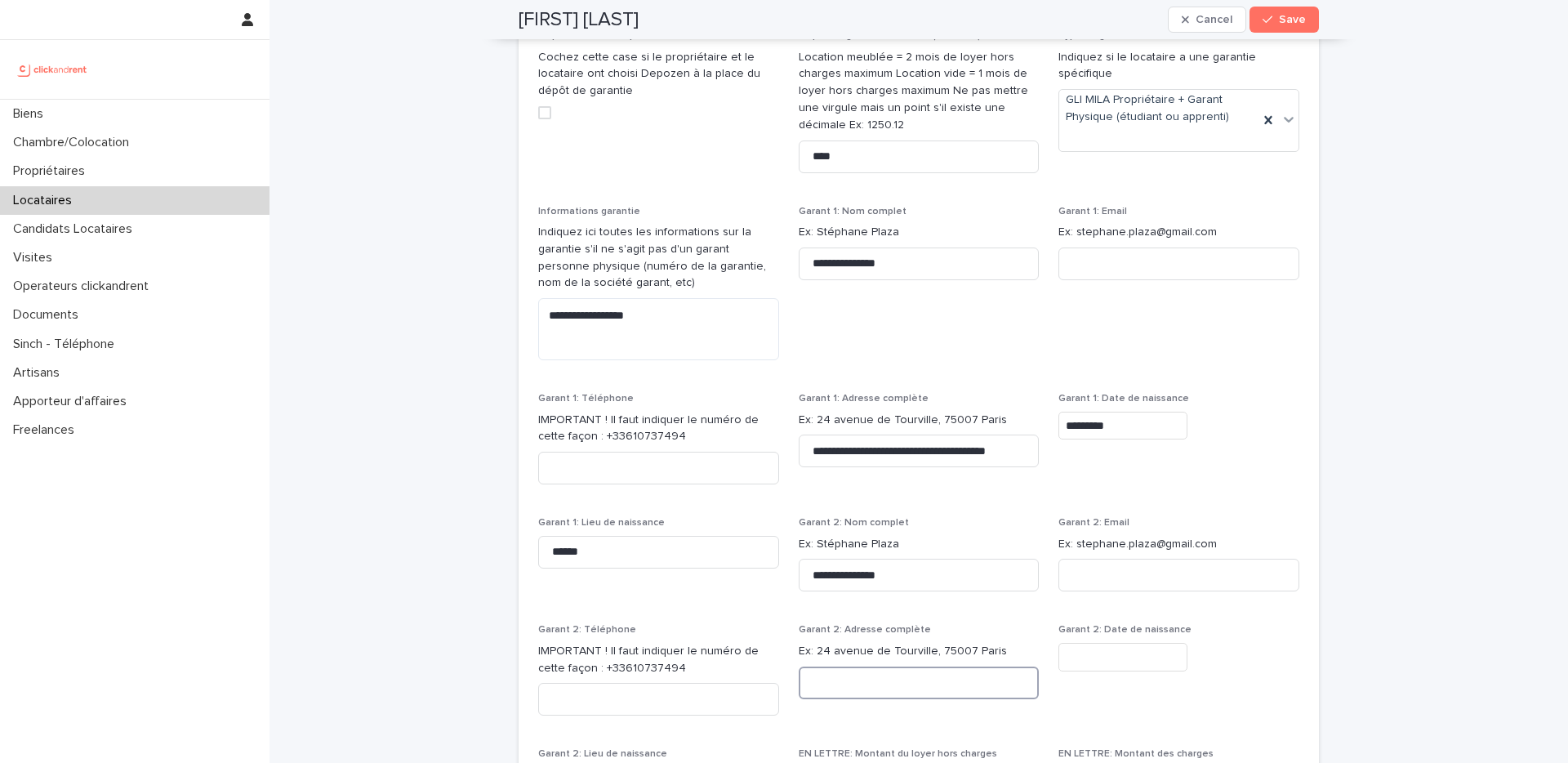 click at bounding box center [919, 683] 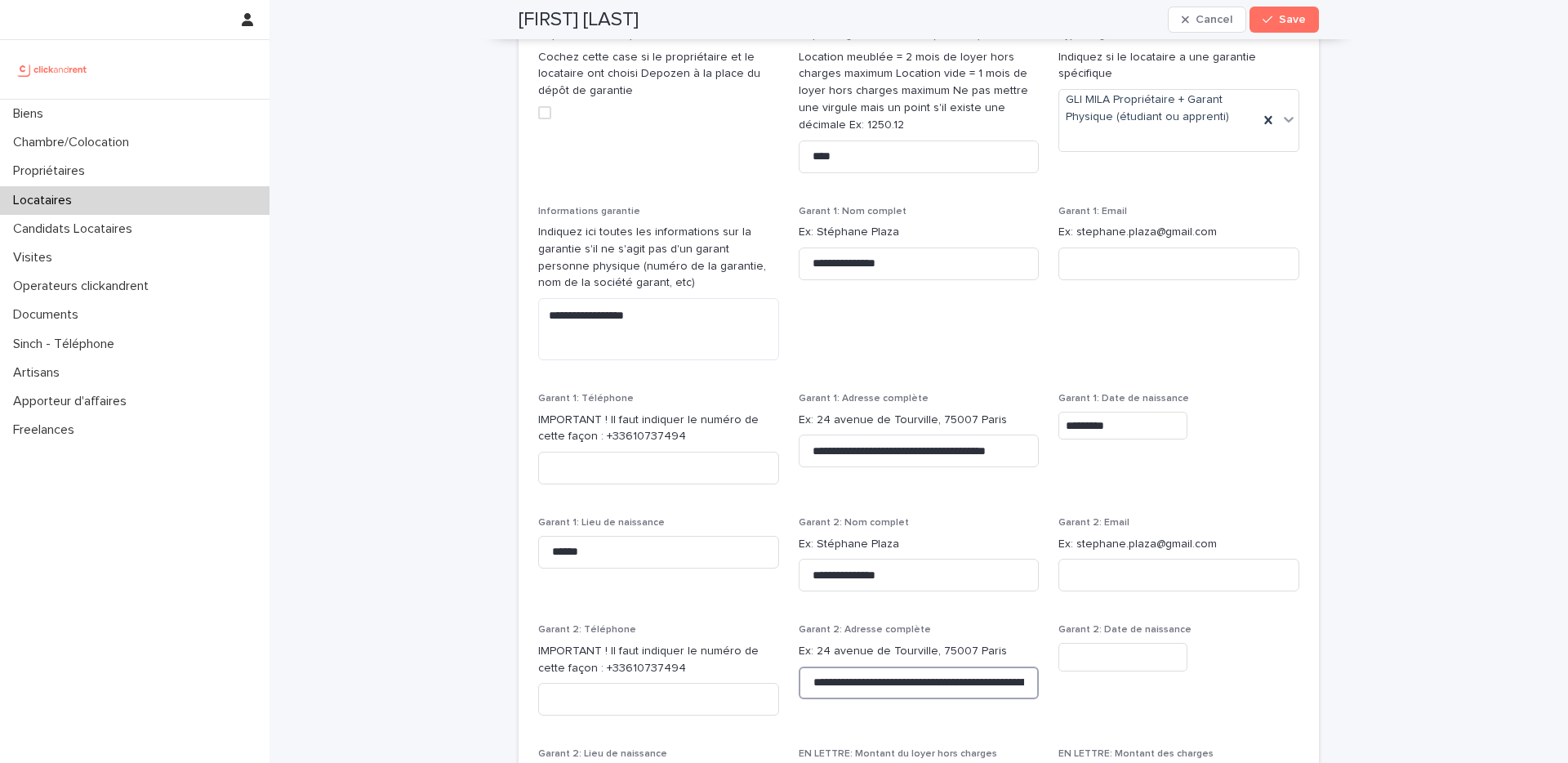 scroll, scrollTop: 0, scrollLeft: 61, axis: horizontal 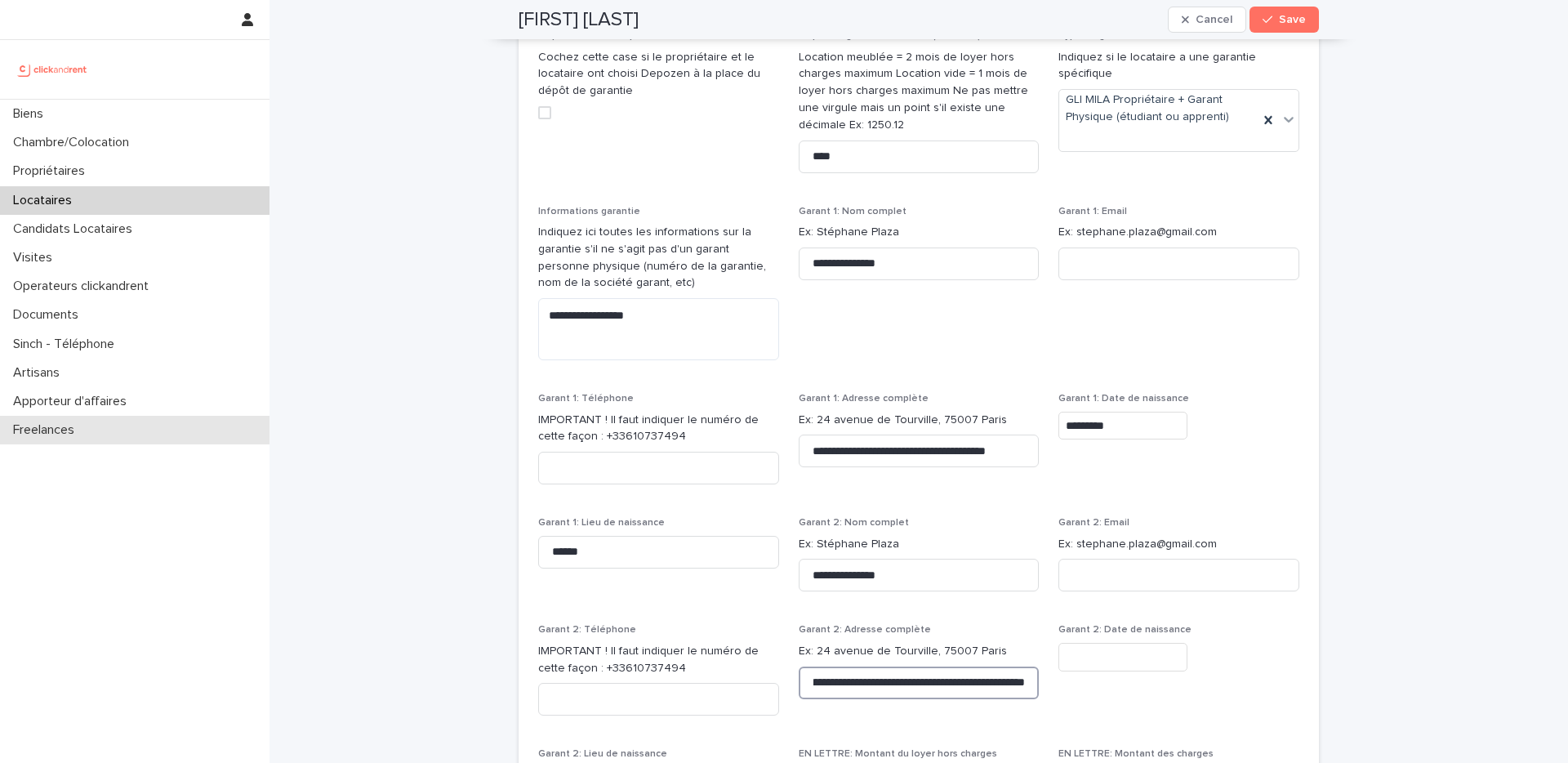 type on "**********" 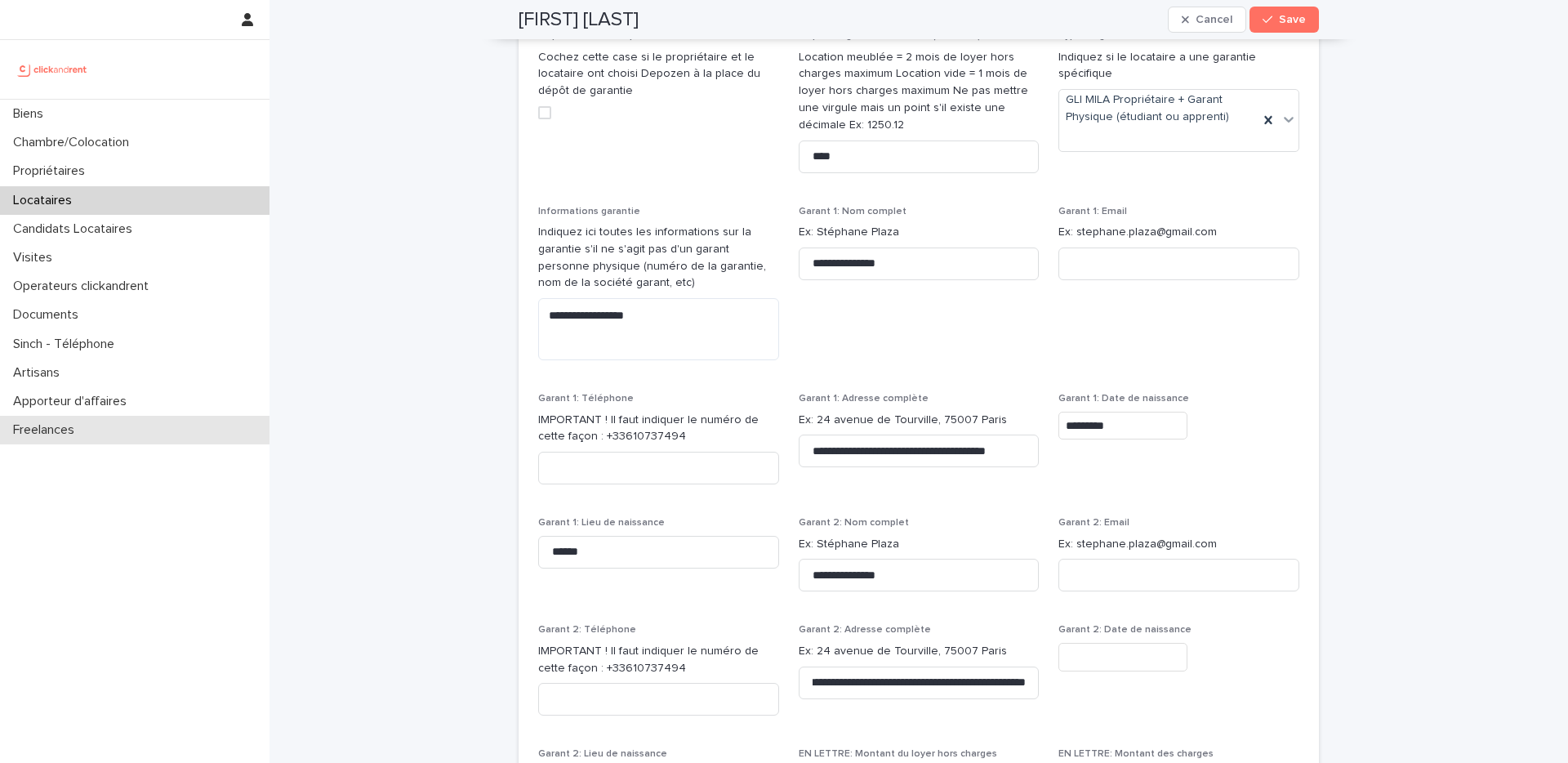 scroll, scrollTop: 0, scrollLeft: 0, axis: both 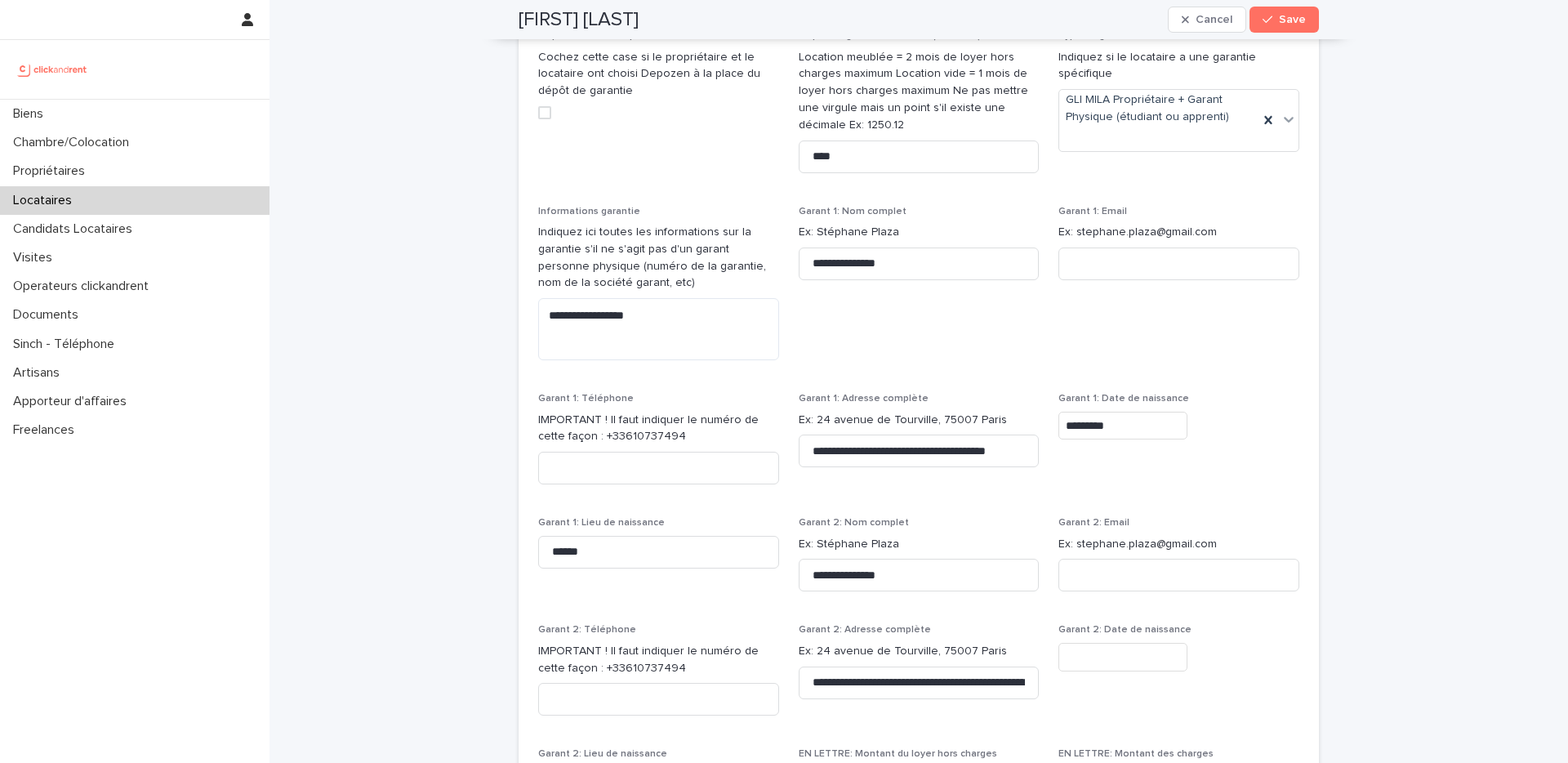 click at bounding box center [1123, 657] 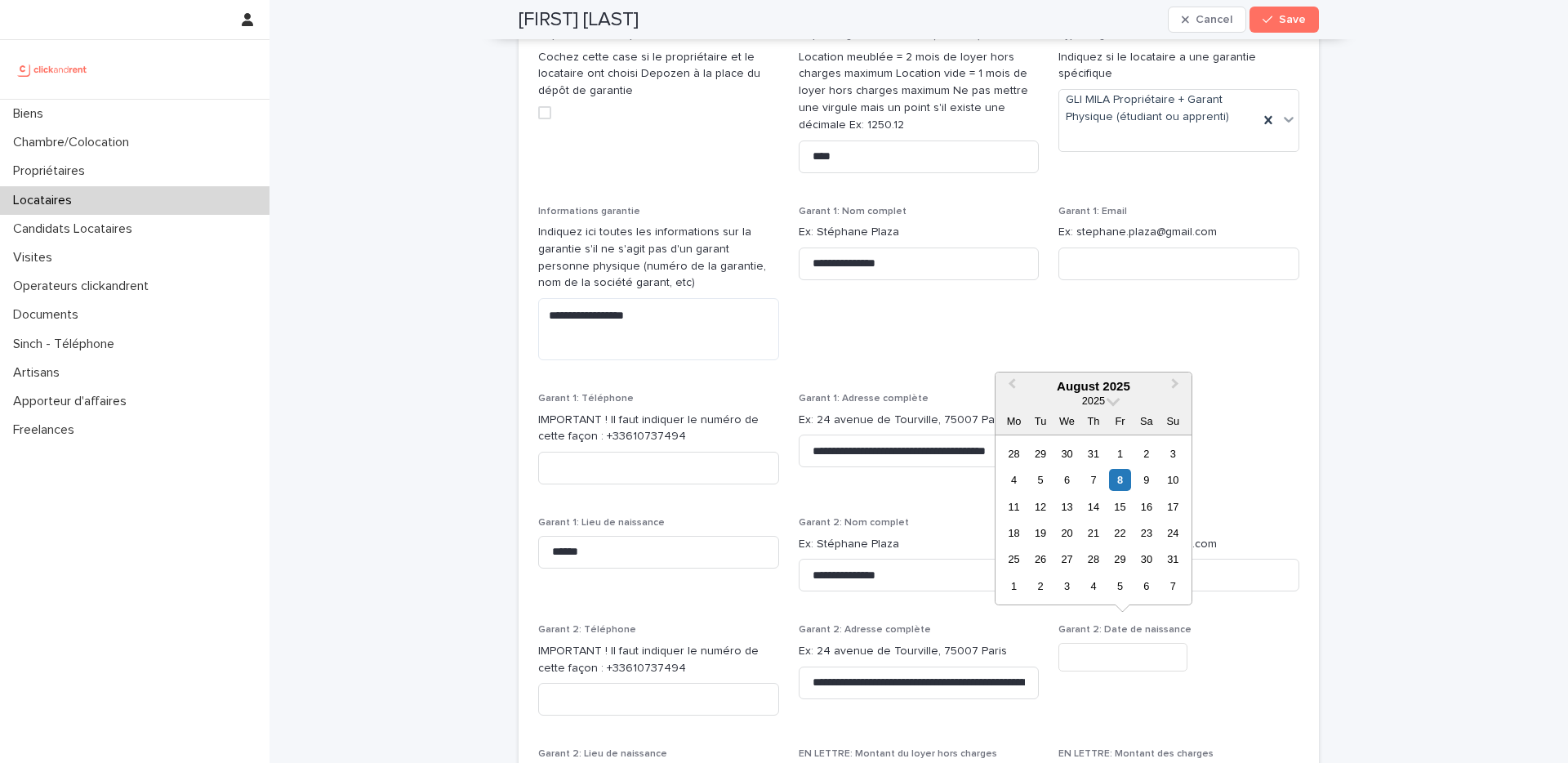 paste on "*********" 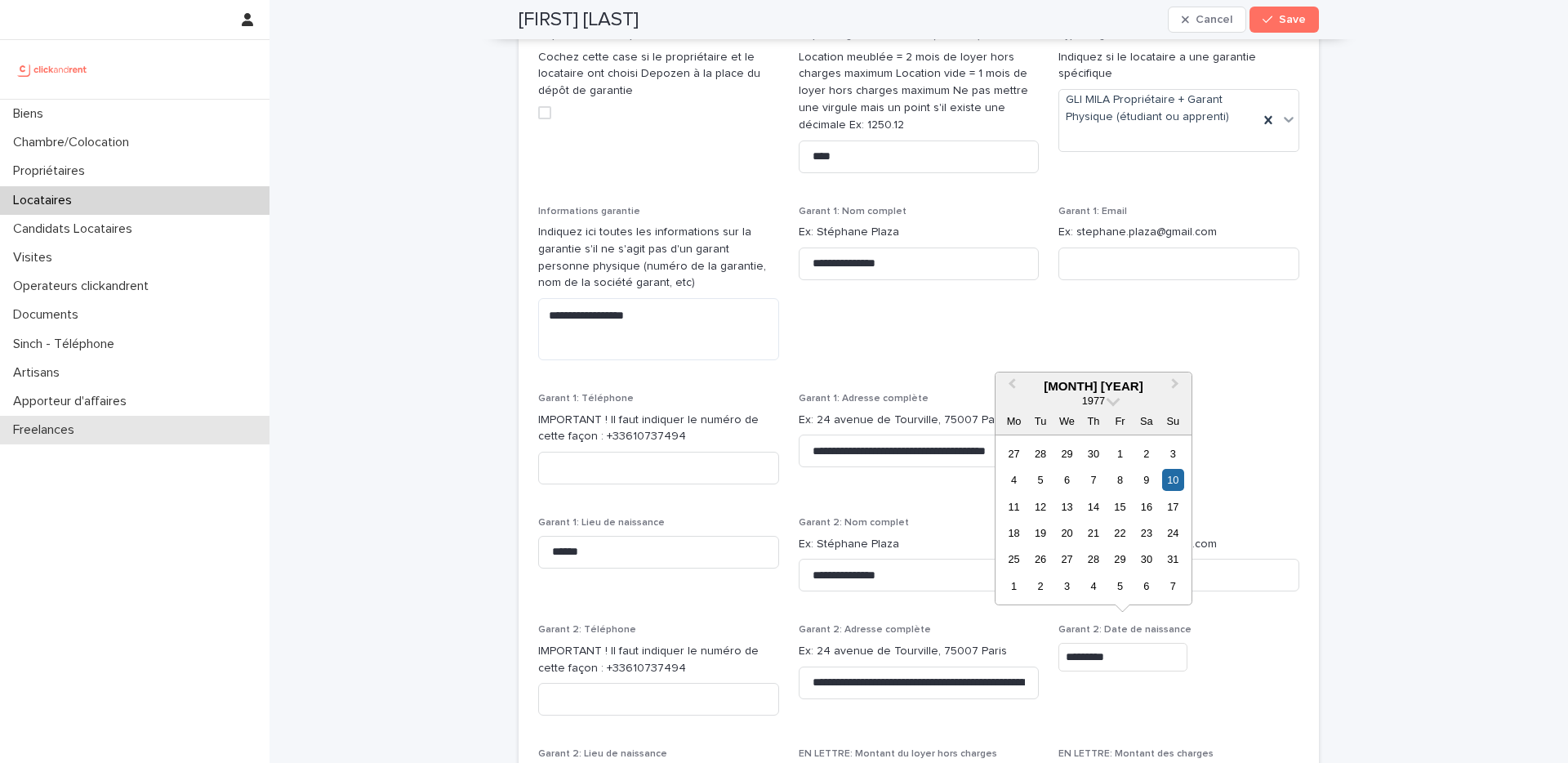 type on "*********" 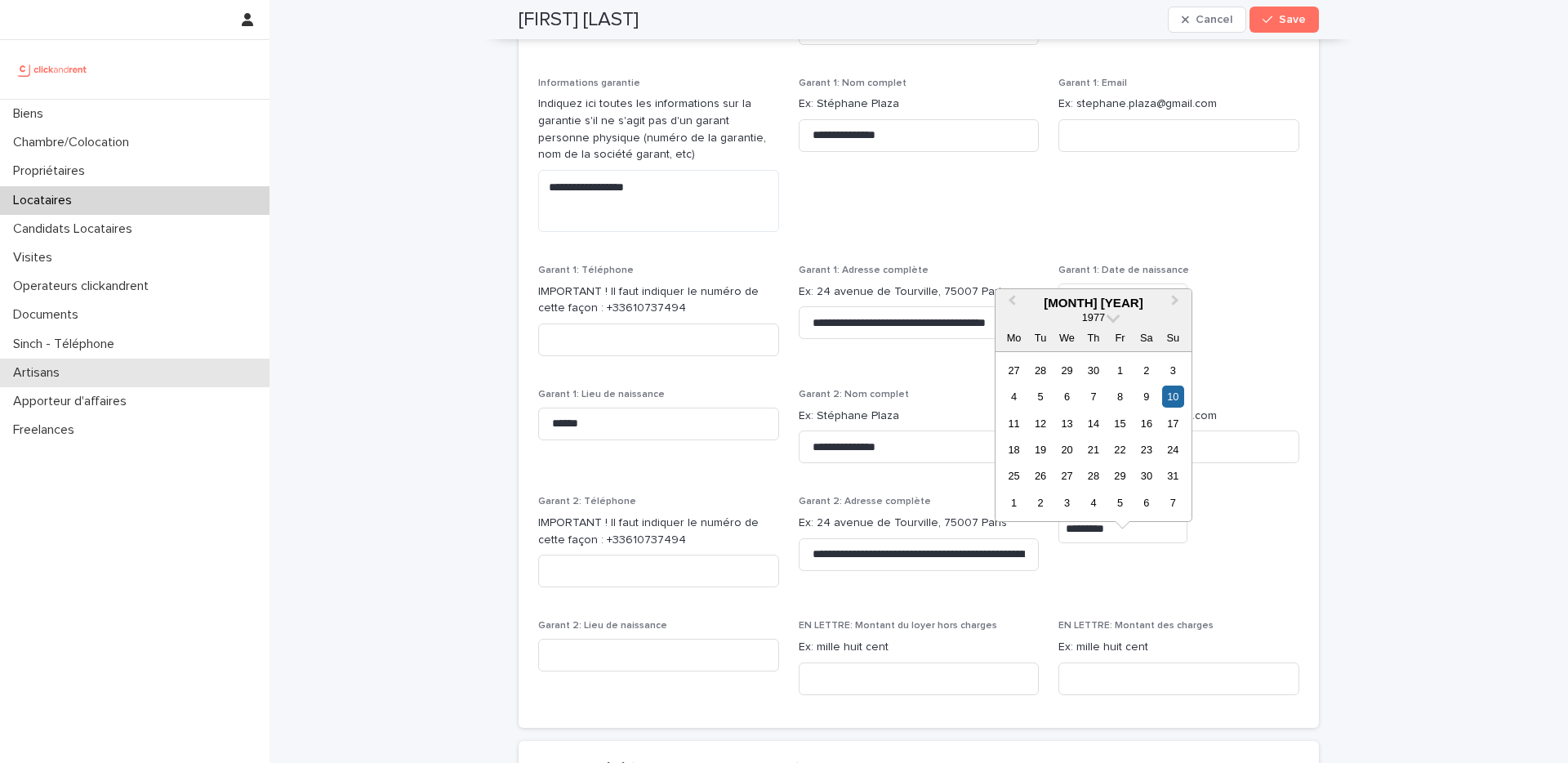 scroll, scrollTop: 1766, scrollLeft: 0, axis: vertical 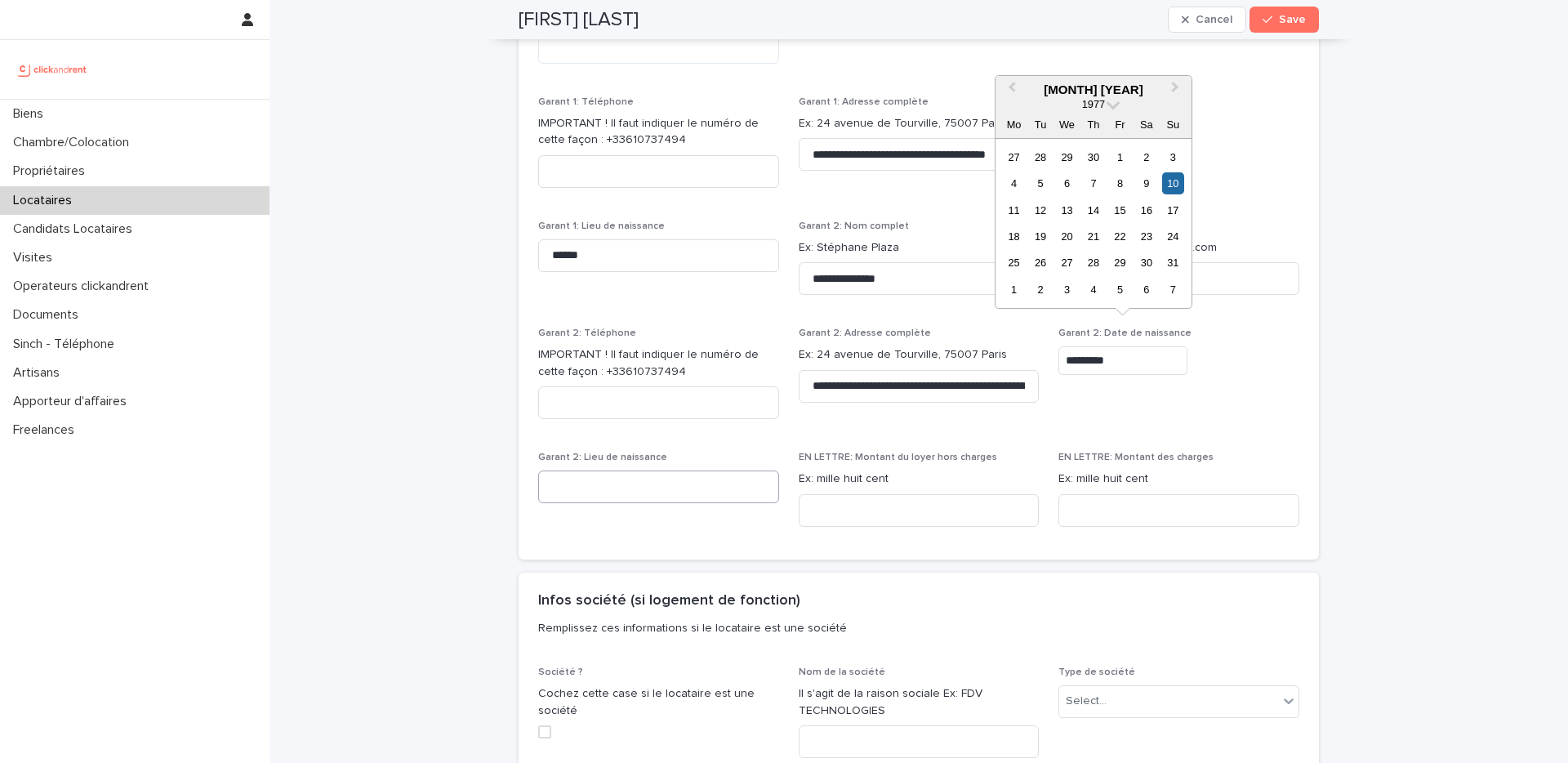 click on "Garant 2: Lieu de naissance" at bounding box center (658, 484) 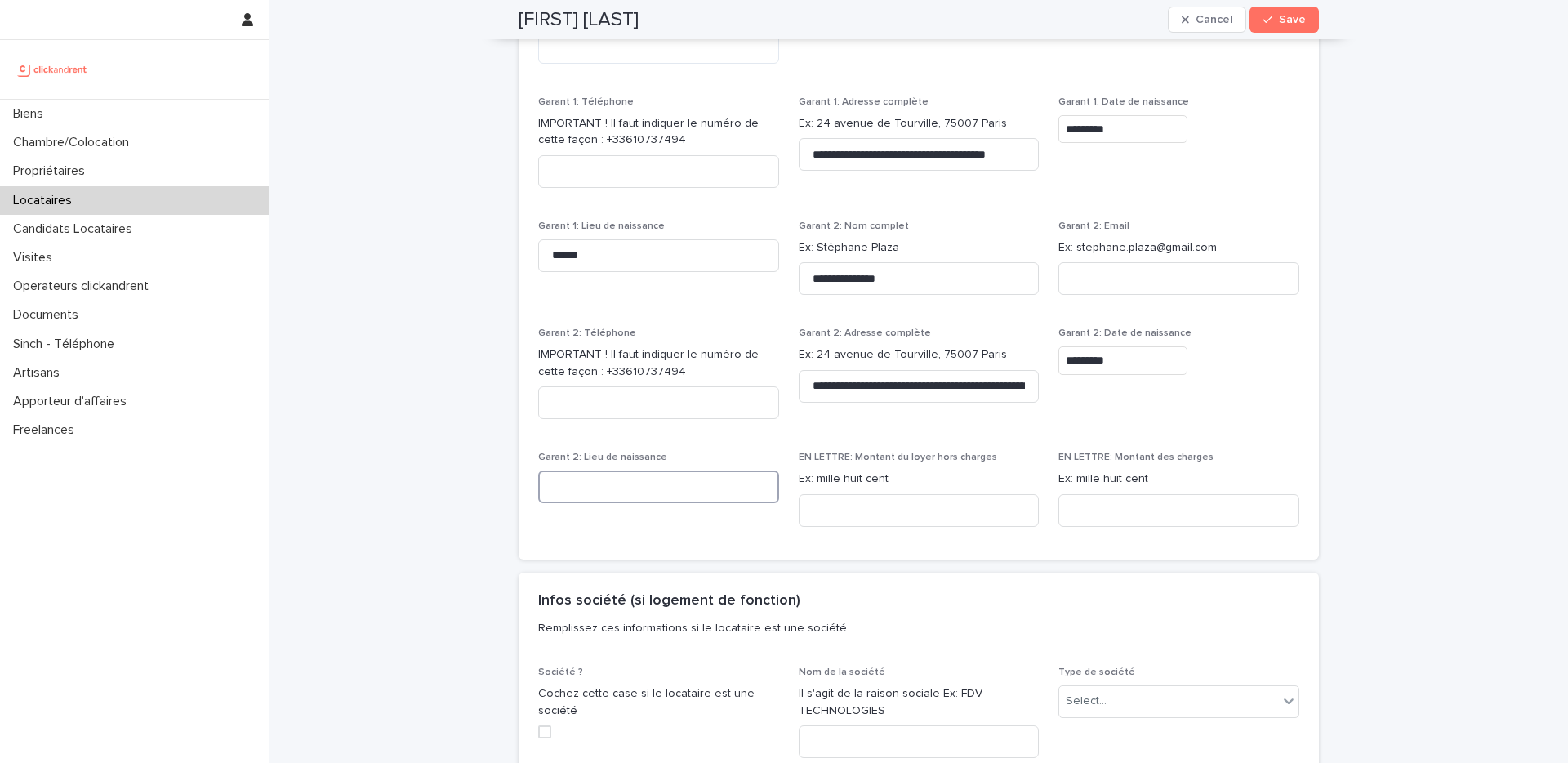 click at bounding box center [658, 487] 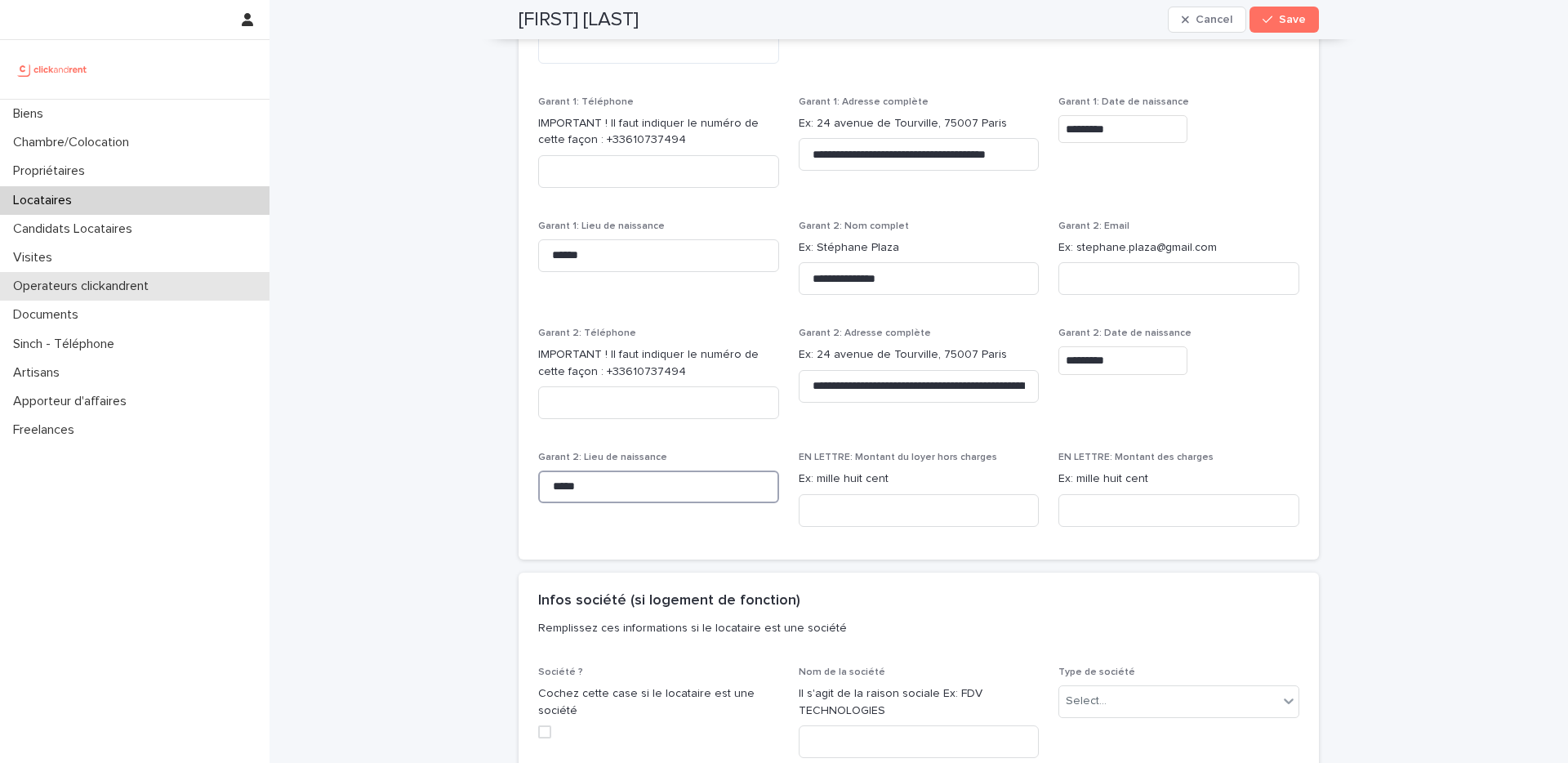 type on "*****" 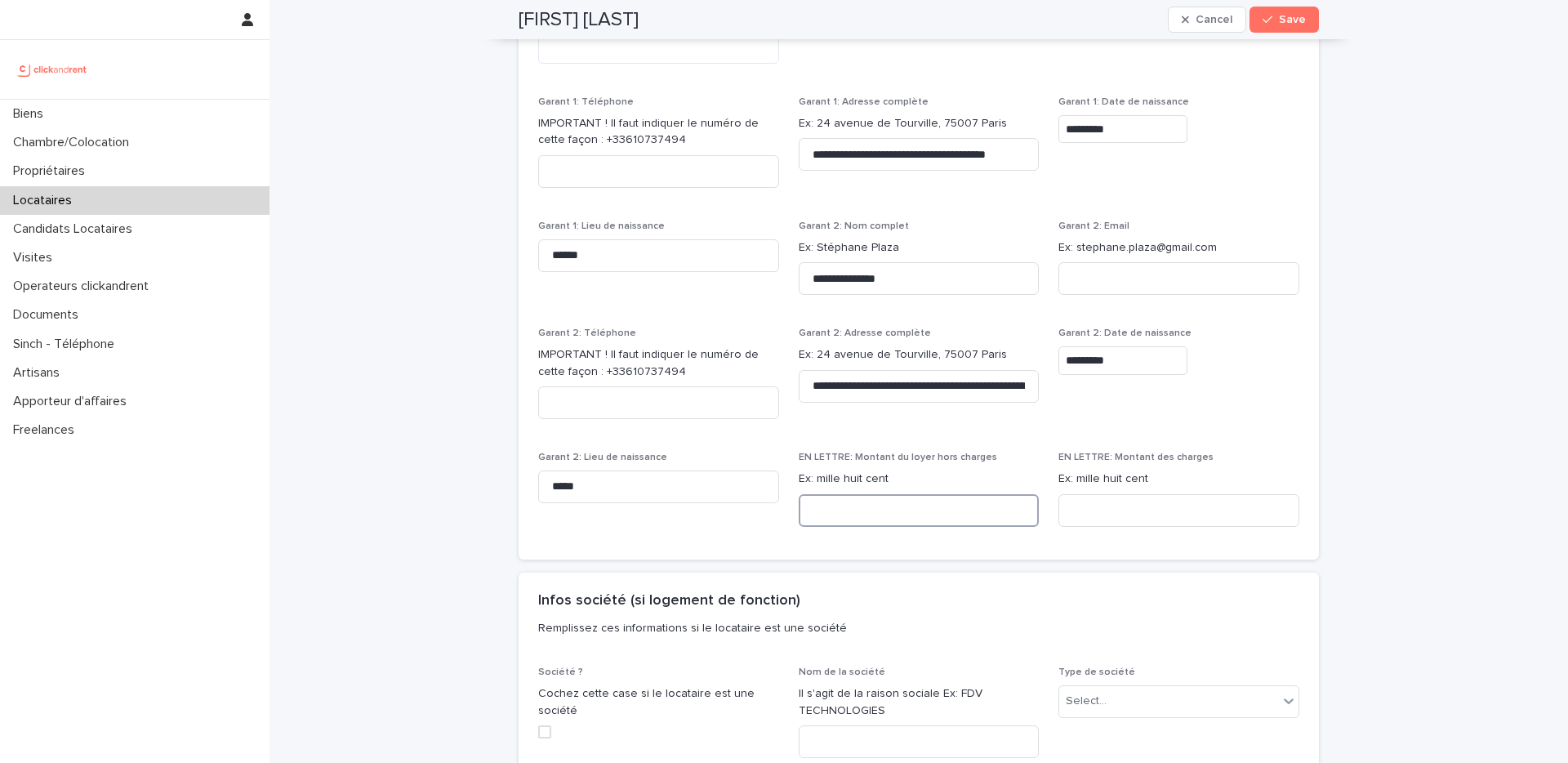 click at bounding box center (919, 511) 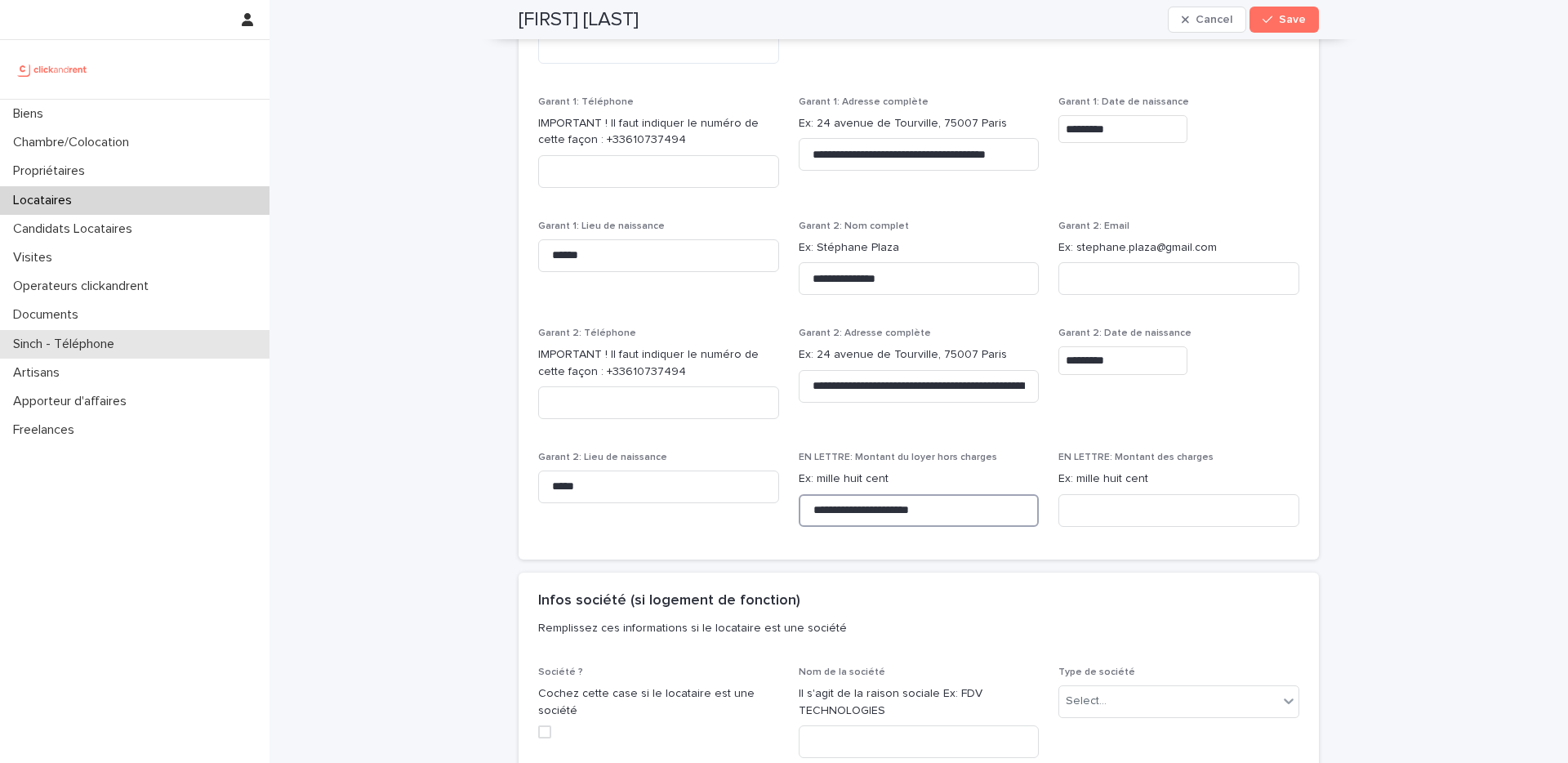 type on "**********" 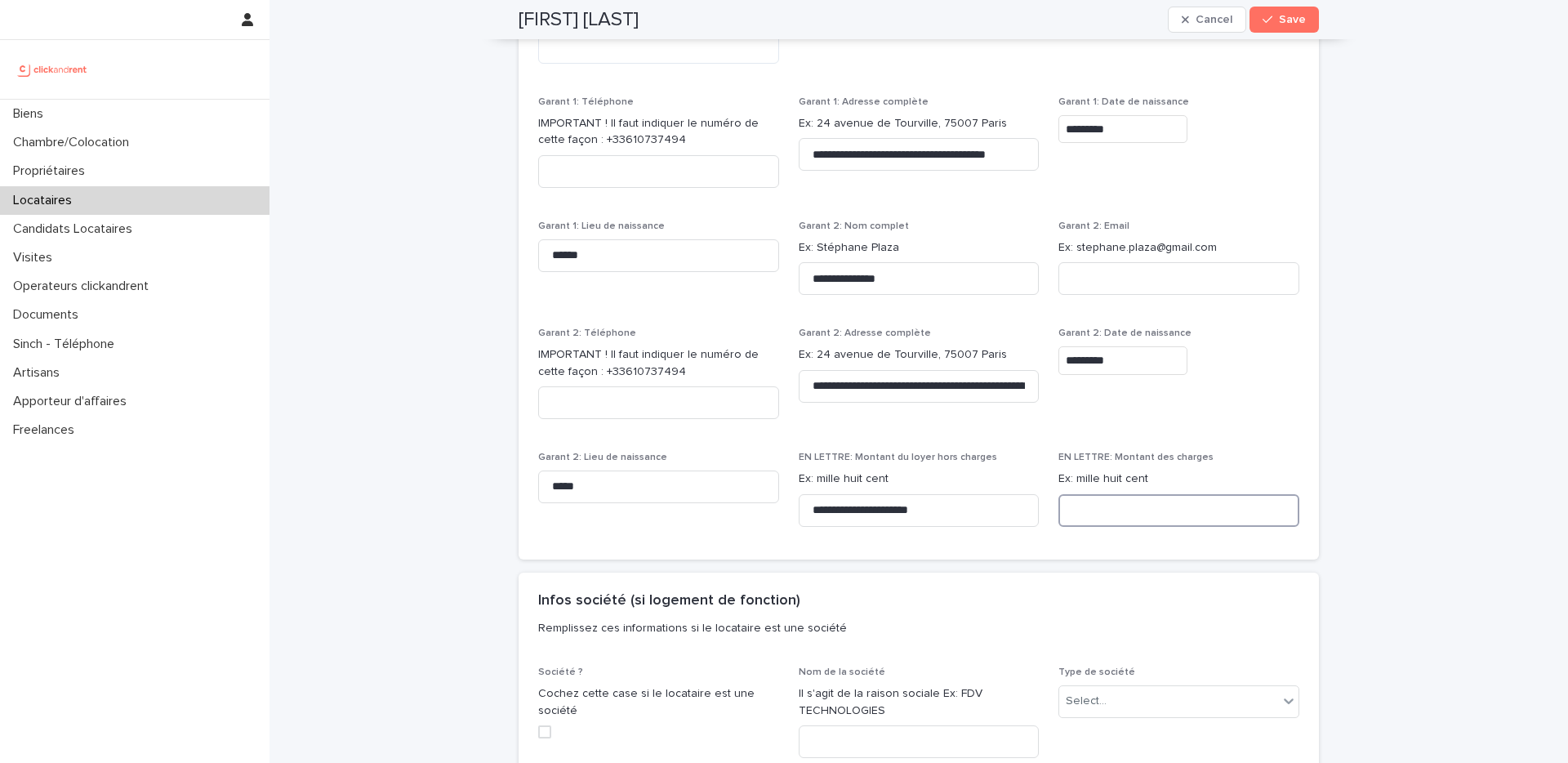 click at bounding box center [1178, 511] 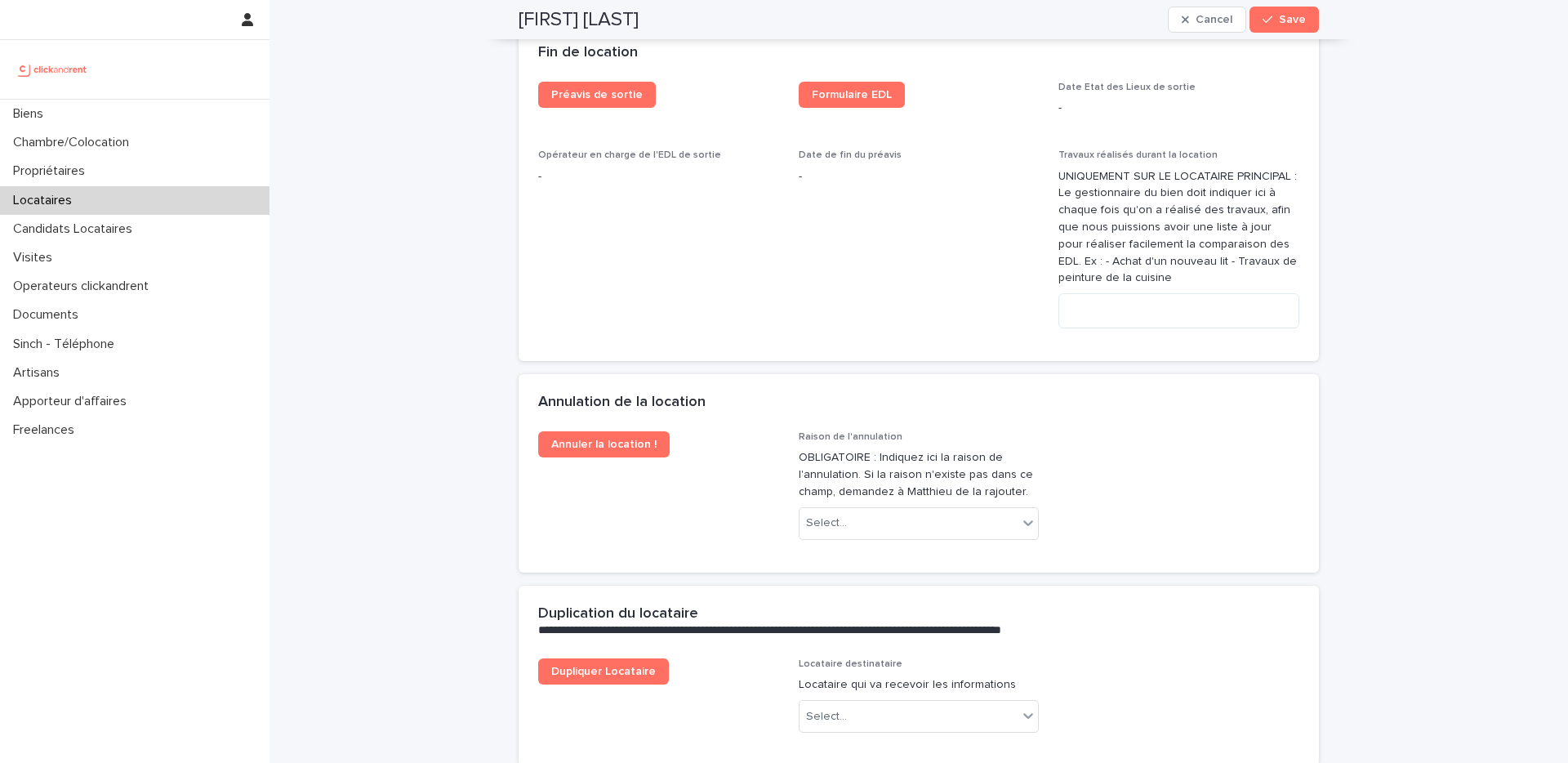scroll, scrollTop: 3152, scrollLeft: 0, axis: vertical 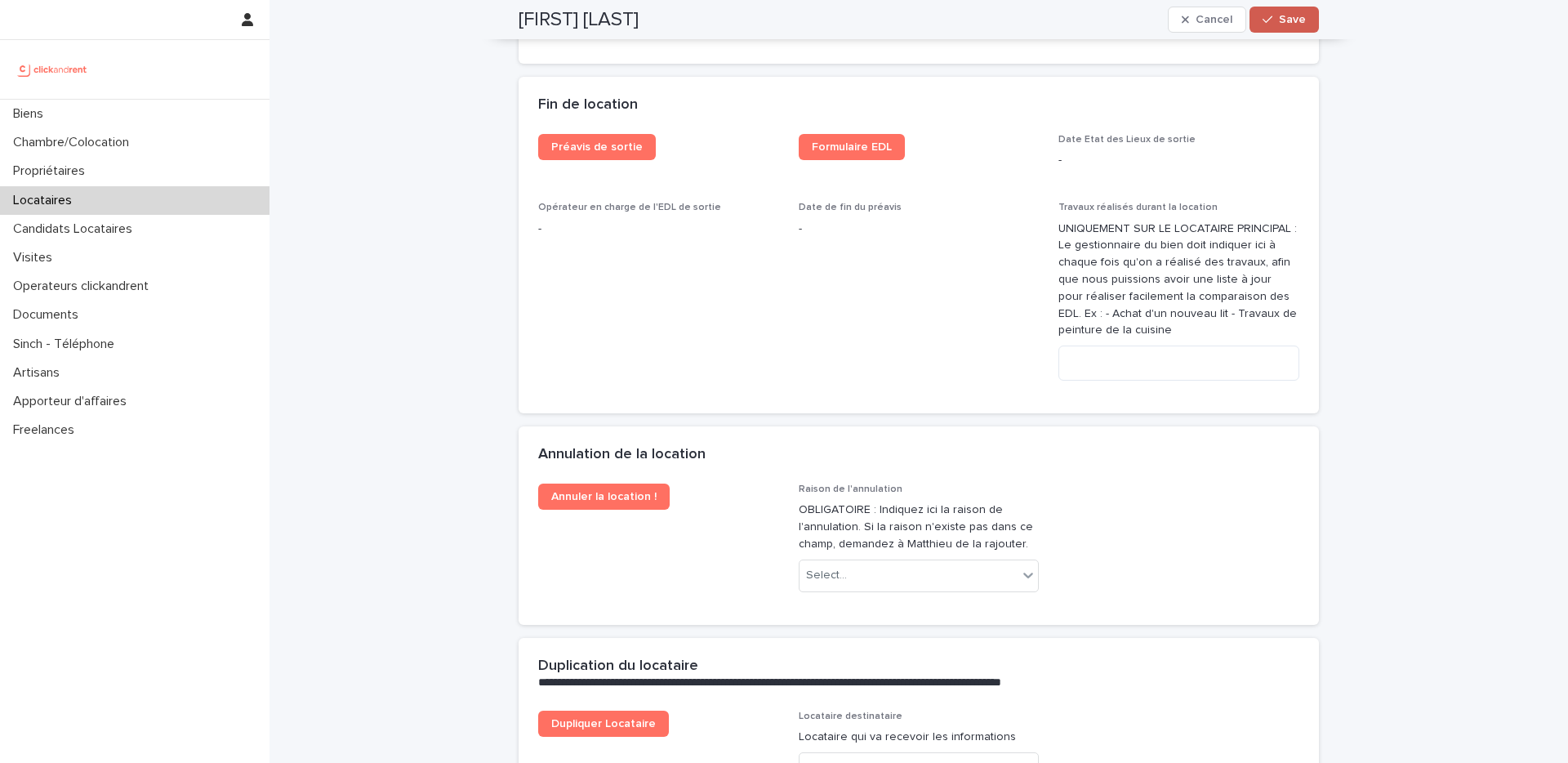 type on "*********" 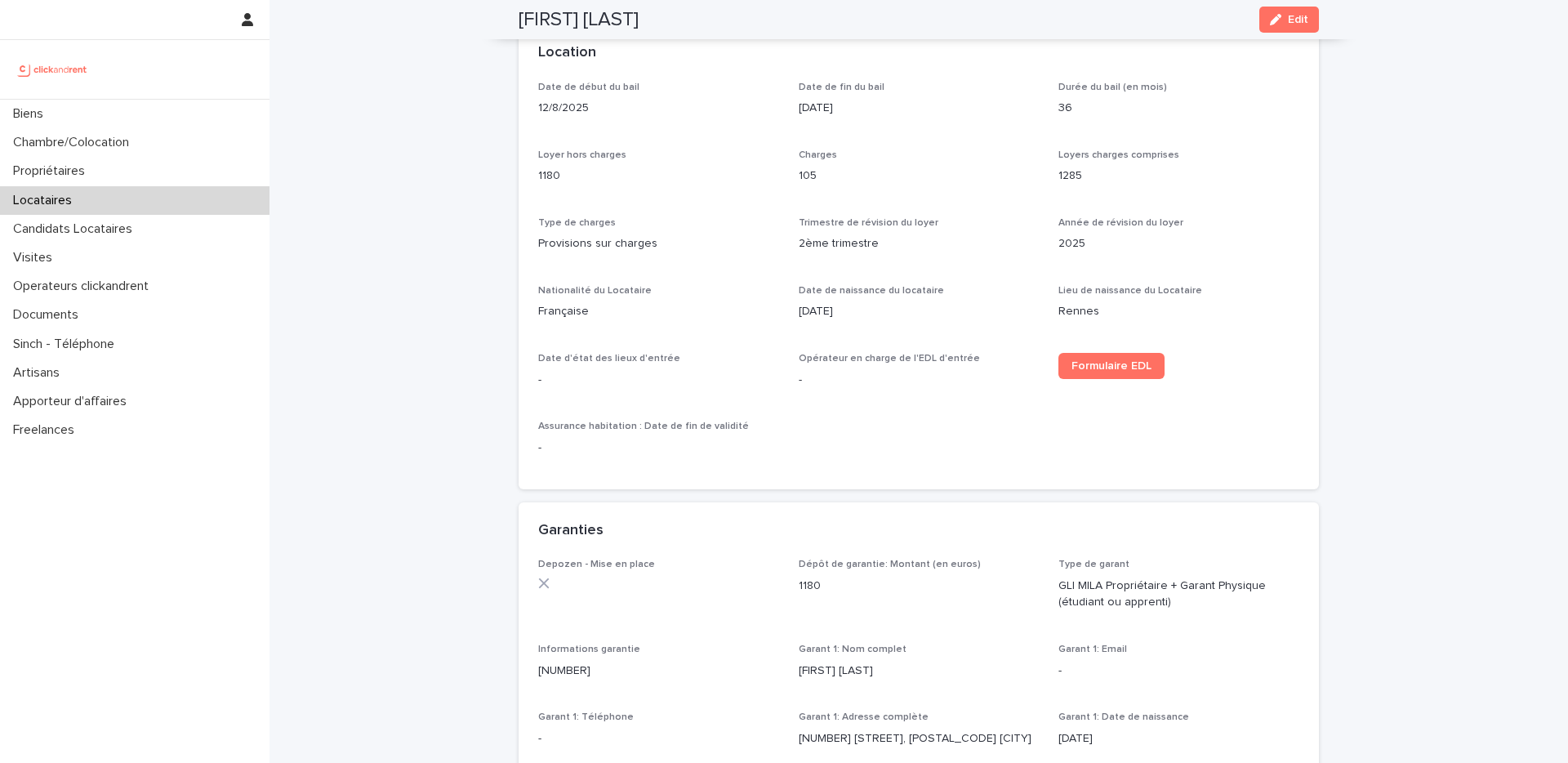 scroll, scrollTop: 0, scrollLeft: 0, axis: both 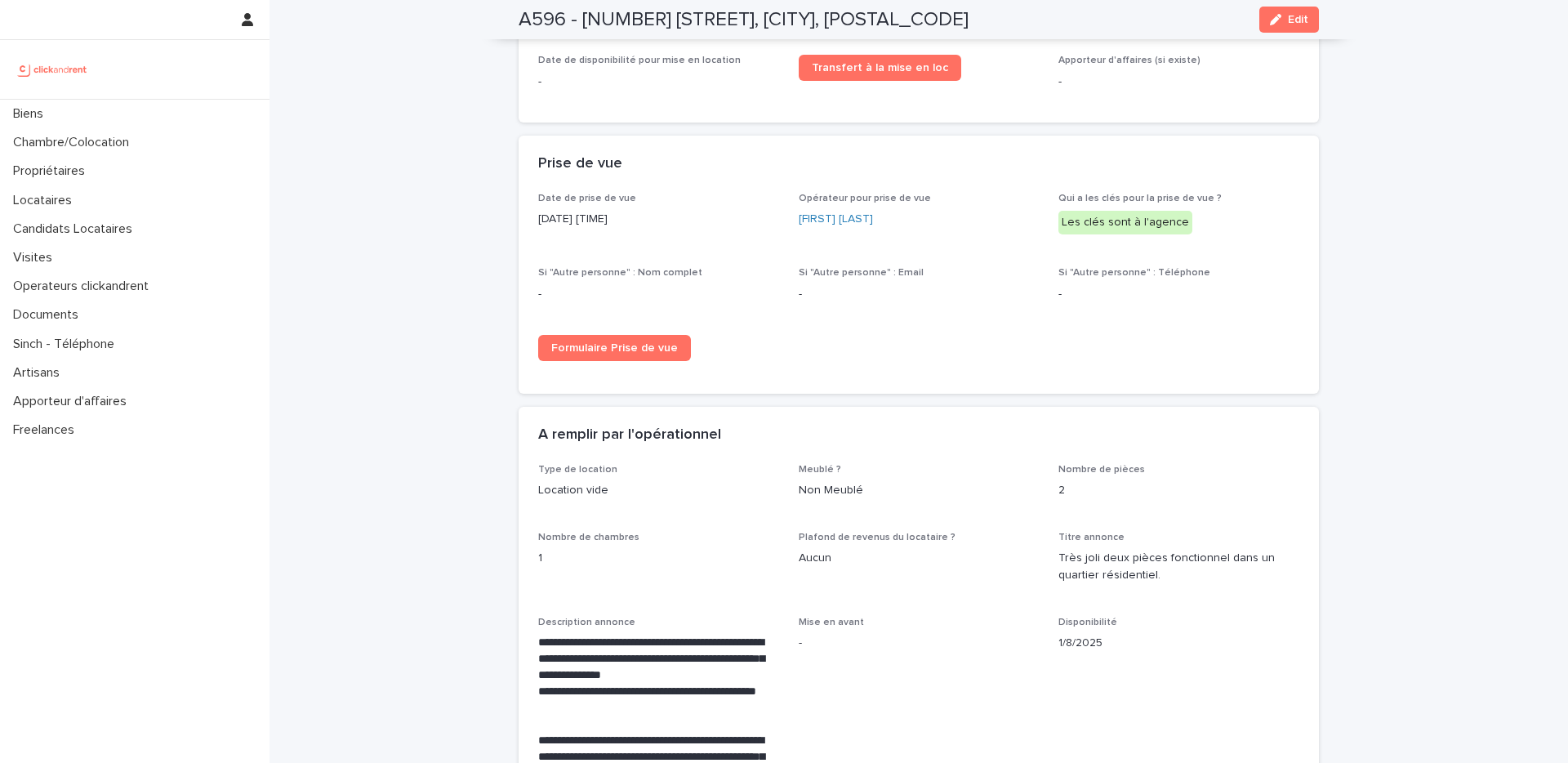 click on "A remplir par l'opérationnel" at bounding box center [915, 435] 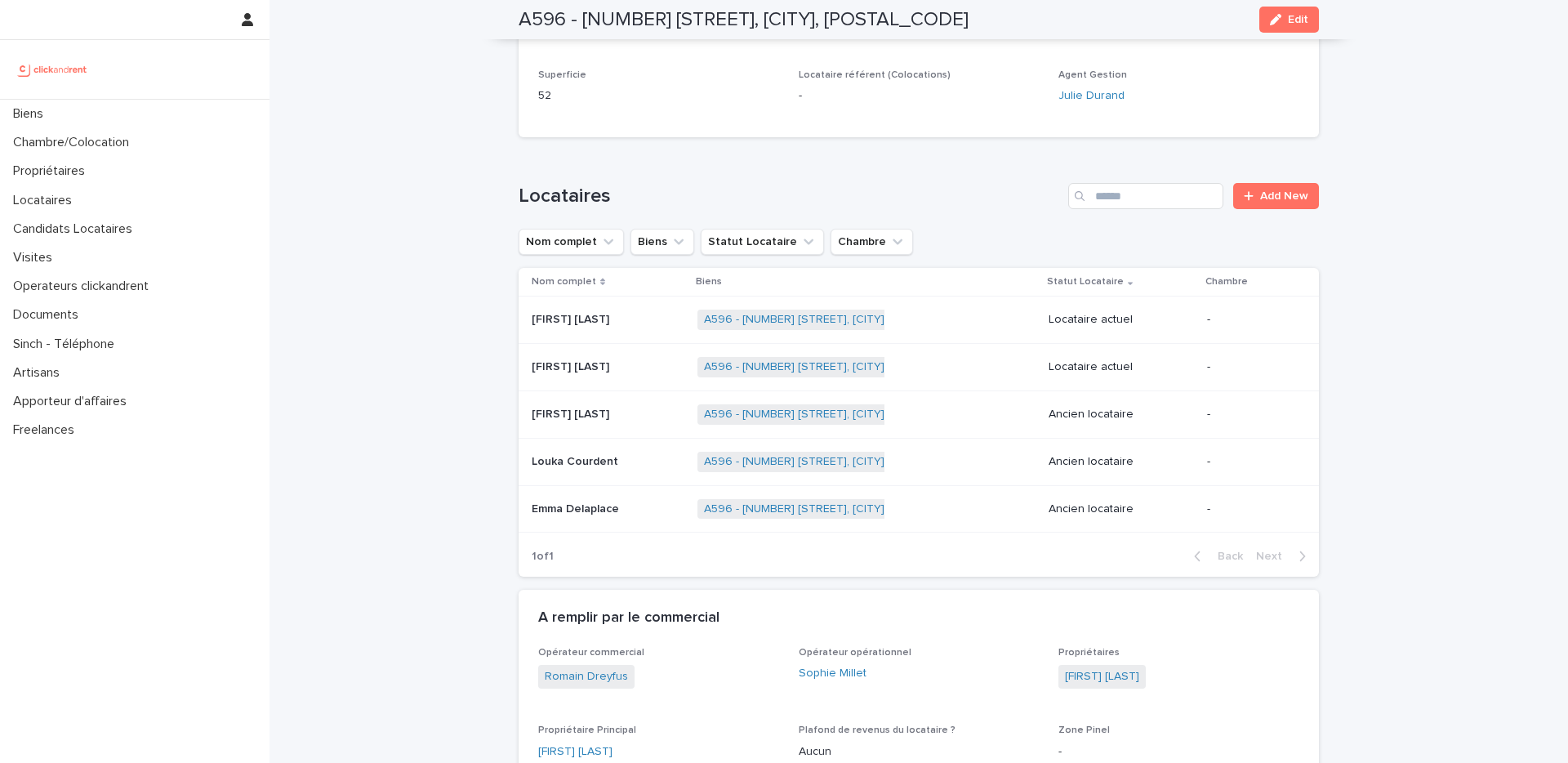 scroll, scrollTop: 1023, scrollLeft: 0, axis: vertical 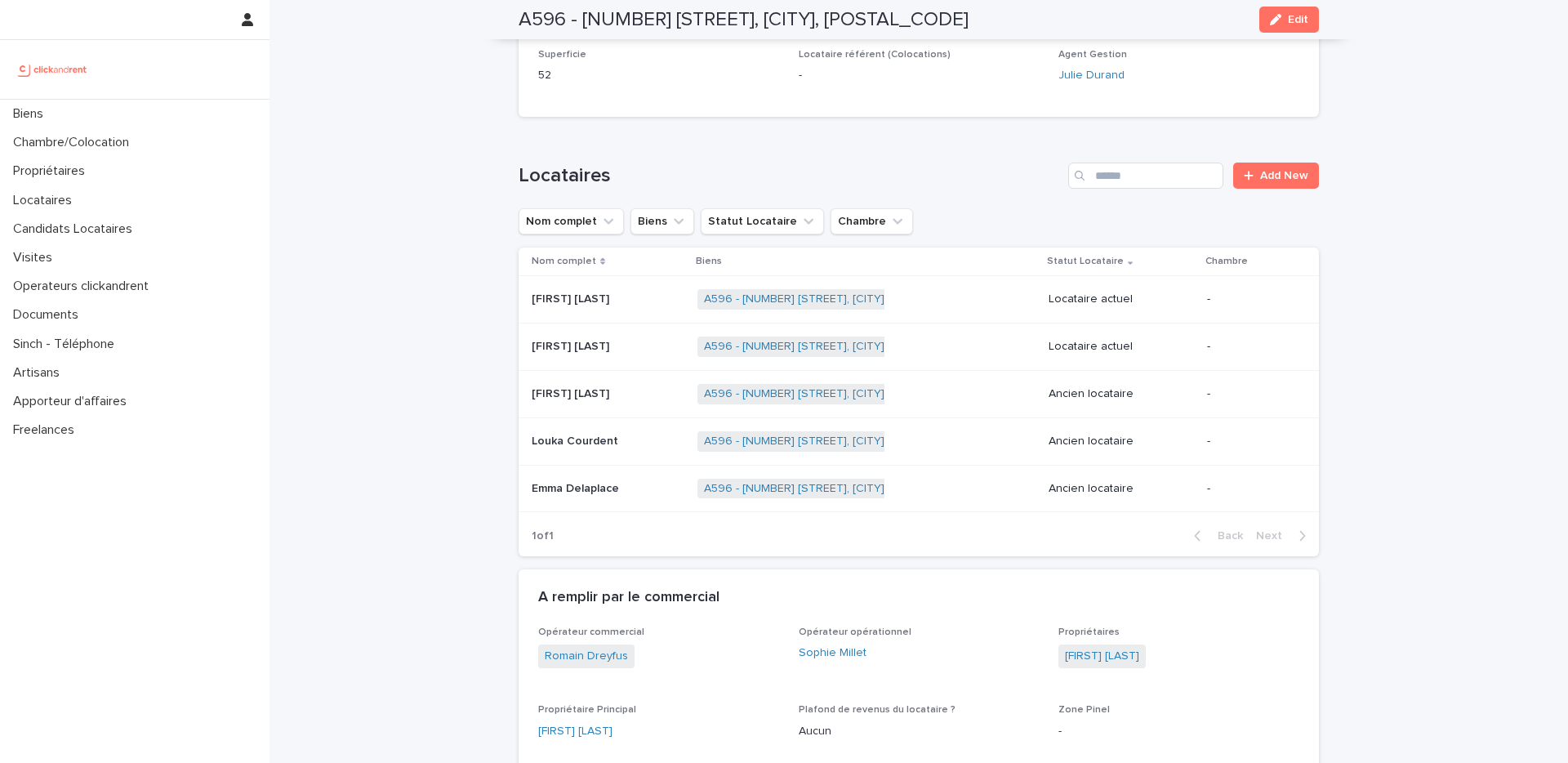 click on "Mathys DEPEIGE Mathys DEPEIGE" at bounding box center (608, 299) 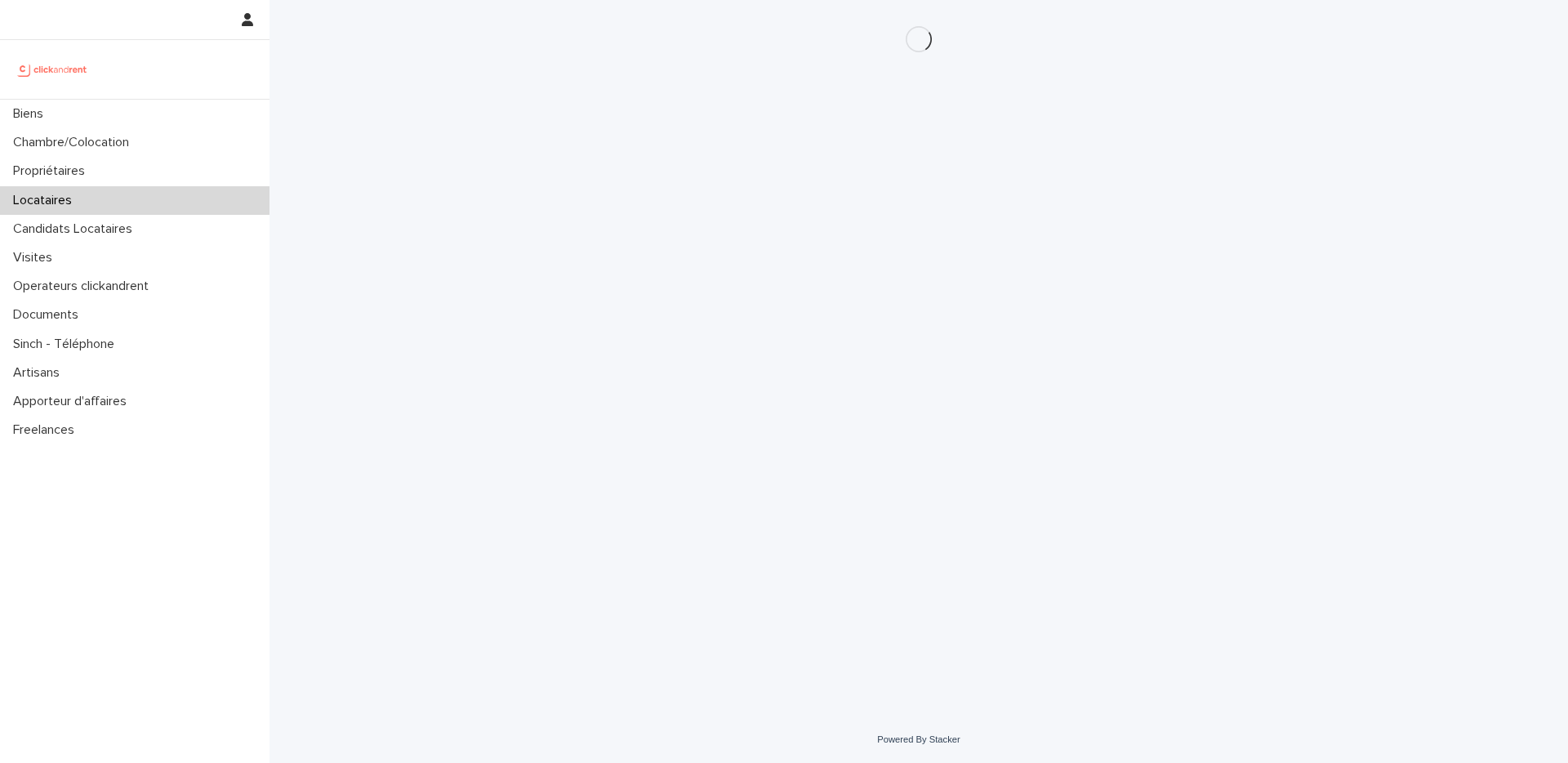 scroll, scrollTop: 0, scrollLeft: 0, axis: both 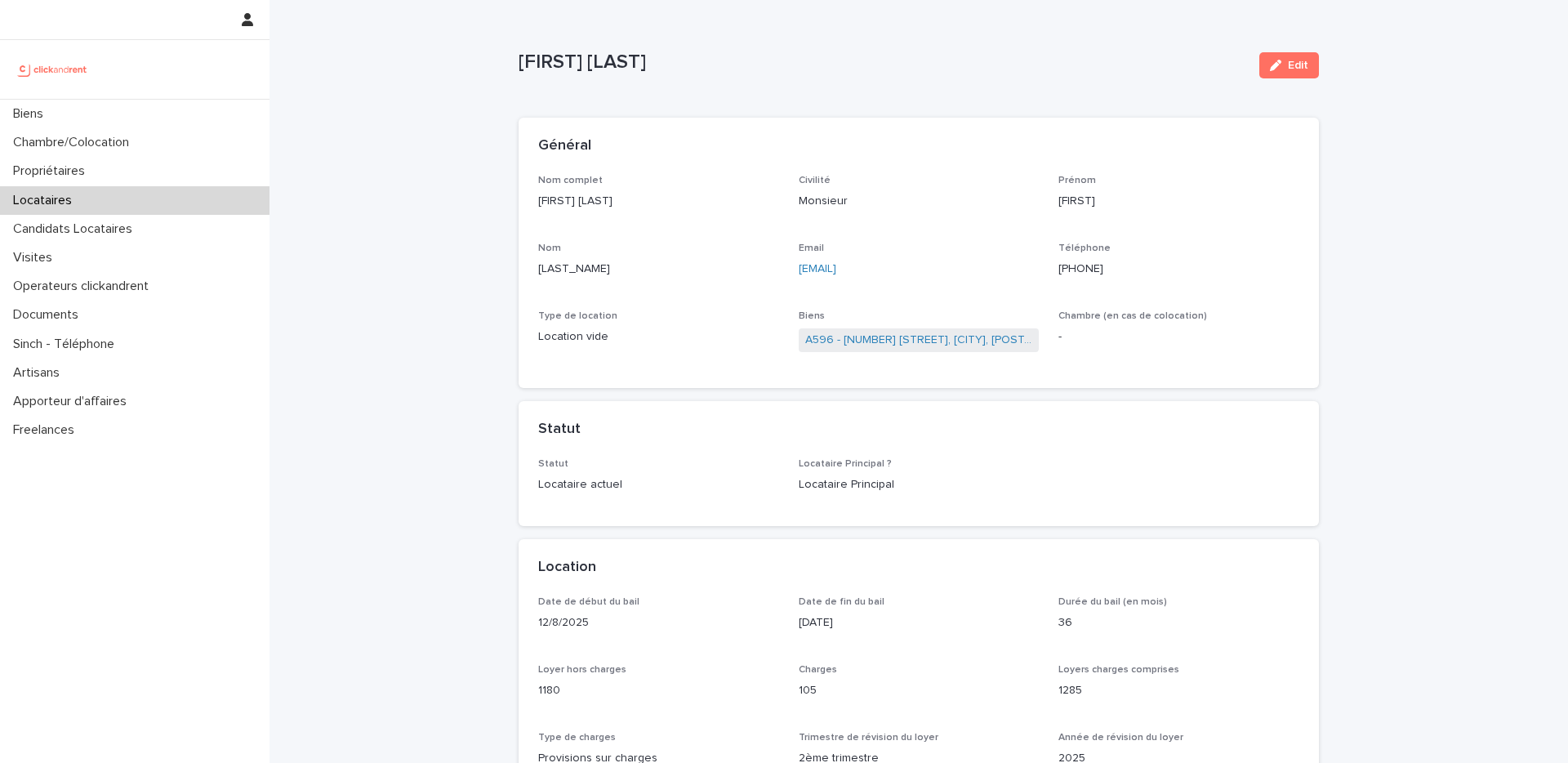 drag, startPoint x: 947, startPoint y: 266, endPoint x: 801, endPoint y: 269, distance: 146.03082 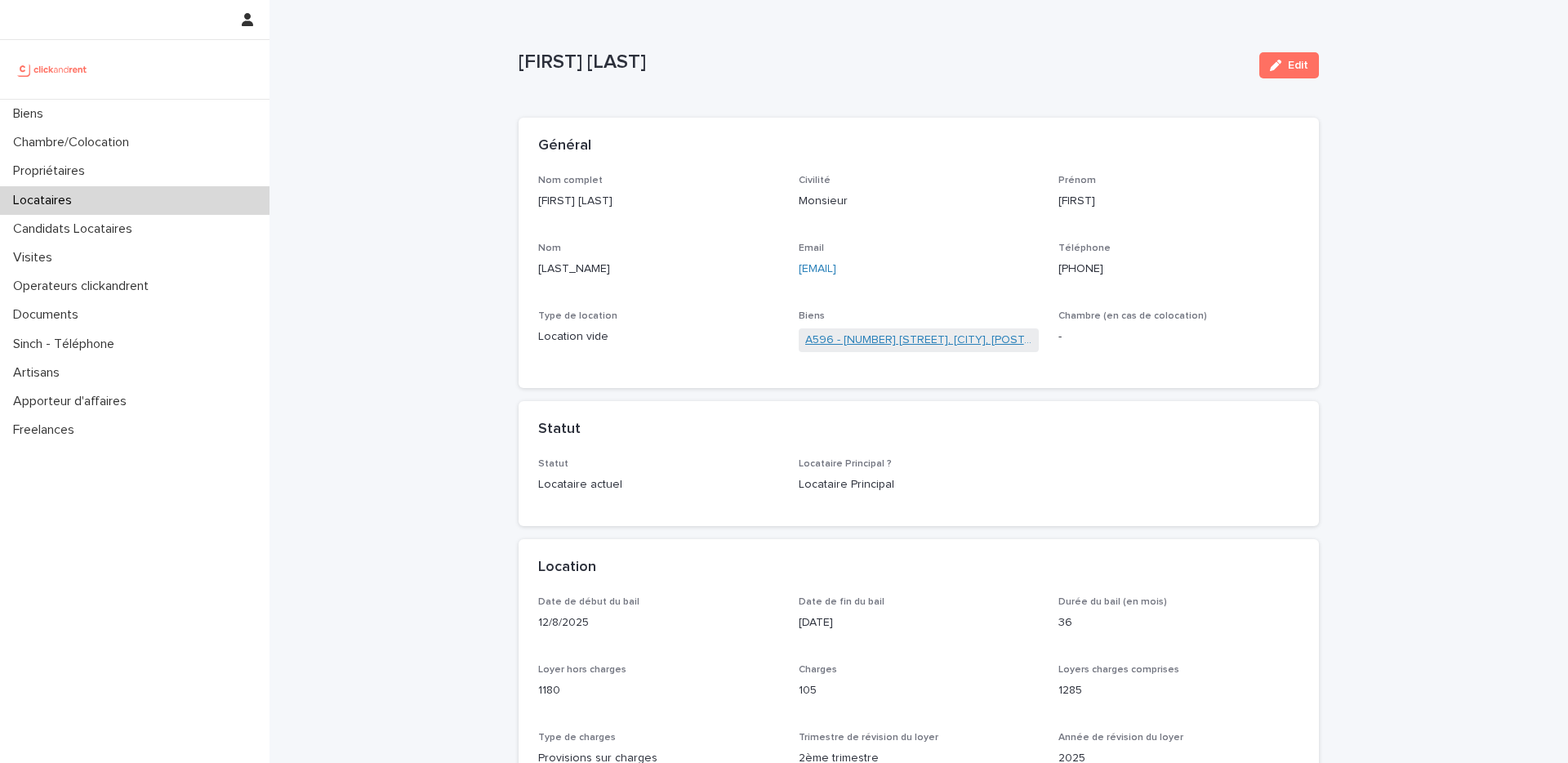 click on "[PROPERTY_ID] - [NUMBER] [STREET], [CITY] [POSTAL_CODE]" at bounding box center [919, 340] 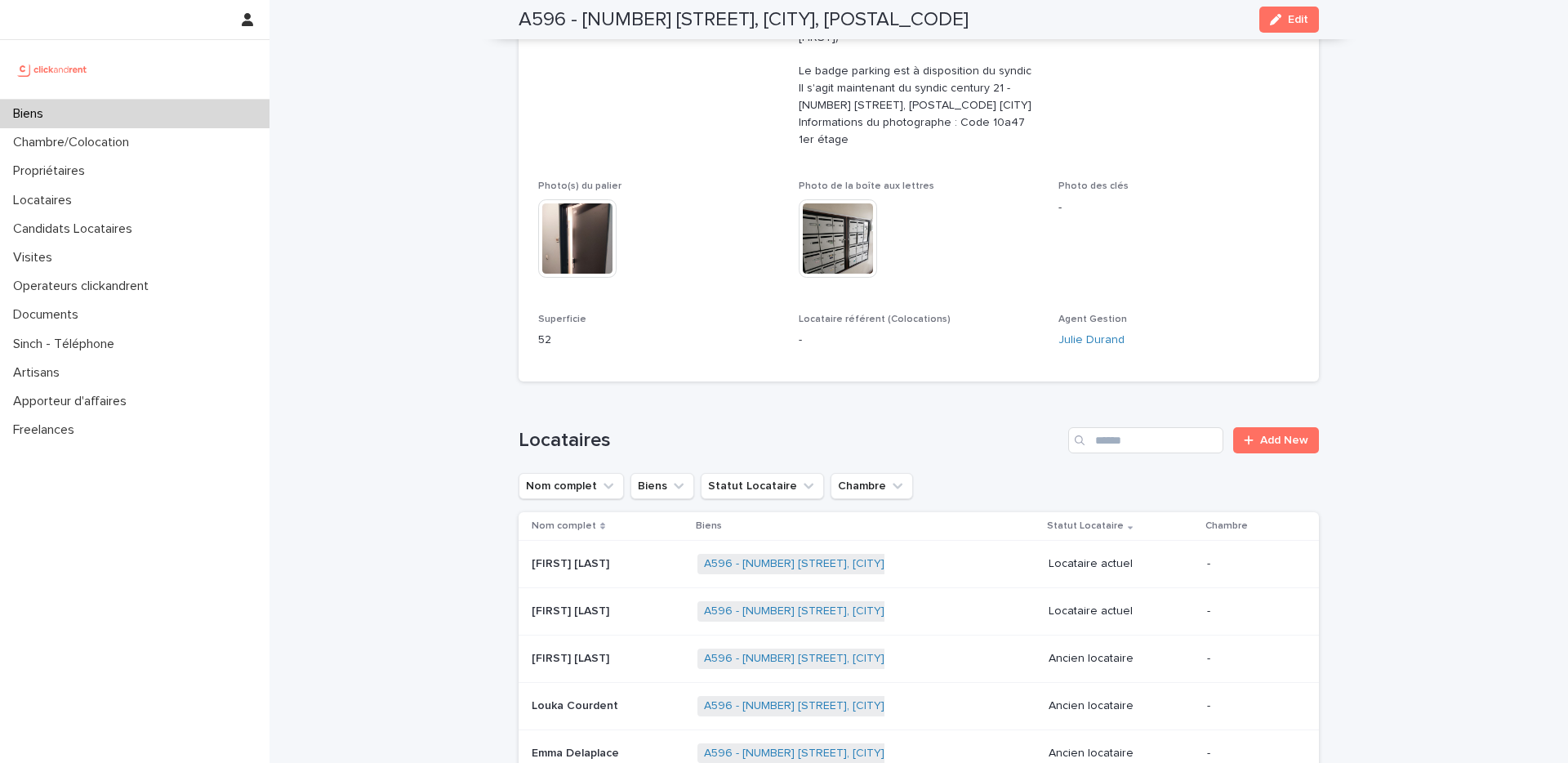 scroll, scrollTop: 770, scrollLeft: 0, axis: vertical 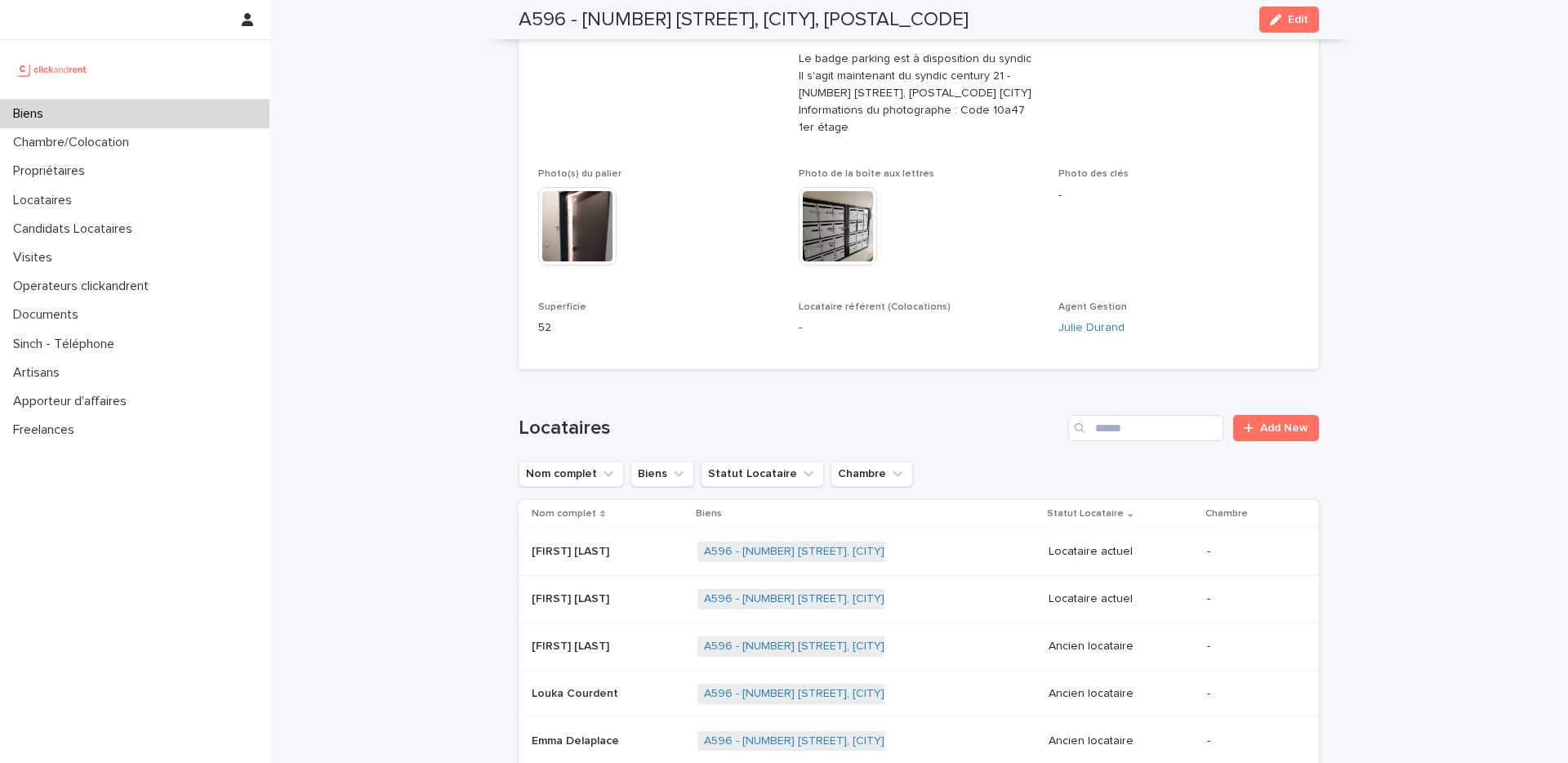 click on "[FIRST] [LAST] [FIRST] [LAST]" at bounding box center (608, 599) 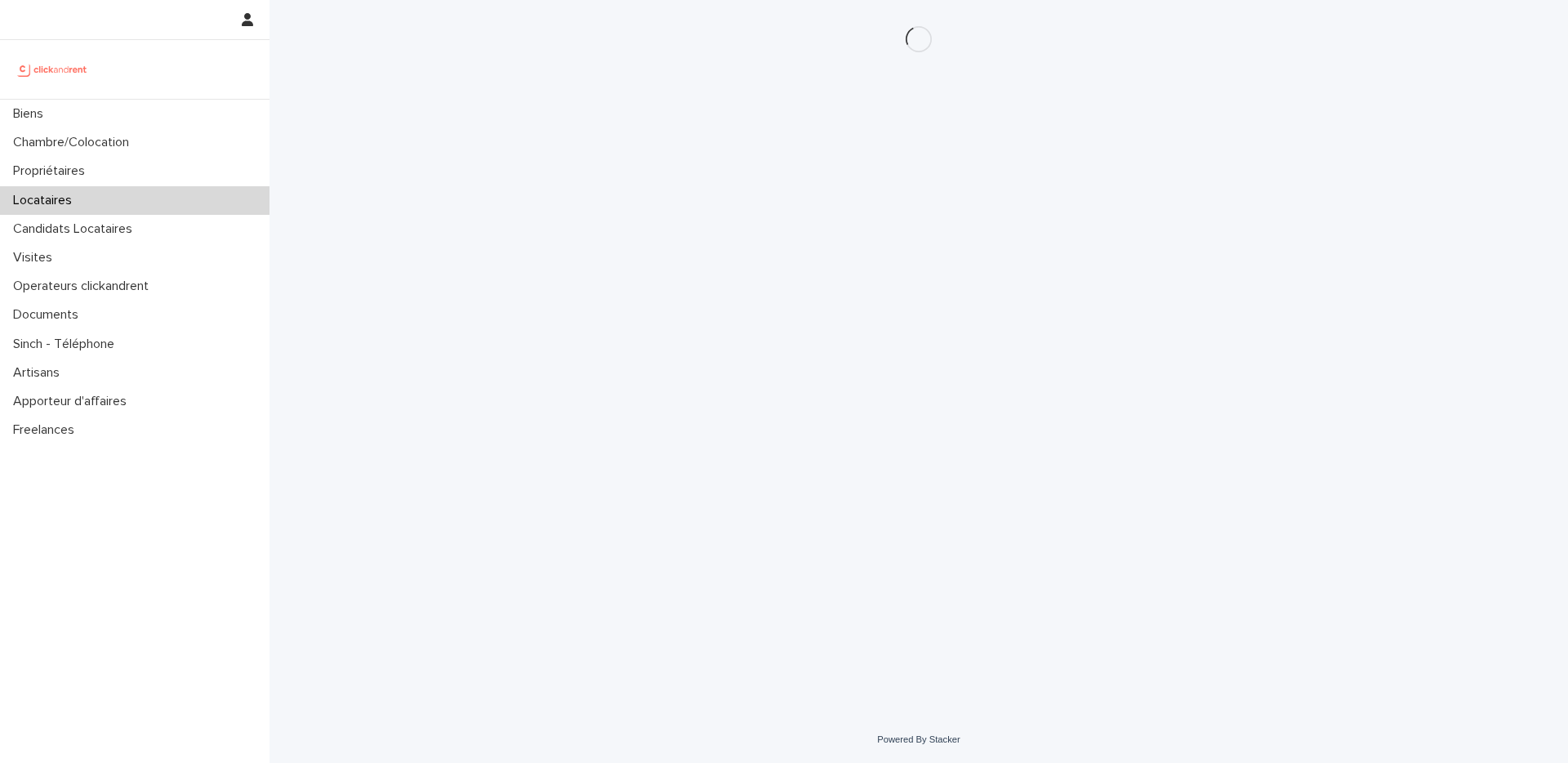 scroll, scrollTop: 0, scrollLeft: 0, axis: both 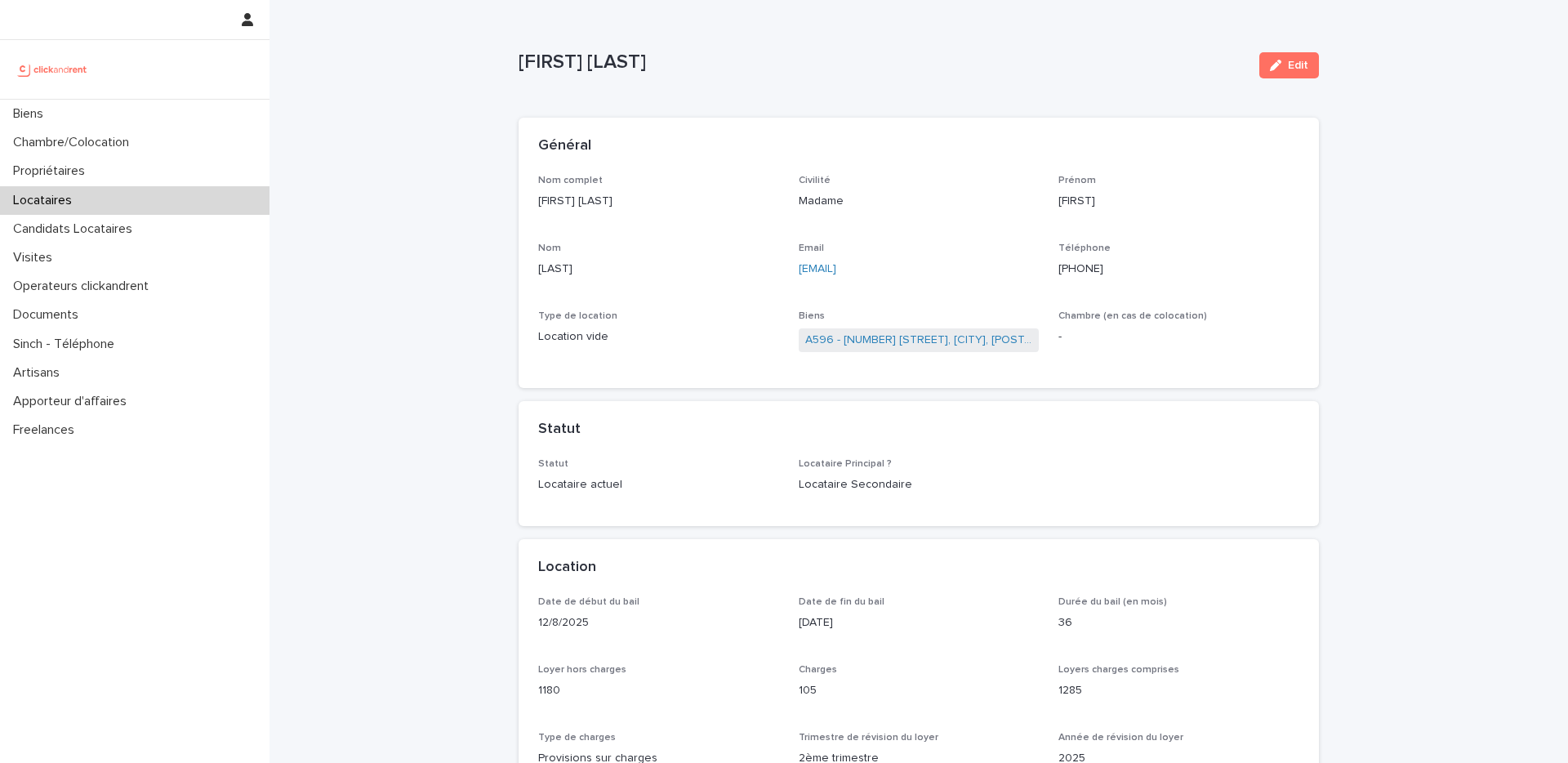 drag, startPoint x: 932, startPoint y: 269, endPoint x: 797, endPoint y: 273, distance: 135.05925 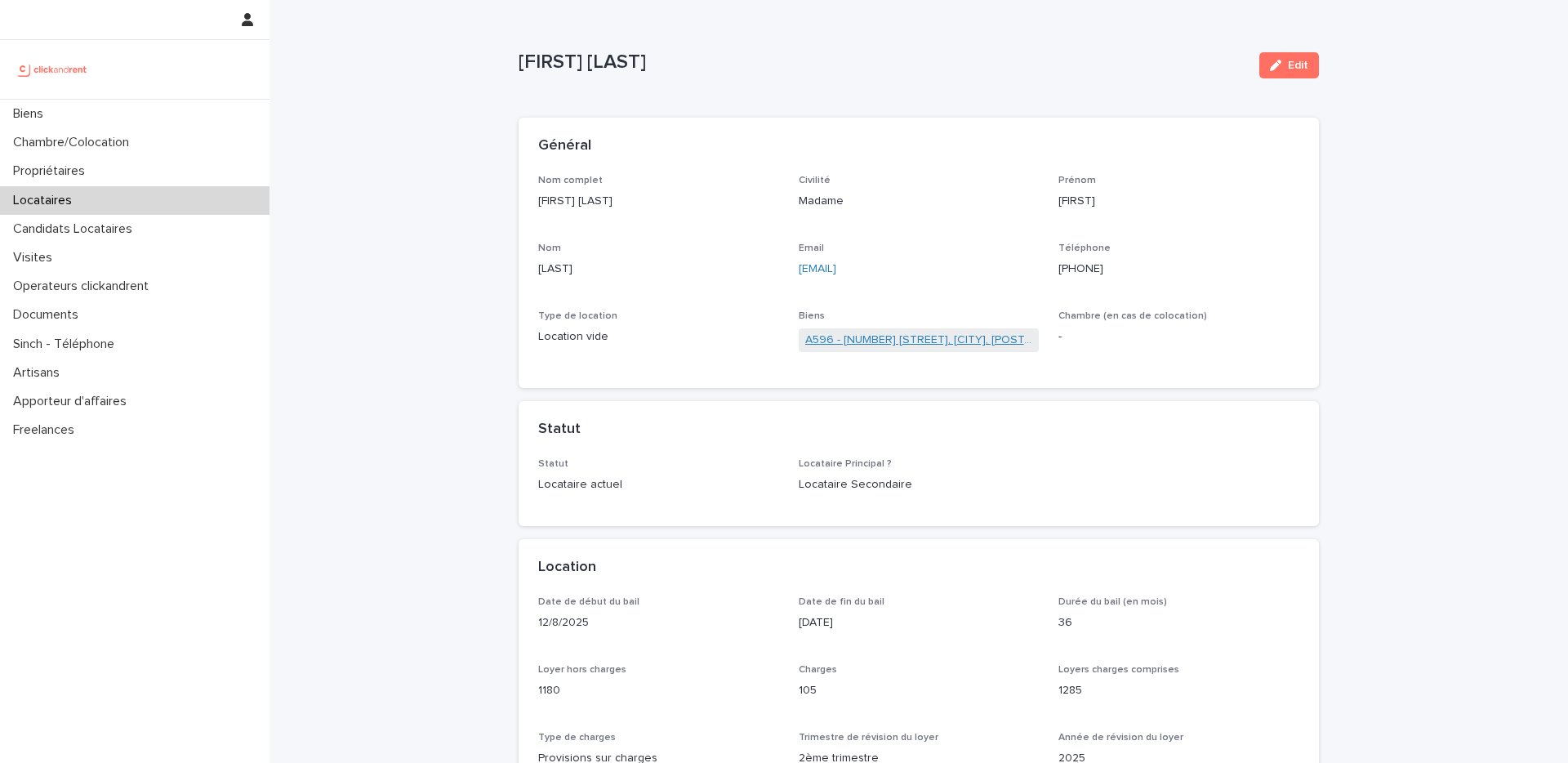 click on "[PROPERTY_ID] - [NUMBER] [STREET], [CITY] [POSTAL_CODE]" at bounding box center [919, 340] 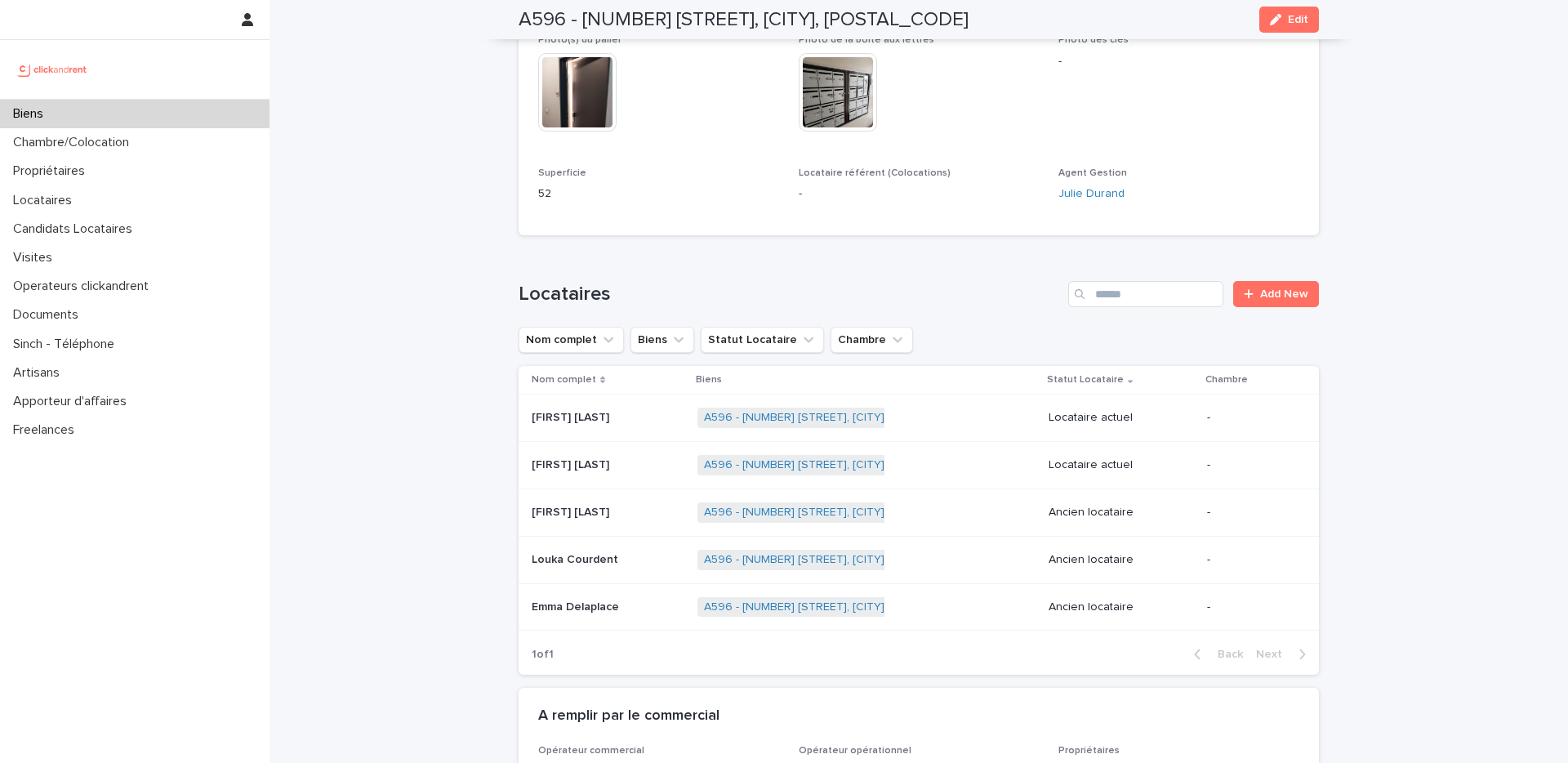 scroll, scrollTop: 919, scrollLeft: 0, axis: vertical 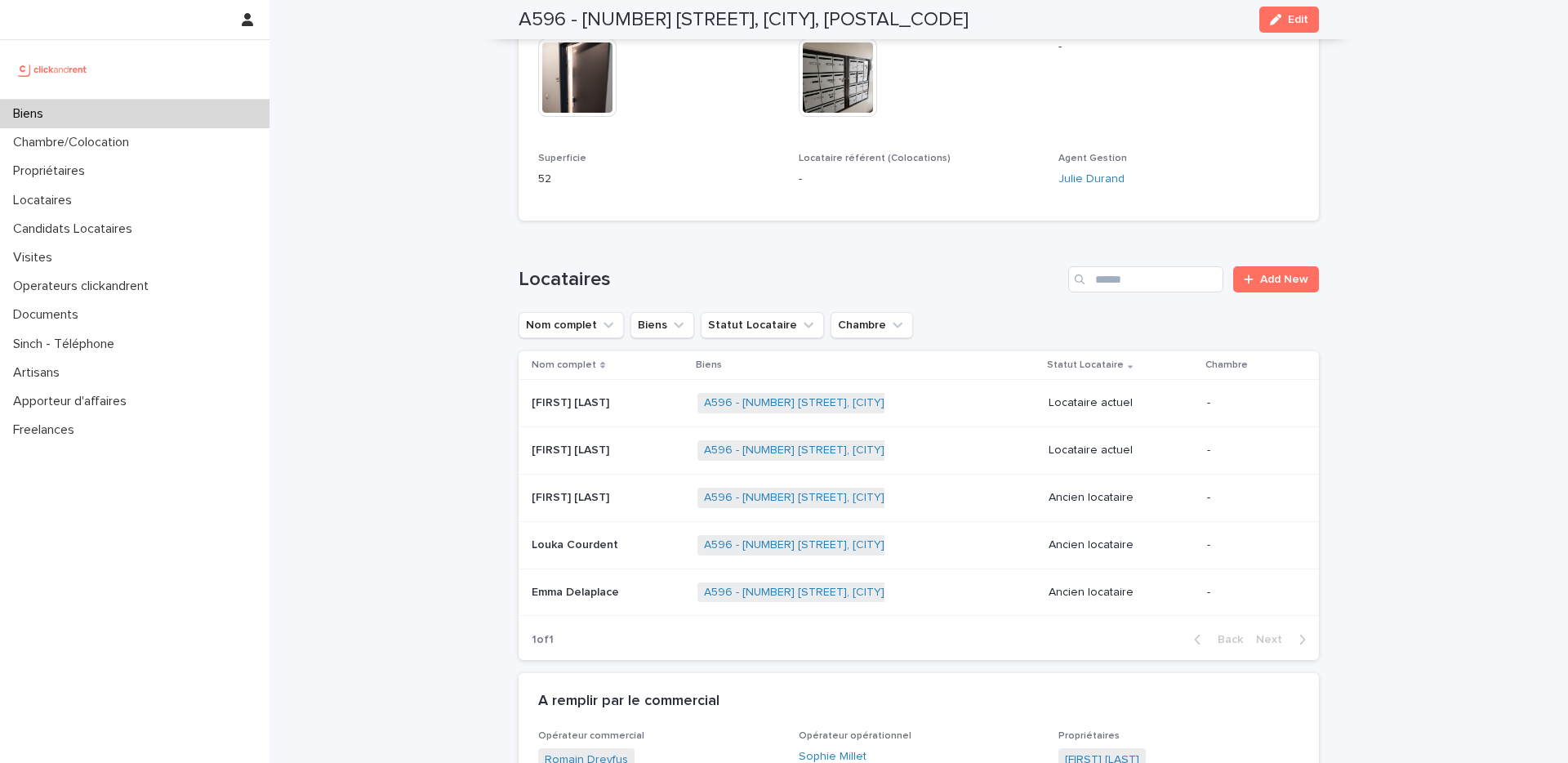 click on "Mathys DEPEIGE" at bounding box center (572, 401) 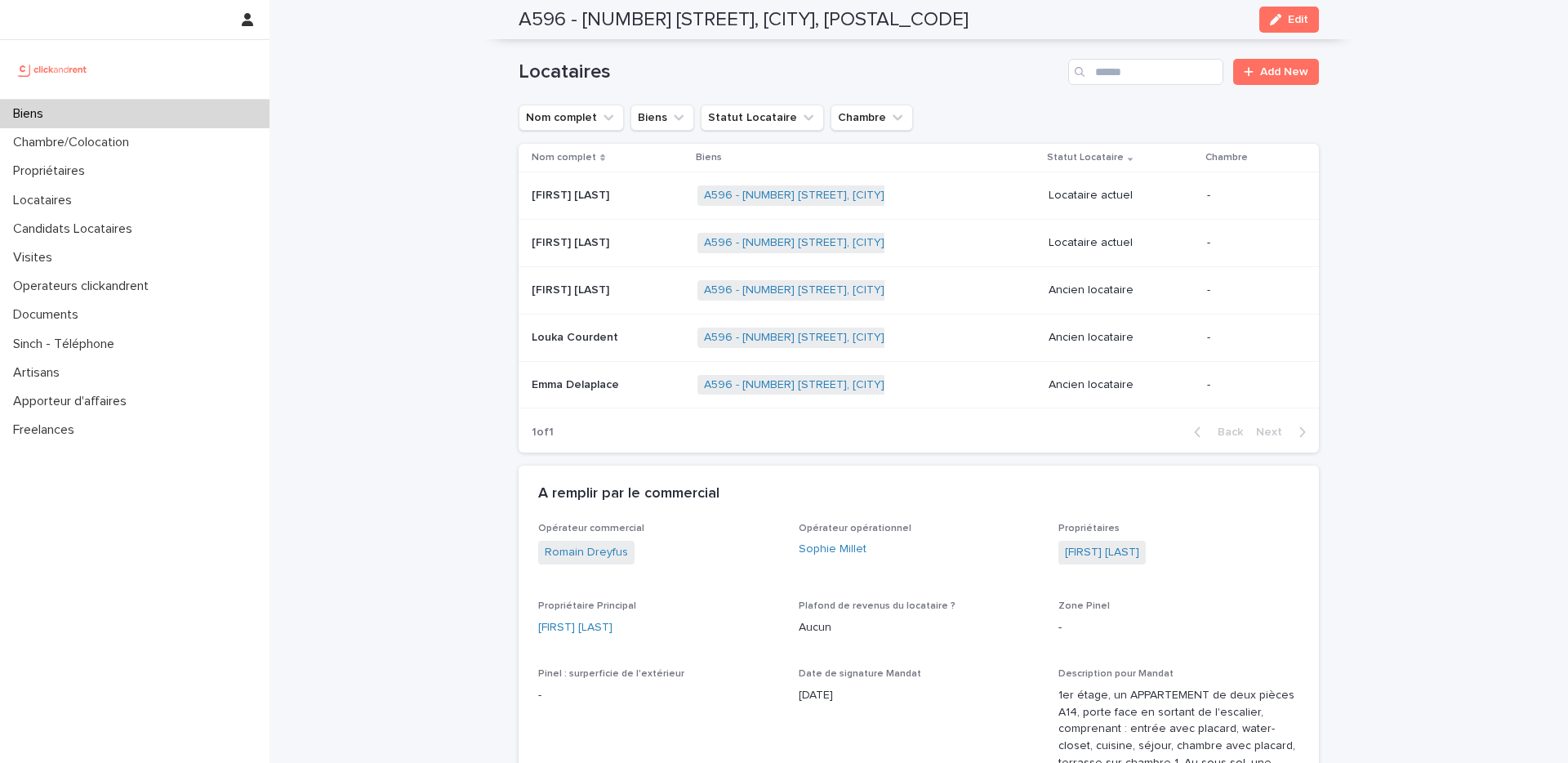 scroll, scrollTop: 1127, scrollLeft: 0, axis: vertical 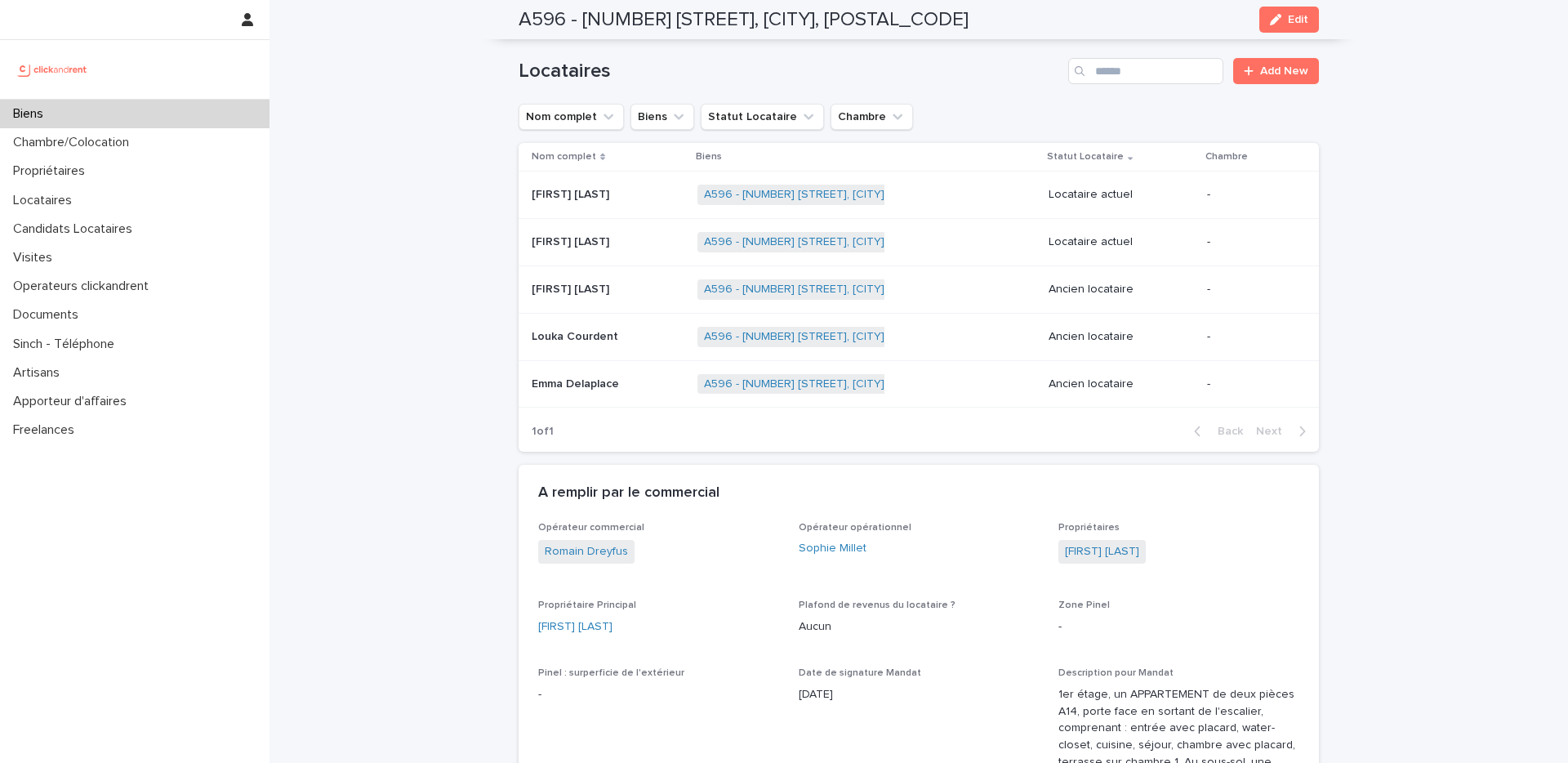 click on "Mathys DEPEIGE" at bounding box center (572, 193) 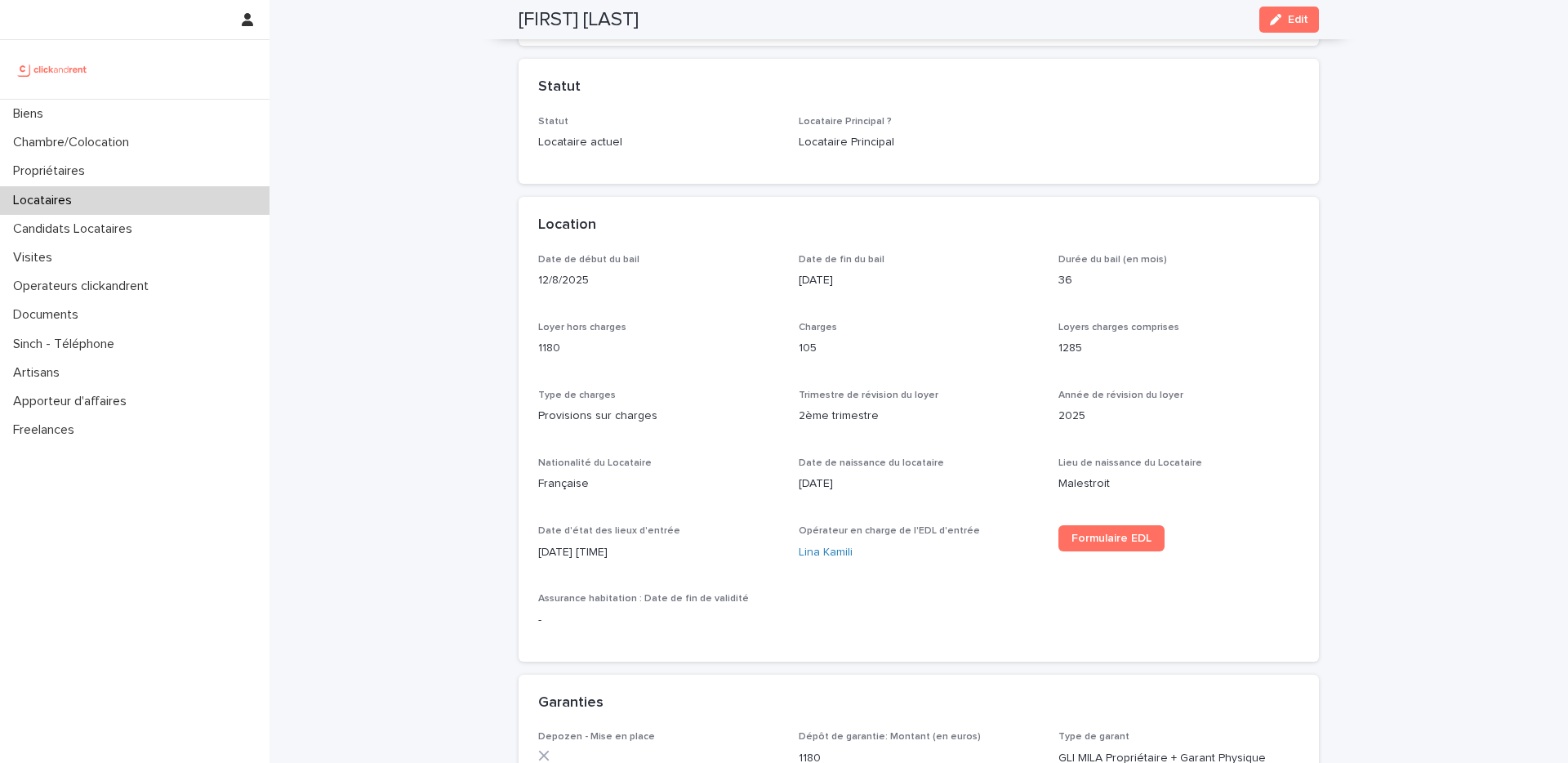 scroll, scrollTop: 341, scrollLeft: 0, axis: vertical 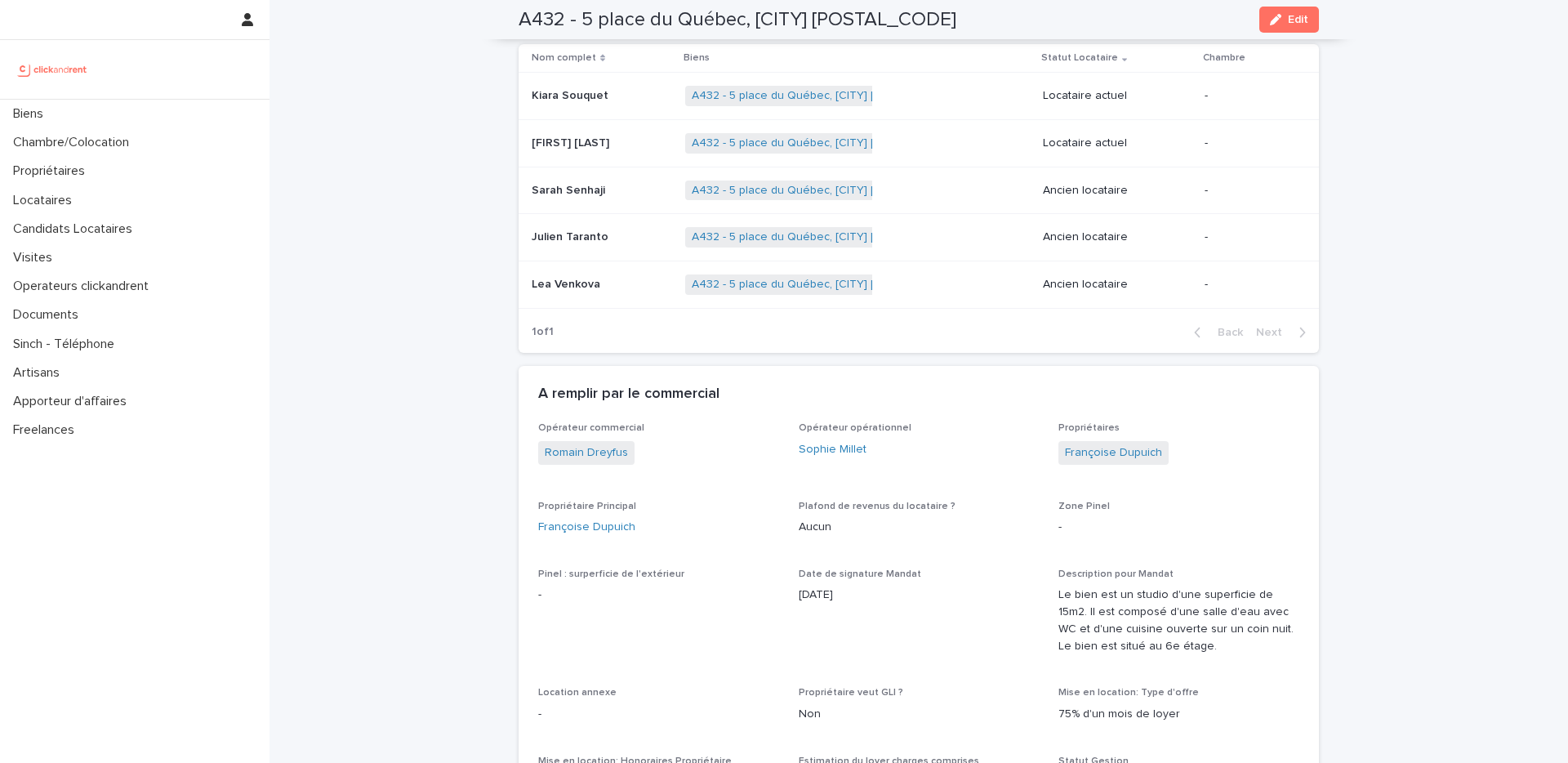 click on "[FIRST] [LAST]" at bounding box center [572, 141] 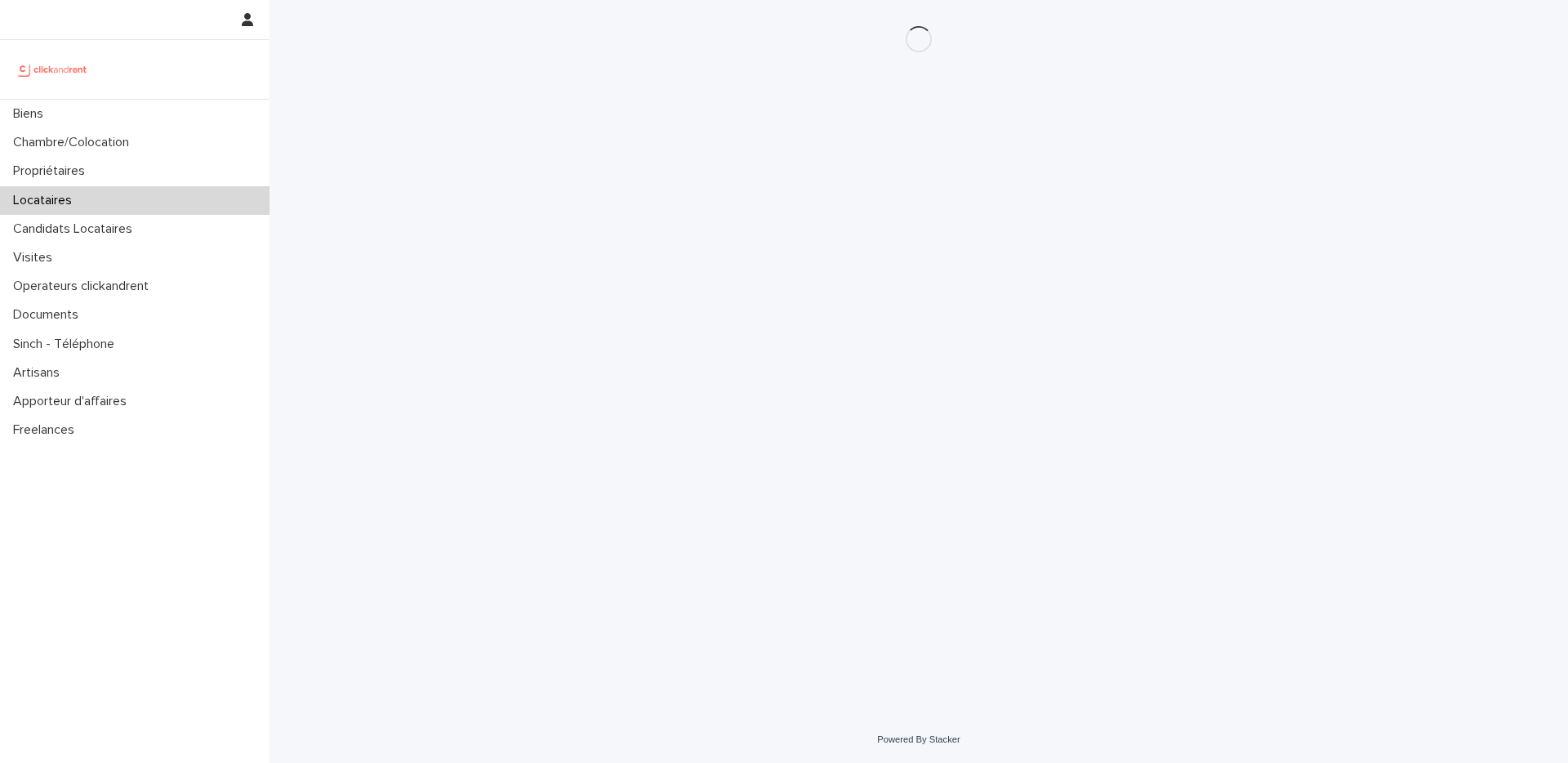 scroll, scrollTop: 0, scrollLeft: 0, axis: both 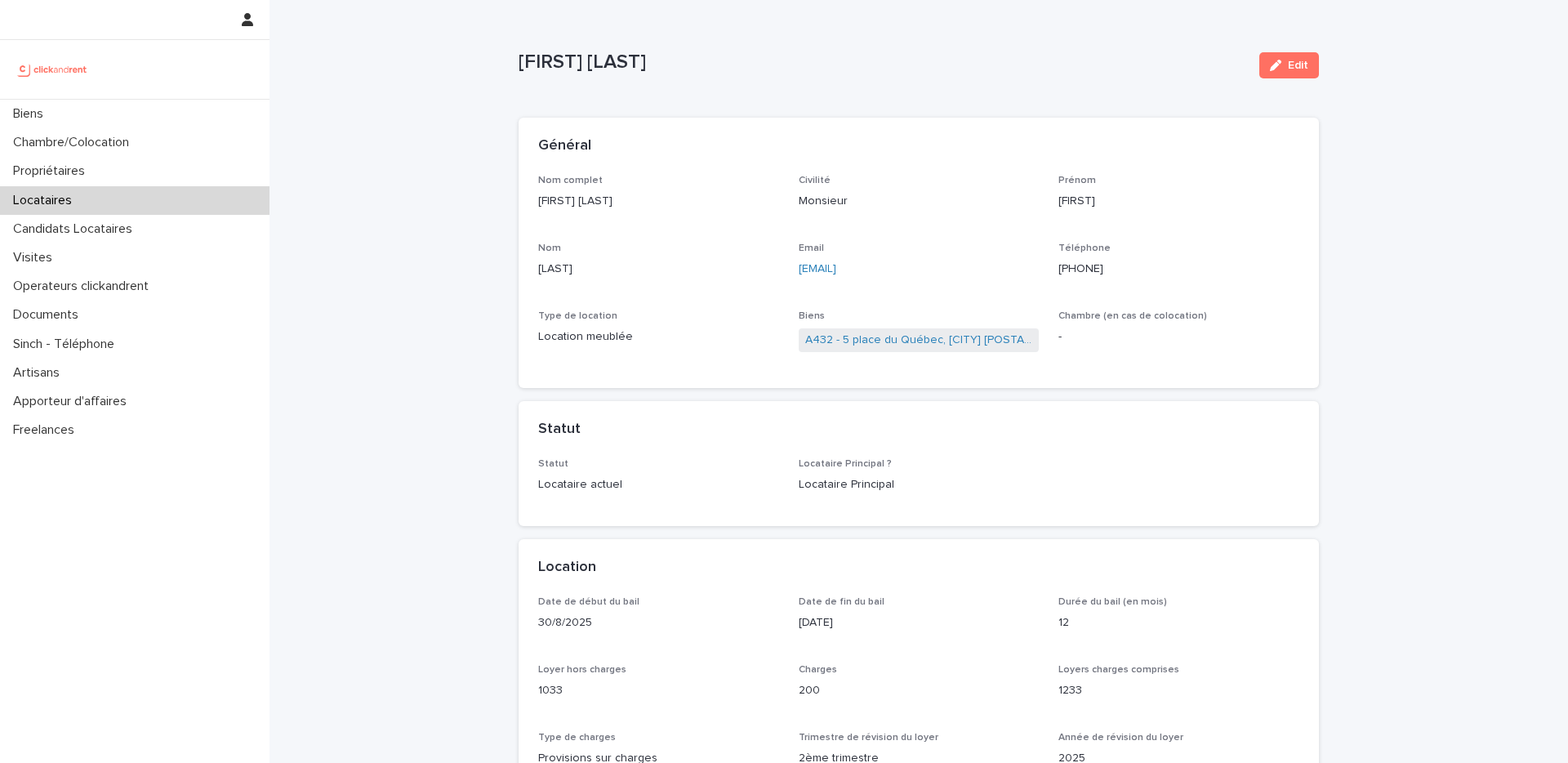 drag, startPoint x: 927, startPoint y: 270, endPoint x: 794, endPoint y: 271, distance: 133.00376 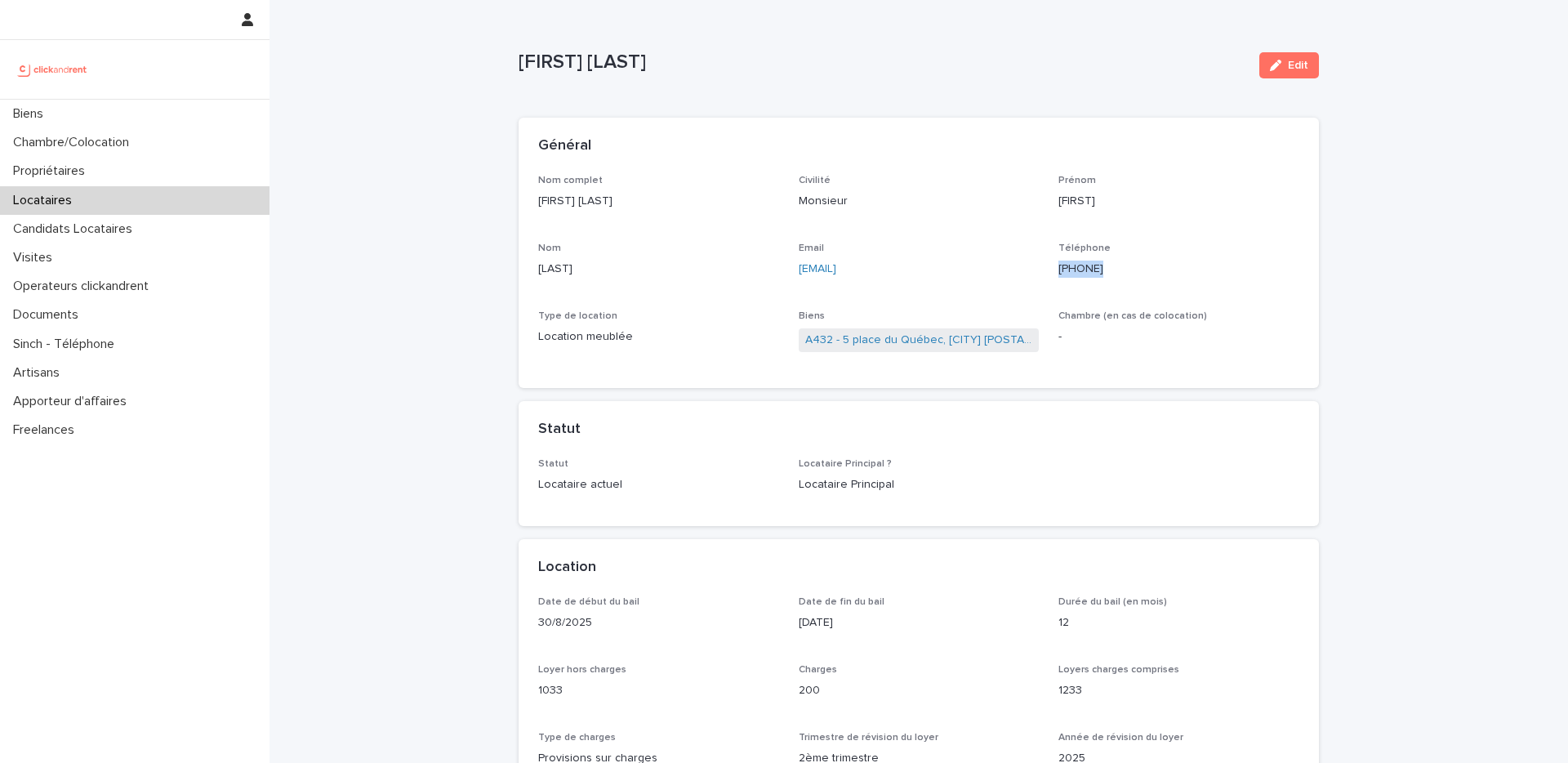 click on "+33608847697" at bounding box center (1178, 269) 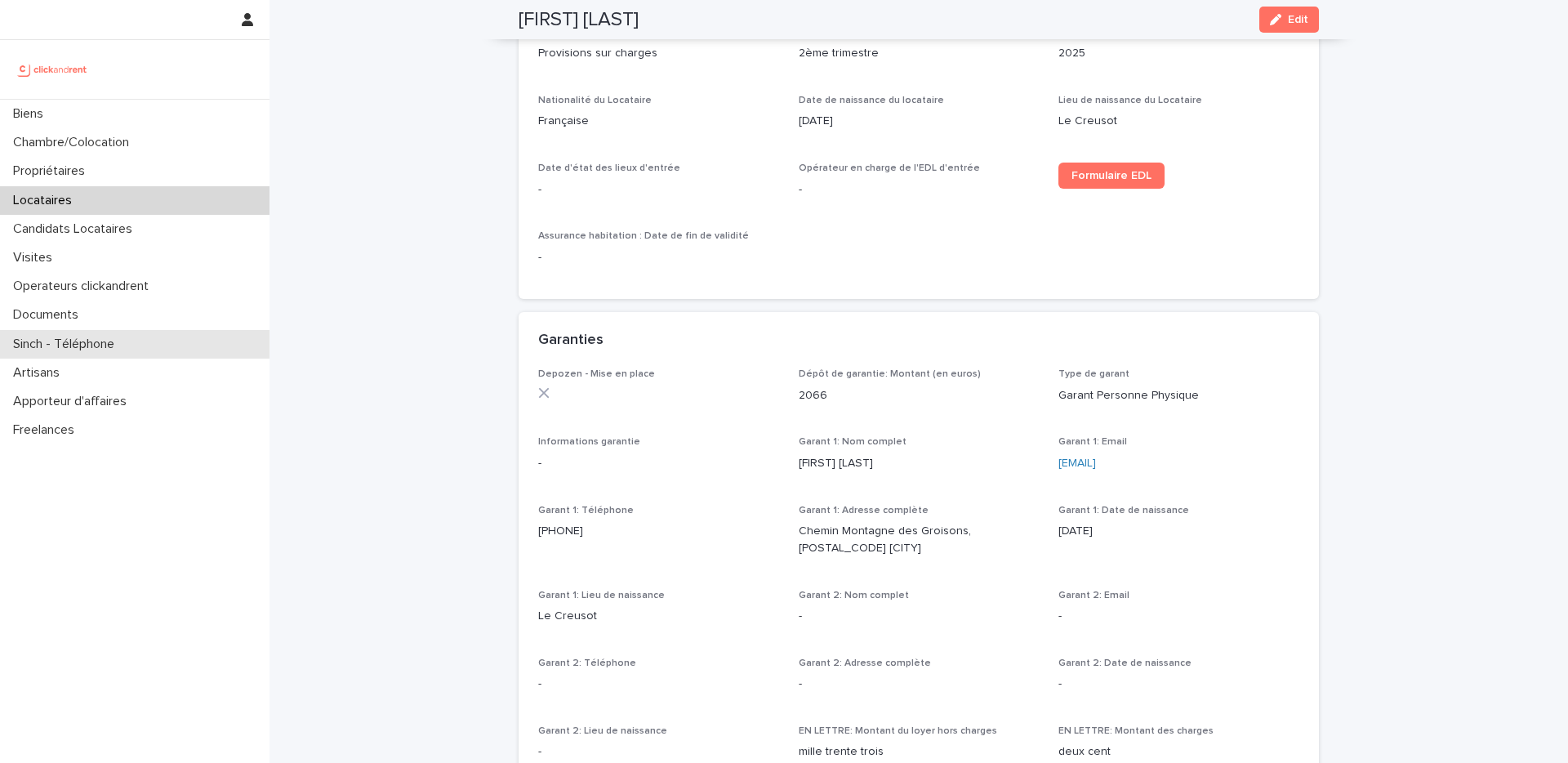 scroll, scrollTop: 743, scrollLeft: 0, axis: vertical 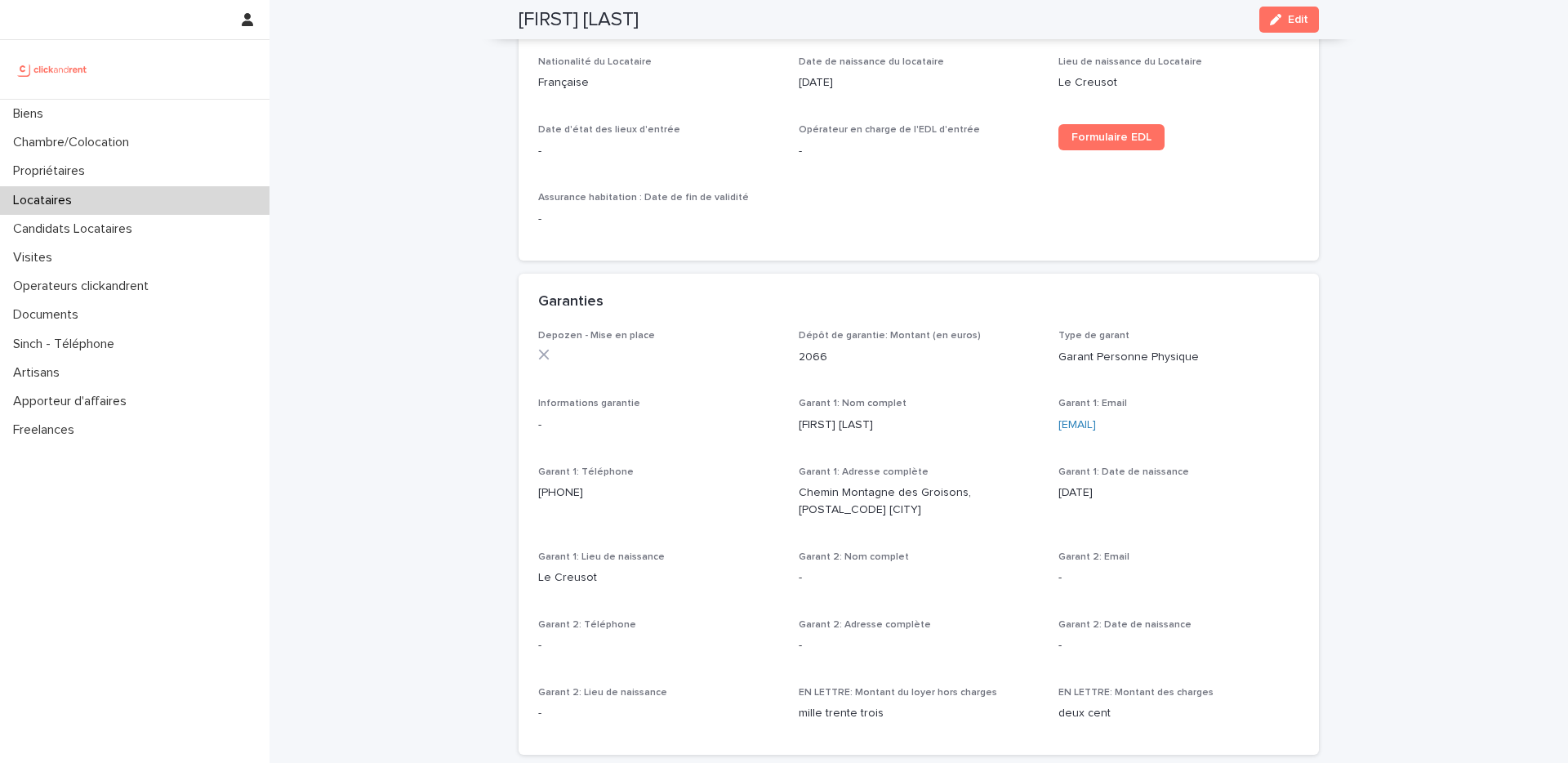 drag, startPoint x: 1178, startPoint y: 423, endPoint x: 1057, endPoint y: 428, distance: 121.10326 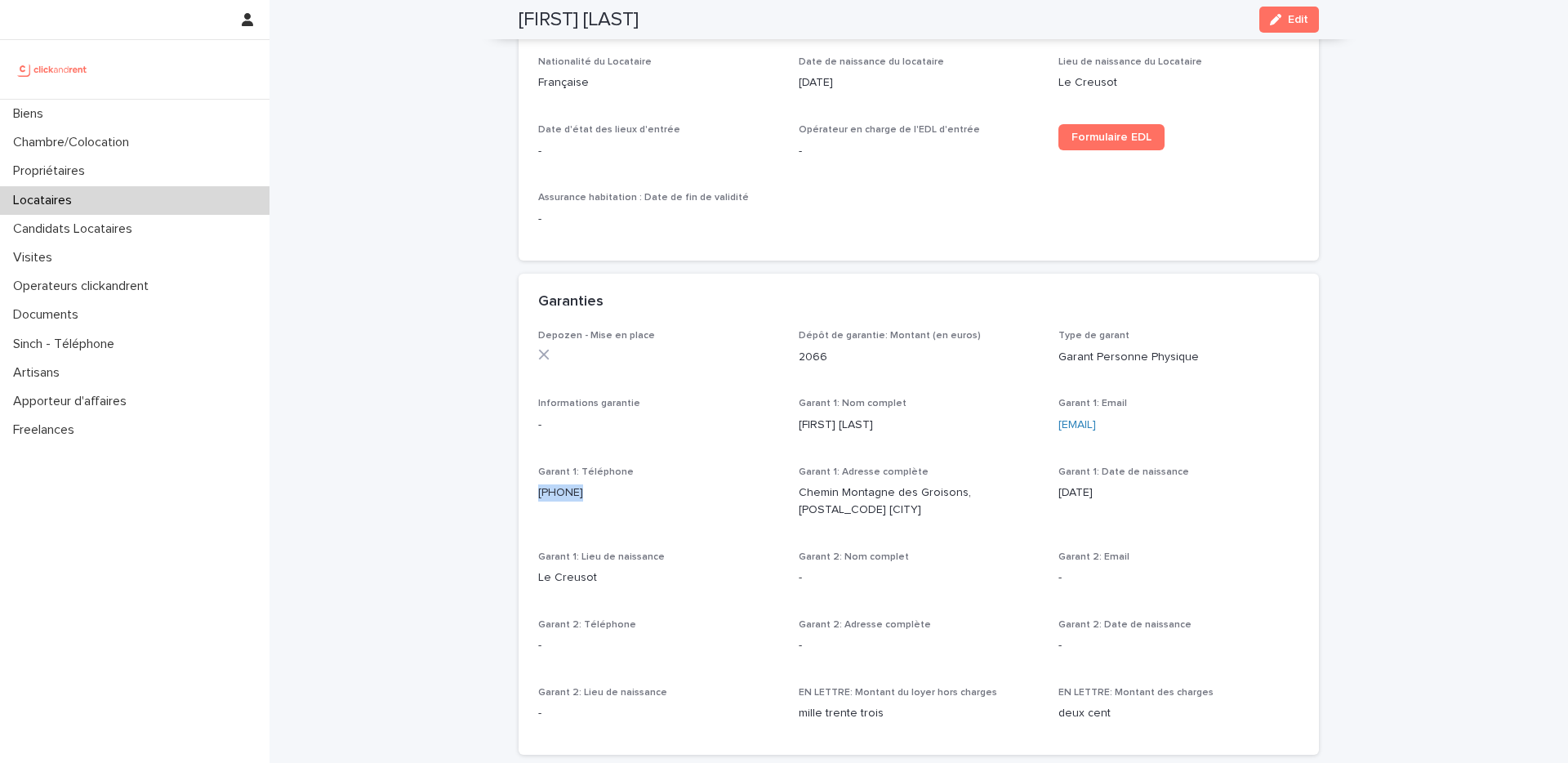 click on "+33765221362" at bounding box center (658, 493) 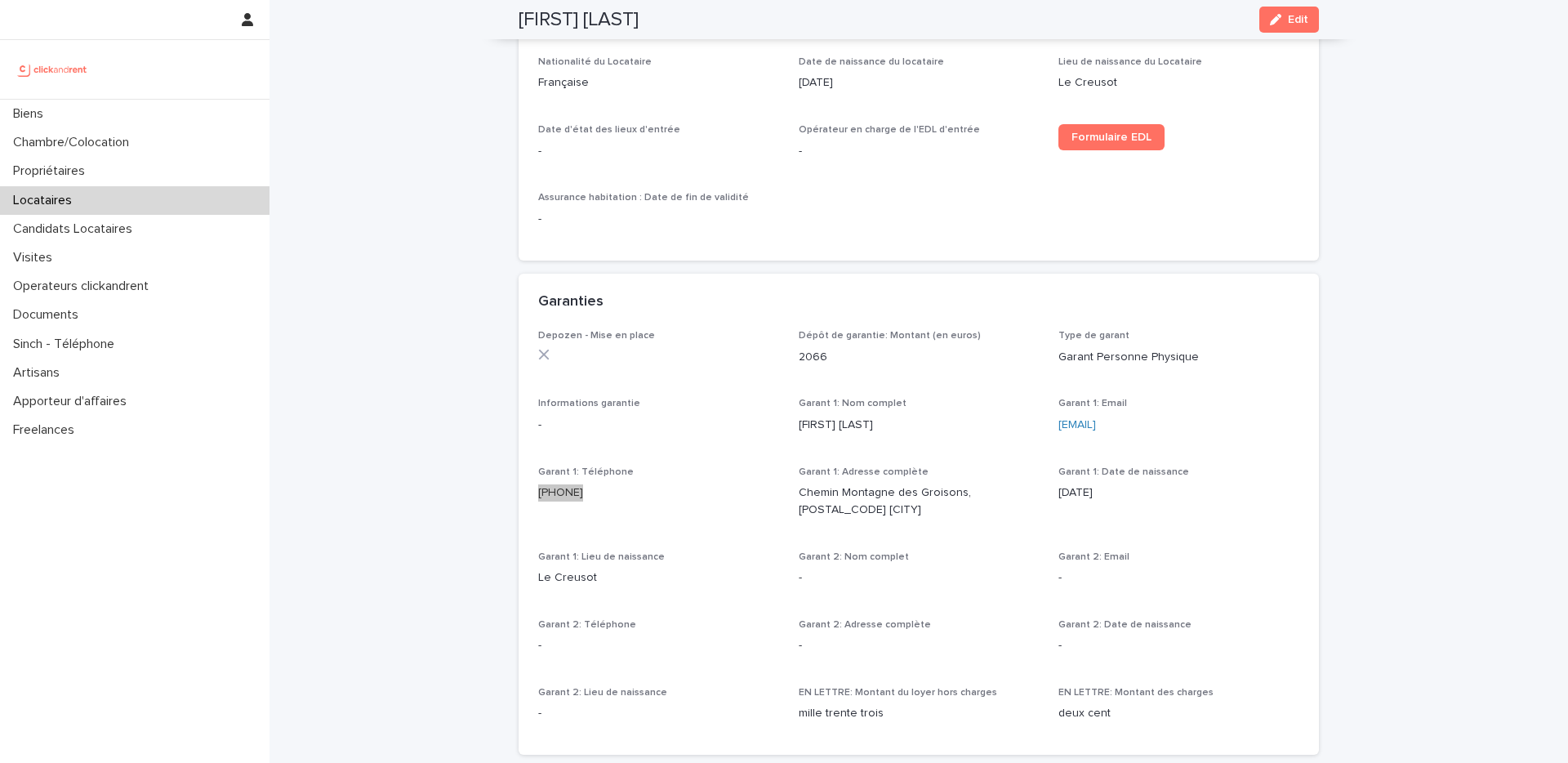 scroll, scrollTop: 0, scrollLeft: 0, axis: both 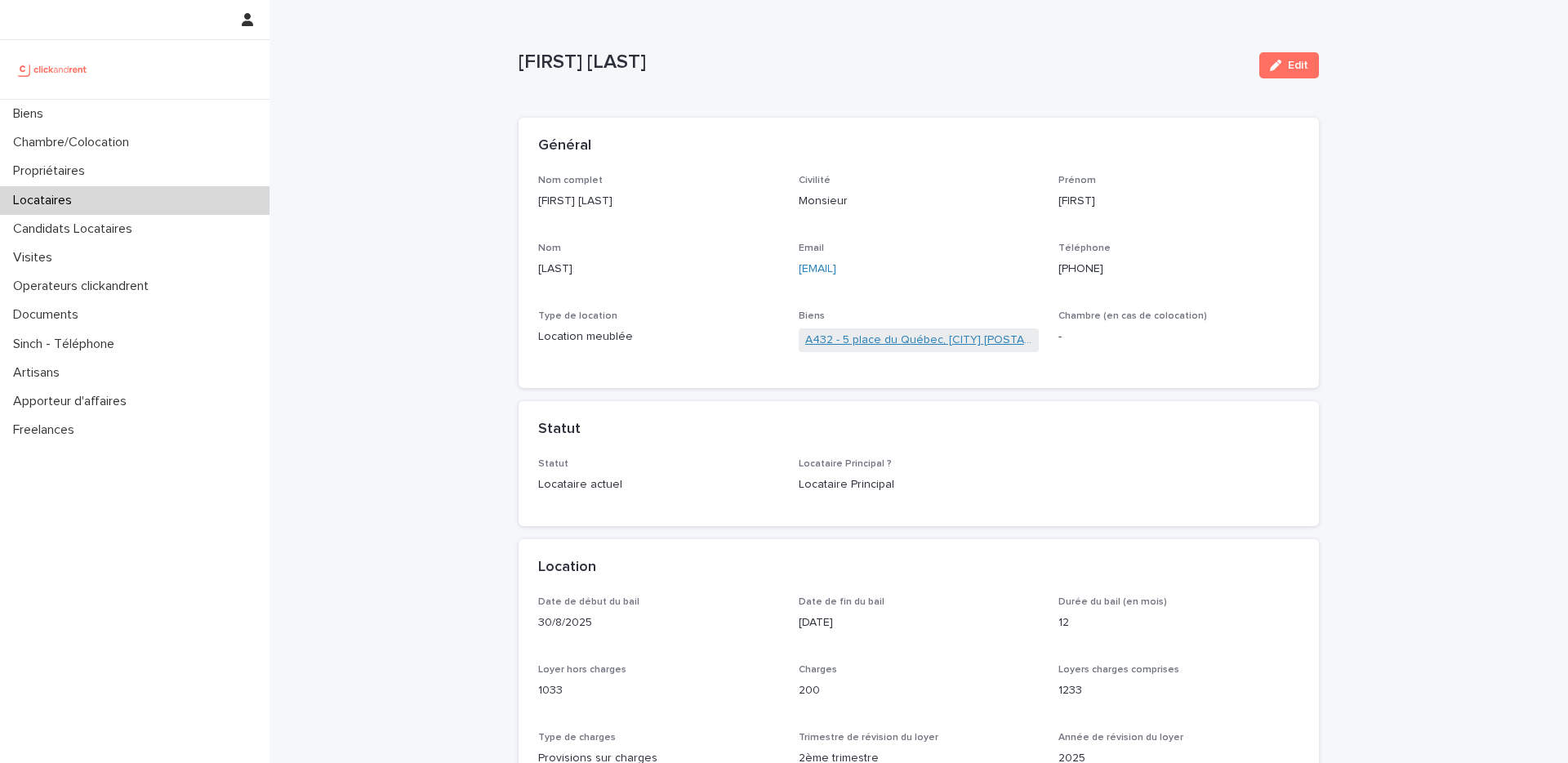 click on "[ALPHANUMERIC] - [NUMBER] [STREET], [CITY] [POSTAL_CODE]" at bounding box center [919, 340] 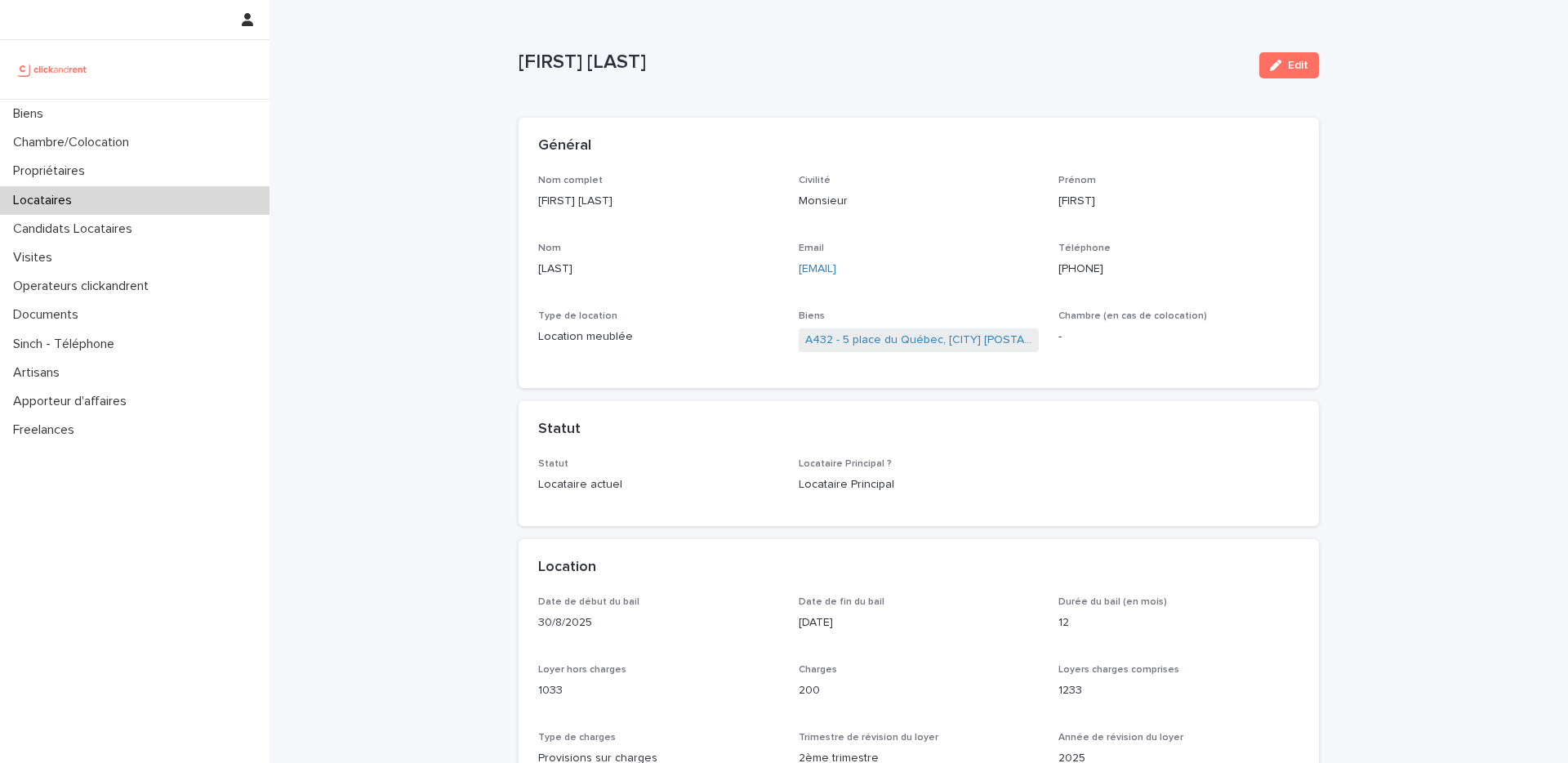 drag, startPoint x: 928, startPoint y: 265, endPoint x: 797, endPoint y: 271, distance: 131.13733 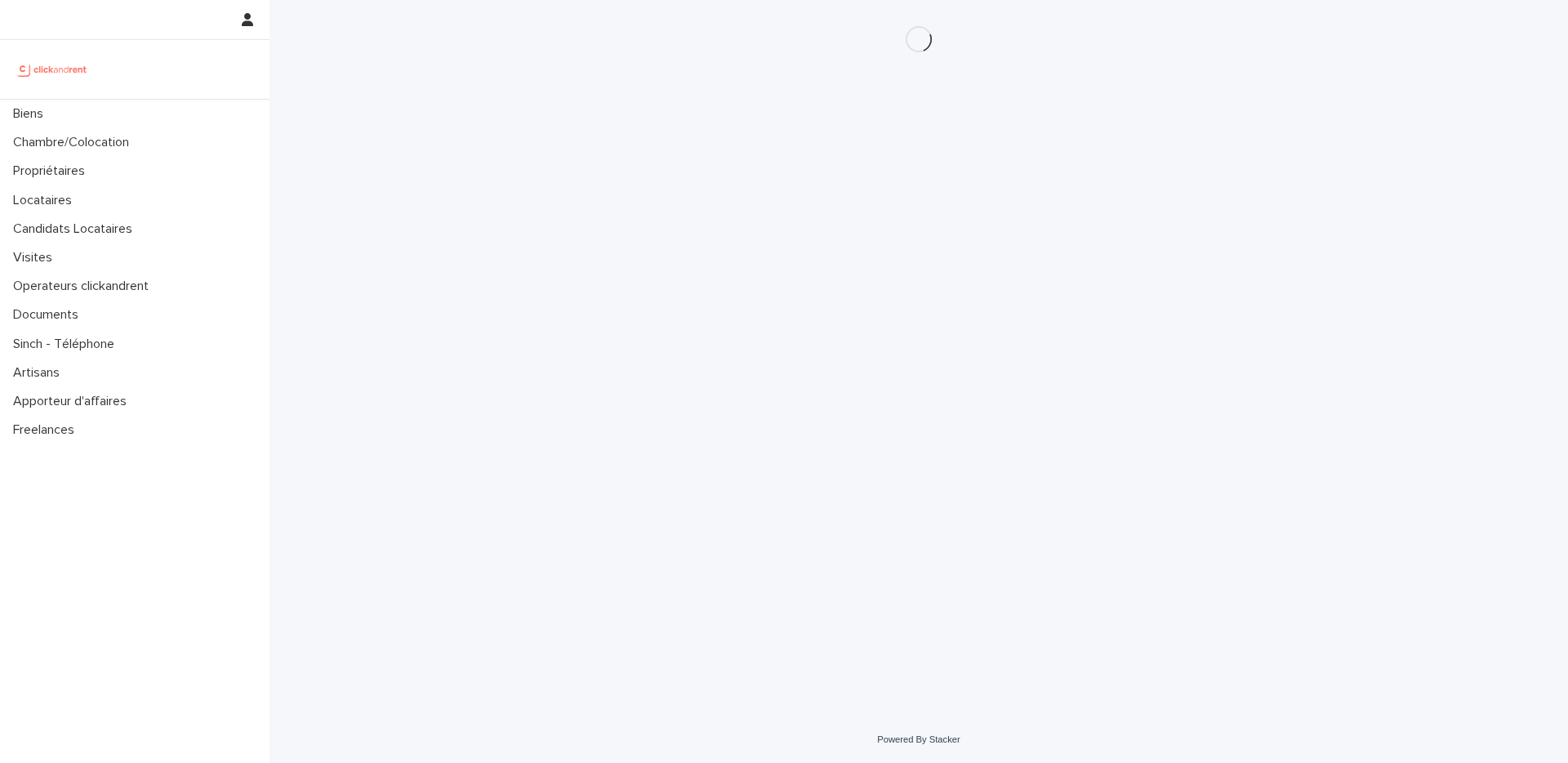scroll, scrollTop: 0, scrollLeft: 0, axis: both 